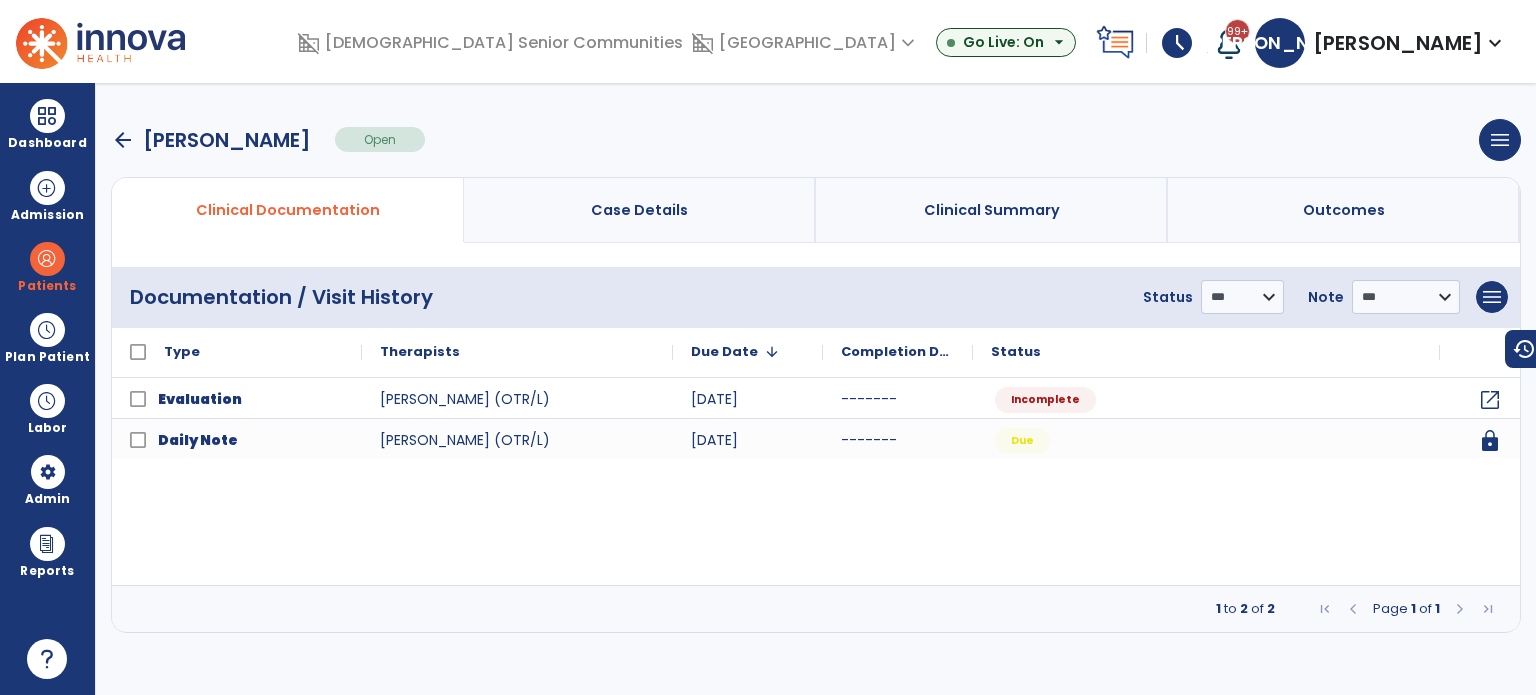 scroll, scrollTop: 0, scrollLeft: 0, axis: both 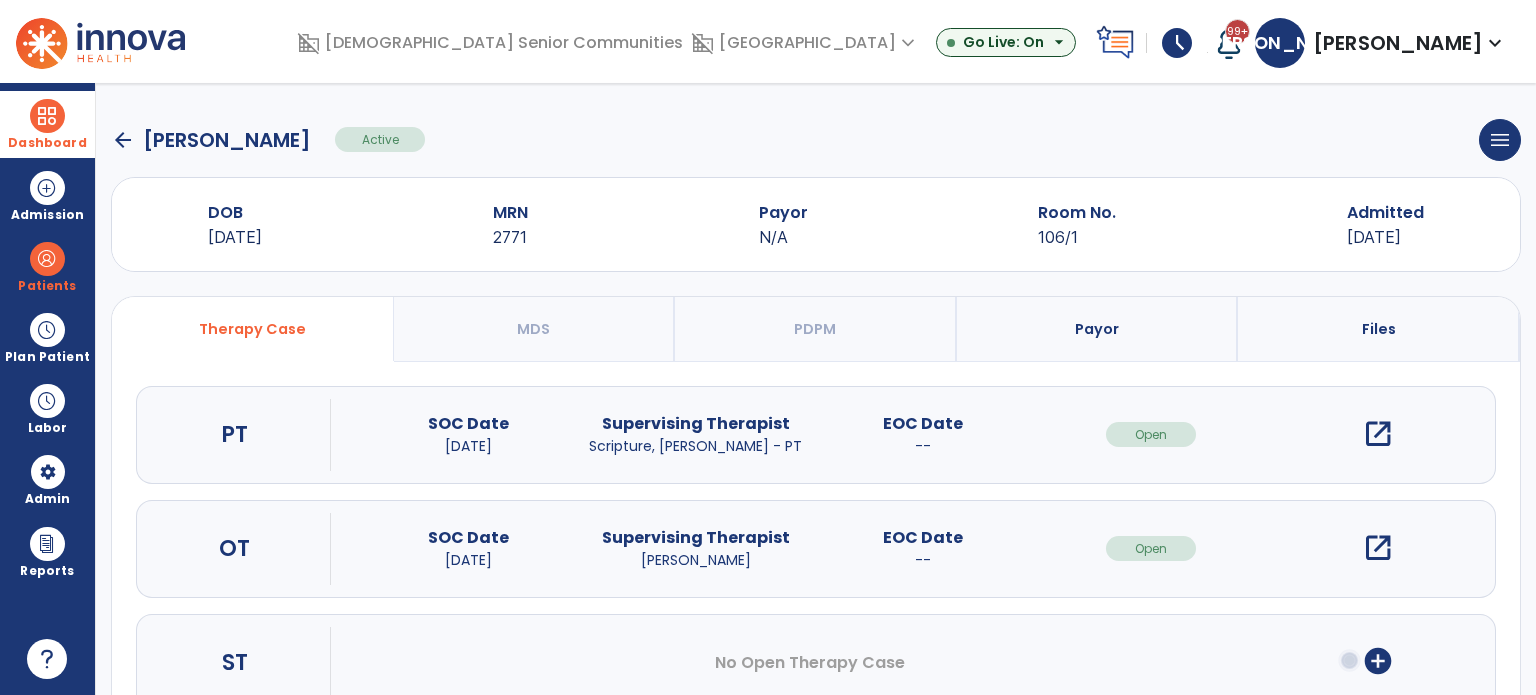 click on "Dashboard" at bounding box center (47, 124) 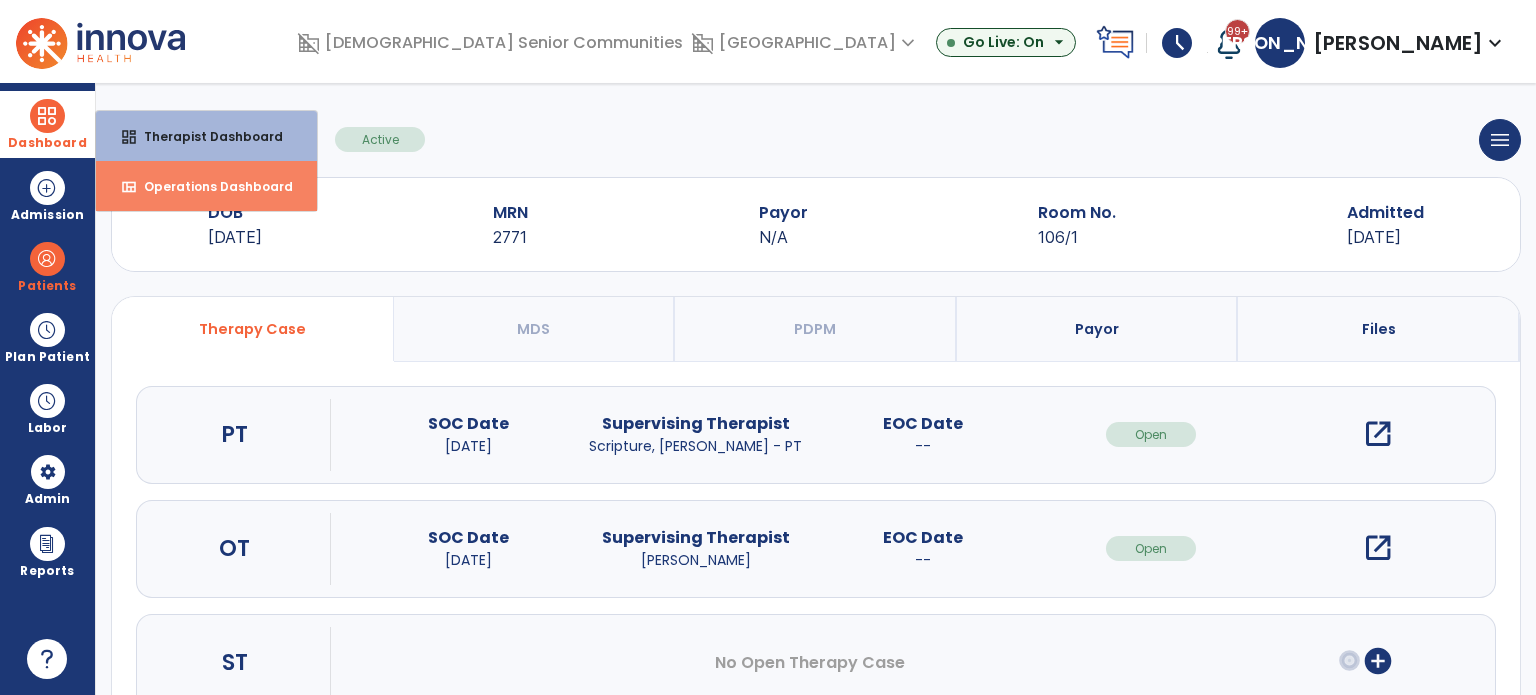 click on "view_quilt  Operations Dashboard" at bounding box center [206, 186] 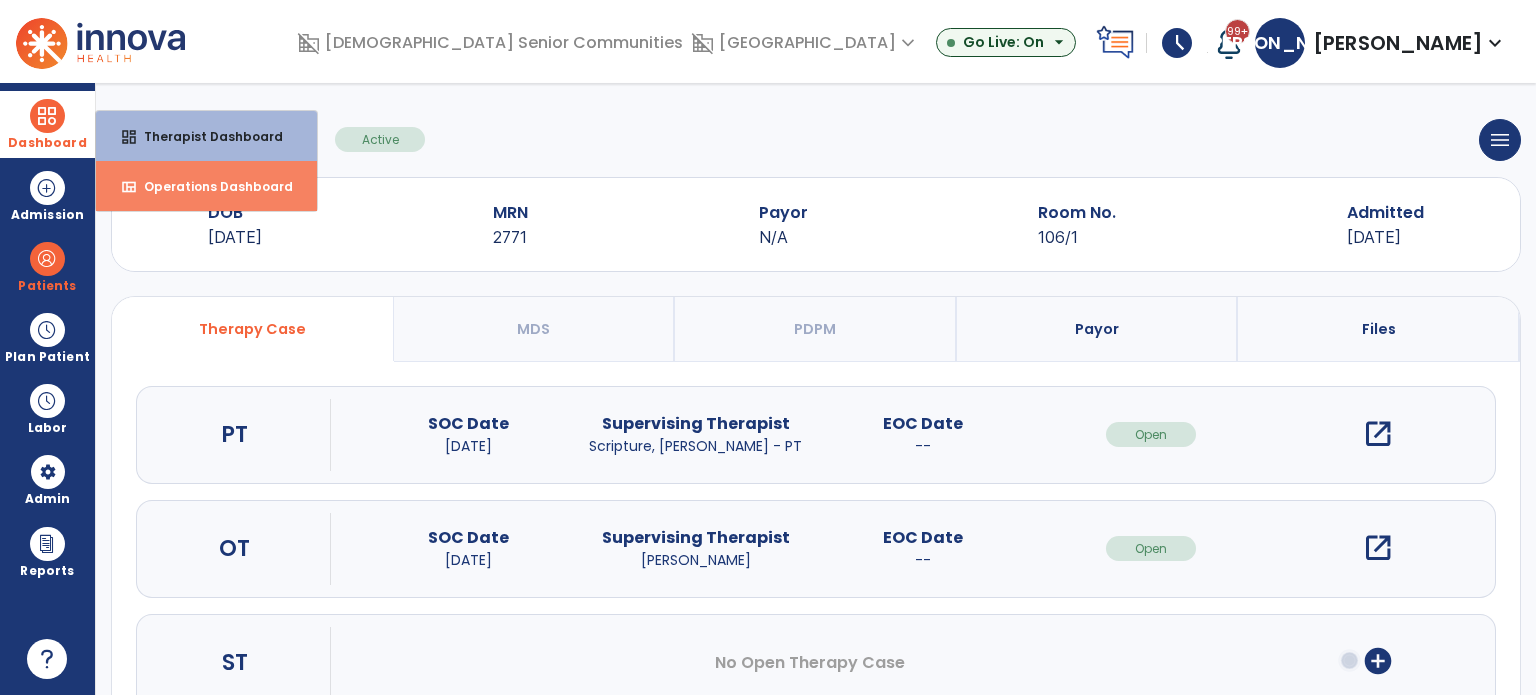 select on "***" 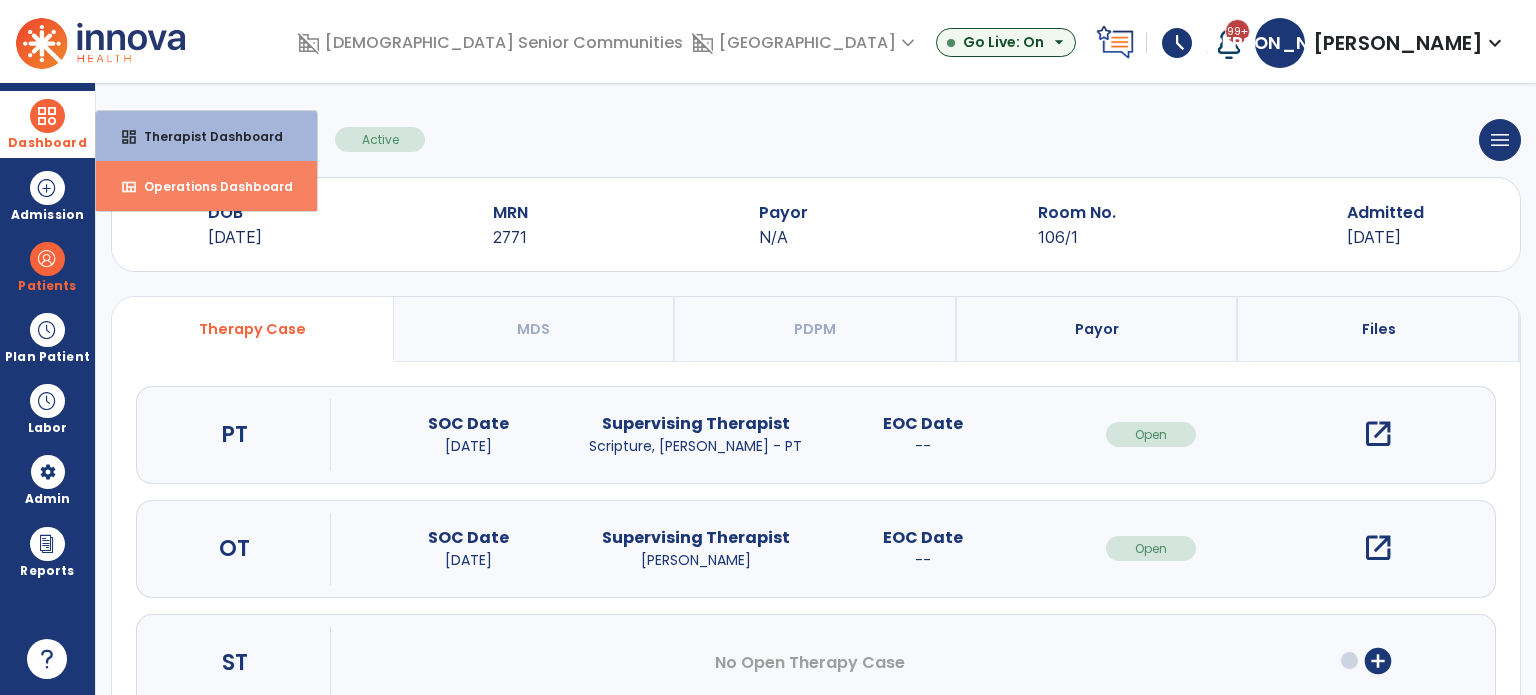 select on "****" 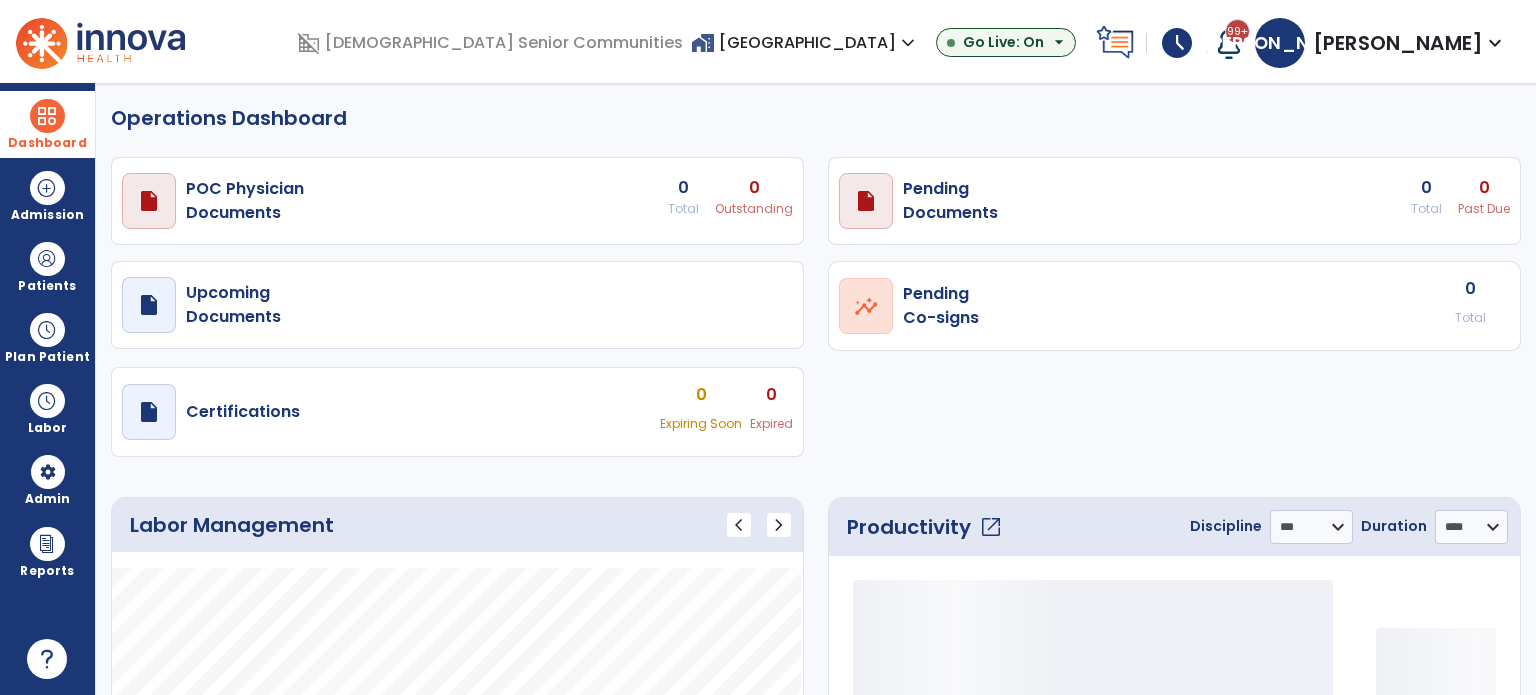 select on "***" 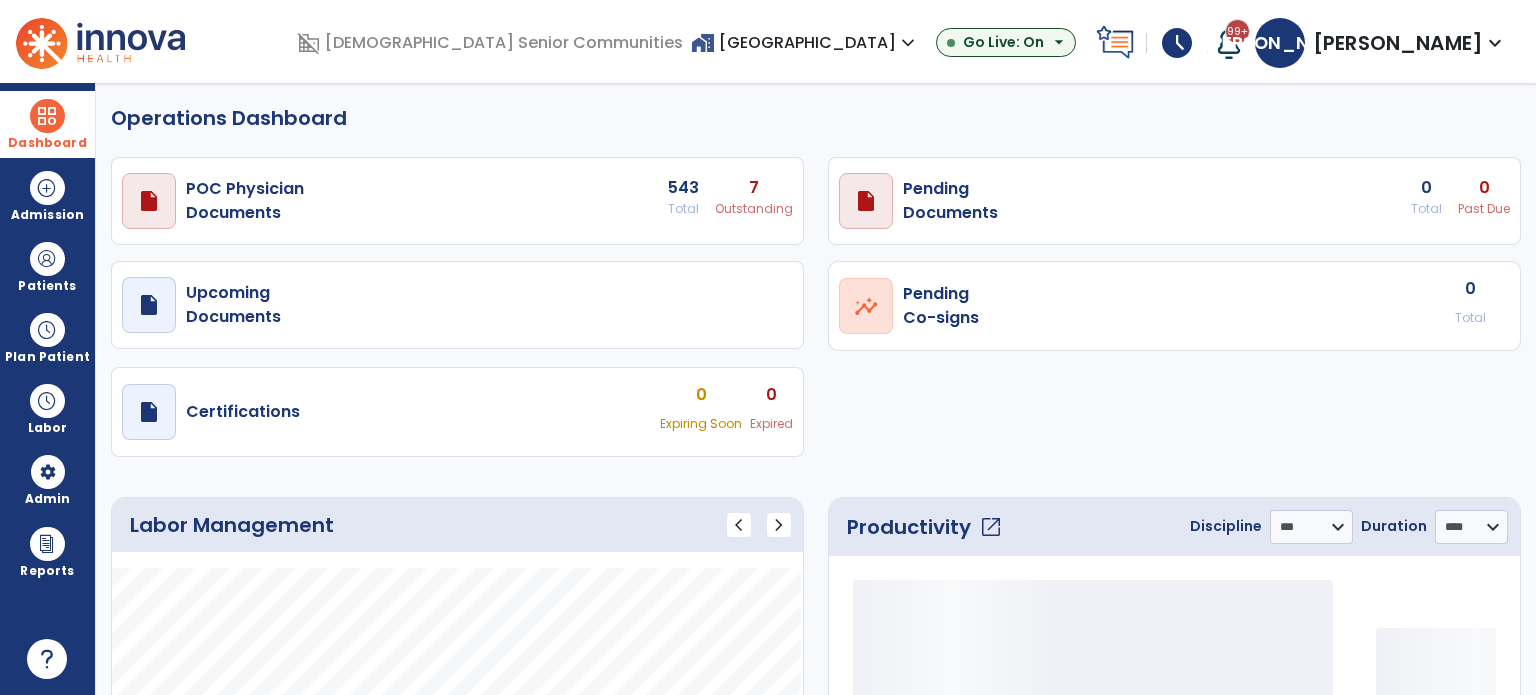 click on "home_work   Arbor Grove Village   expand_more" at bounding box center (805, 42) 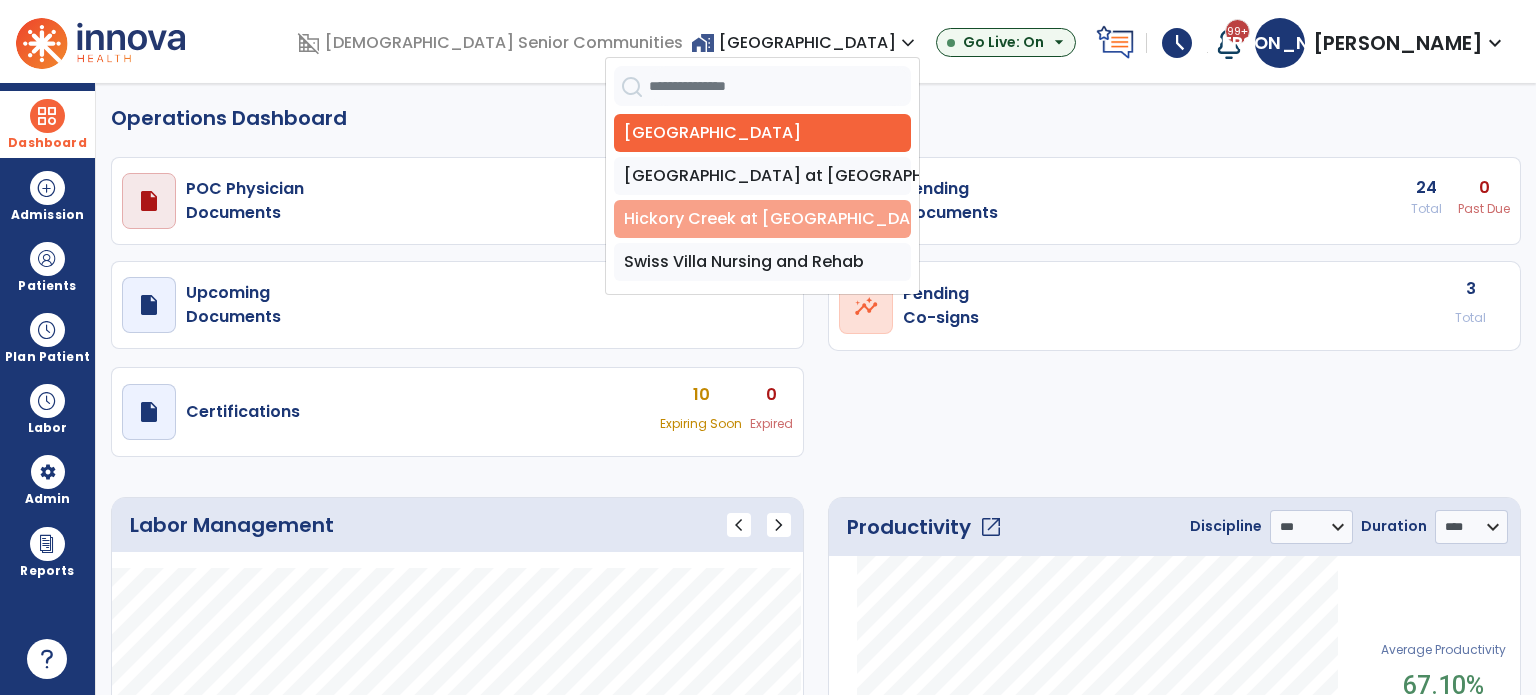 click on "Hickory Creek at [GEOGRAPHIC_DATA]" at bounding box center [762, 219] 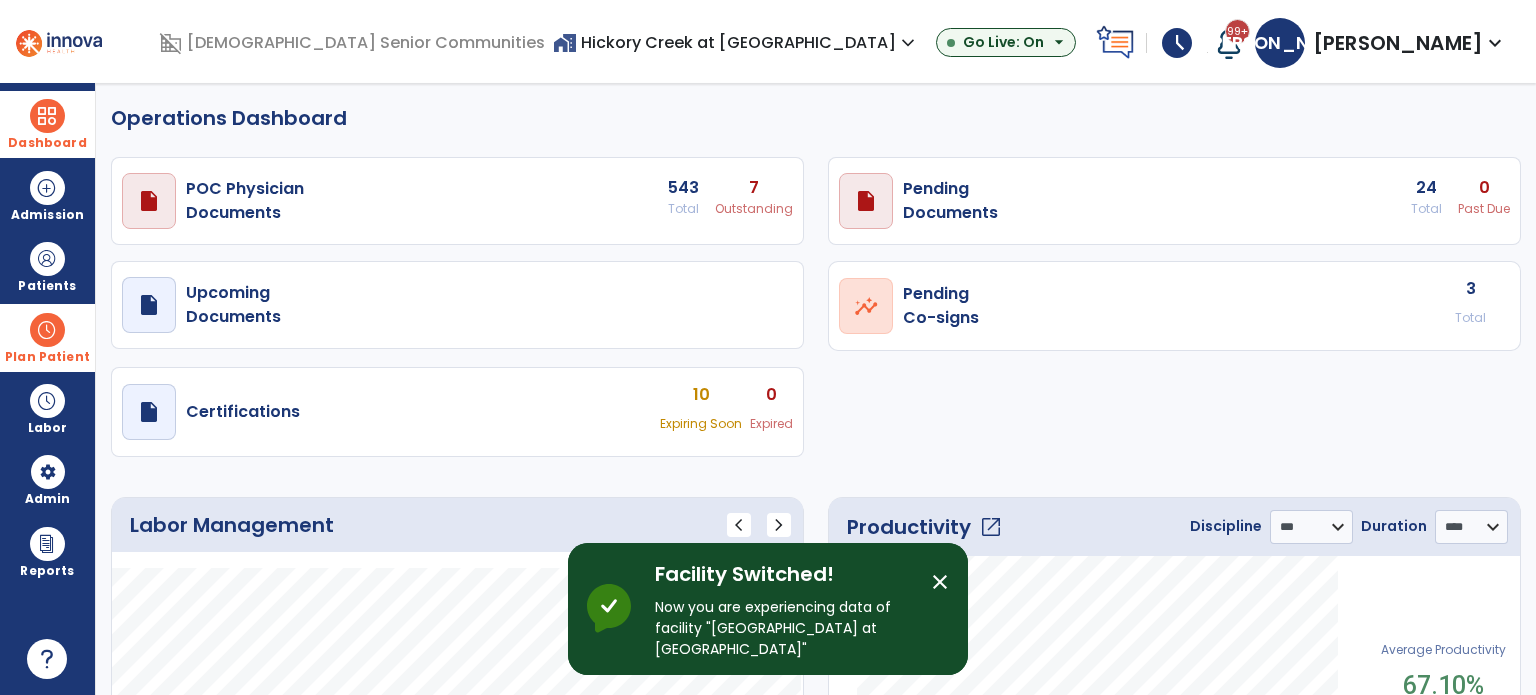 click on "Plan Patient" at bounding box center [47, 266] 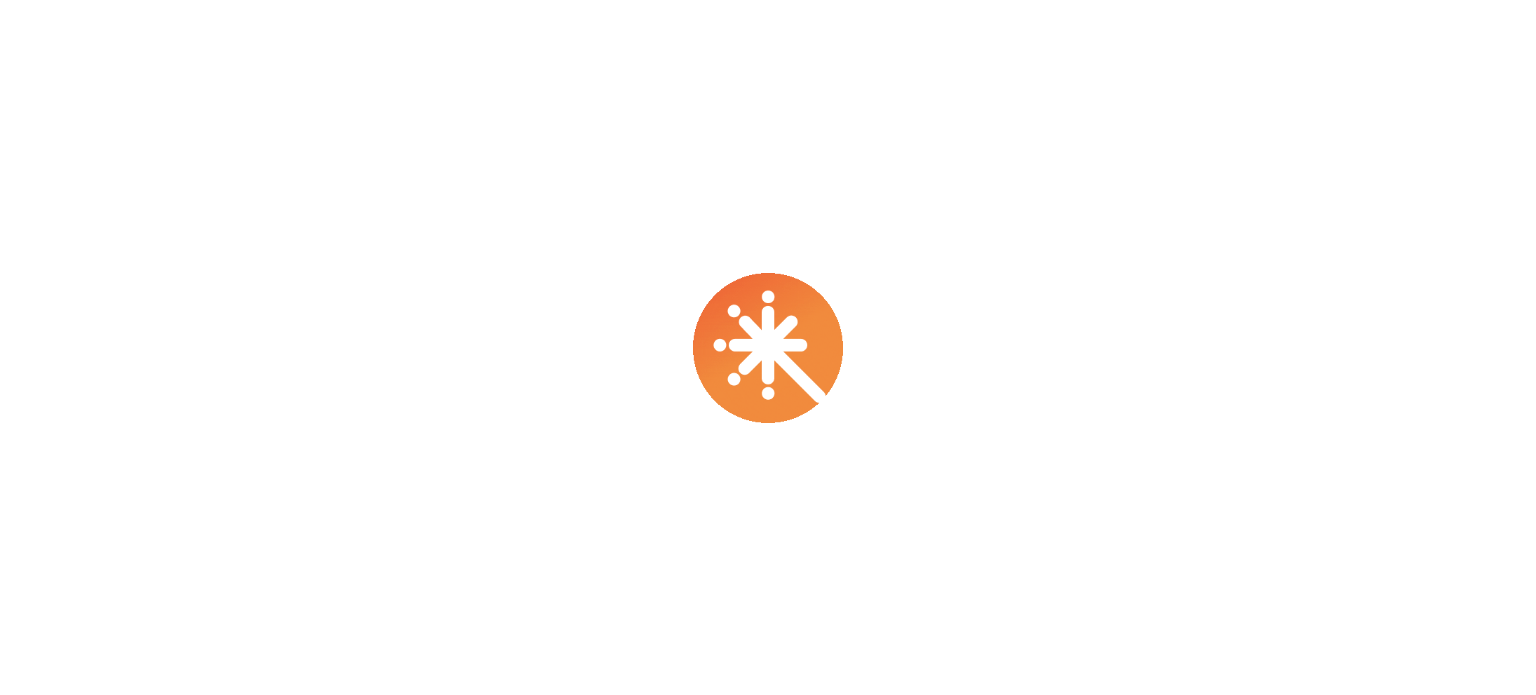 scroll, scrollTop: 0, scrollLeft: 0, axis: both 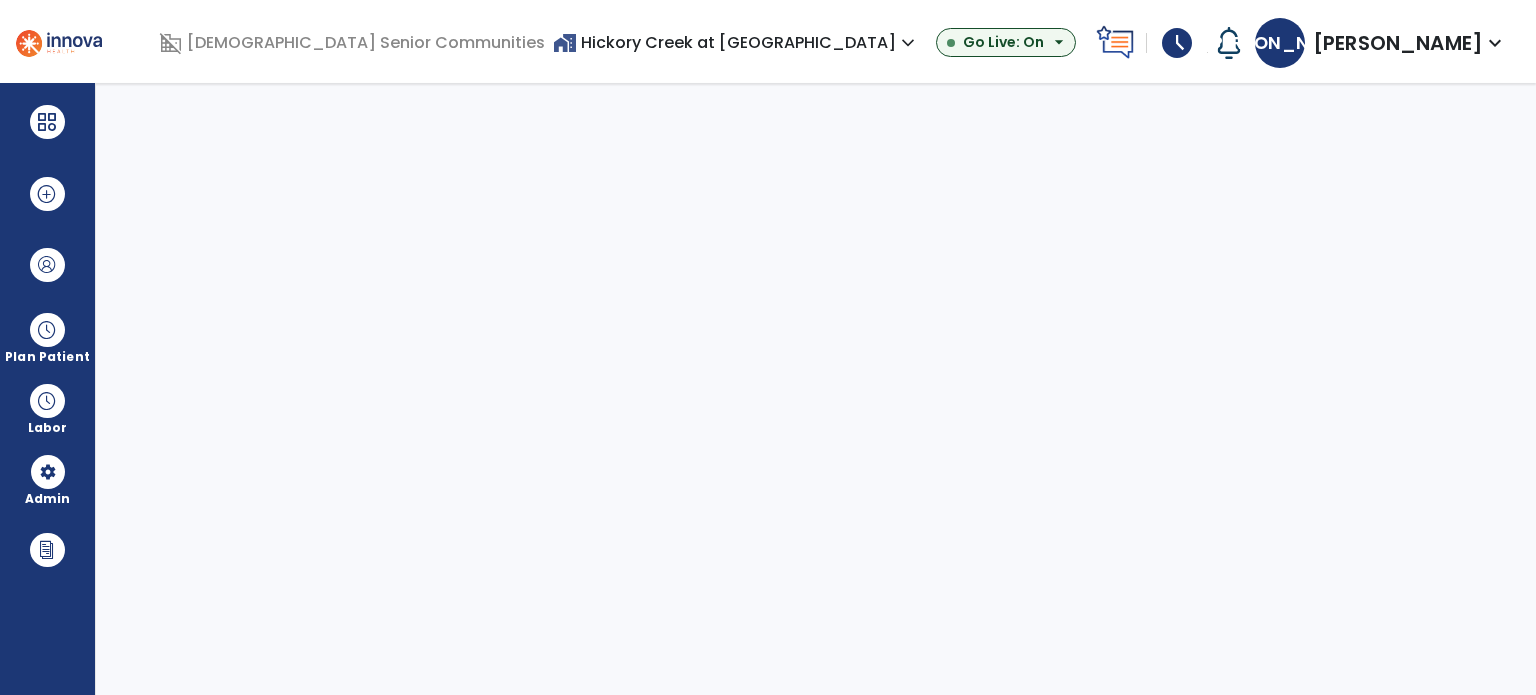select on "***" 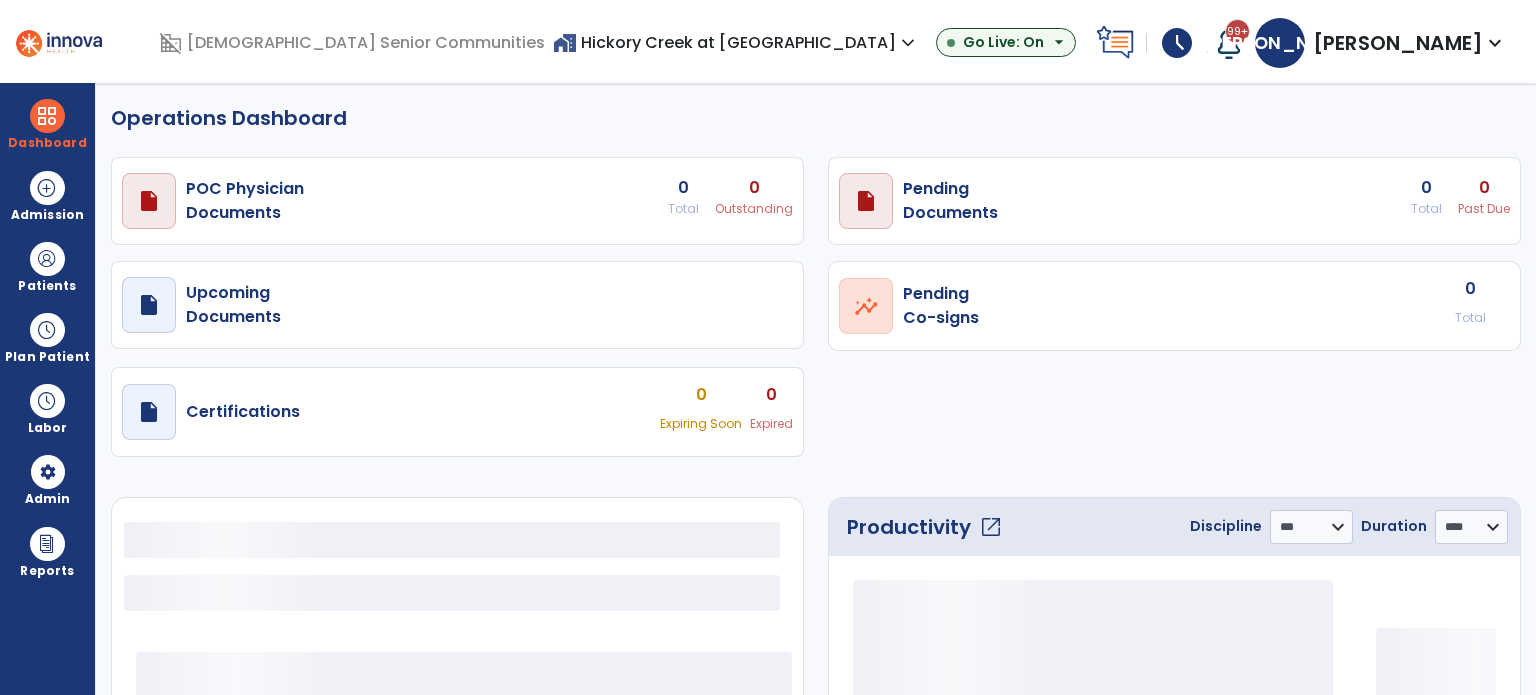 select on "***" 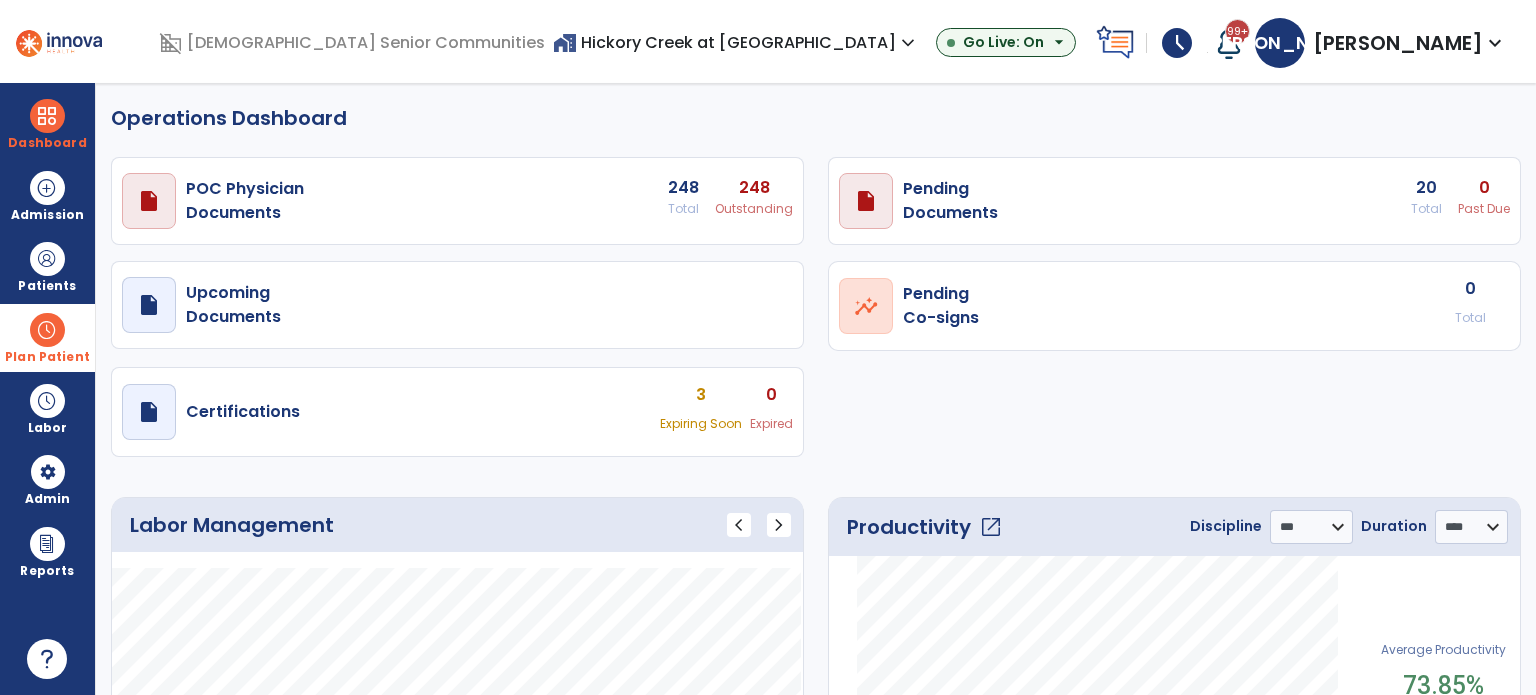 click at bounding box center [47, 330] 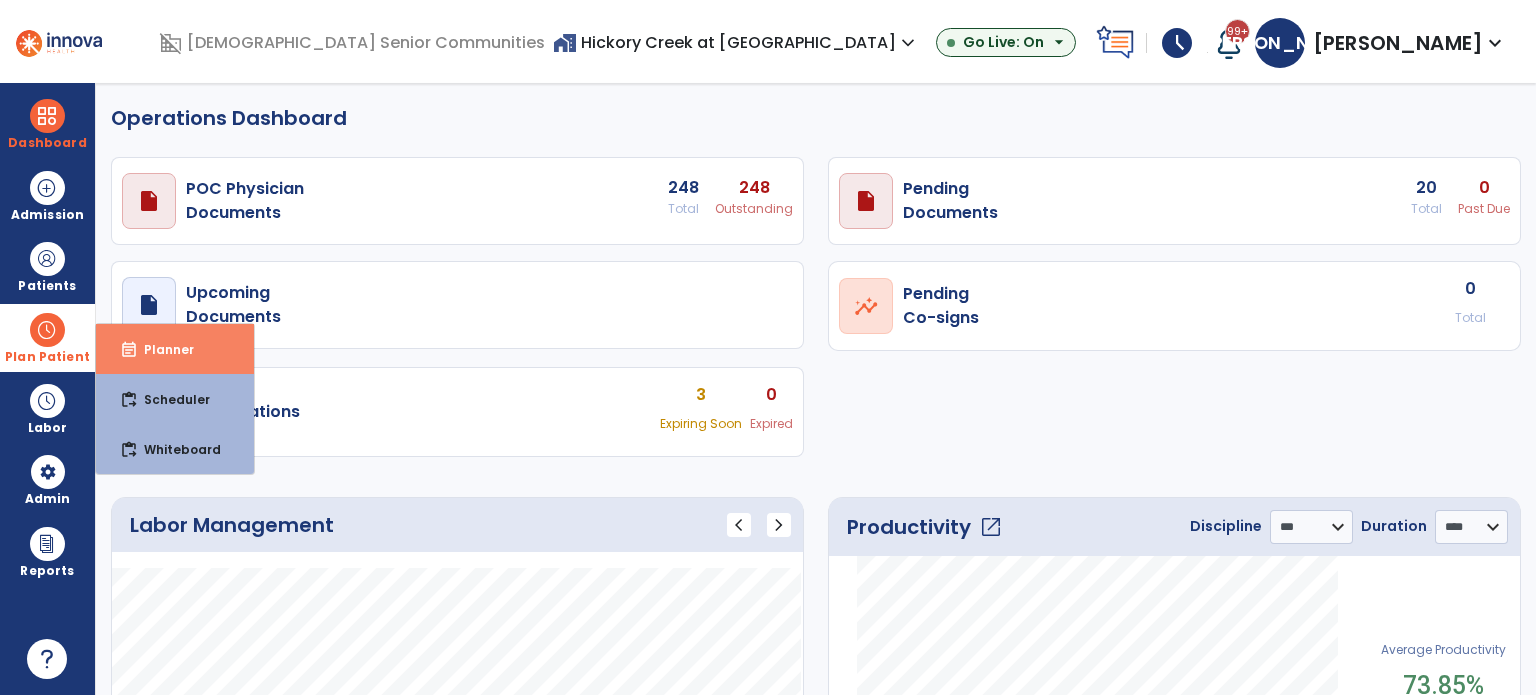click on "Planner" at bounding box center [161, 349] 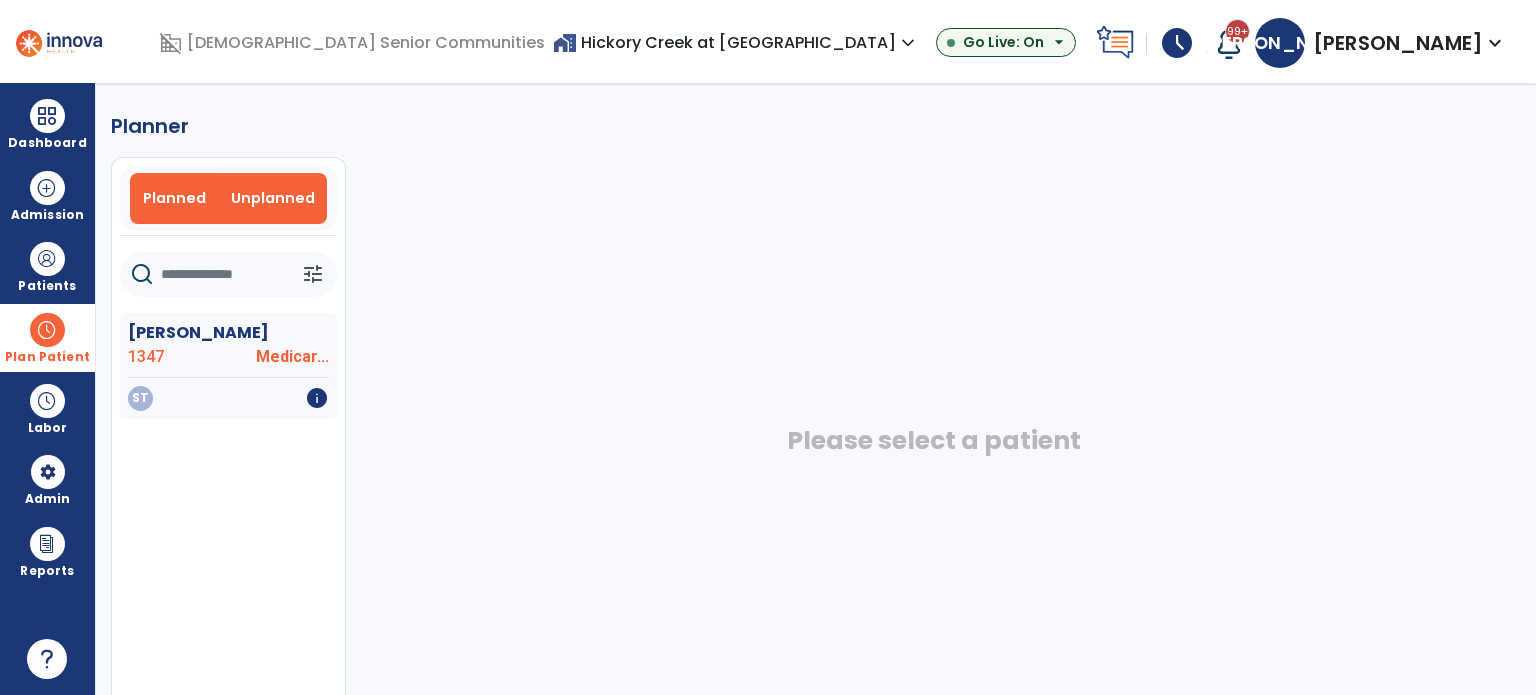 click on "Planned" at bounding box center [174, 198] 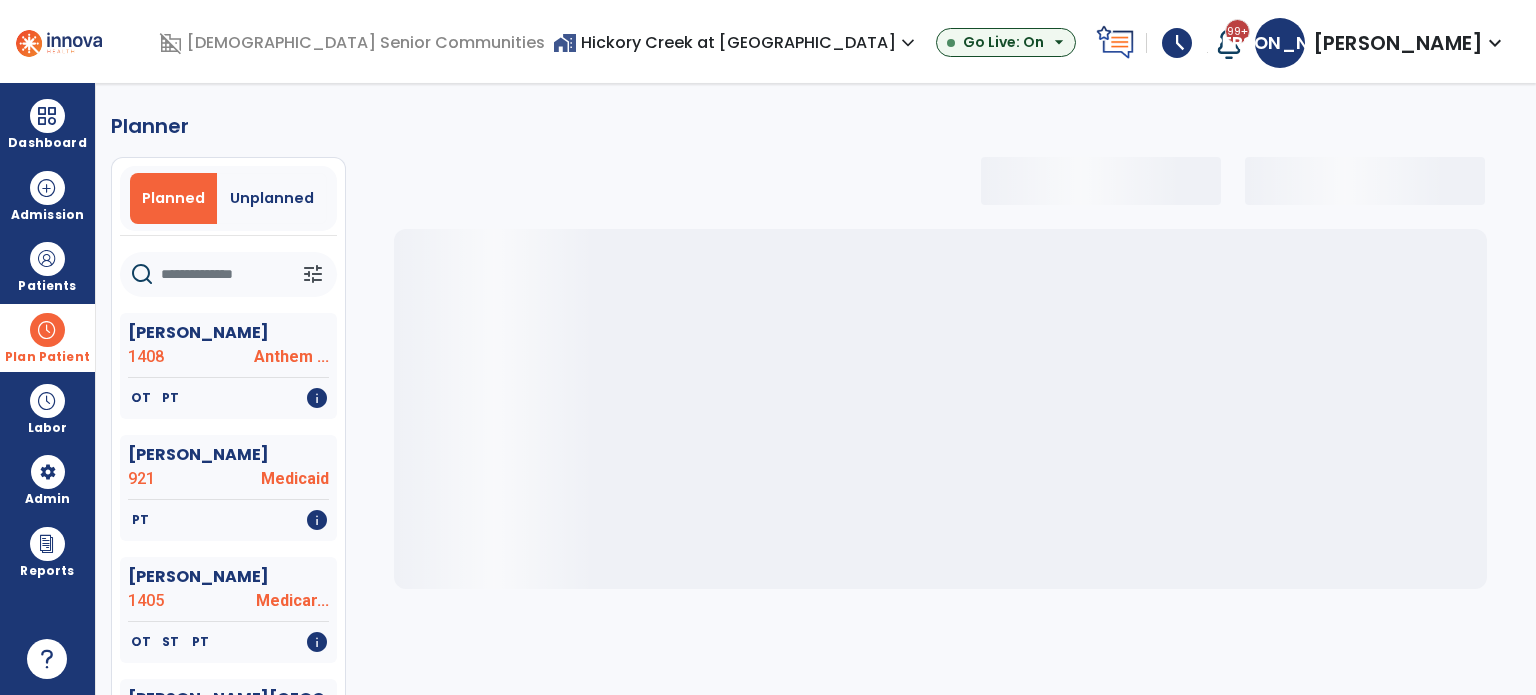 select on "***" 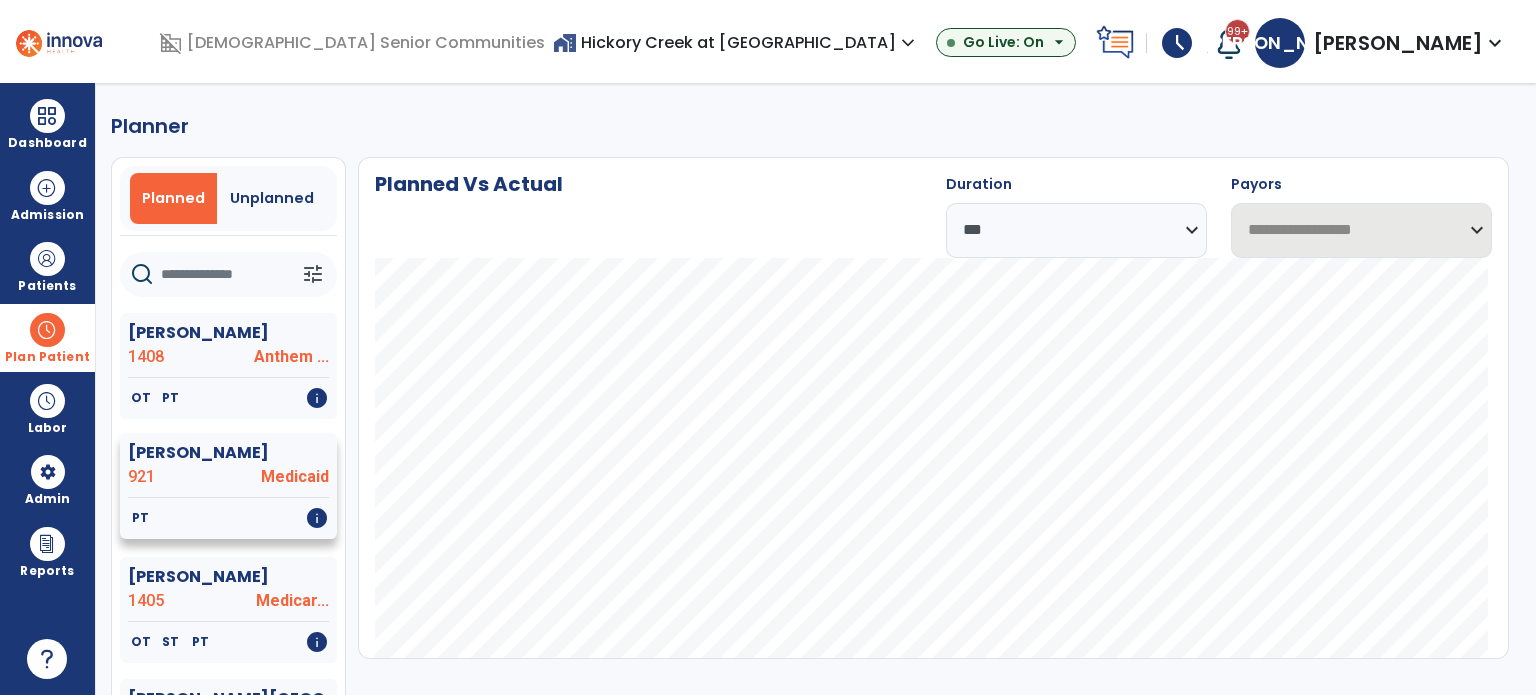 select on "***" 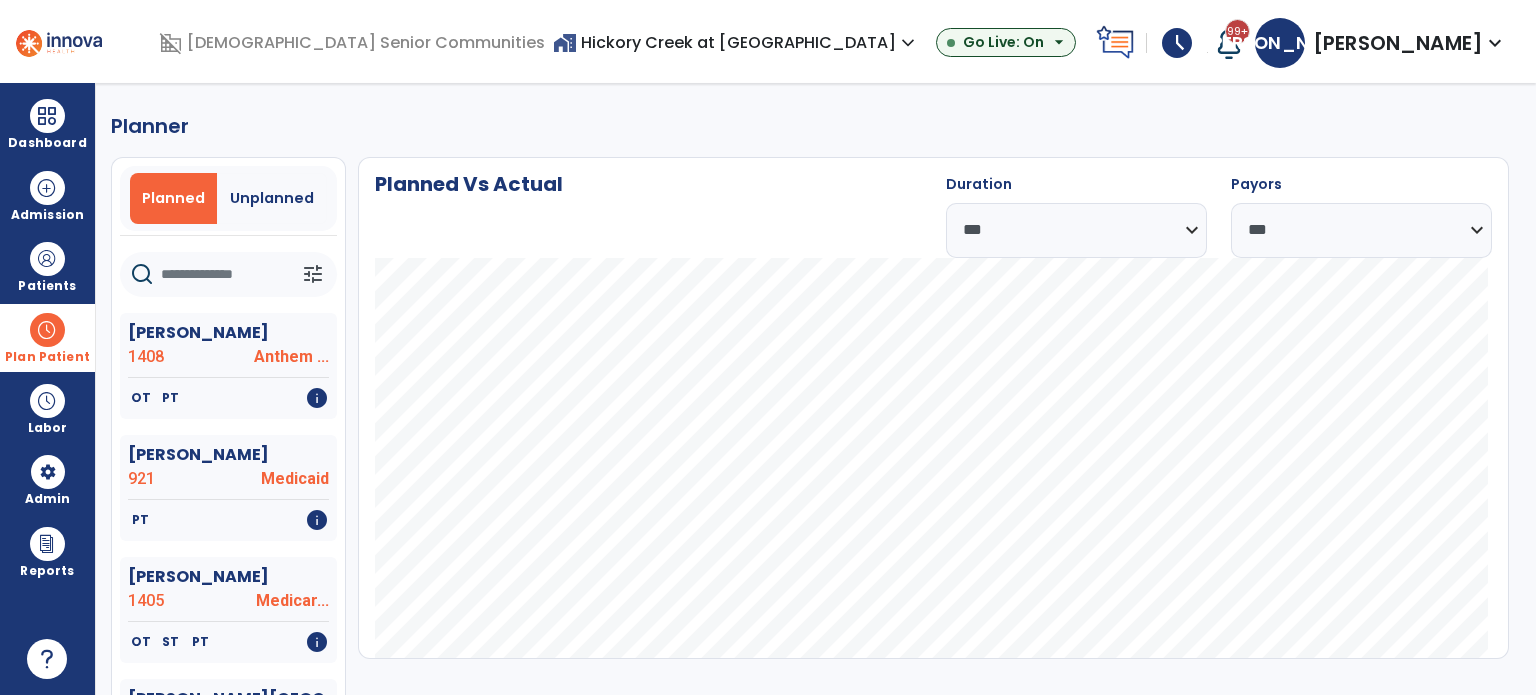 click at bounding box center (47, 330) 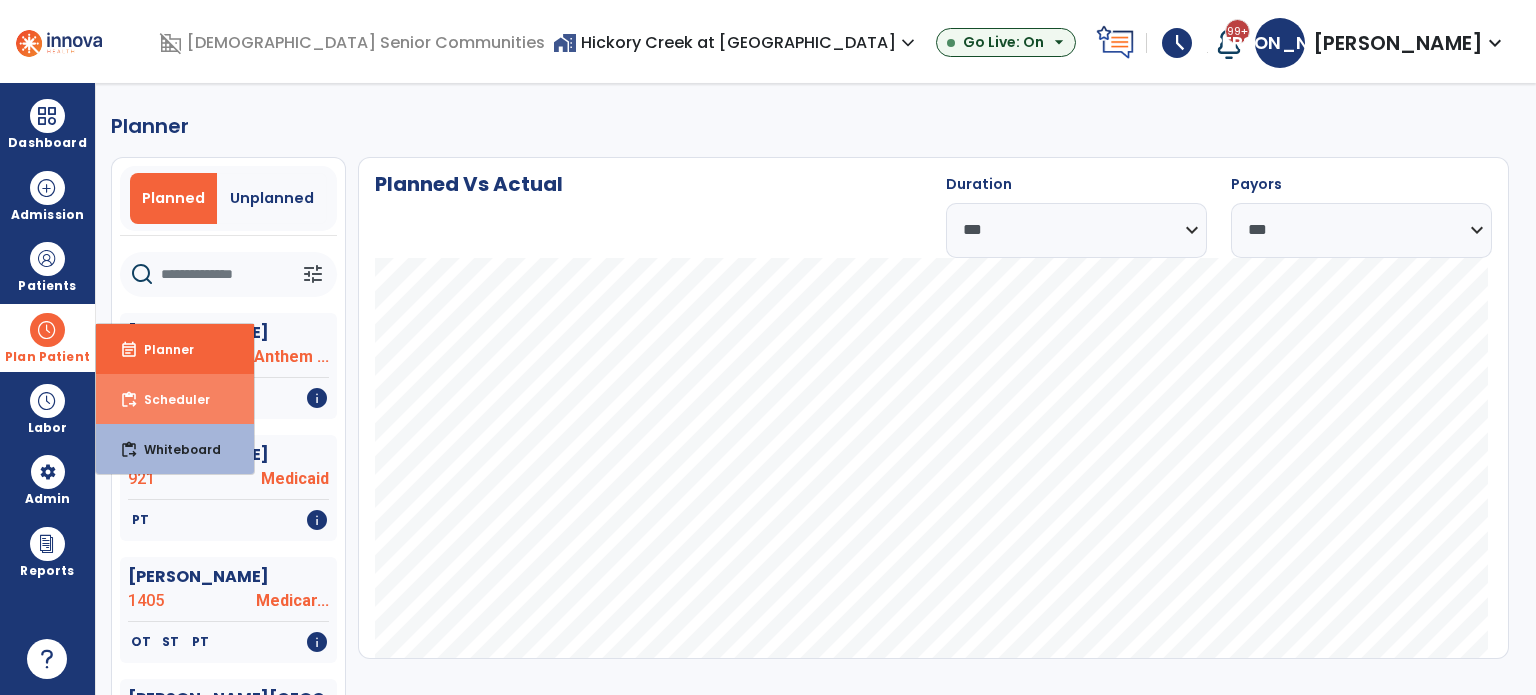 click on "content_paste_go  Scheduler" at bounding box center [175, 399] 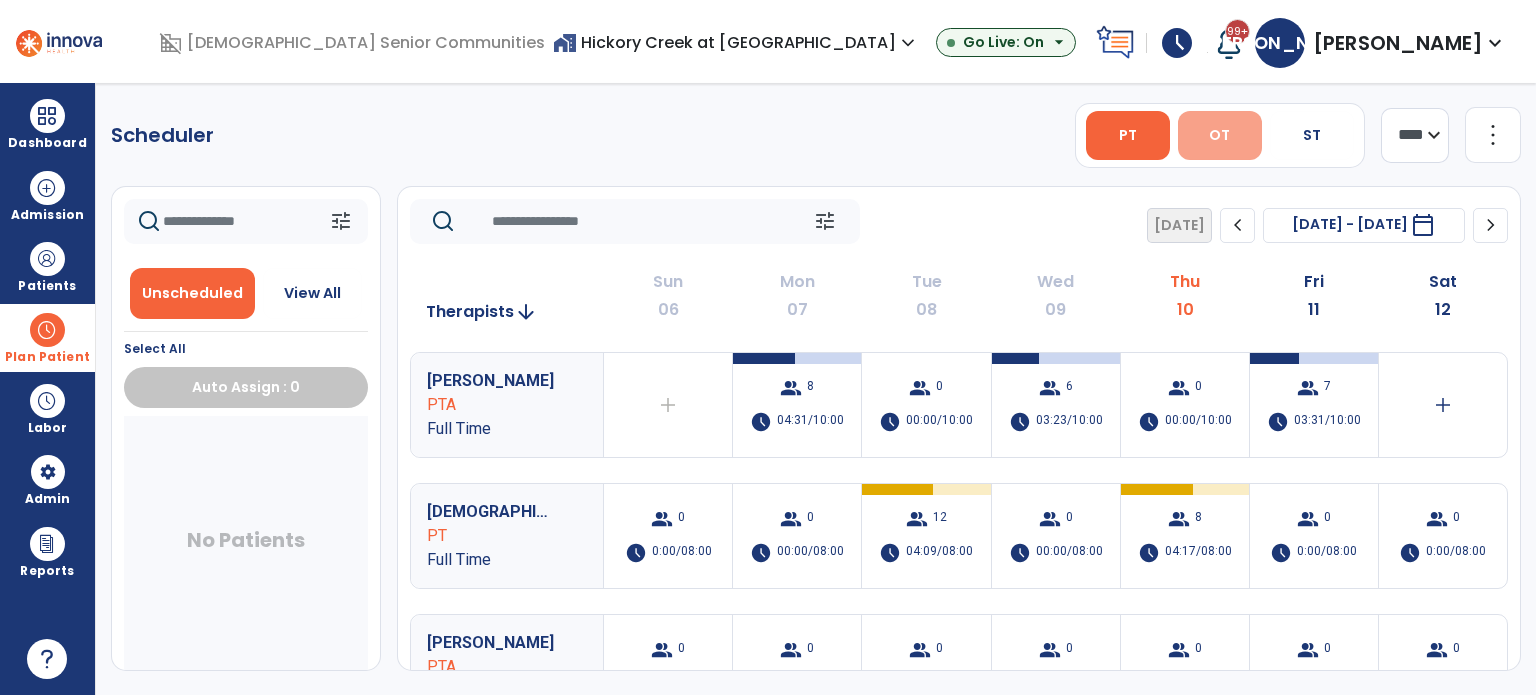 click on "OT" at bounding box center (1220, 135) 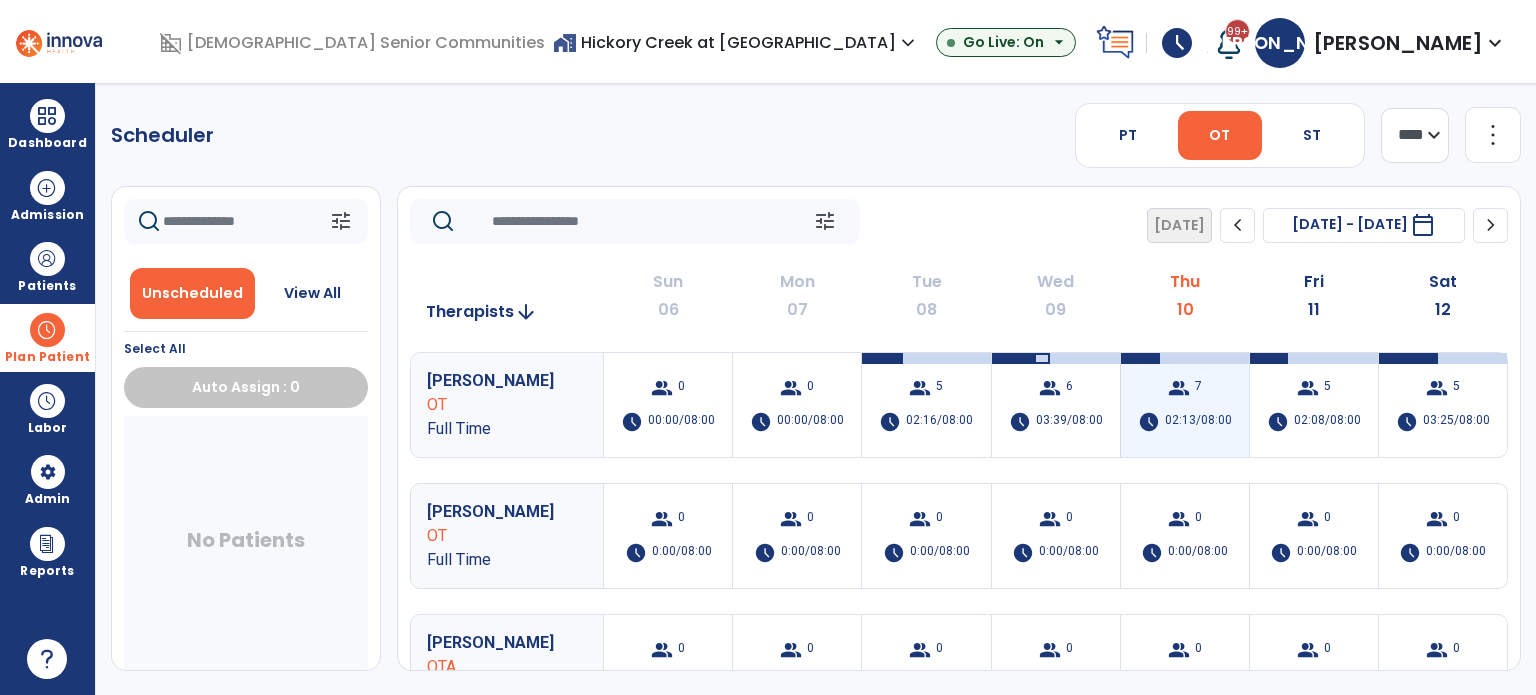 click on "group  7" at bounding box center (1185, 388) 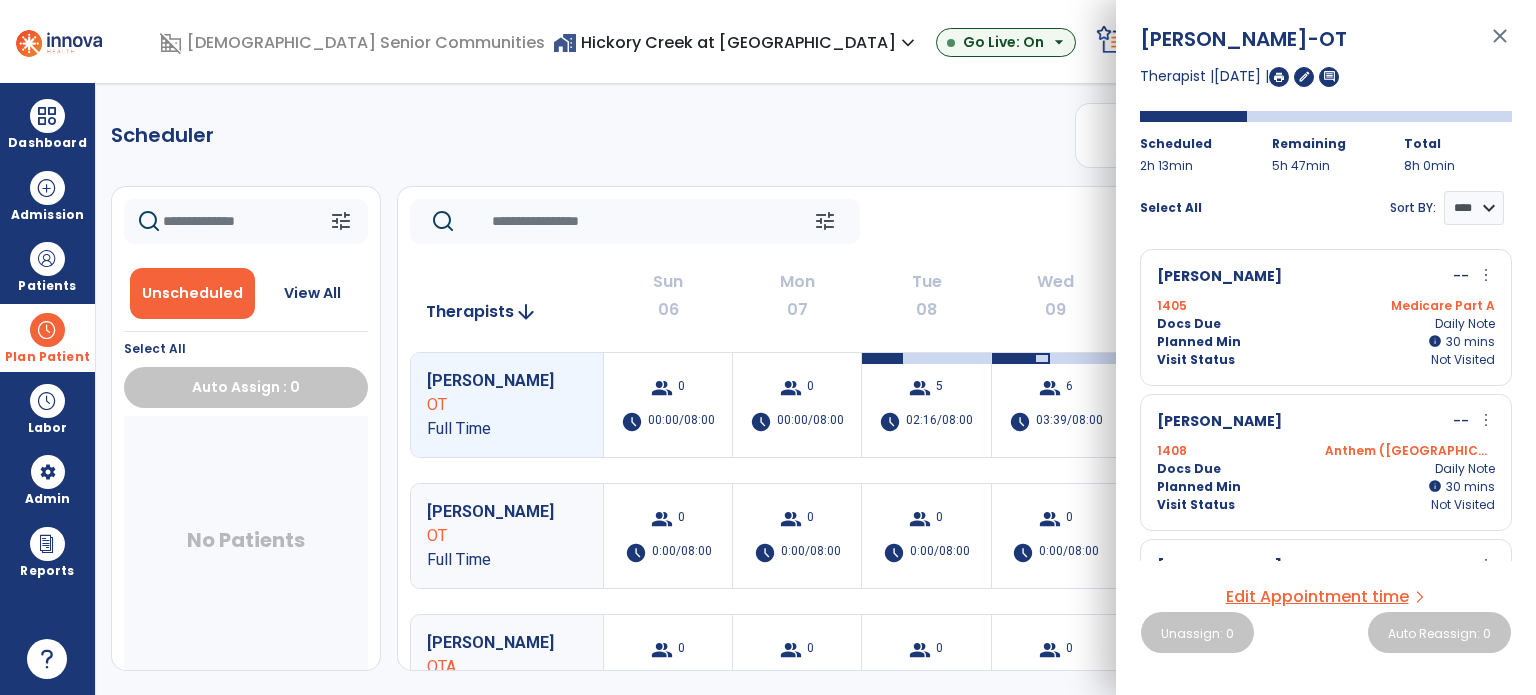 click on "Anthem ([GEOGRAPHIC_DATA])" at bounding box center (1410, 451) 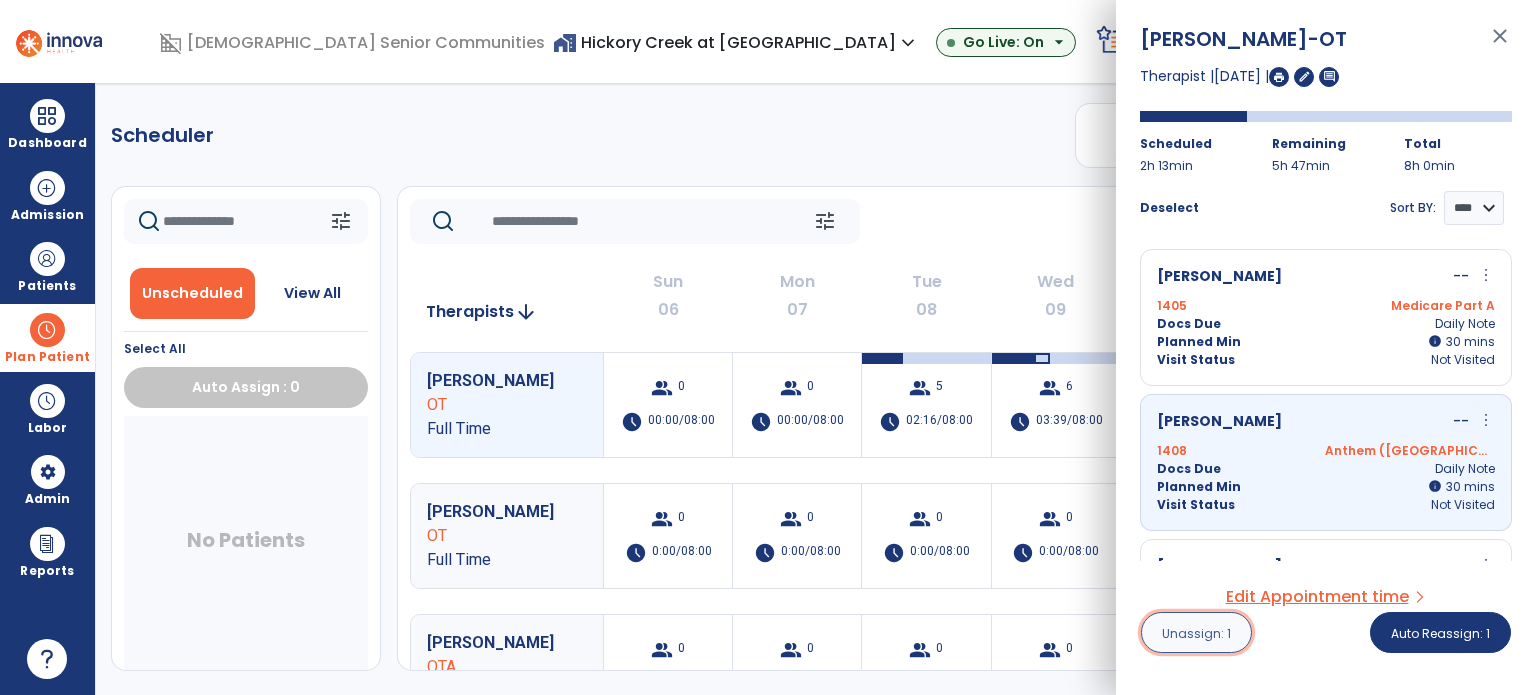 click on "Unassign: 1" at bounding box center [1196, 633] 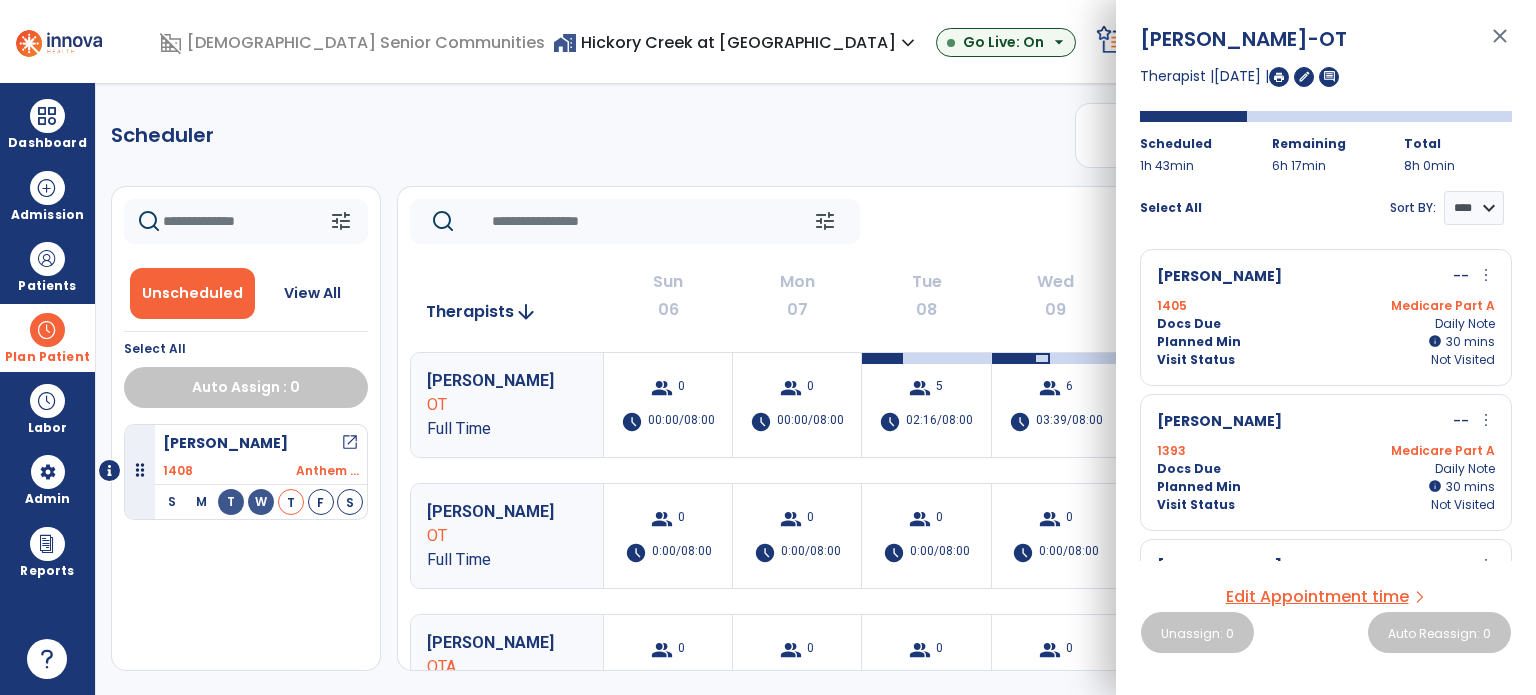 click on "close" at bounding box center (1500, 45) 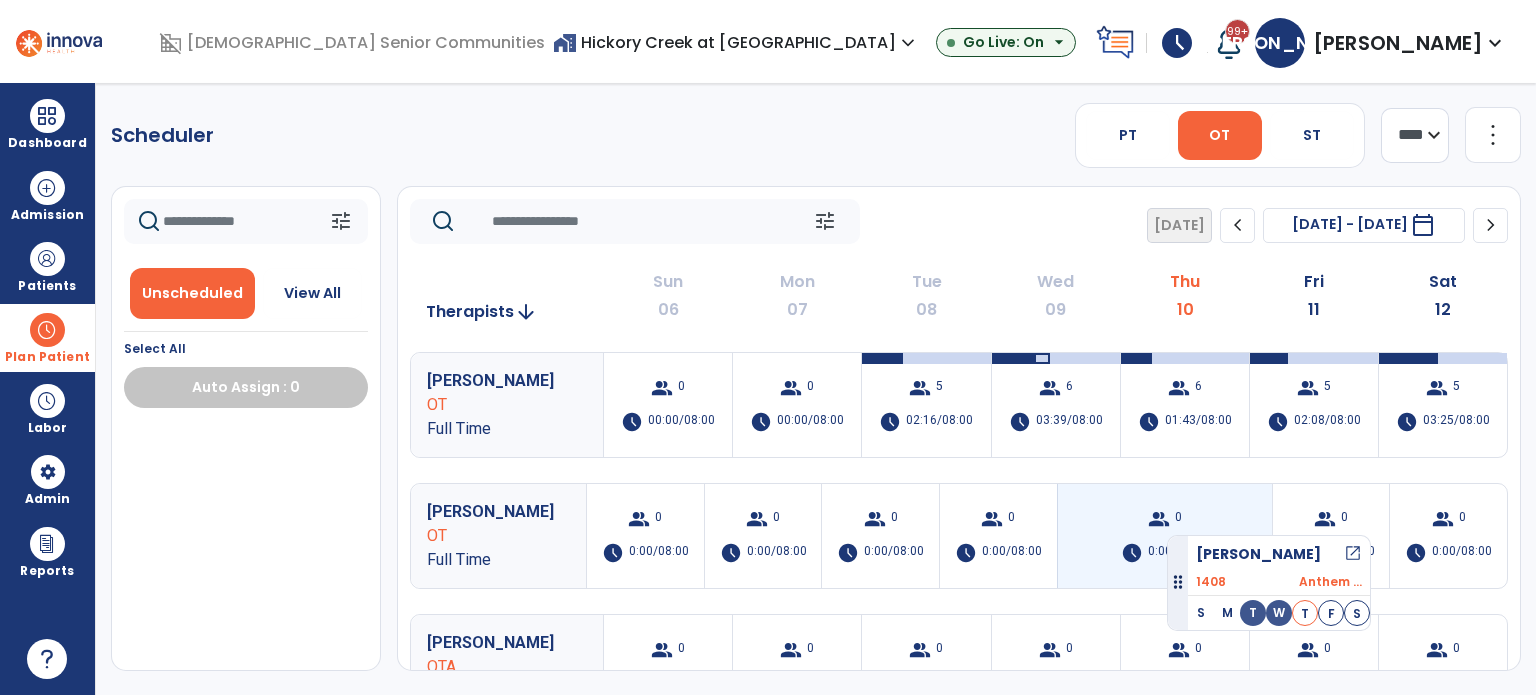 drag, startPoint x: 276, startPoint y: 458, endPoint x: 1167, endPoint y: 527, distance: 893.6677 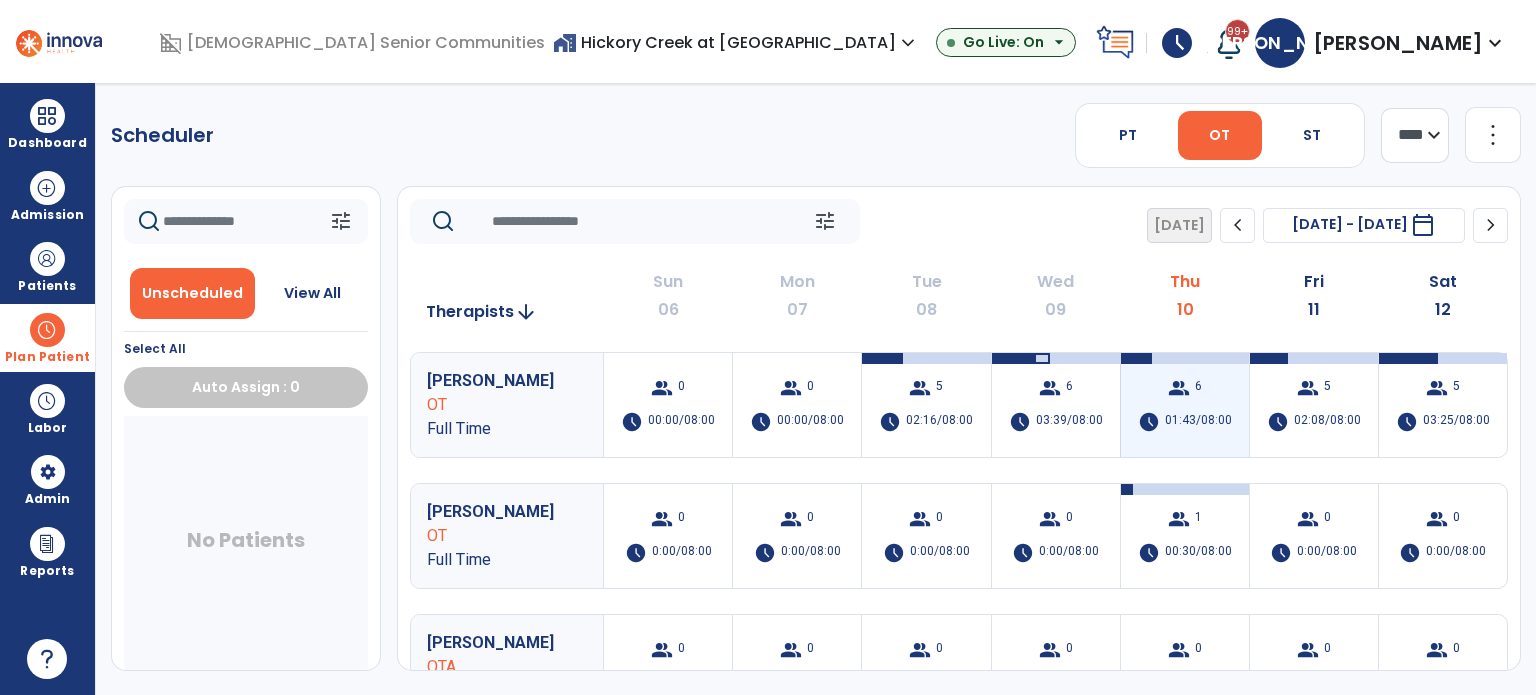 click on "group  6  schedule  01:43/08:00" at bounding box center (1185, 405) 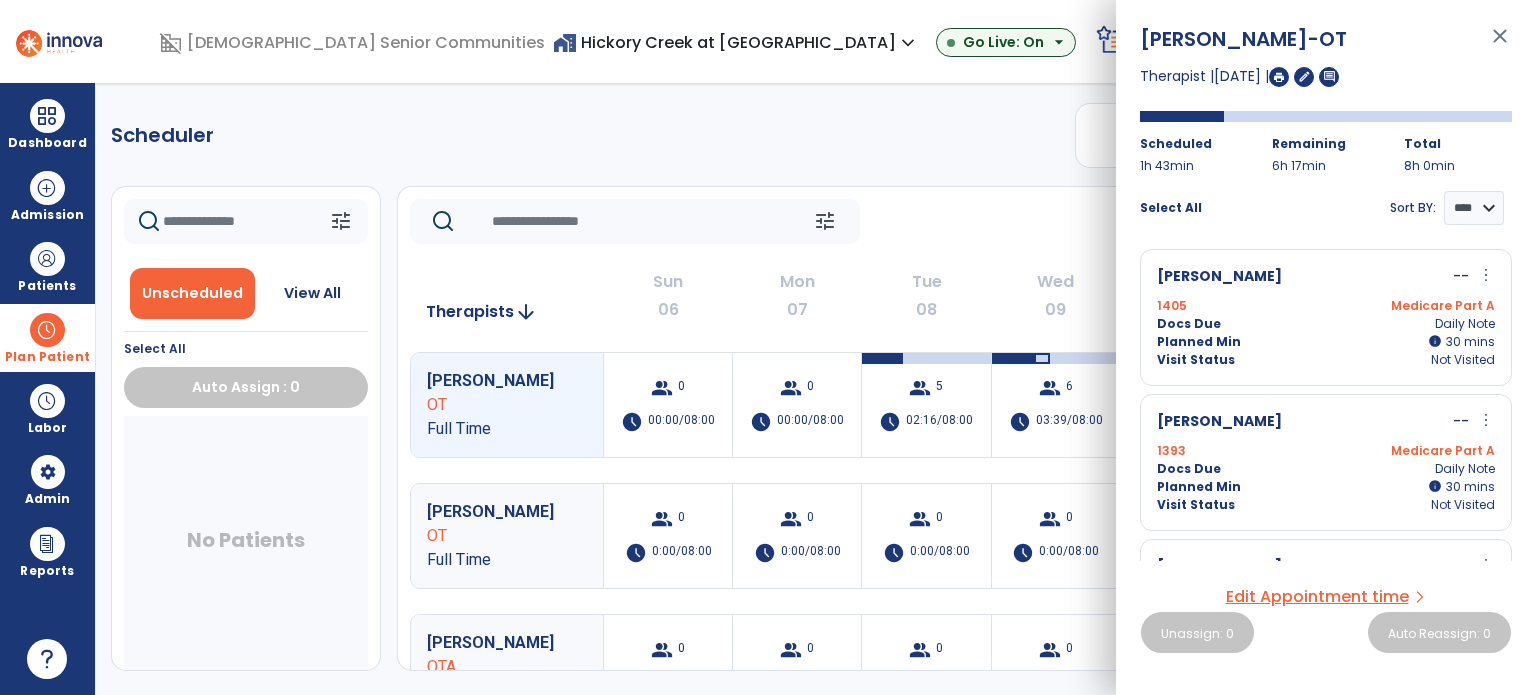 click on "more_vert" at bounding box center [1486, 275] 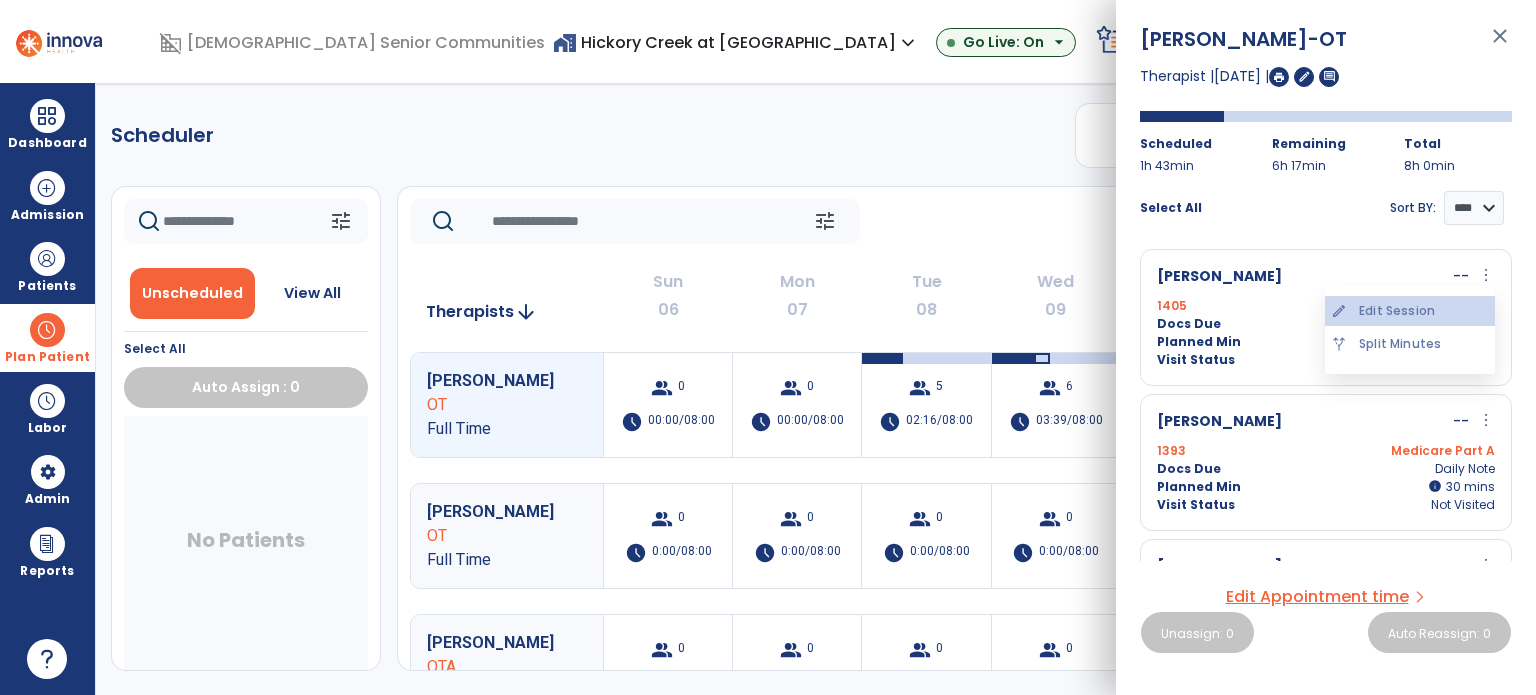 click on "edit   Edit Session" at bounding box center (1410, 311) 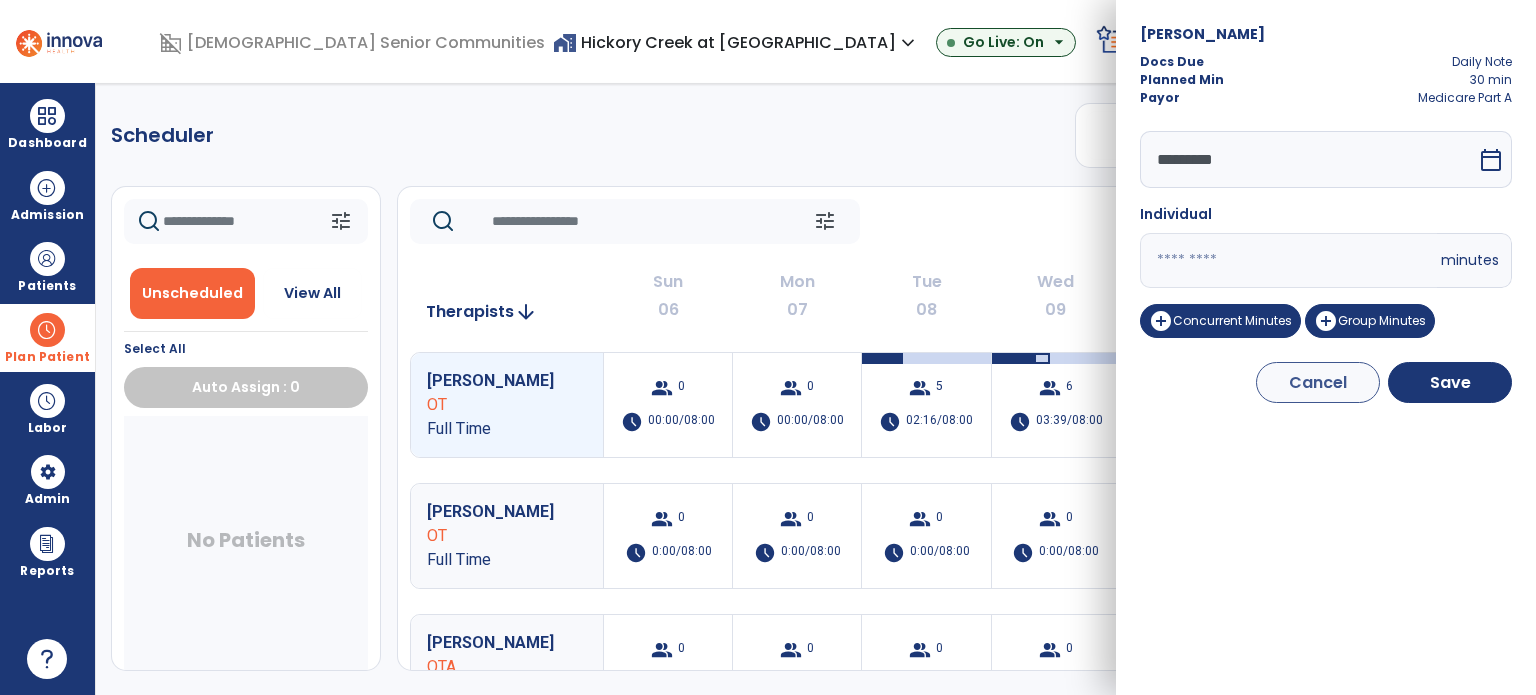 drag, startPoint x: 1188, startPoint y: 257, endPoint x: 1120, endPoint y: 263, distance: 68.26419 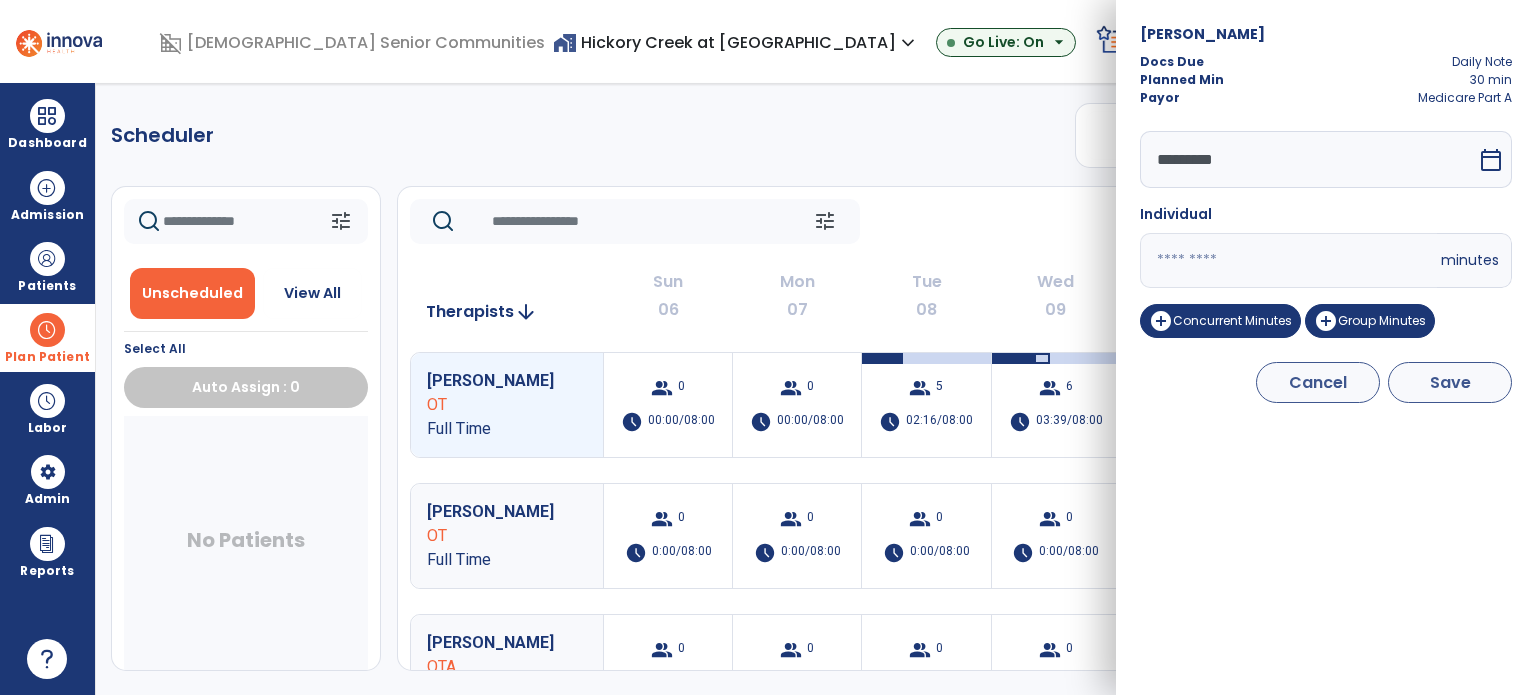 type on "**" 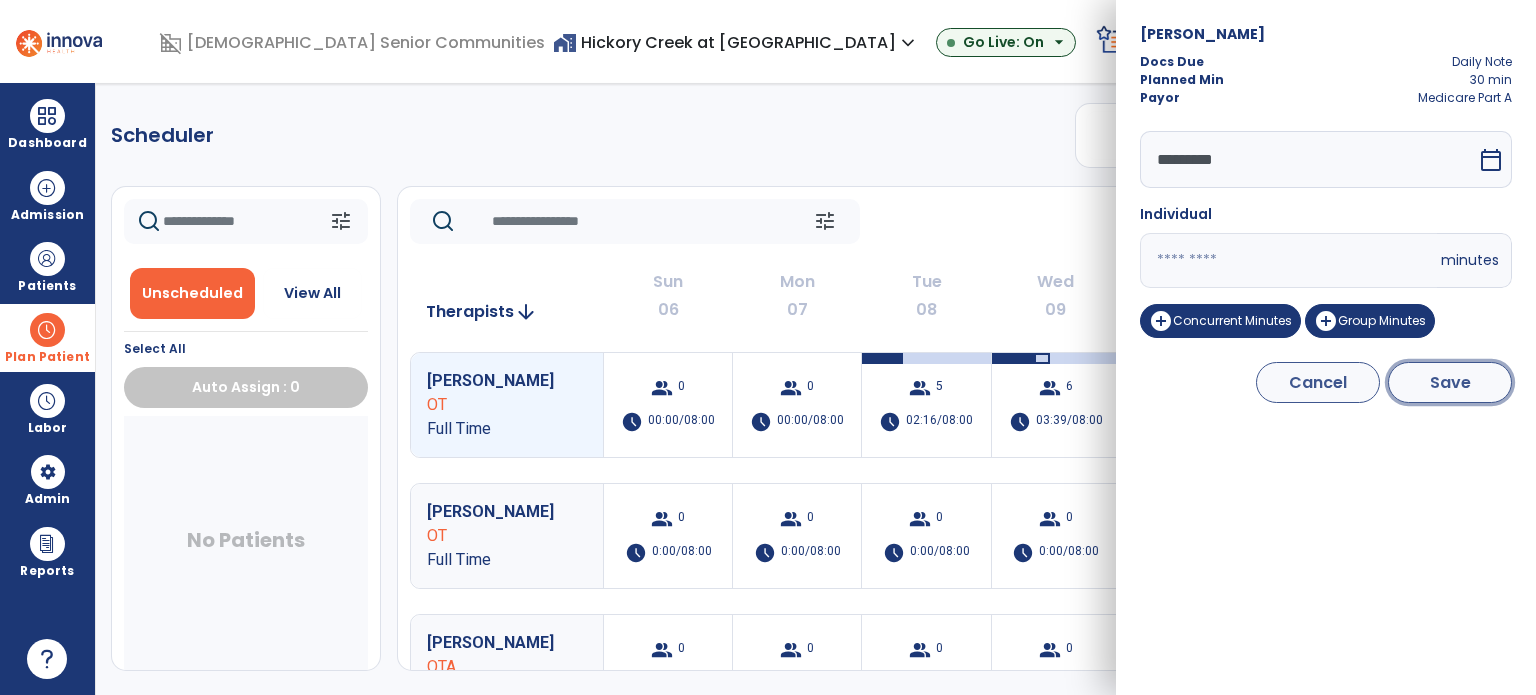 click on "Save" at bounding box center (1450, 382) 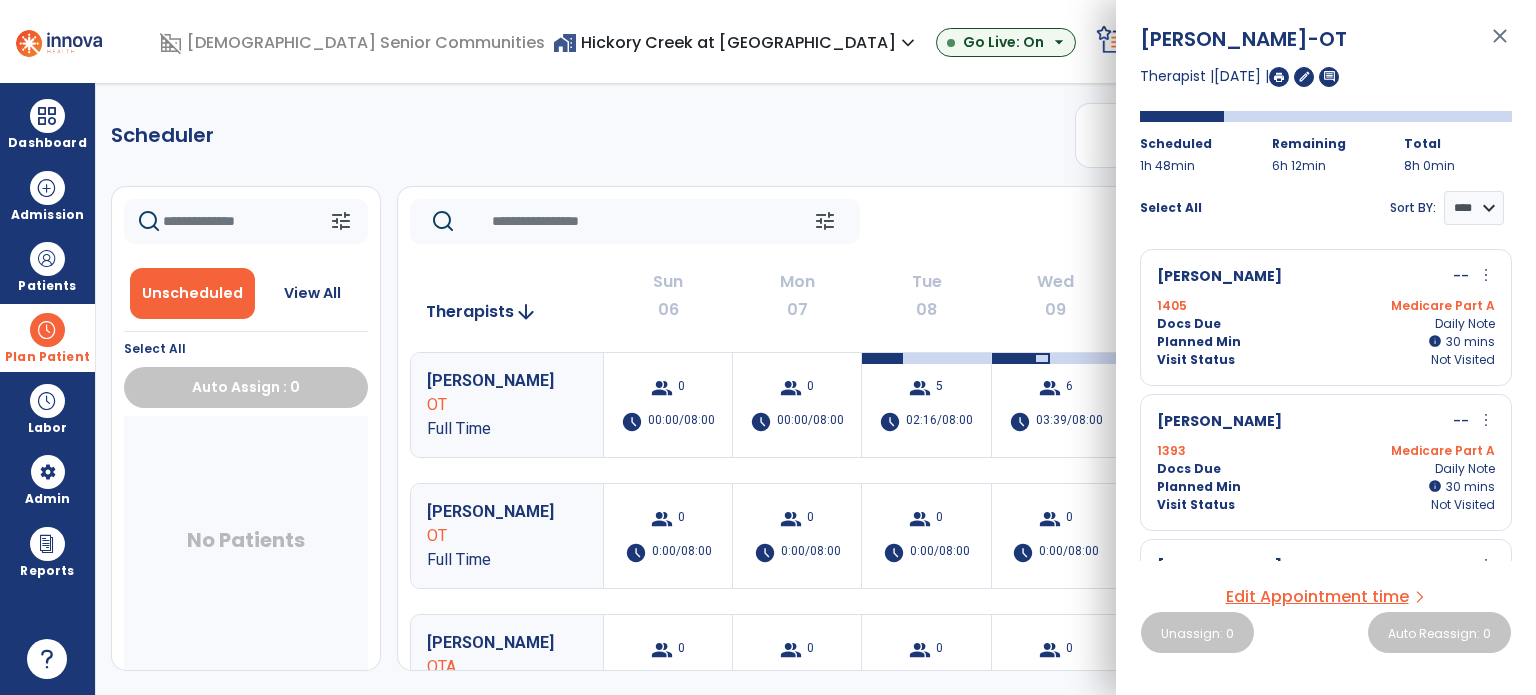 click on "close" at bounding box center [1500, 45] 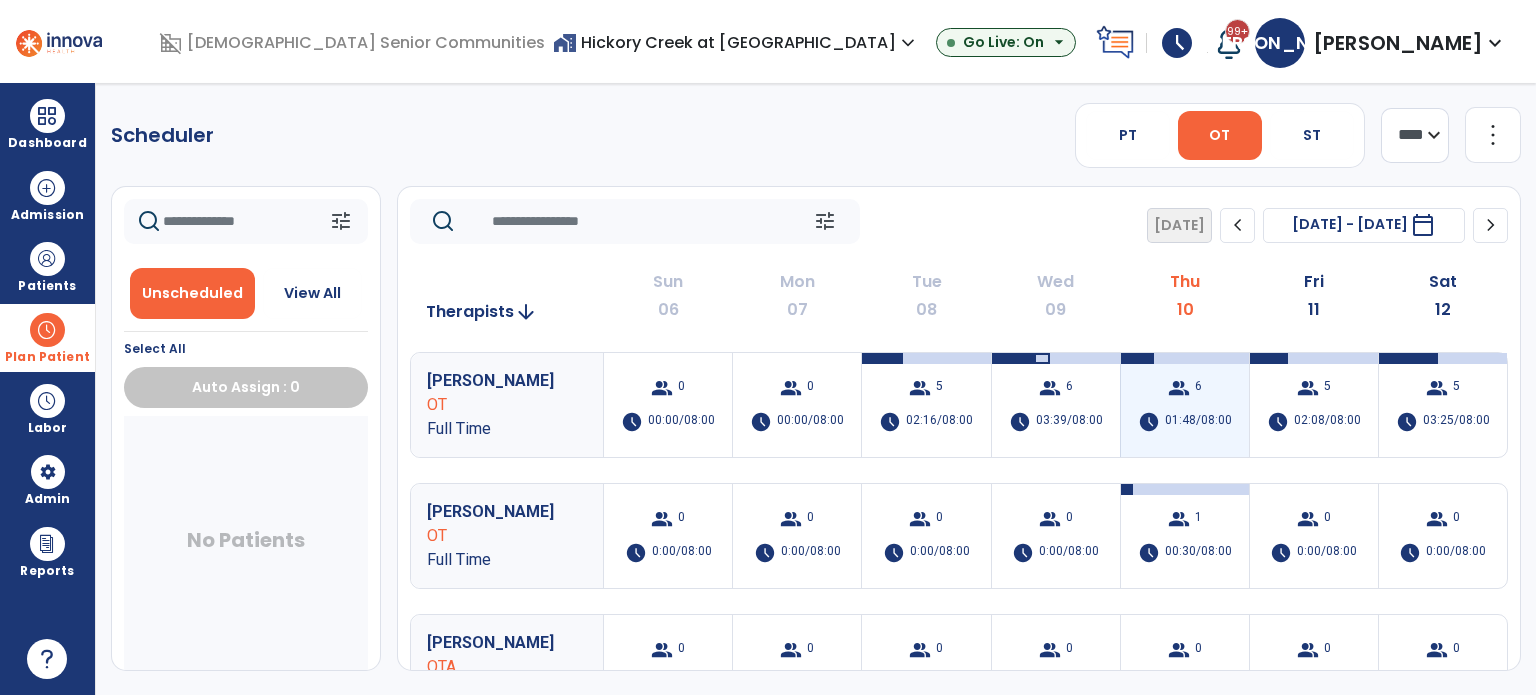 click on "01:48/08:00" at bounding box center (1198, 422) 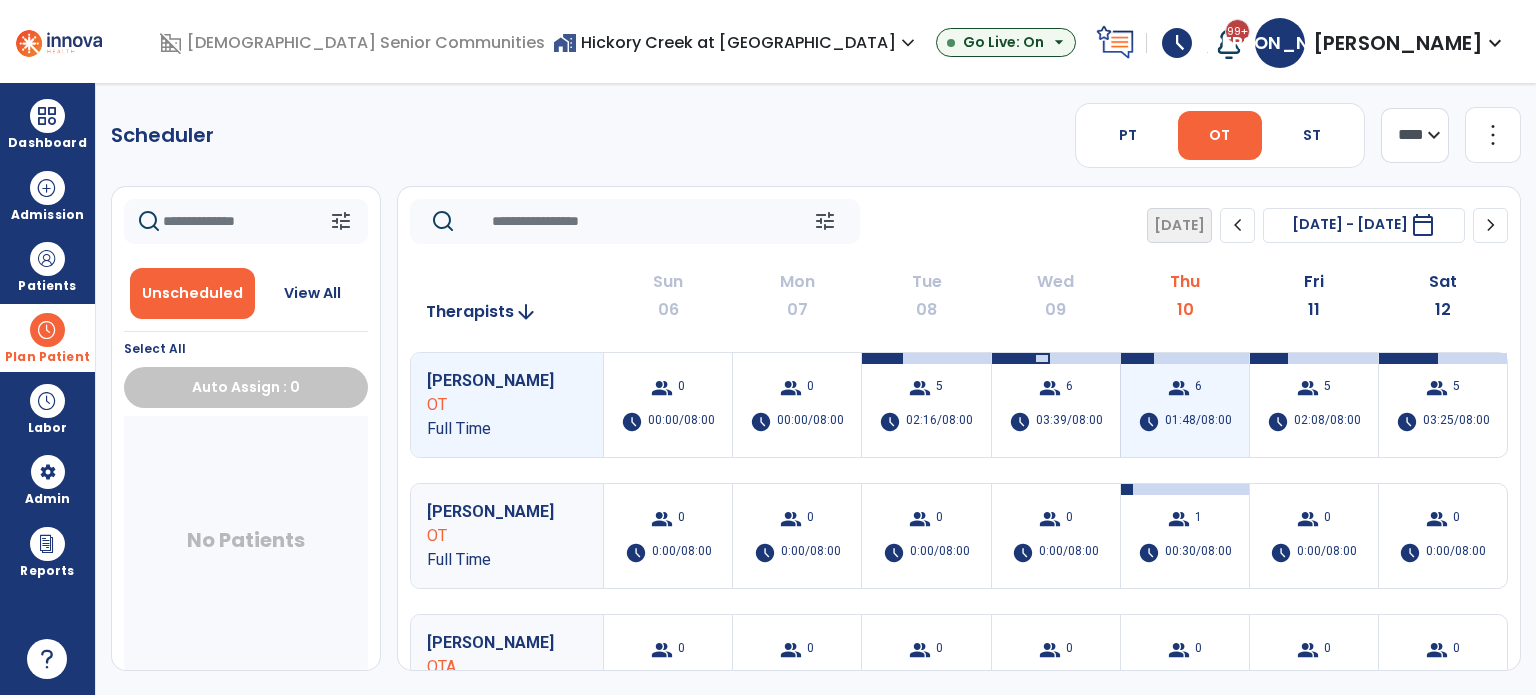 click on "domain_disabled   American Senior Communities   home_work   Hickory Creek at Madison   expand_more   Arbor Grove Village   Hickory Creek at Greensburg   Hickory Creek at Madison   Swiss Villa Nursing and Rehab  Go Live: On  arrow_drop_down  schedule My Time:   Thursday, Jul 10   Open your timecard  arrow_right 99+ Notifications Mark as read Census Alert - A22 Today at 9:17 AM | Arbor Grove Village Census Alert - A01 Yesterday at 3:02 PM | Arbor Grove Village Census Alert - A01 Yesterday at 2:47 PM | Swiss Villa Nursing and Rehab Census Alert - A03 Yesterday at 2:47 AM | Hickory Creek at Madison Census Alert - A03 Tue Jul 08 2025 at 11:17 PM | Hickory Creek at Madison See all Notifications  JA   Aldridge, Jennifer   expand_more   home   Home   person   Profile   manage_accounts   Admin   help   Help   logout   Log out  Dashboard  dashboard  Therapist Dashboard  view_quilt  Operations Dashboard Admission Patients  format_list_bulleted  Patient List  space_dashboard  Patient Board  insert_chart  Labor" at bounding box center (768, 347) 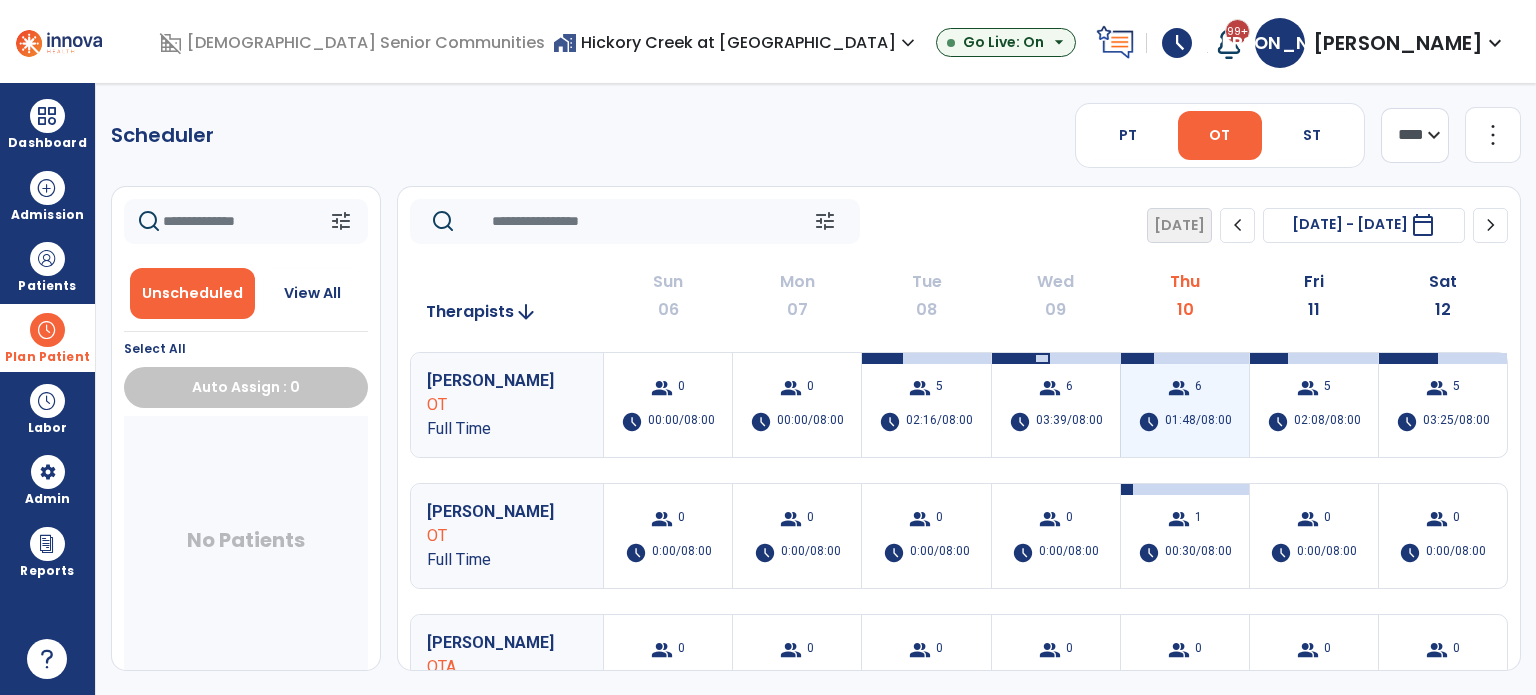click on "group  6  schedule  01:48/08:00" at bounding box center [1185, 405] 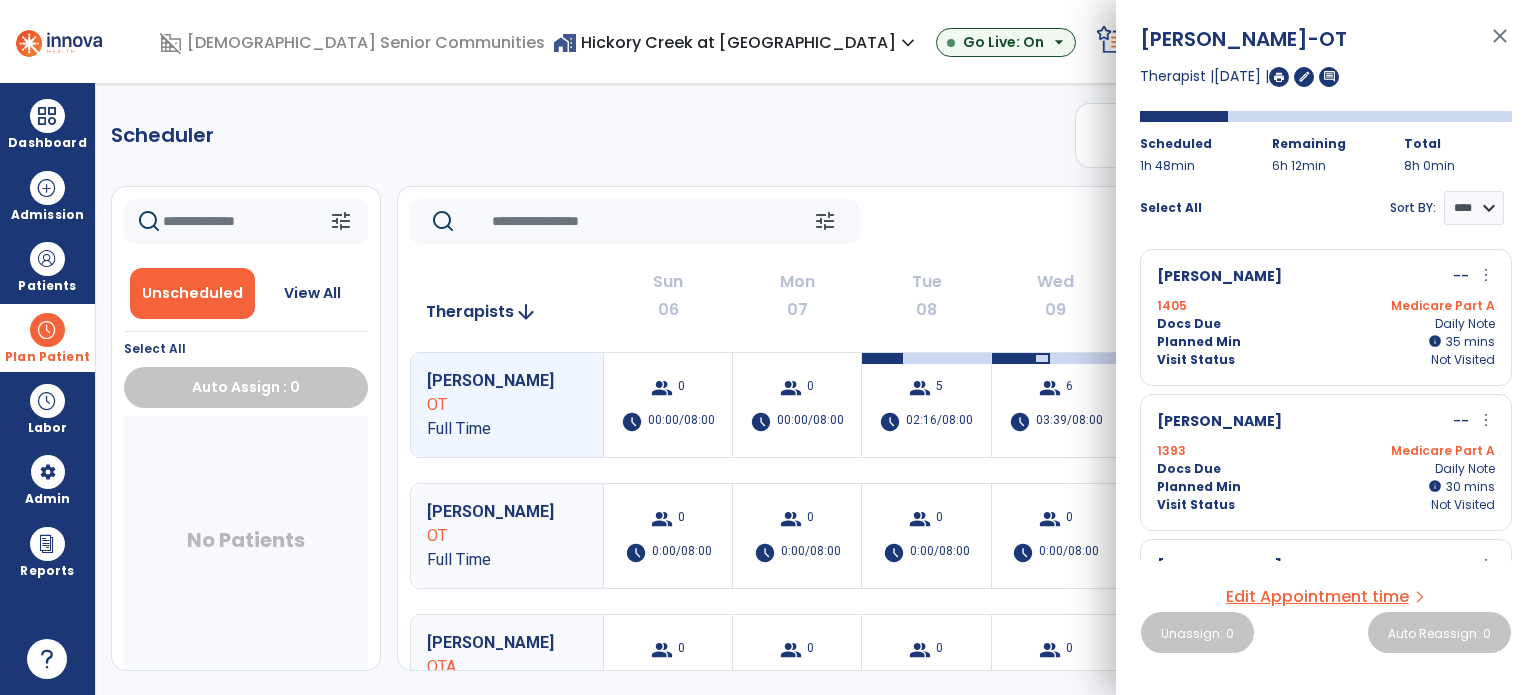 click on "more_vert" at bounding box center (1486, 420) 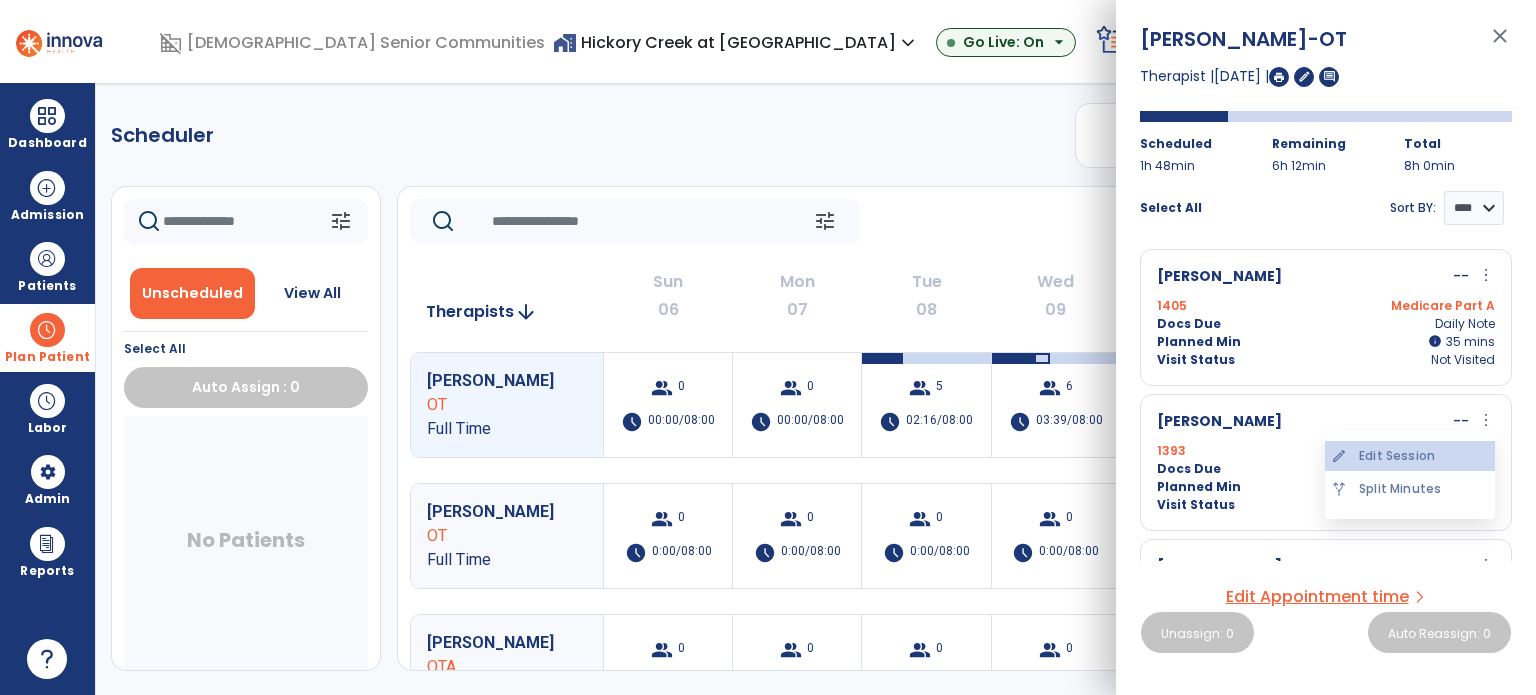 click on "edit   Edit Session" at bounding box center (1410, 456) 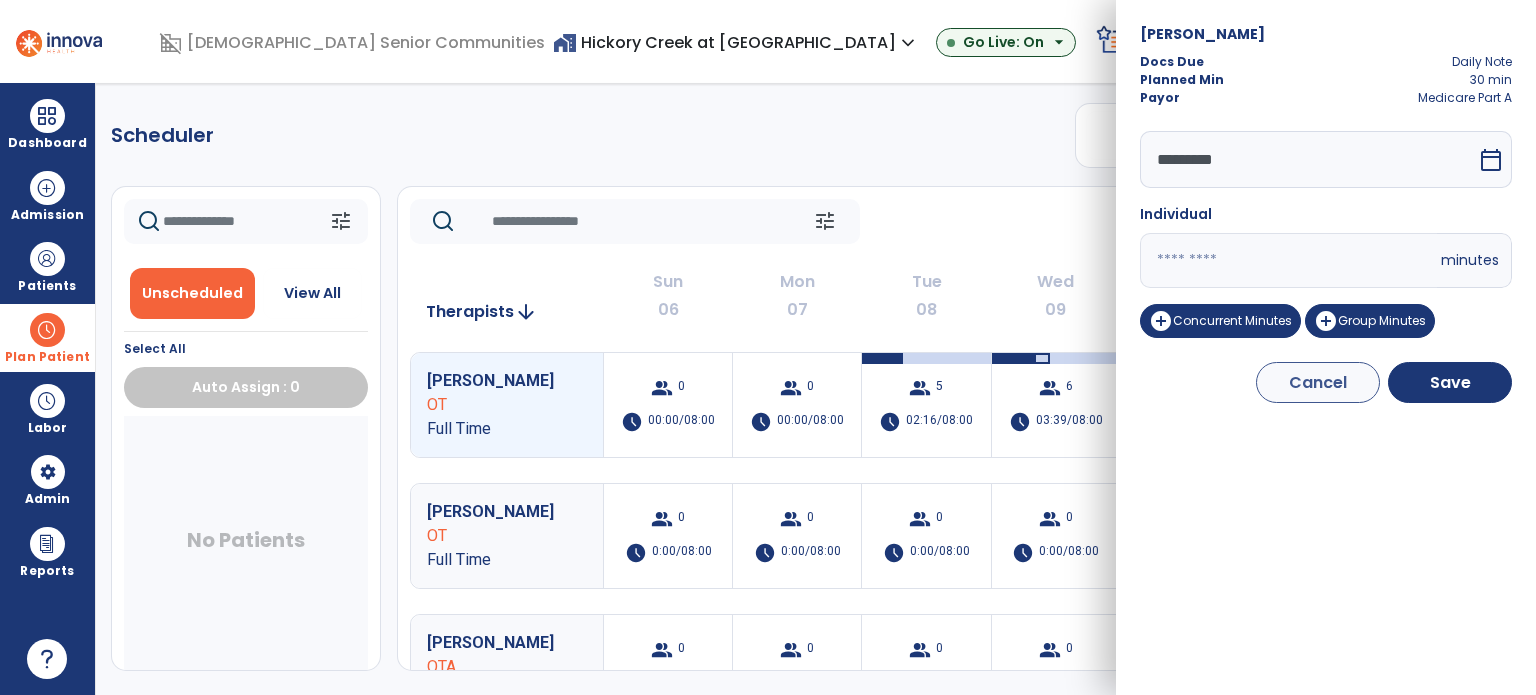 drag, startPoint x: 1189, startPoint y: 242, endPoint x: 1155, endPoint y: 268, distance: 42.80187 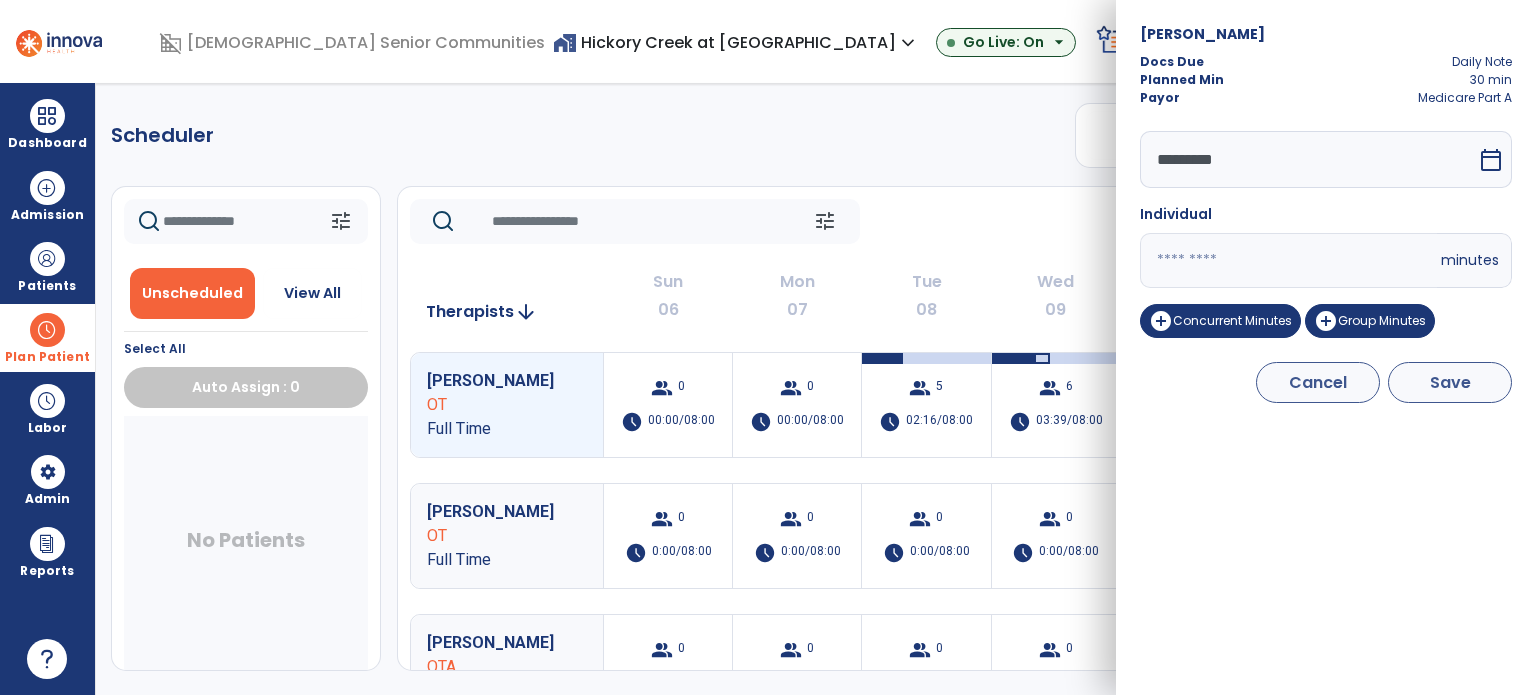 type on "**" 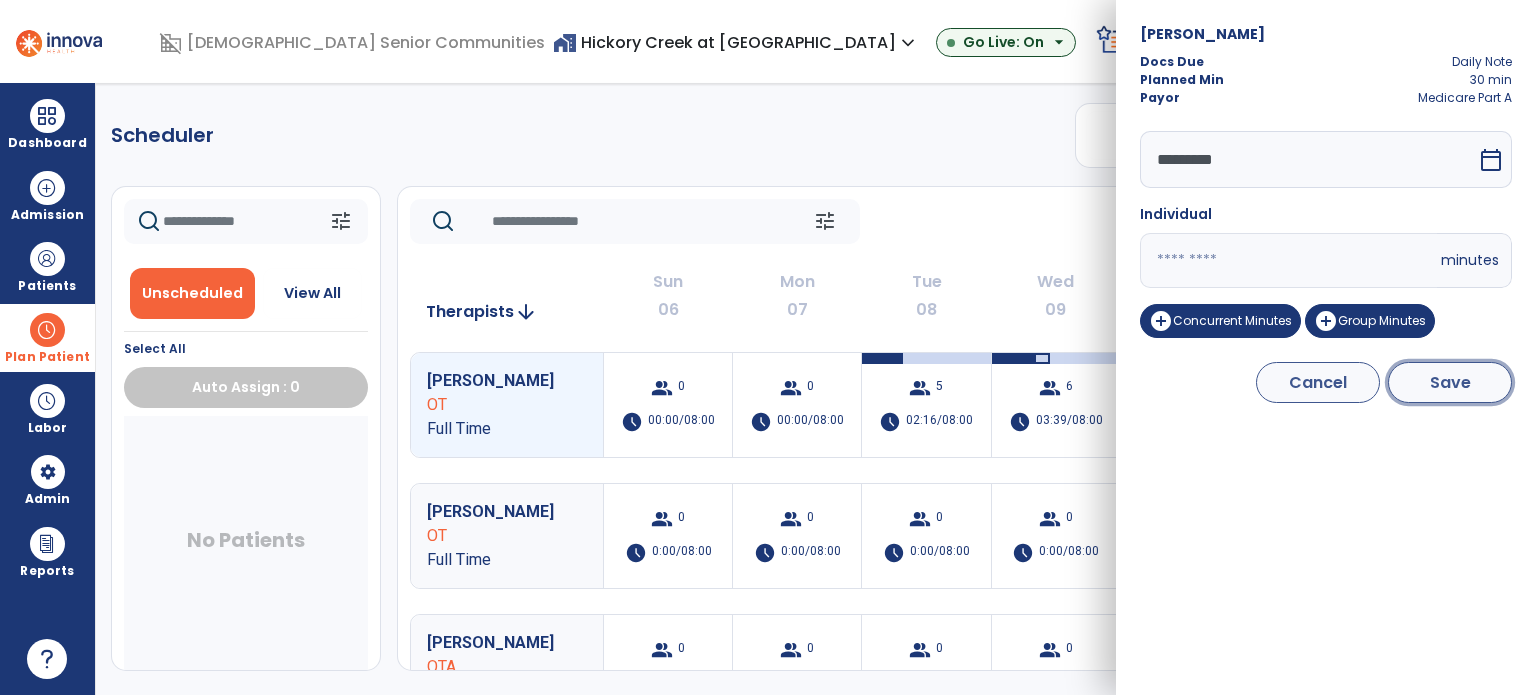 click on "Save" at bounding box center [1450, 382] 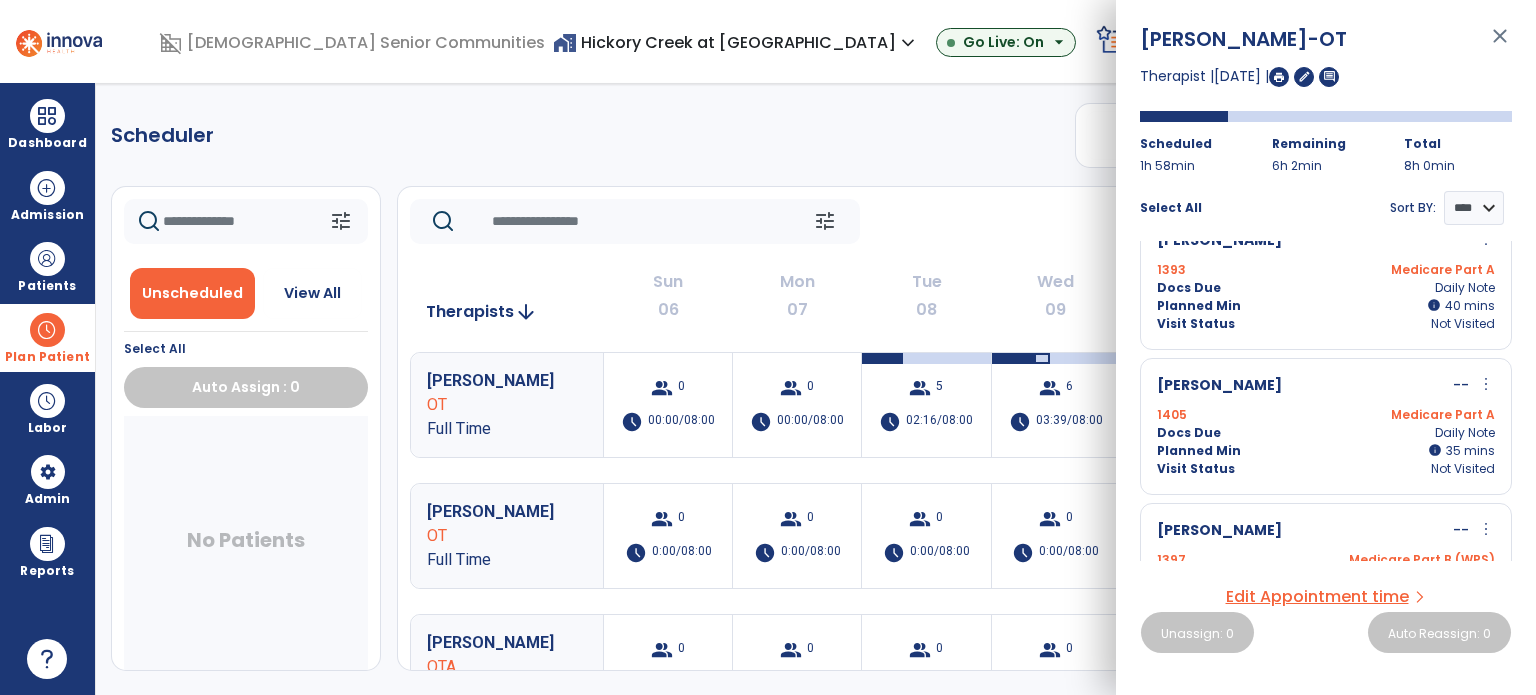 scroll, scrollTop: 0, scrollLeft: 0, axis: both 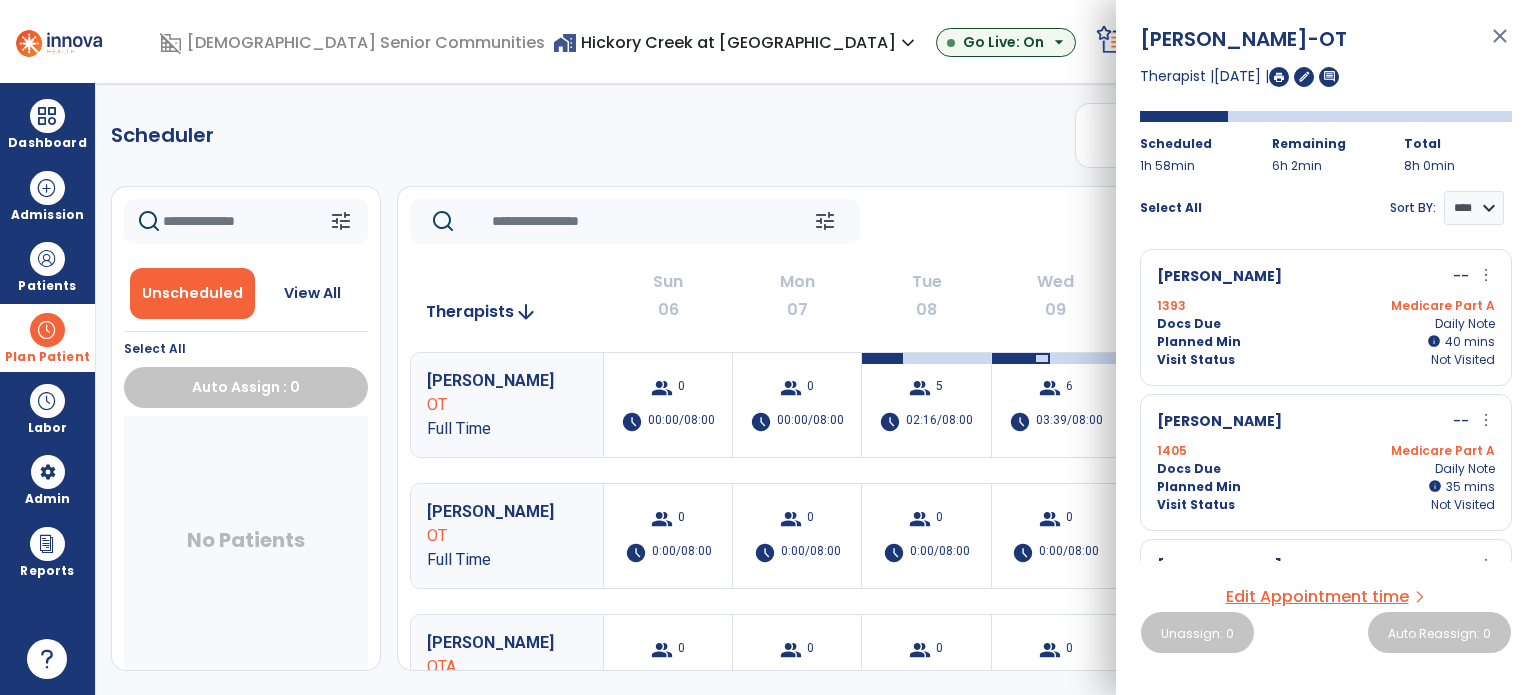 click on "close" at bounding box center [1500, 45] 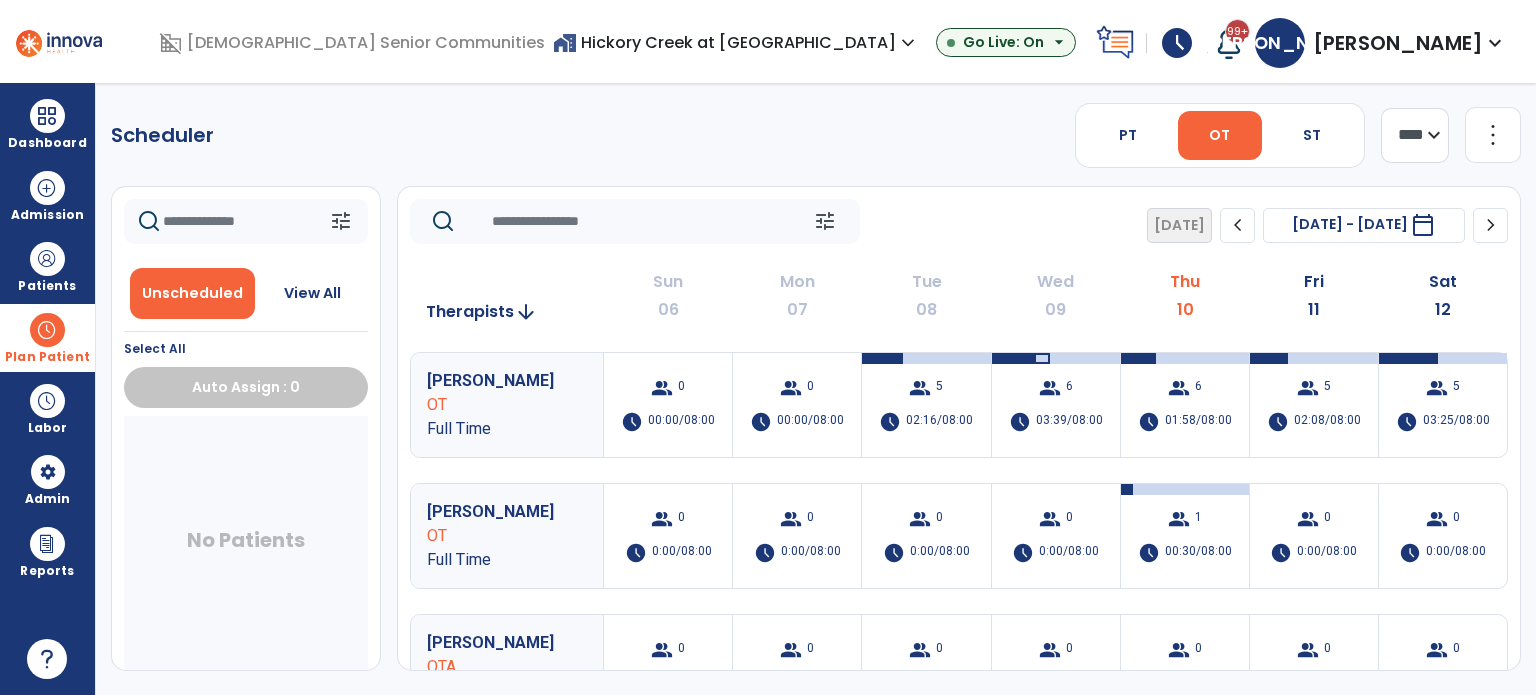 click at bounding box center [47, 330] 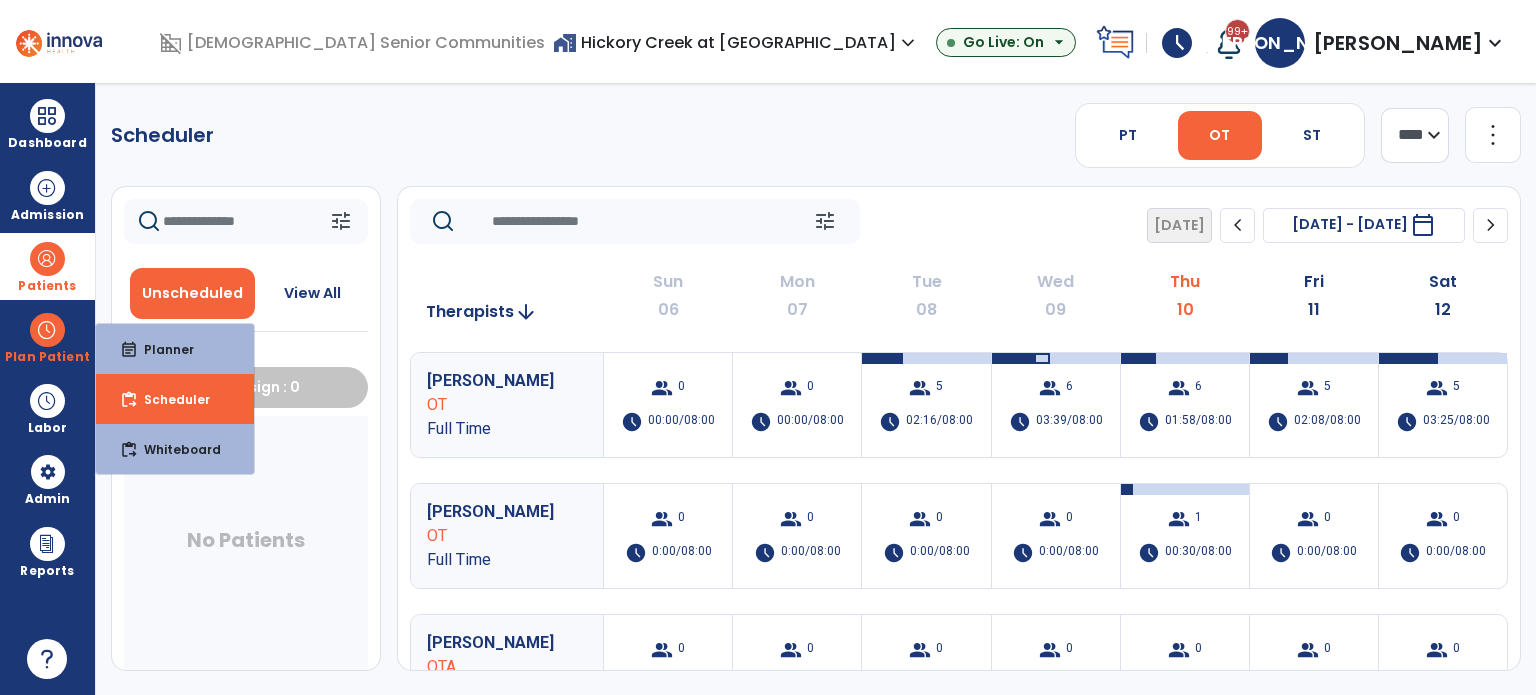 click at bounding box center (47, 259) 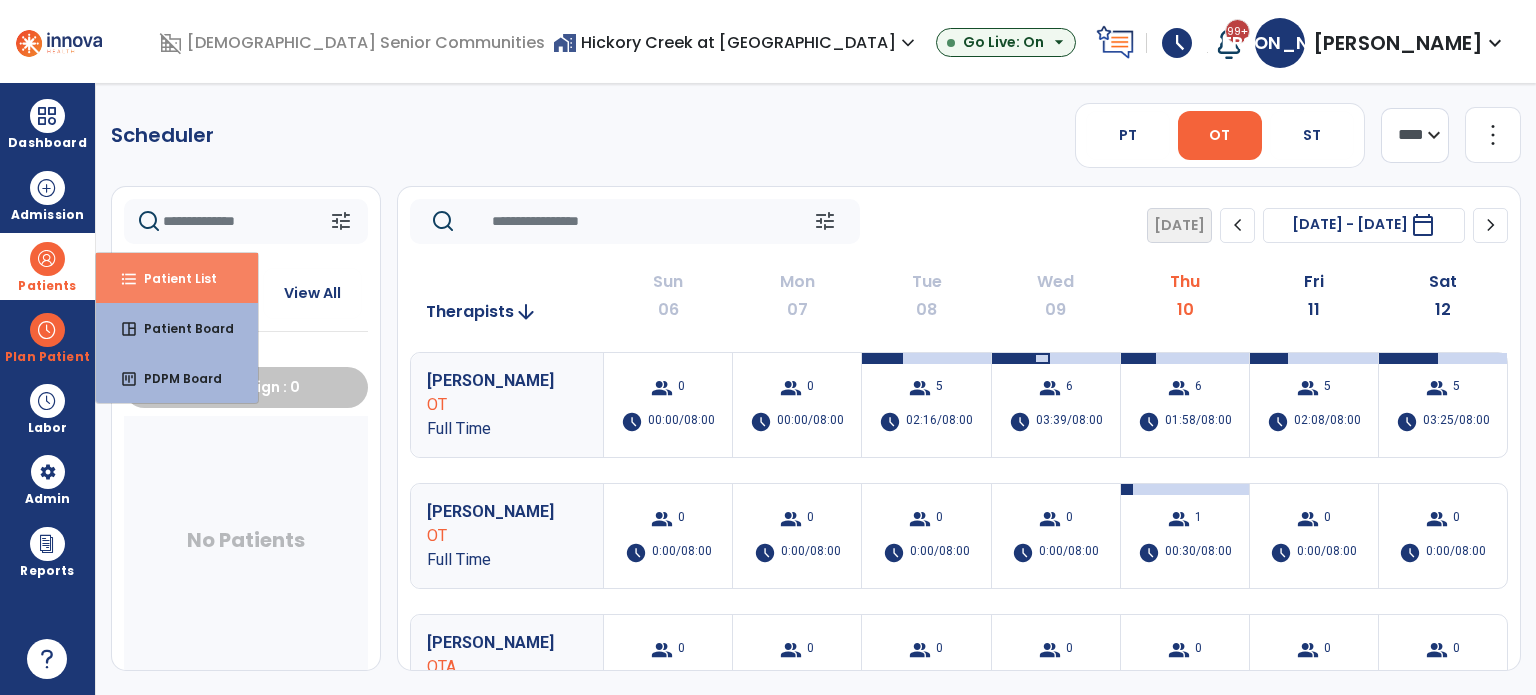 click on "Patient List" at bounding box center [172, 278] 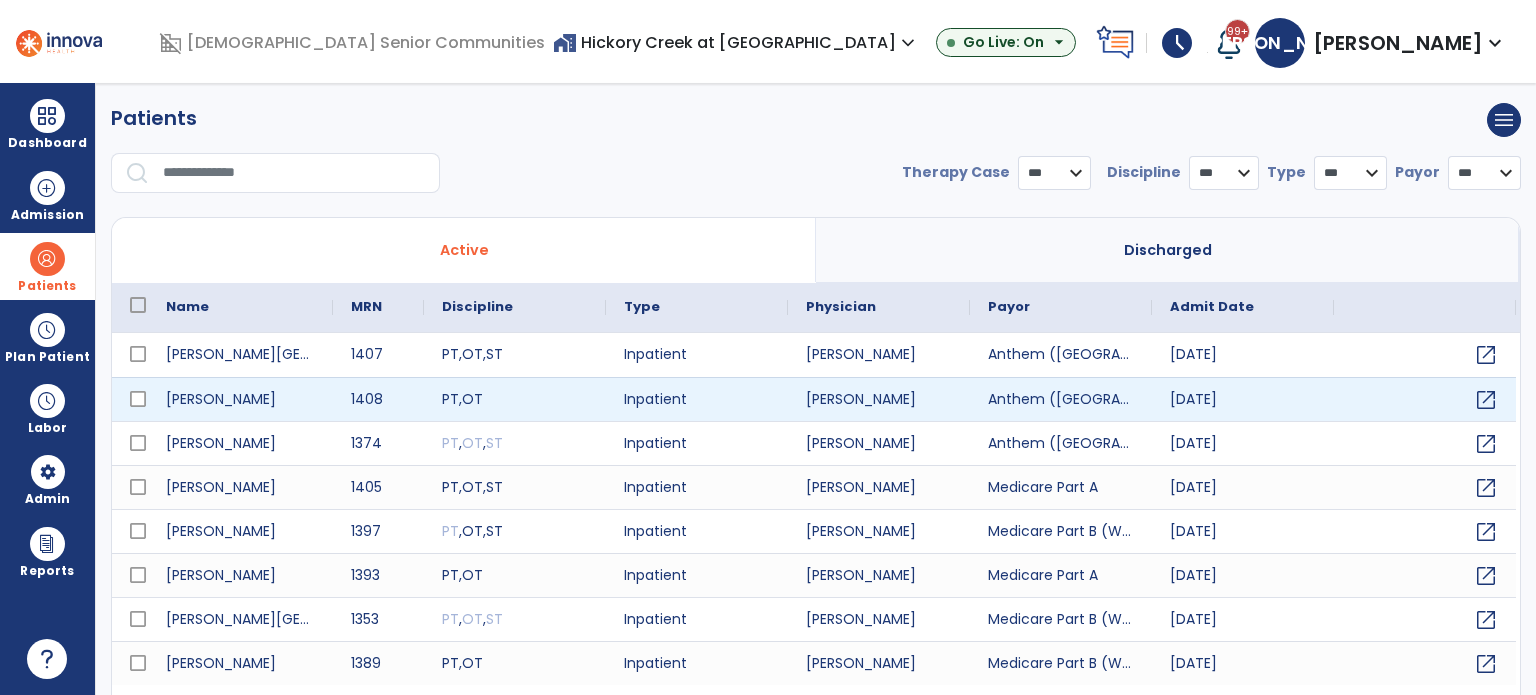 select on "***" 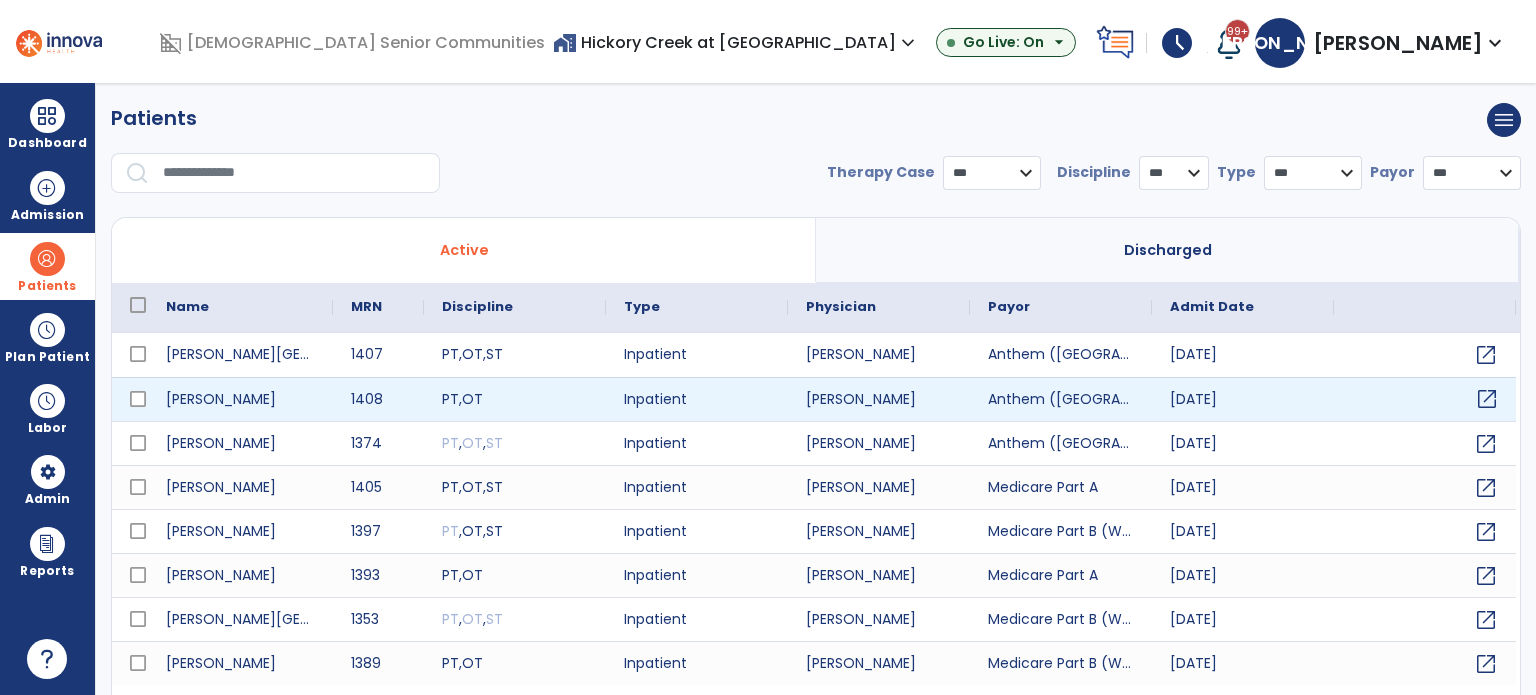 click on "open_in_new" at bounding box center [1487, 399] 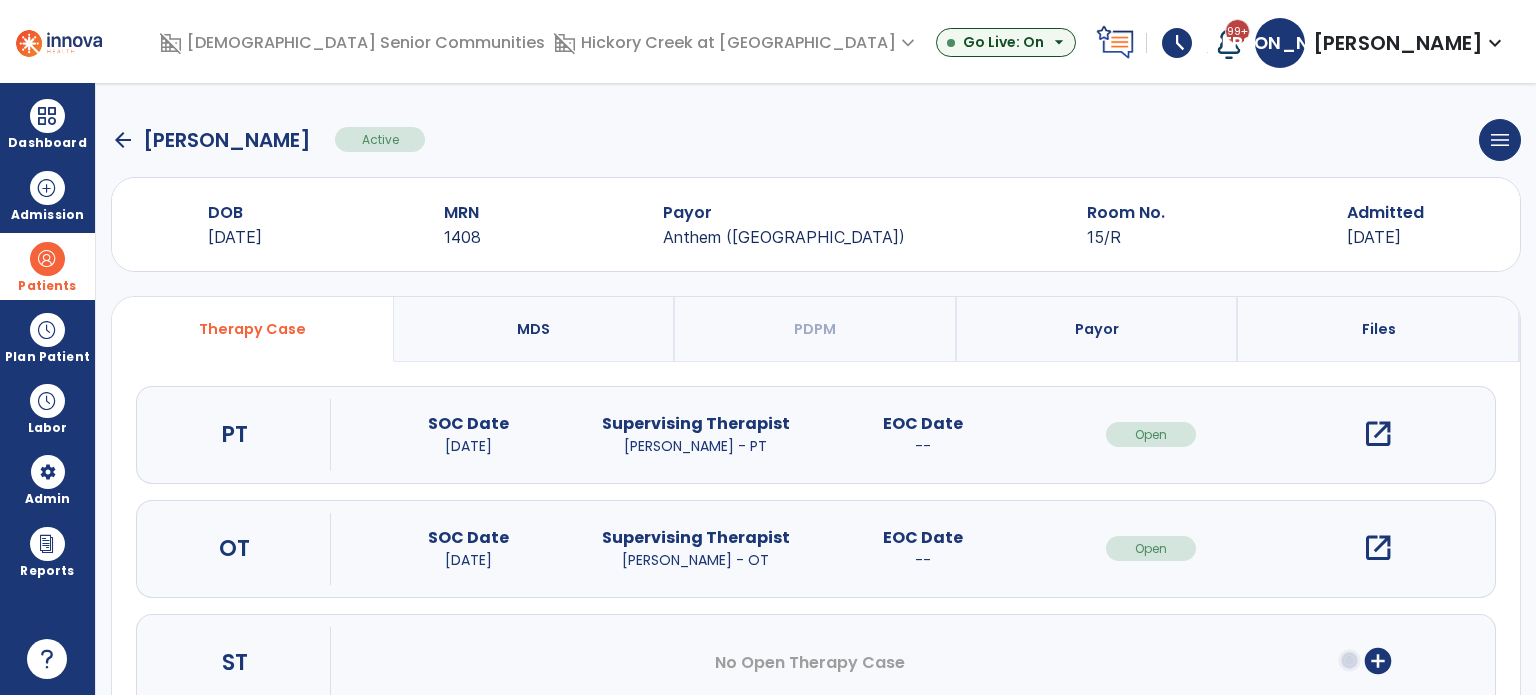 click on "open_in_new" at bounding box center (1378, 548) 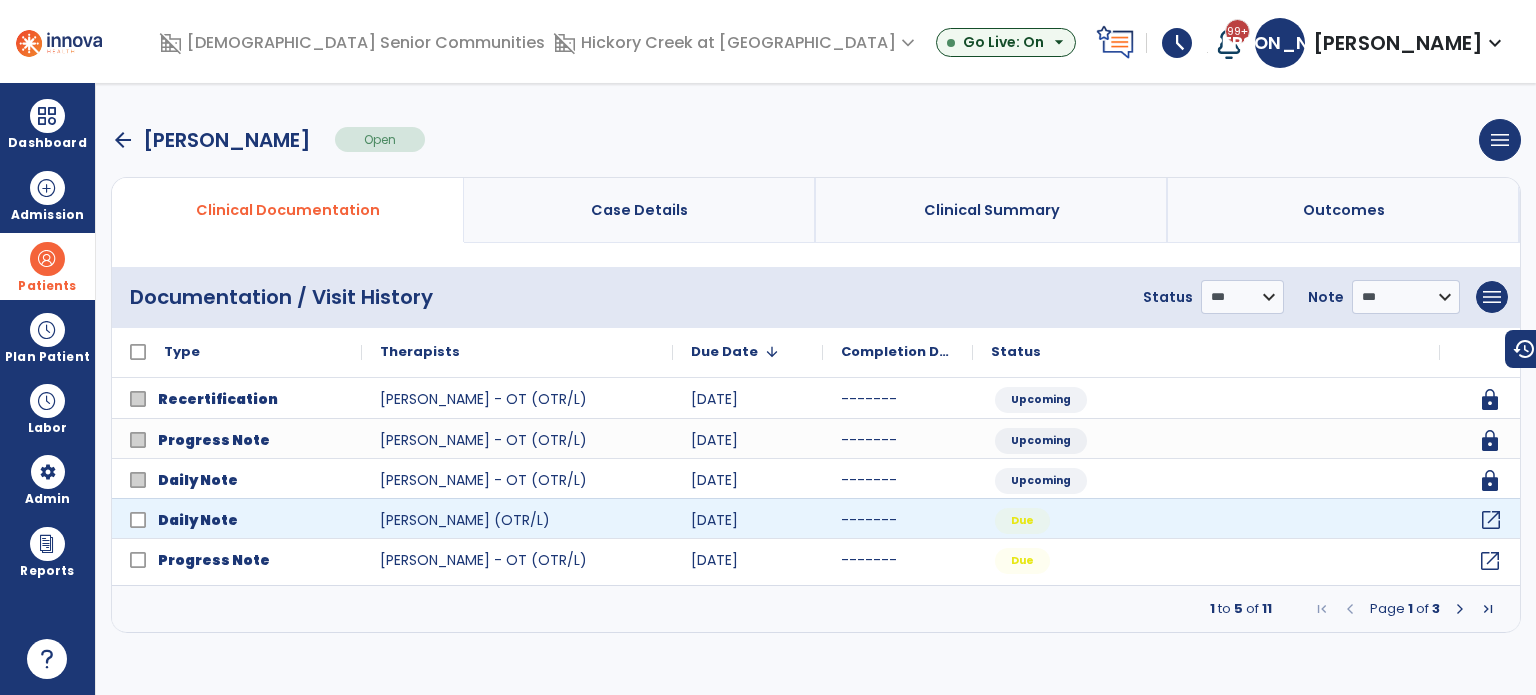 click on "open_in_new" 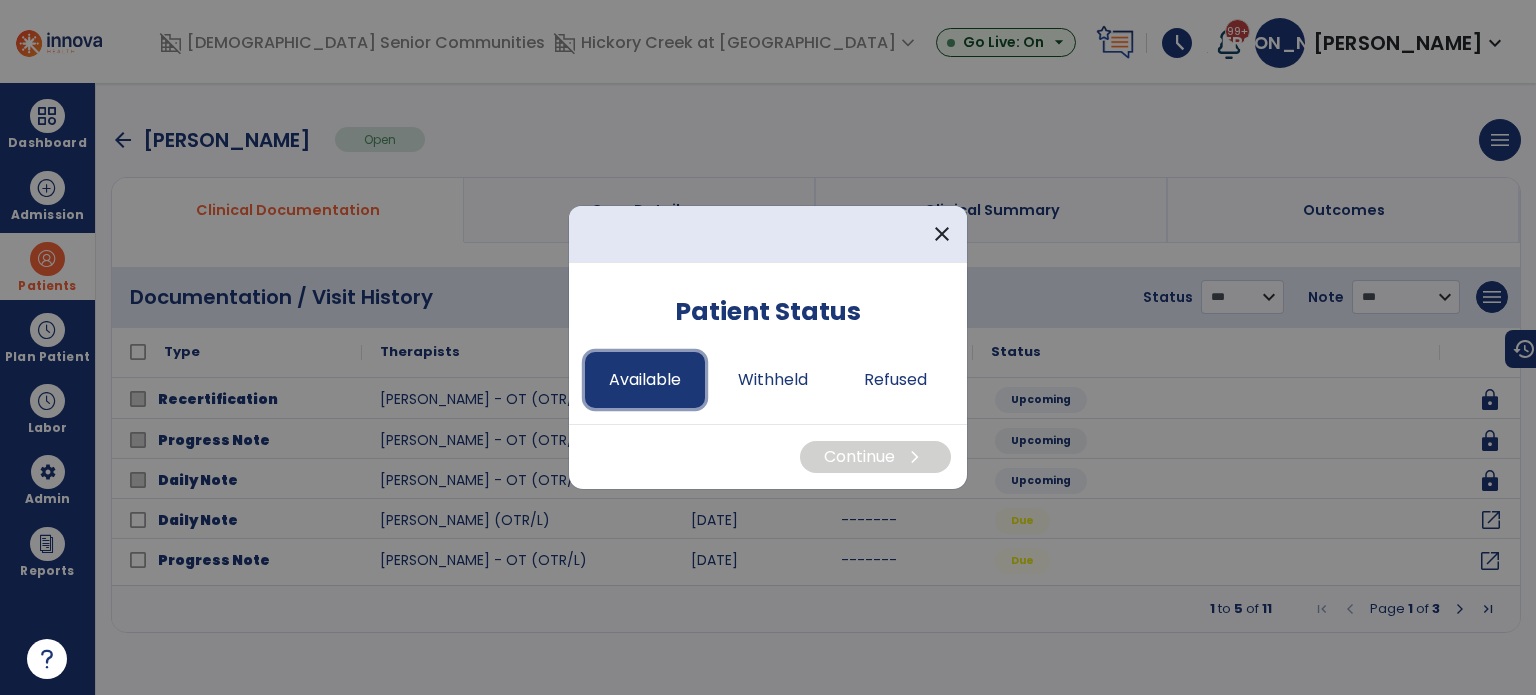 click on "Available" at bounding box center (645, 380) 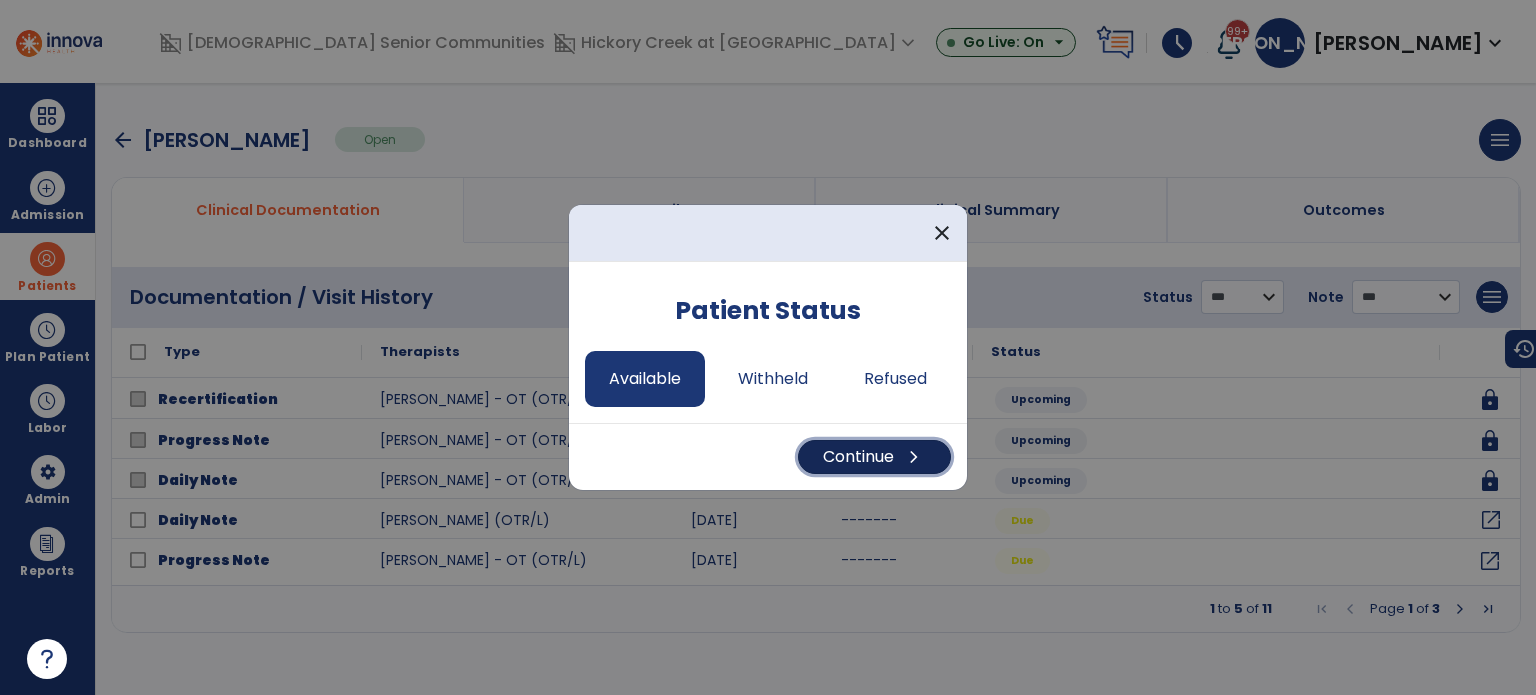 click on "Continue   chevron_right" at bounding box center [874, 457] 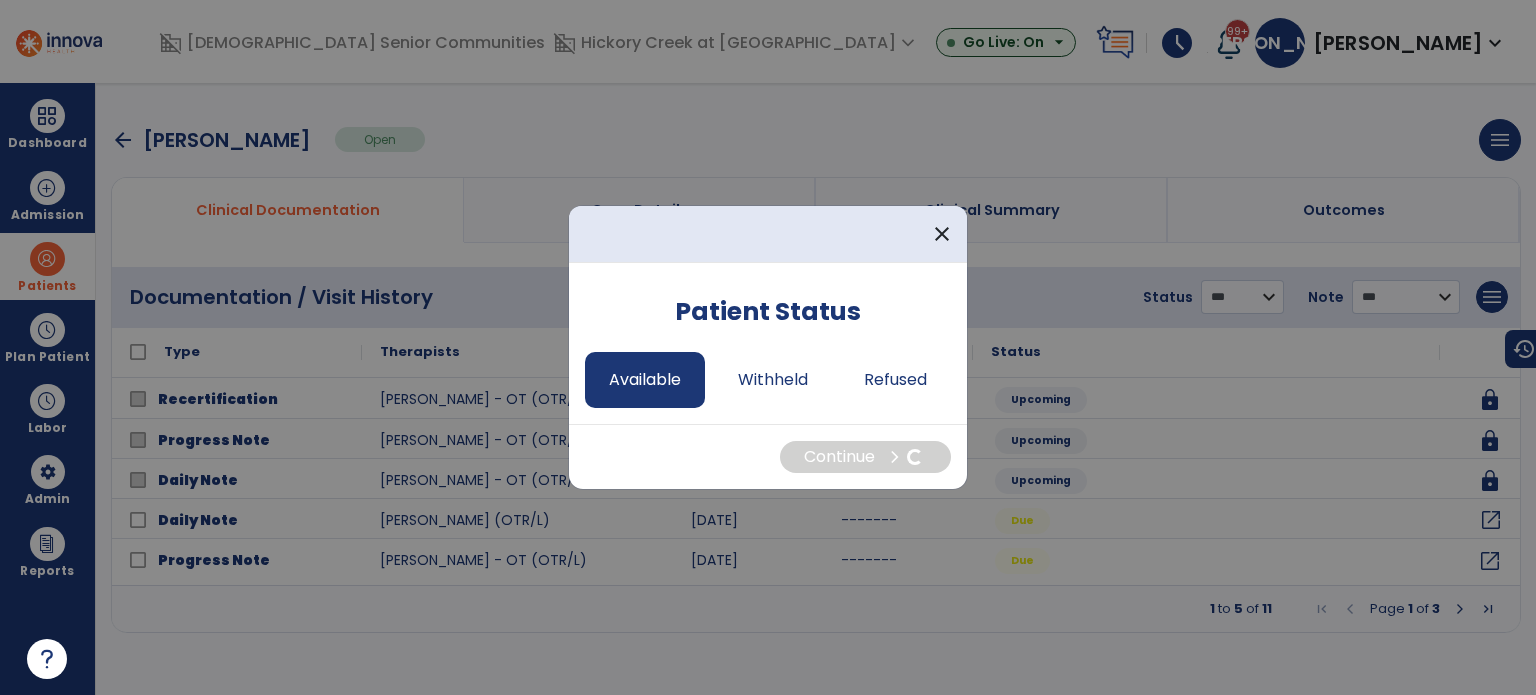 select on "*" 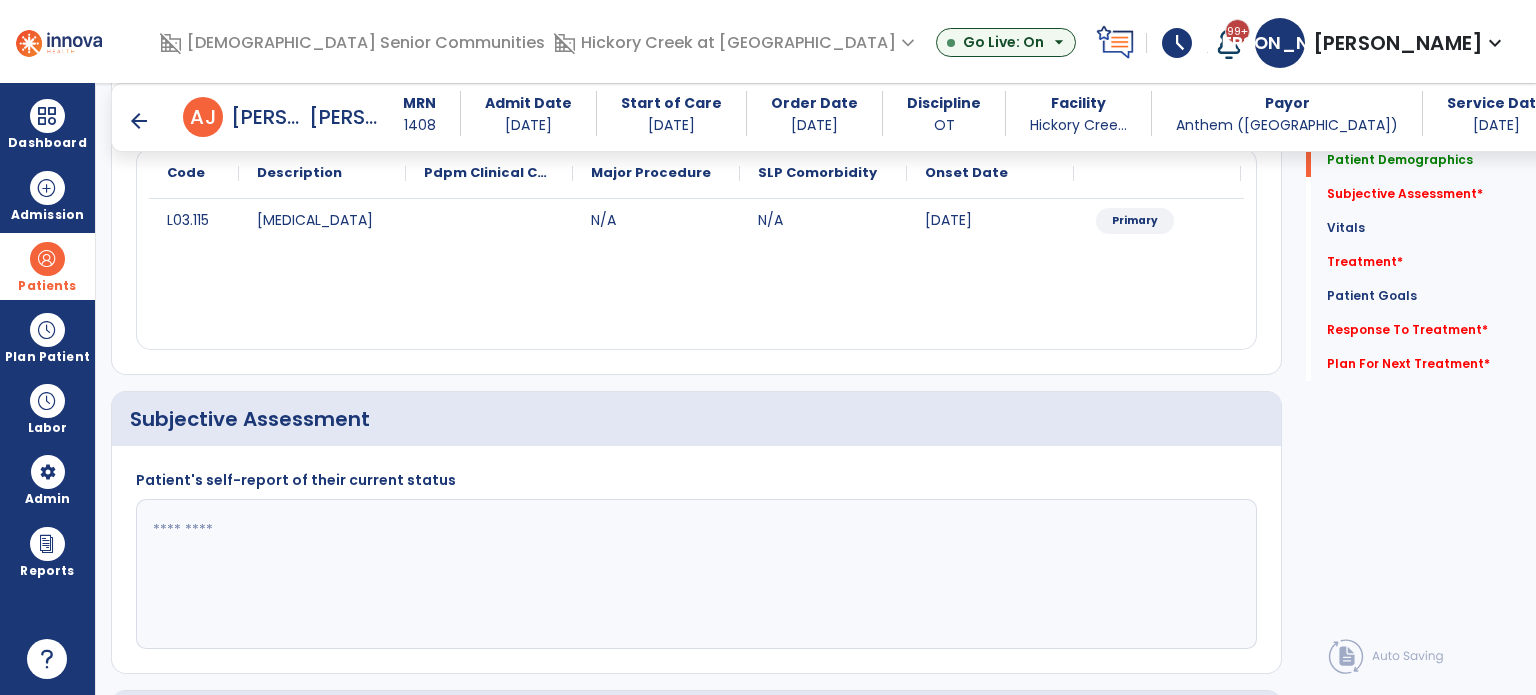 scroll, scrollTop: 300, scrollLeft: 0, axis: vertical 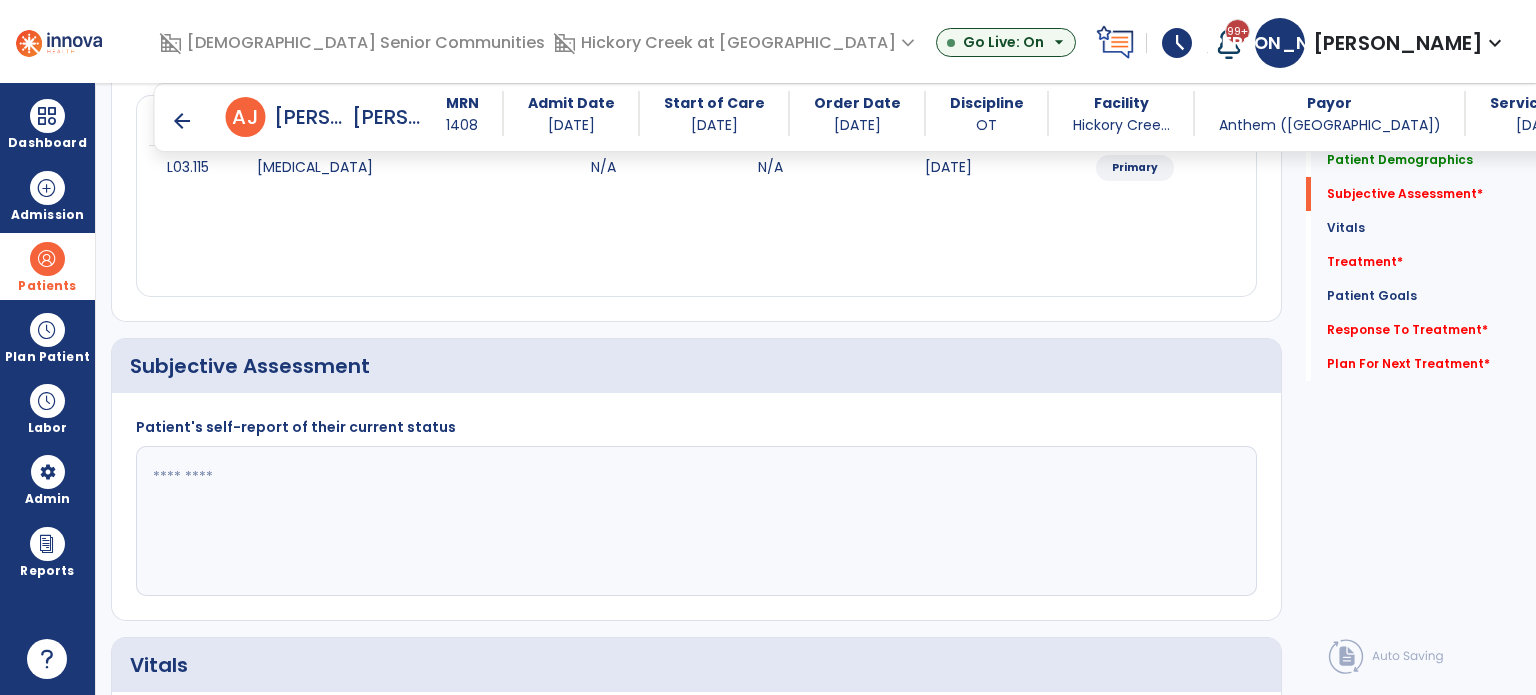 click 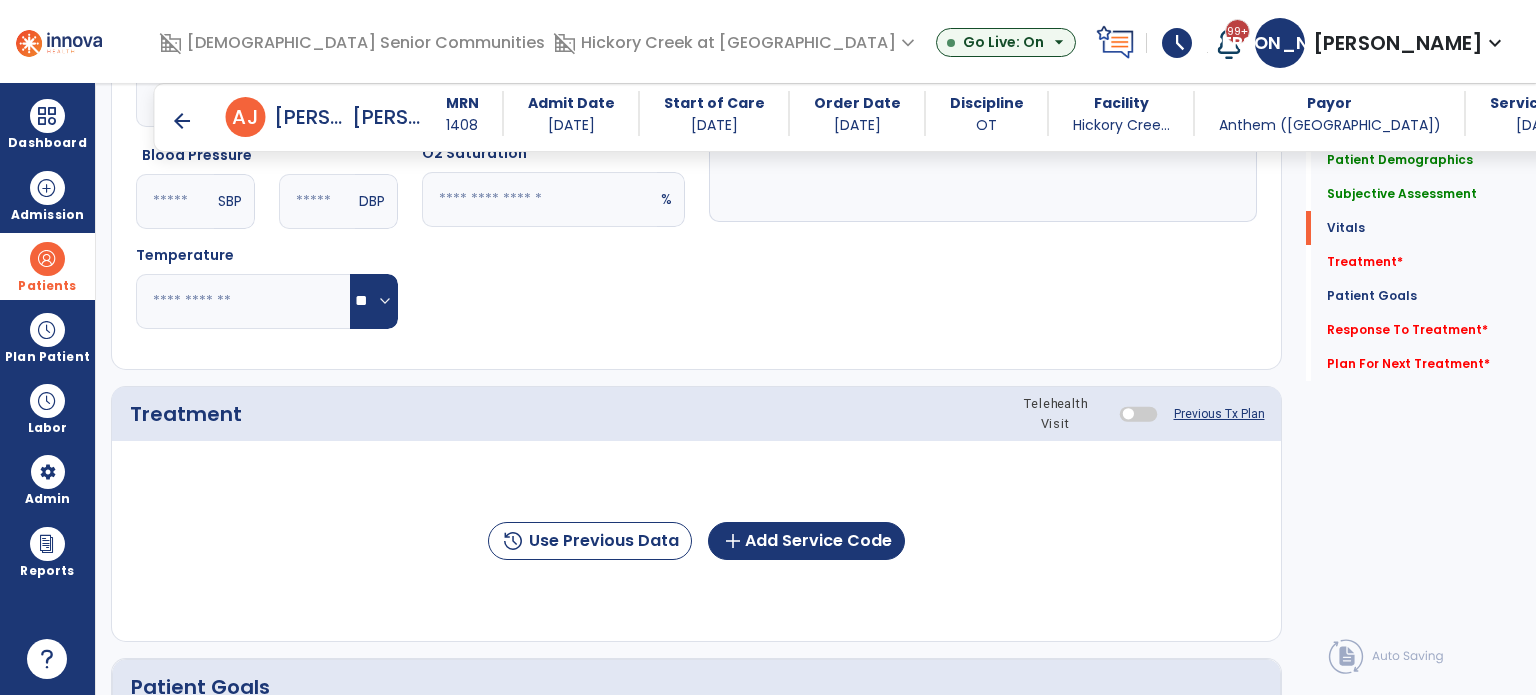 scroll, scrollTop: 1000, scrollLeft: 0, axis: vertical 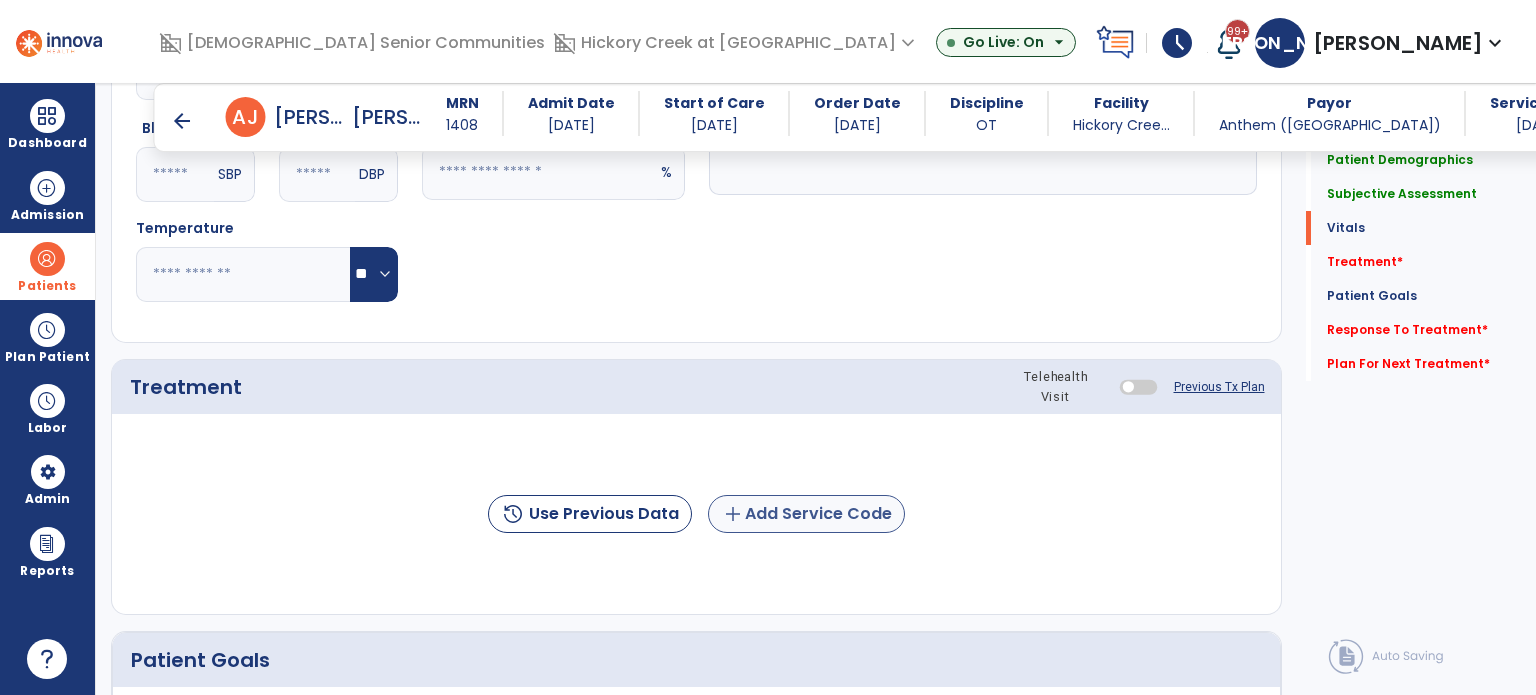 type on "**********" 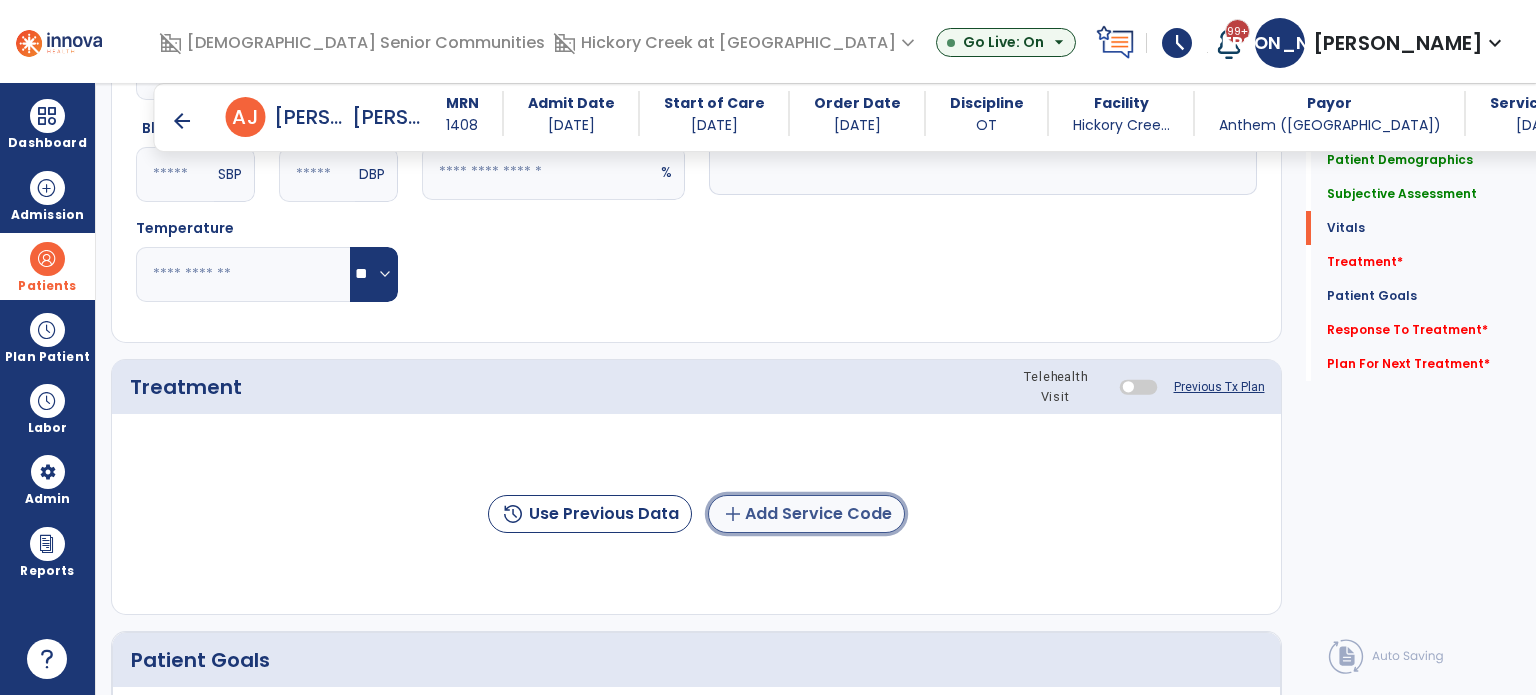 click on "add  Add Service Code" 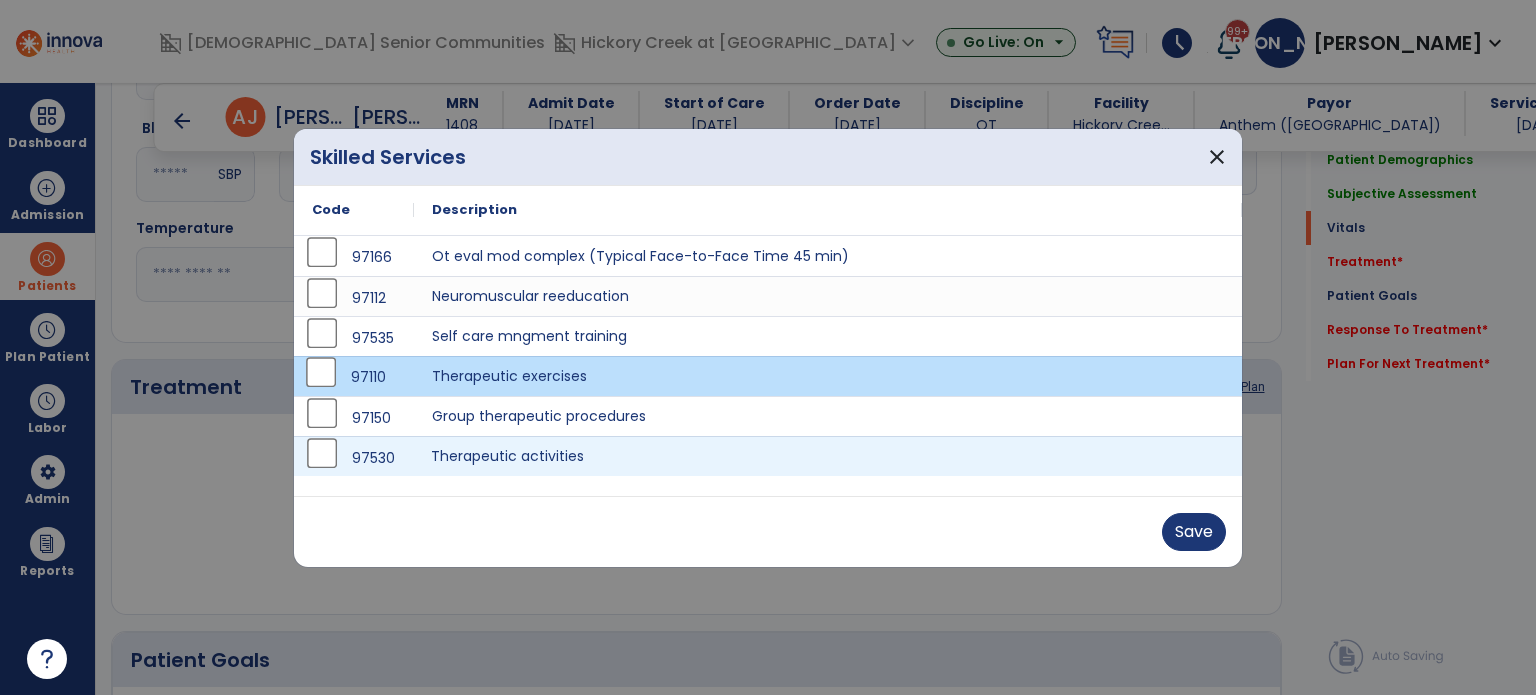 click on "Therapeutic activities" at bounding box center [828, 456] 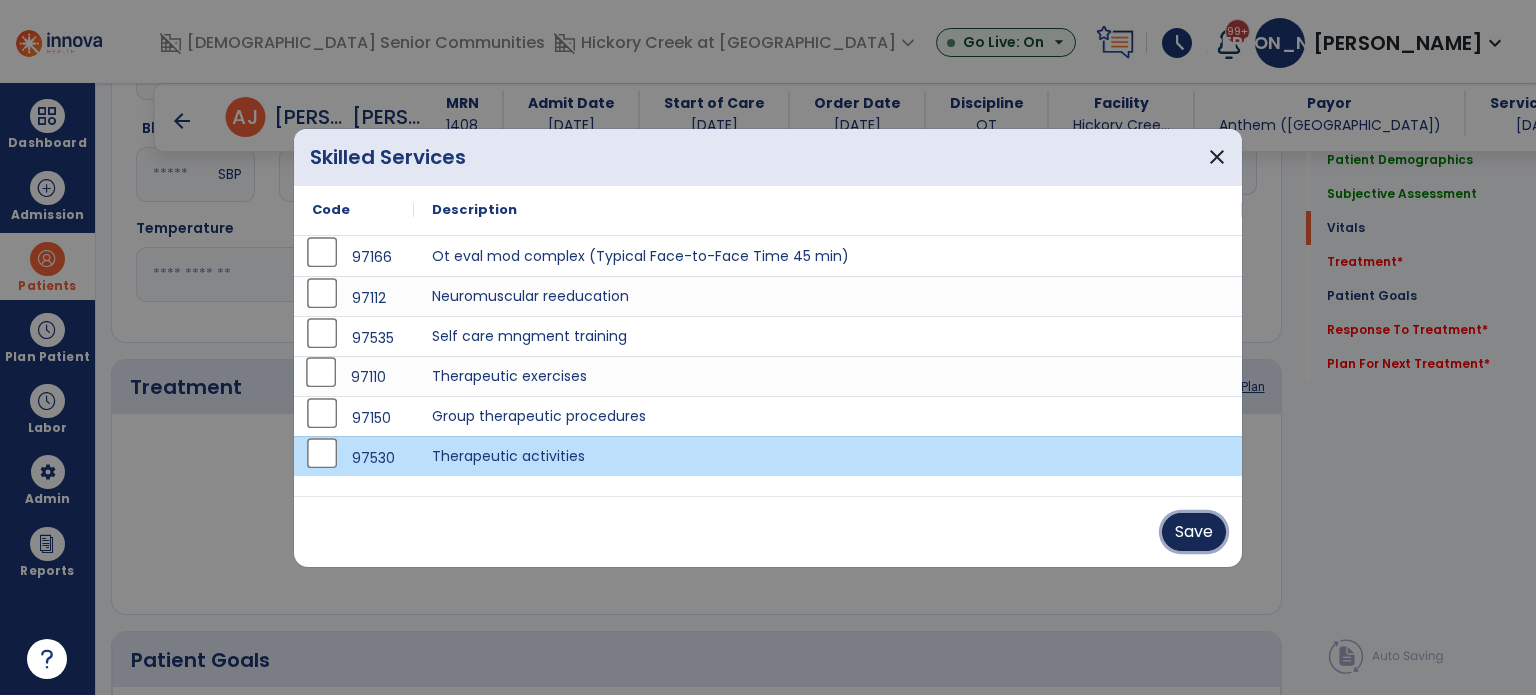 click on "Save" at bounding box center (1194, 532) 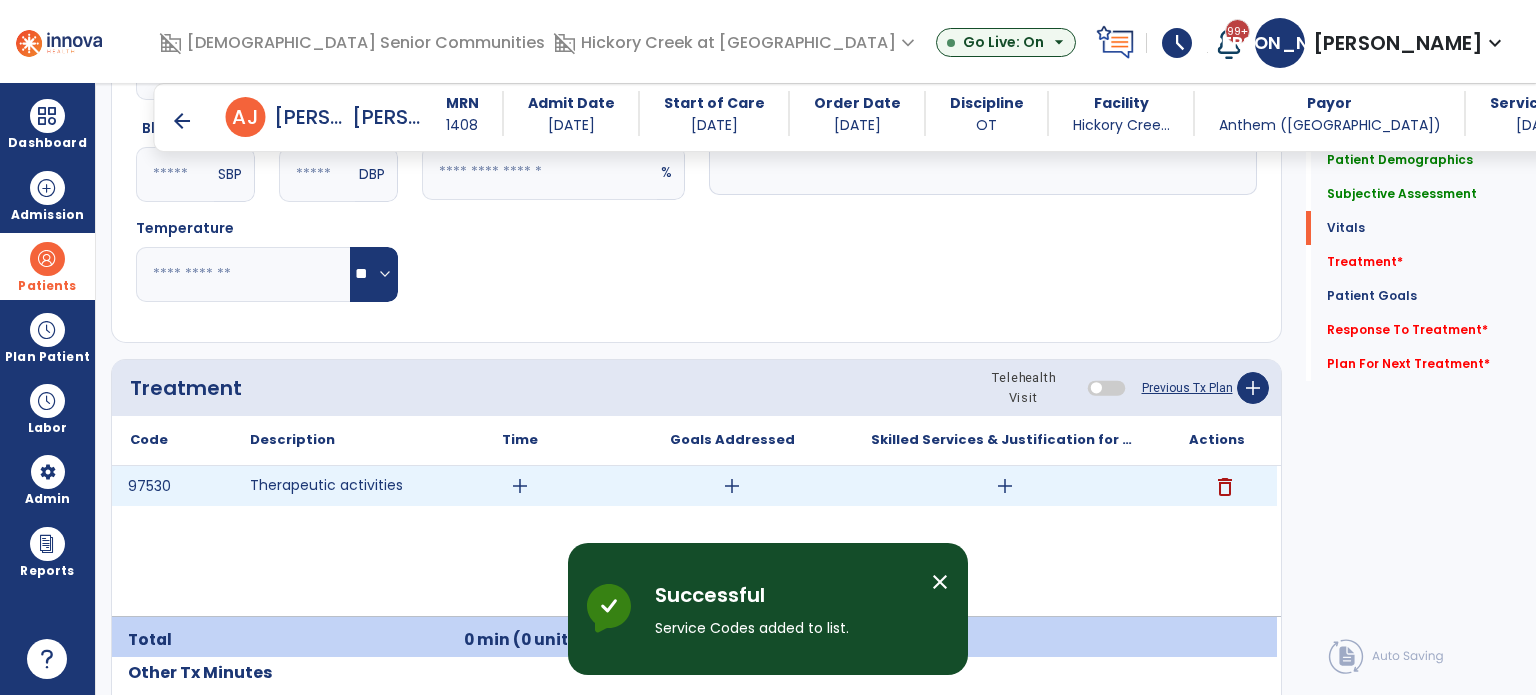 click on "add" at bounding box center [520, 486] 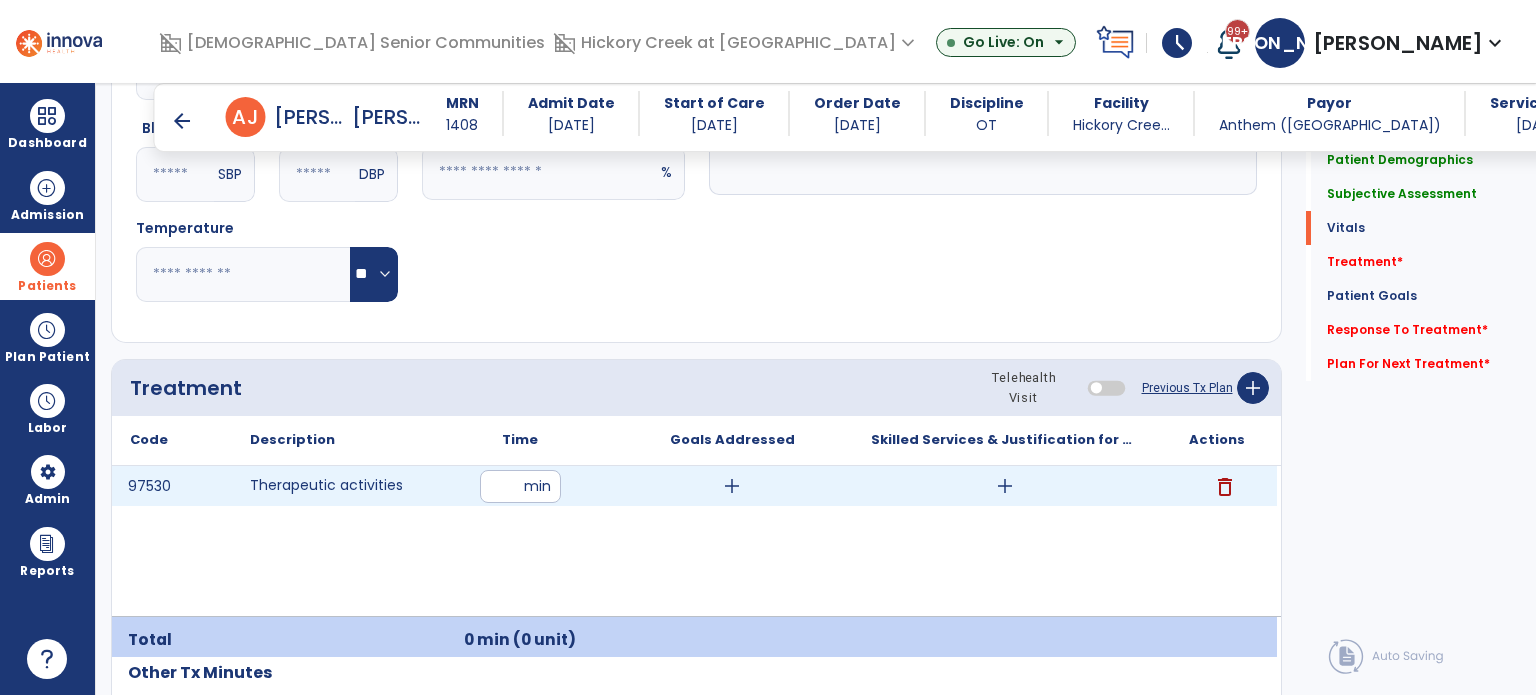 type on "**" 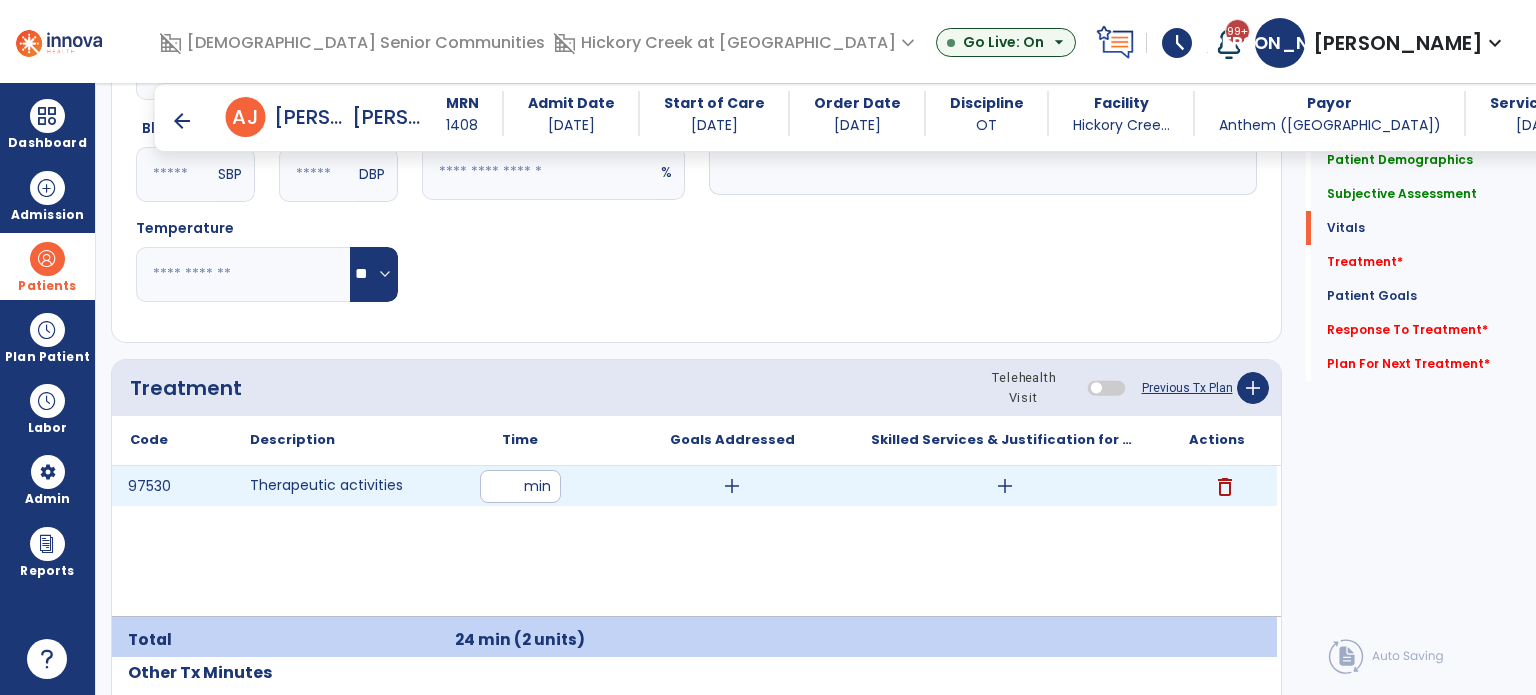 click on "add" at bounding box center [732, 486] 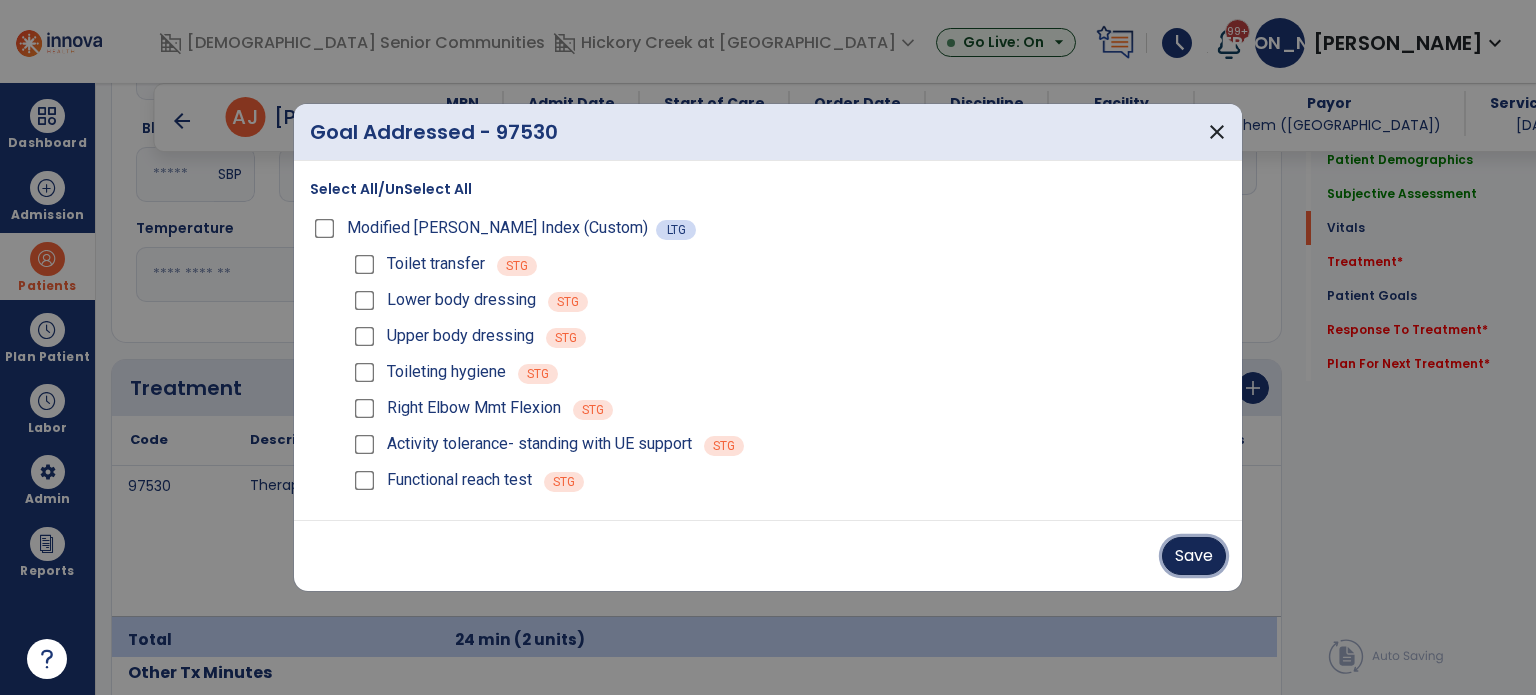 drag, startPoint x: 1195, startPoint y: 558, endPoint x: 1220, endPoint y: 553, distance: 25.495098 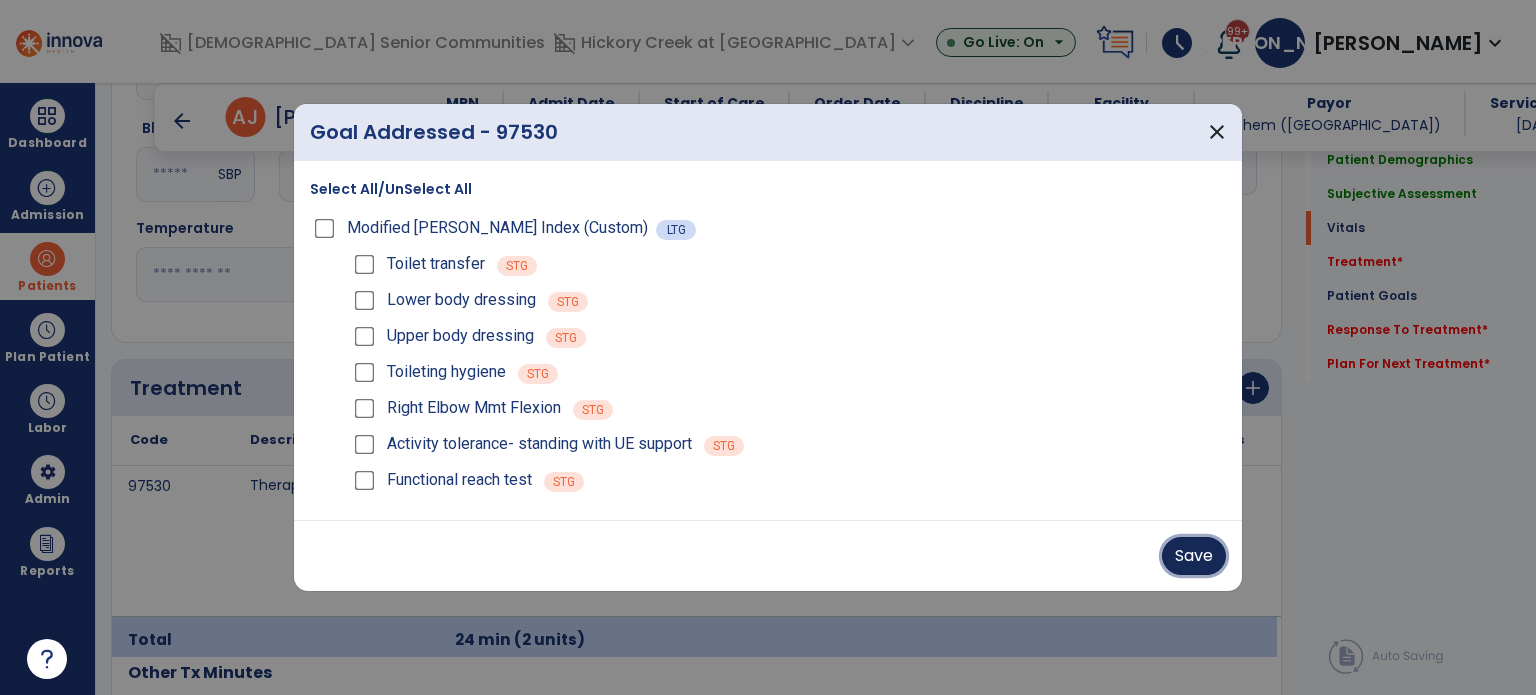 click on "Save" at bounding box center (1194, 556) 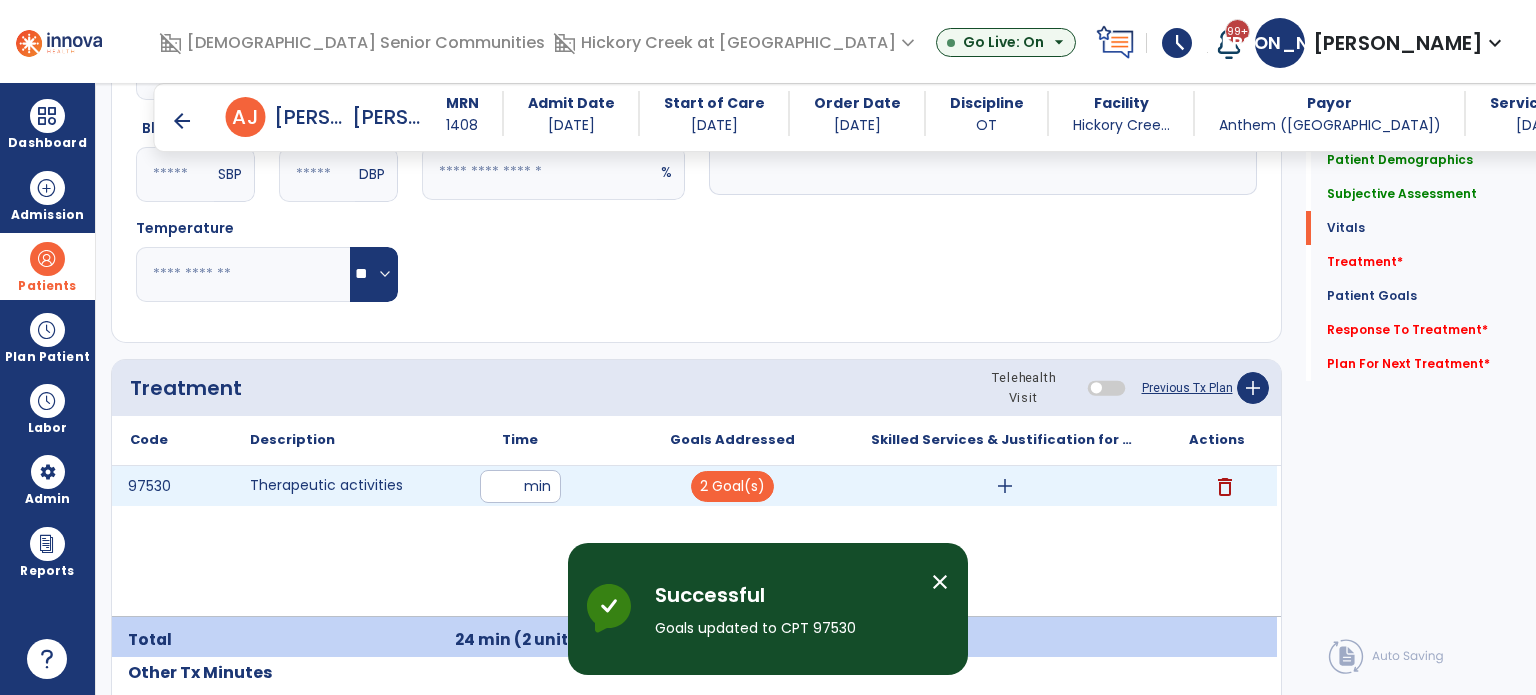click on "add" at bounding box center [1005, 486] 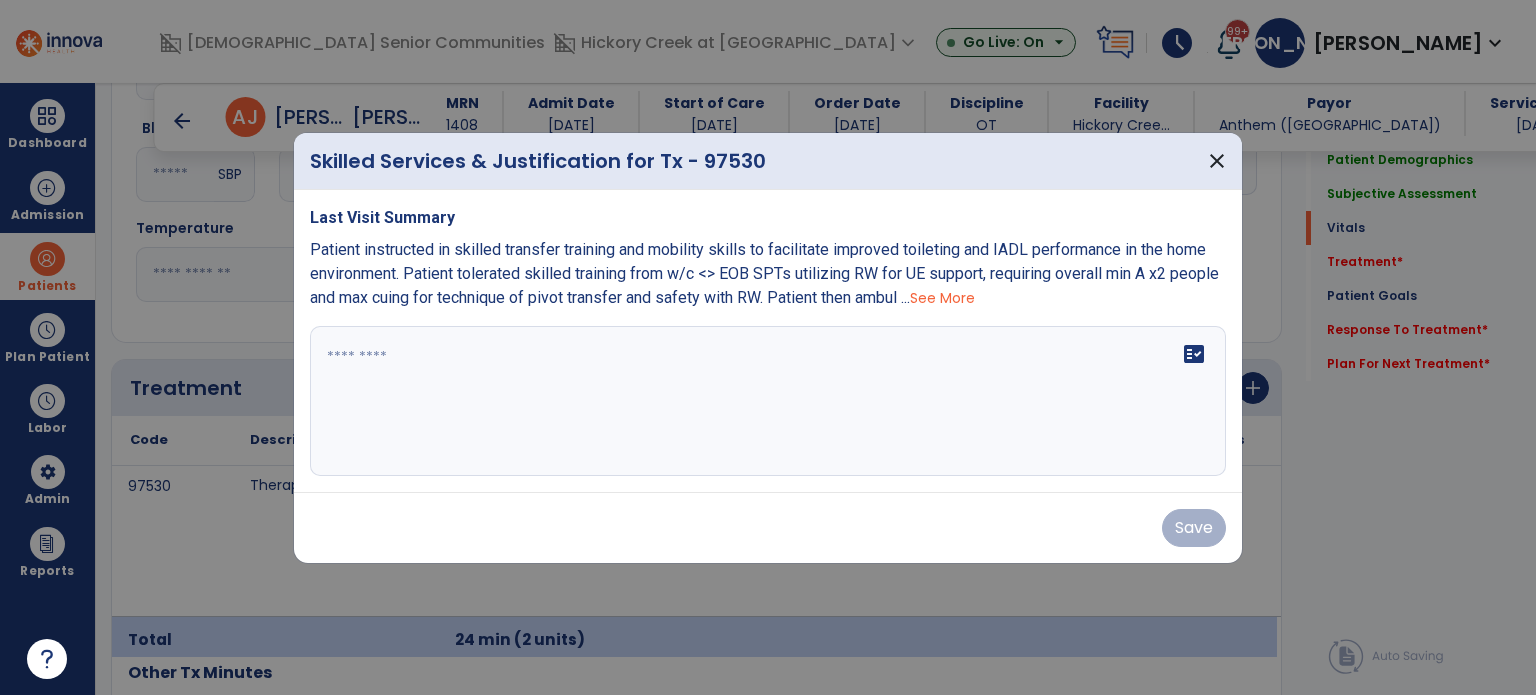 click on "See More" at bounding box center [942, 298] 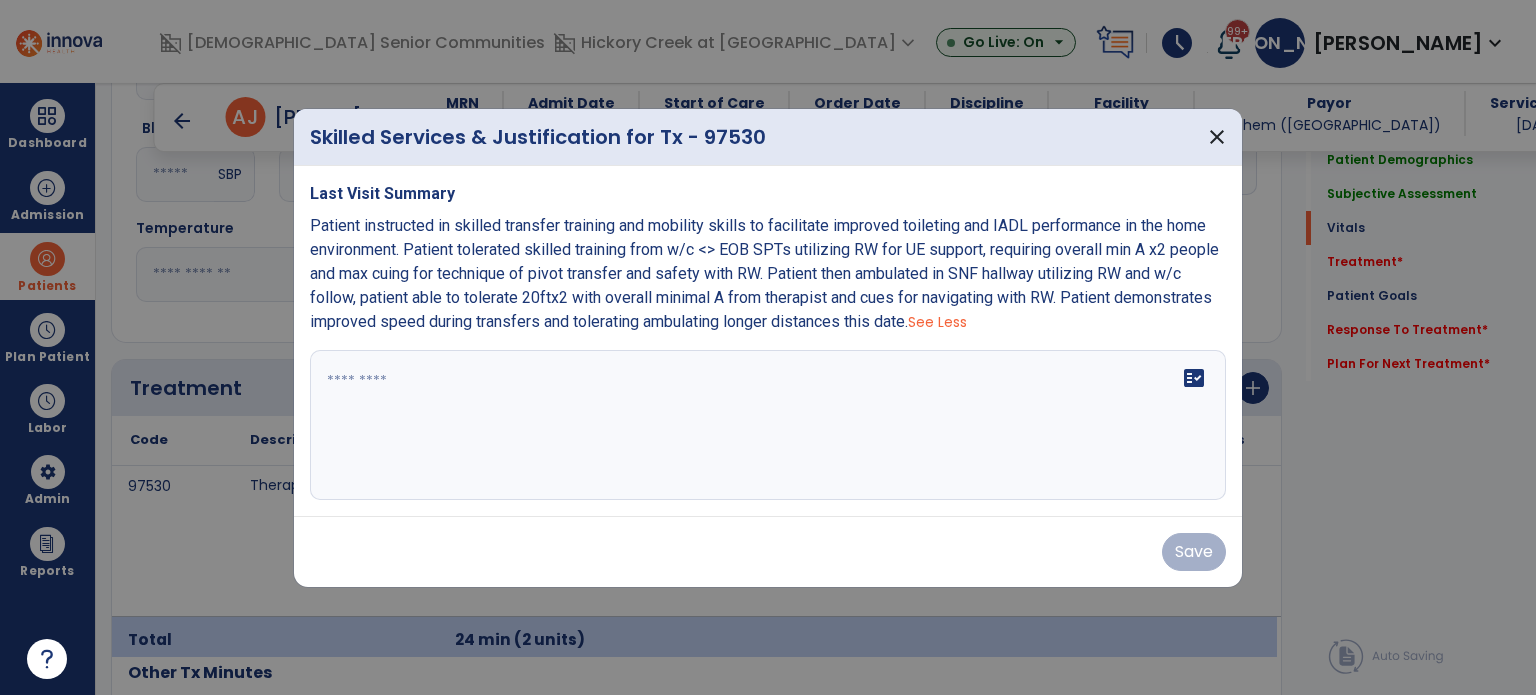 click on "fact_check" at bounding box center [768, 425] 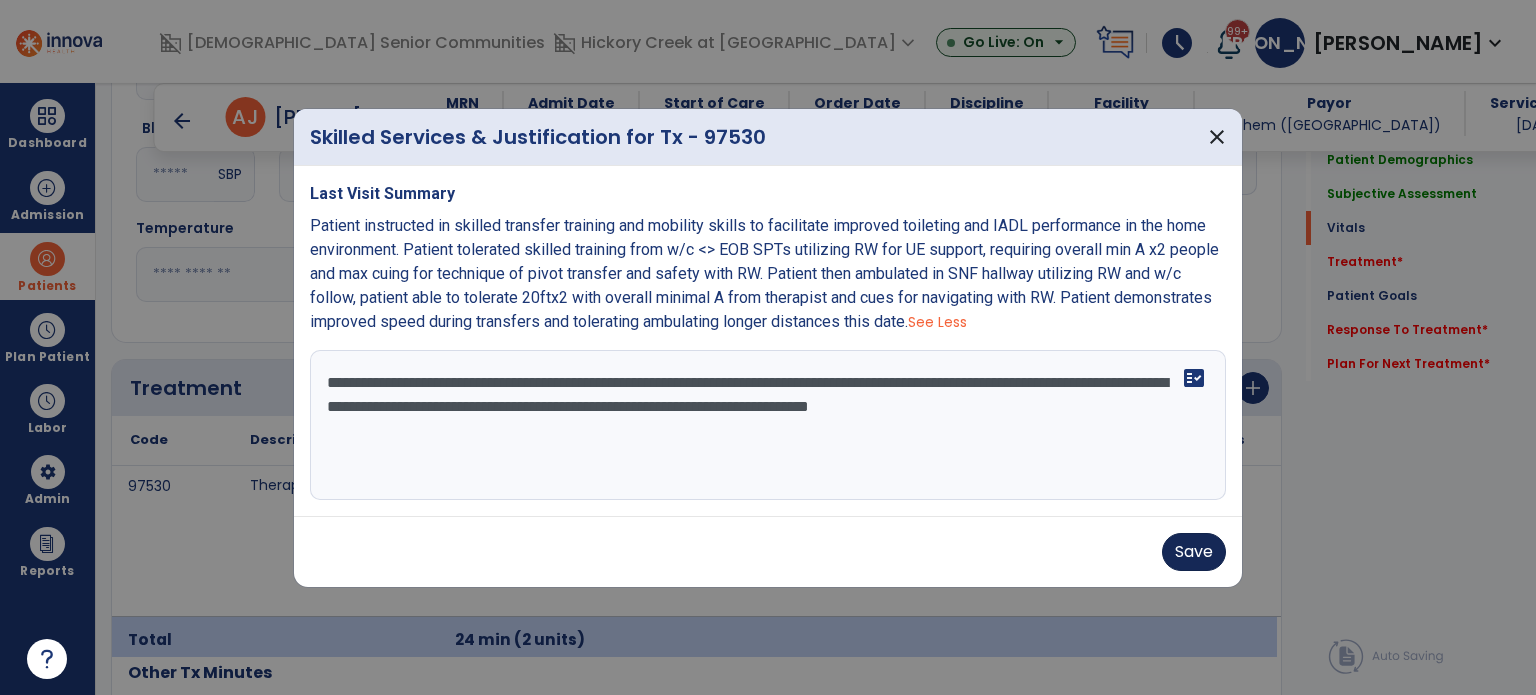 type on "**********" 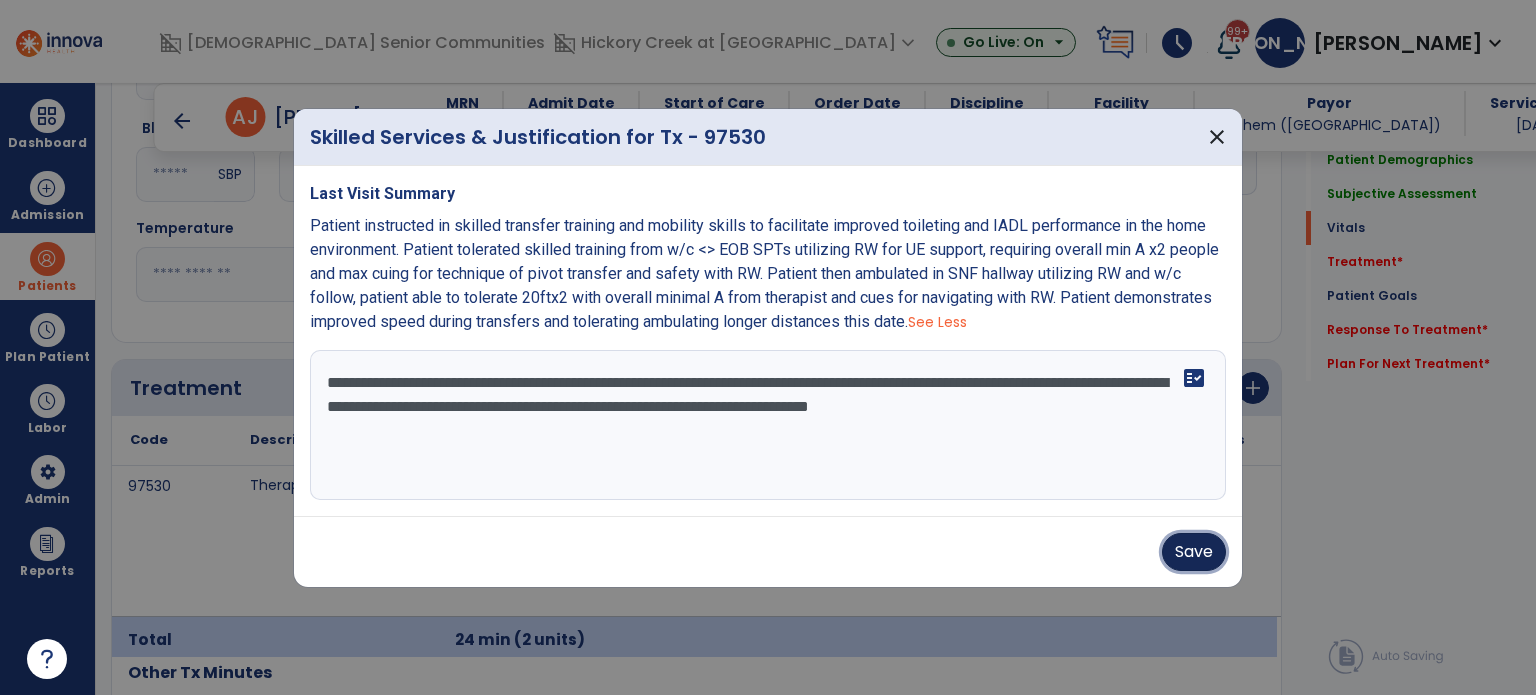 click on "Save" at bounding box center (1194, 552) 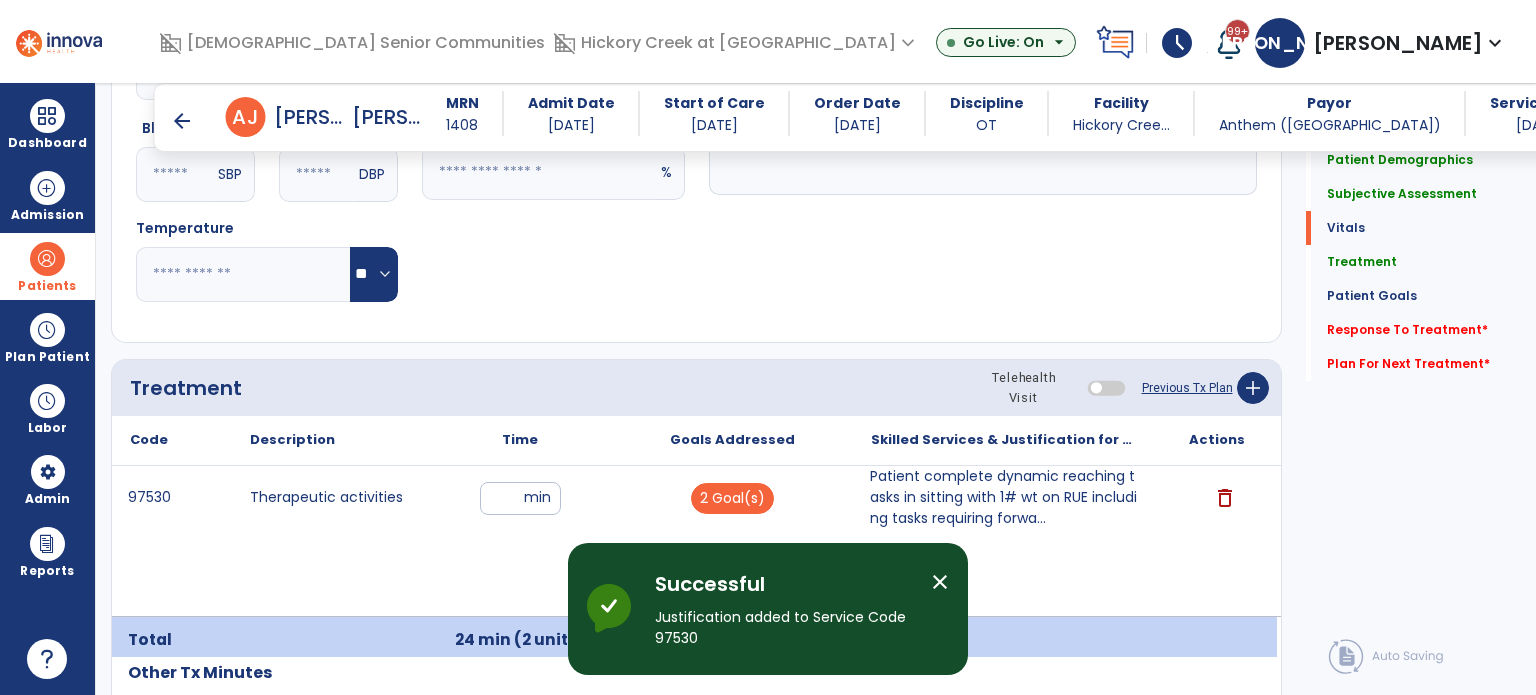 click on "close" at bounding box center [940, 582] 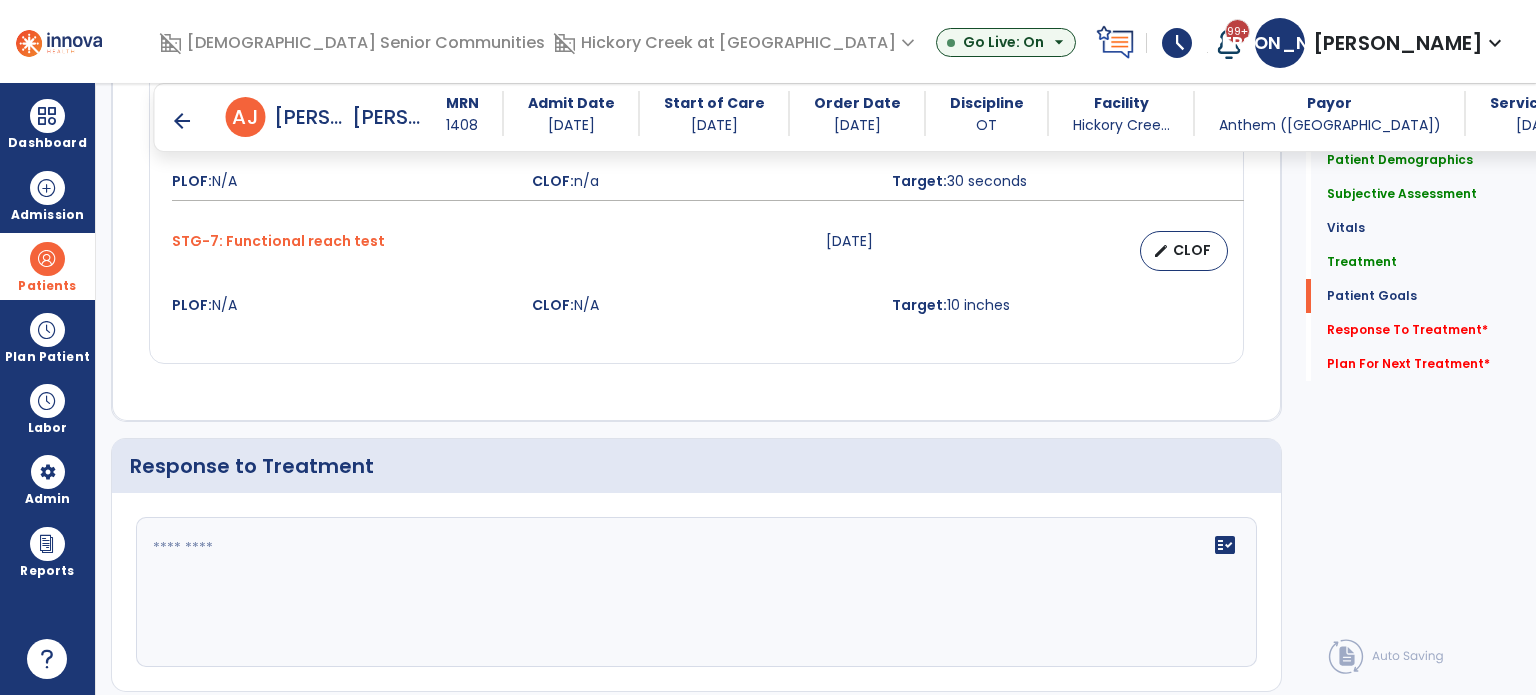 scroll, scrollTop: 2600, scrollLeft: 0, axis: vertical 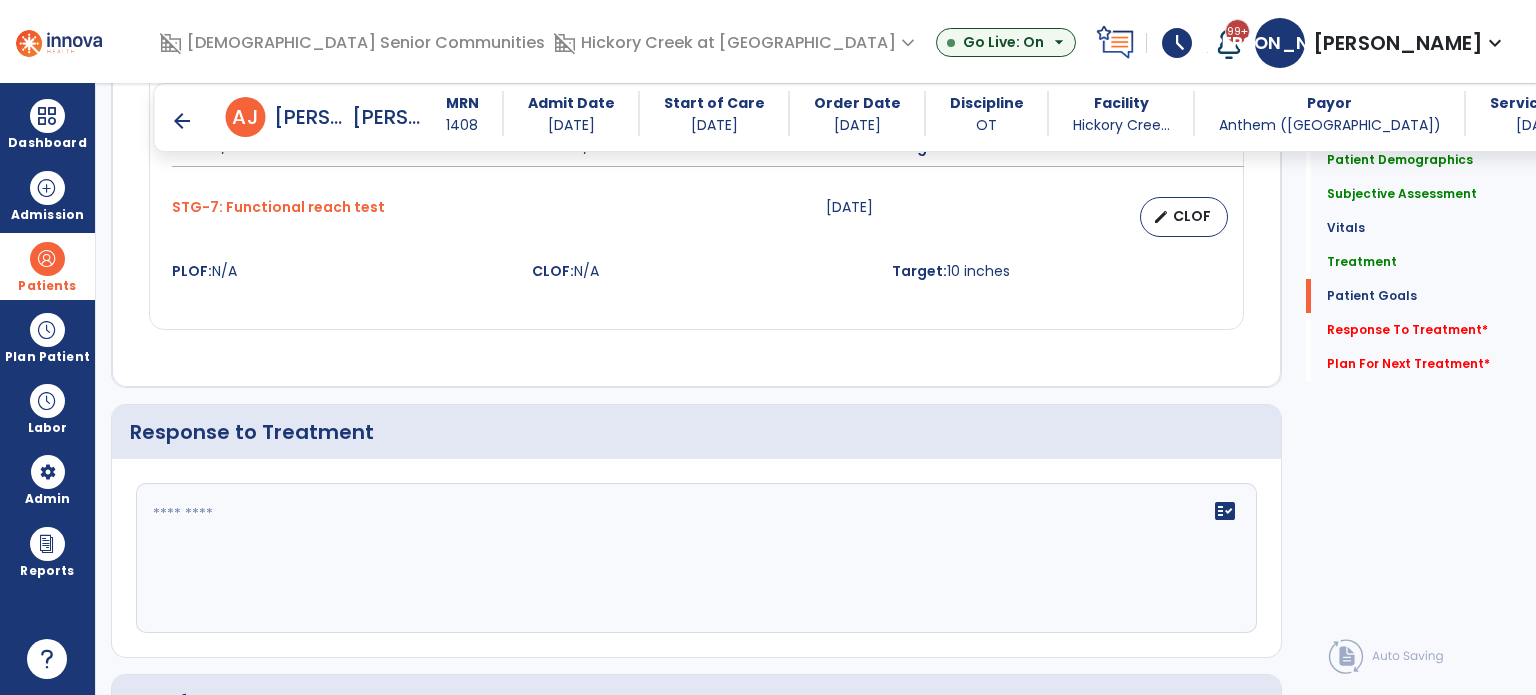 click on "fact_check" 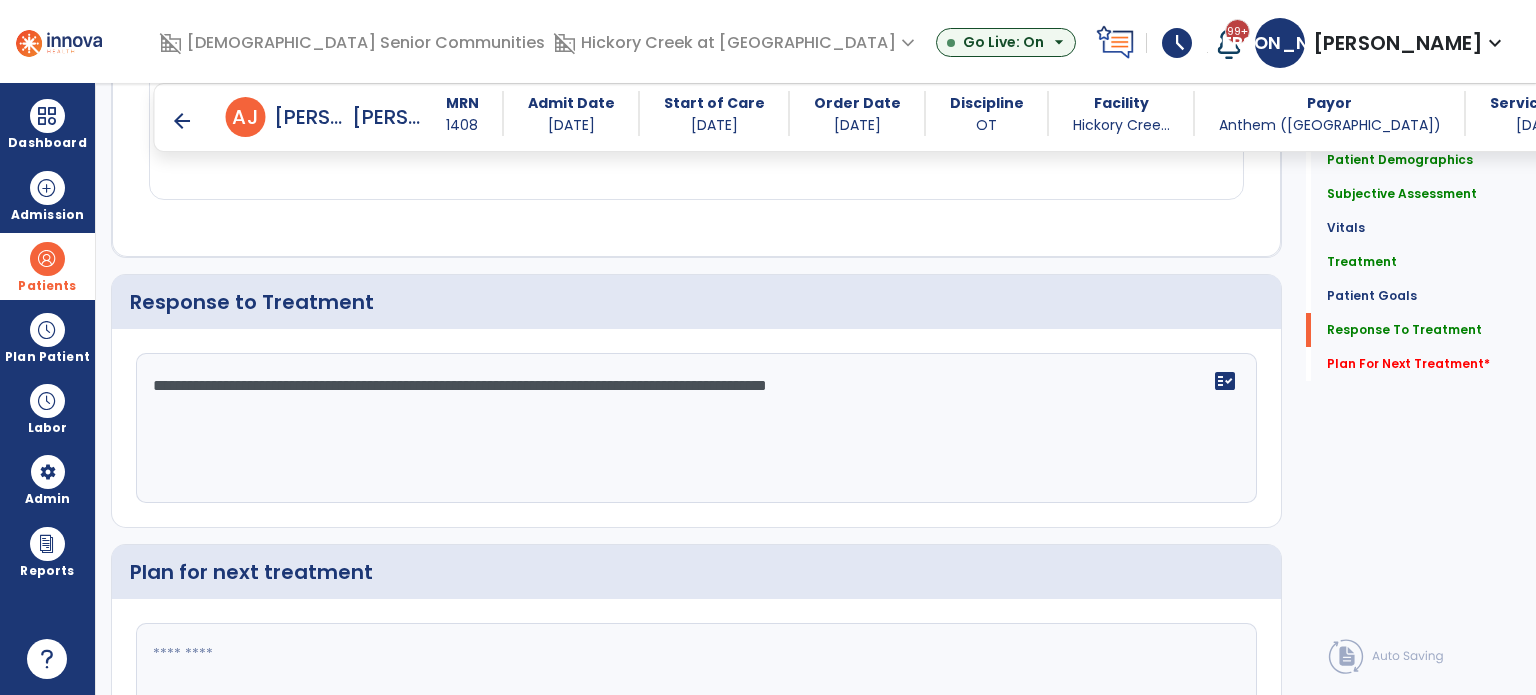 scroll, scrollTop: 2892, scrollLeft: 0, axis: vertical 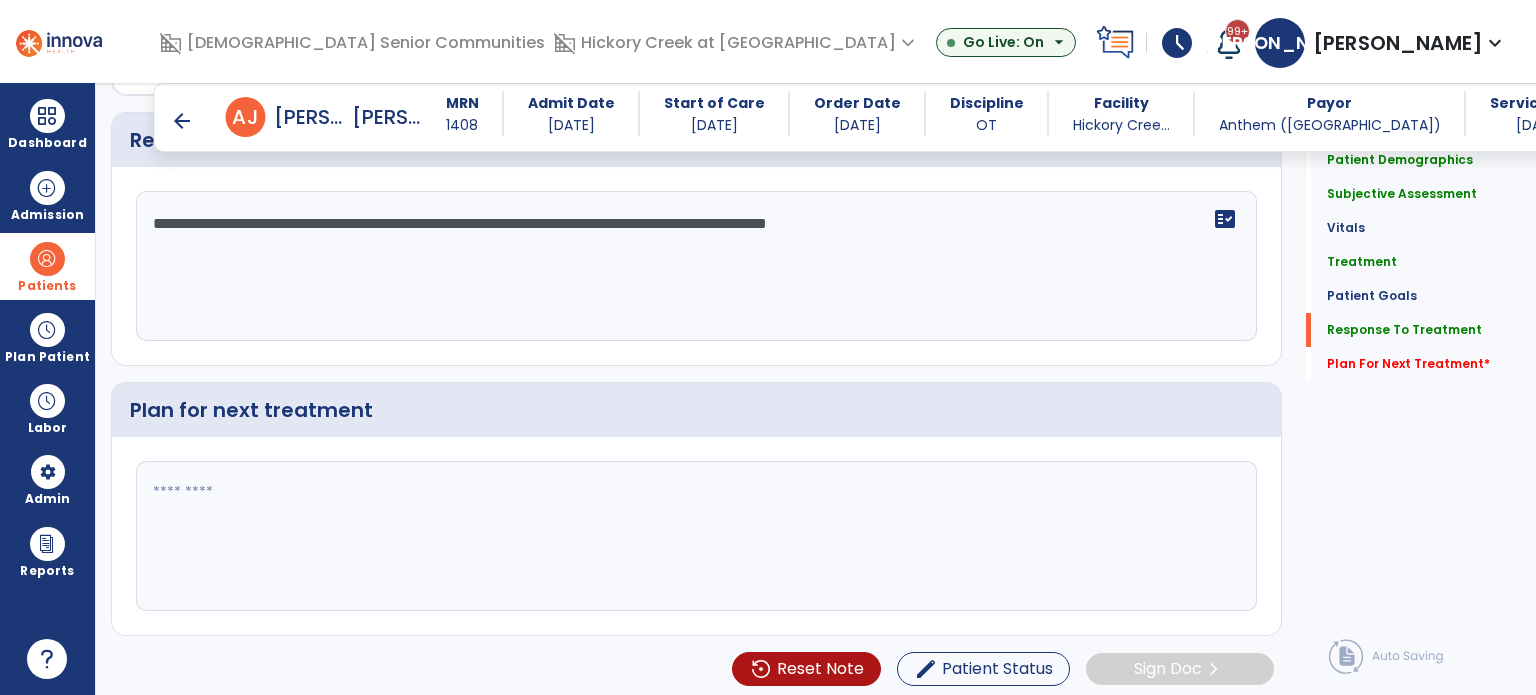 type on "**********" 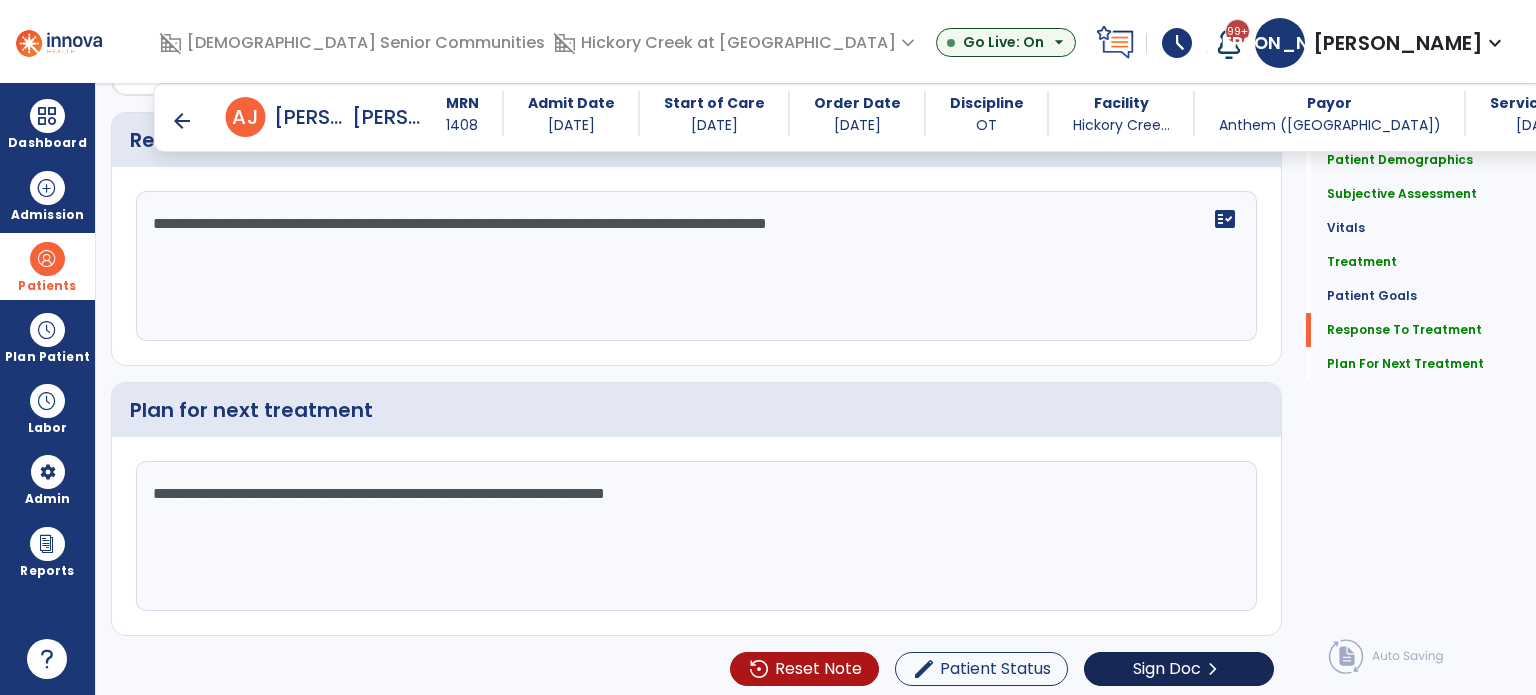 type on "**********" 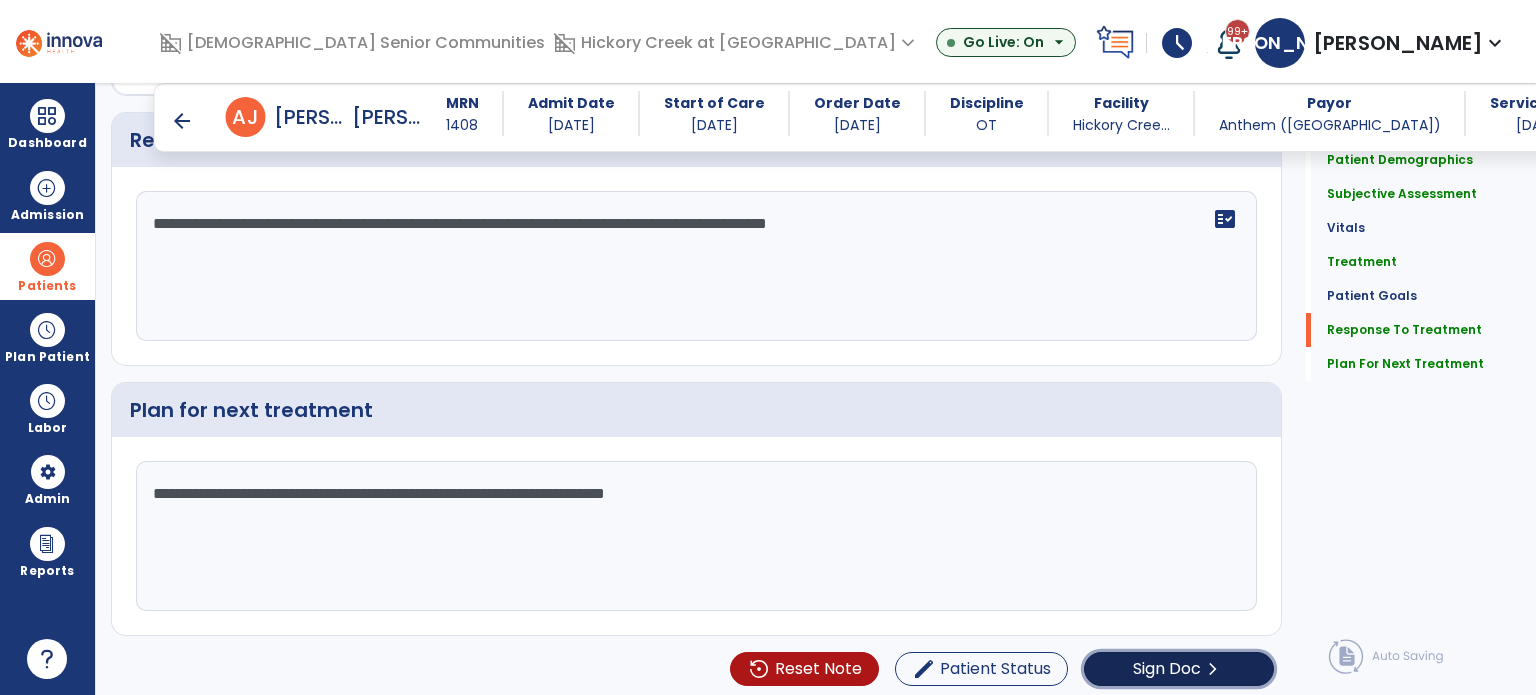 click on "Sign Doc" 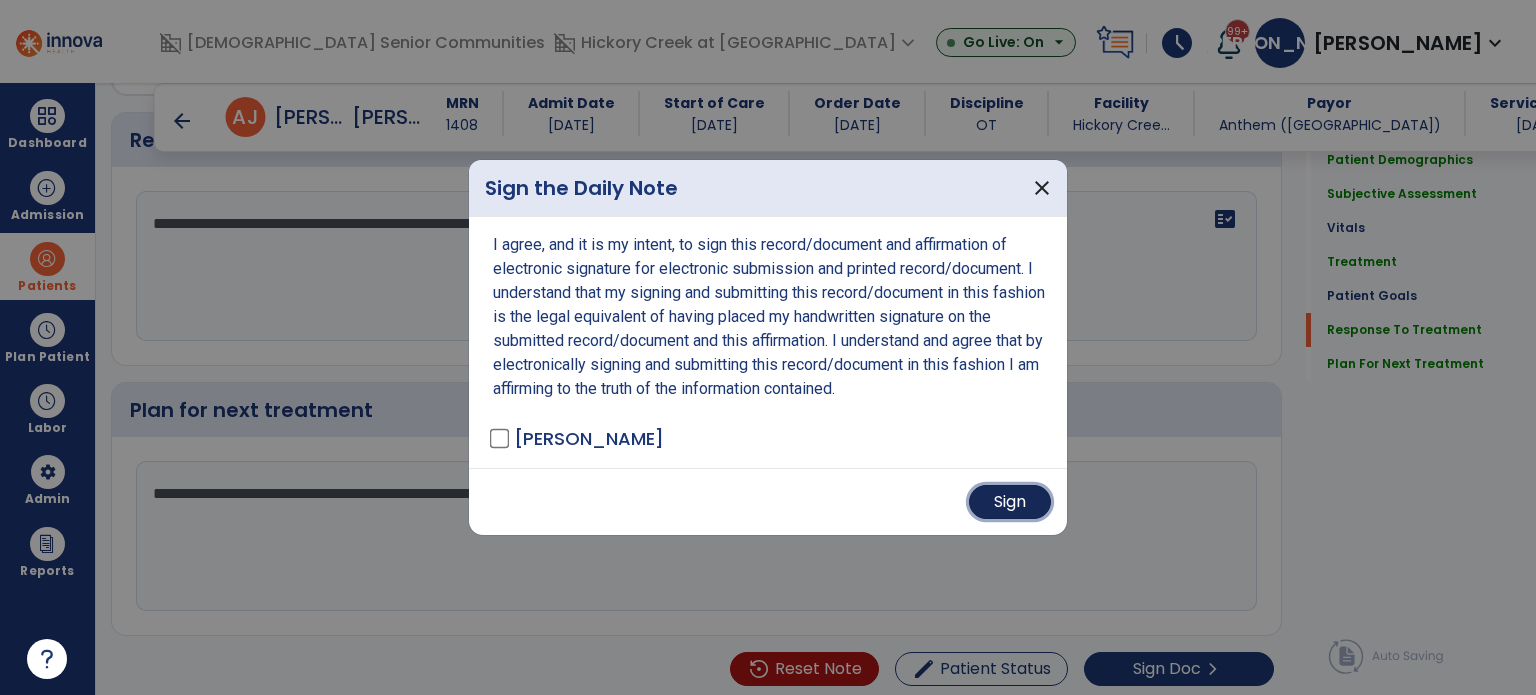 click on "Sign" at bounding box center [1010, 502] 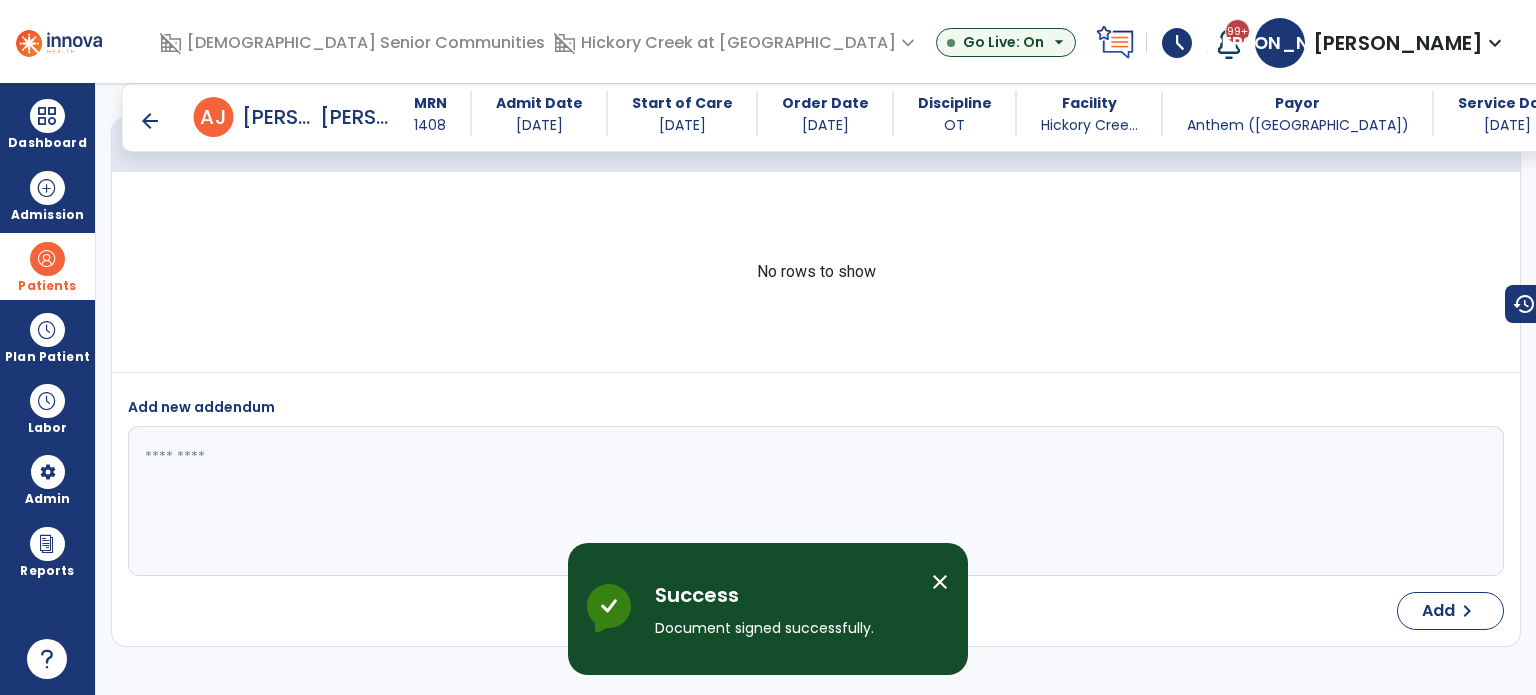 scroll, scrollTop: 3883, scrollLeft: 0, axis: vertical 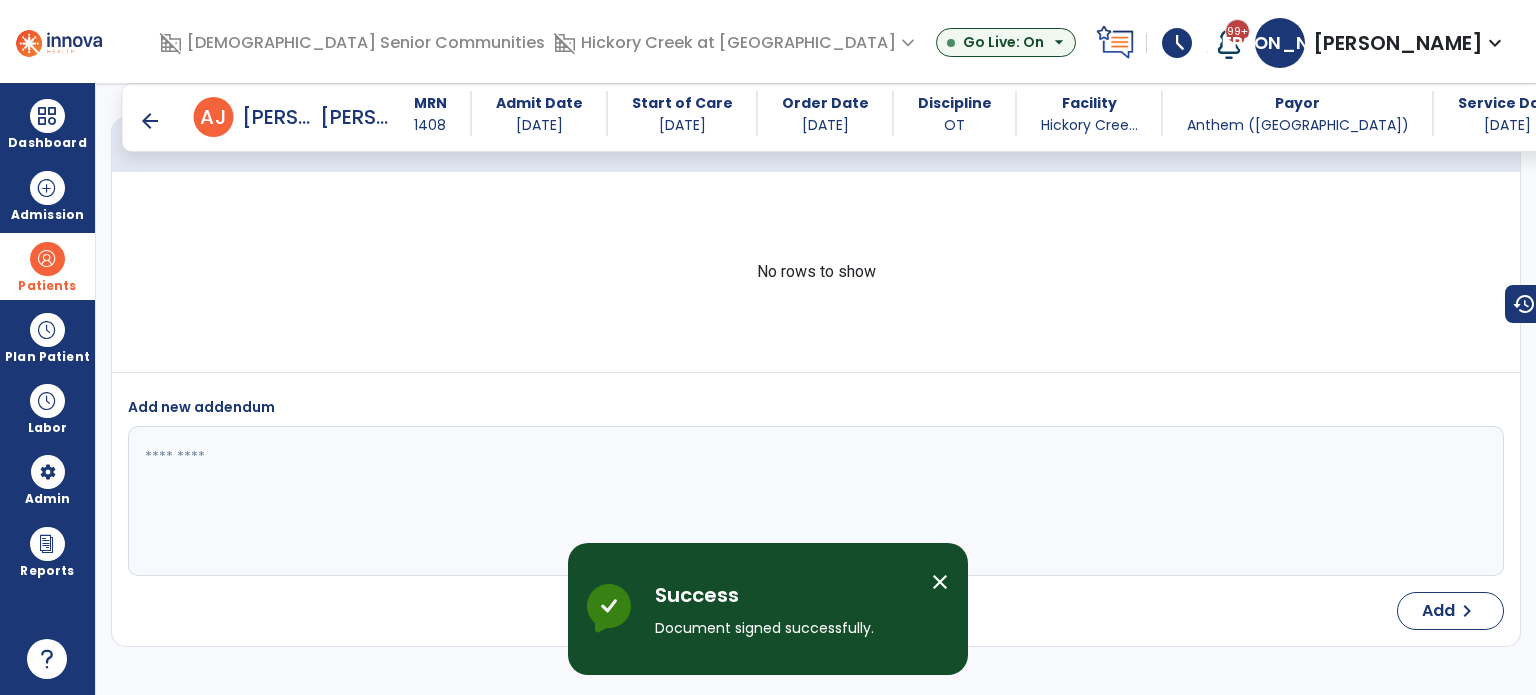 click on "close" at bounding box center [940, 582] 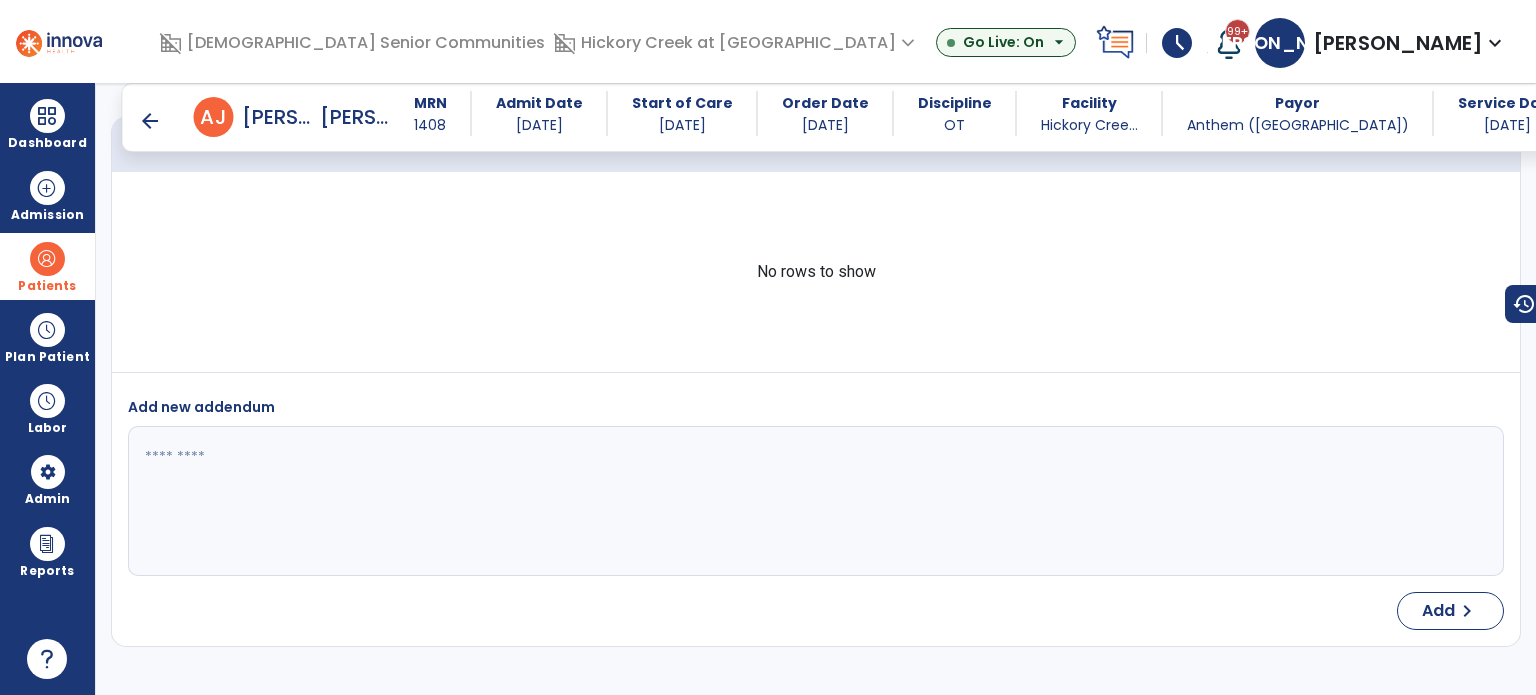 click on "arrow_back" at bounding box center [150, 121] 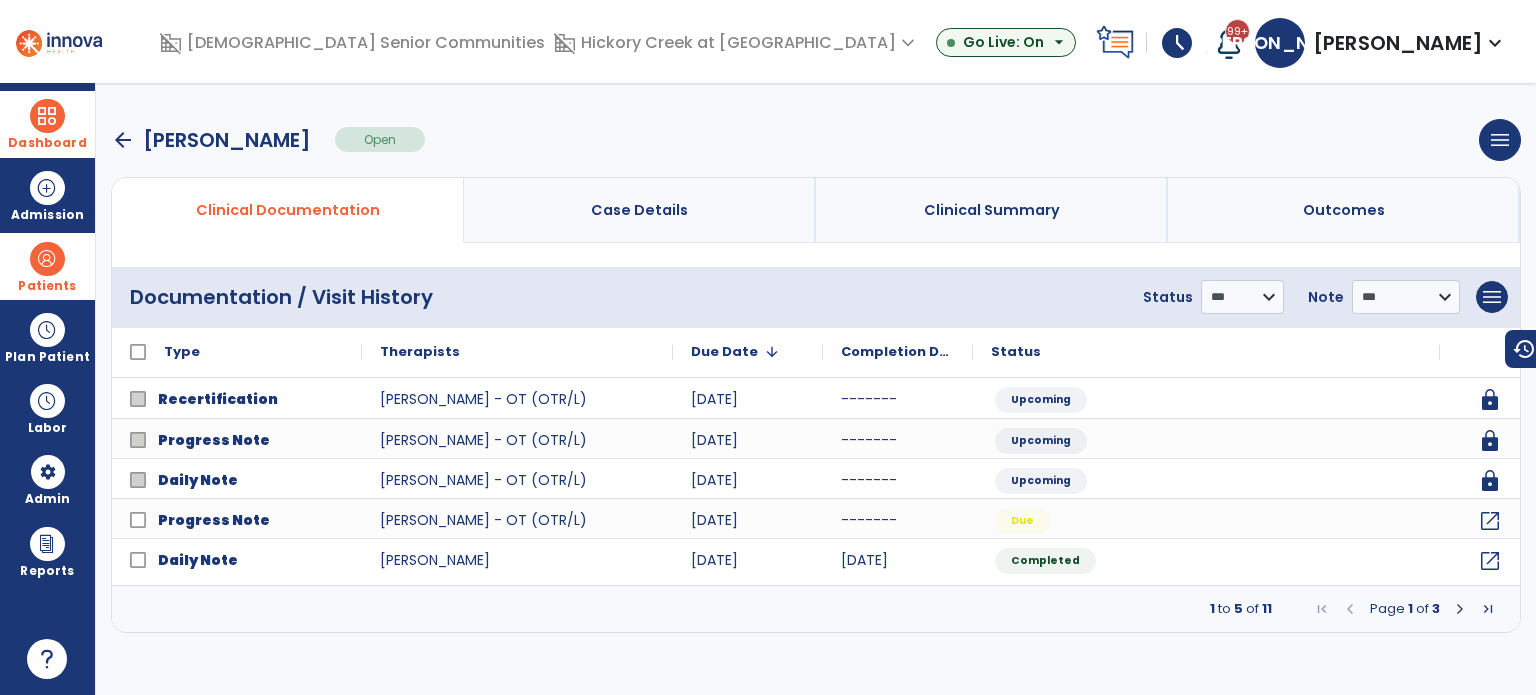 click at bounding box center [47, 116] 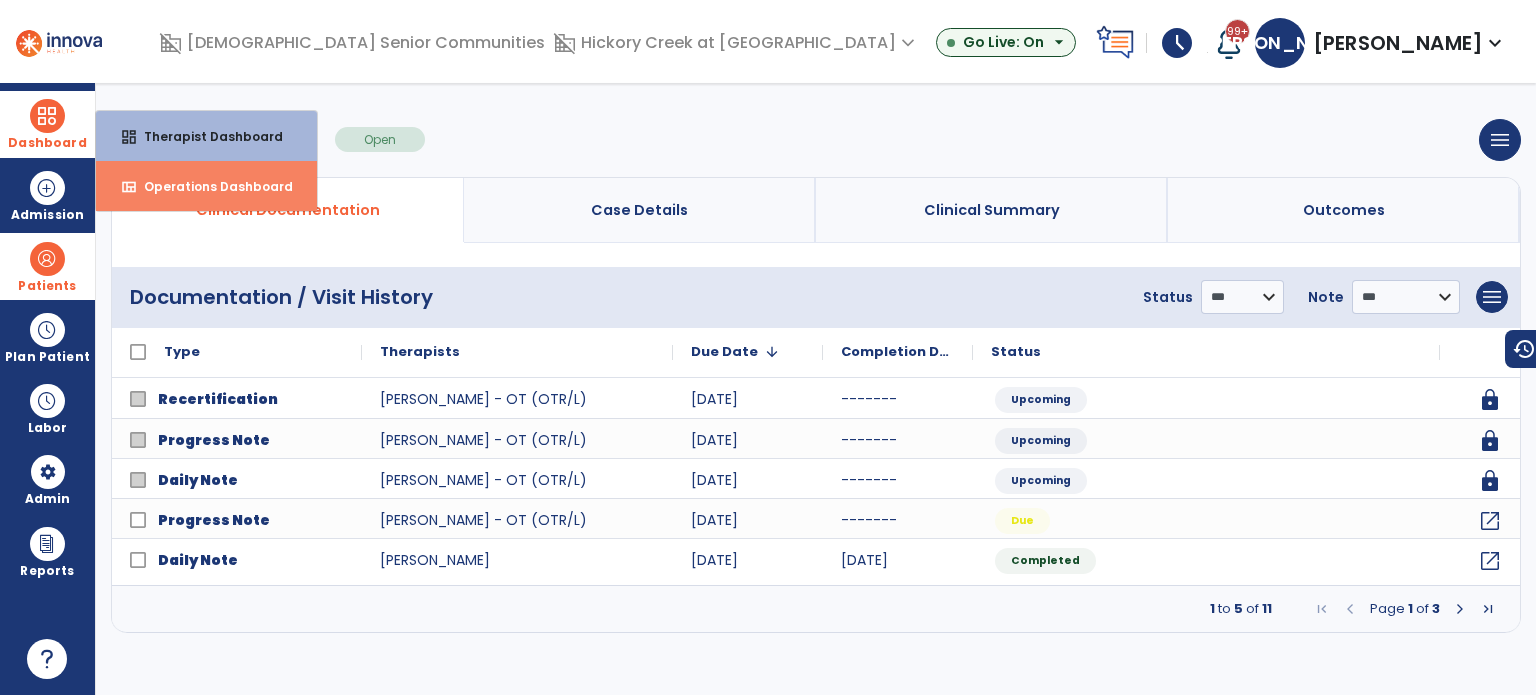click on "Operations Dashboard" at bounding box center [210, 186] 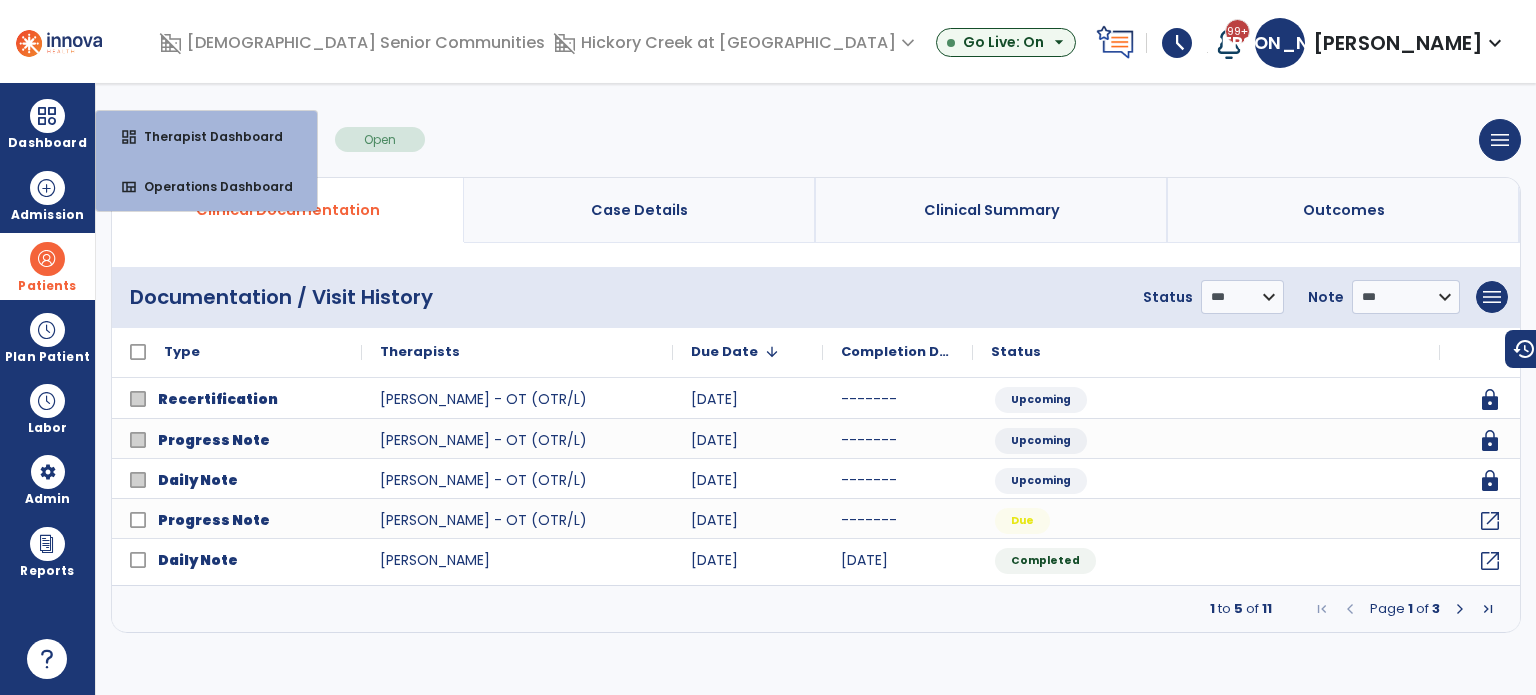 select on "***" 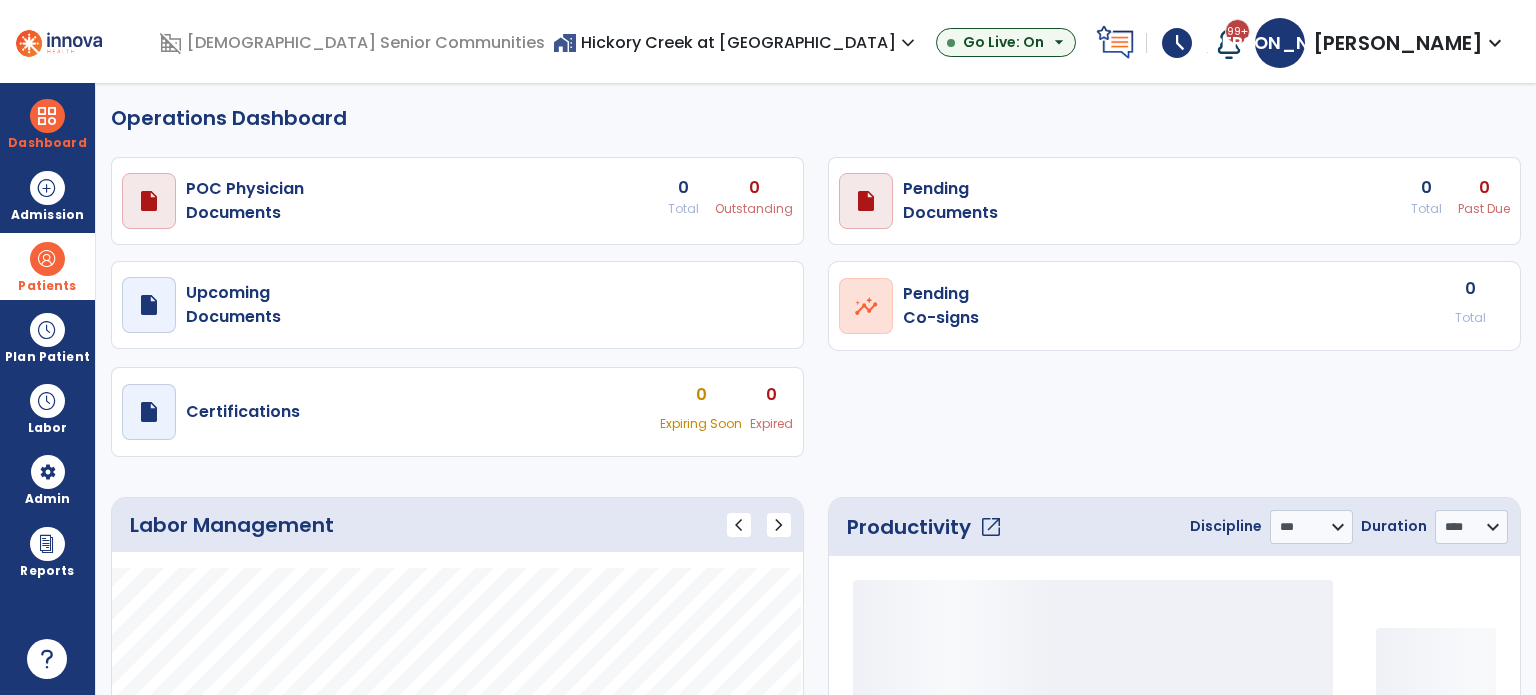 select on "***" 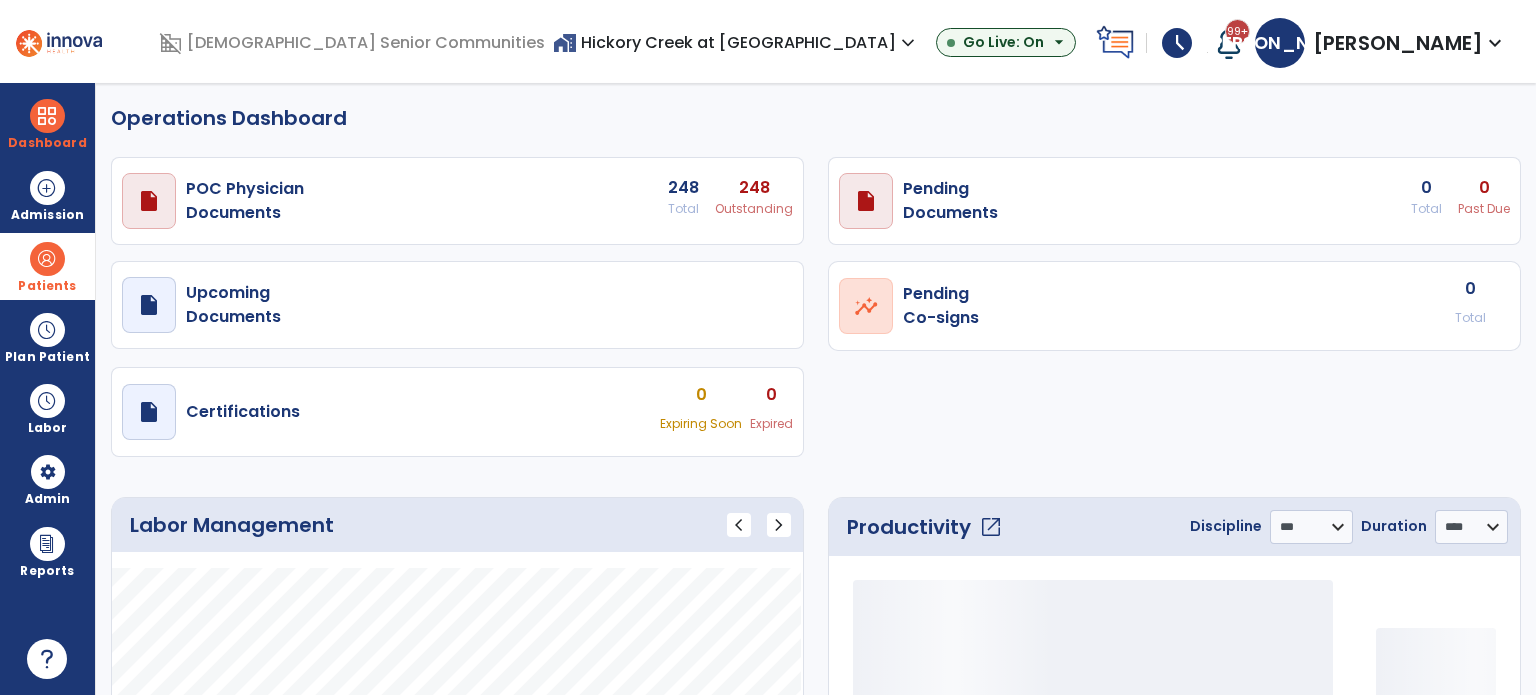 click on "home_work   Hickory Creek at Madison   expand_more" at bounding box center [736, 42] 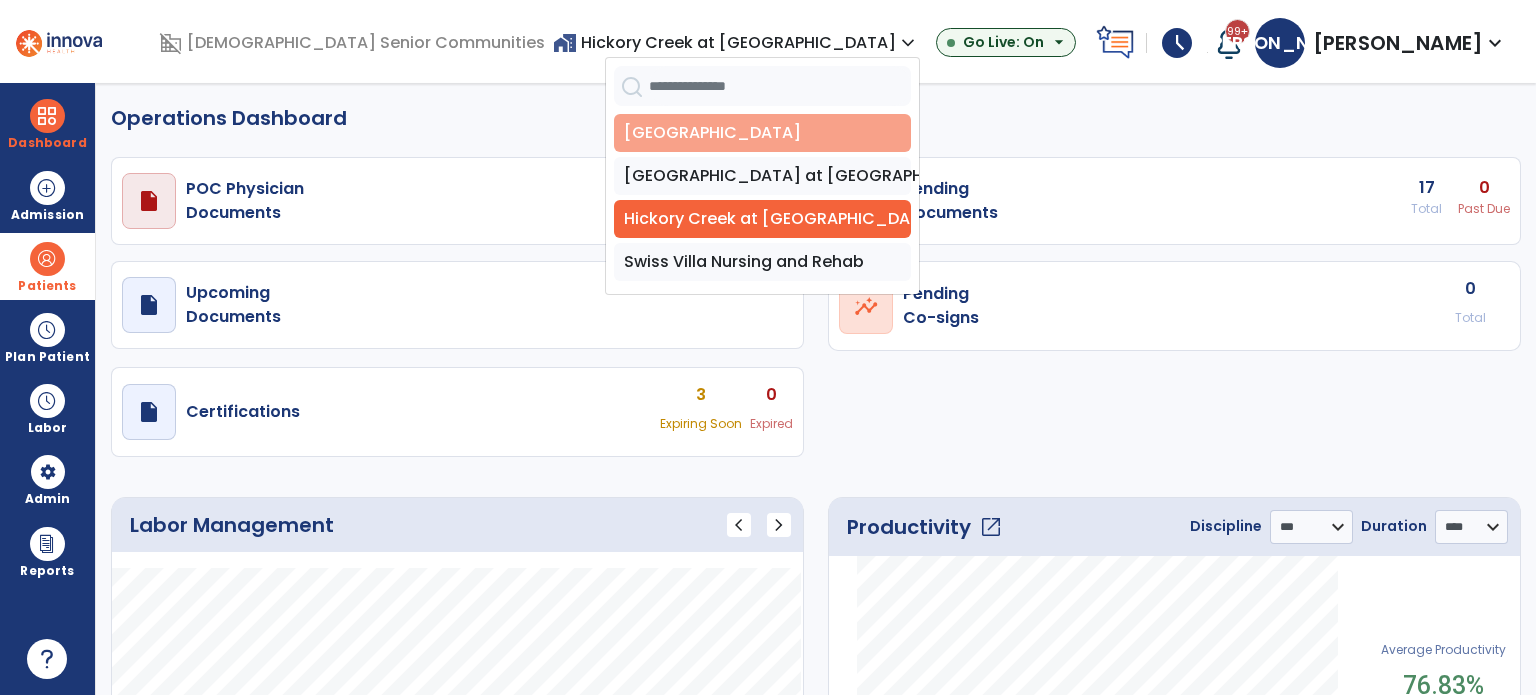 click on "[GEOGRAPHIC_DATA]" at bounding box center [762, 133] 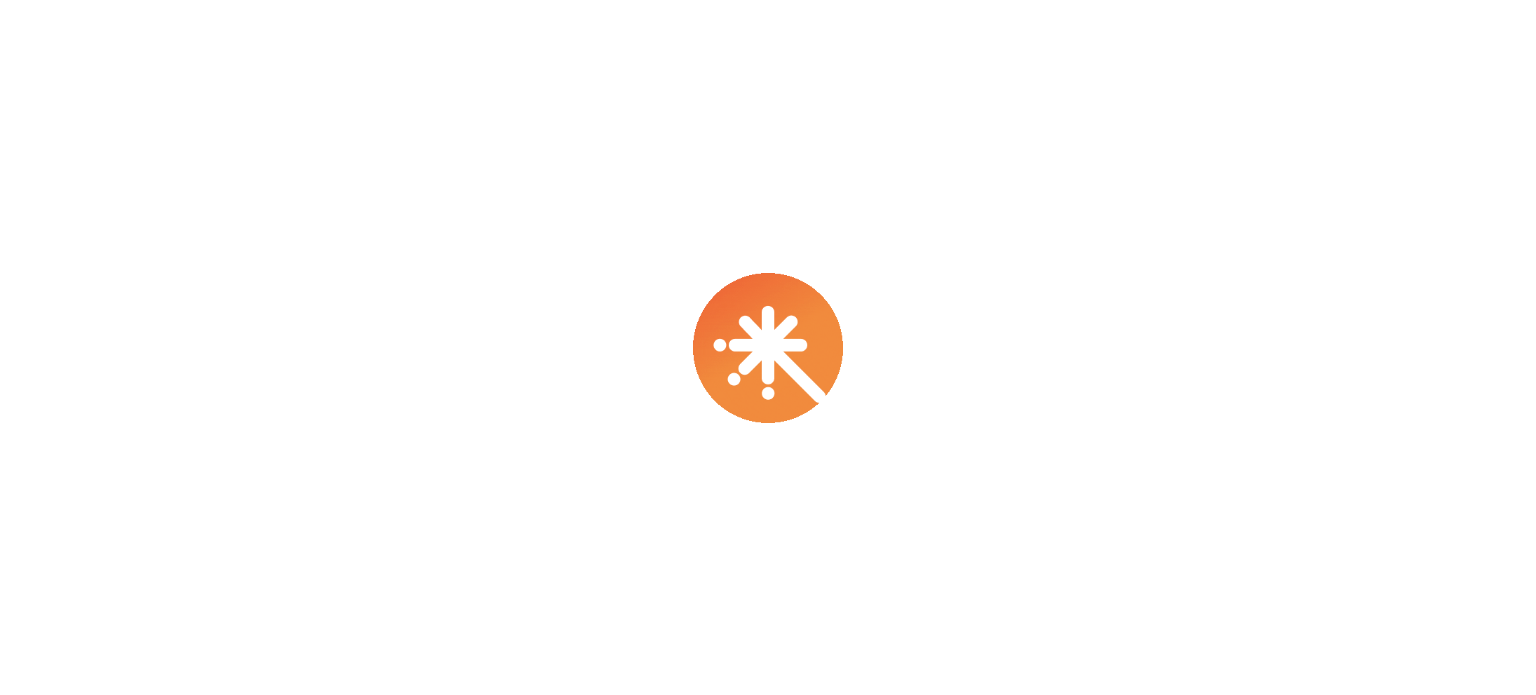 scroll, scrollTop: 0, scrollLeft: 0, axis: both 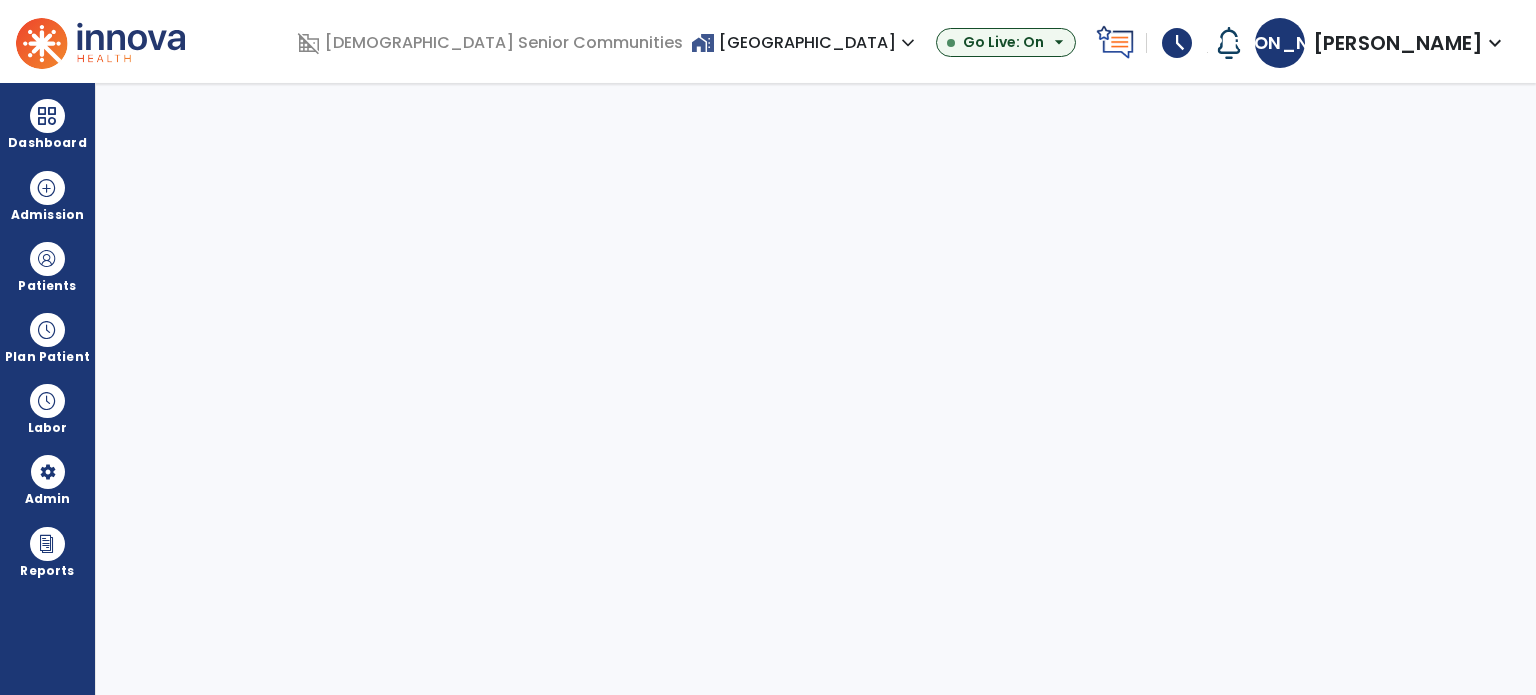 select on "***" 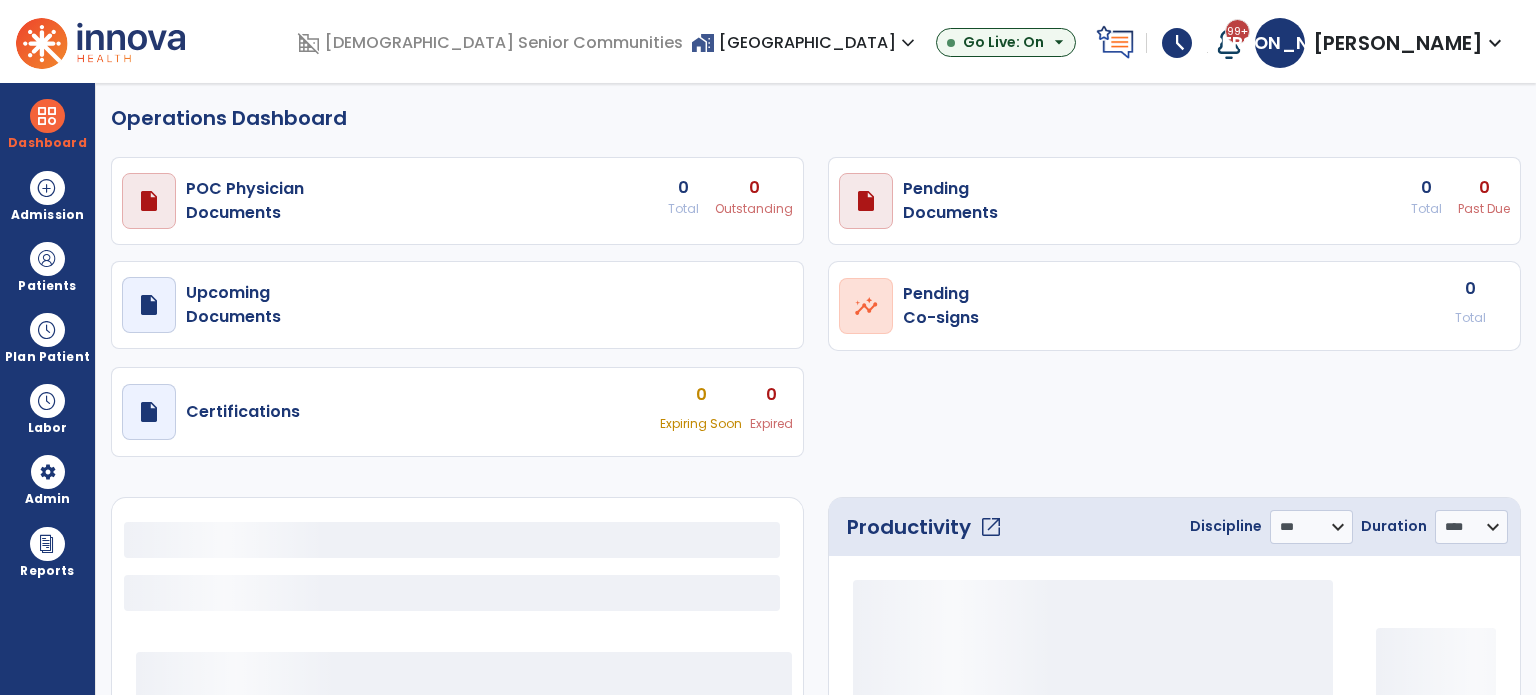 select on "***" 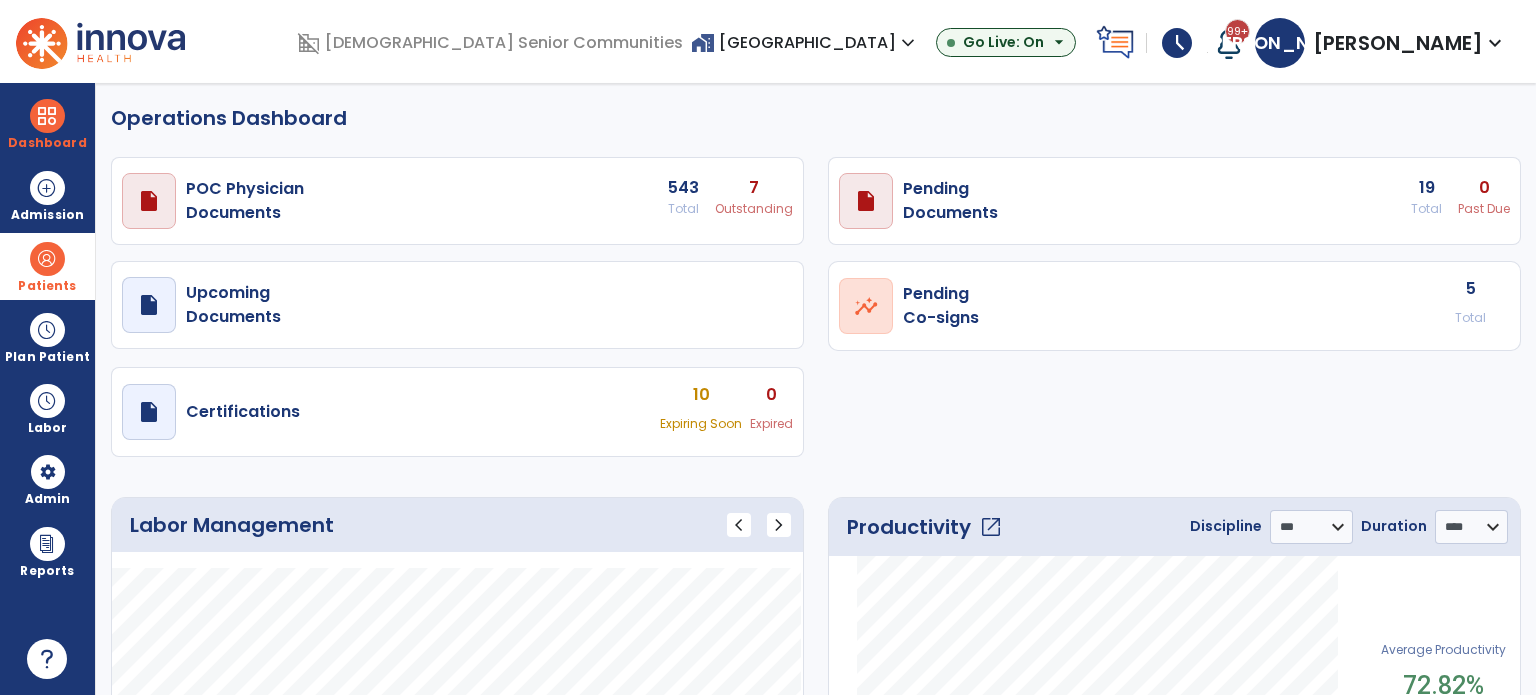 click on "Patients" at bounding box center [47, 266] 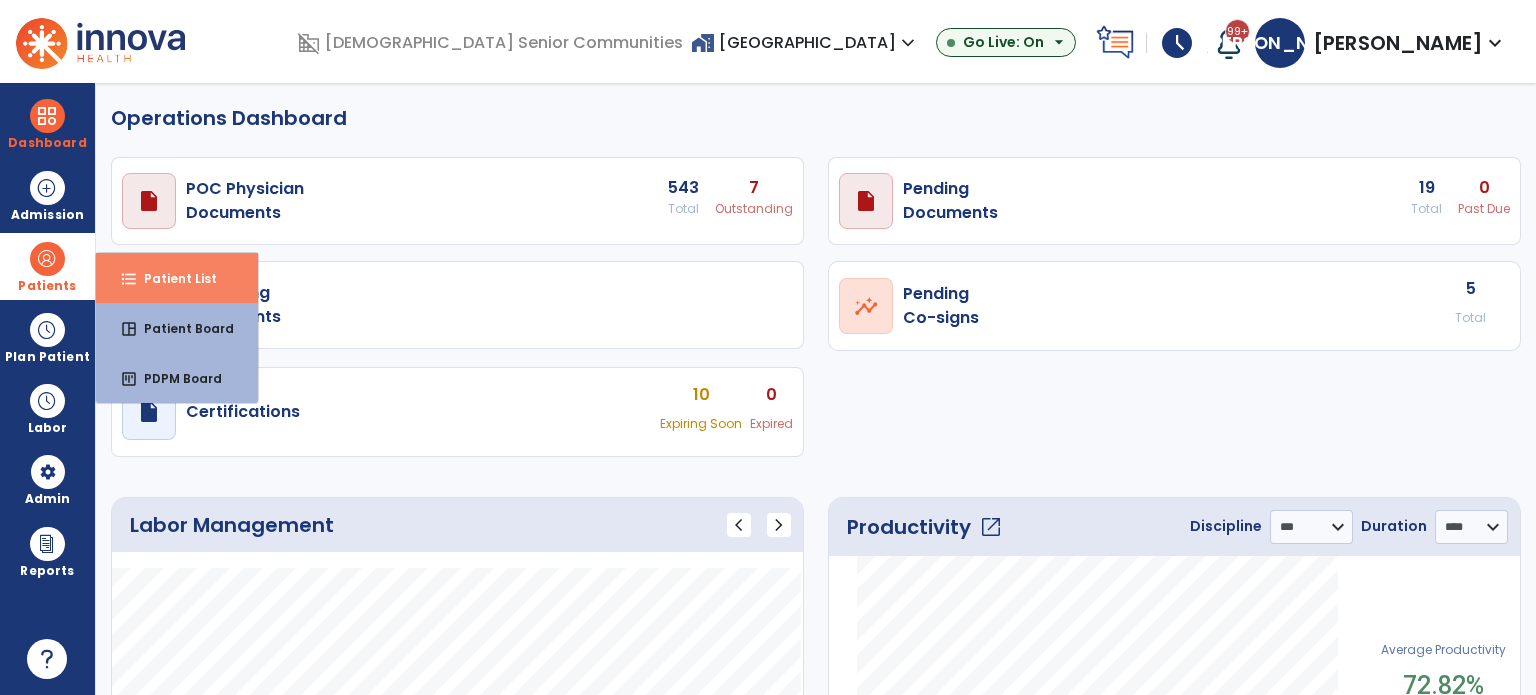 drag, startPoint x: 229, startPoint y: 285, endPoint x: 232, endPoint y: 295, distance: 10.440307 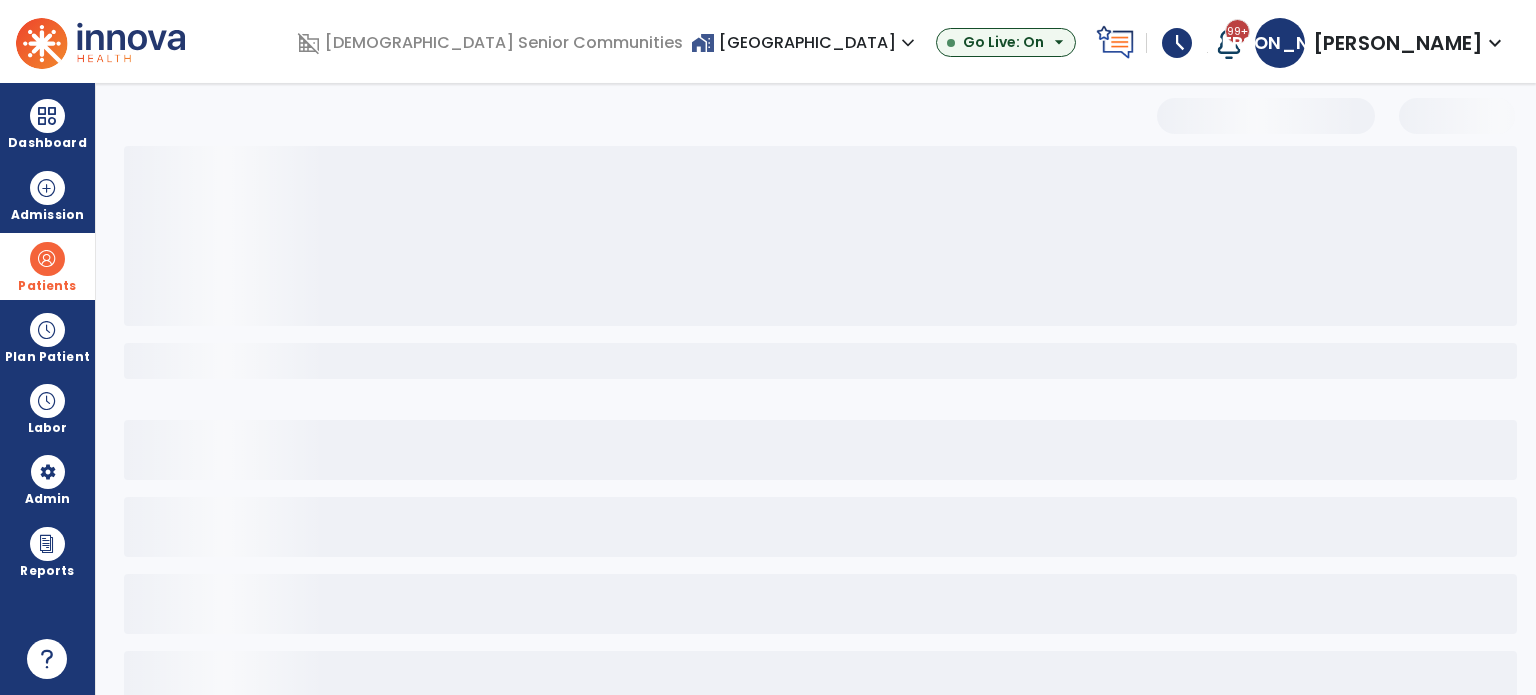 select on "***" 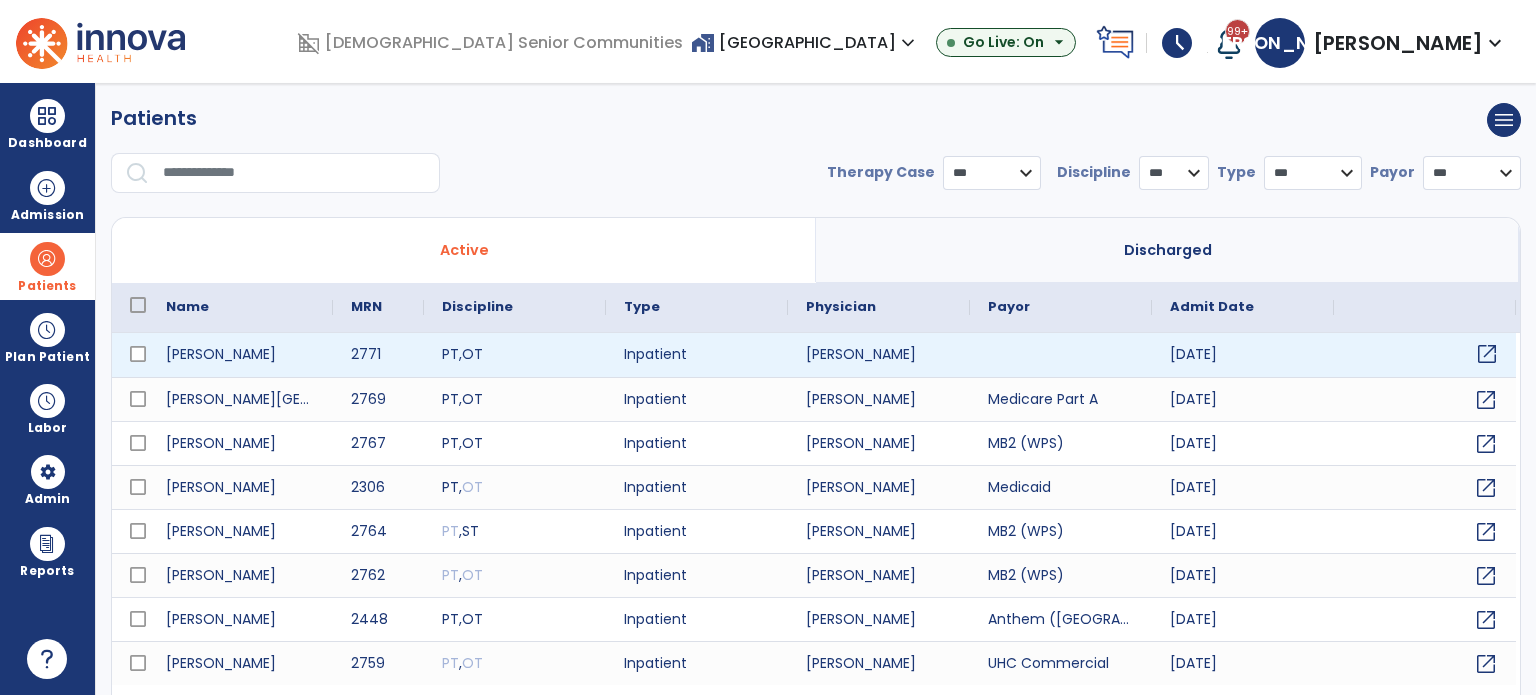 click on "open_in_new" at bounding box center (1487, 354) 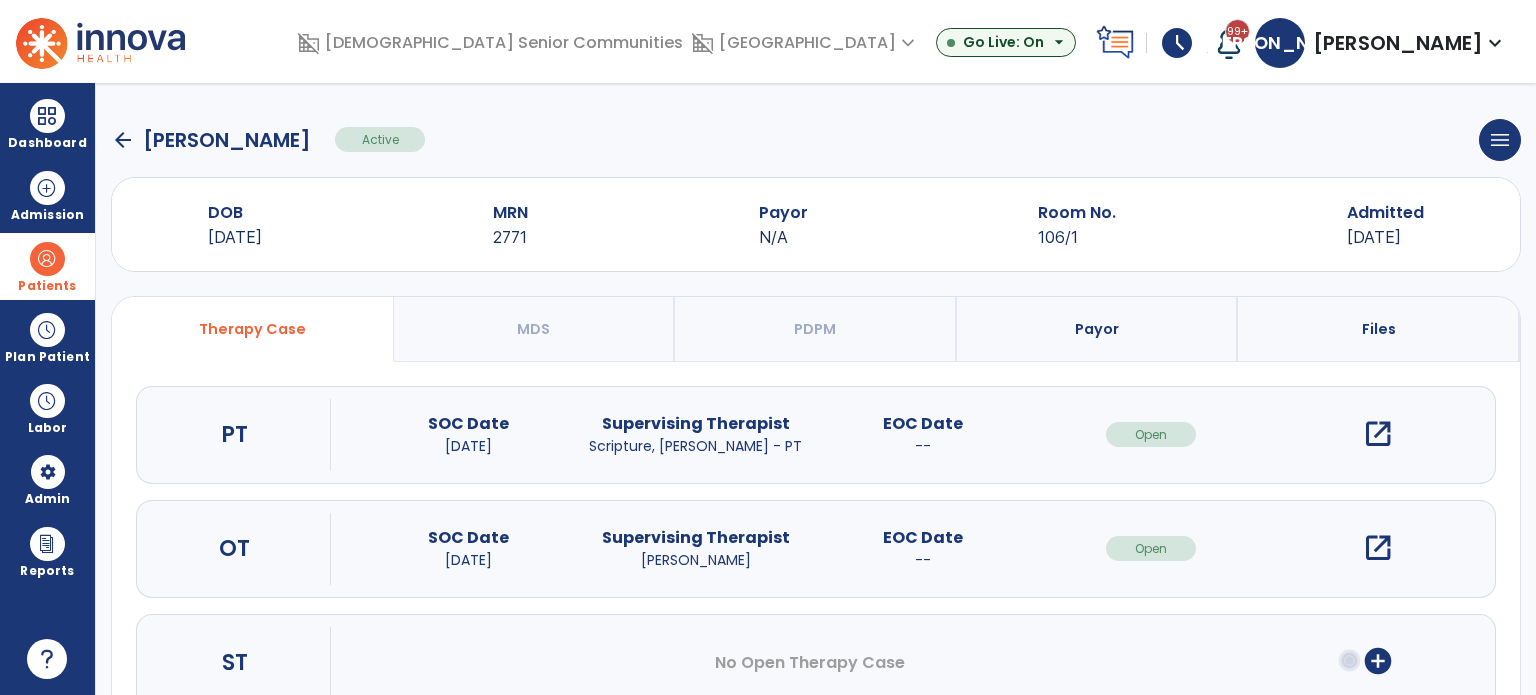 click on "open_in_new" at bounding box center (1378, 548) 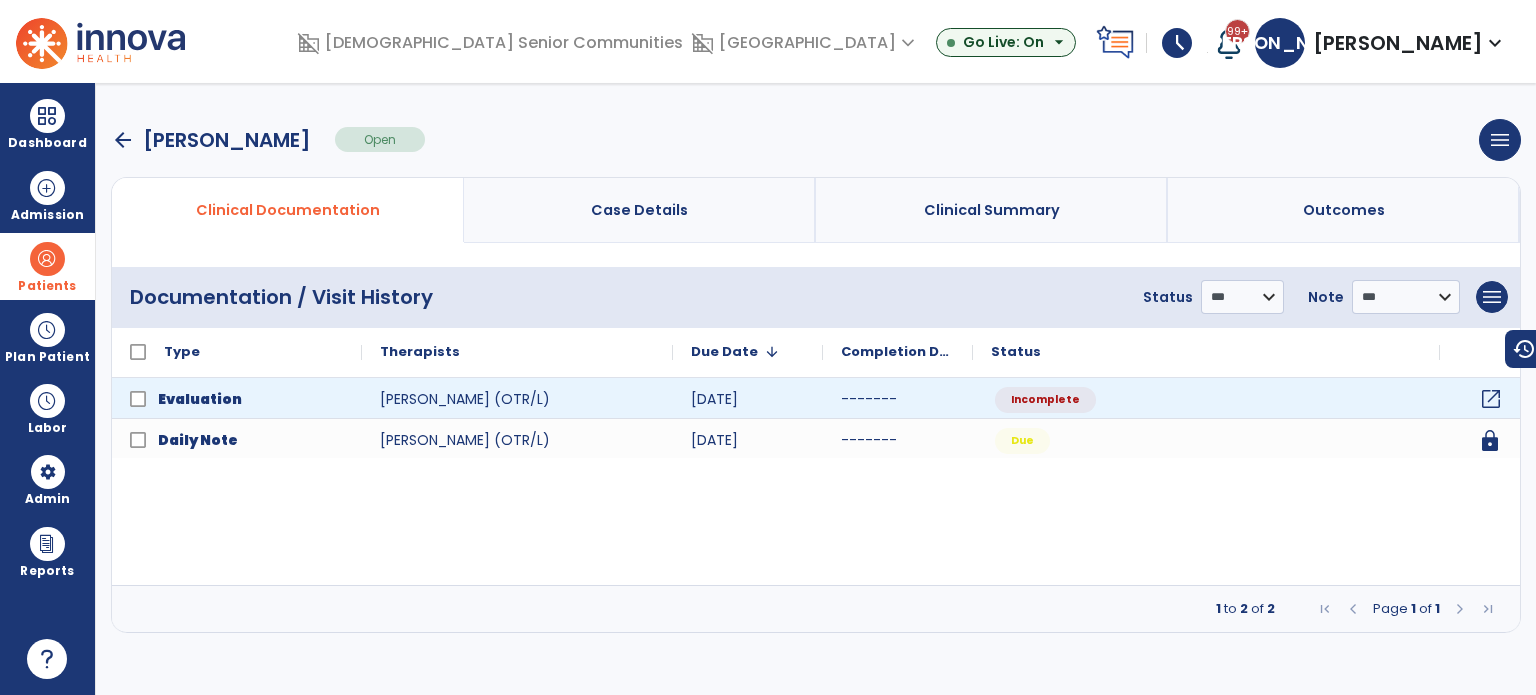 click on "open_in_new" 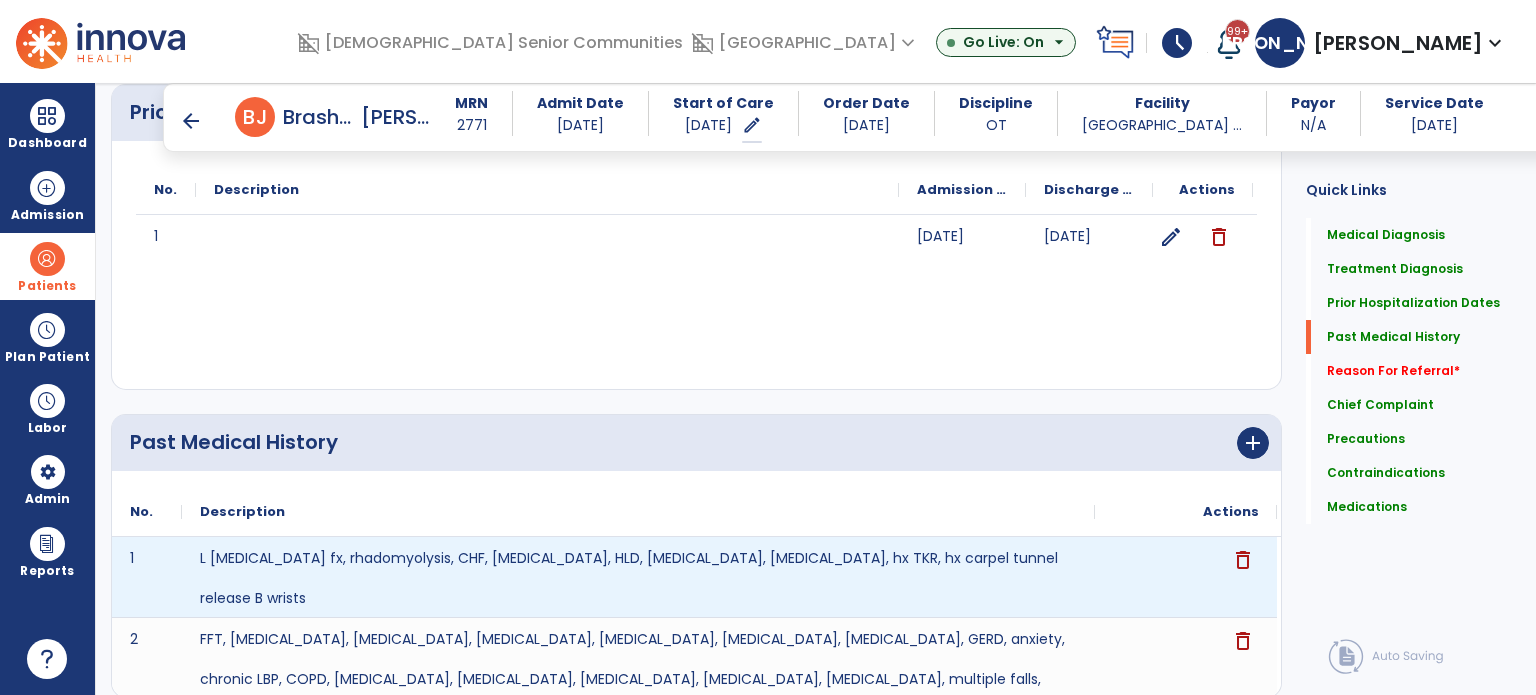 scroll, scrollTop: 1200, scrollLeft: 0, axis: vertical 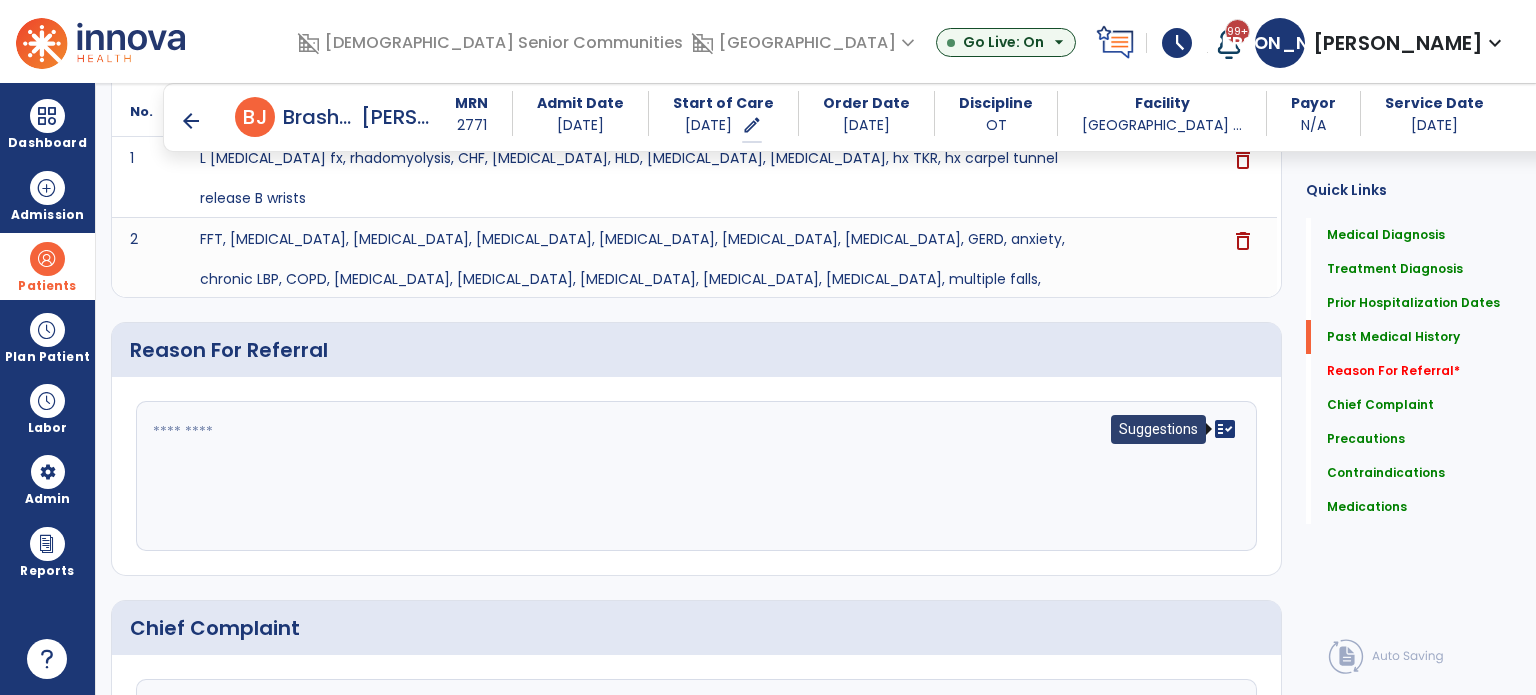 click on "fact_check" 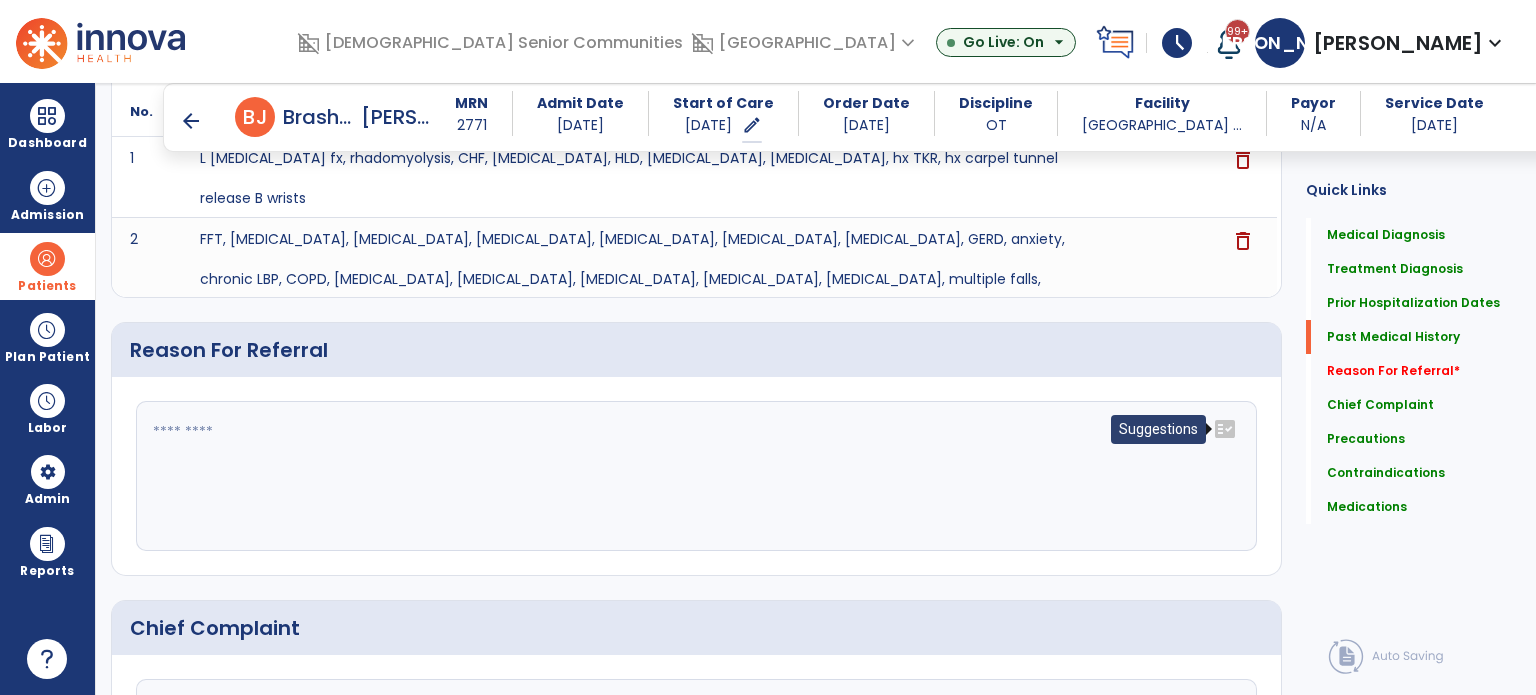 click on "fact_check" 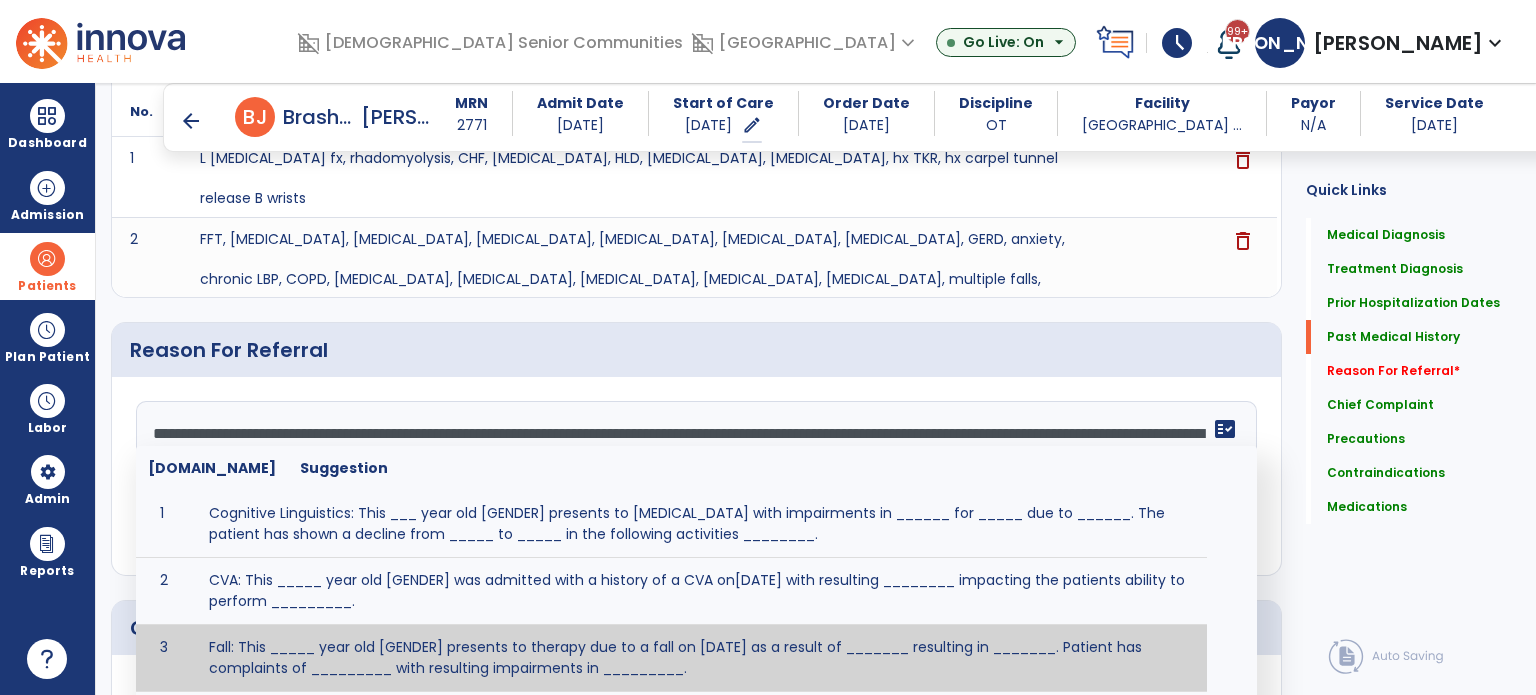 drag, startPoint x: 353, startPoint y: 627, endPoint x: 364, endPoint y: 619, distance: 13.601471 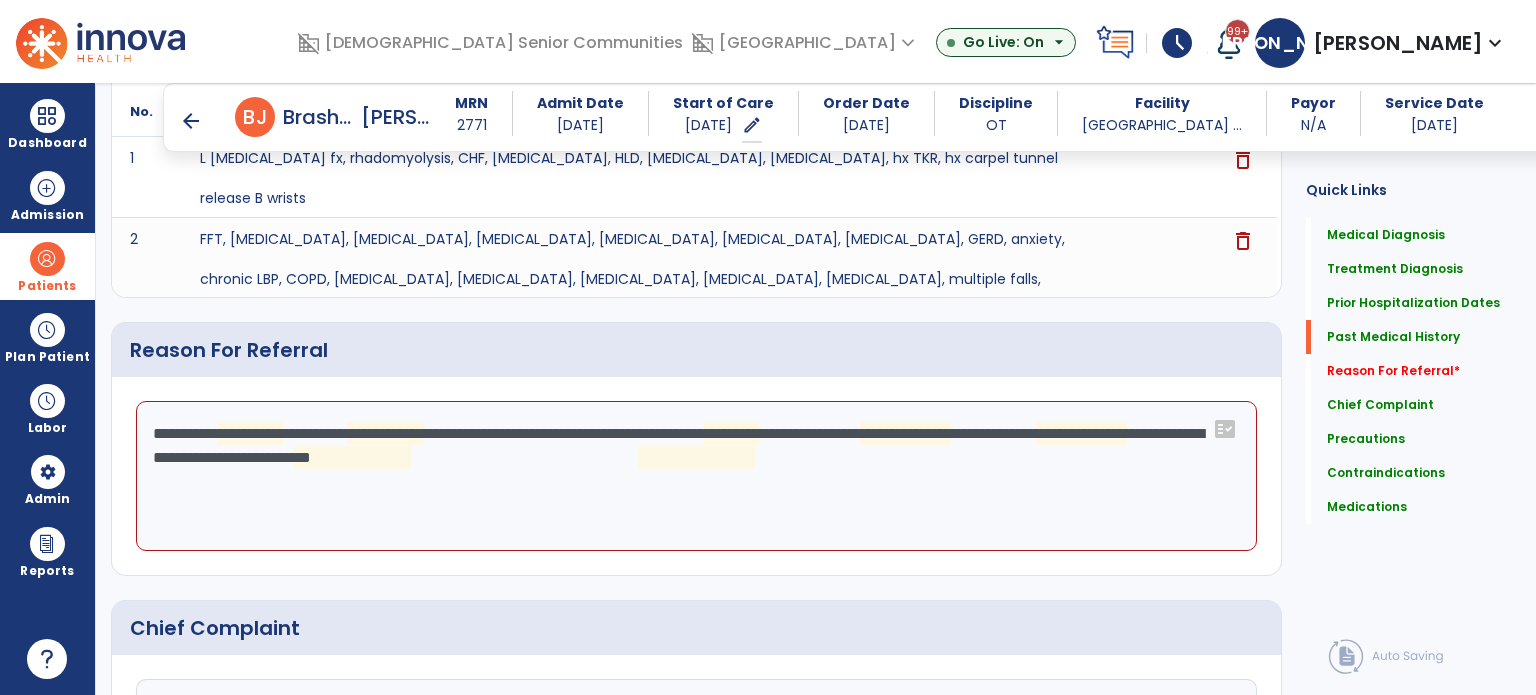 click on "**********" 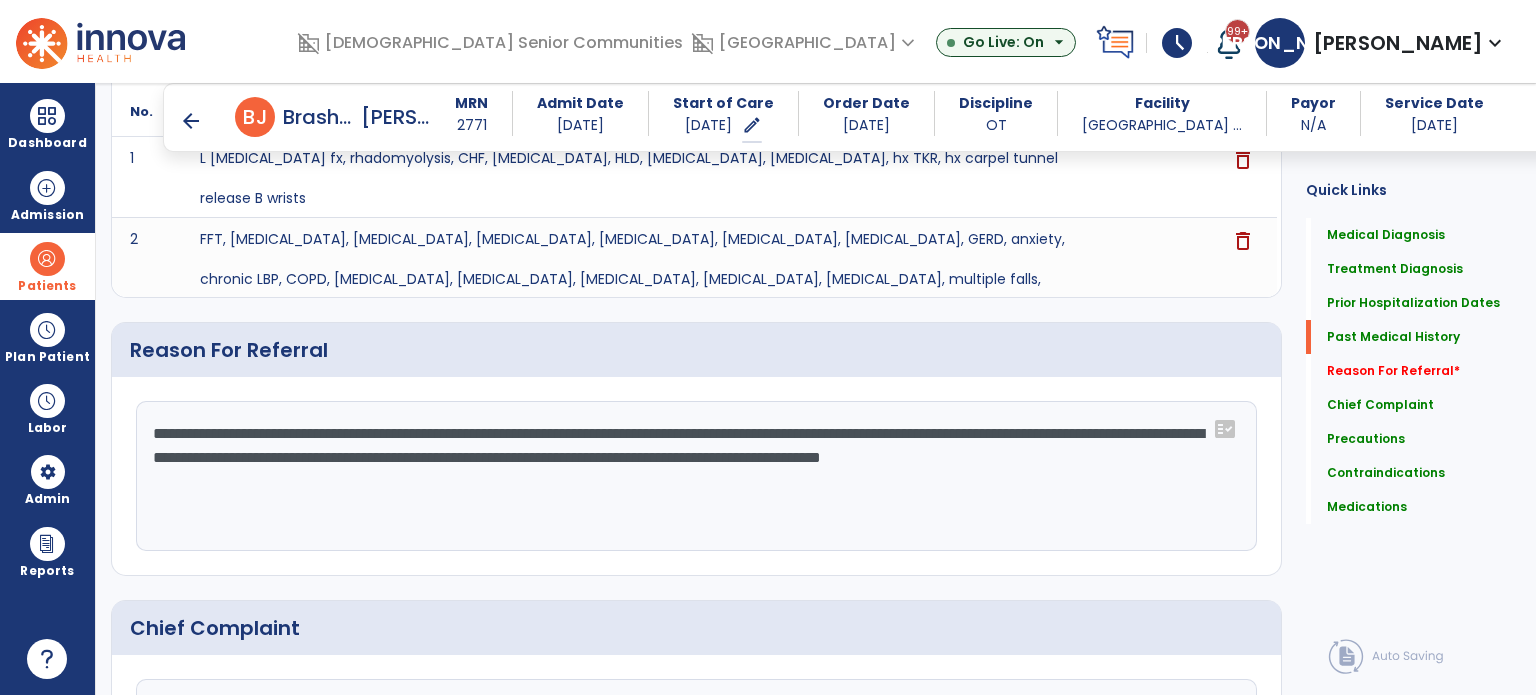 type on "**********" 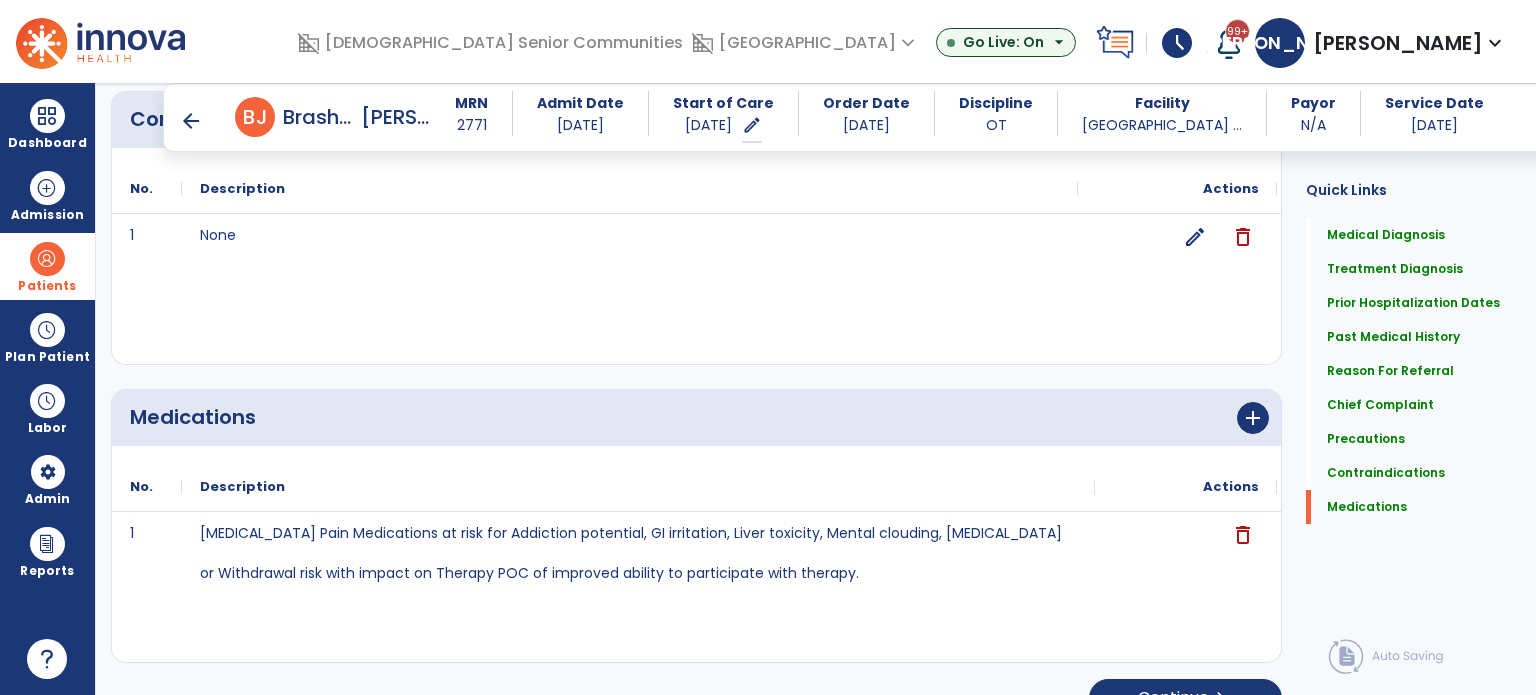 scroll, scrollTop: 2318, scrollLeft: 0, axis: vertical 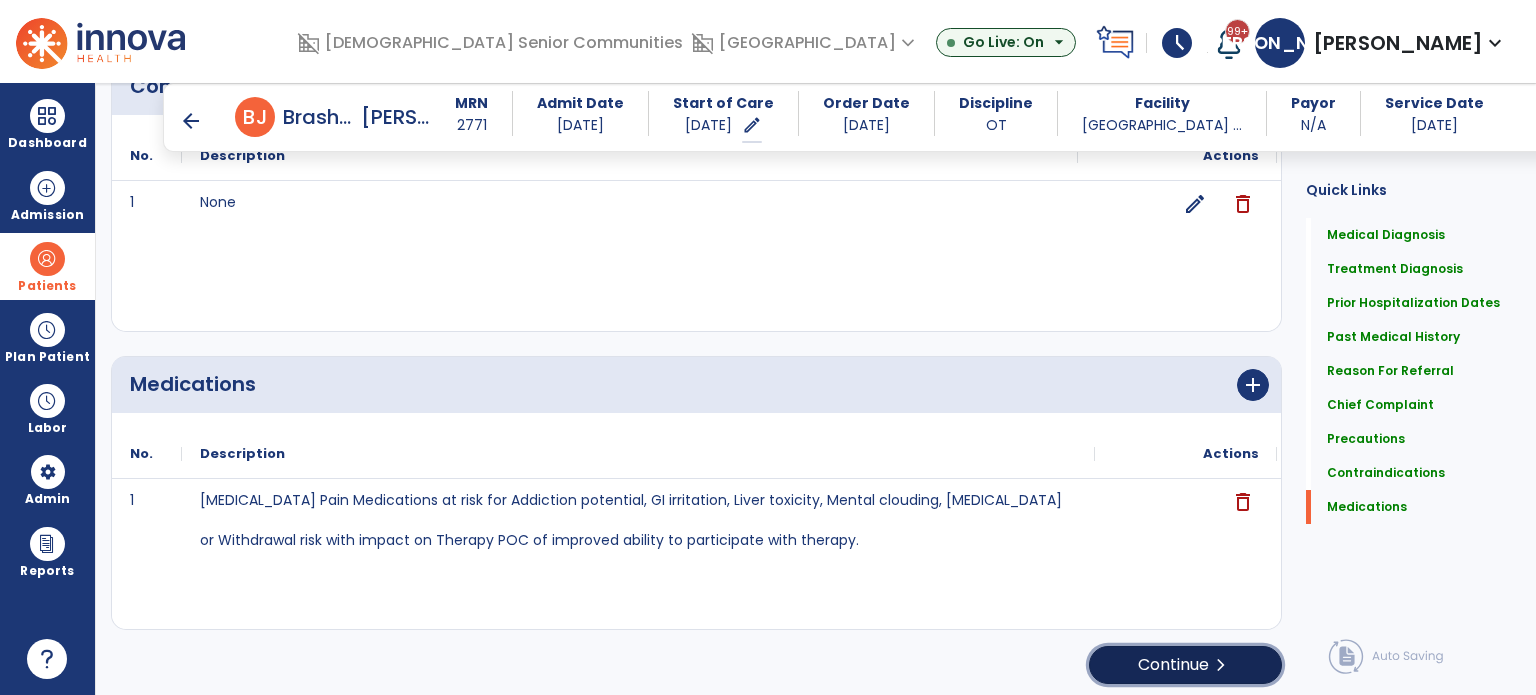 click on "Continue  chevron_right" 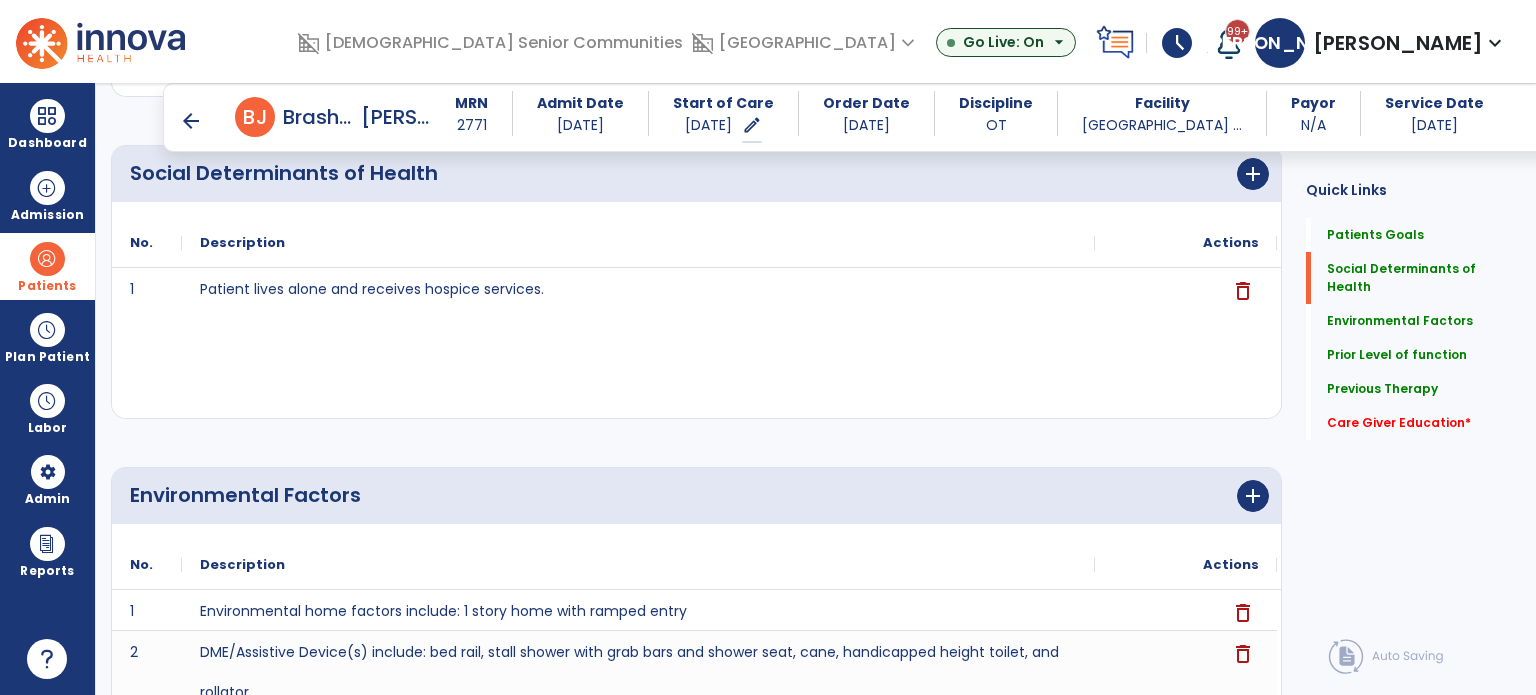 scroll, scrollTop: 508, scrollLeft: 0, axis: vertical 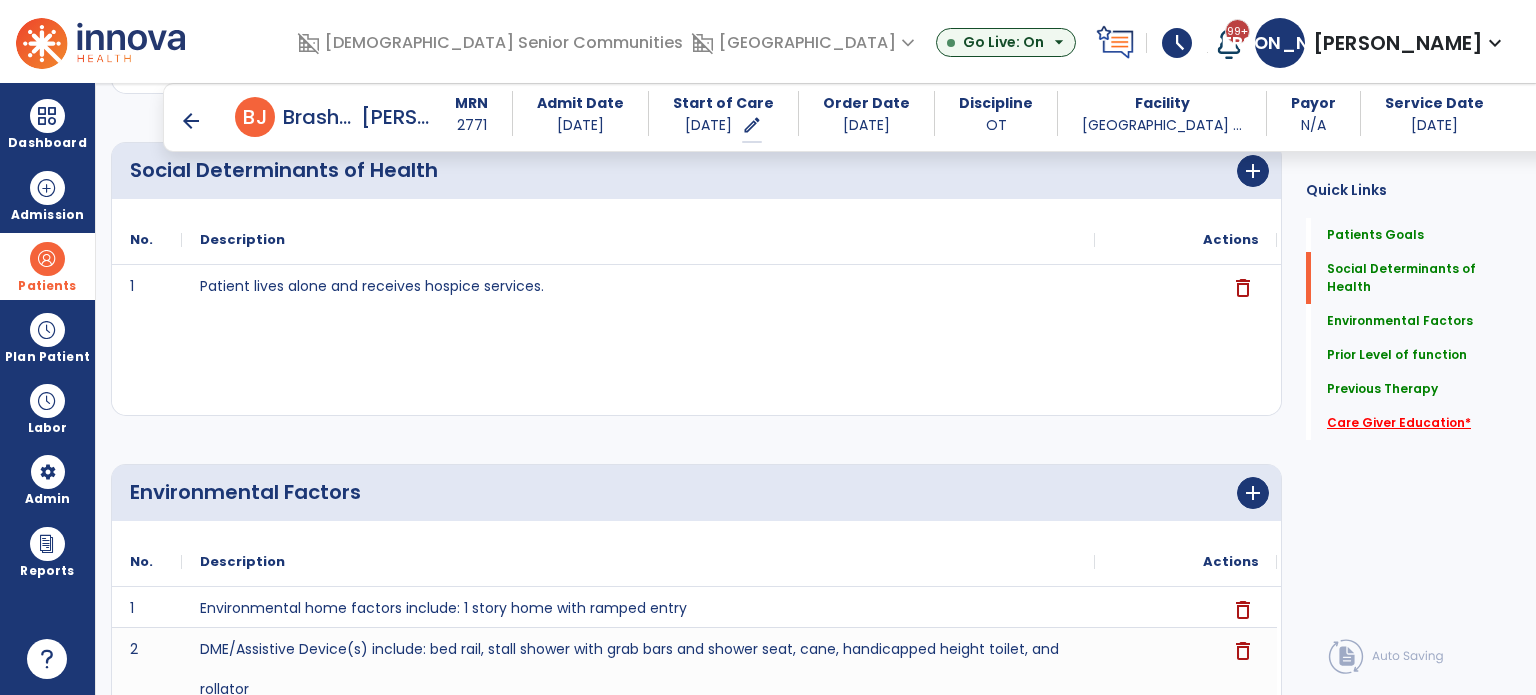 click on "Care Giver Education   *" 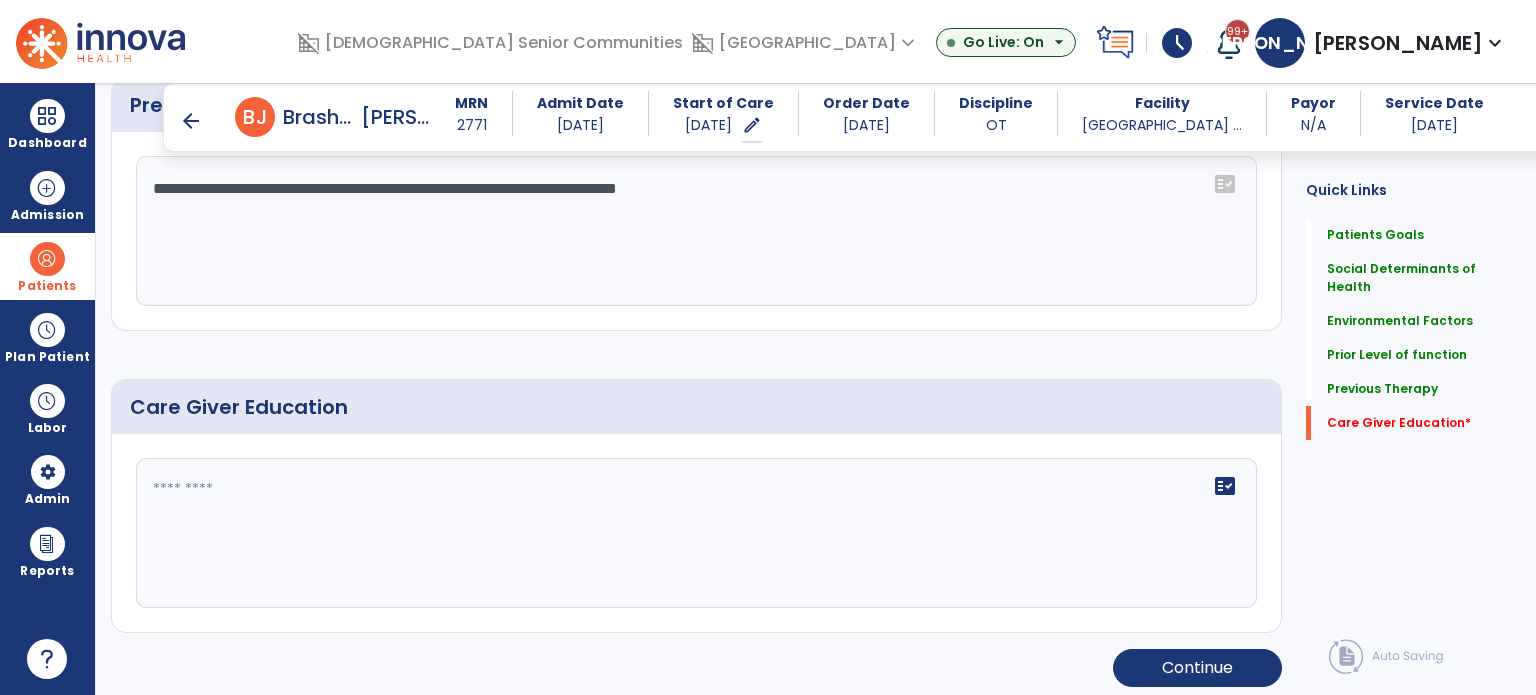 scroll, scrollTop: 1523, scrollLeft: 0, axis: vertical 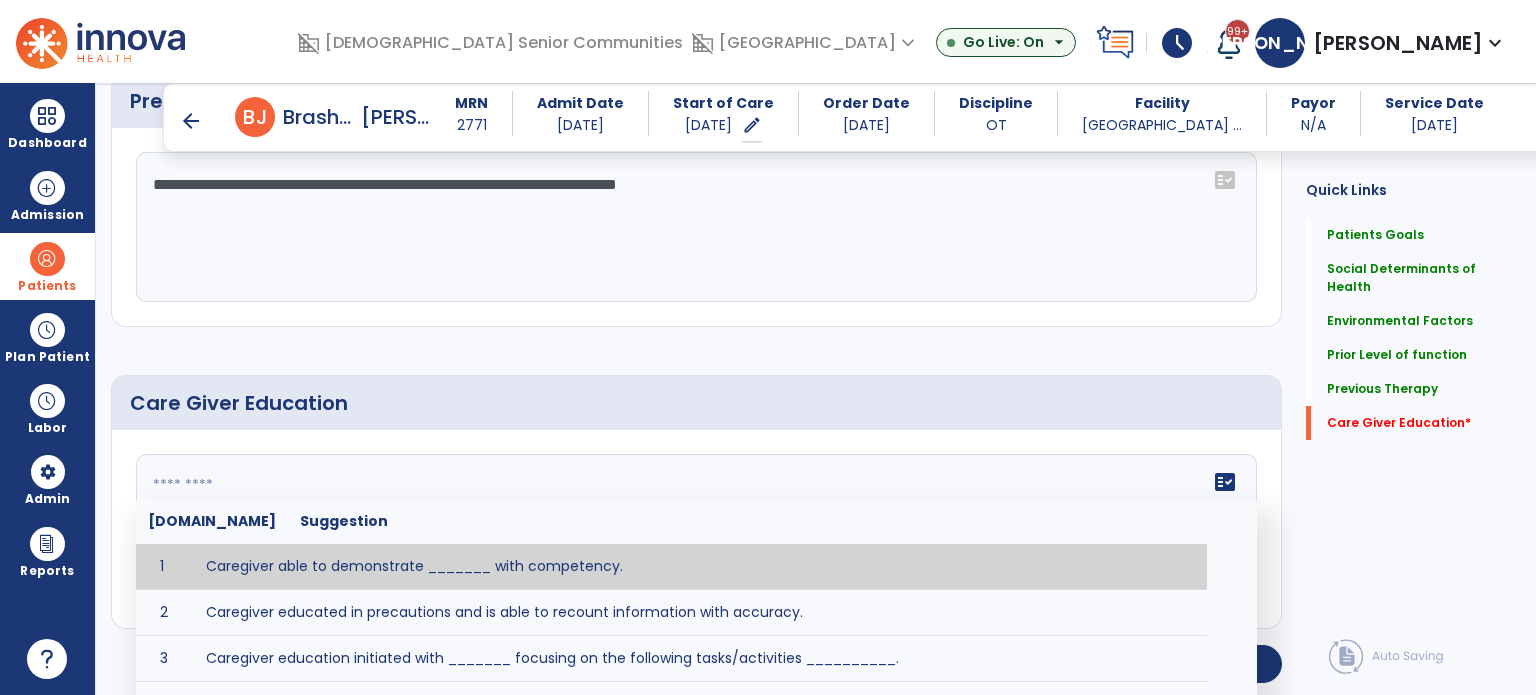 click on "fact_check  [DOMAIN_NAME] Suggestion 1 Caregiver able to demonstrate _______ with competency. 2 Caregiver educated in precautions and is able to recount information with accuracy. 3 Caregiver education initiated with _______ focusing on the following tasks/activities __________. 4 Home exercise program initiated with caregiver focusing on __________. 5 Patient educated in precautions and is able to recount information with [VALUE]% accuracy." 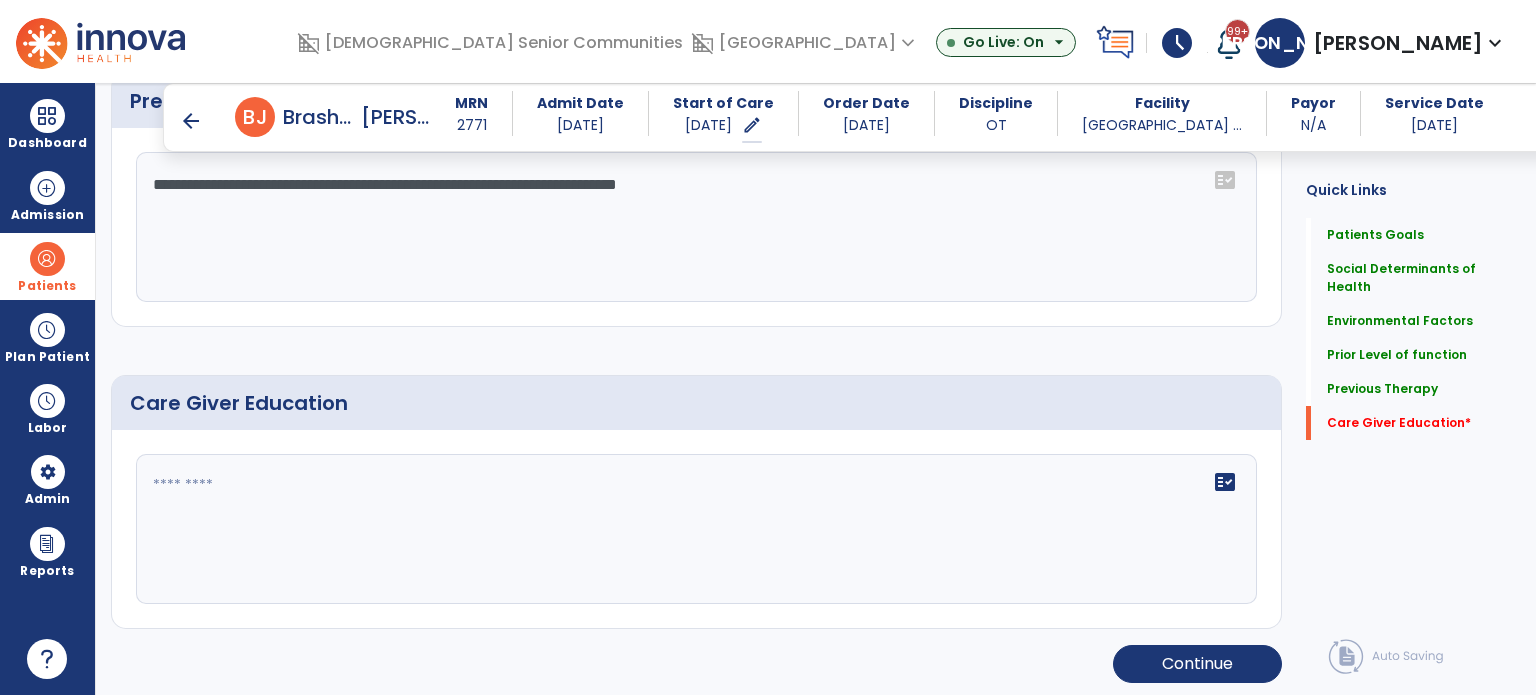 click on "fact_check" 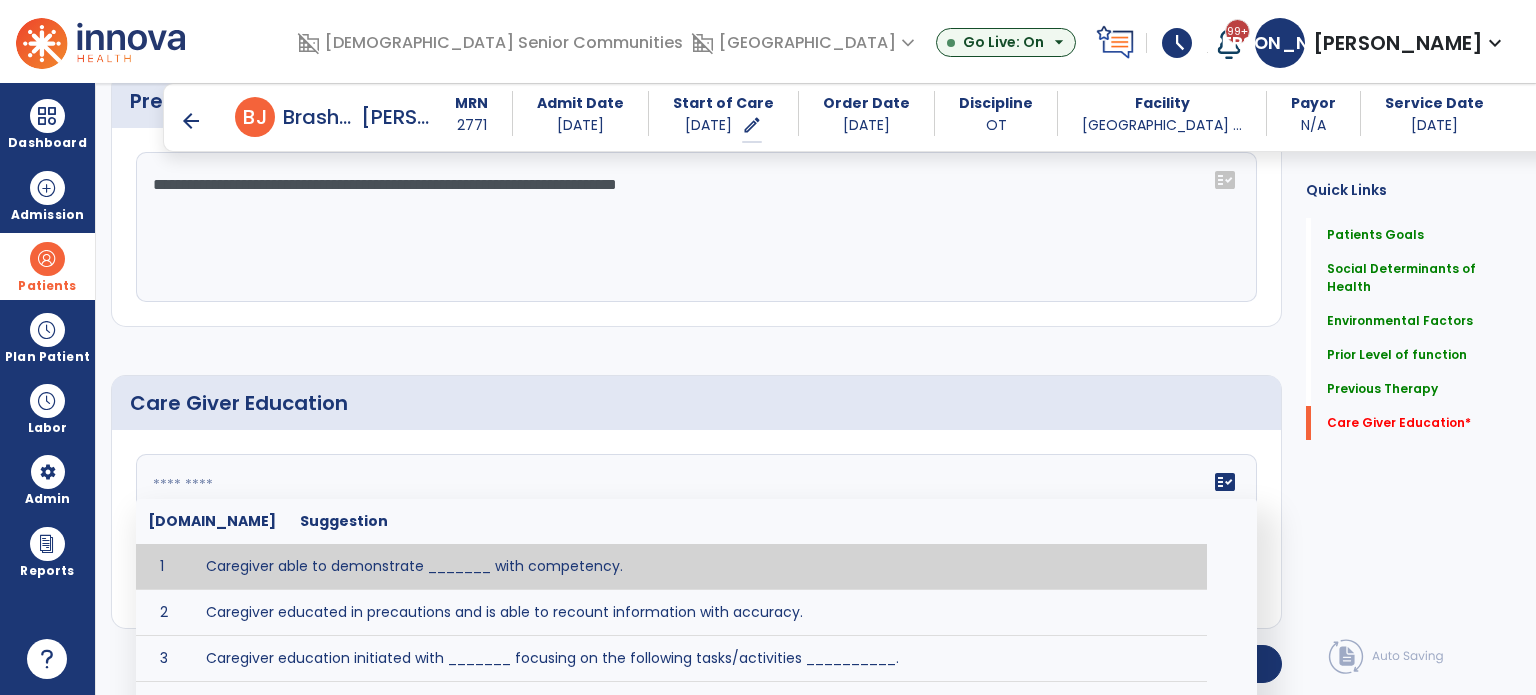 drag, startPoint x: 291, startPoint y: 511, endPoint x: 804, endPoint y: 434, distance: 518.7466 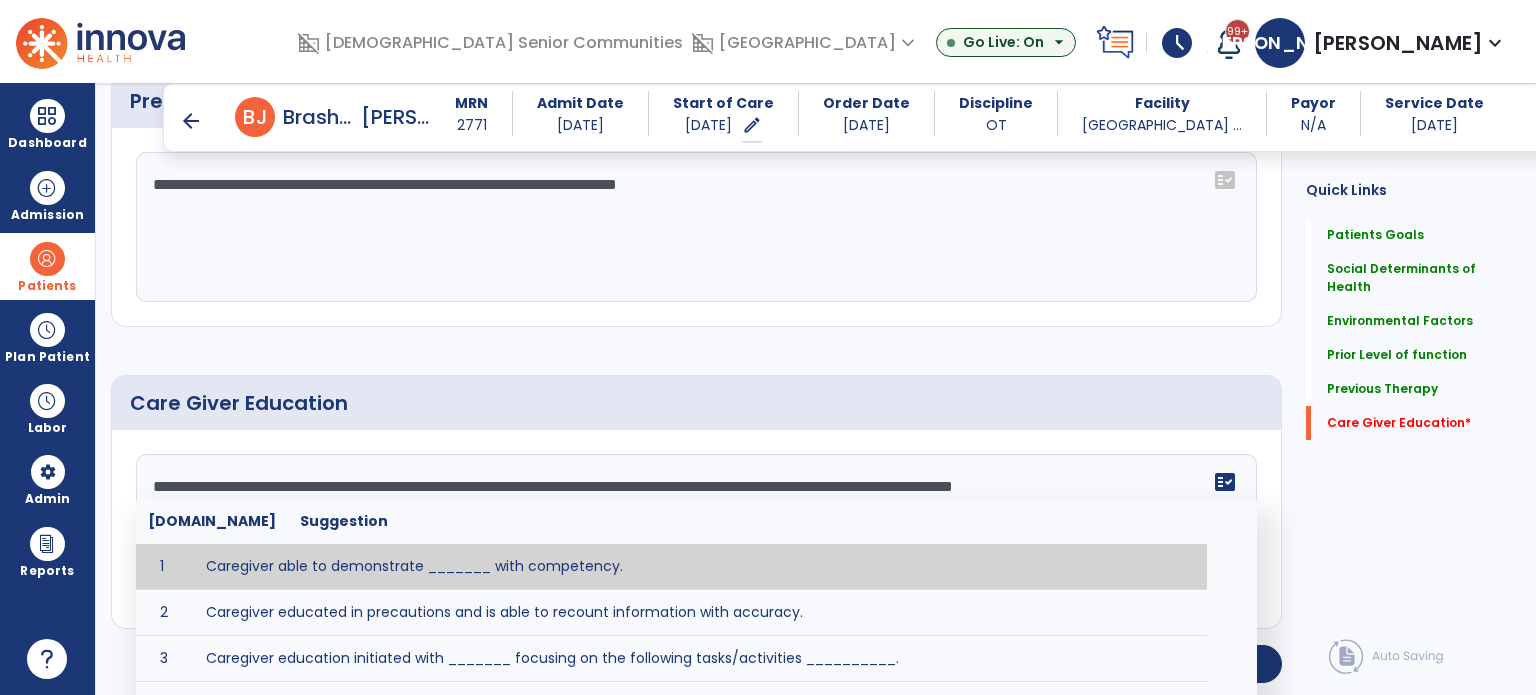 click on "Care Giver Education" 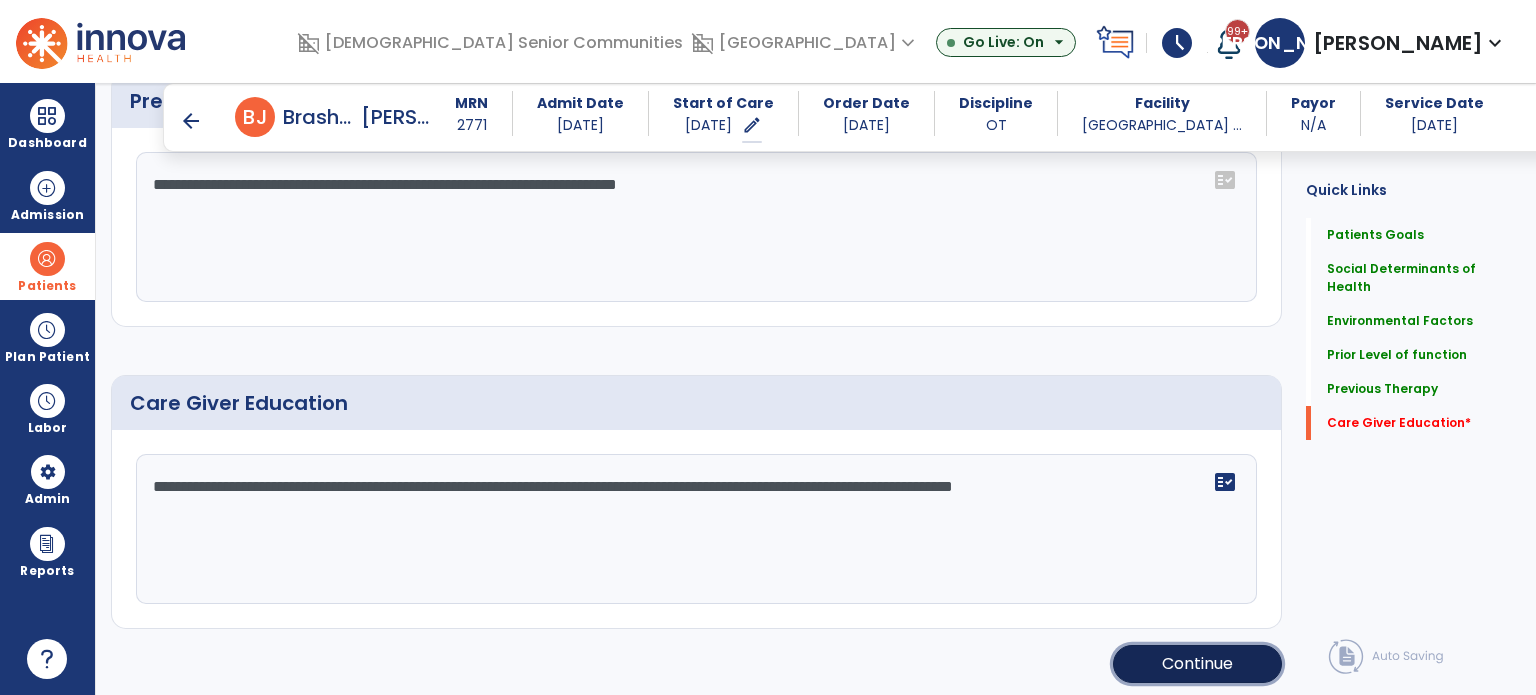 click on "Continue" 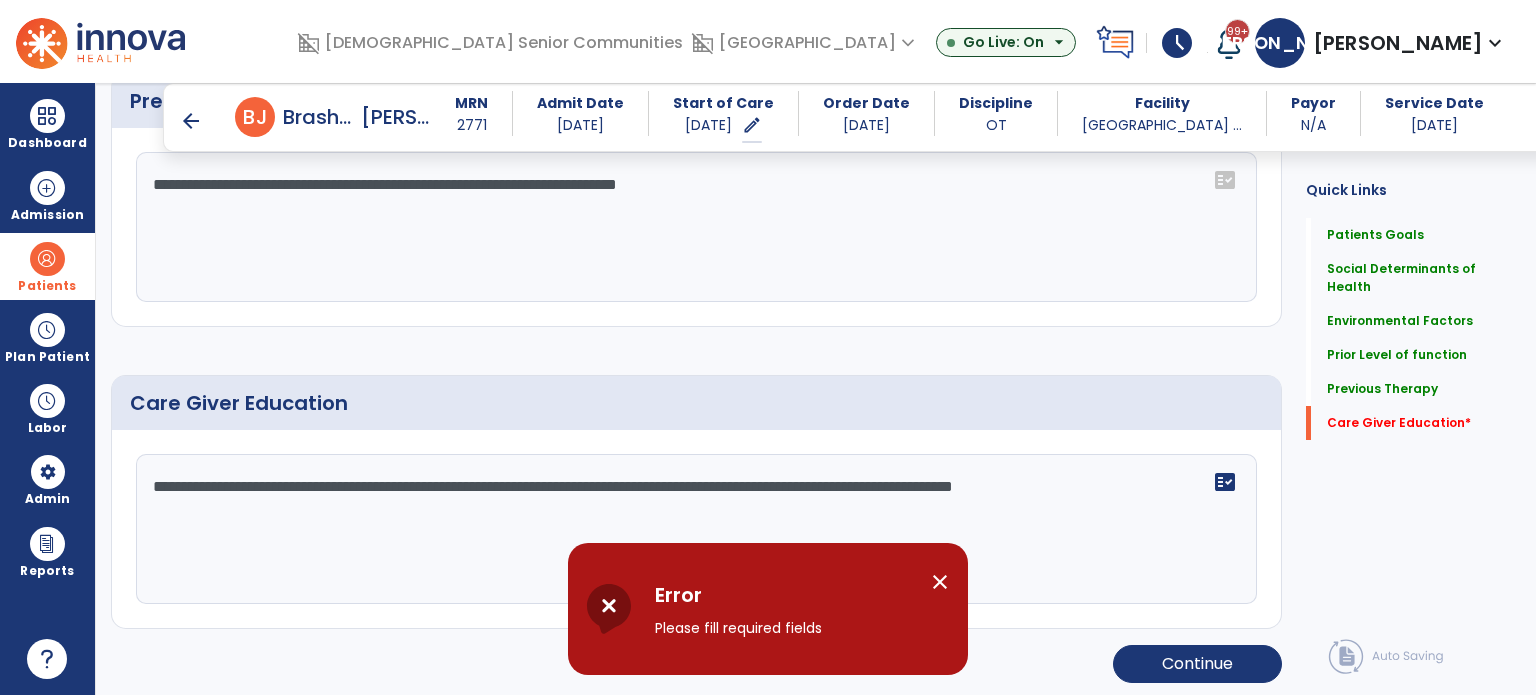 click on "close" at bounding box center [940, 582] 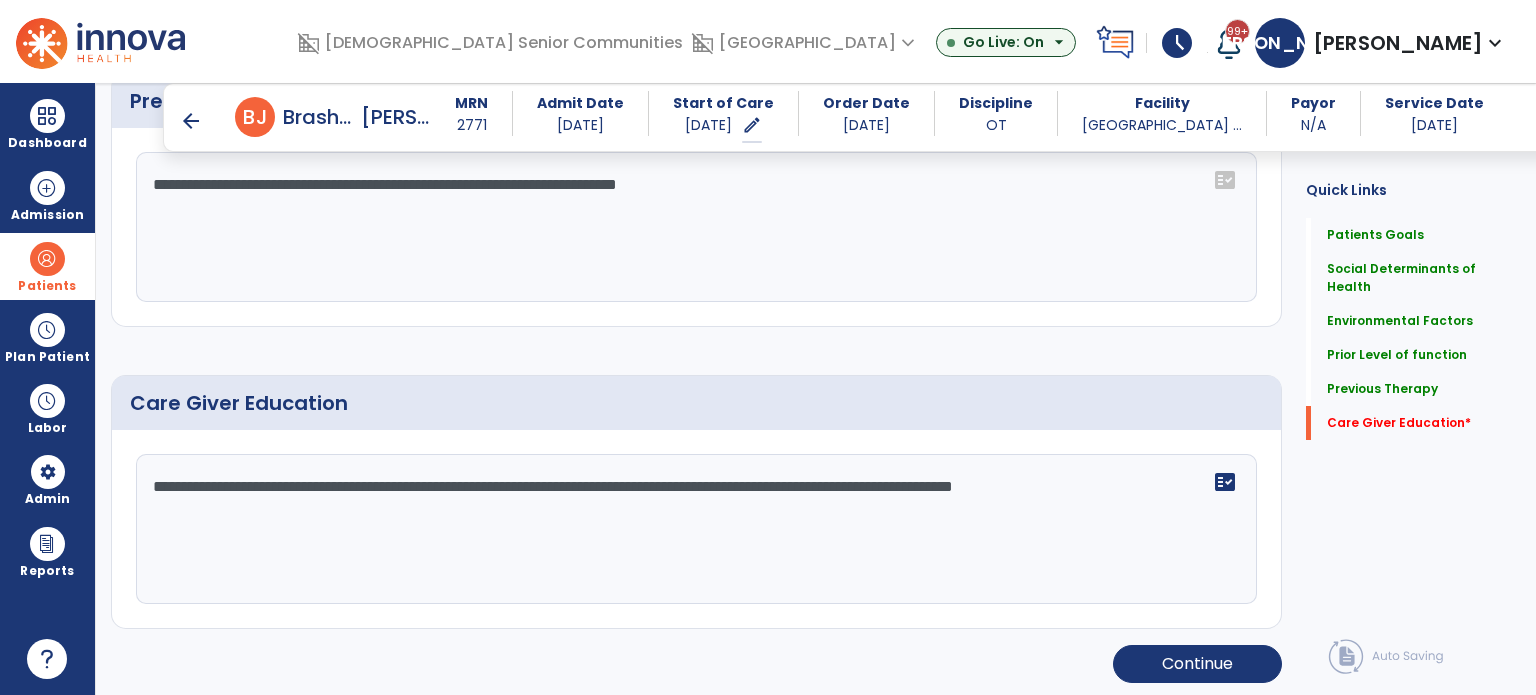 click on "**********" 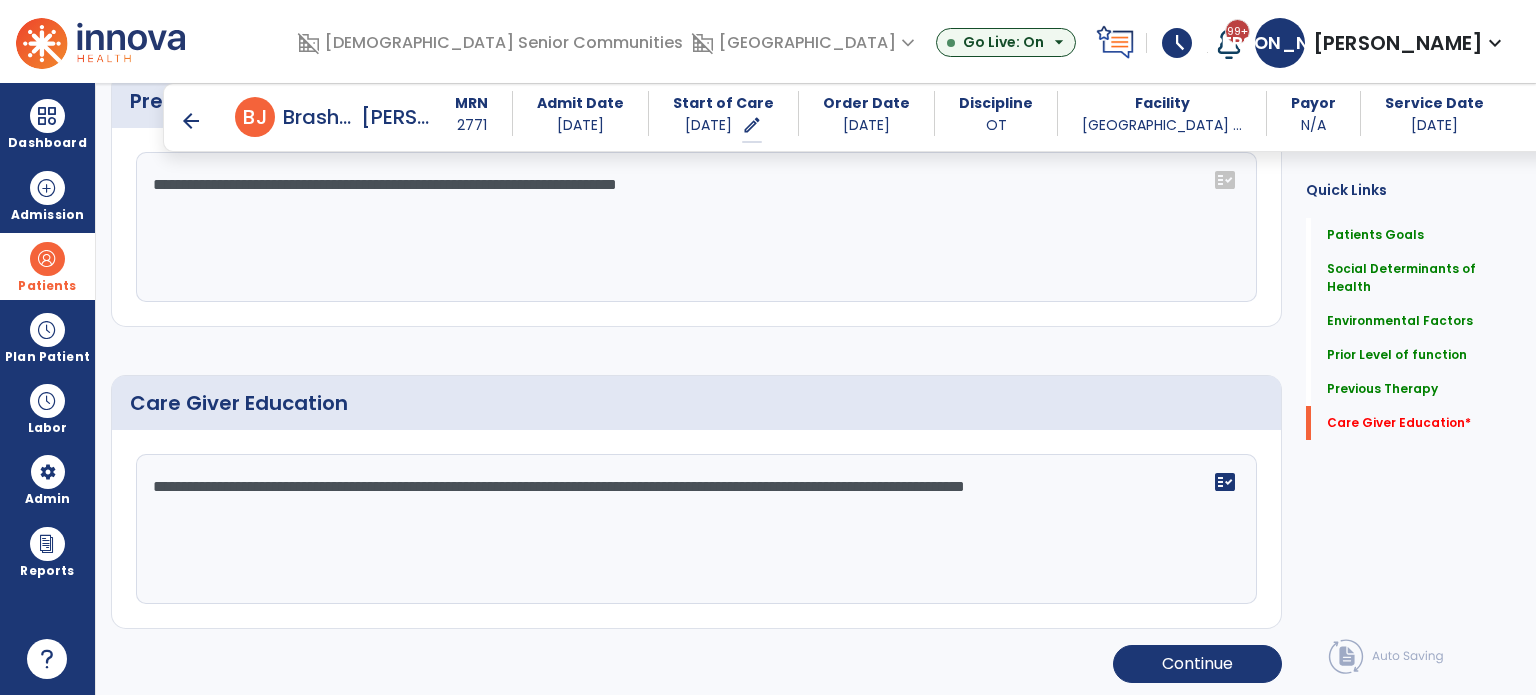 click on "**********" 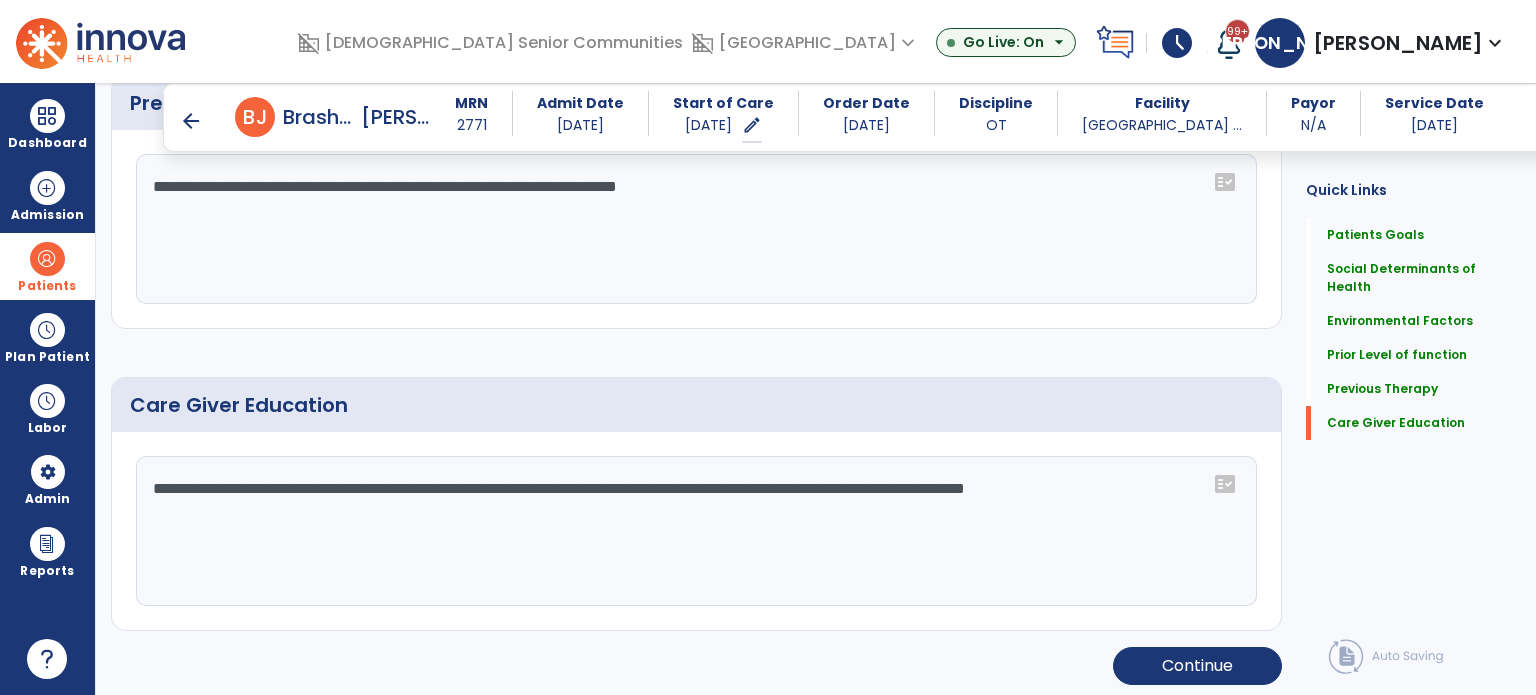 scroll, scrollTop: 1523, scrollLeft: 0, axis: vertical 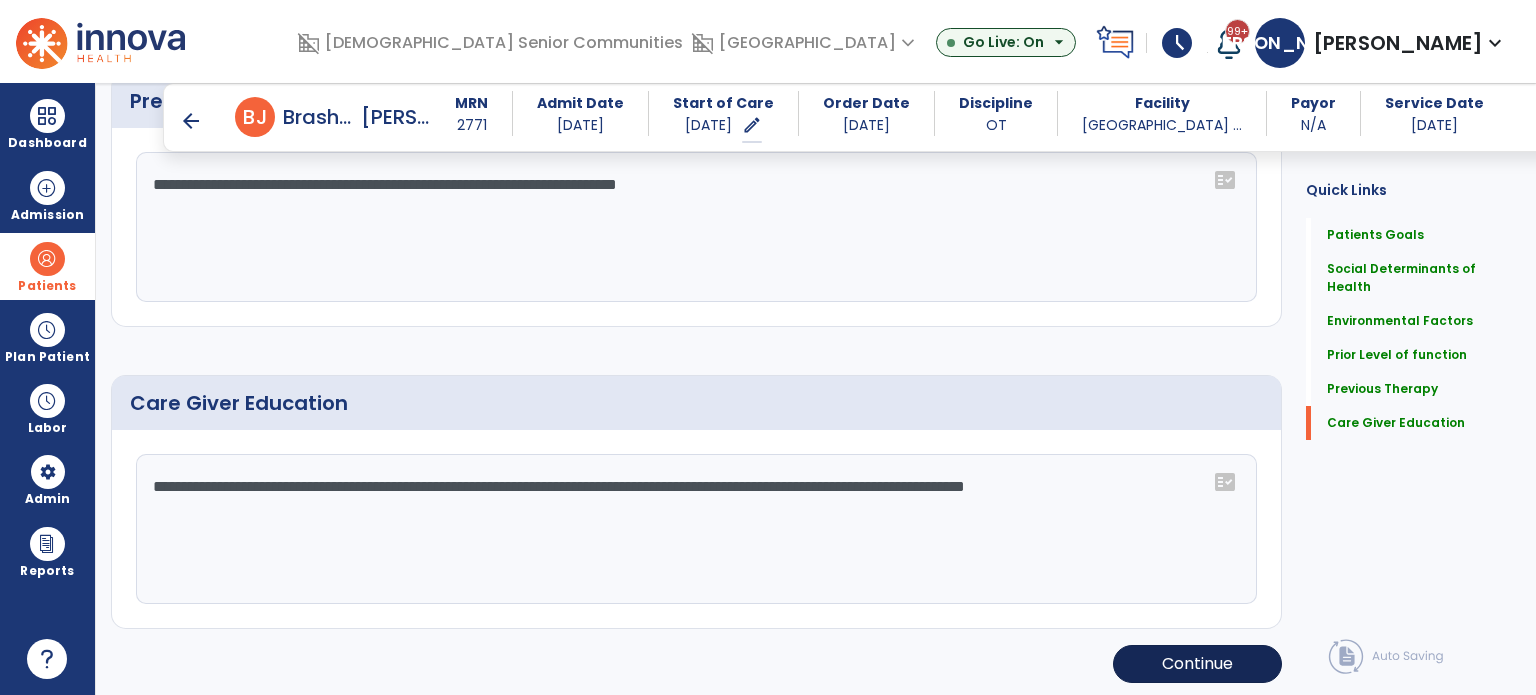type on "**********" 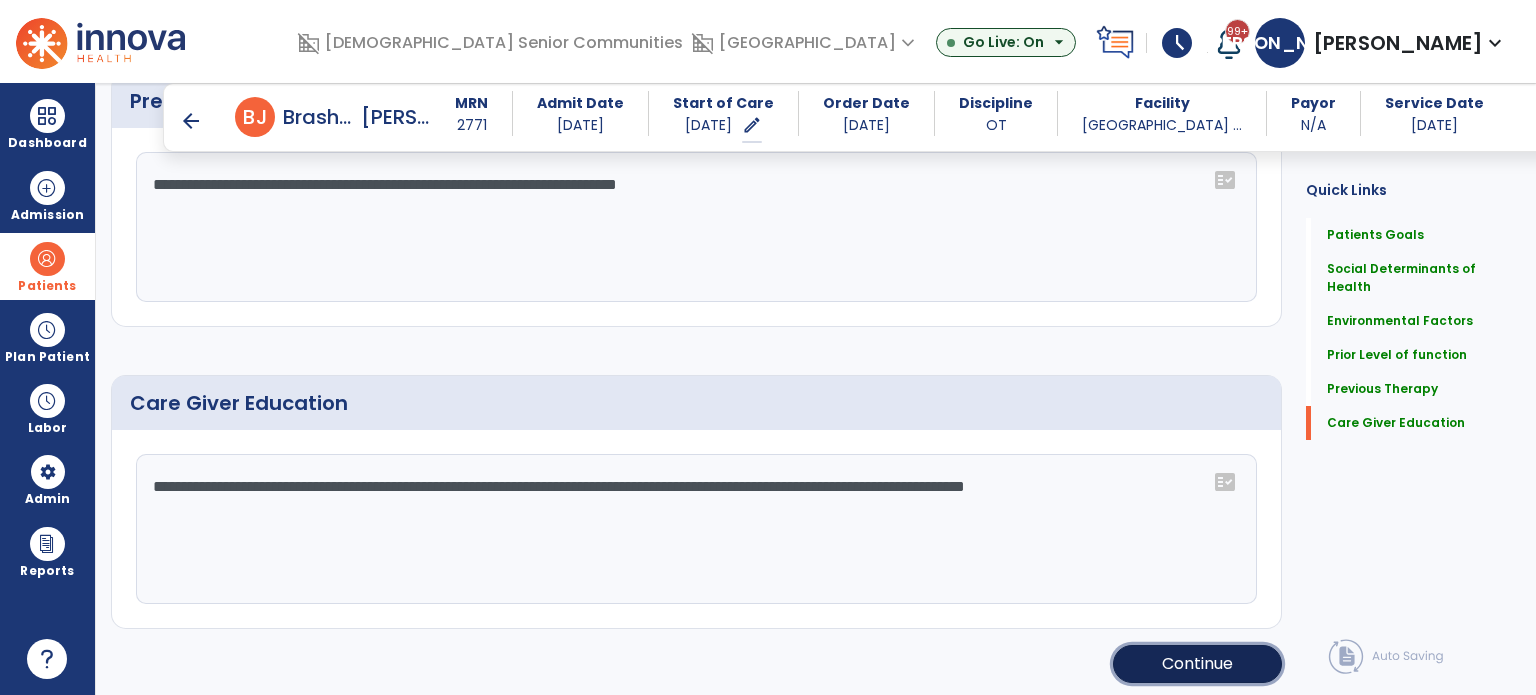 click on "Continue" 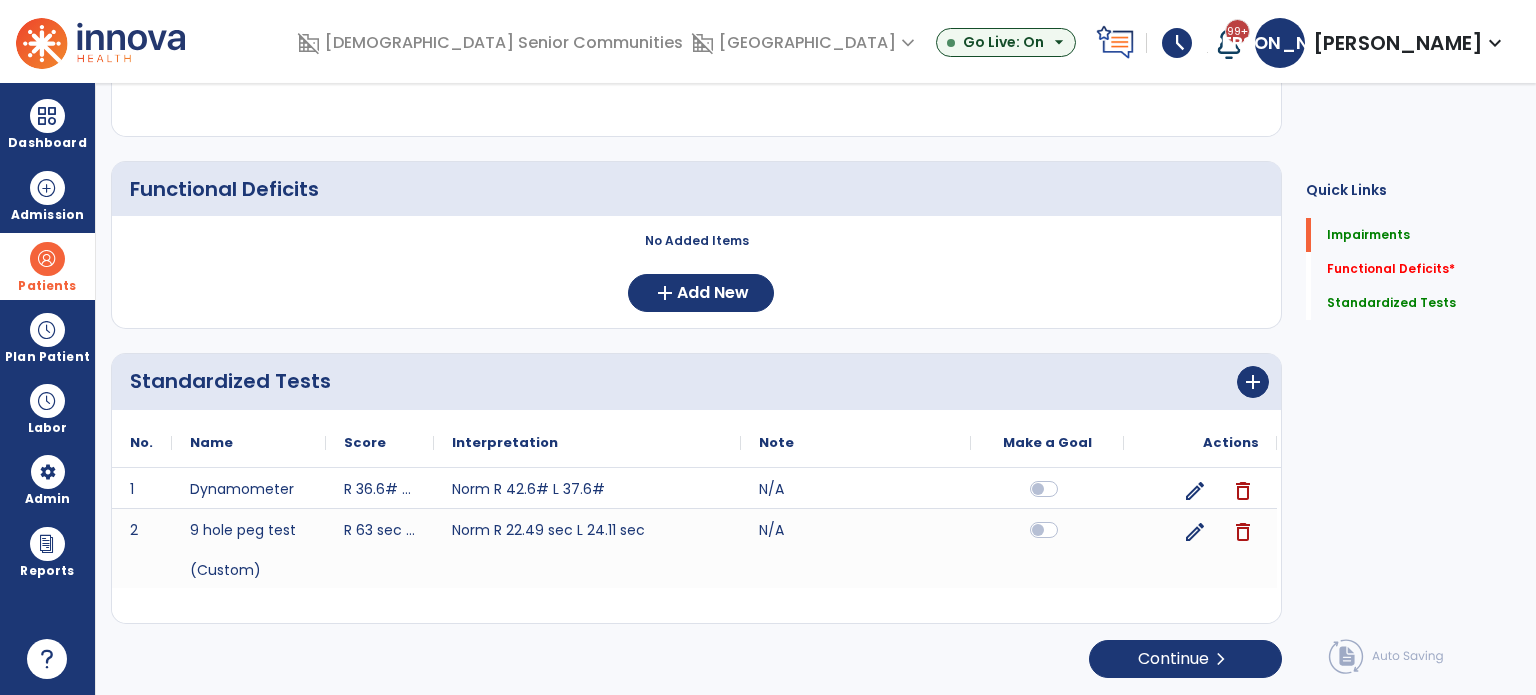 scroll, scrollTop: 48, scrollLeft: 0, axis: vertical 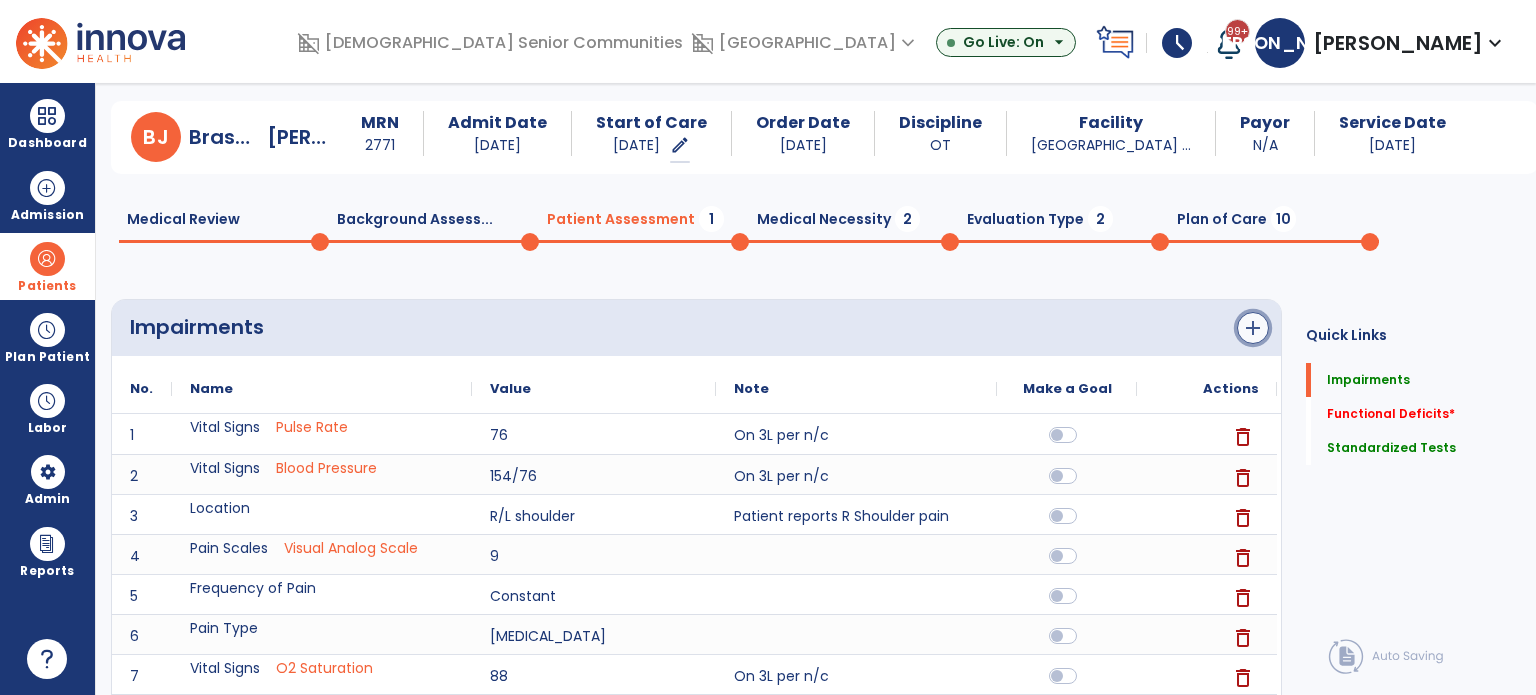 click on "add" 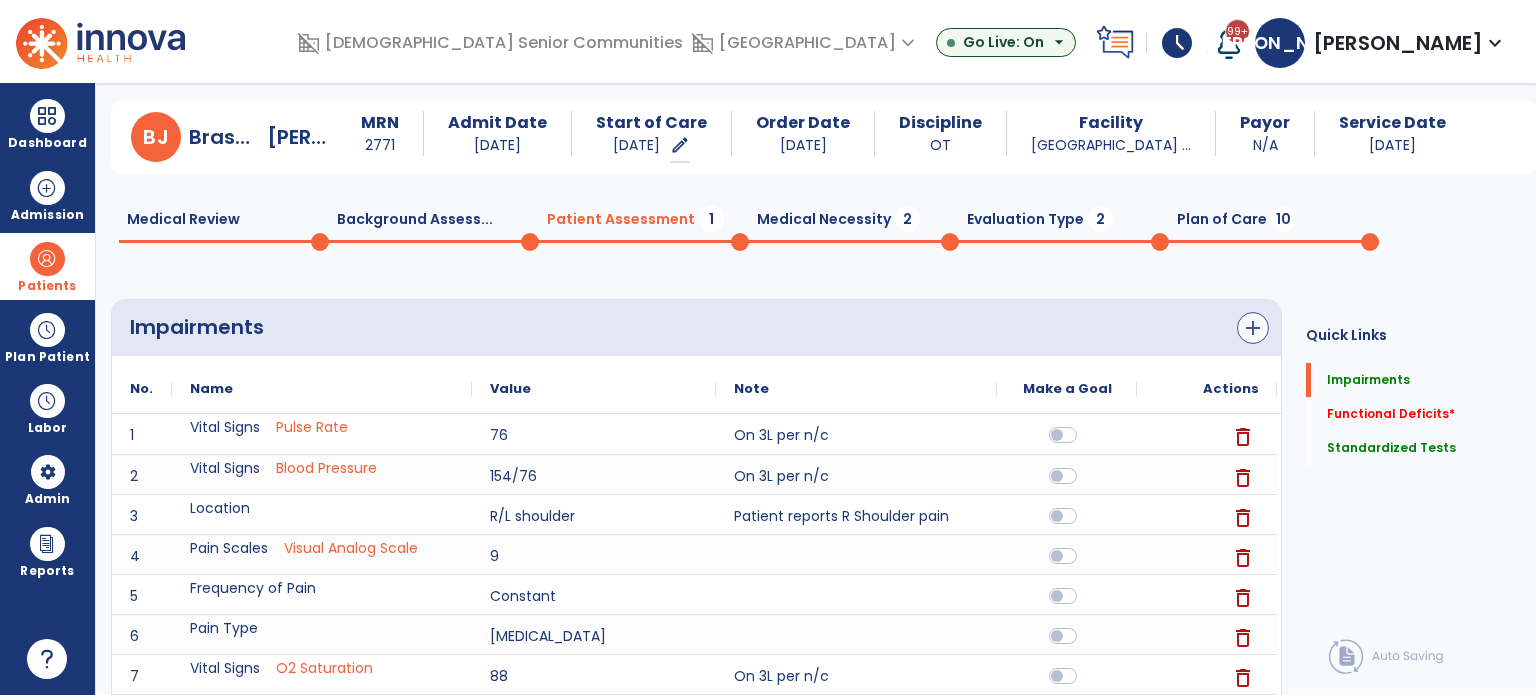 scroll, scrollTop: 0, scrollLeft: 0, axis: both 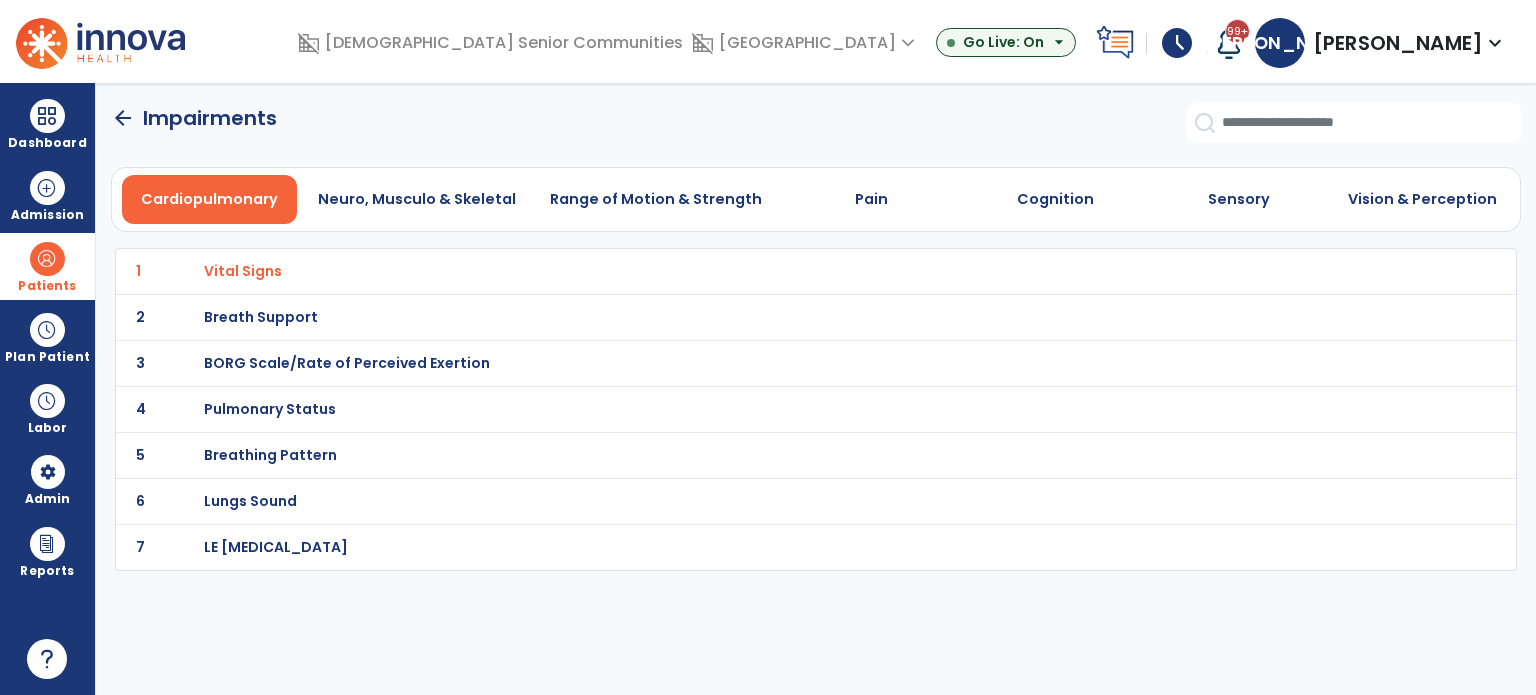 click on "Vital Signs" at bounding box center [243, 271] 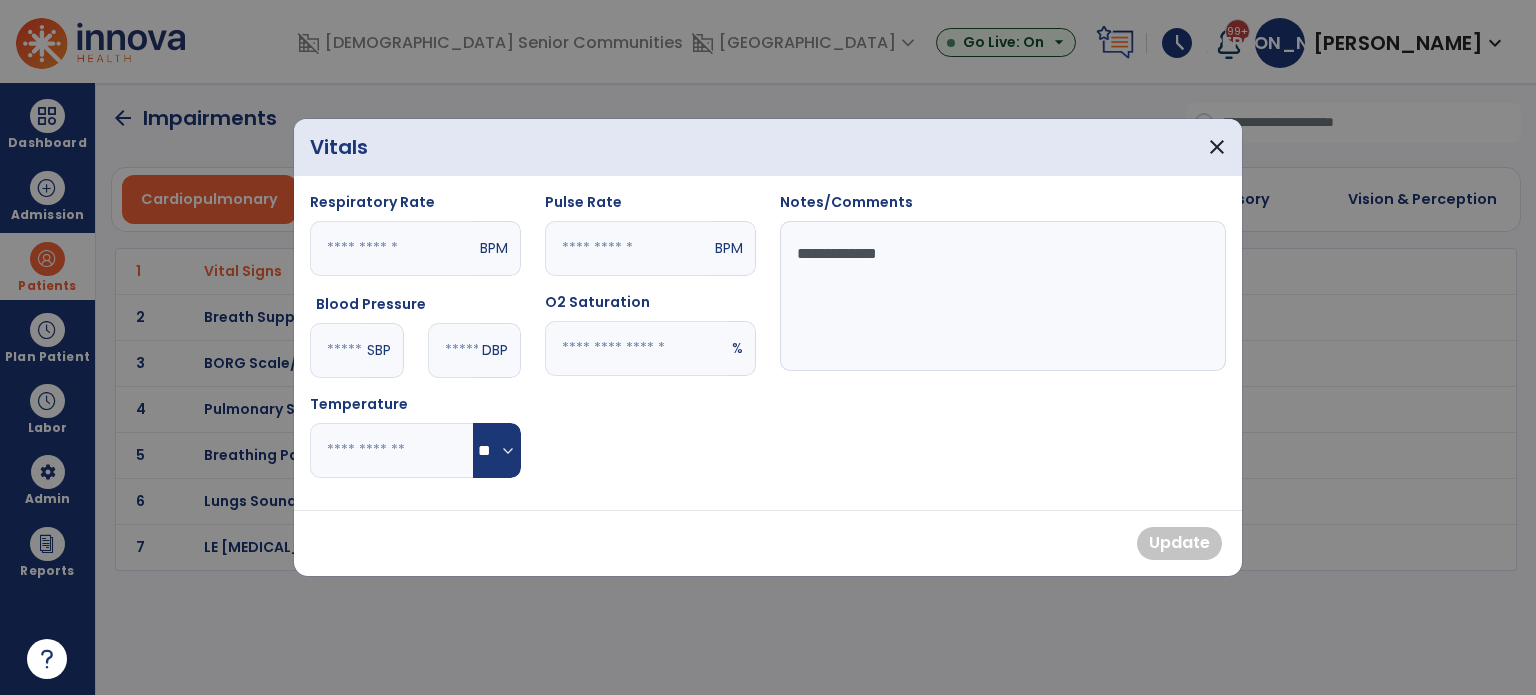drag, startPoint x: 586, startPoint y: 352, endPoint x: 576, endPoint y: 335, distance: 19.723083 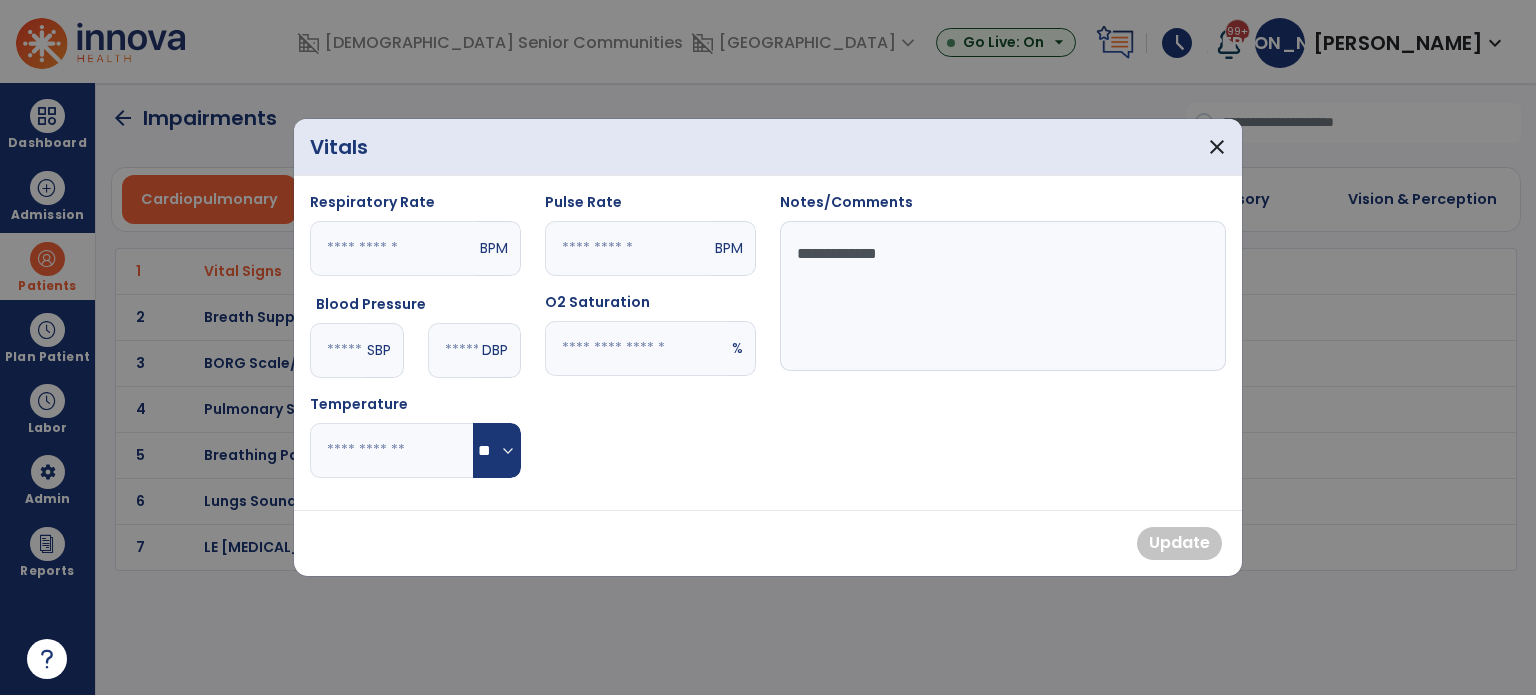 click on "Respiratory Rate  BPM Blood Pressure   *** SBP   ** DBP Temperature  ** ** Pulse Rate  ** BPM O2 Saturation  ** %" at bounding box center (533, 343) 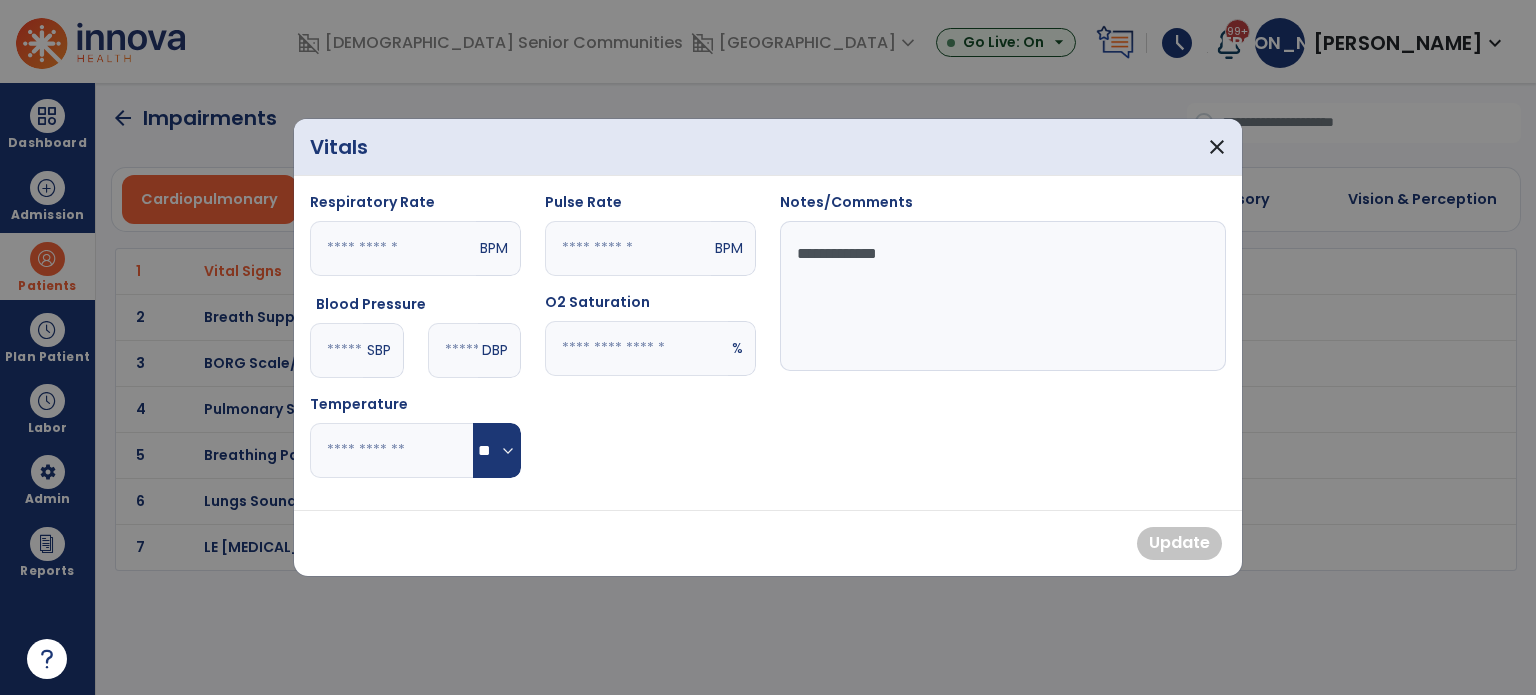 type on "**" 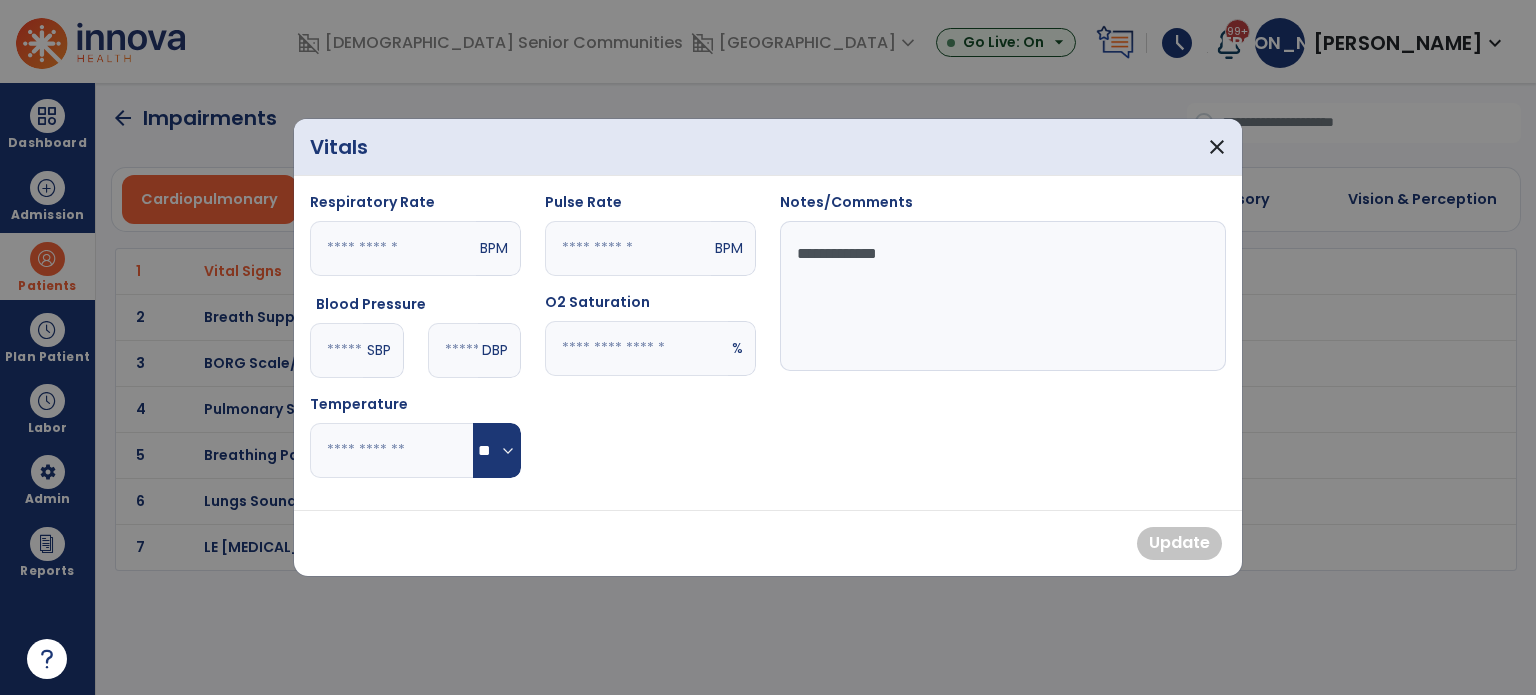 click on "**********" at bounding box center (1003, 343) 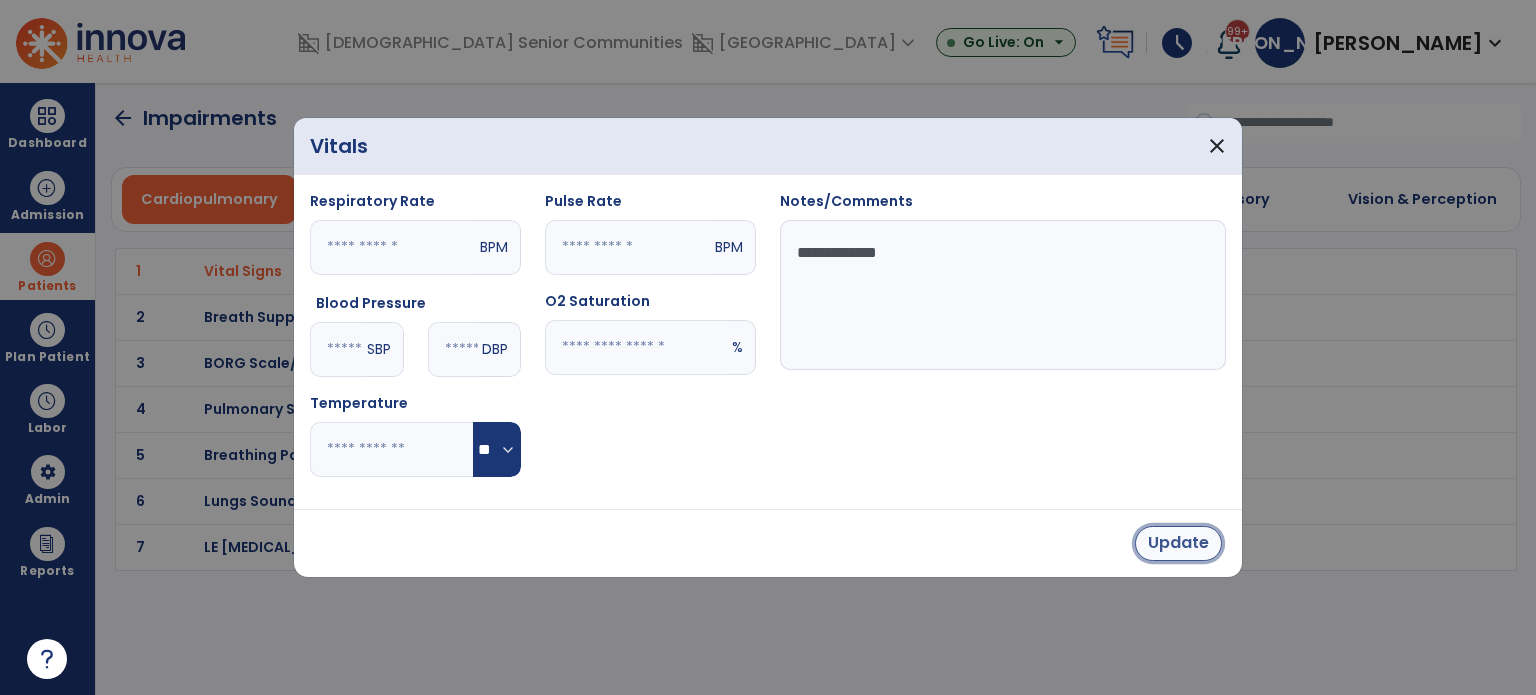 click on "Update" at bounding box center (1178, 543) 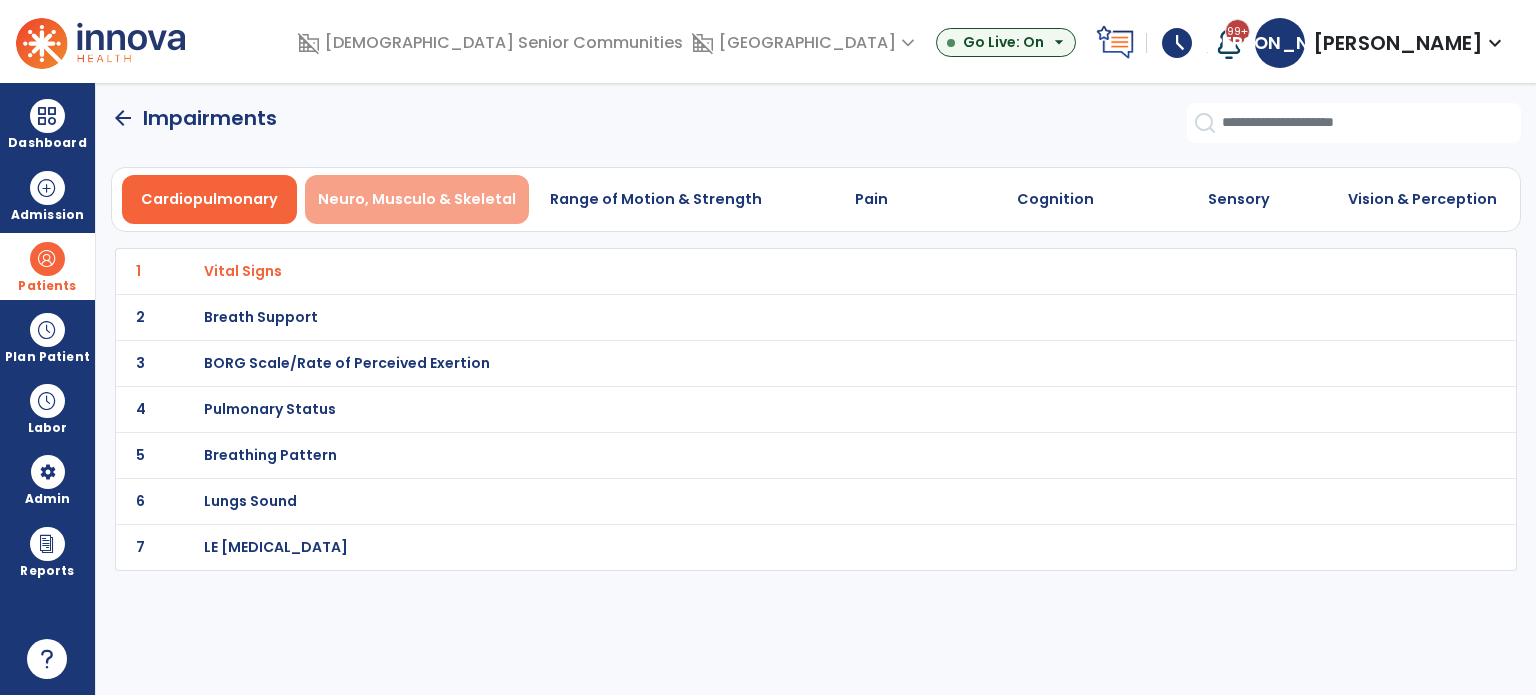 click on "Neuro, Musculo & Skeletal" at bounding box center [417, 199] 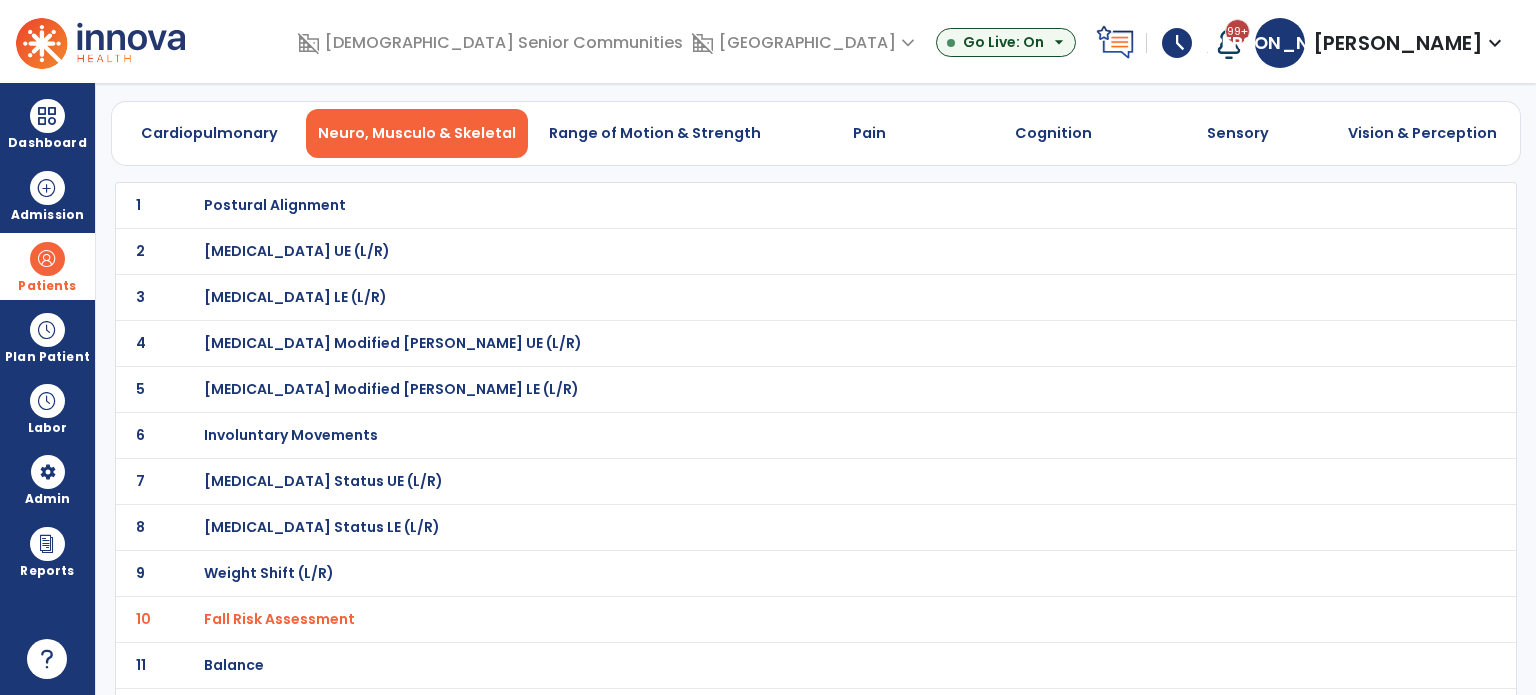 scroll, scrollTop: 100, scrollLeft: 0, axis: vertical 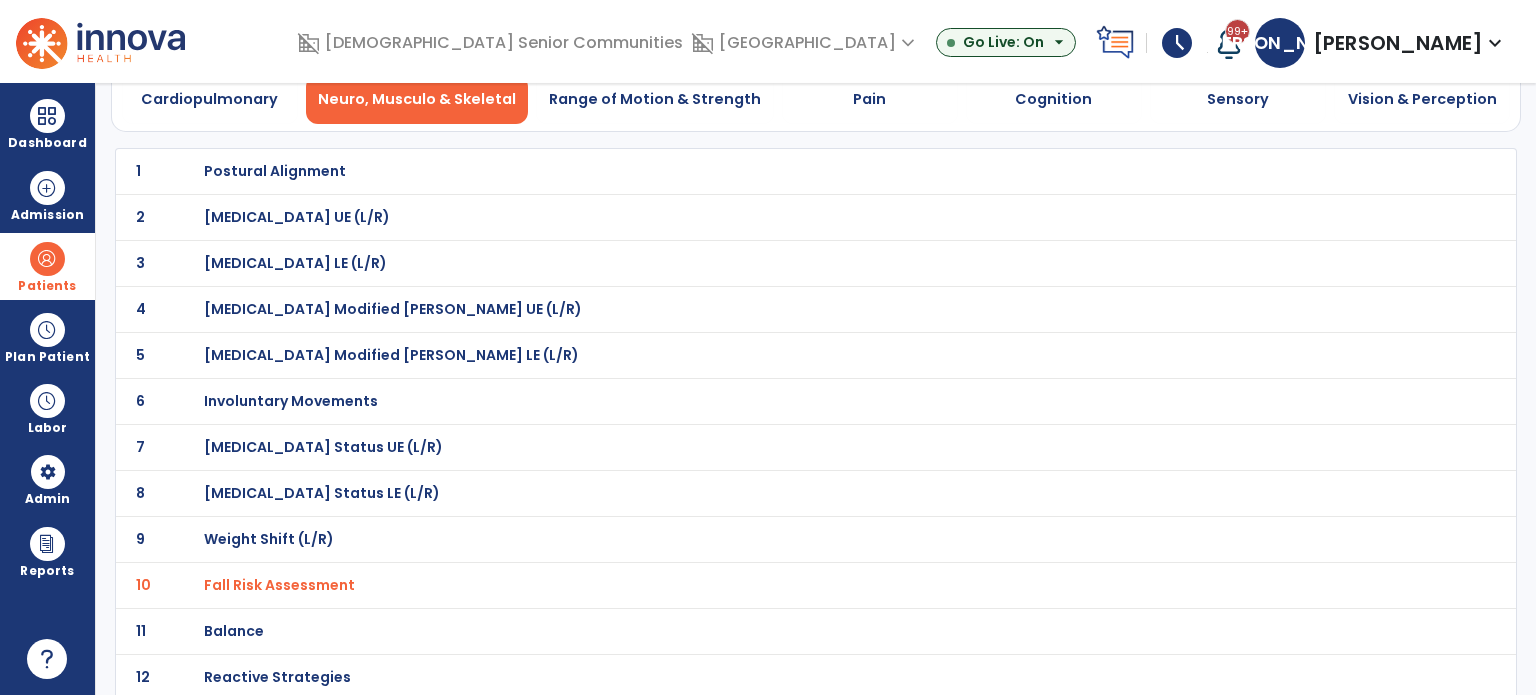click on "[MEDICAL_DATA] Status UE (L/R)" at bounding box center [275, 171] 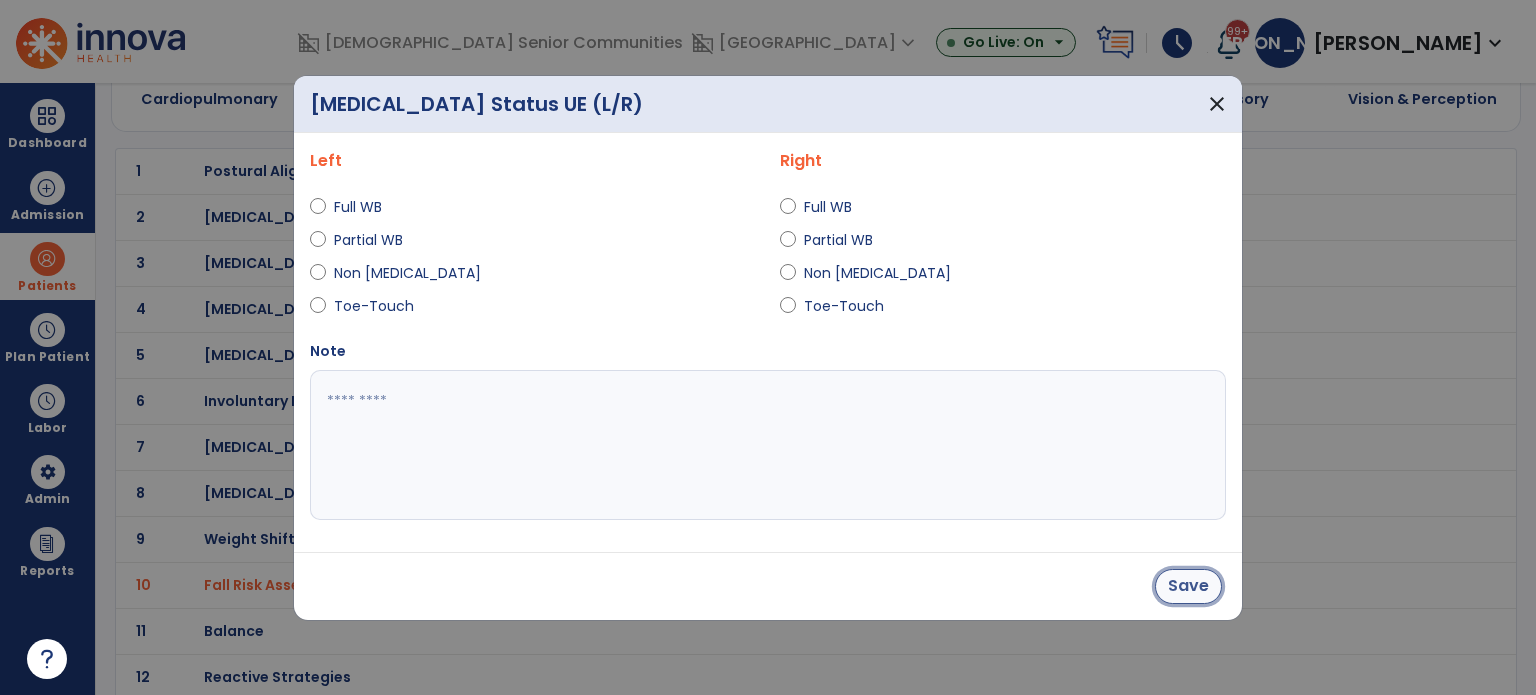 click on "Save" at bounding box center [1188, 586] 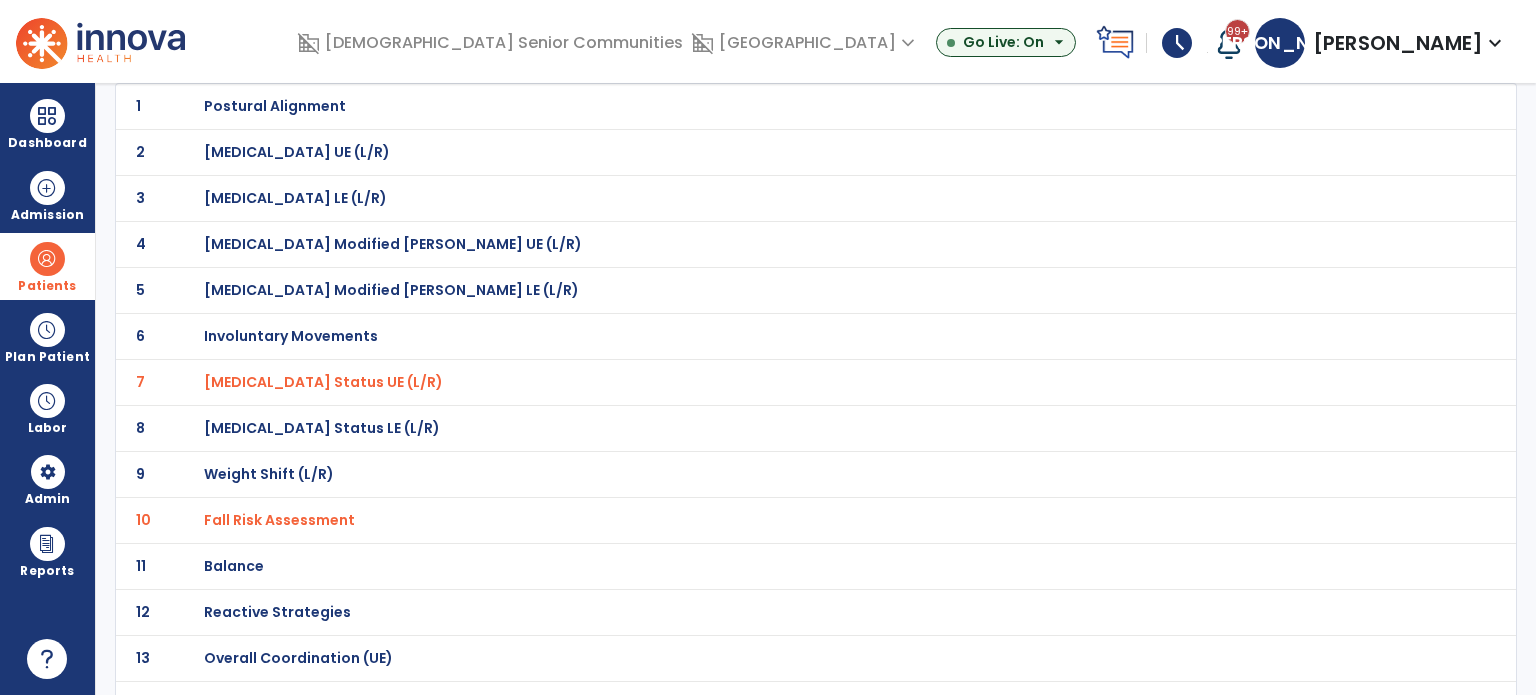 scroll, scrollTop: 200, scrollLeft: 0, axis: vertical 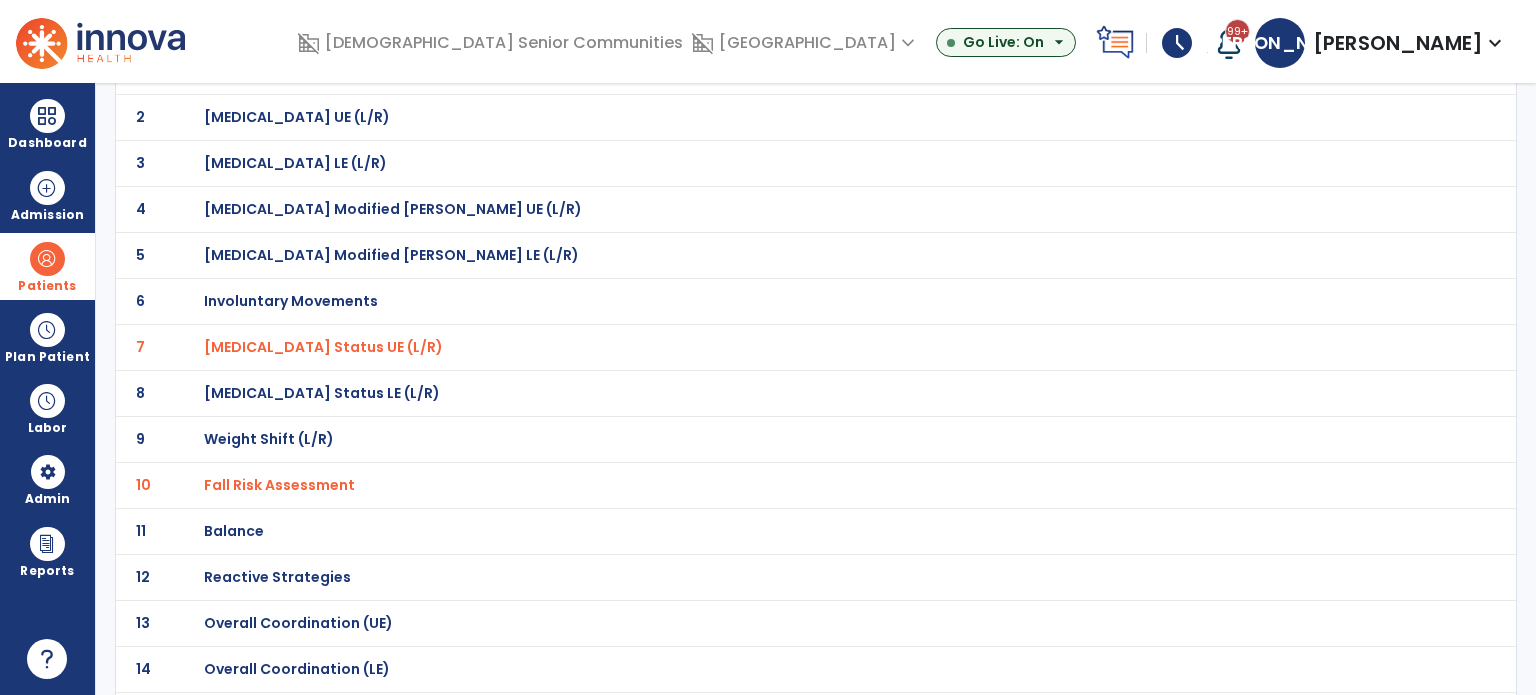 click on "Balance" at bounding box center (275, 71) 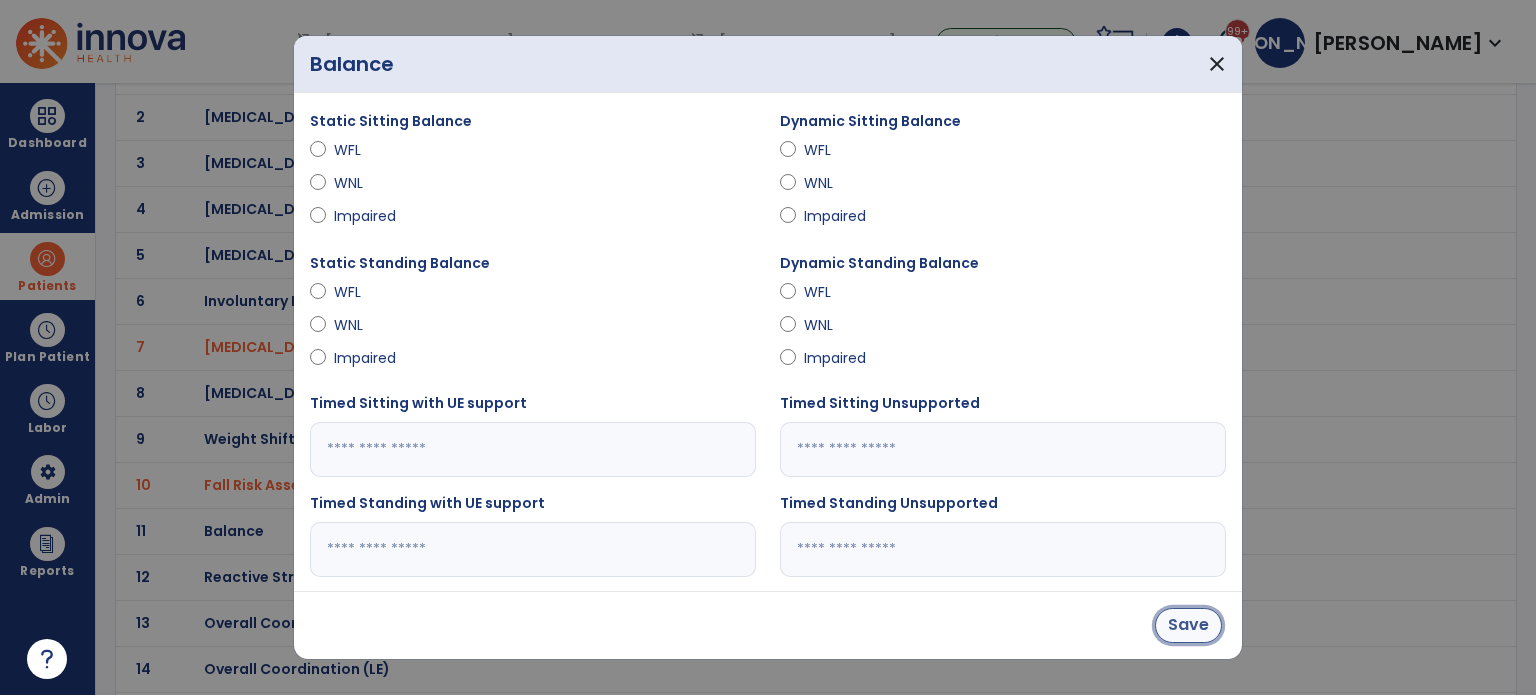 click on "Save" at bounding box center (1188, 625) 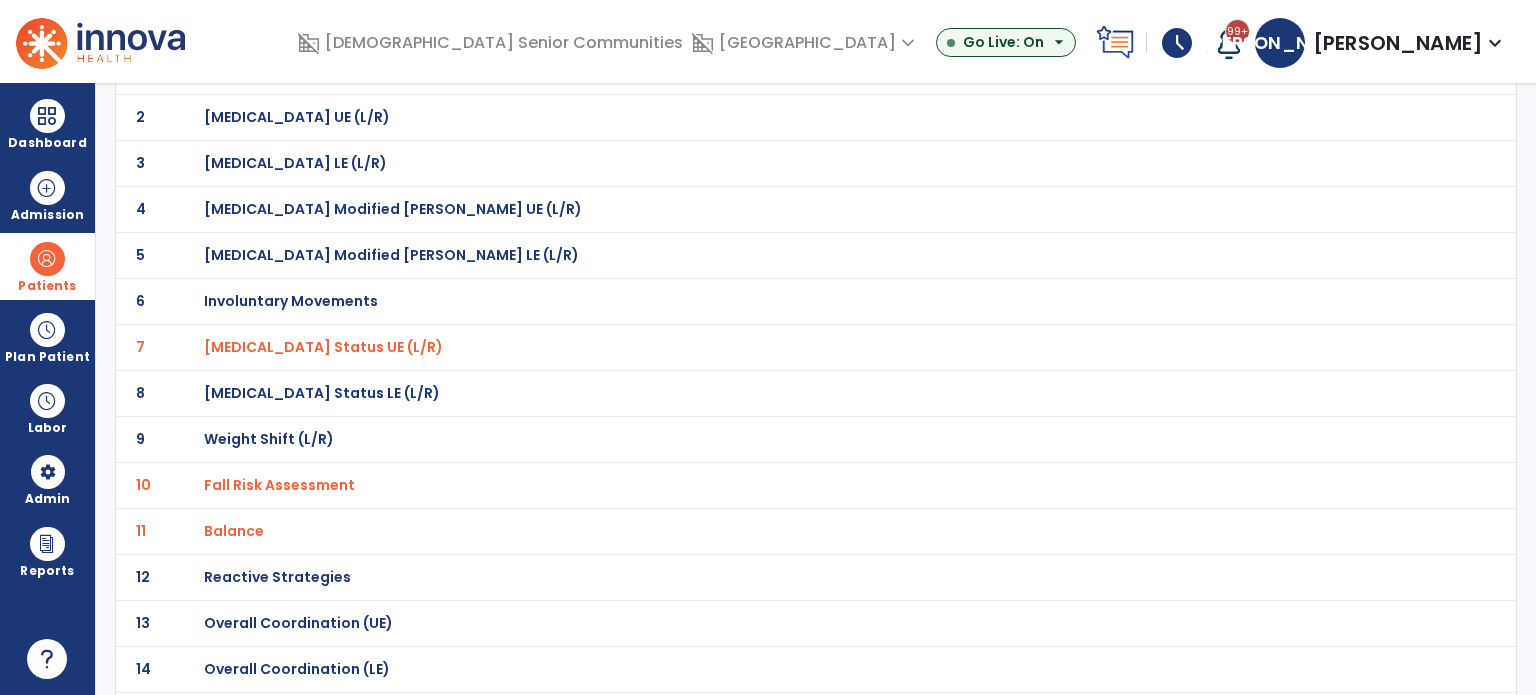 click on "Balance" at bounding box center (323, 347) 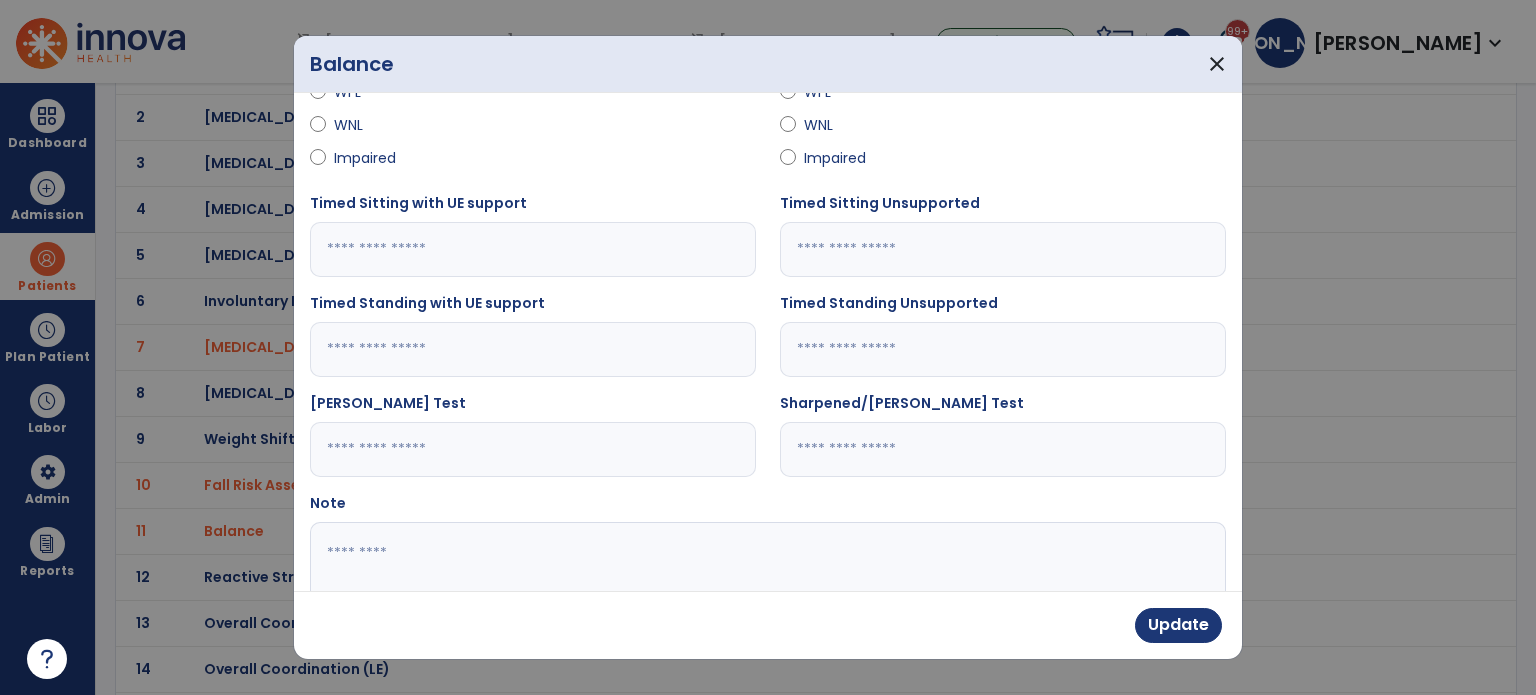 scroll, scrollTop: 312, scrollLeft: 0, axis: vertical 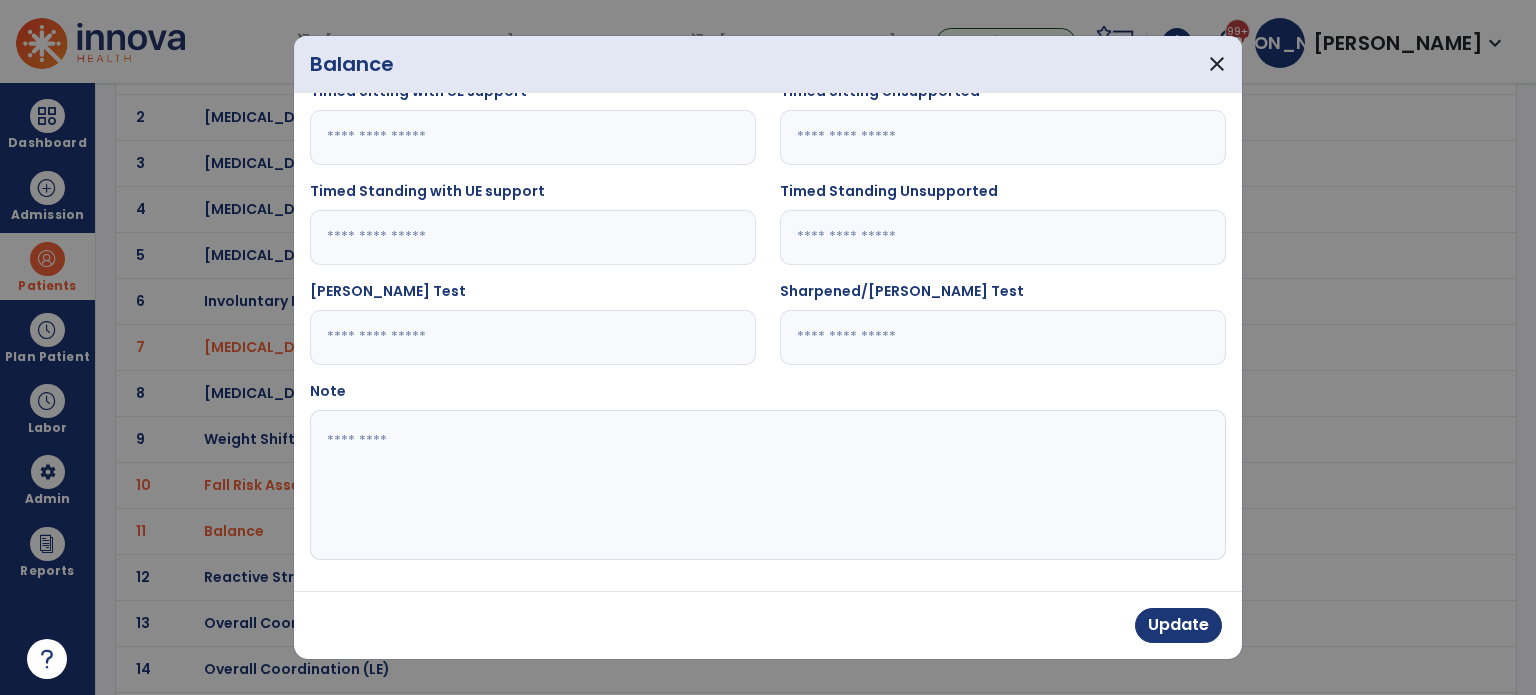 click at bounding box center (766, 485) 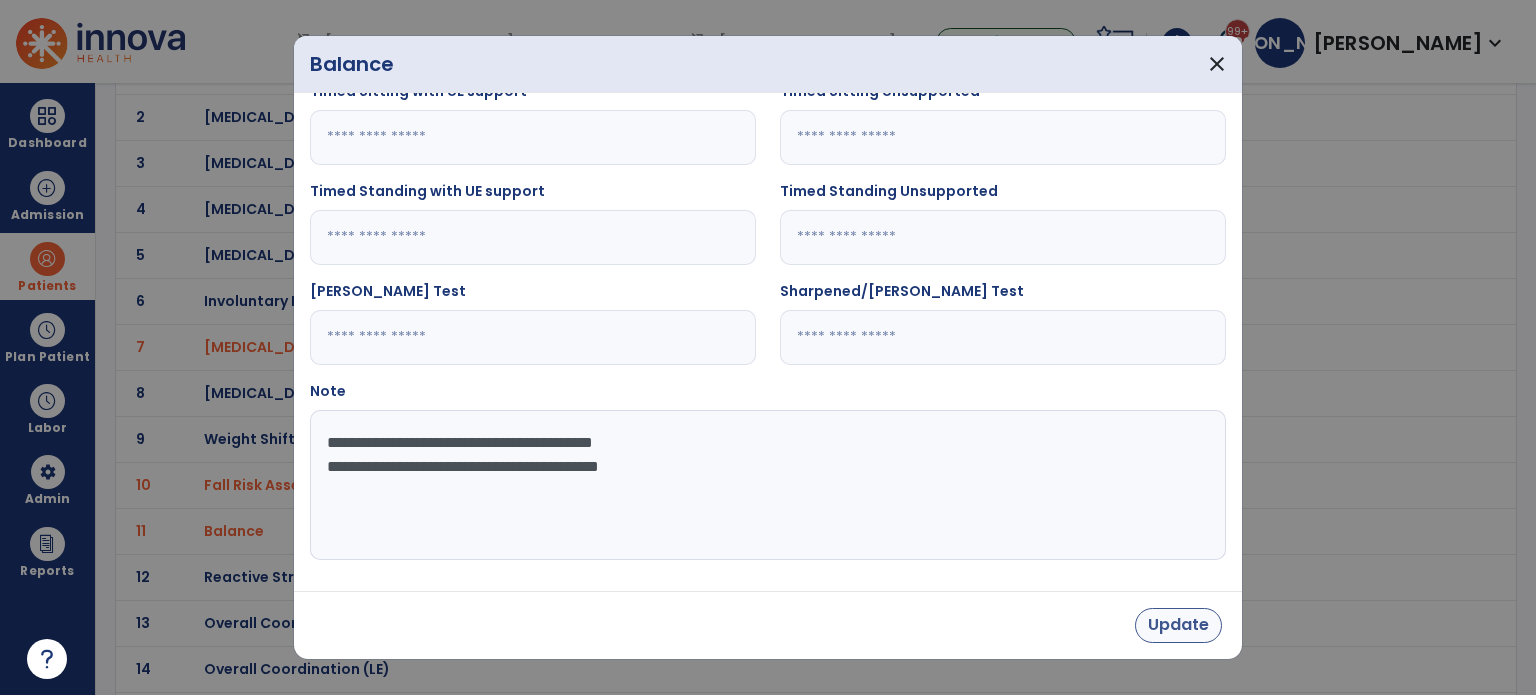 type on "**********" 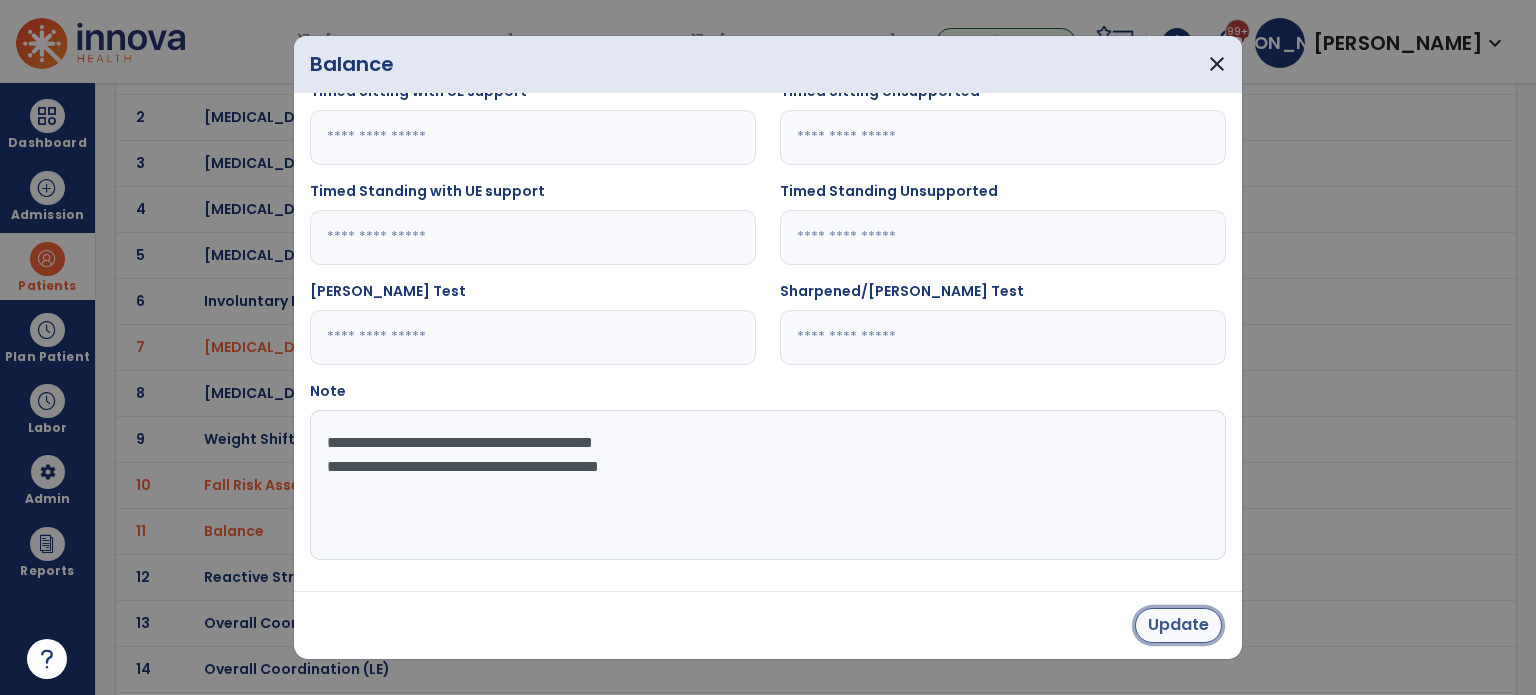 click on "Update" at bounding box center (1178, 625) 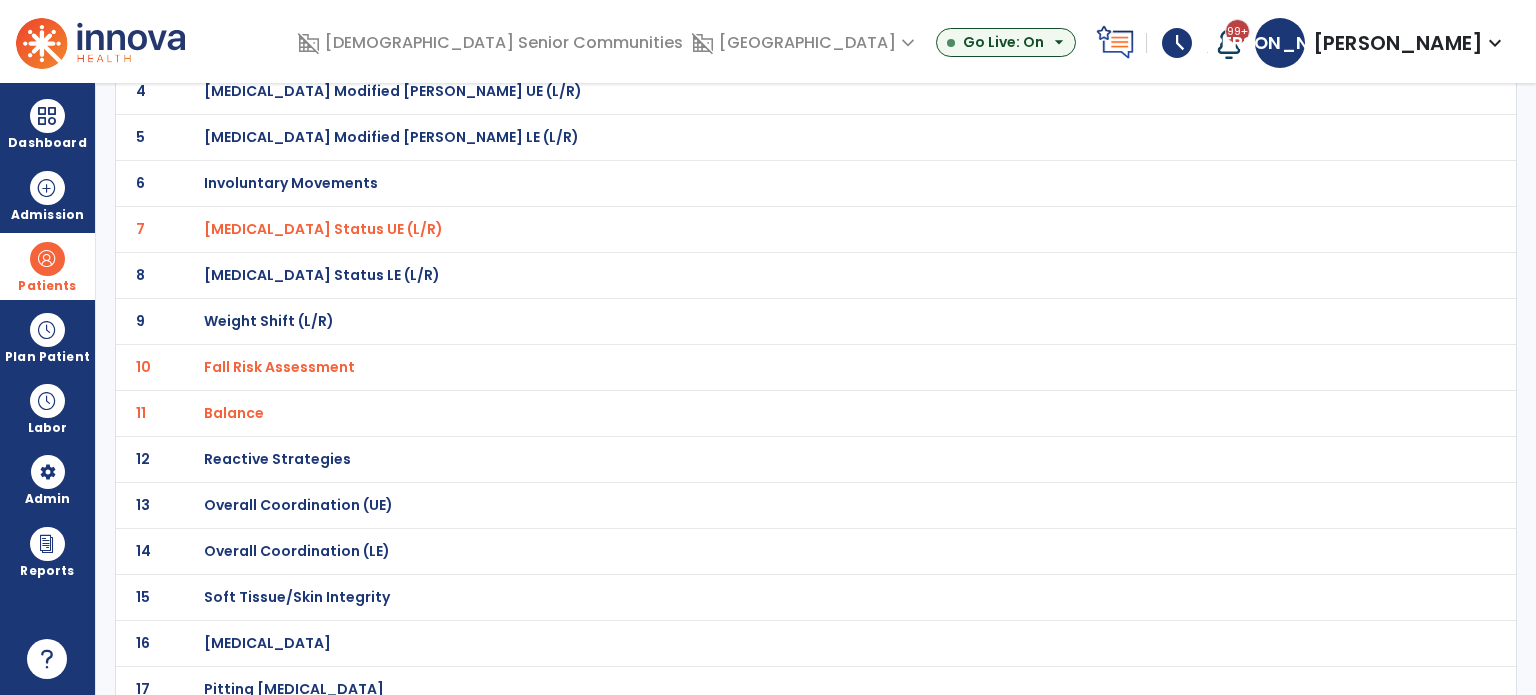 scroll, scrollTop: 400, scrollLeft: 0, axis: vertical 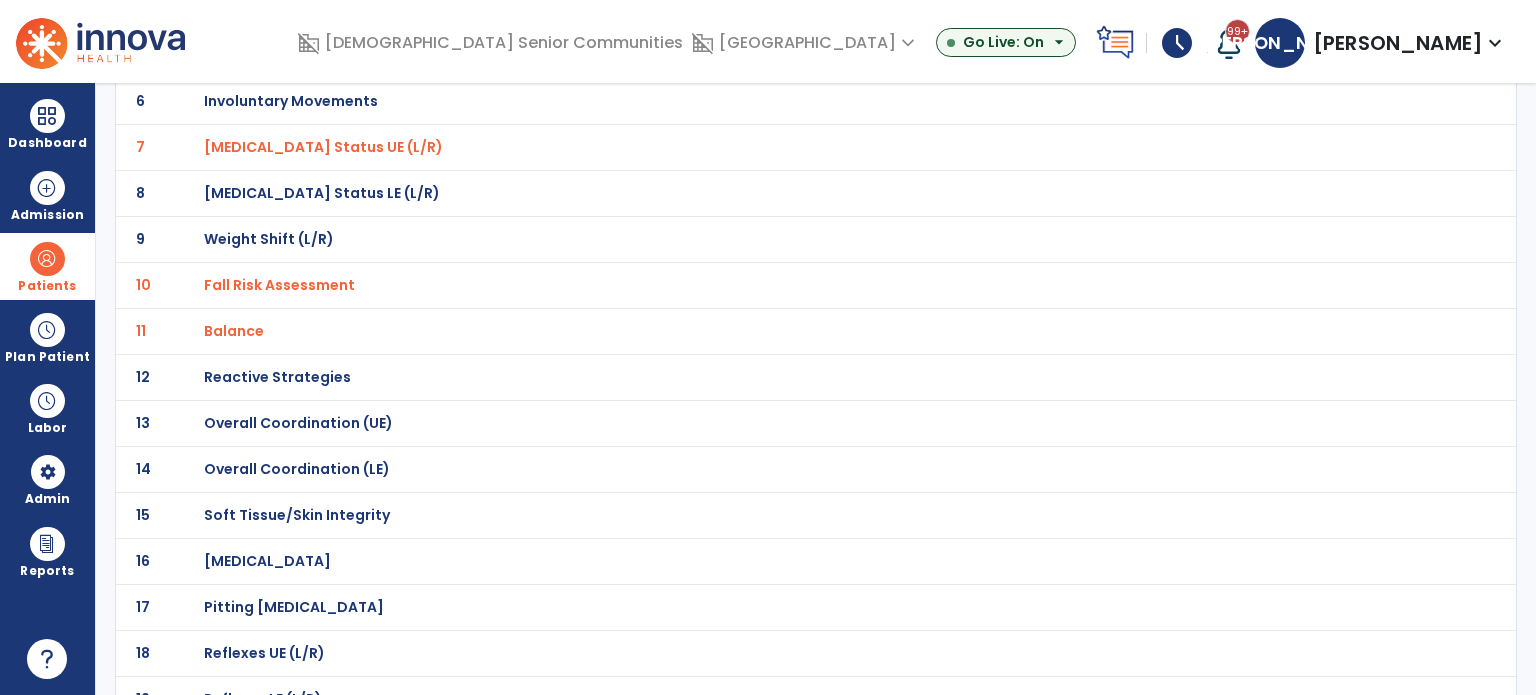 click on "Overall Coordination (UE)" at bounding box center [275, -129] 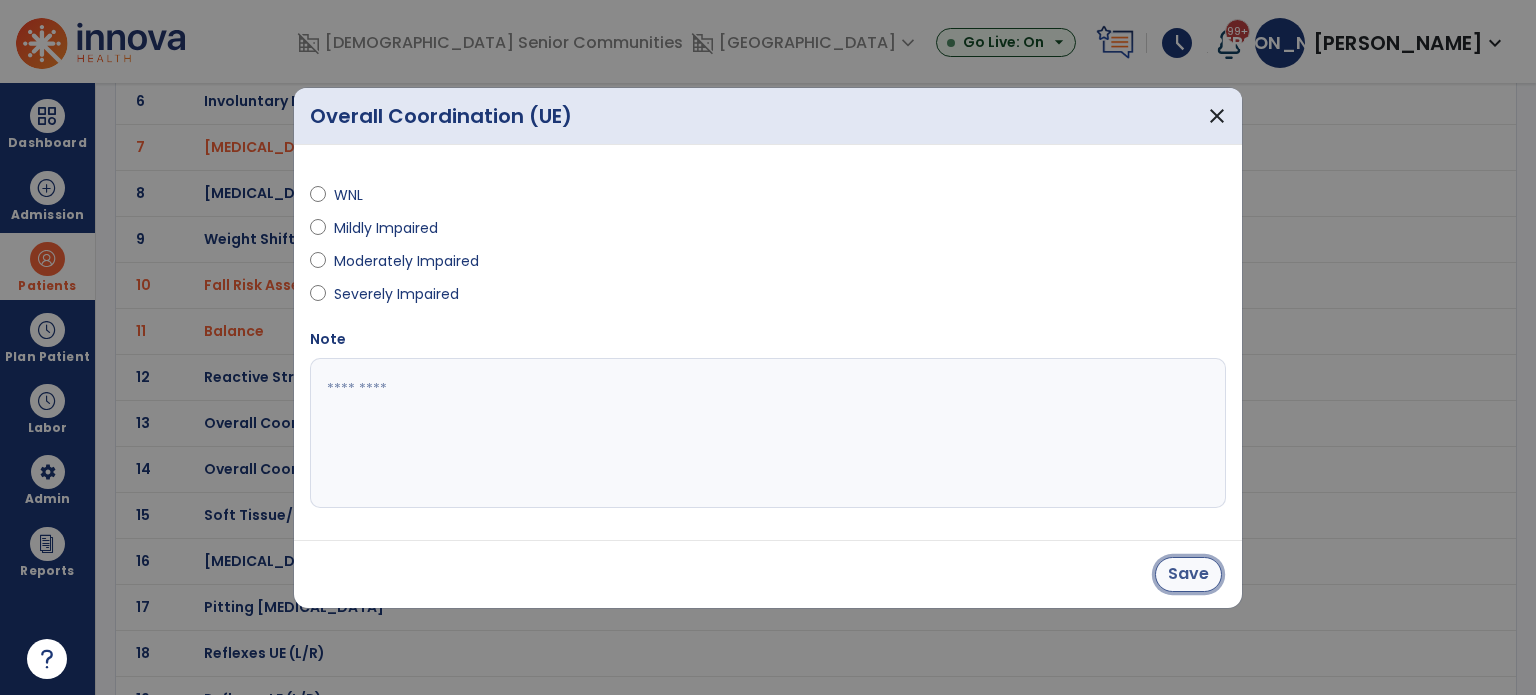 click on "Save" at bounding box center (1188, 574) 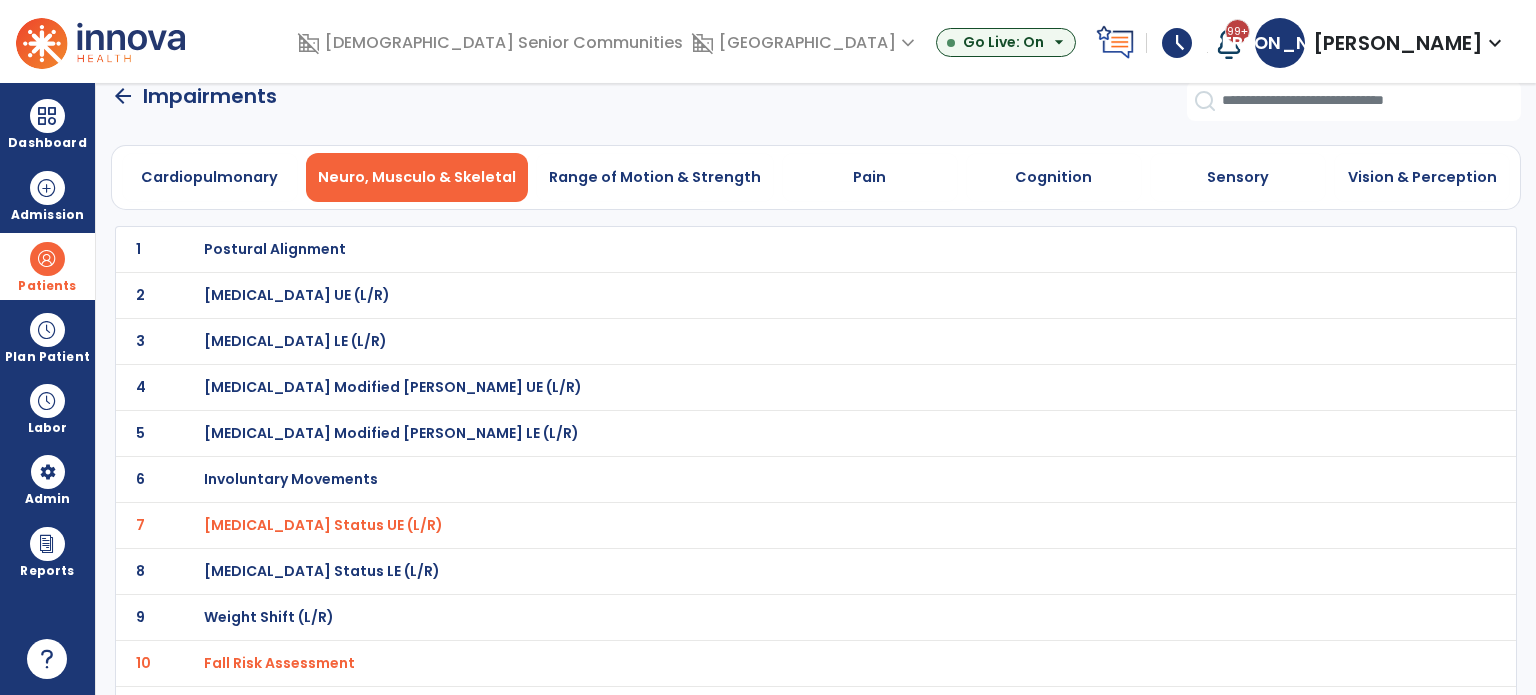 scroll, scrollTop: 0, scrollLeft: 0, axis: both 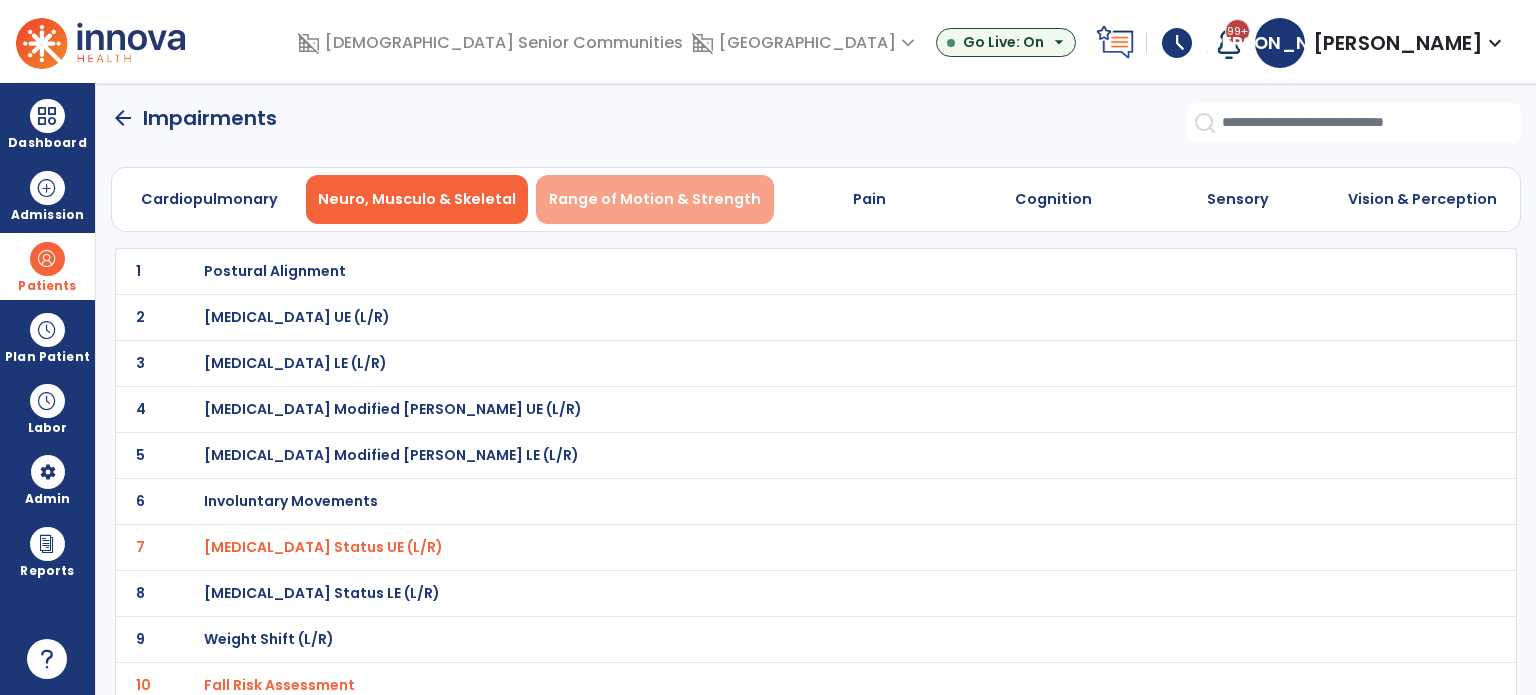 click on "Range of Motion & Strength" at bounding box center (655, 199) 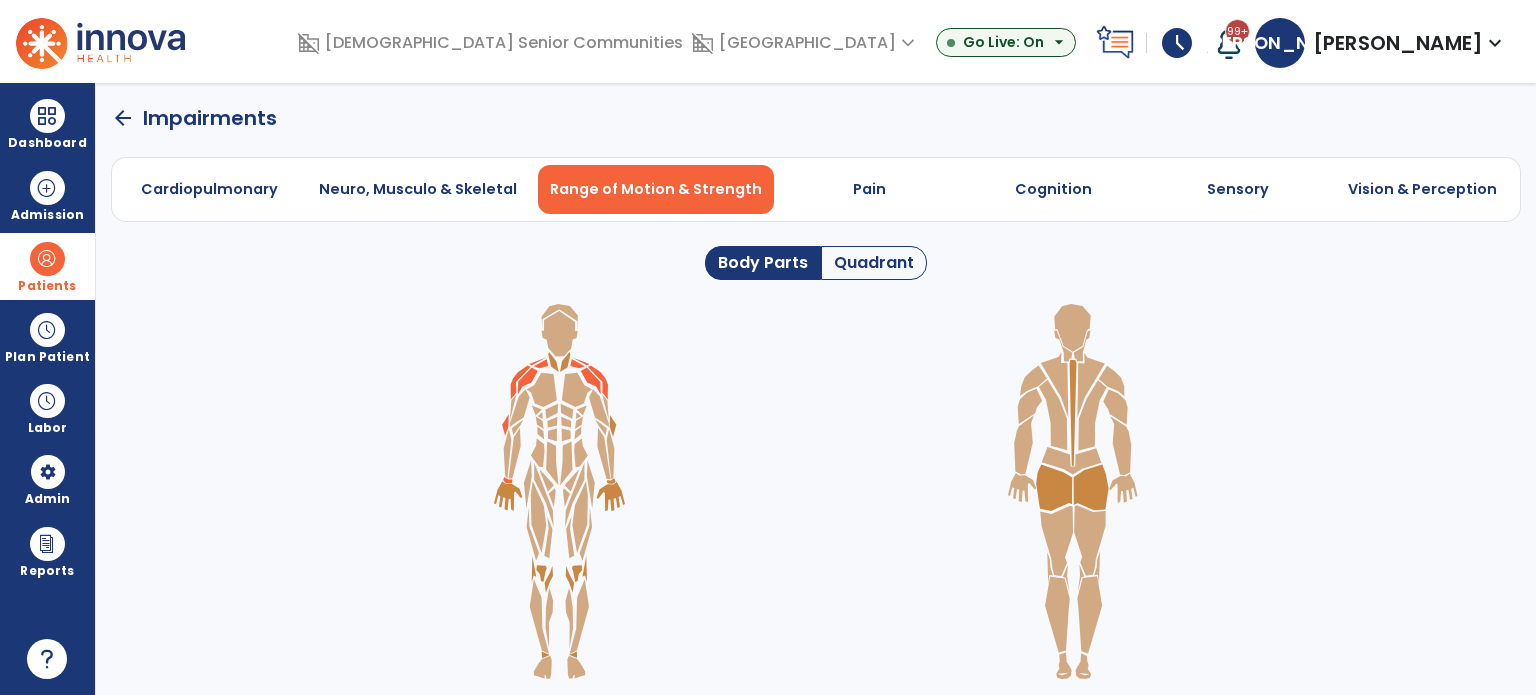 click 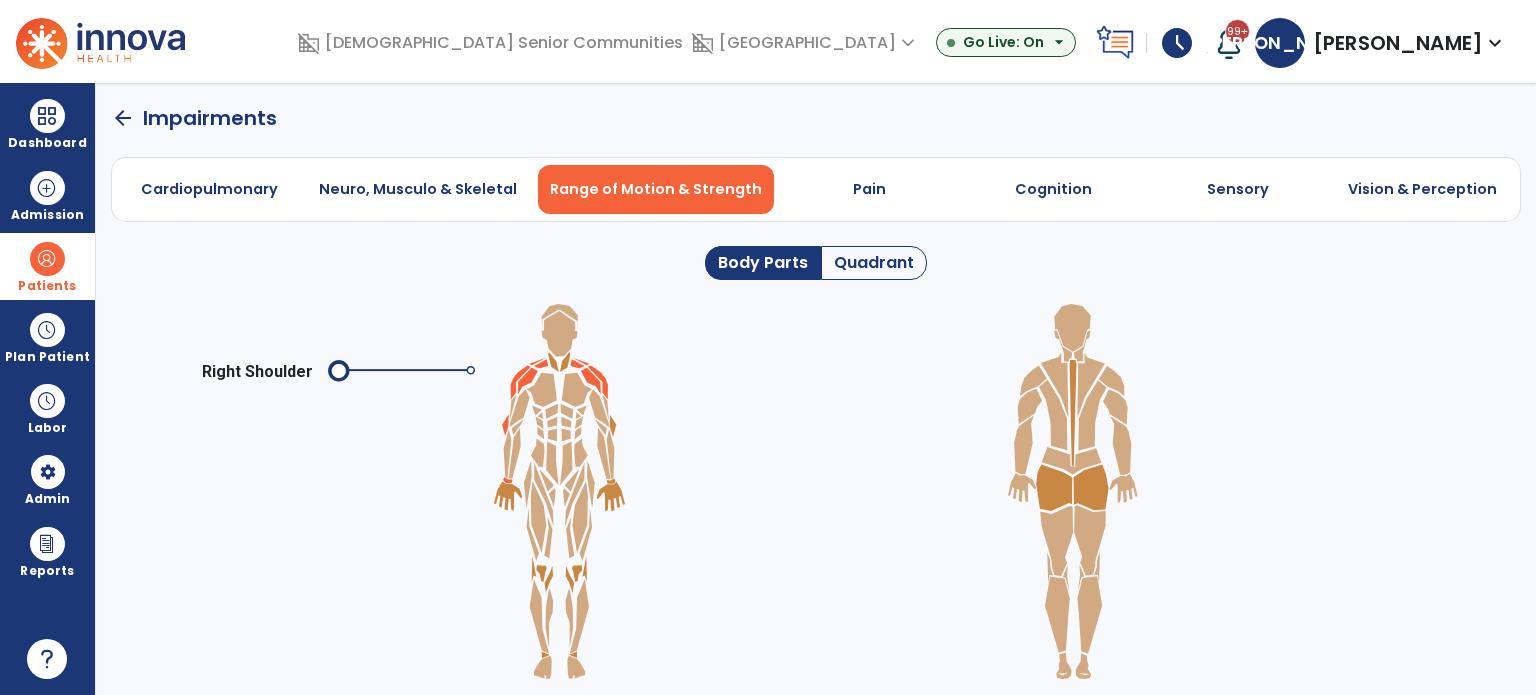 click 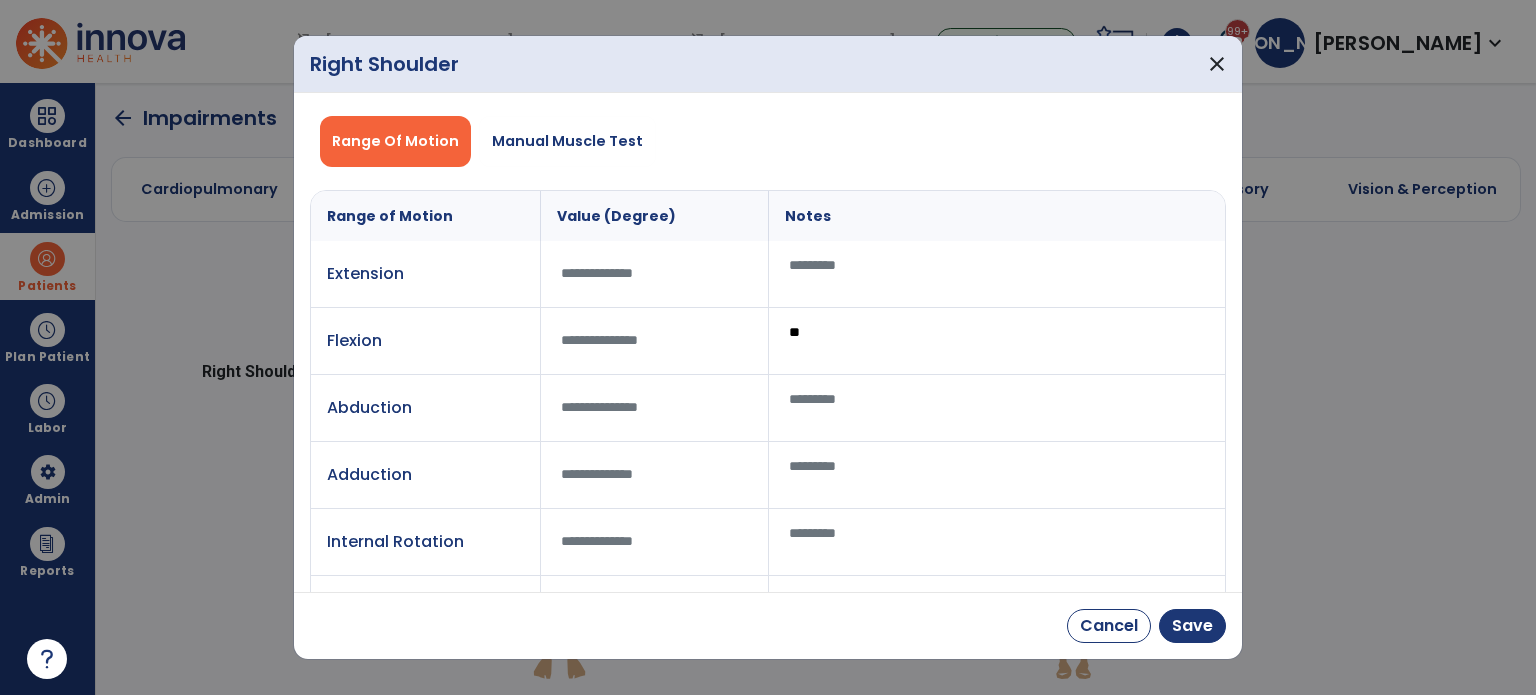 click on "**" at bounding box center [997, 341] 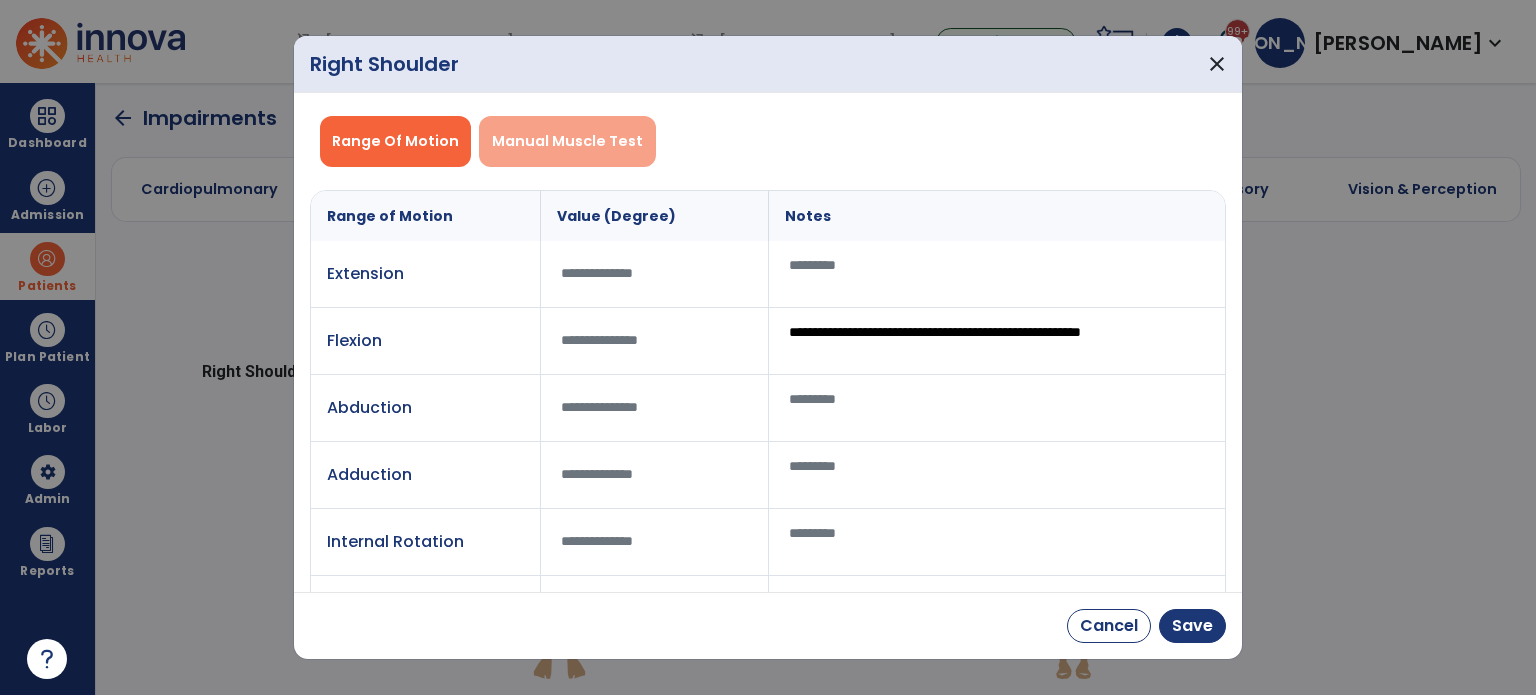 type on "**********" 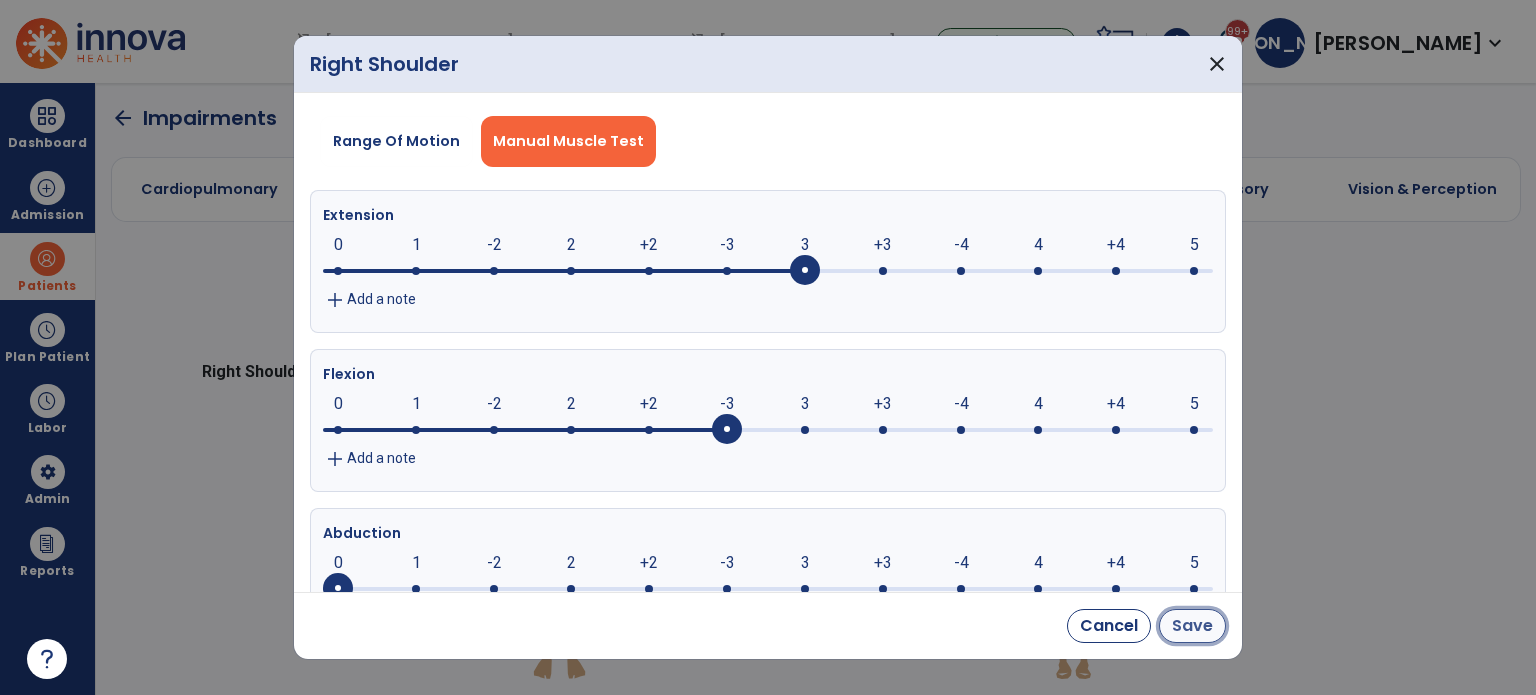 click on "Save" at bounding box center (1192, 626) 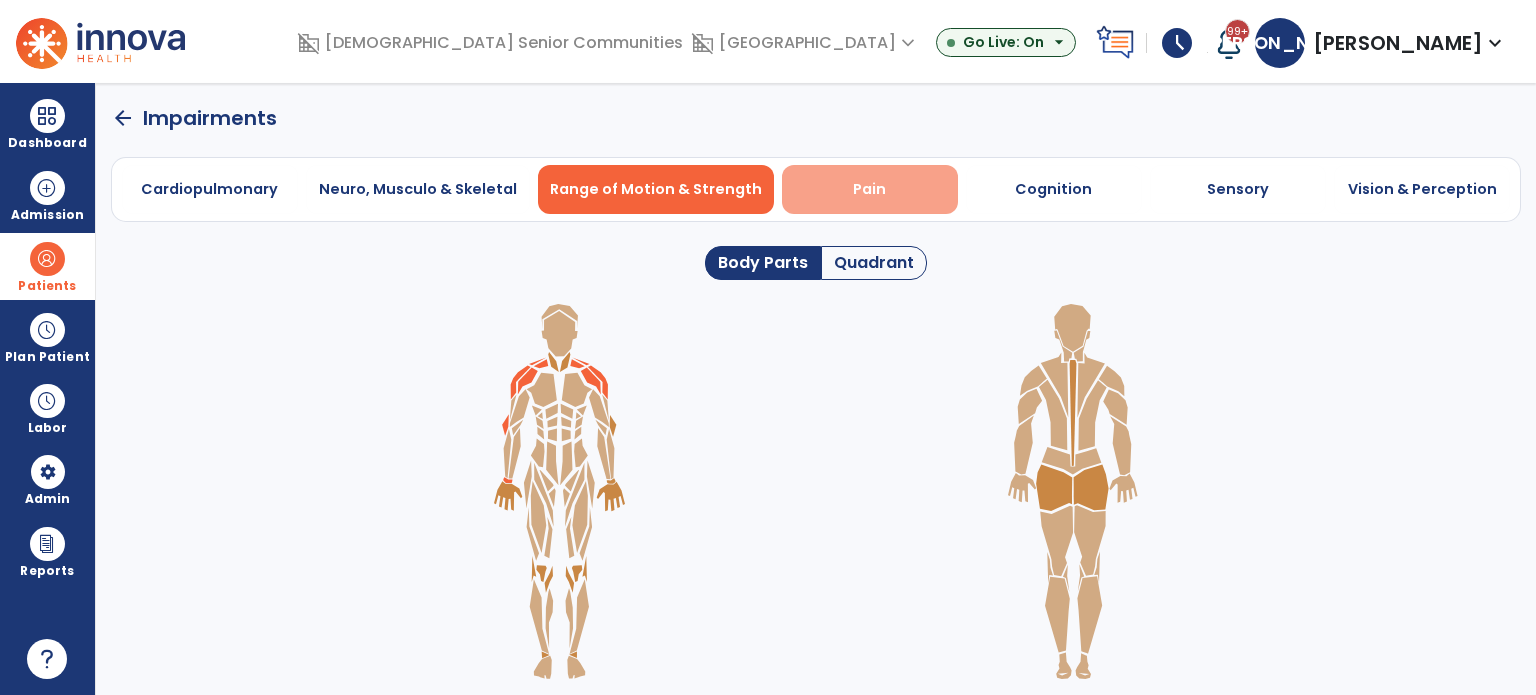 click on "Pain" at bounding box center [869, 189] 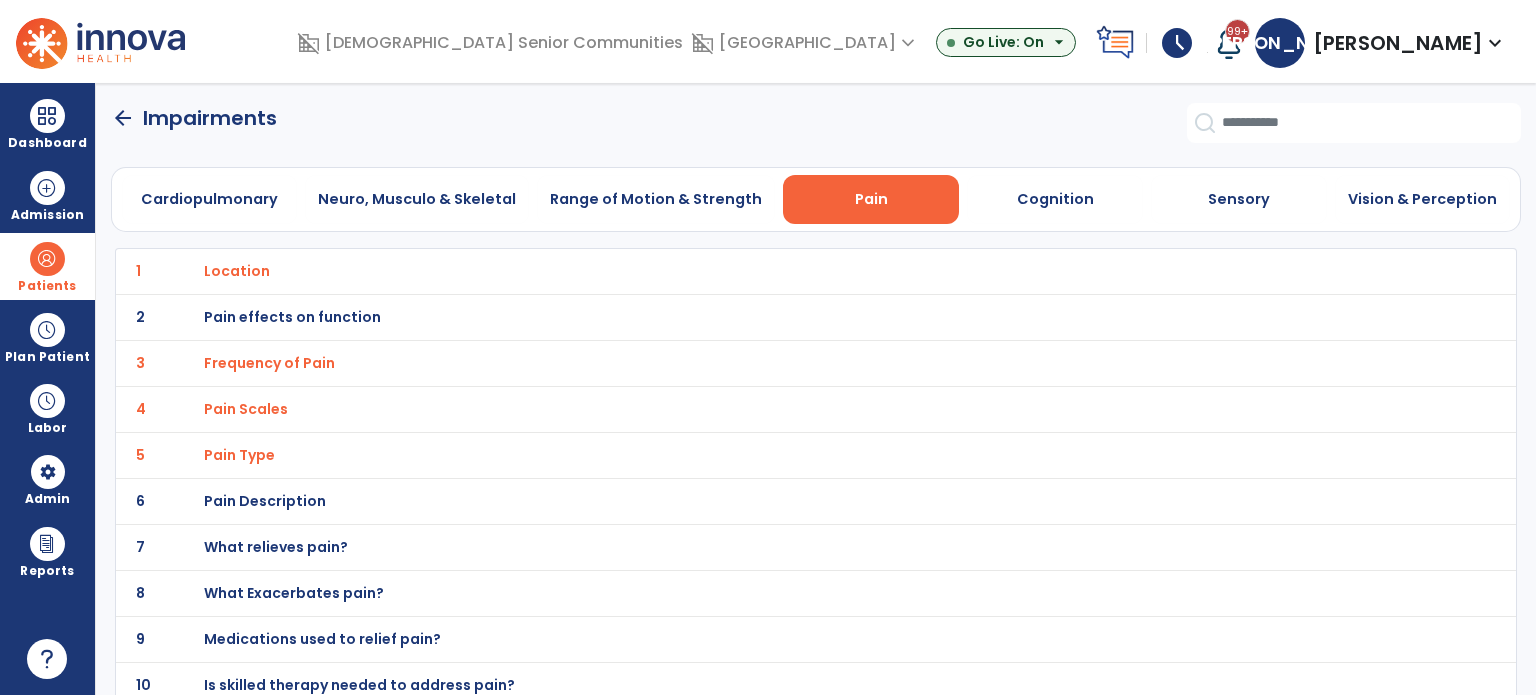click on "Pain Scales" at bounding box center [237, 271] 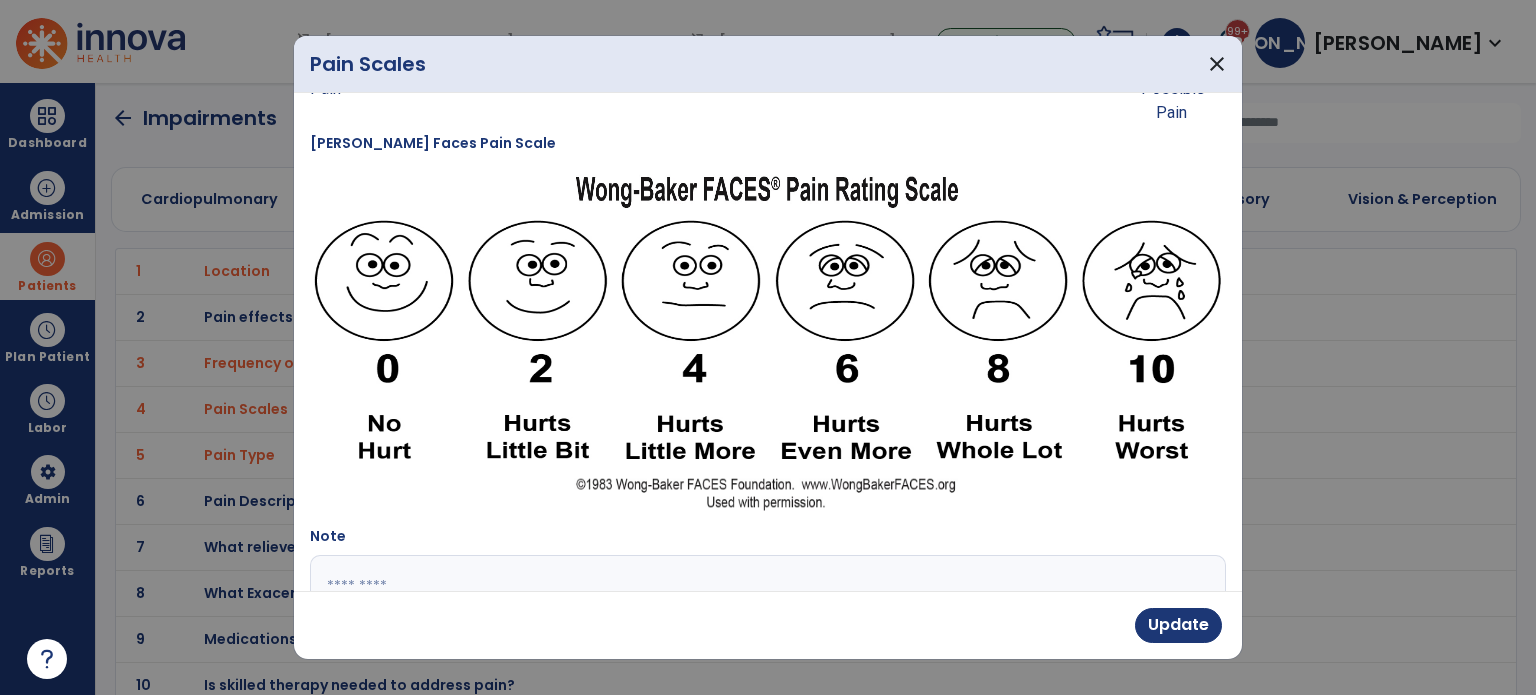 scroll, scrollTop: 0, scrollLeft: 0, axis: both 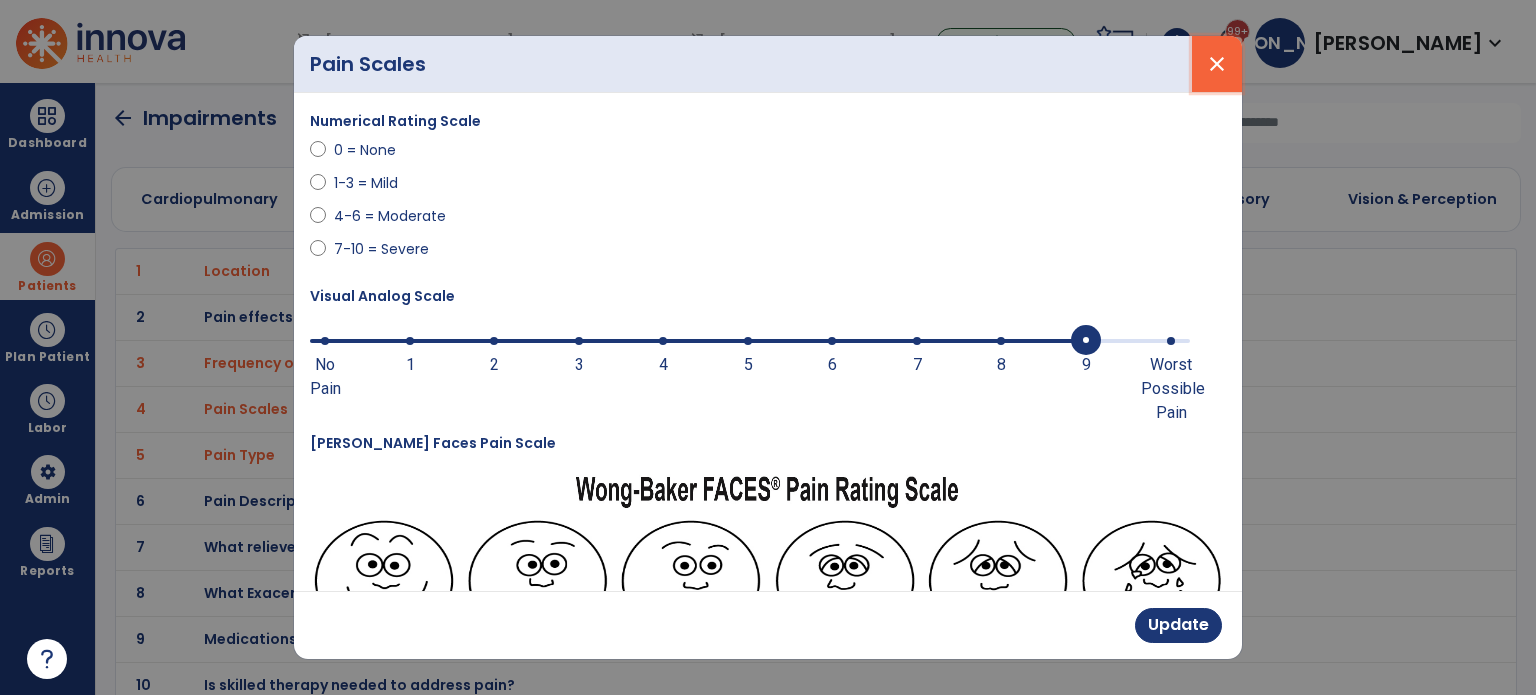 click on "close" at bounding box center [1217, 64] 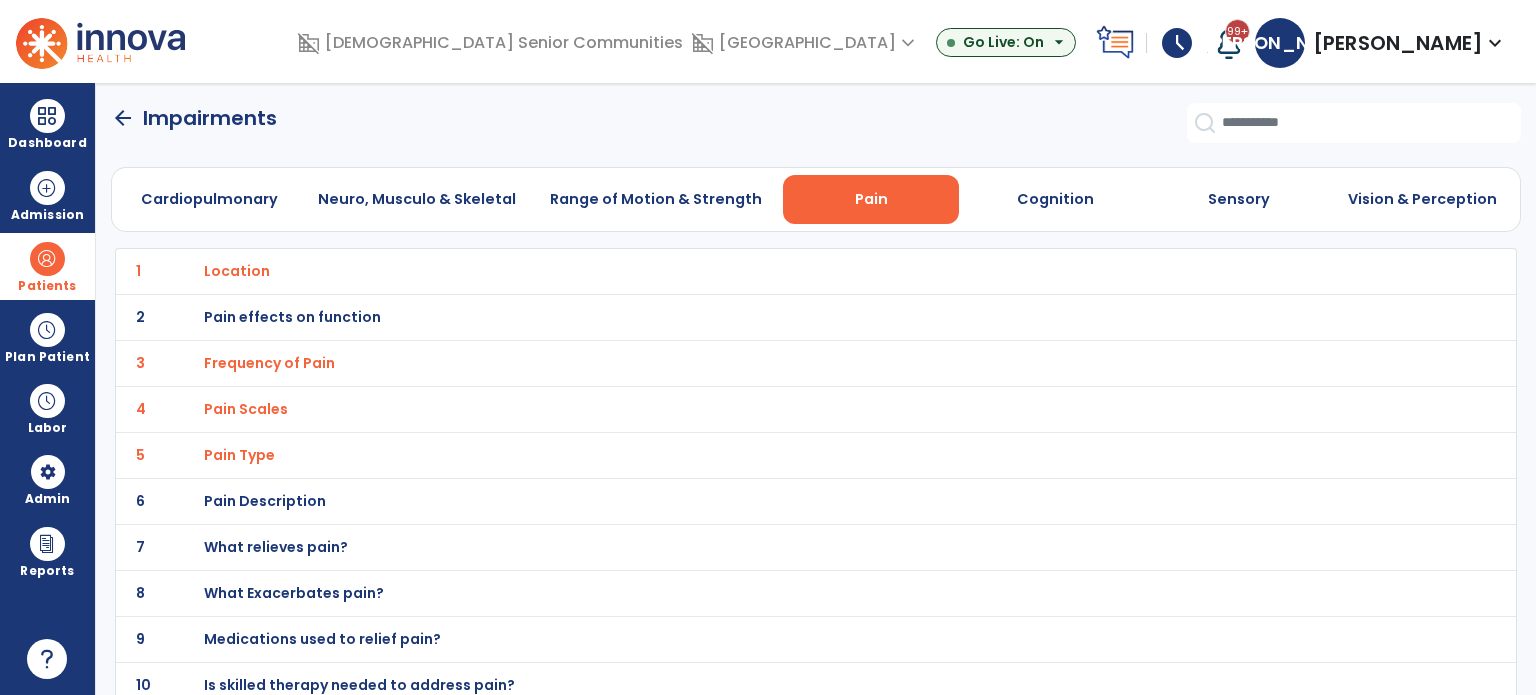 click on "Location" at bounding box center (237, 271) 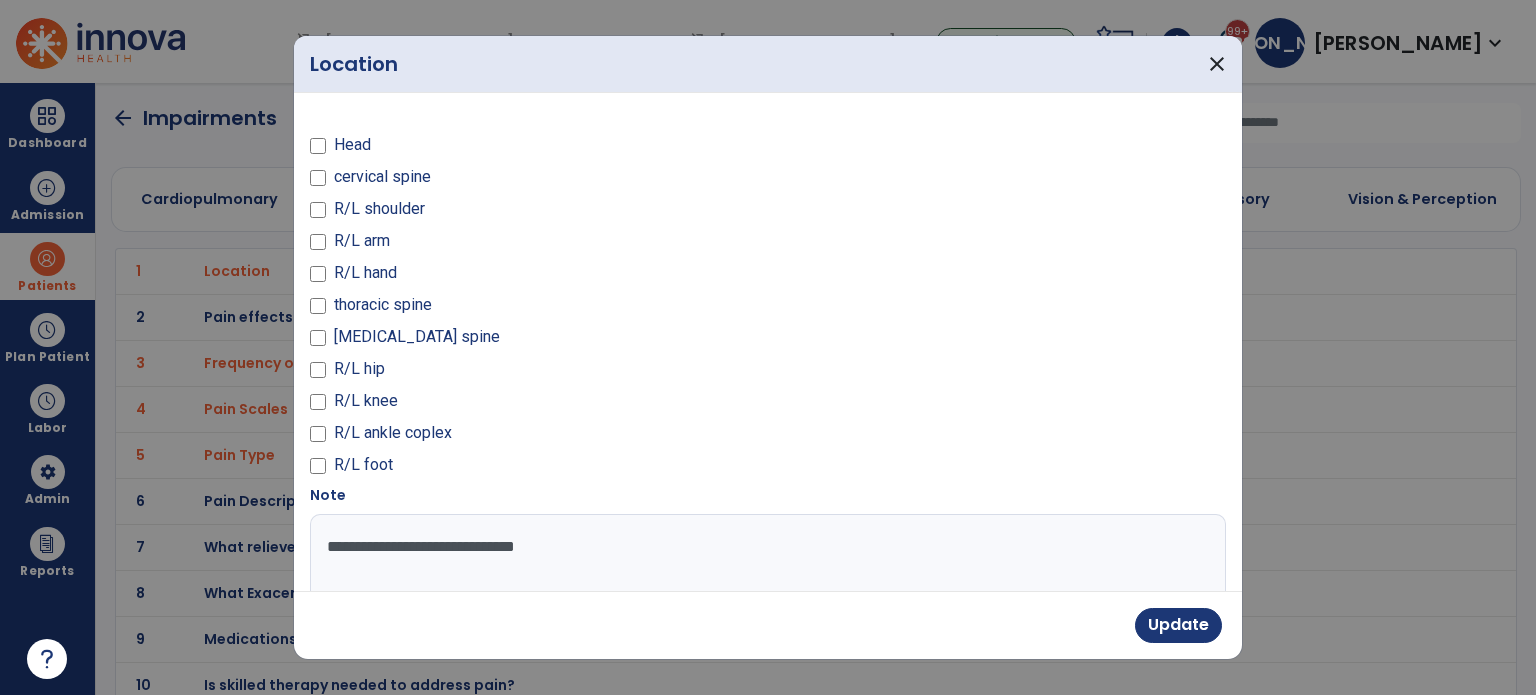 click on "**********" at bounding box center (766, 589) 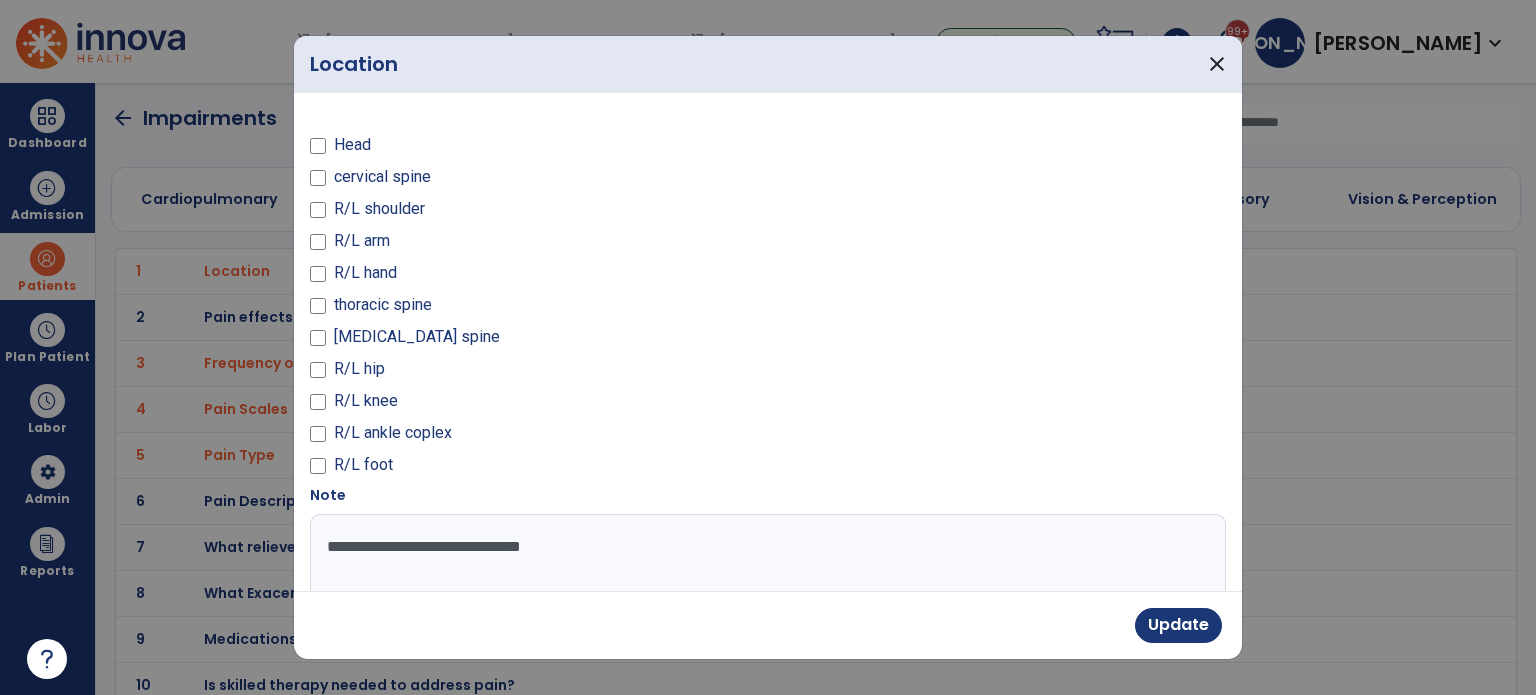 type on "**********" 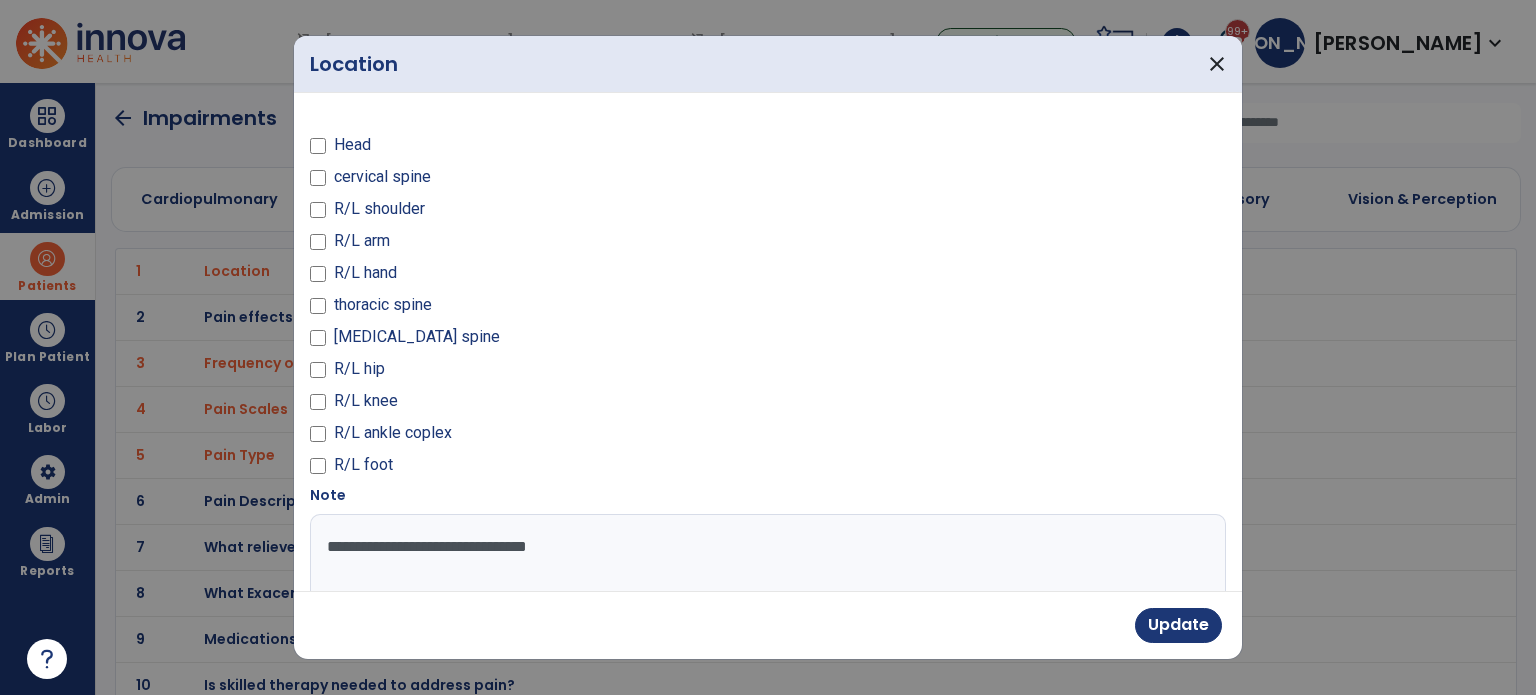 click on "**********" at bounding box center (766, 589) 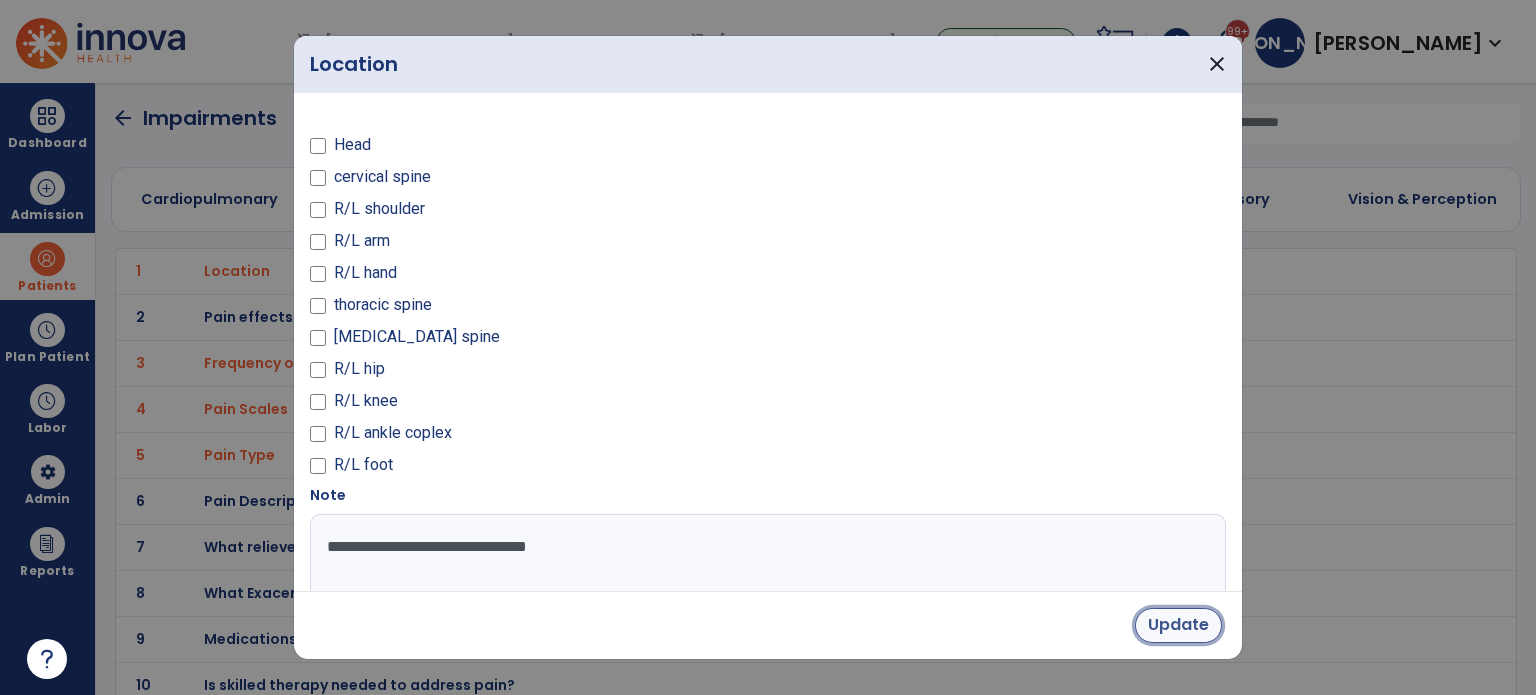 click on "Update" at bounding box center (1178, 625) 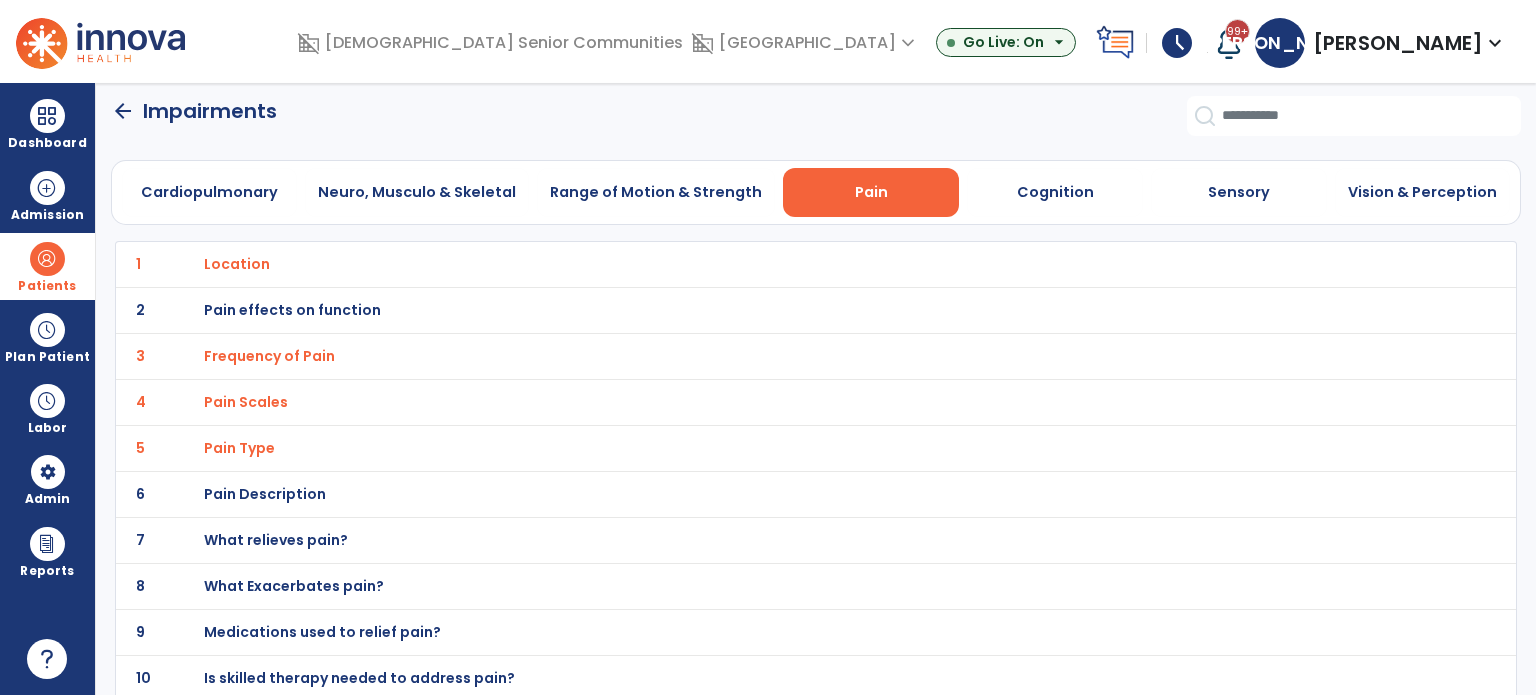 scroll, scrollTop: 11, scrollLeft: 0, axis: vertical 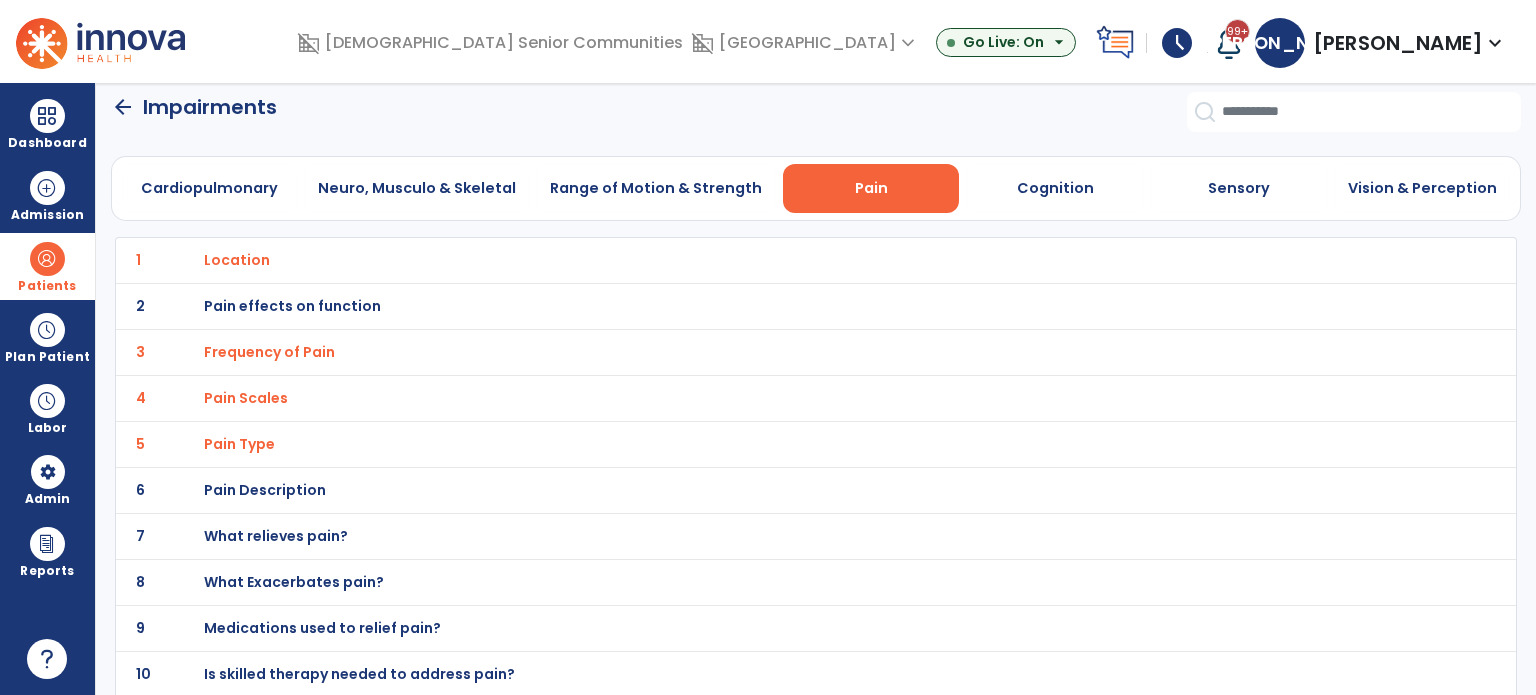 click on "Is skilled therapy needed to address pain?" at bounding box center [237, 260] 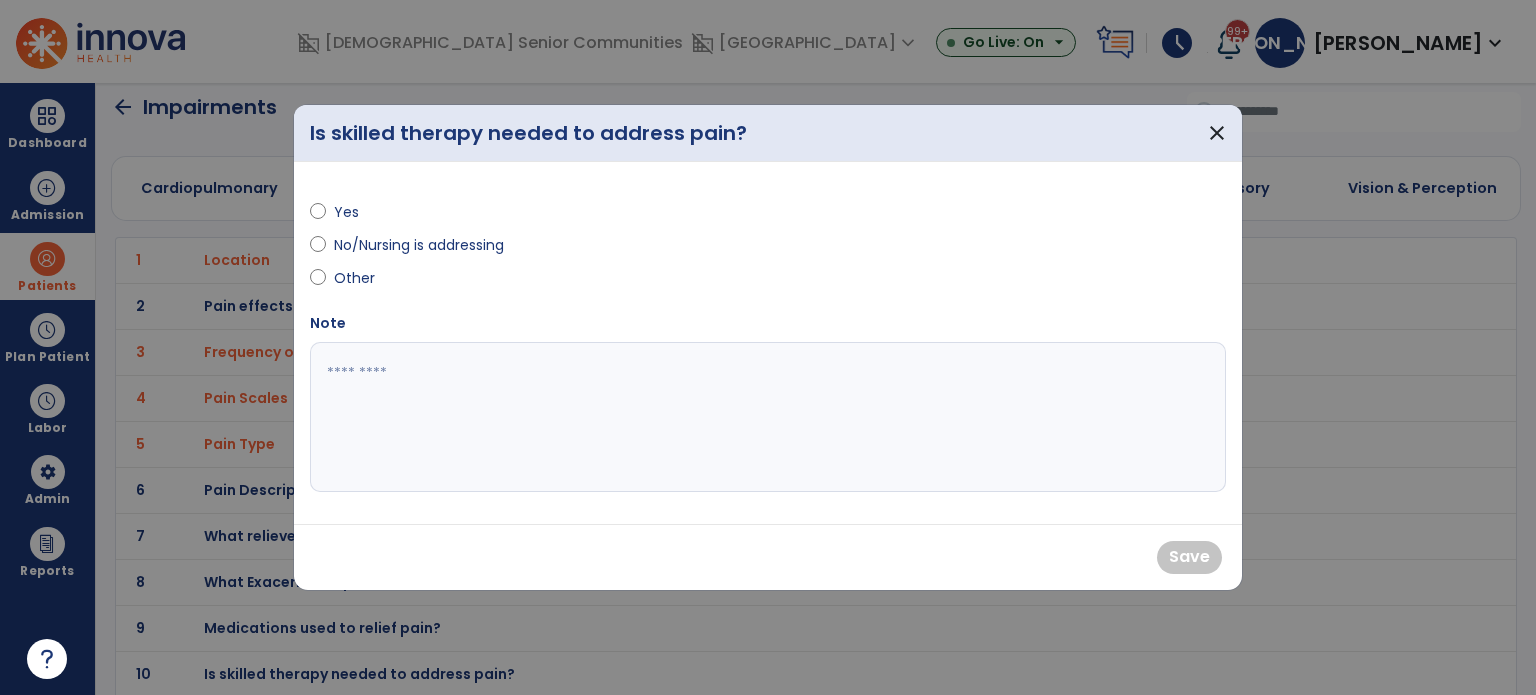 click on "No/Nursing is addressing" at bounding box center [419, 245] 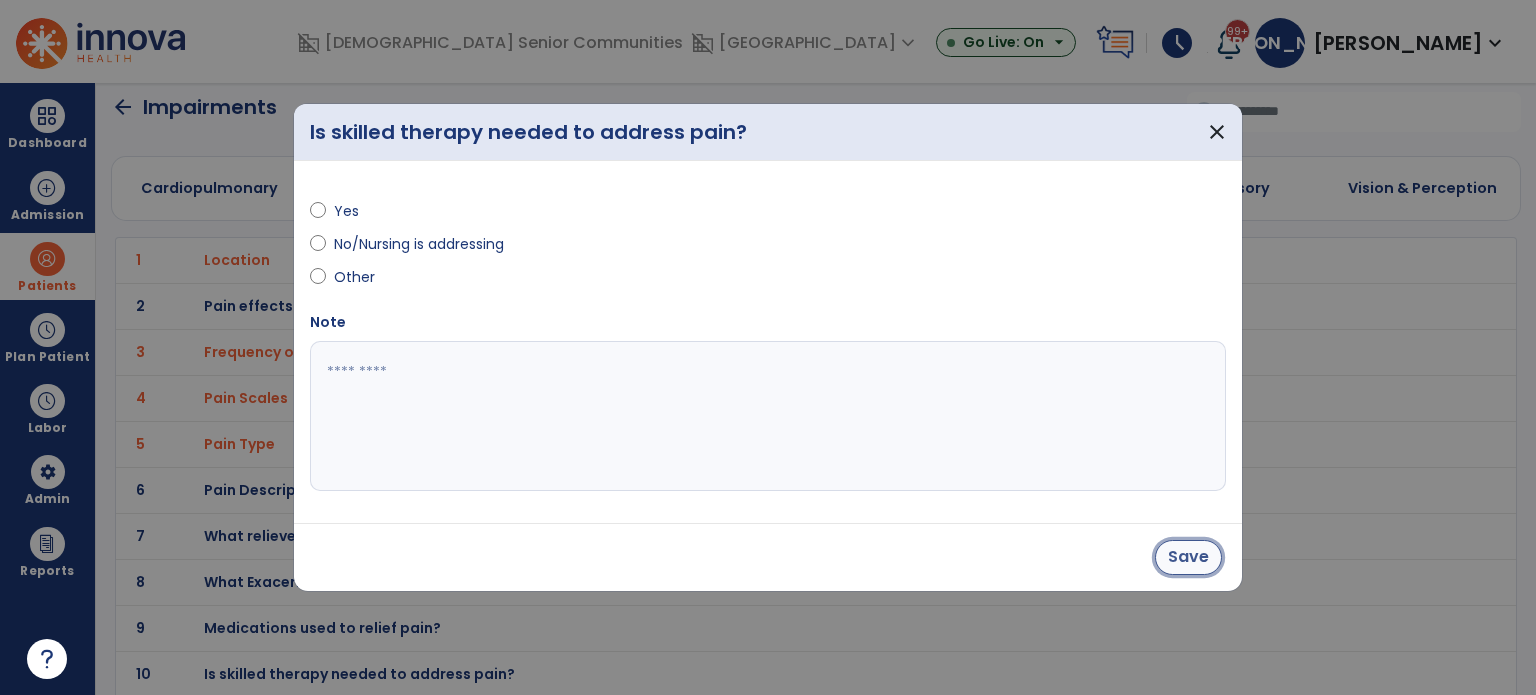 click on "Save" at bounding box center (1188, 557) 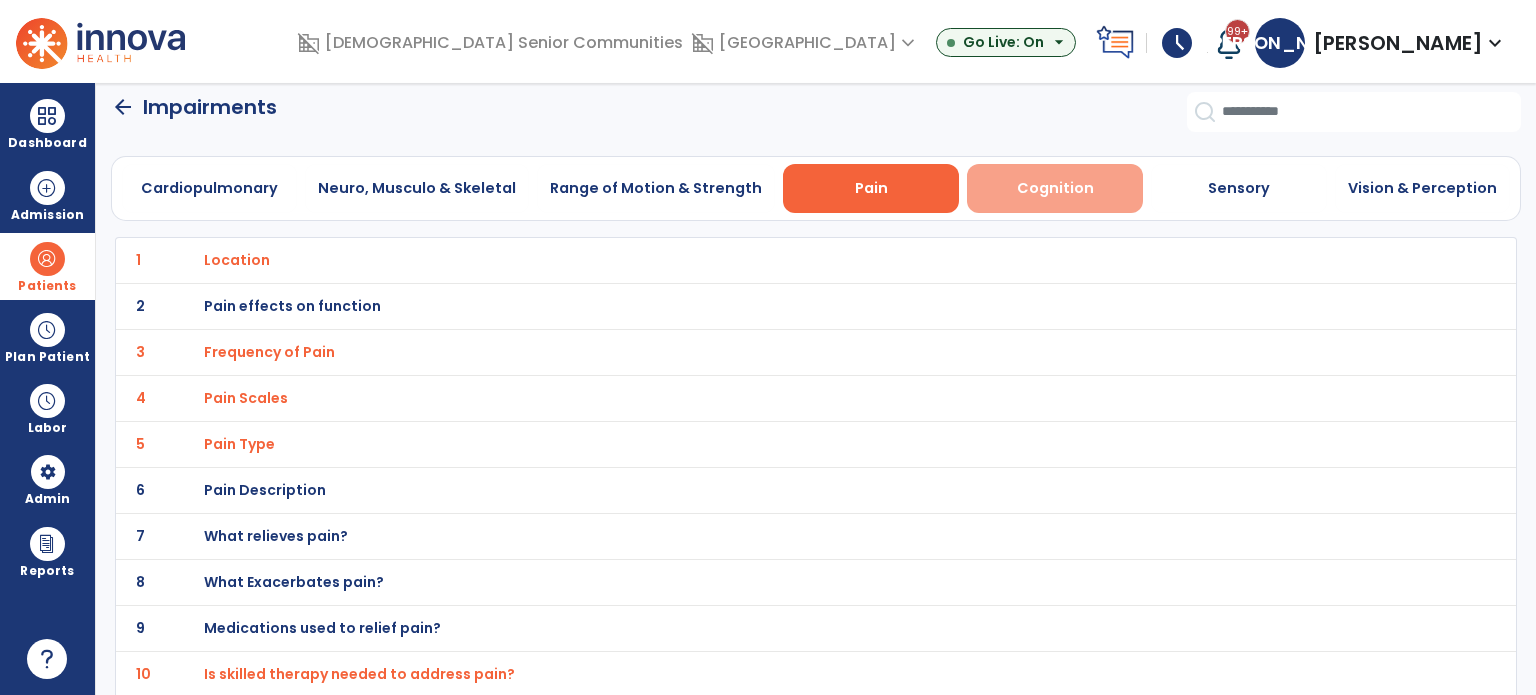 click on "Cognition" at bounding box center (1055, 188) 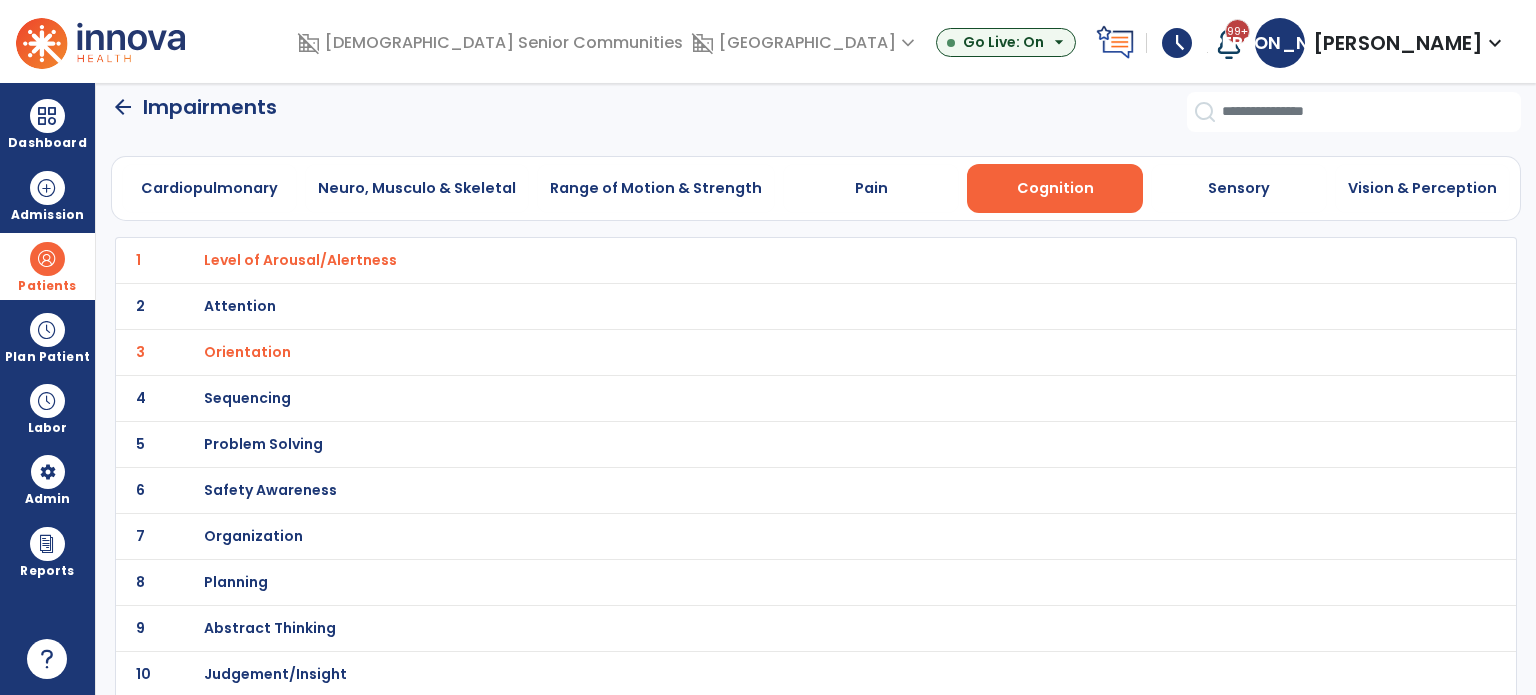 click on "Safety Awareness" at bounding box center [300, 260] 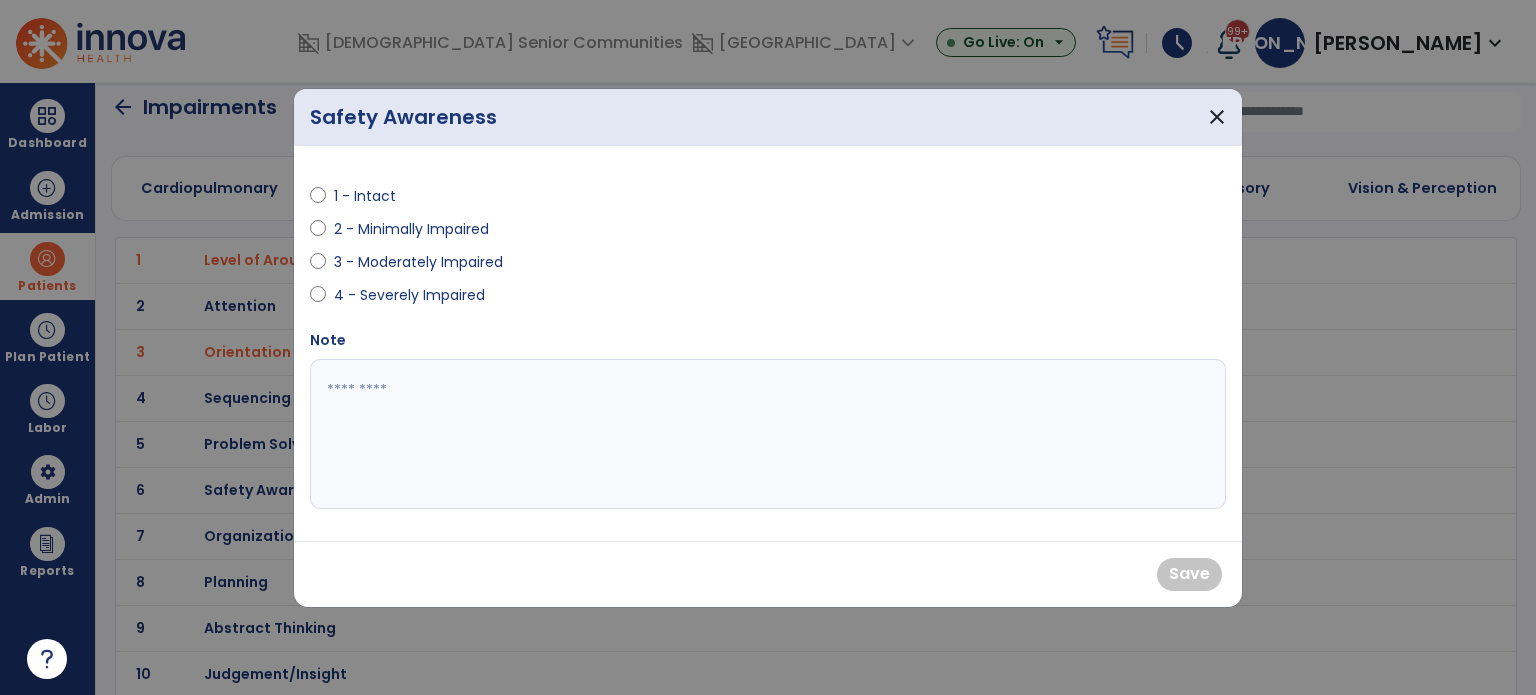 click on "3 - Moderately Impaired" at bounding box center [418, 262] 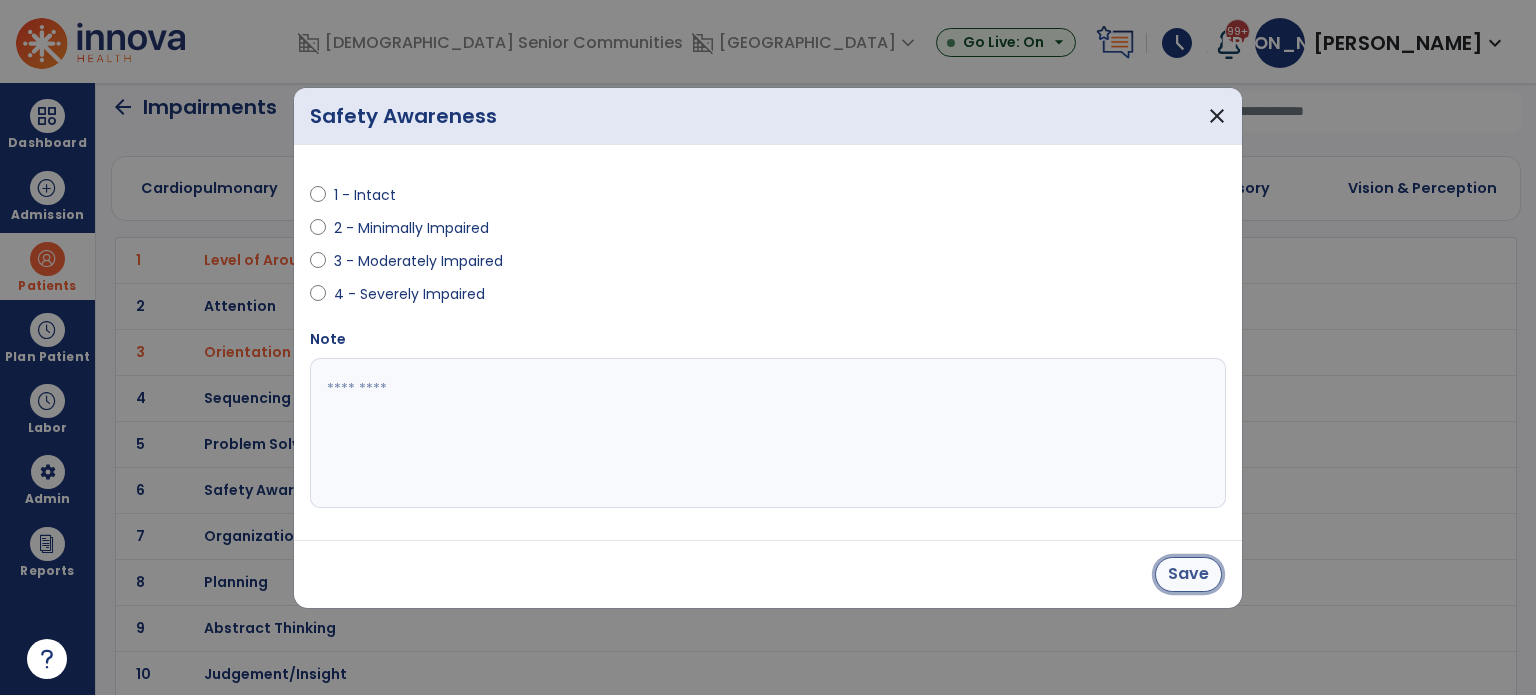 click on "Save" at bounding box center (1188, 574) 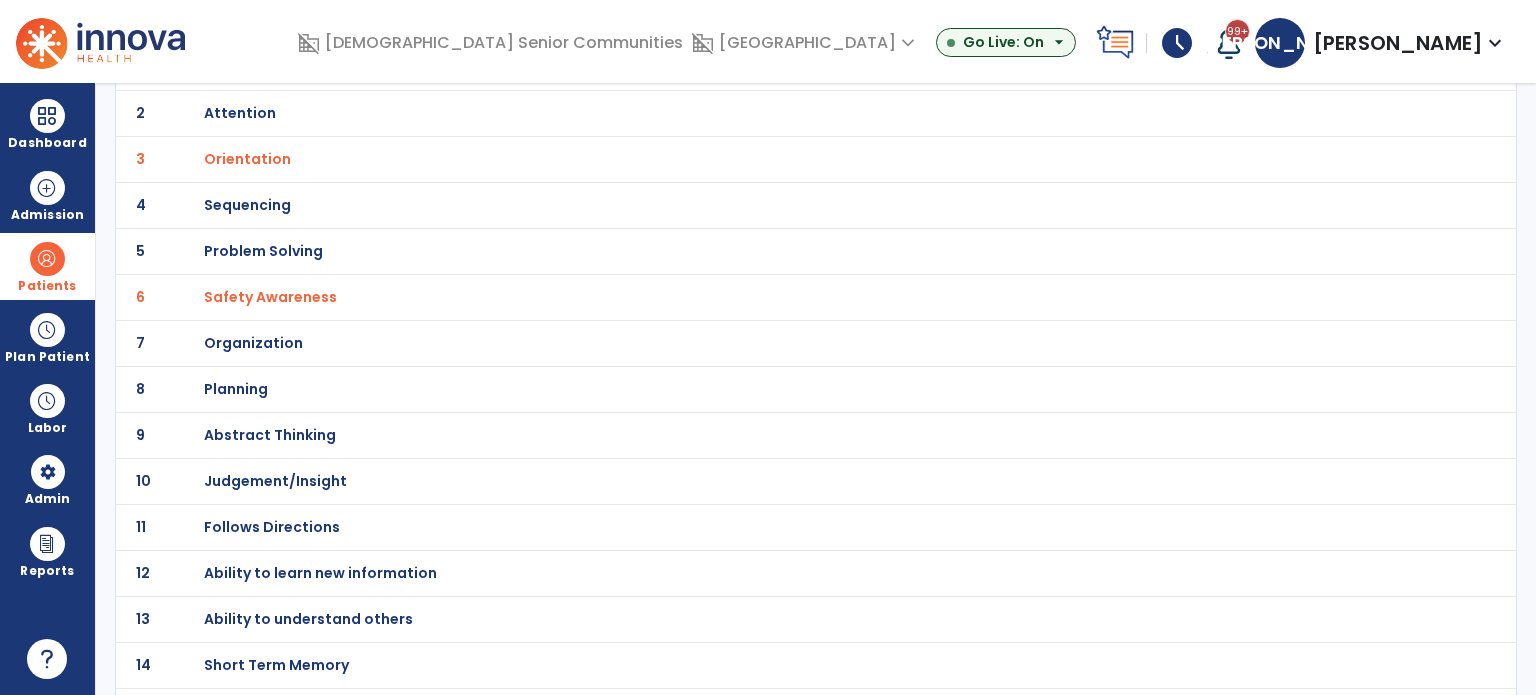 scroll, scrollTop: 211, scrollLeft: 0, axis: vertical 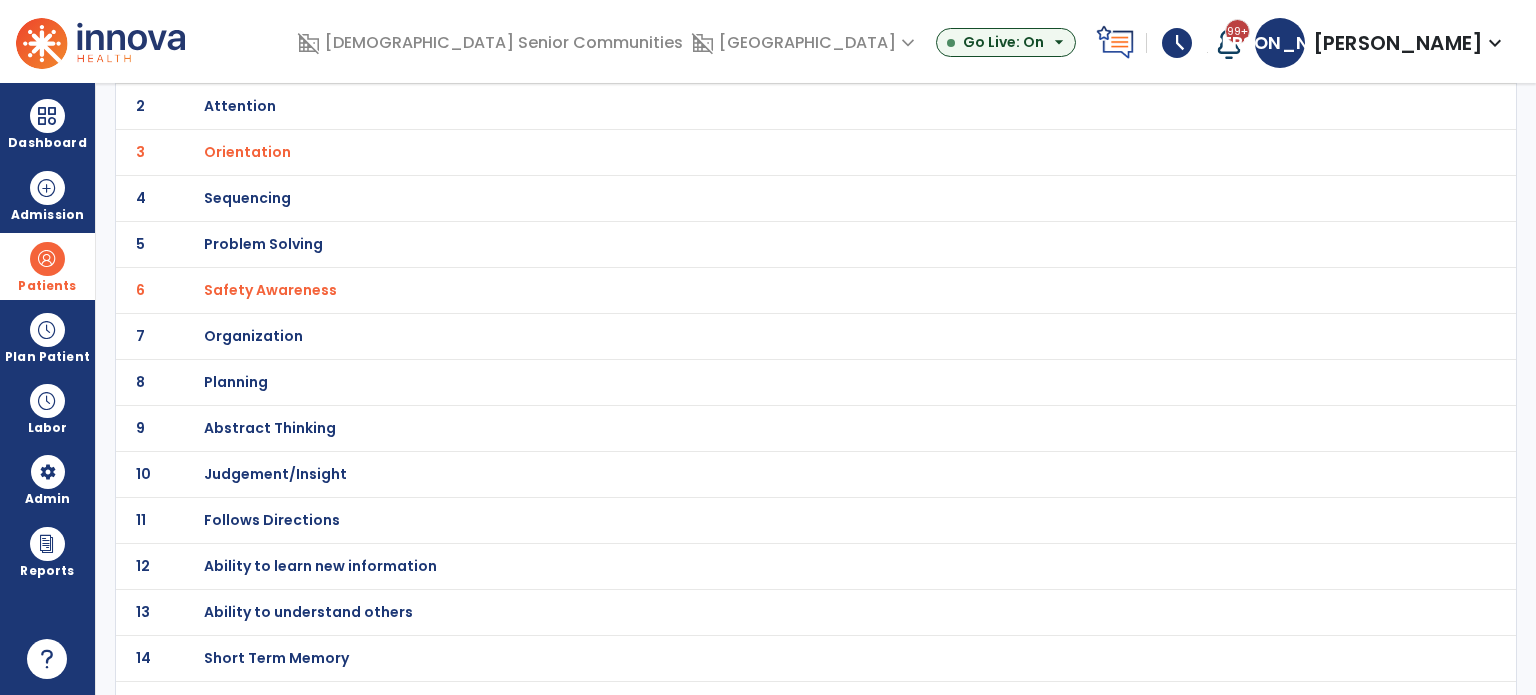 click on "Judgement/Insight" at bounding box center [300, 60] 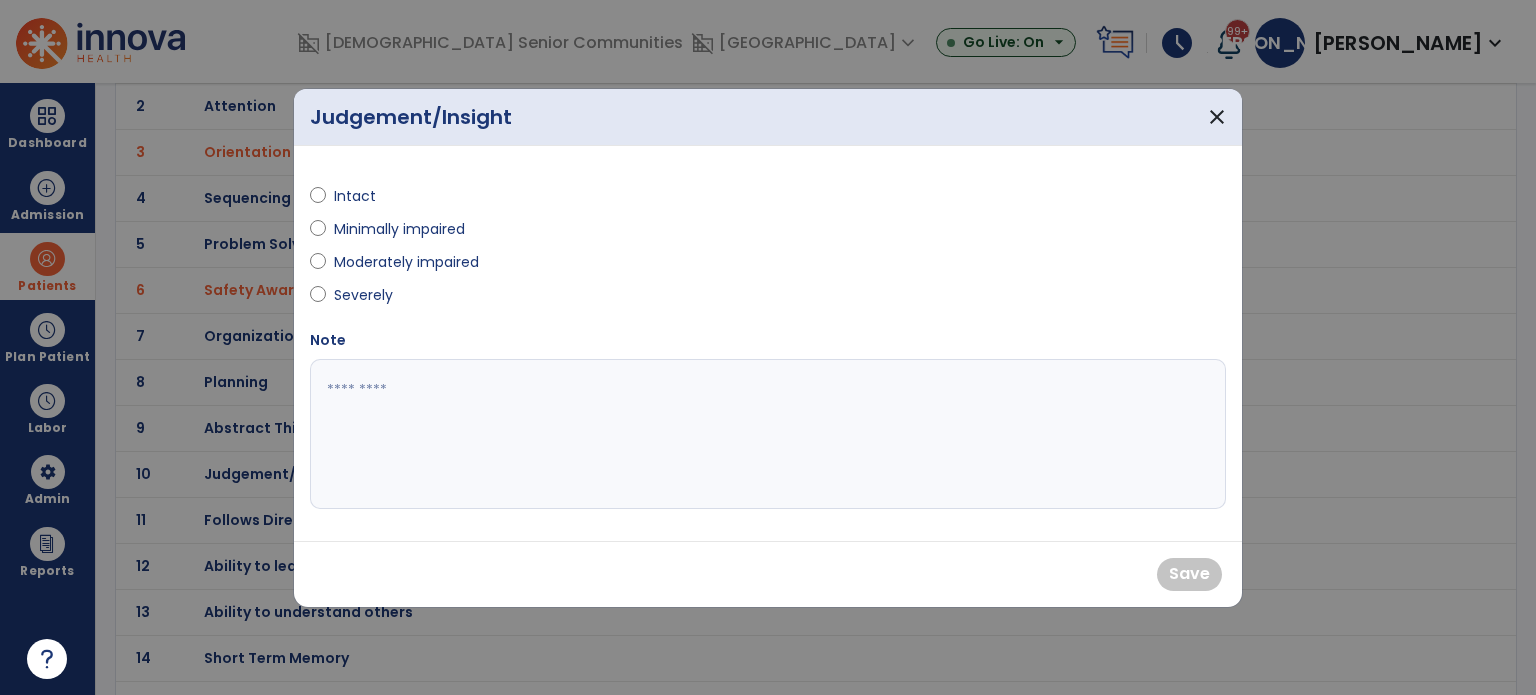 click on "Minimally impaired" at bounding box center (399, 229) 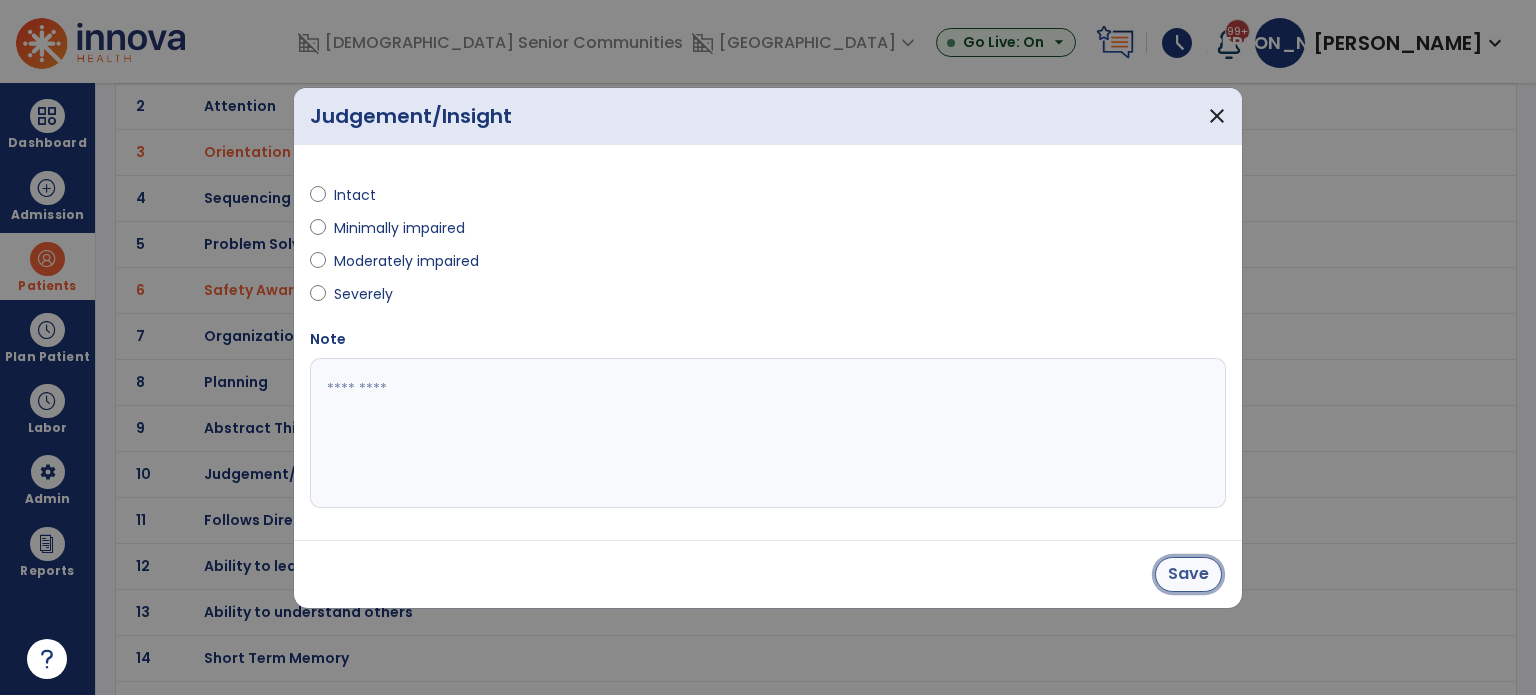 click on "Save" at bounding box center (1188, 574) 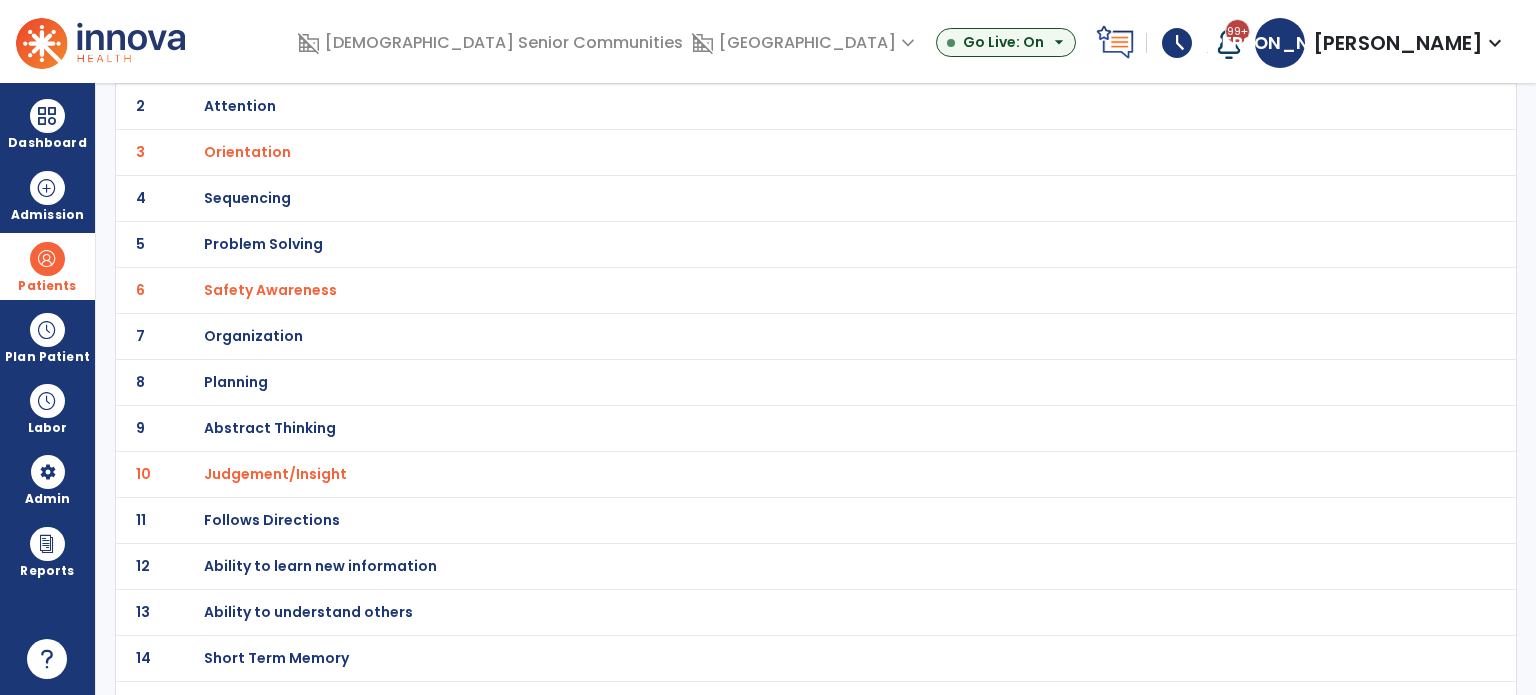 click on "Safety Awareness" at bounding box center [300, 60] 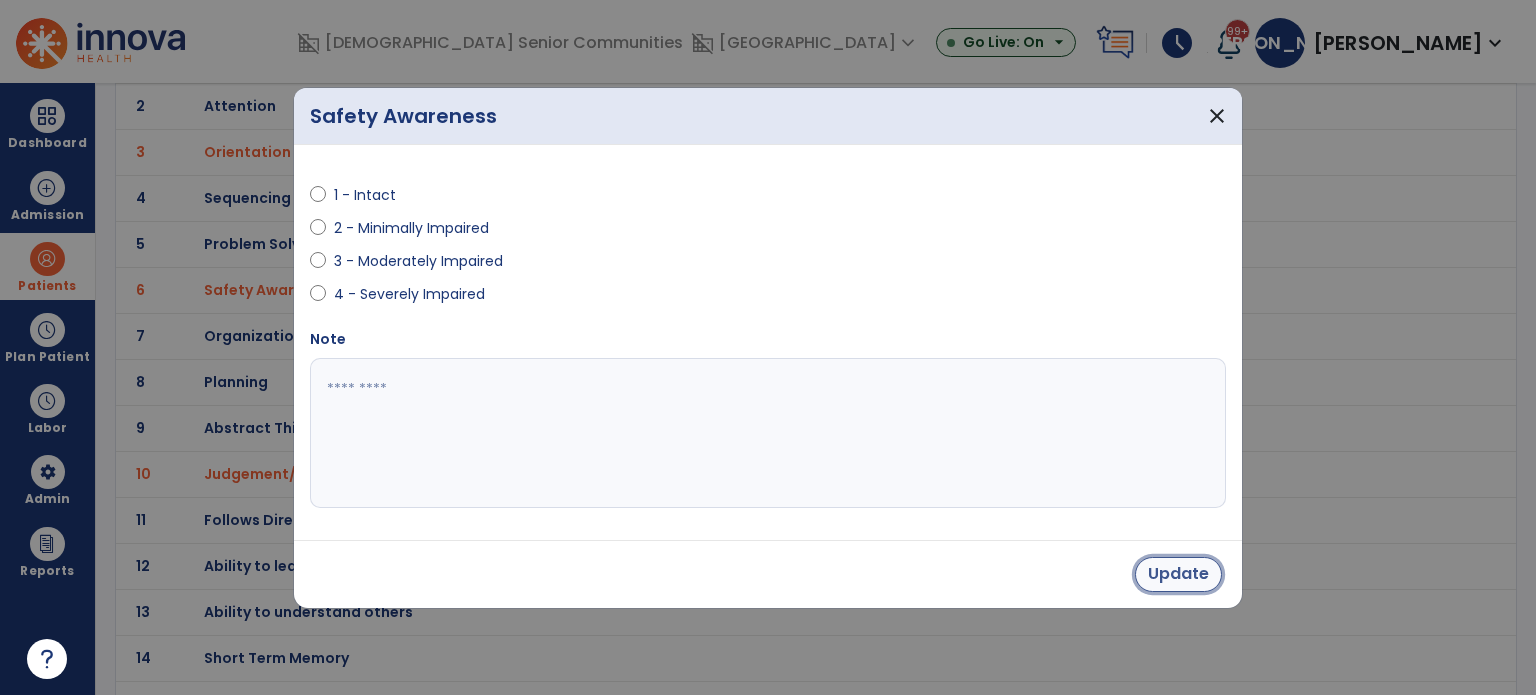click on "Update" at bounding box center (1178, 574) 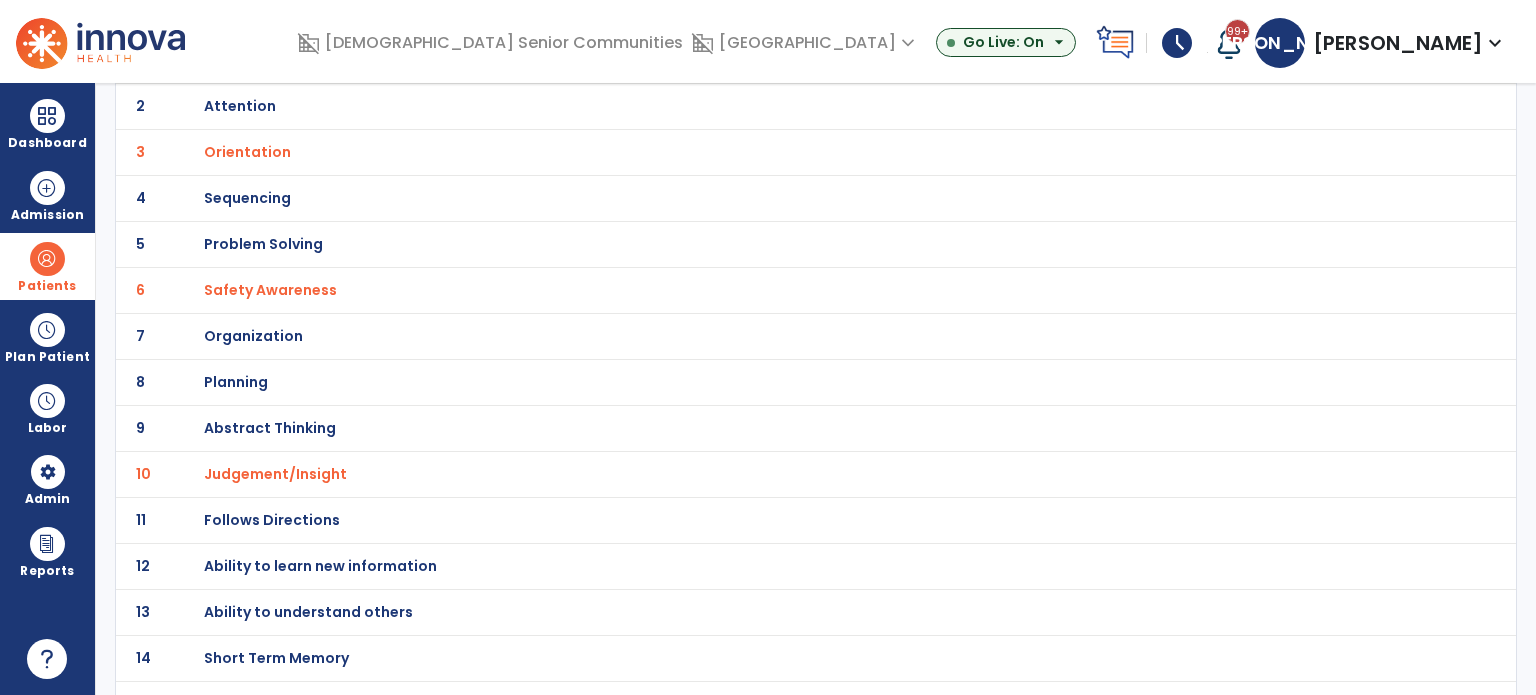 click on "Follows Directions" at bounding box center (300, 60) 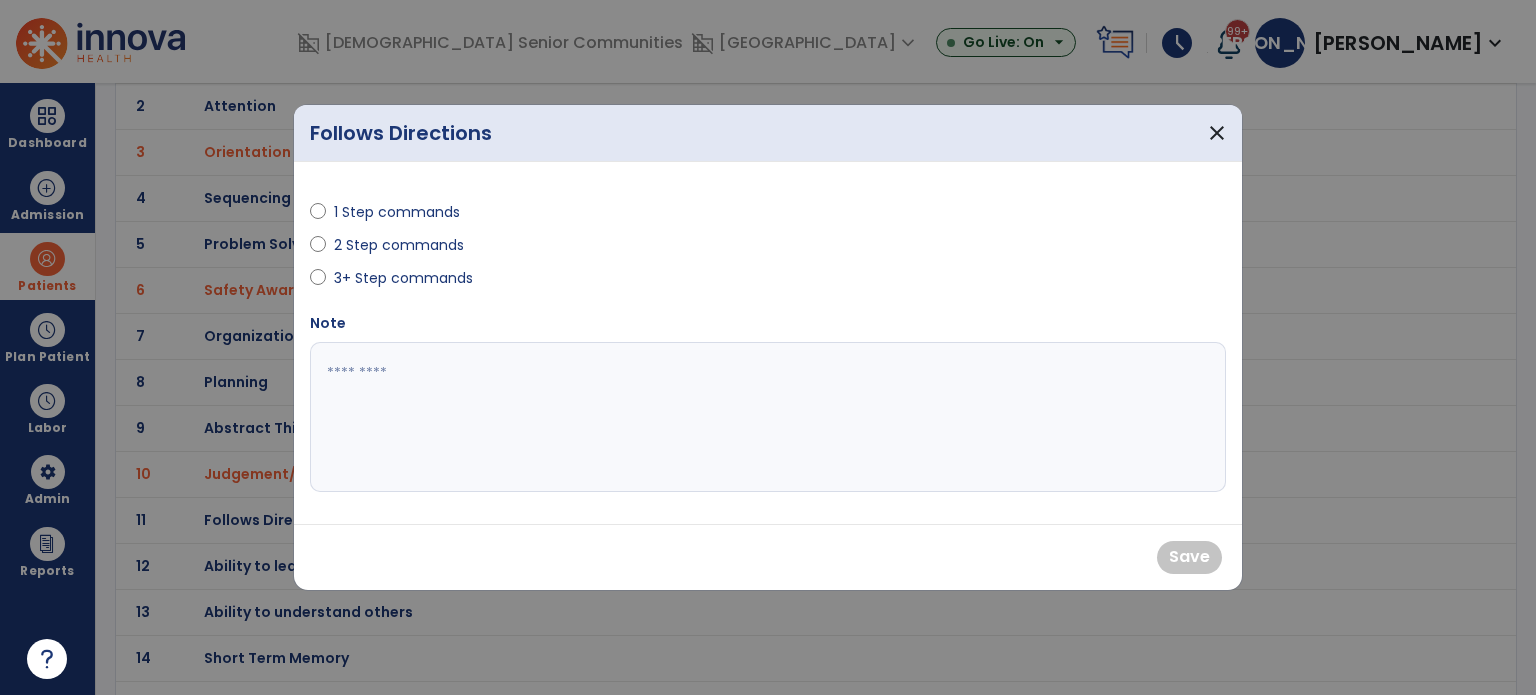 click on "2 Step commands" at bounding box center [399, 245] 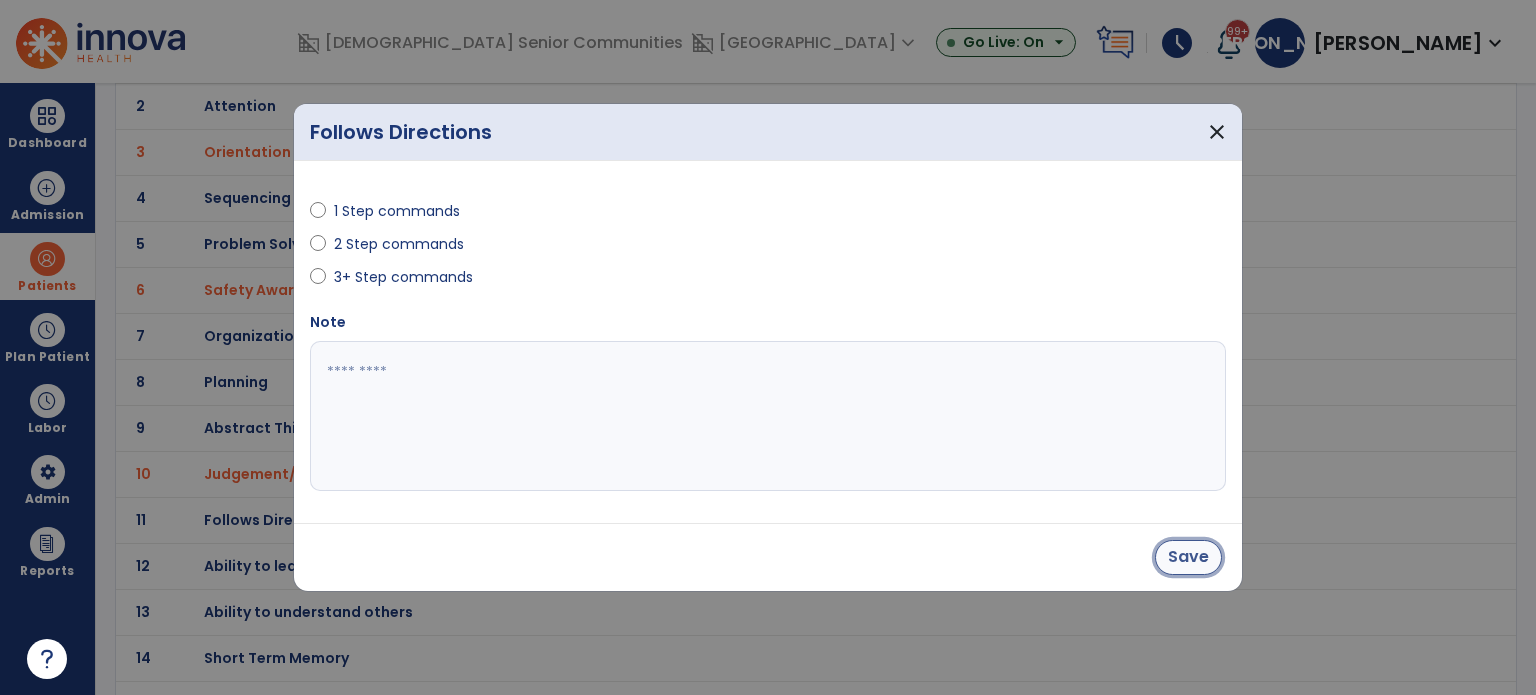 click on "Save" at bounding box center [1188, 557] 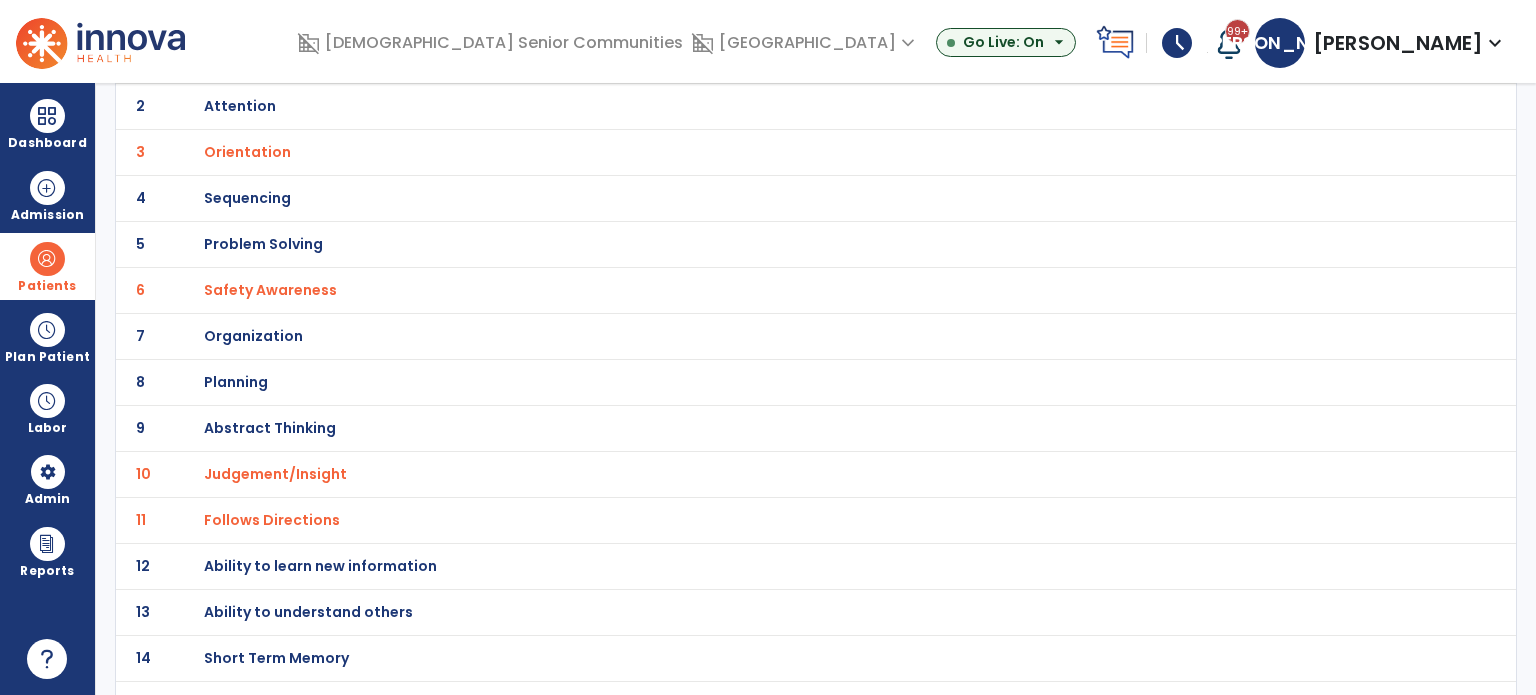 click on "Ability to learn new information" at bounding box center (300, 60) 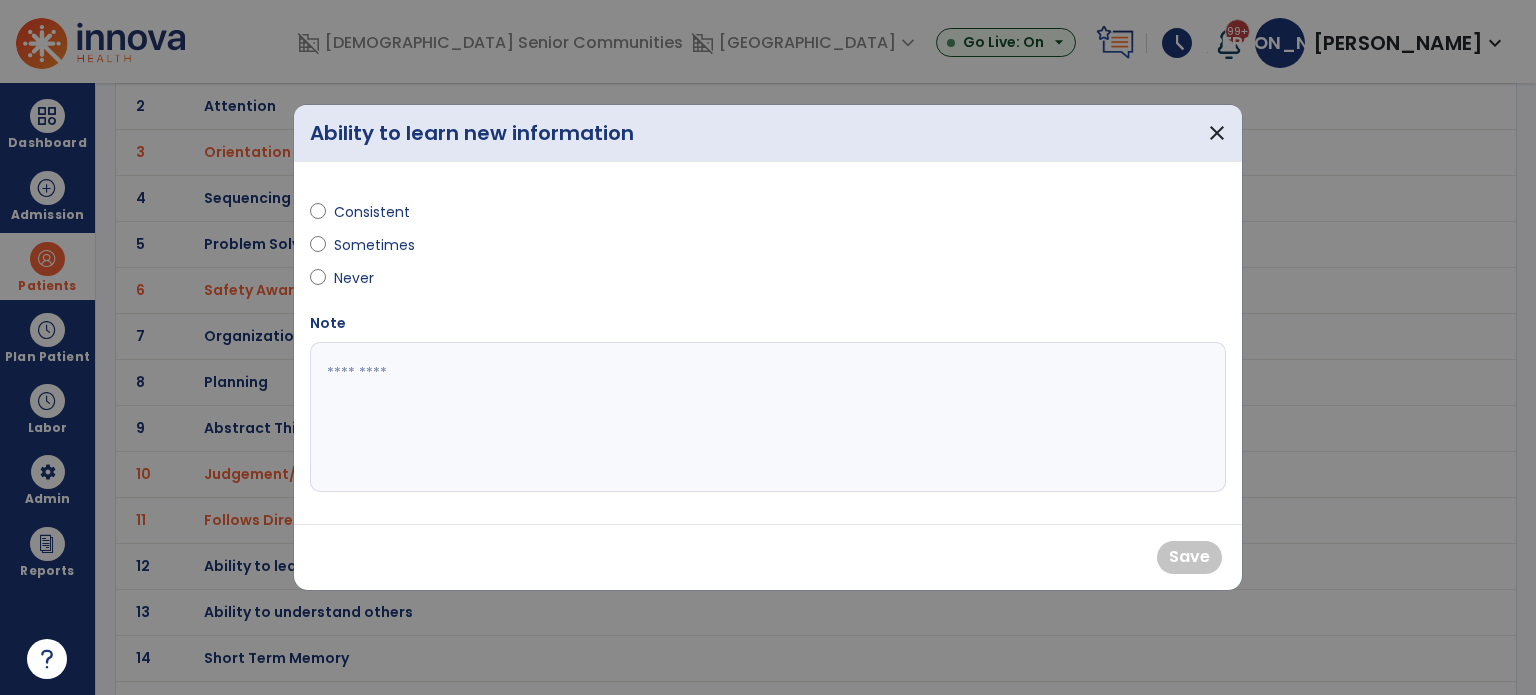click on "Consistent" at bounding box center (372, 212) 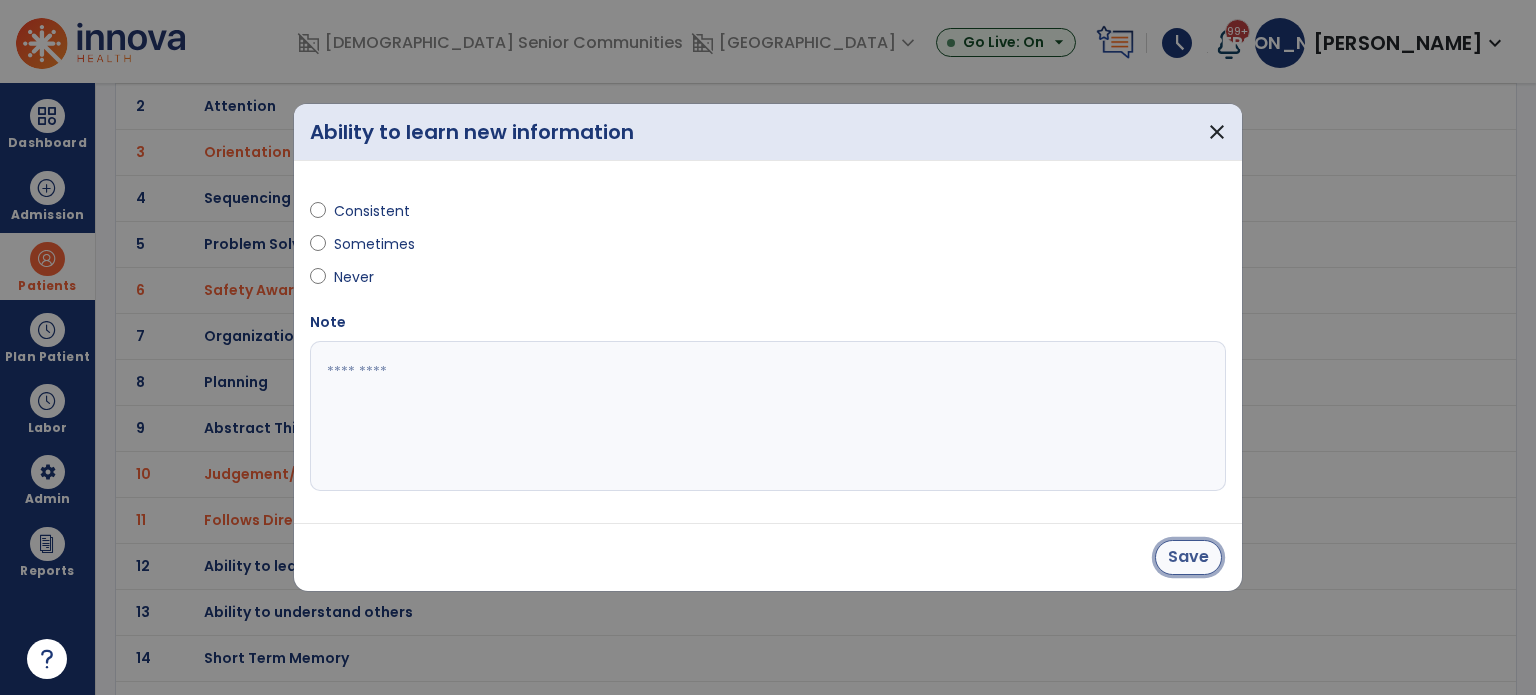 click on "Save" at bounding box center [1188, 557] 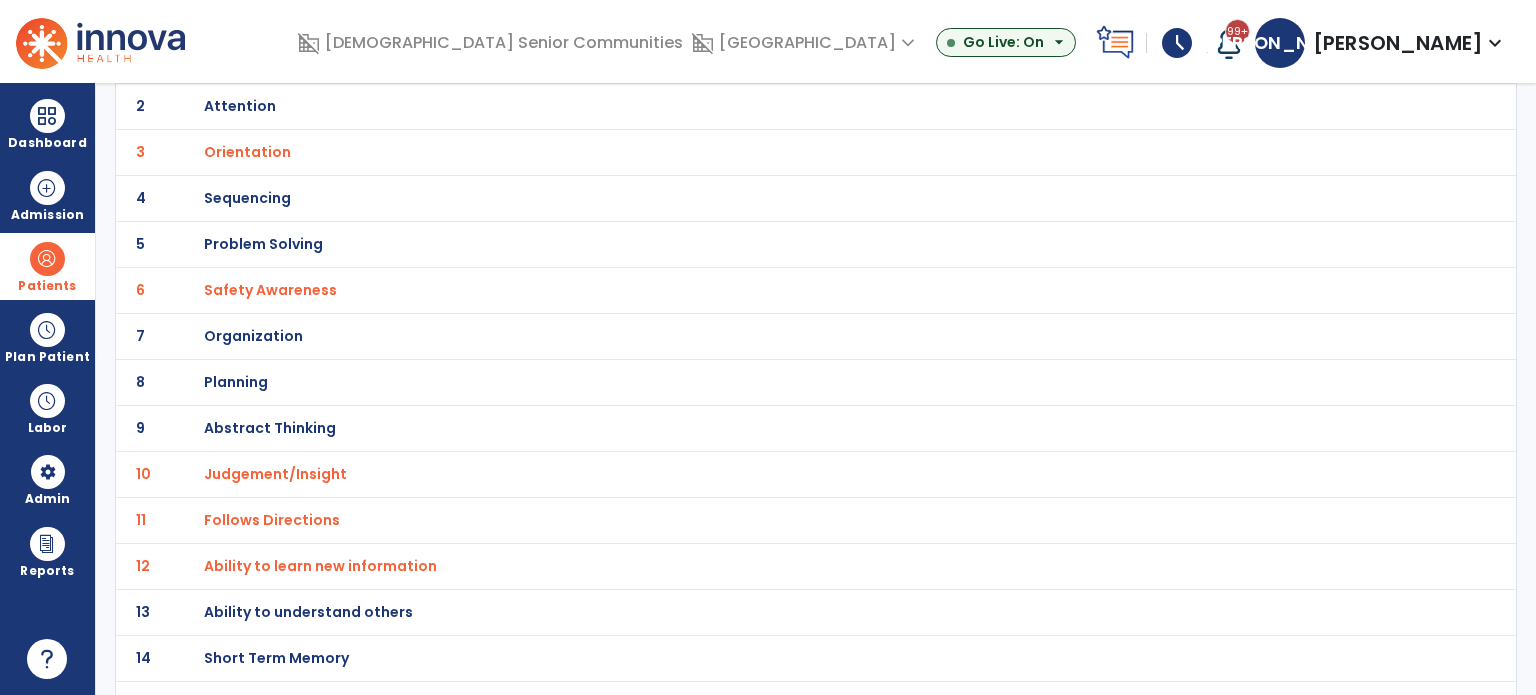 click on "Ability to understand others" at bounding box center [300, 60] 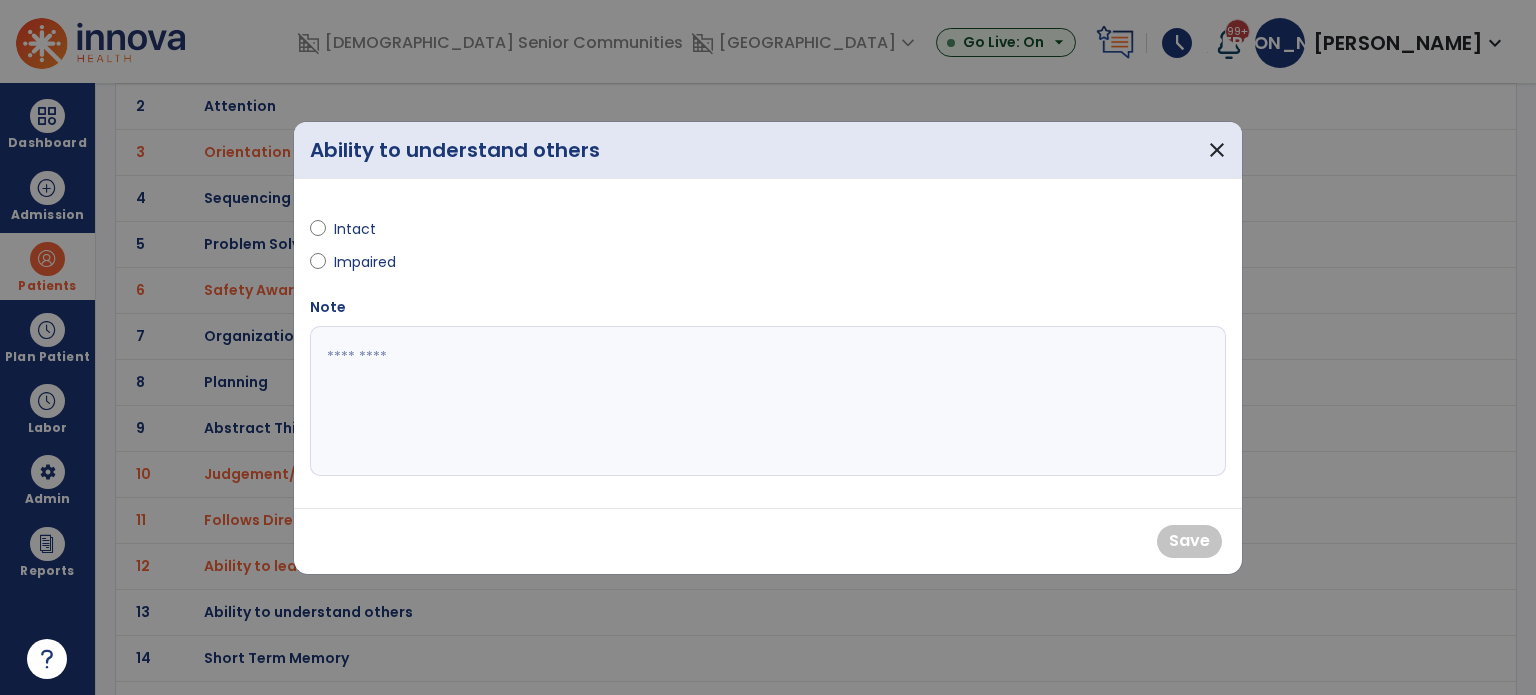 click on "Intact" at bounding box center [369, 229] 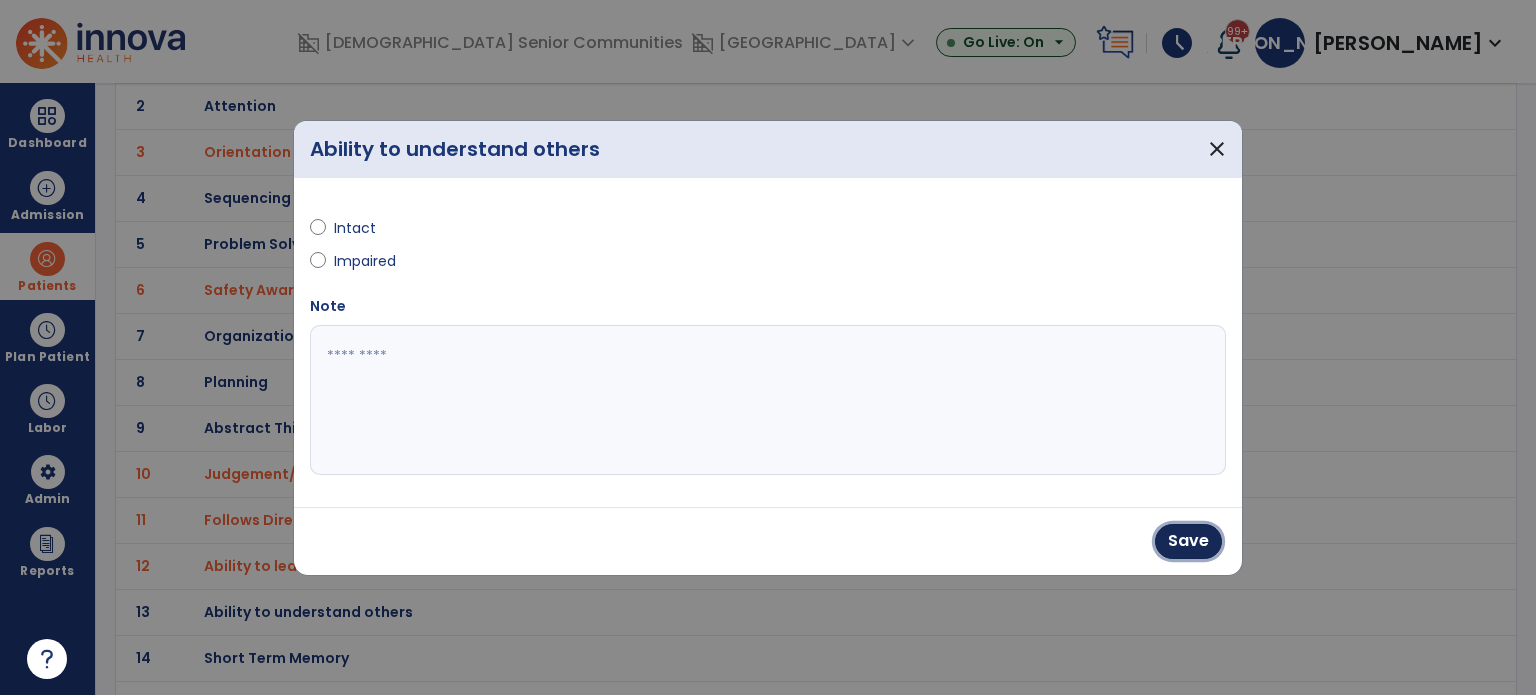 click on "Save" at bounding box center [1188, 541] 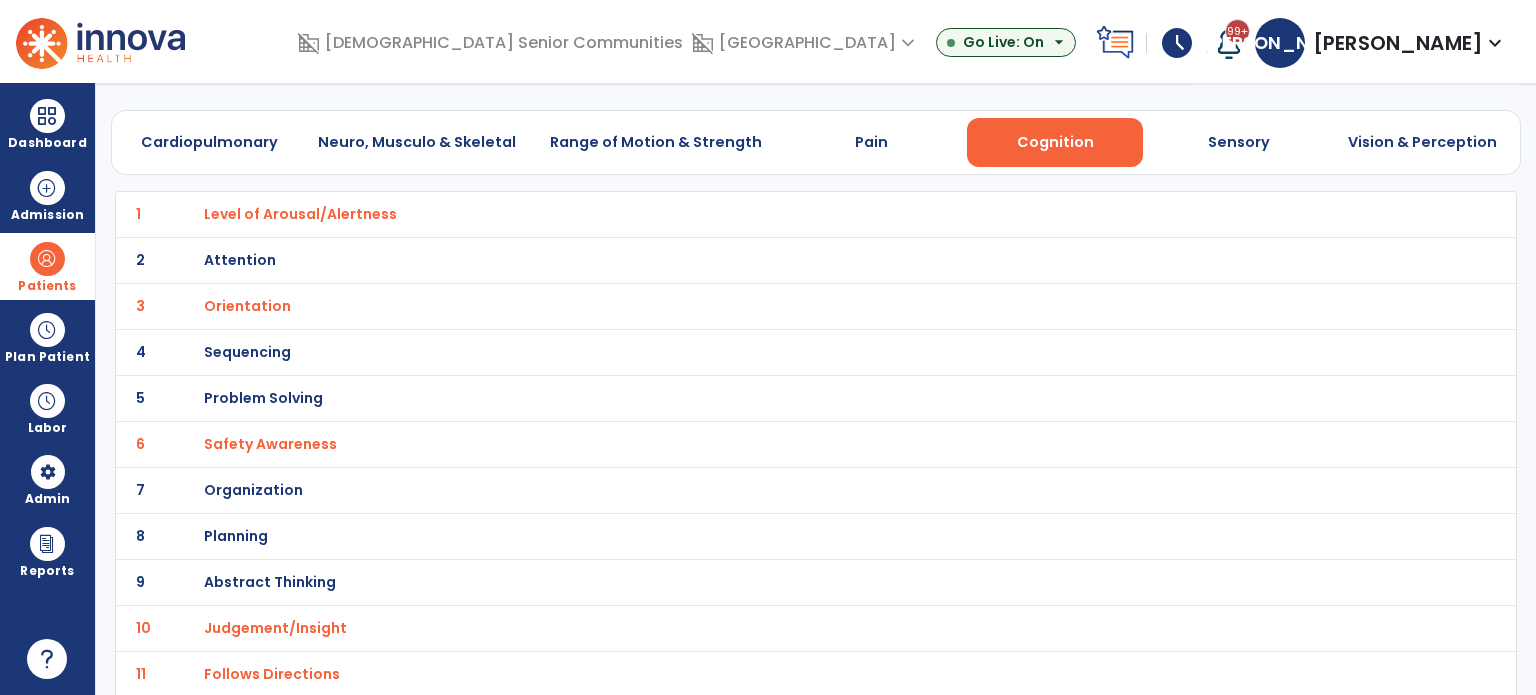 scroll, scrollTop: 0, scrollLeft: 0, axis: both 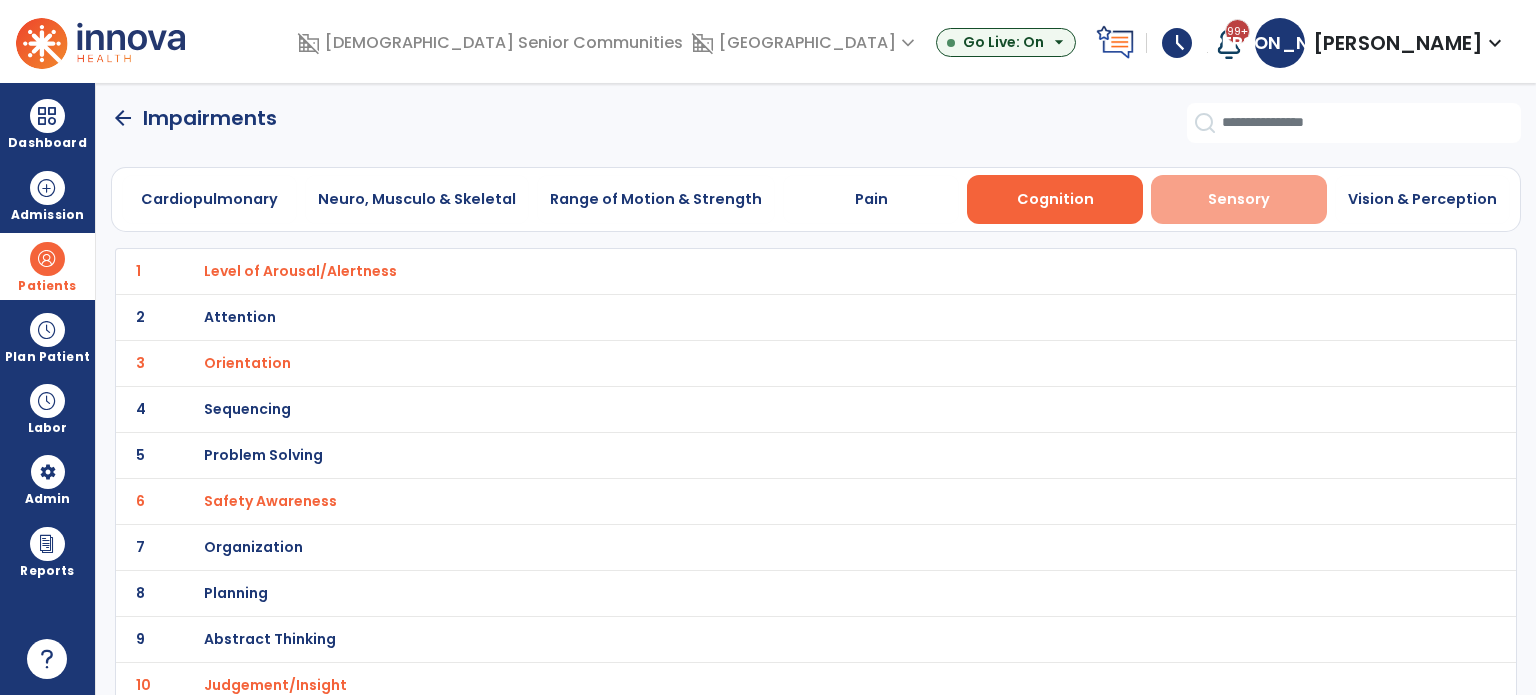 click on "Sensory" at bounding box center [1239, 199] 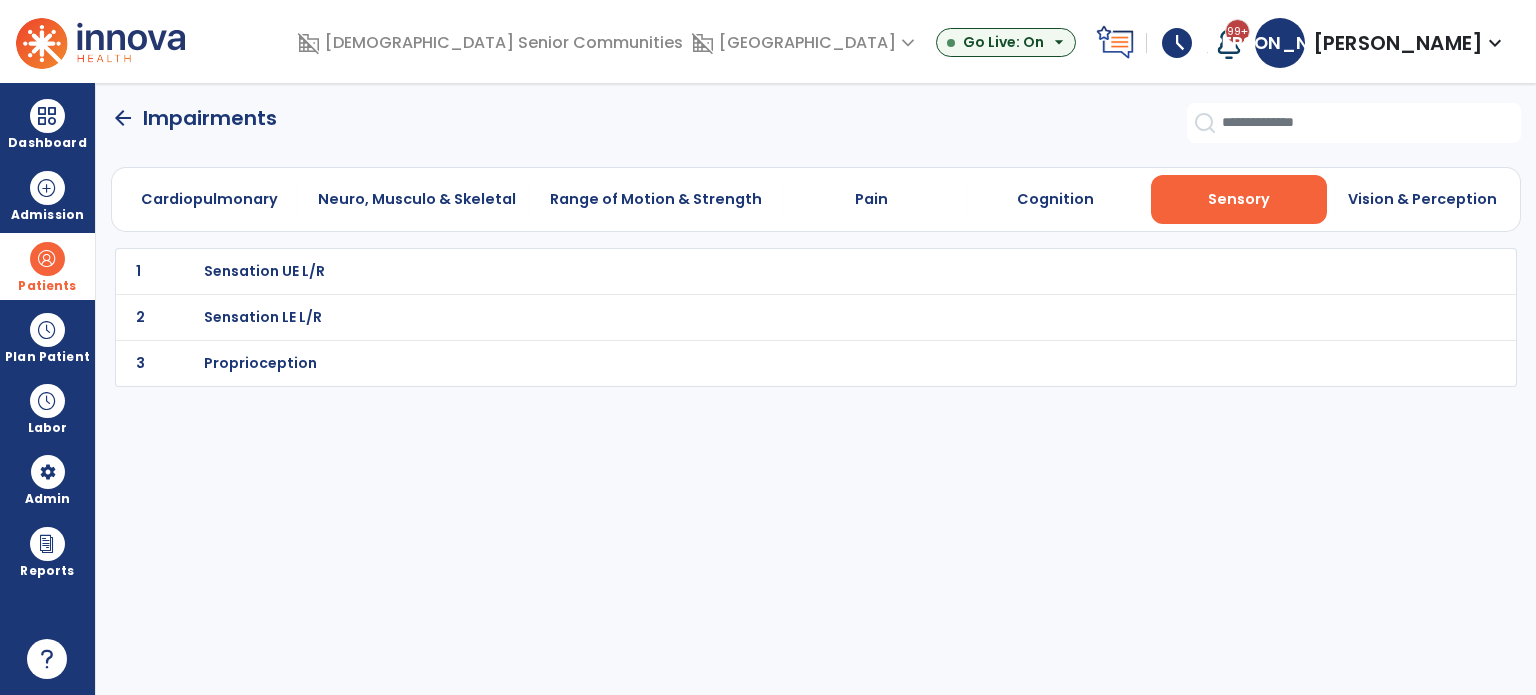 click on "Sensation UE L/R" at bounding box center [772, 271] 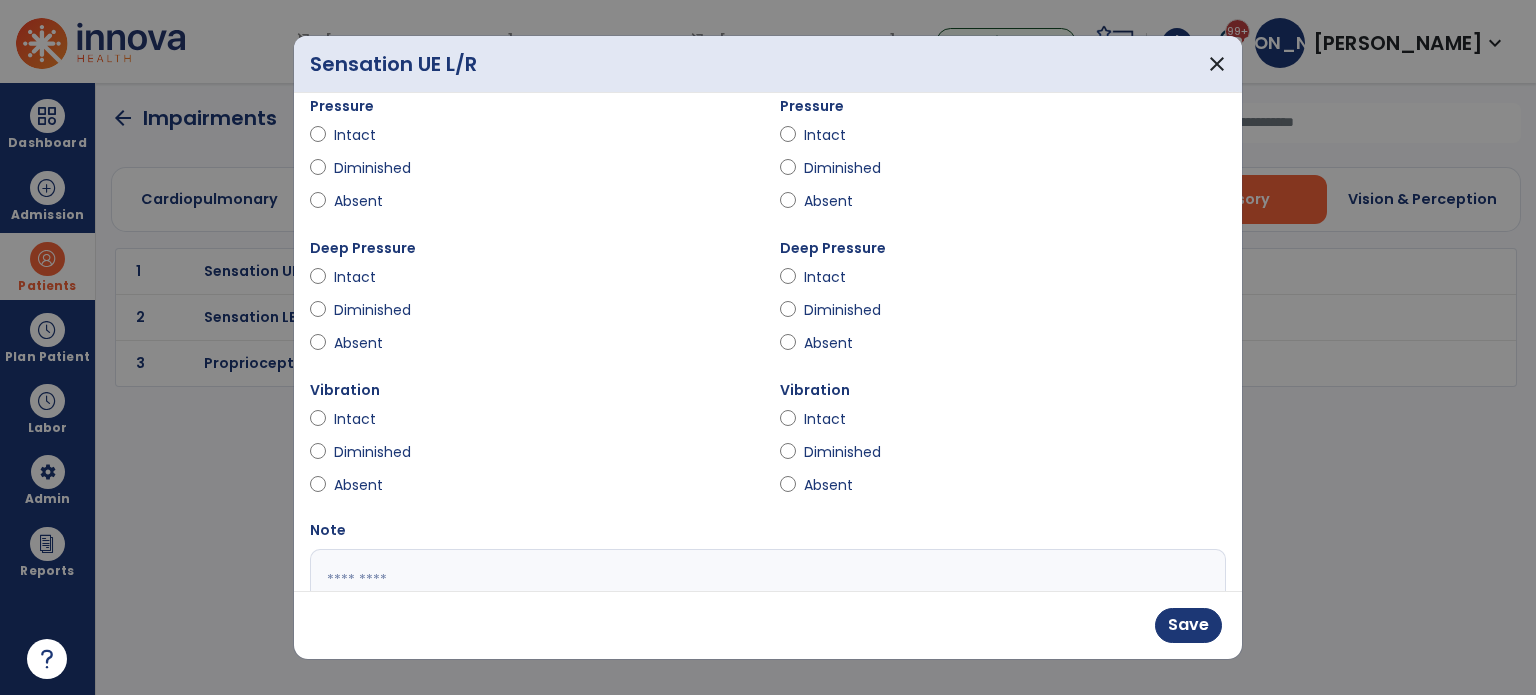 scroll, scrollTop: 300, scrollLeft: 0, axis: vertical 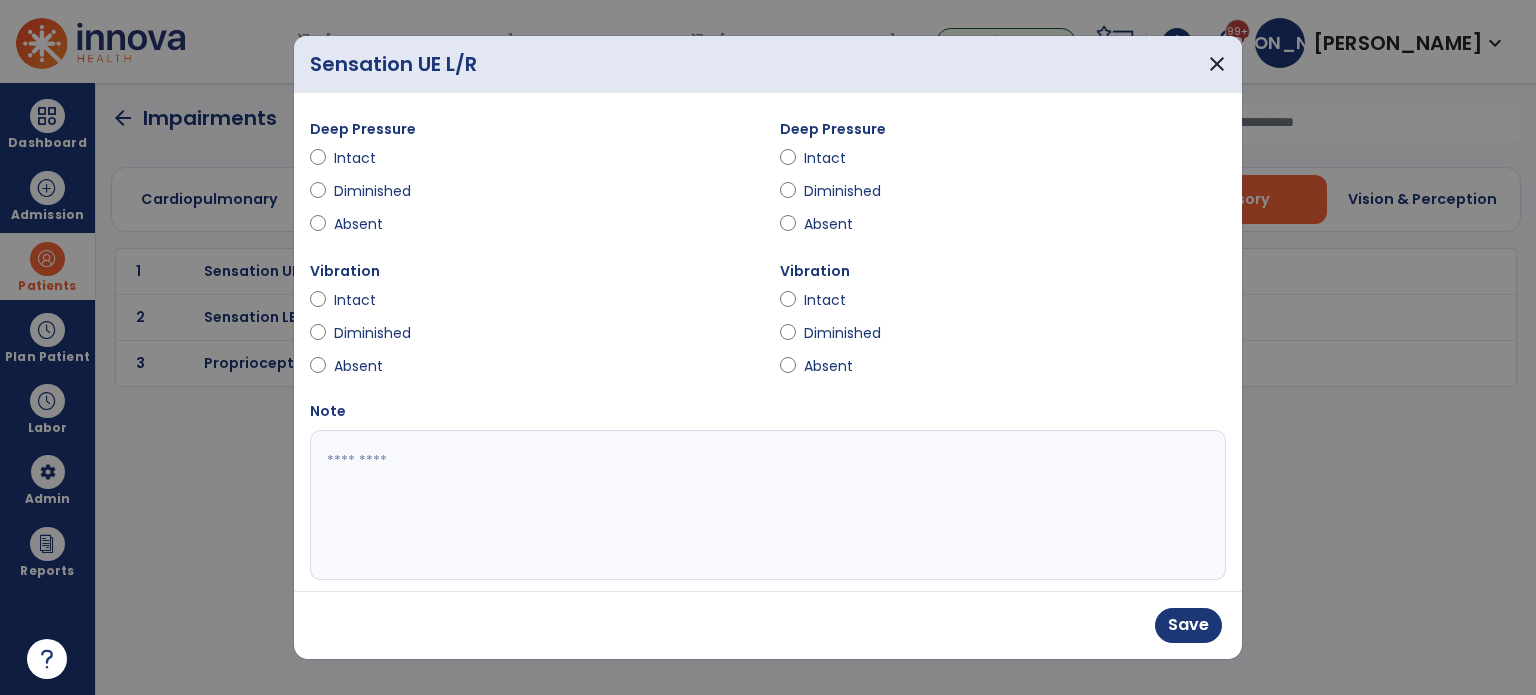 click at bounding box center (766, 505) 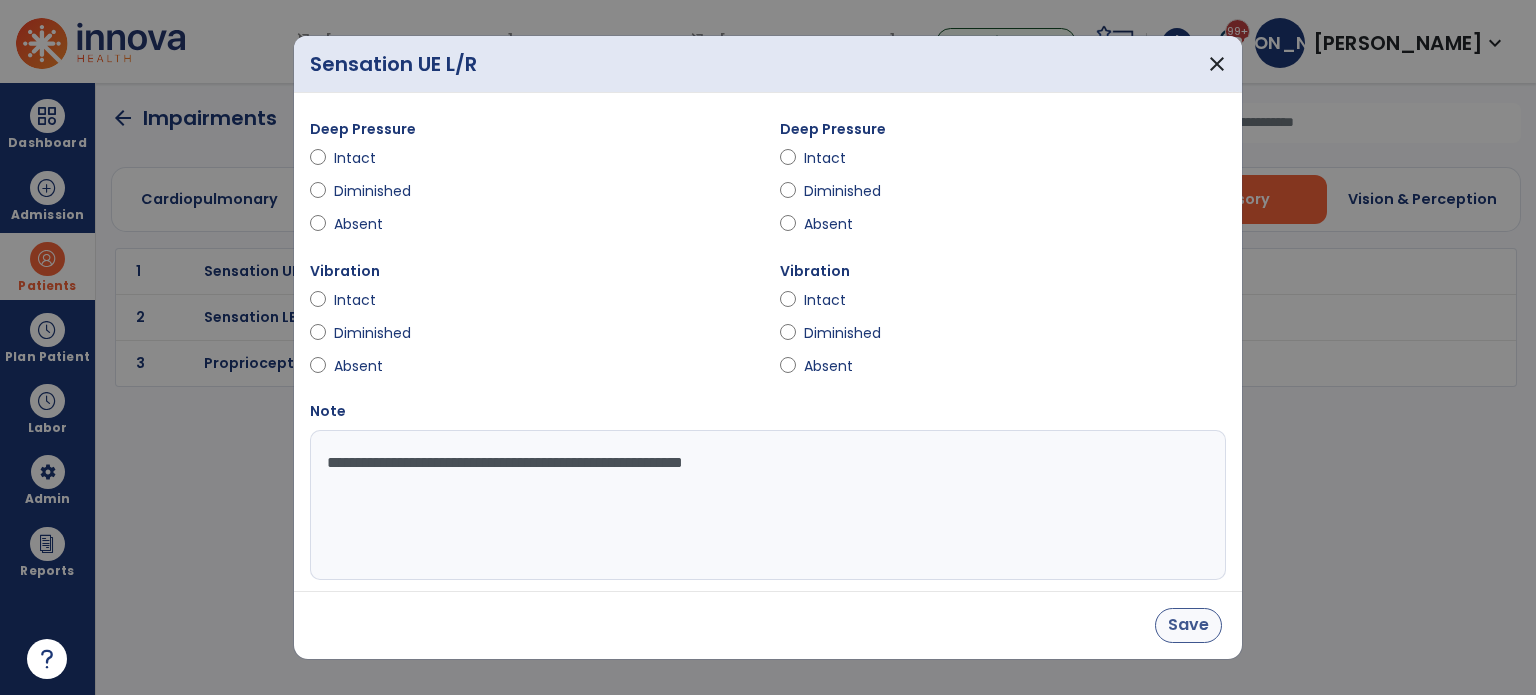 type on "**********" 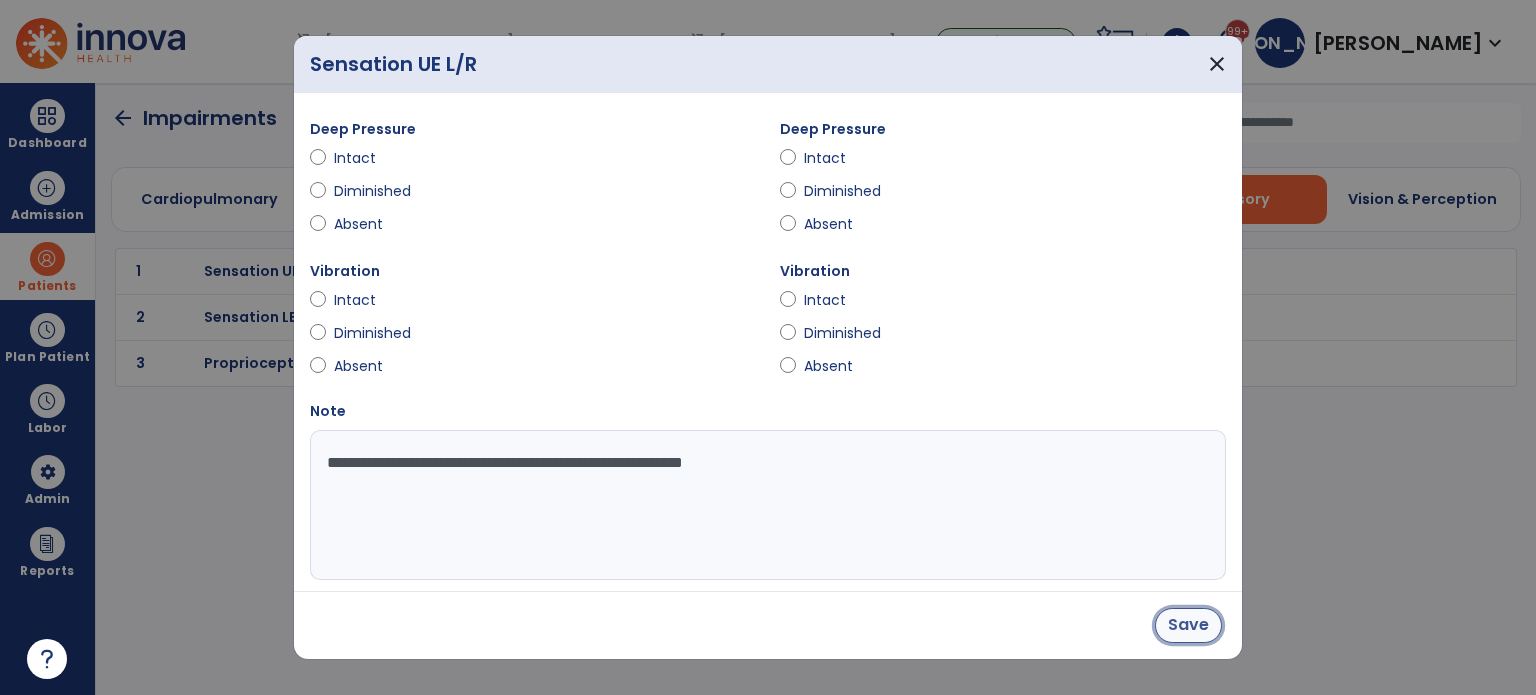 click on "Save" at bounding box center (1188, 625) 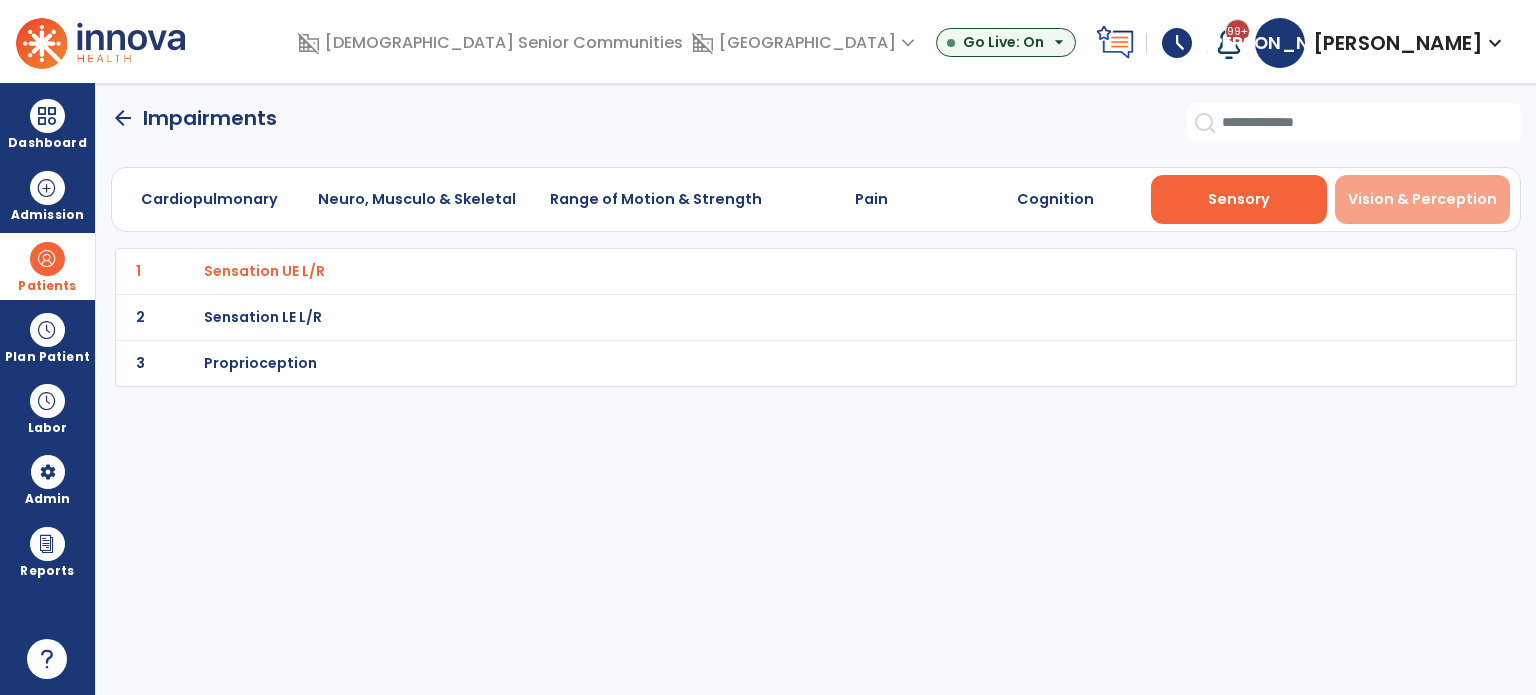 click on "Vision & Perception" at bounding box center [1422, 199] 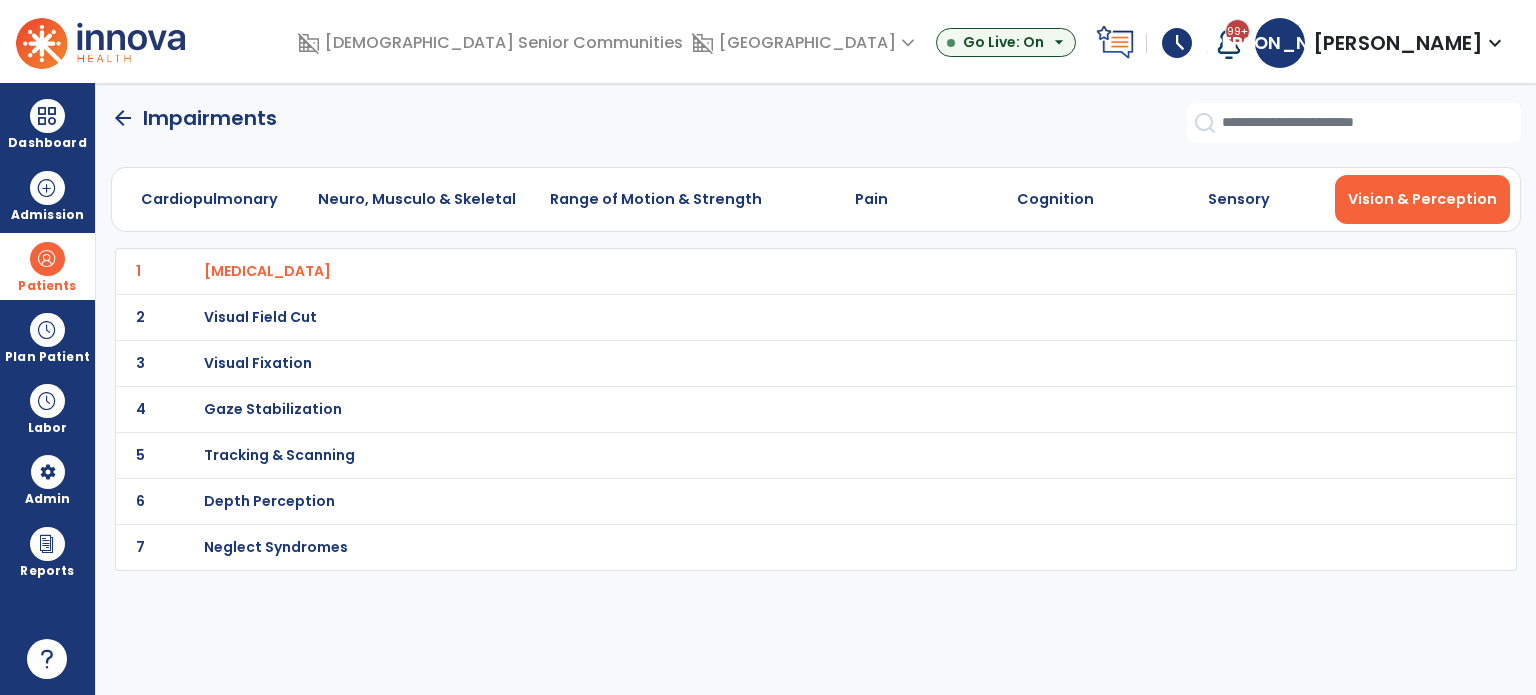 click on "Vision & Perception" at bounding box center [1423, 199] 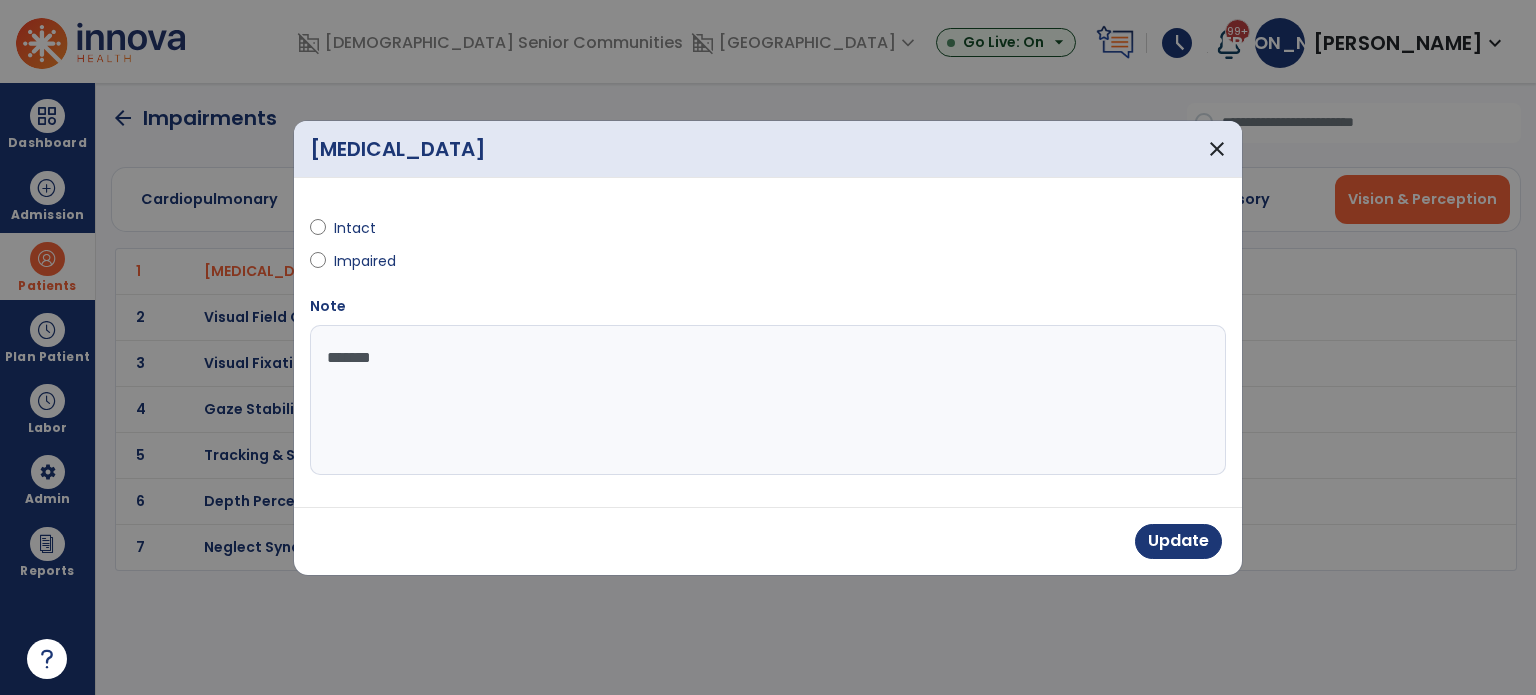click on "*******" at bounding box center (768, 400) 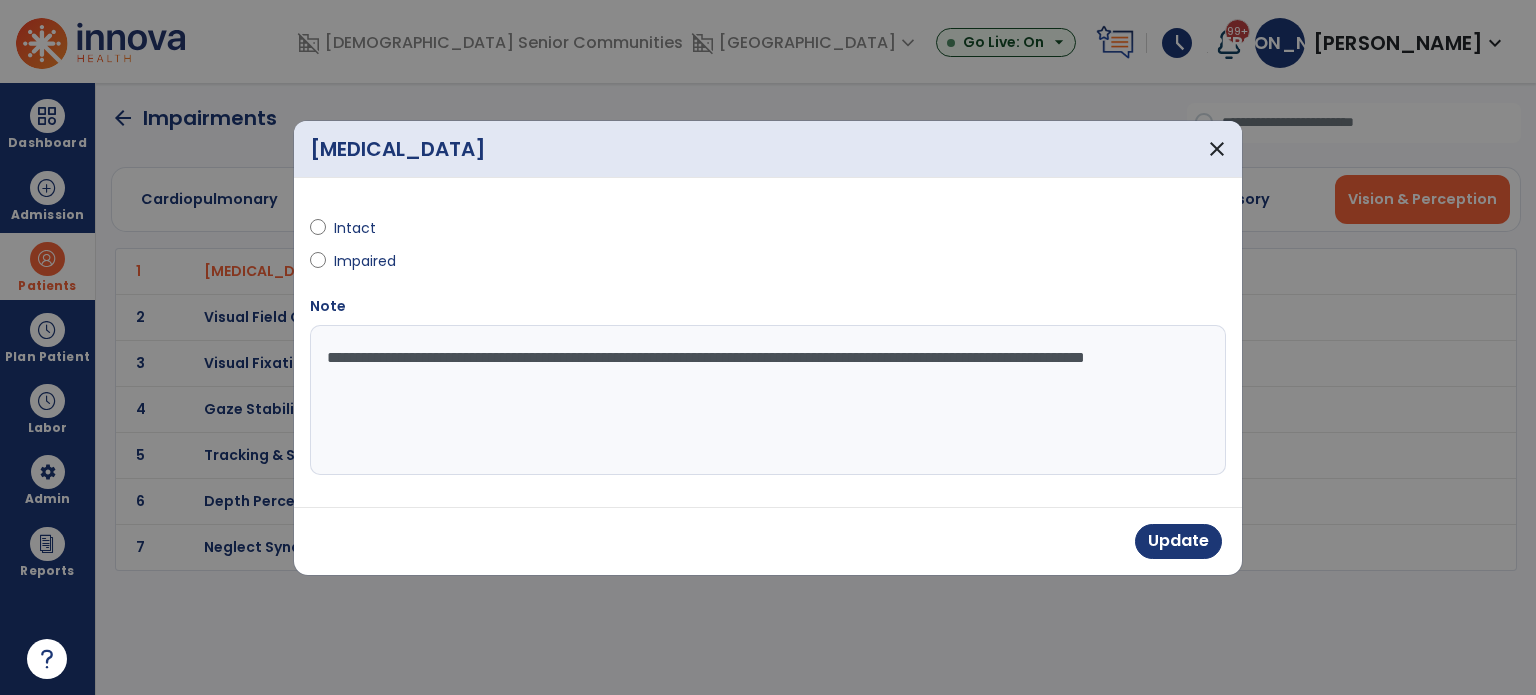 type on "**********" 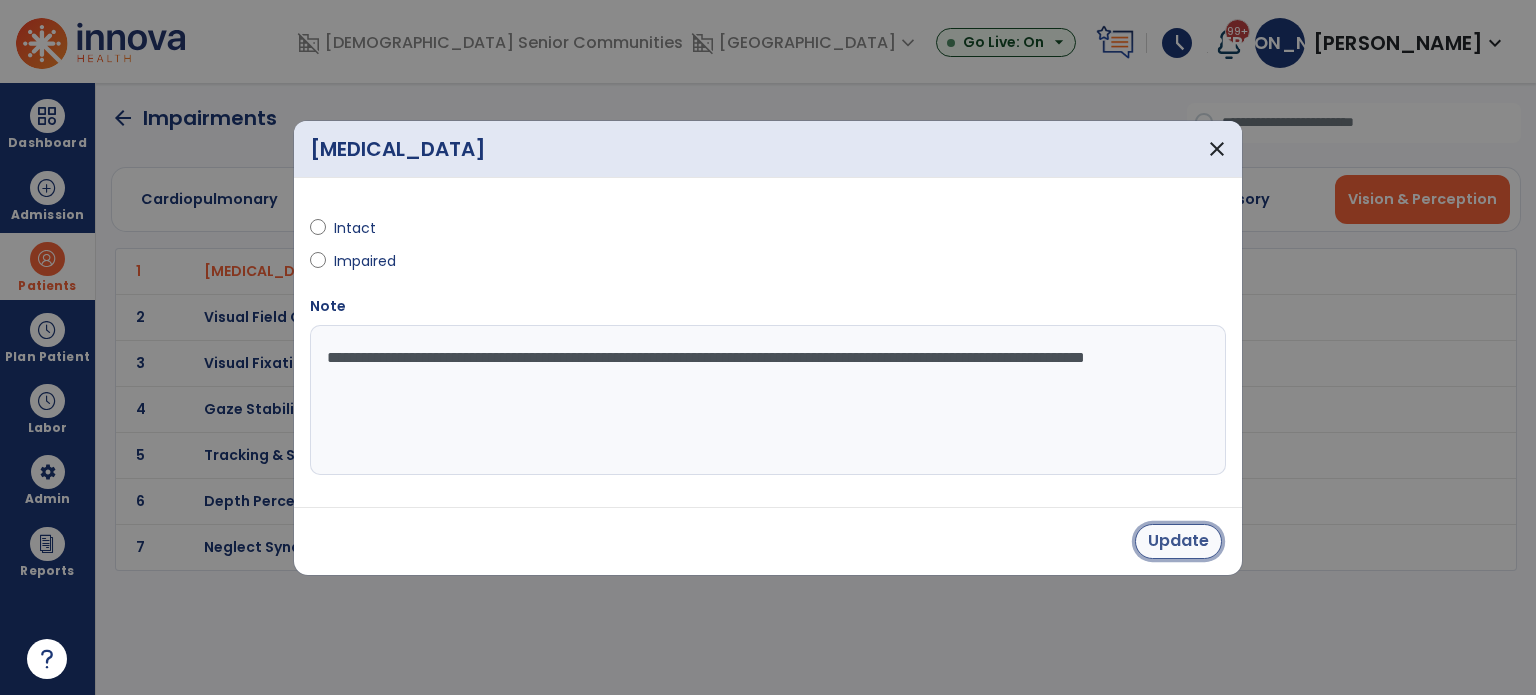 click on "Update" at bounding box center (1178, 541) 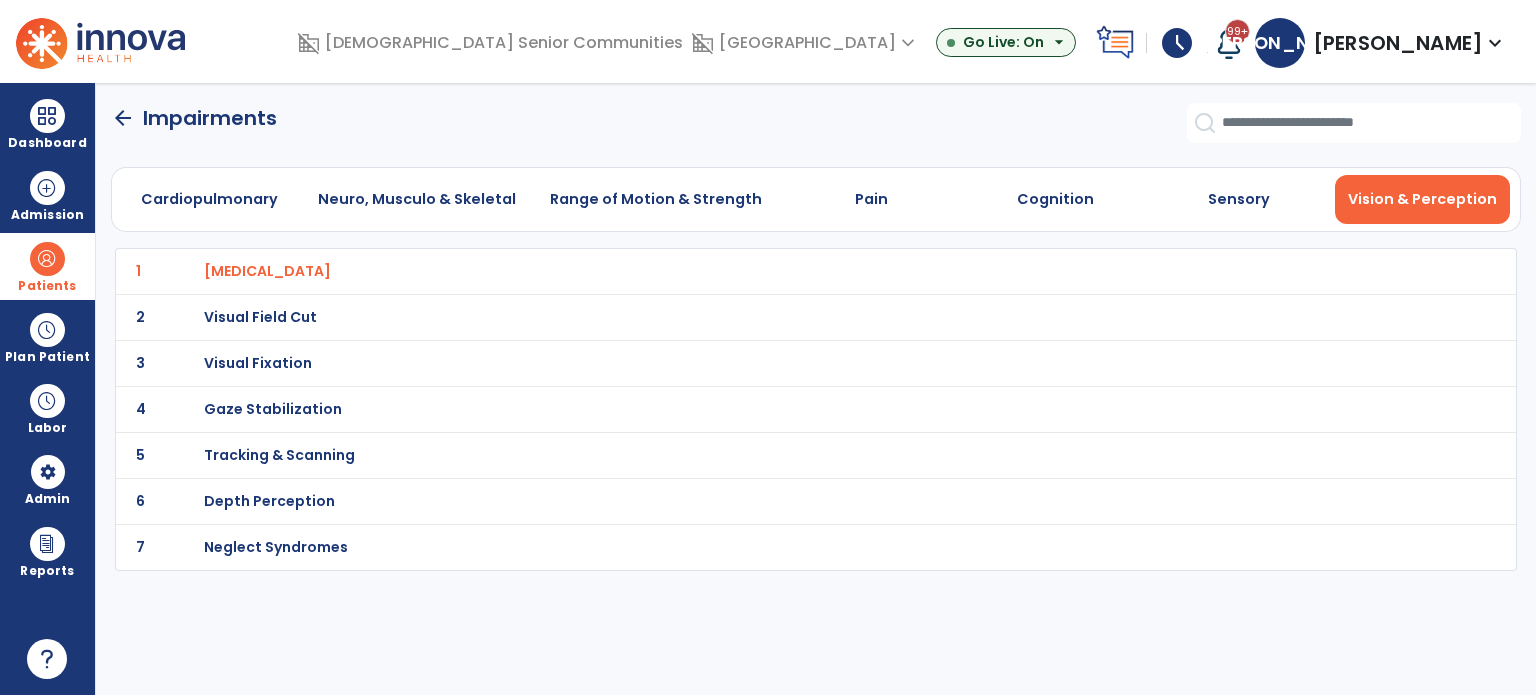 click on "arrow_back" 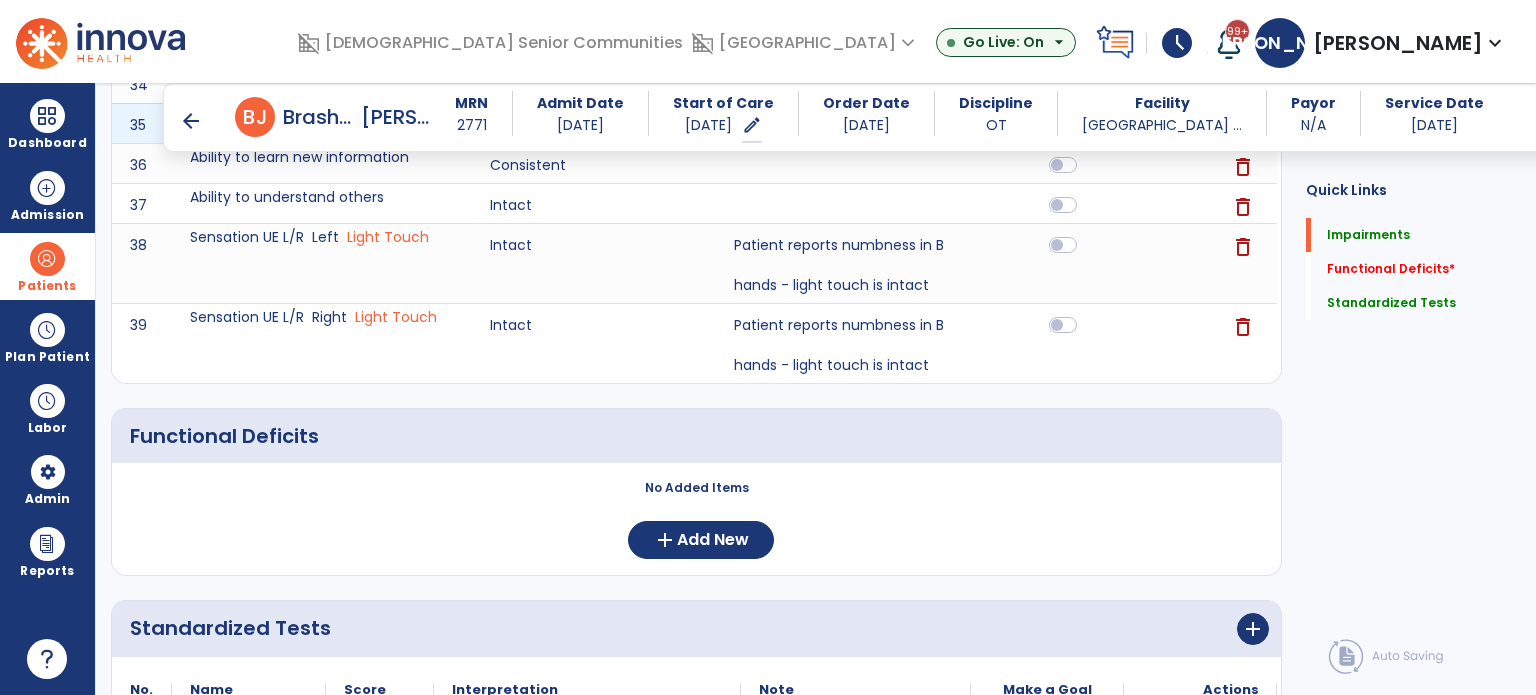 scroll, scrollTop: 2800, scrollLeft: 0, axis: vertical 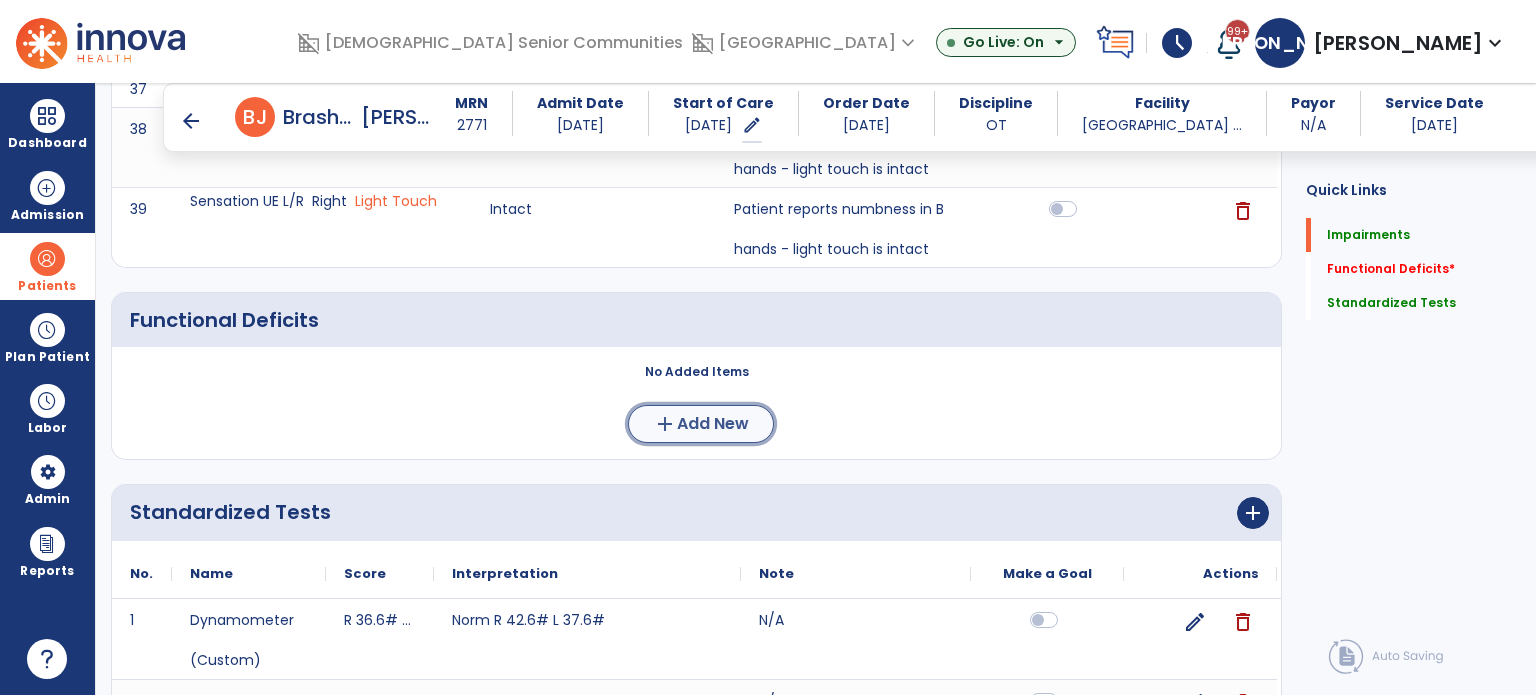 click on "Add New" 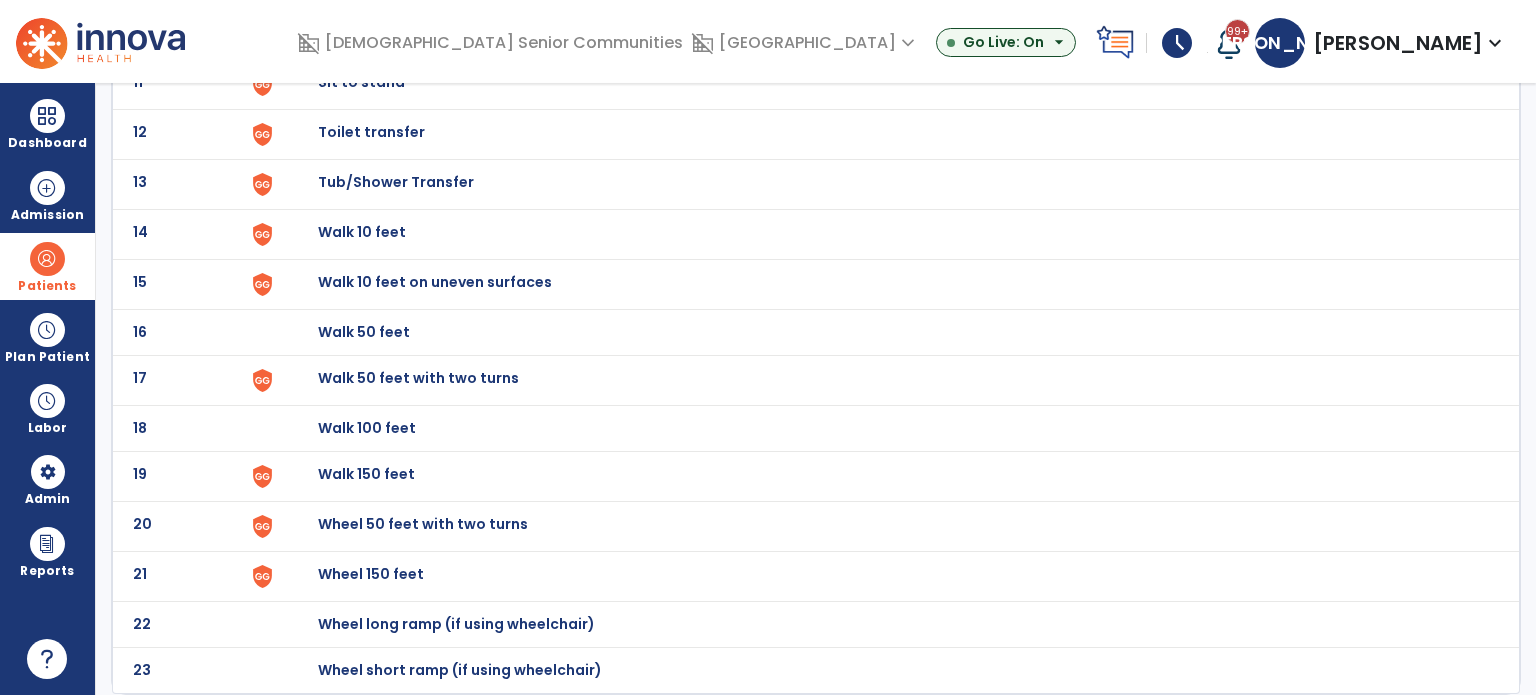 scroll, scrollTop: 0, scrollLeft: 0, axis: both 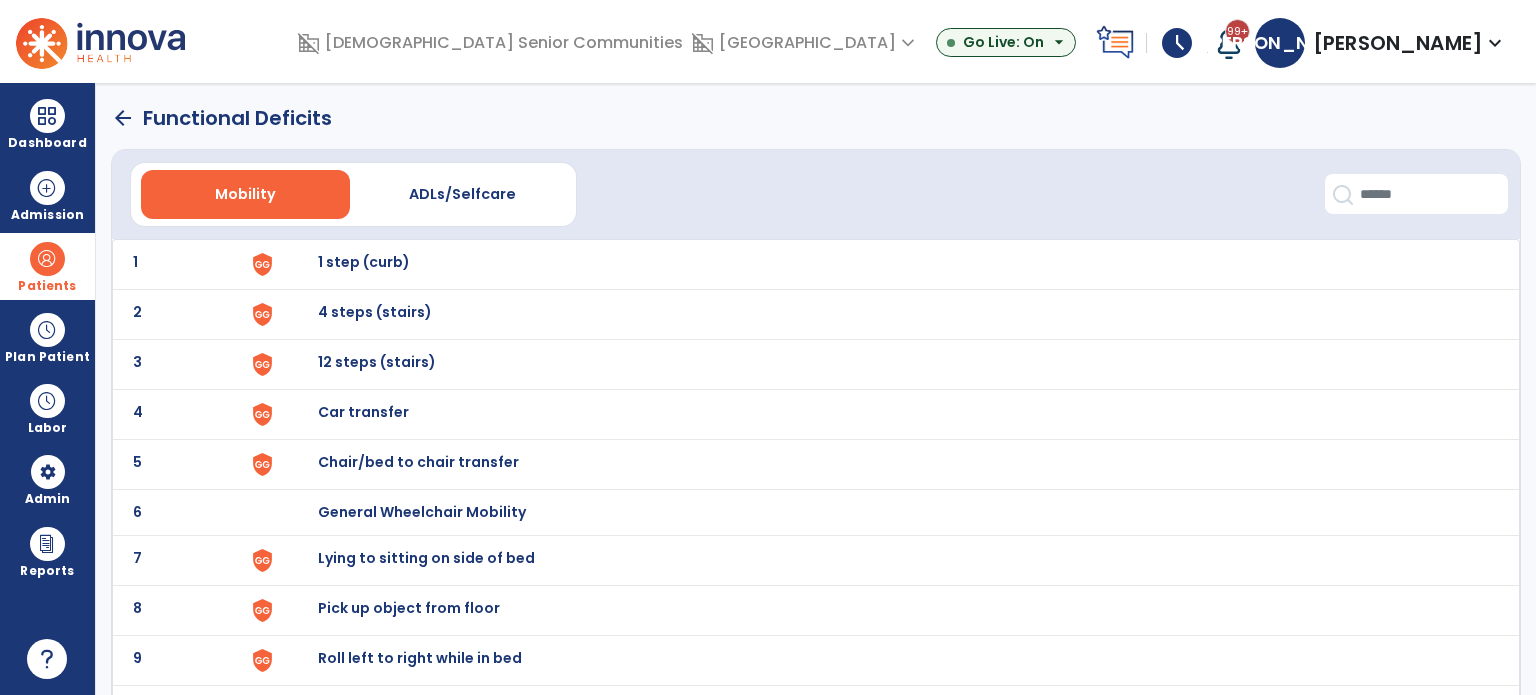 click on "Chair/bed to chair transfer" at bounding box center [364, 262] 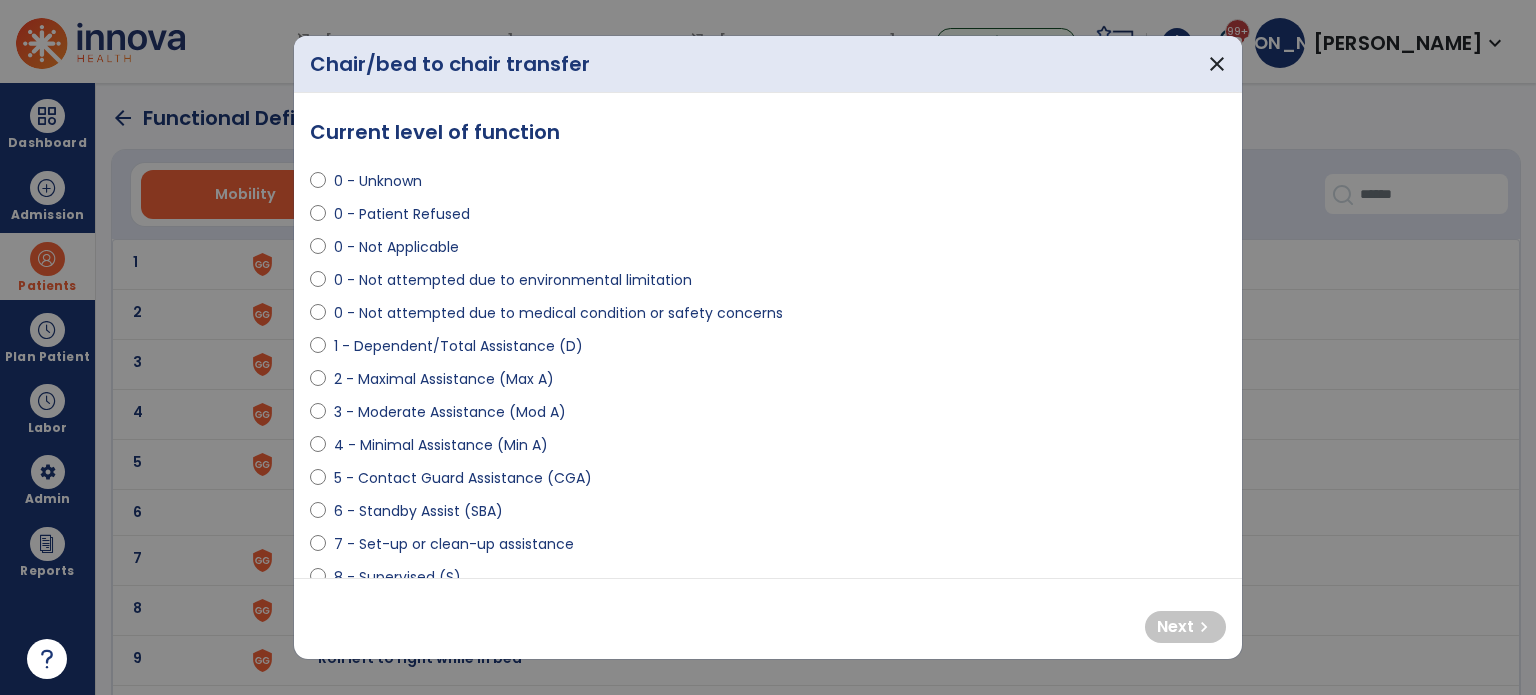 drag, startPoint x: 393, startPoint y: 475, endPoint x: 755, endPoint y: 496, distance: 362.6086 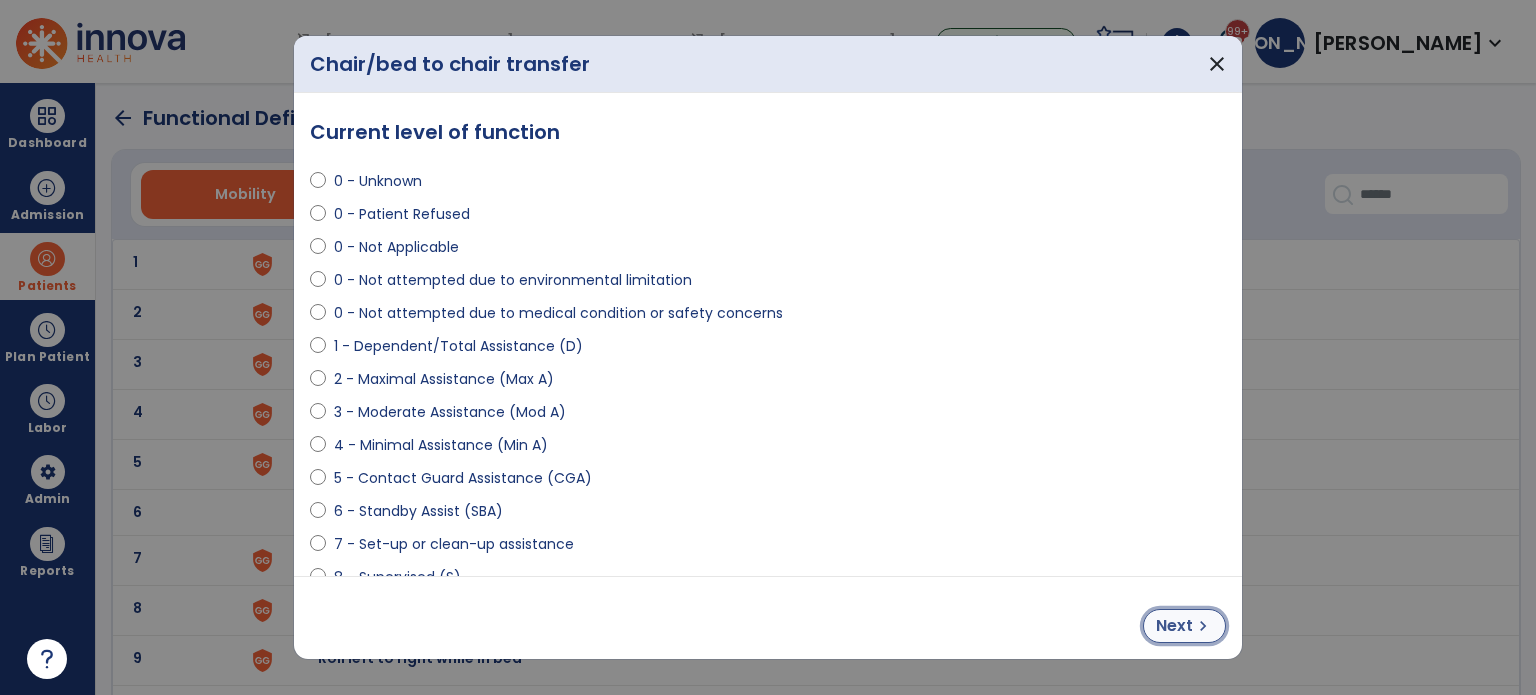 click on "Next" at bounding box center (1174, 626) 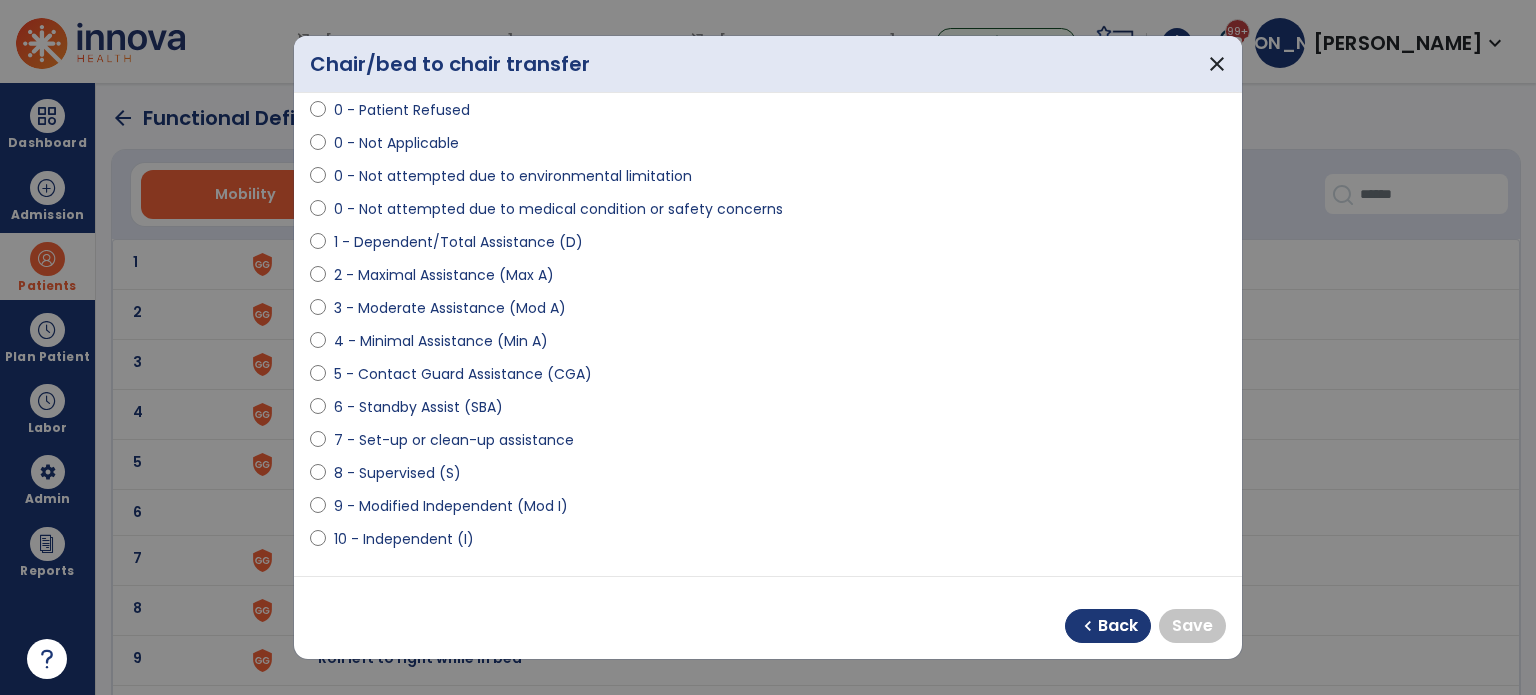 scroll, scrollTop: 300, scrollLeft: 0, axis: vertical 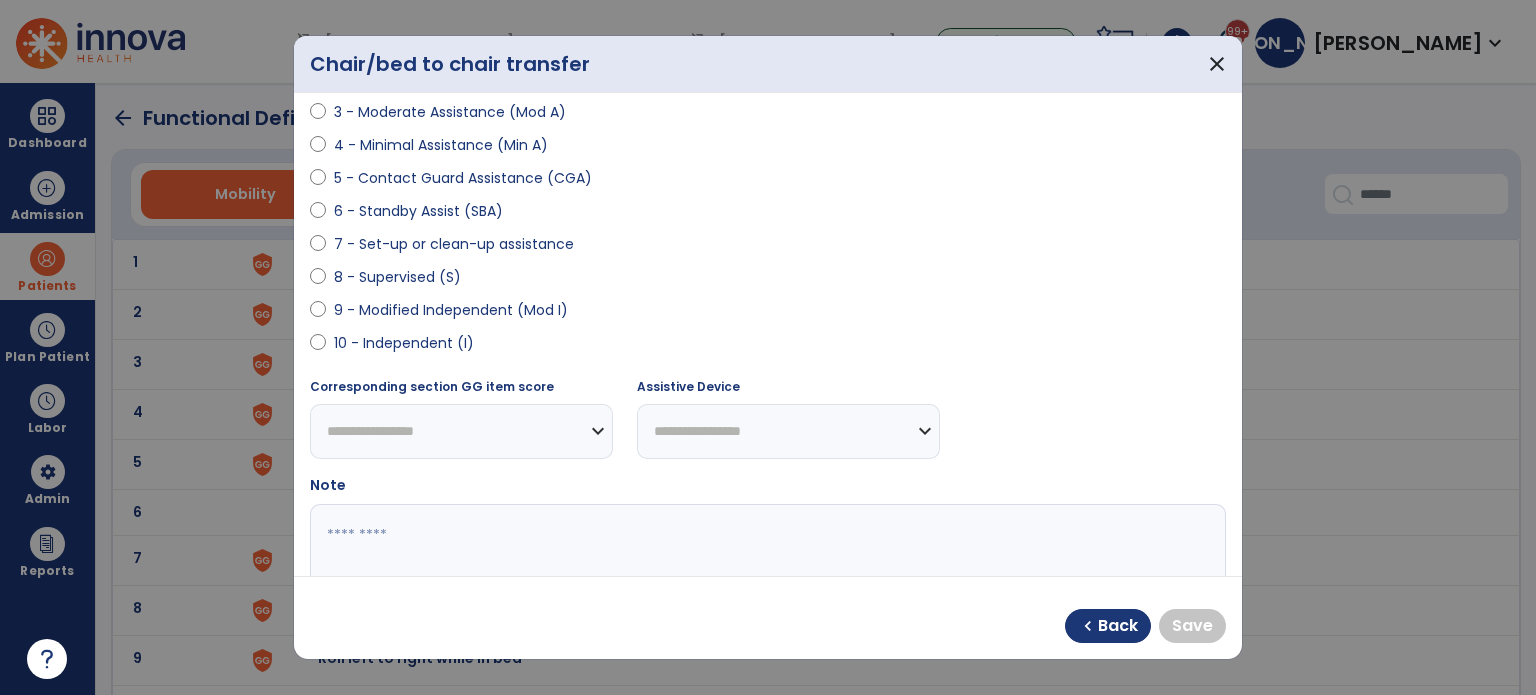 click on "9 - Modified Independent (Mod I)" at bounding box center [451, 310] 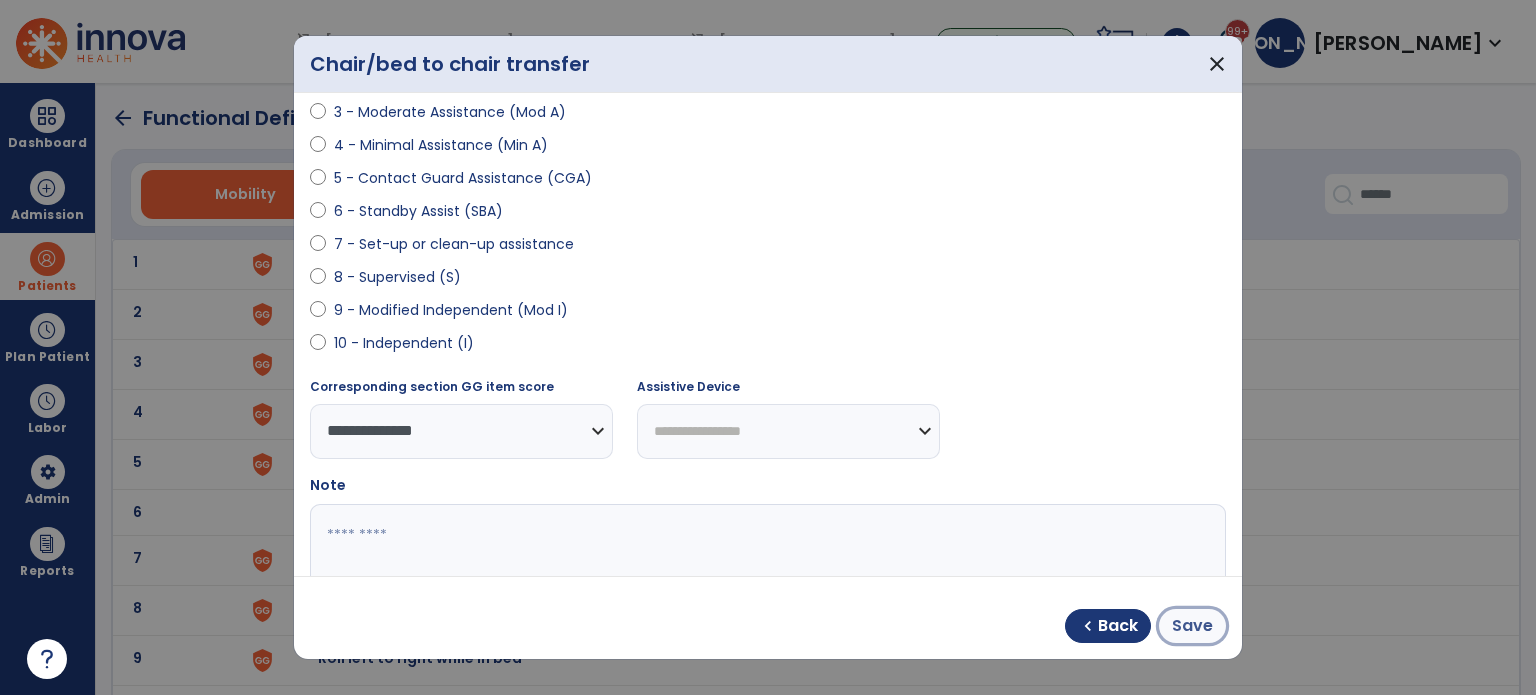 click on "Save" at bounding box center [1192, 626] 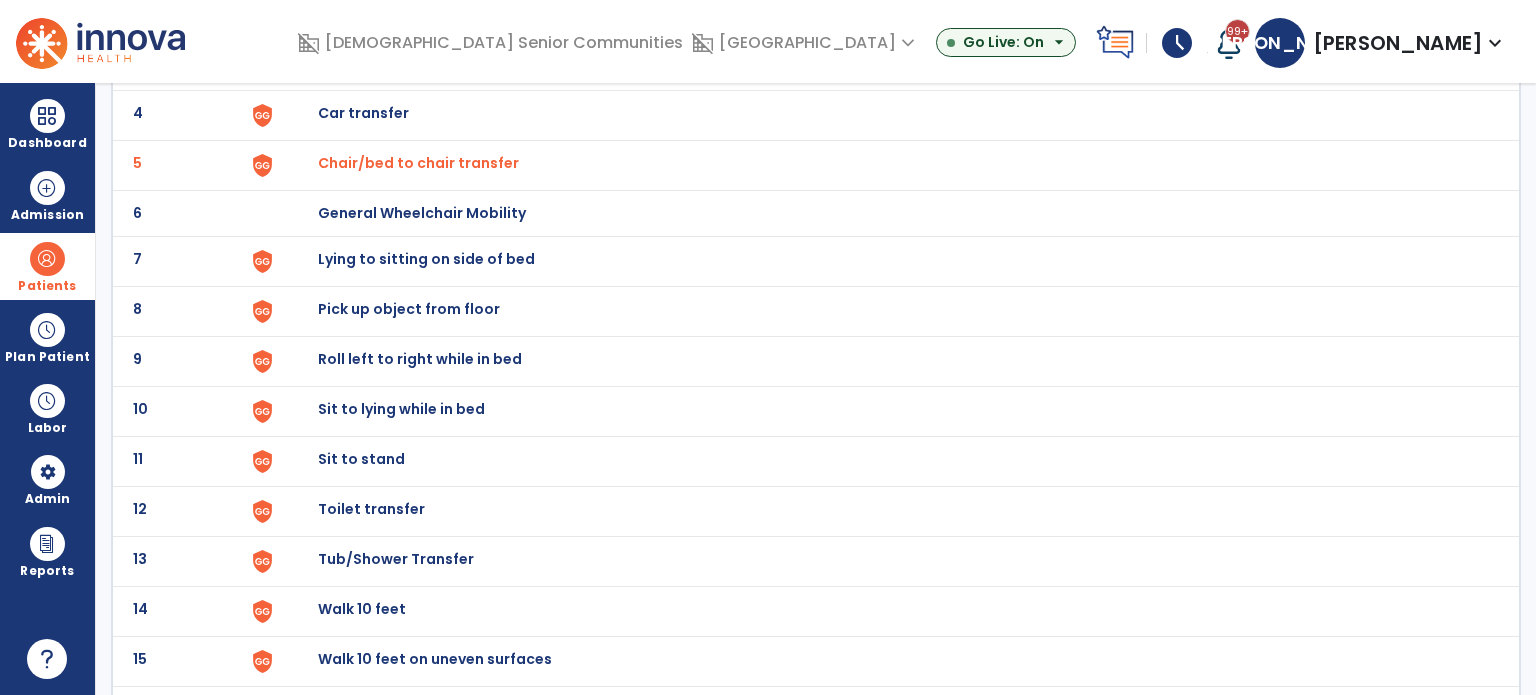 scroll, scrollTop: 300, scrollLeft: 0, axis: vertical 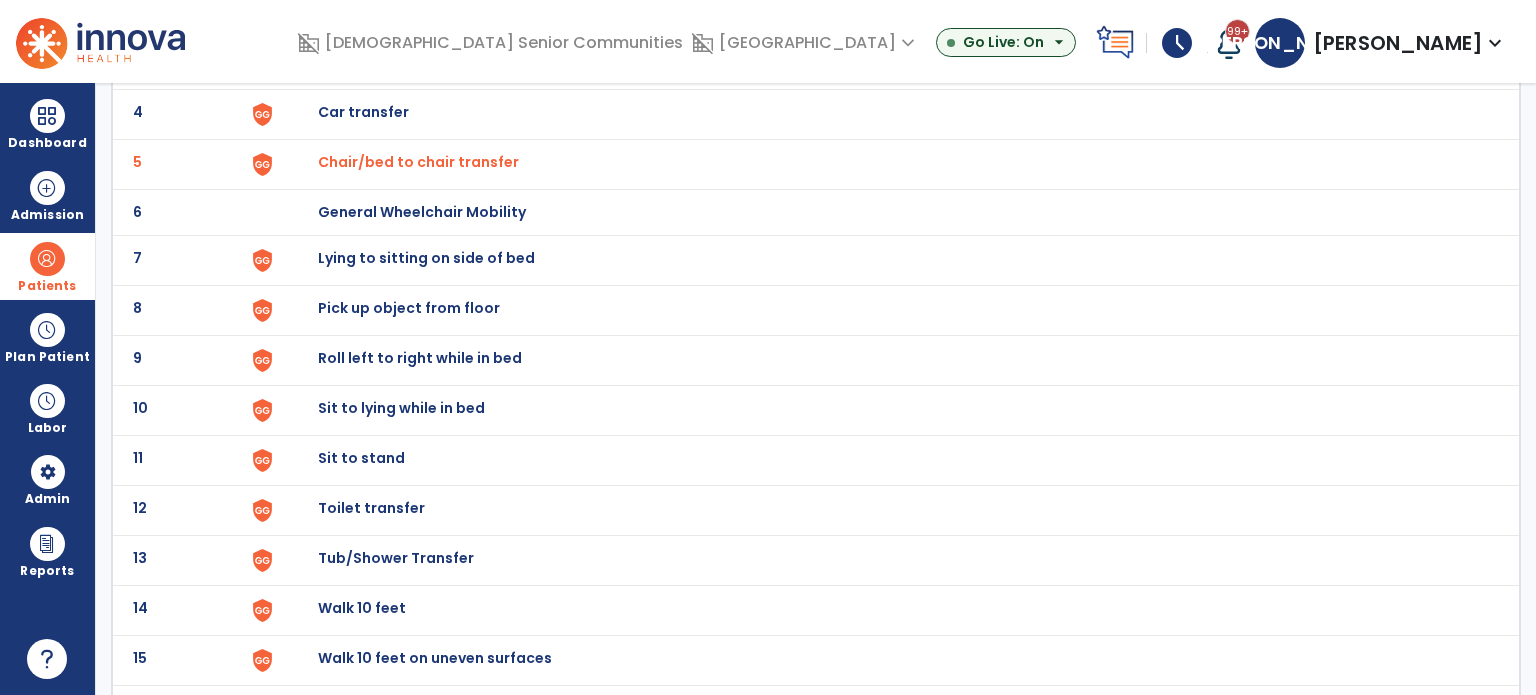 click on "Toilet transfer" at bounding box center (364, -38) 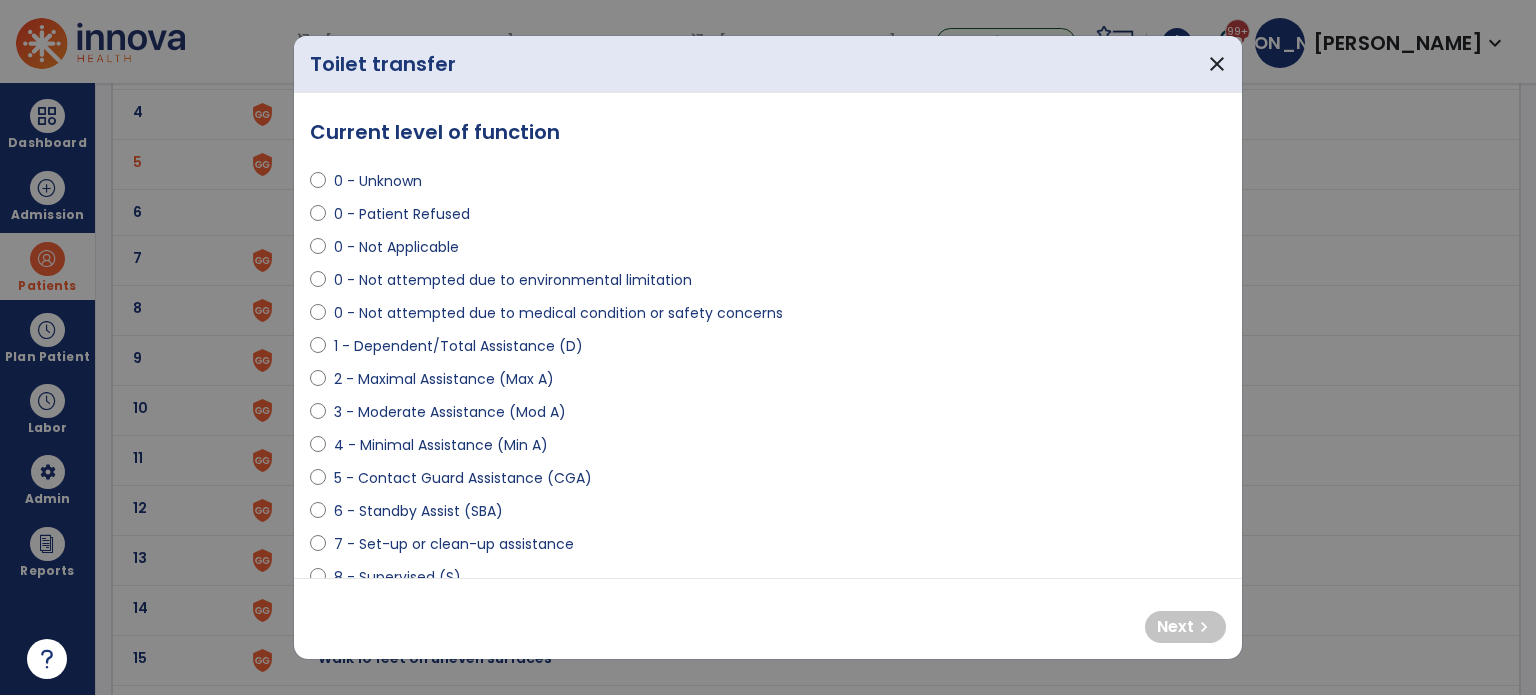 click on "5 - Contact Guard Assistance (CGA)" at bounding box center (463, 478) 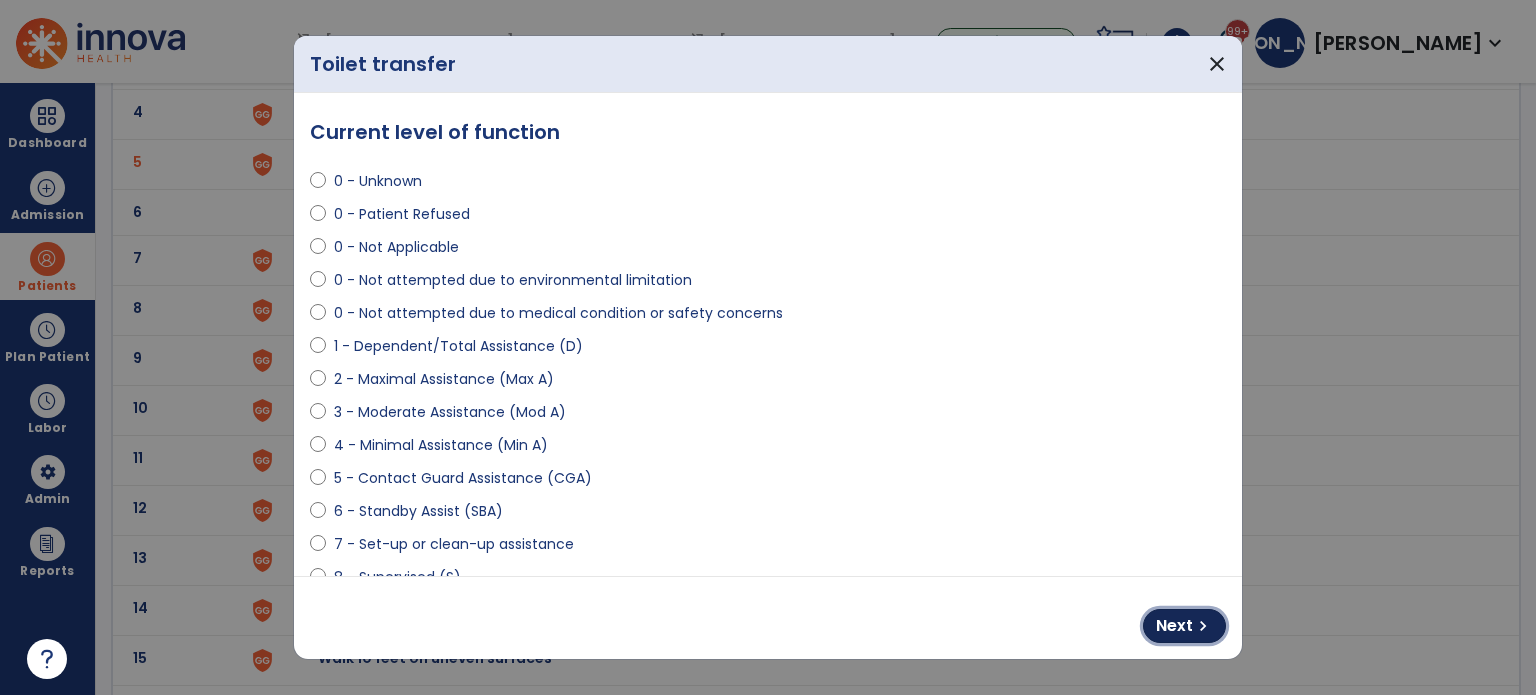 drag, startPoint x: 1201, startPoint y: 623, endPoint x: 1097, endPoint y: 591, distance: 108.81177 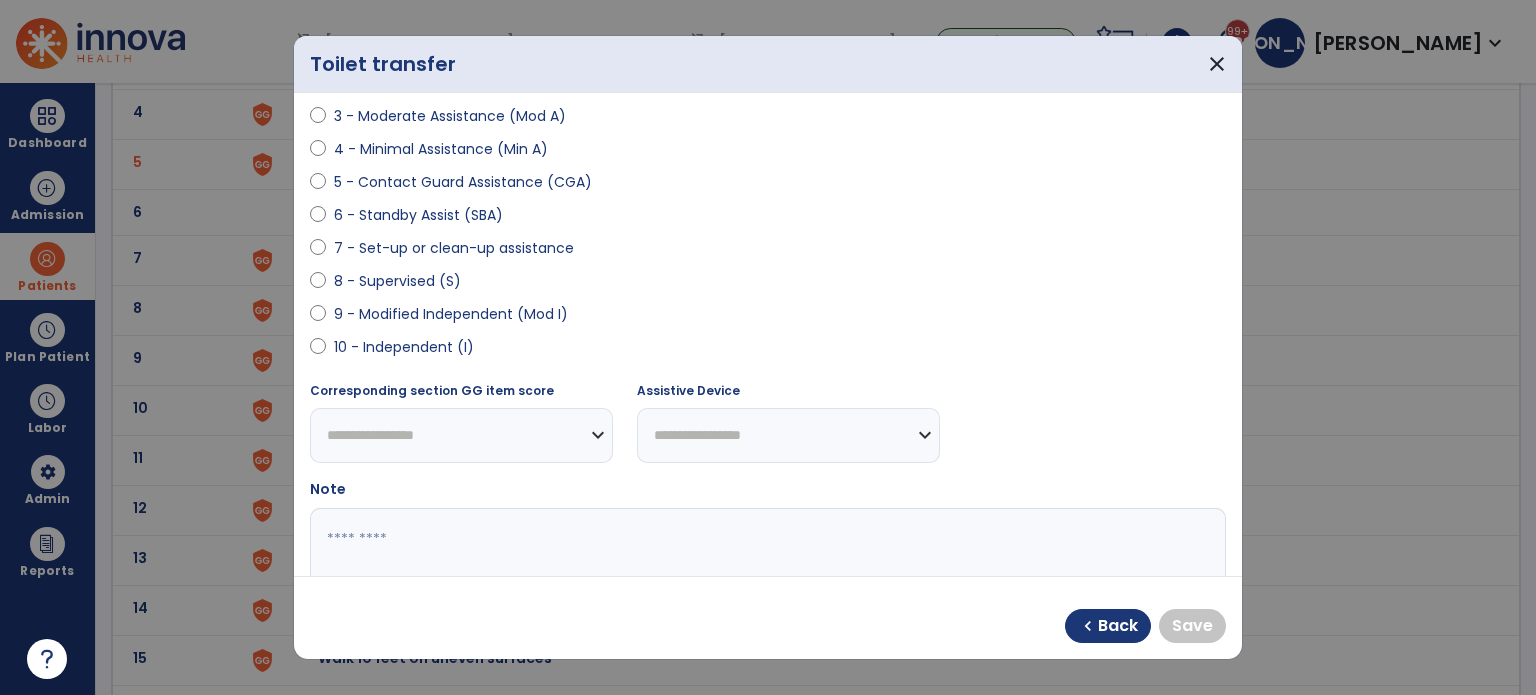 scroll, scrollTop: 300, scrollLeft: 0, axis: vertical 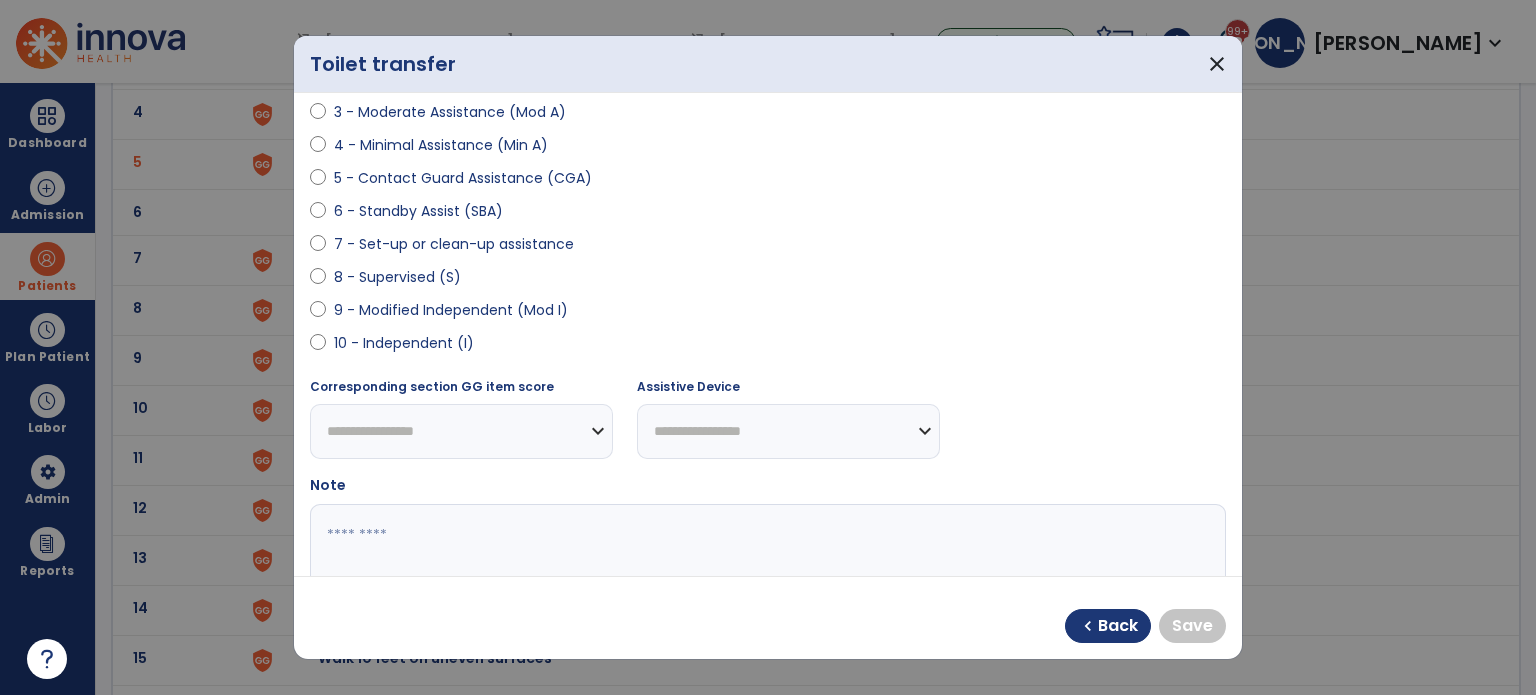 click on "9 - Modified Independent (Mod I)" at bounding box center (451, 310) 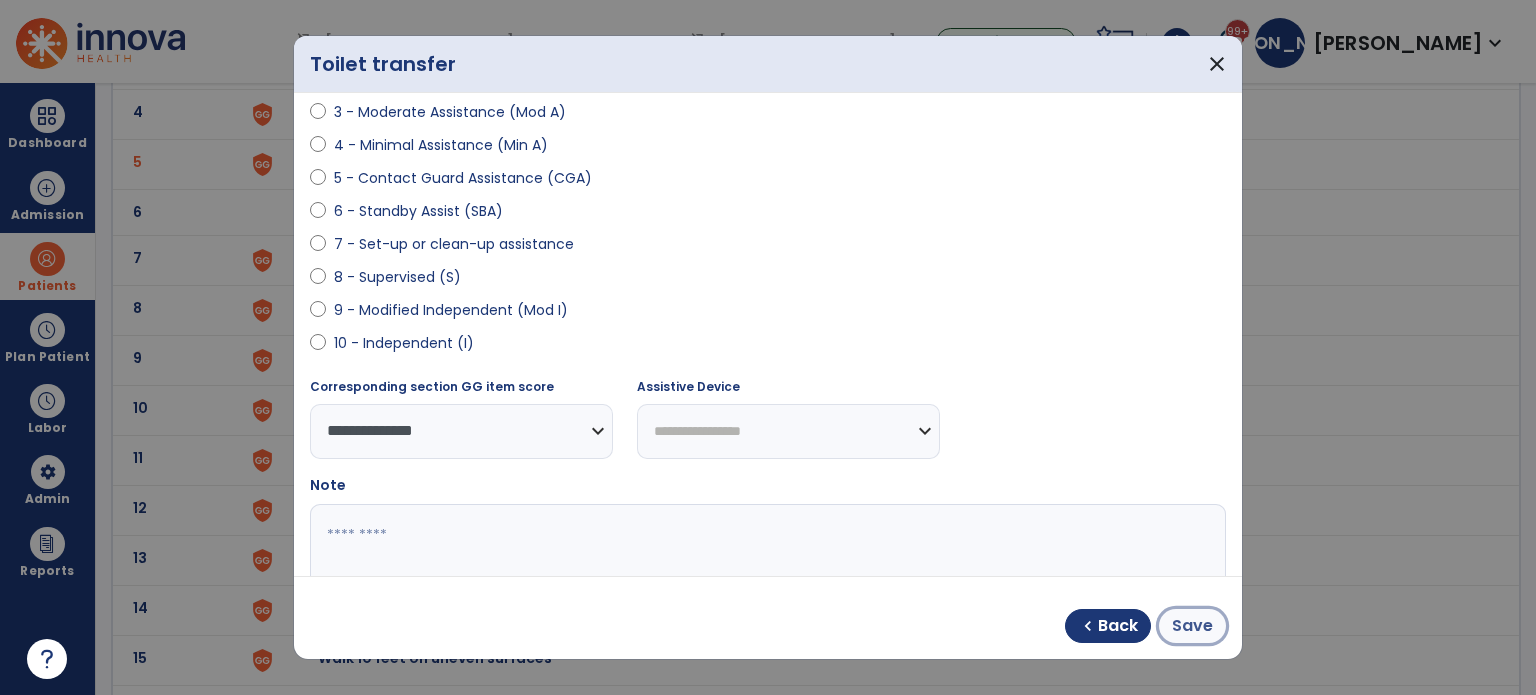 click on "Save" at bounding box center [1192, 626] 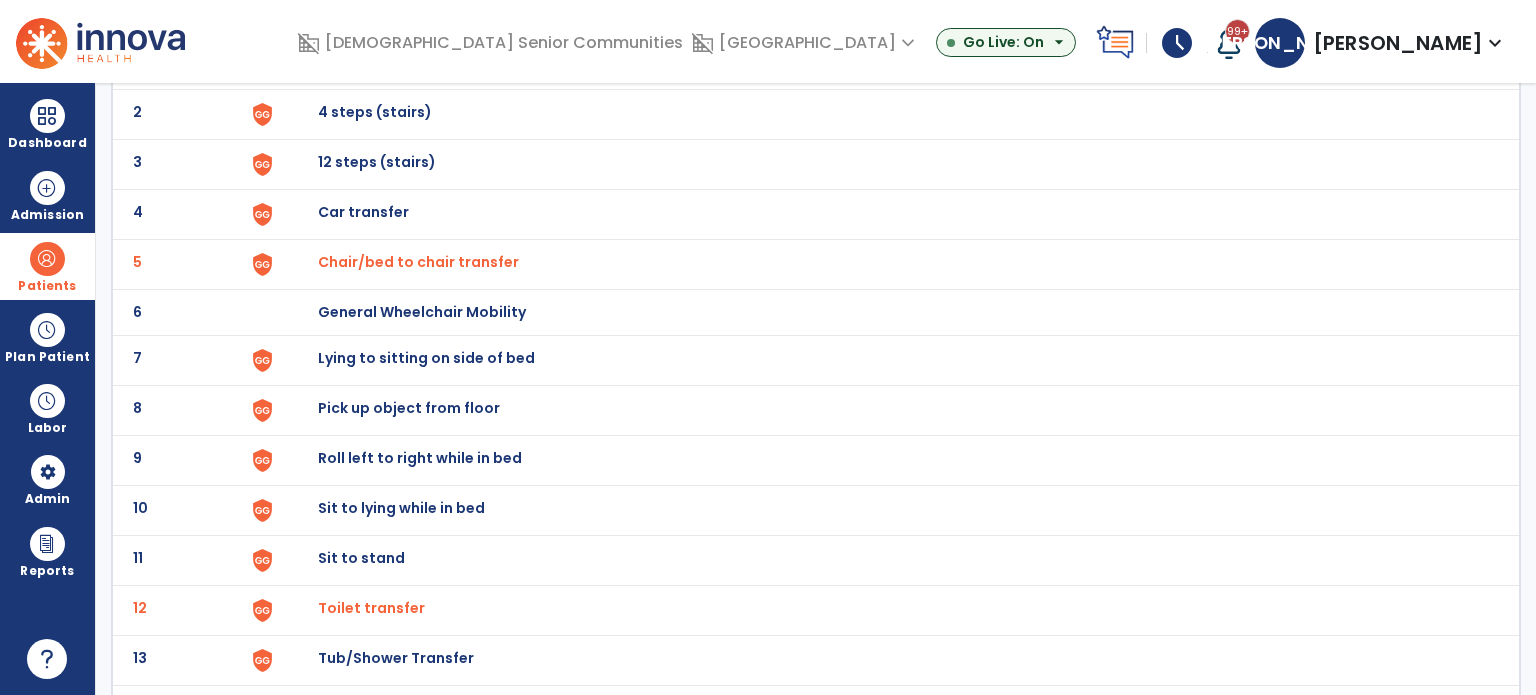 scroll, scrollTop: 300, scrollLeft: 0, axis: vertical 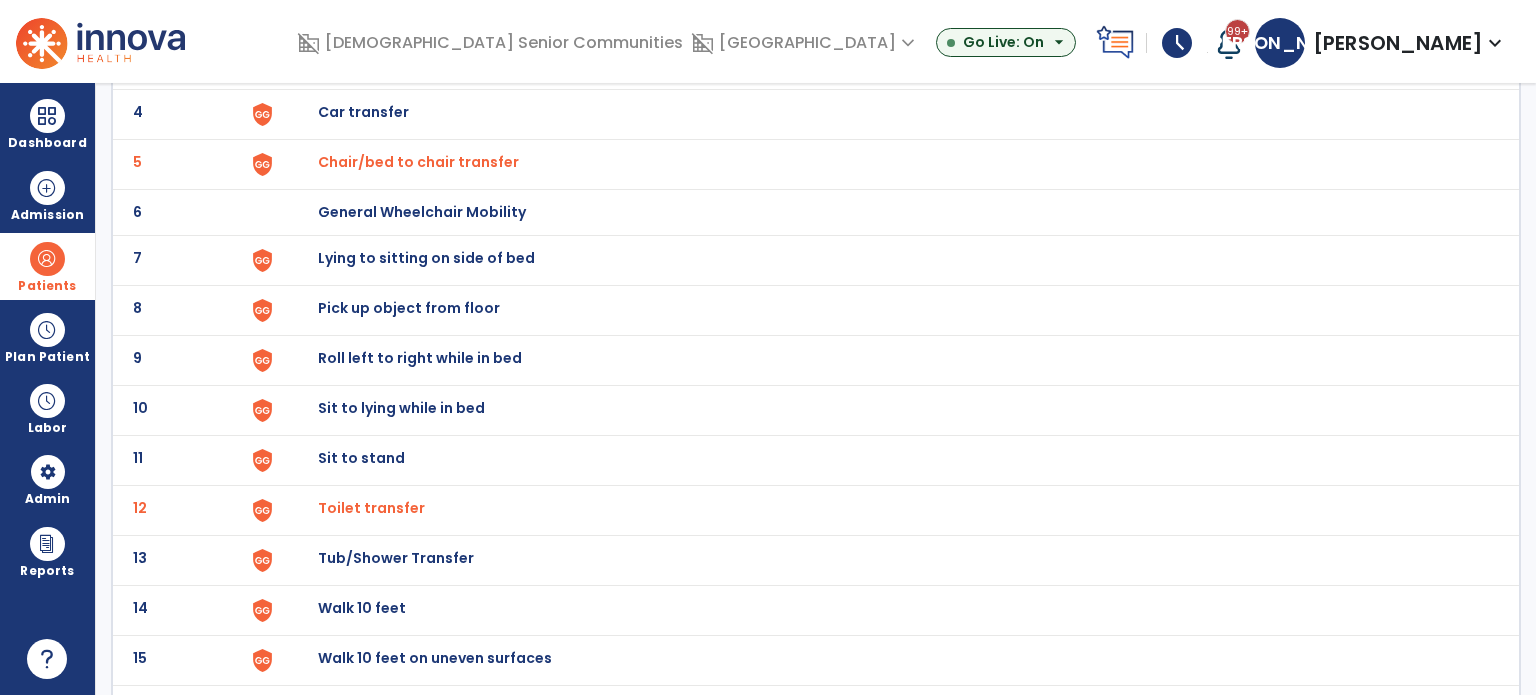 click on "Tub/Shower Transfer" at bounding box center (364, -38) 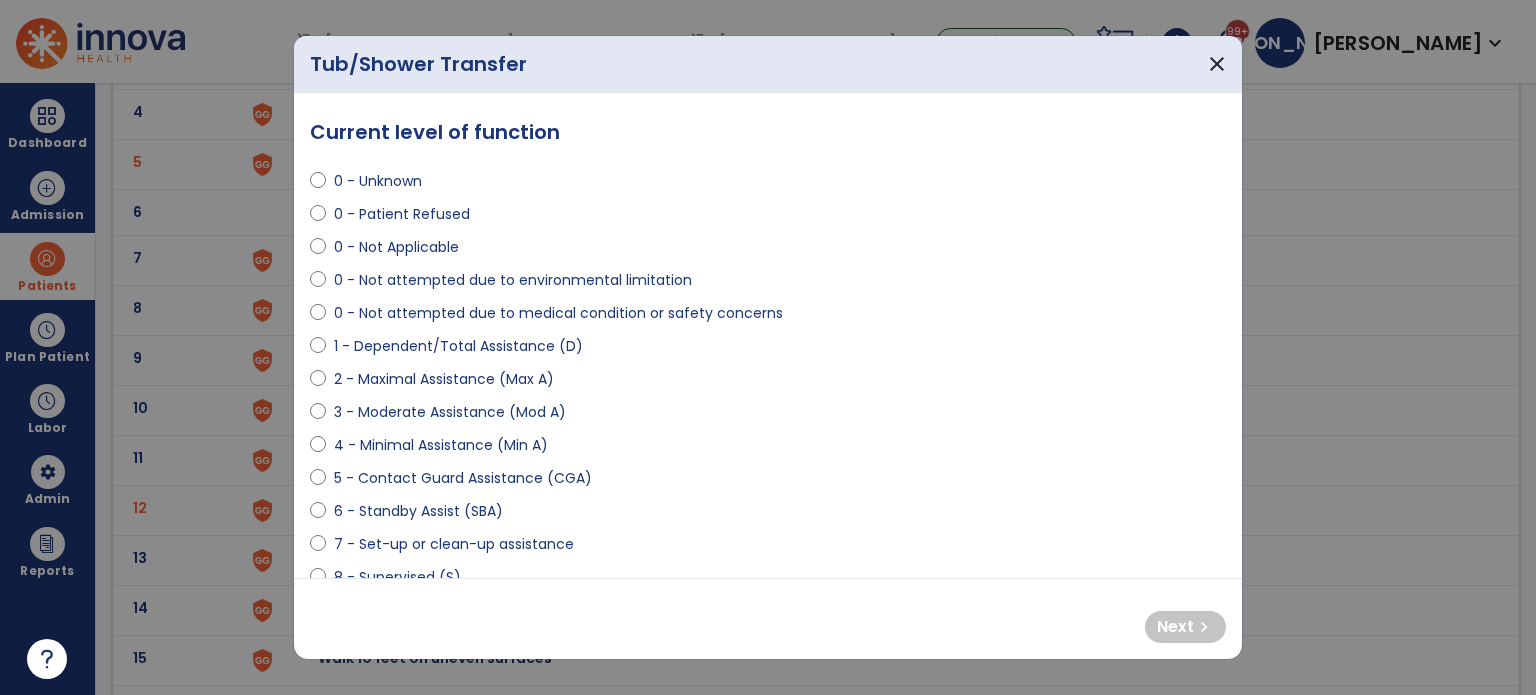click on "4 - Minimal Assistance (Min A)" at bounding box center (441, 445) 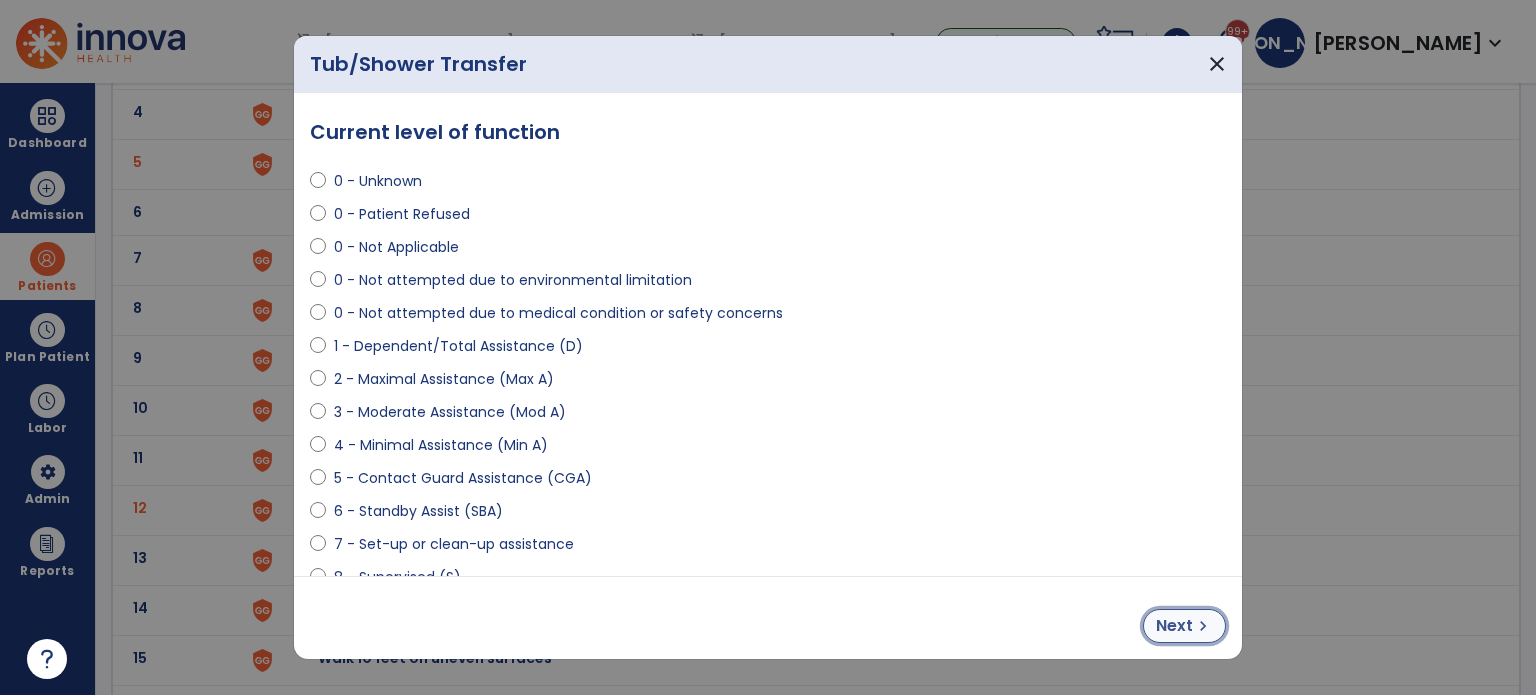 click on "Next" at bounding box center [1174, 626] 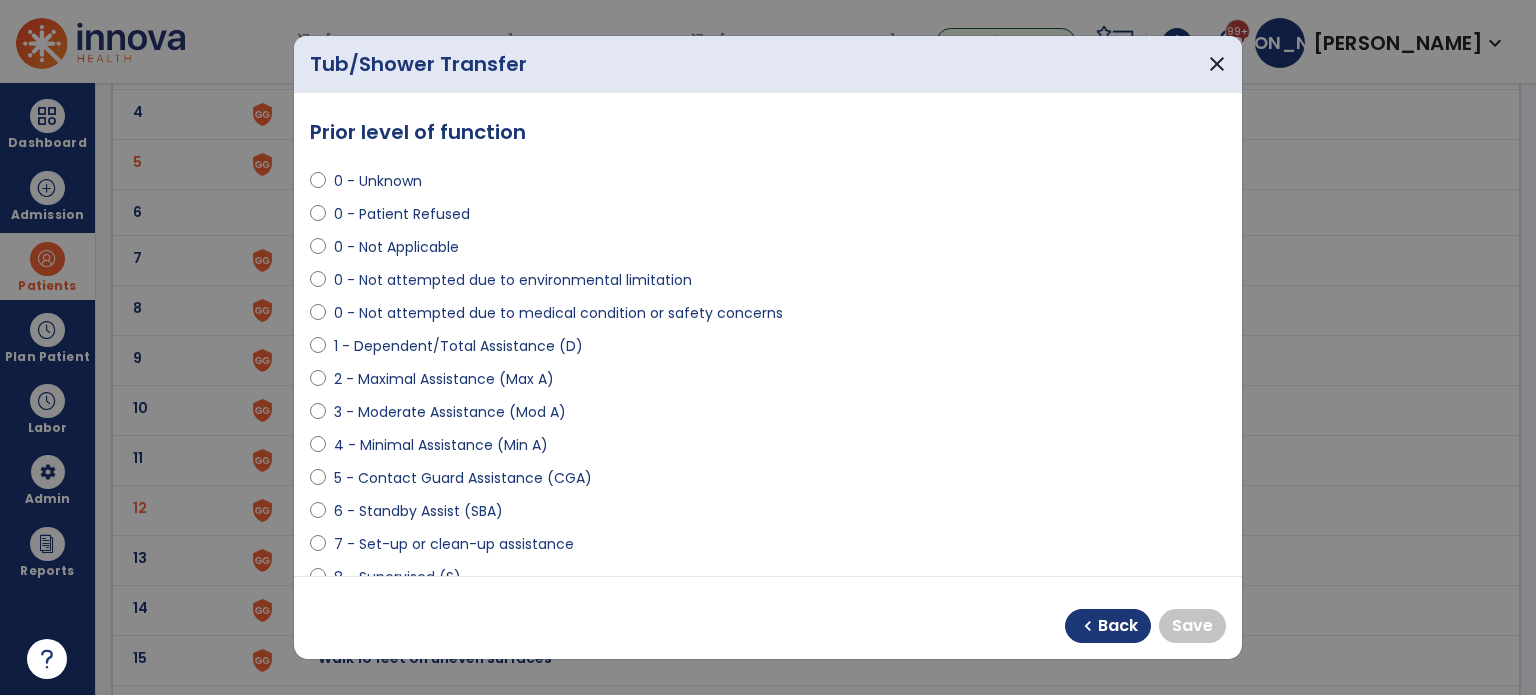 click on "5 - Contact Guard Assistance (CGA)" at bounding box center [463, 478] 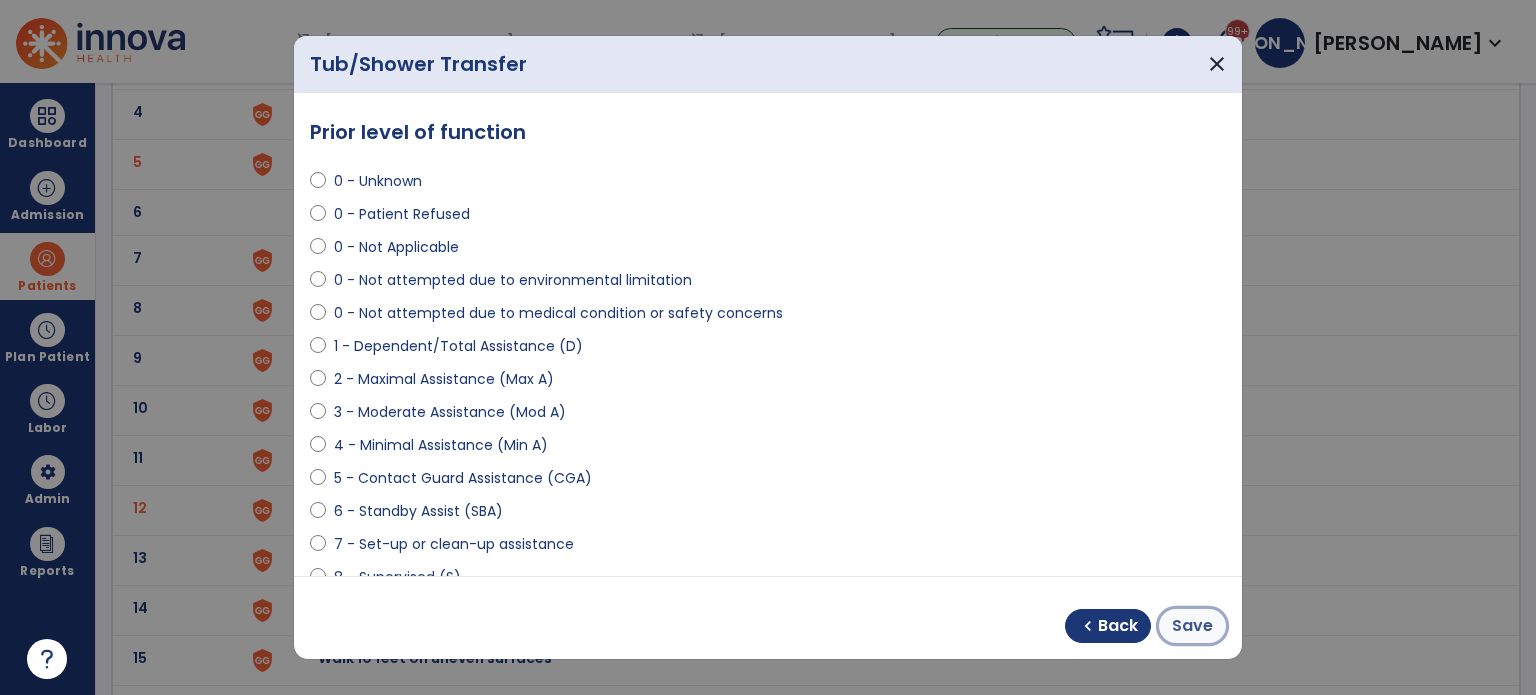 click on "Save" at bounding box center (1192, 626) 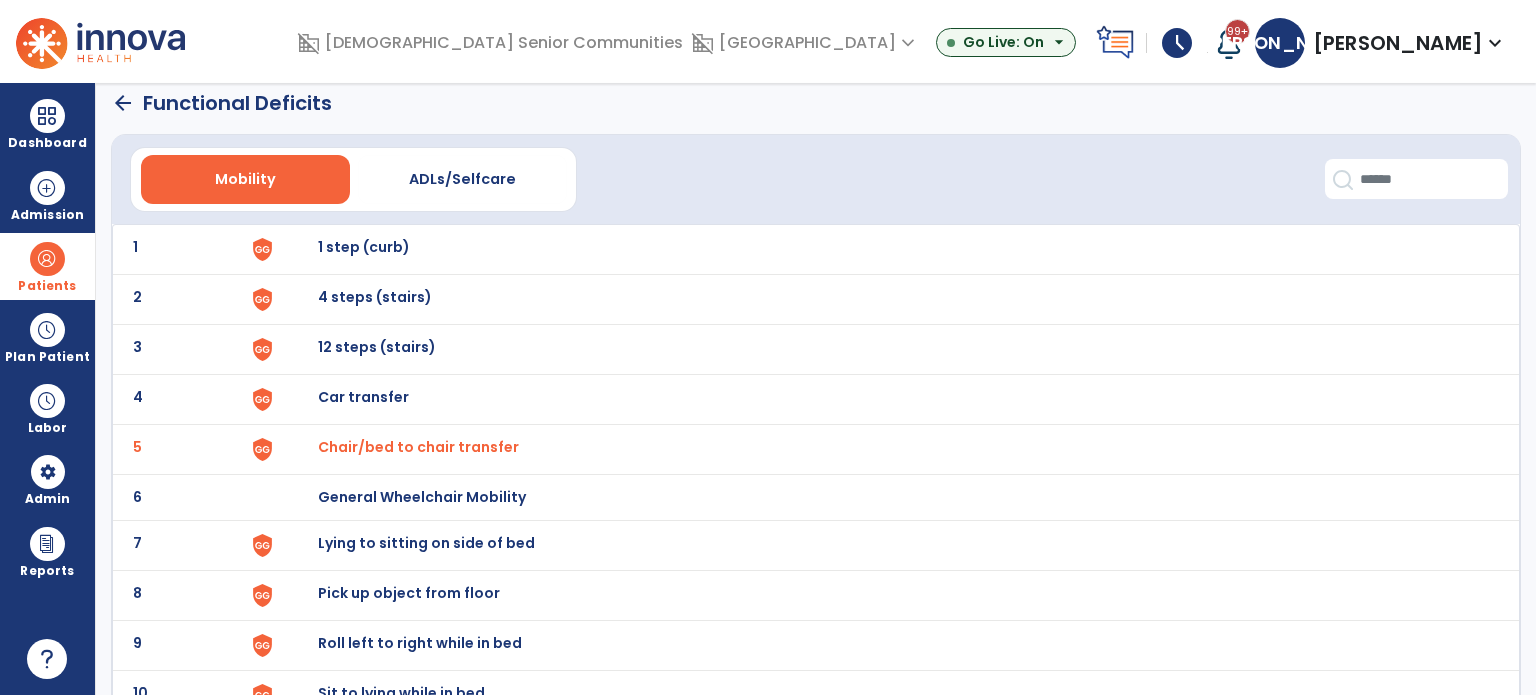 scroll, scrollTop: 0, scrollLeft: 0, axis: both 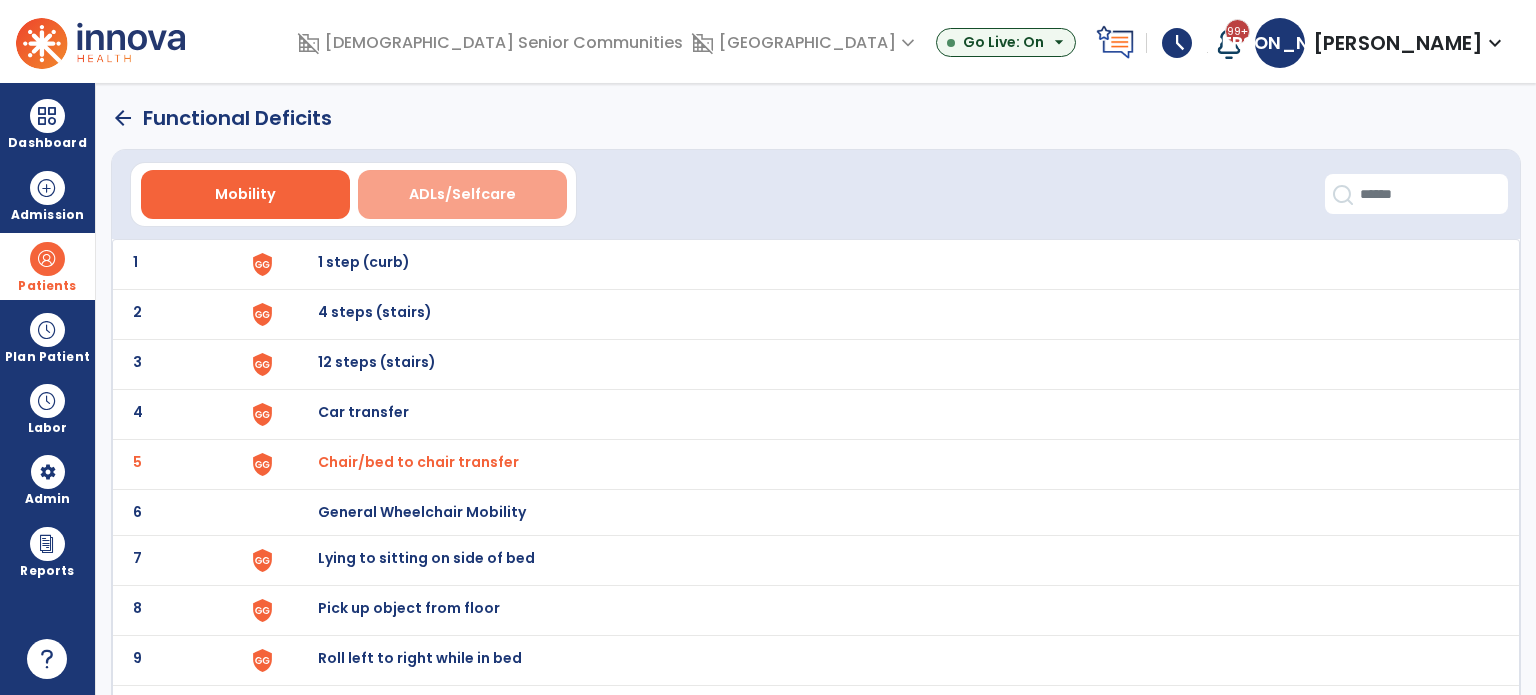 click on "ADLs/Selfcare" at bounding box center [462, 194] 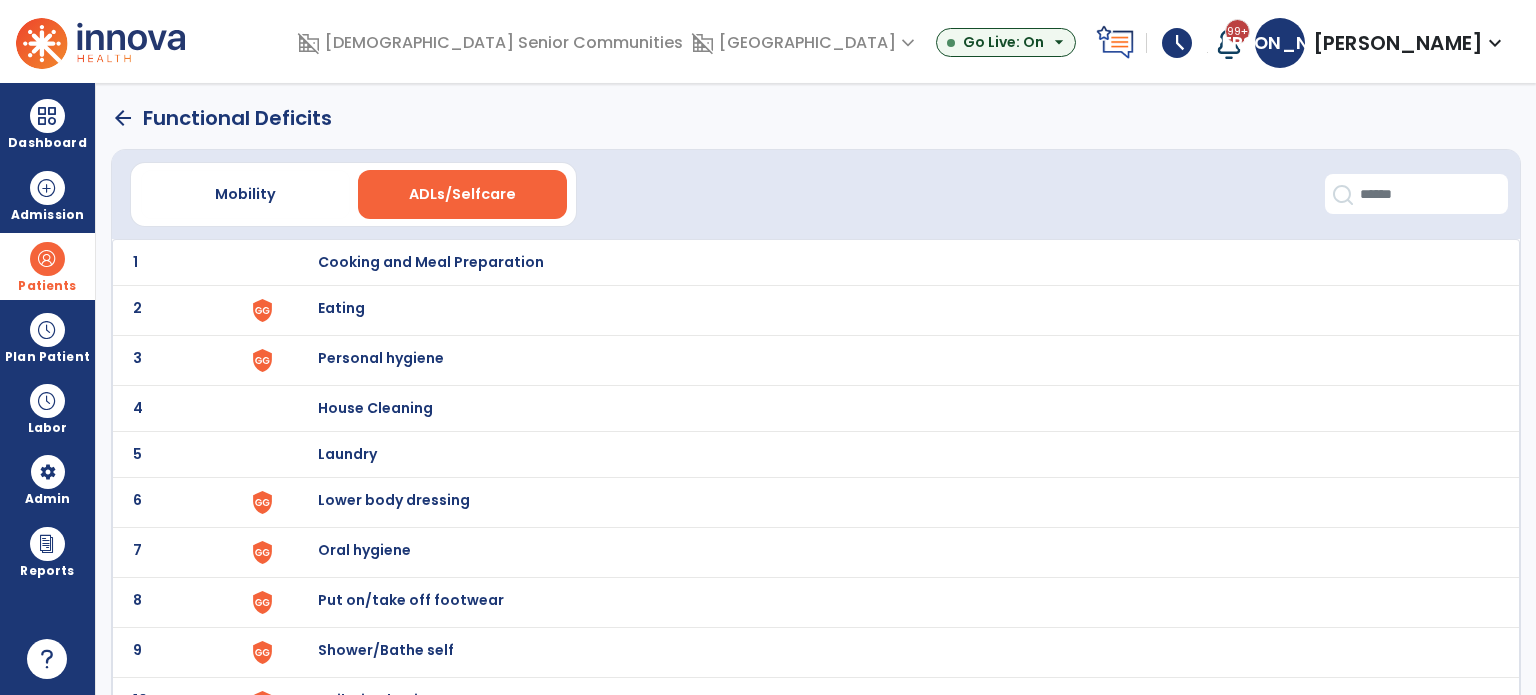 click on "Eating" at bounding box center [431, 262] 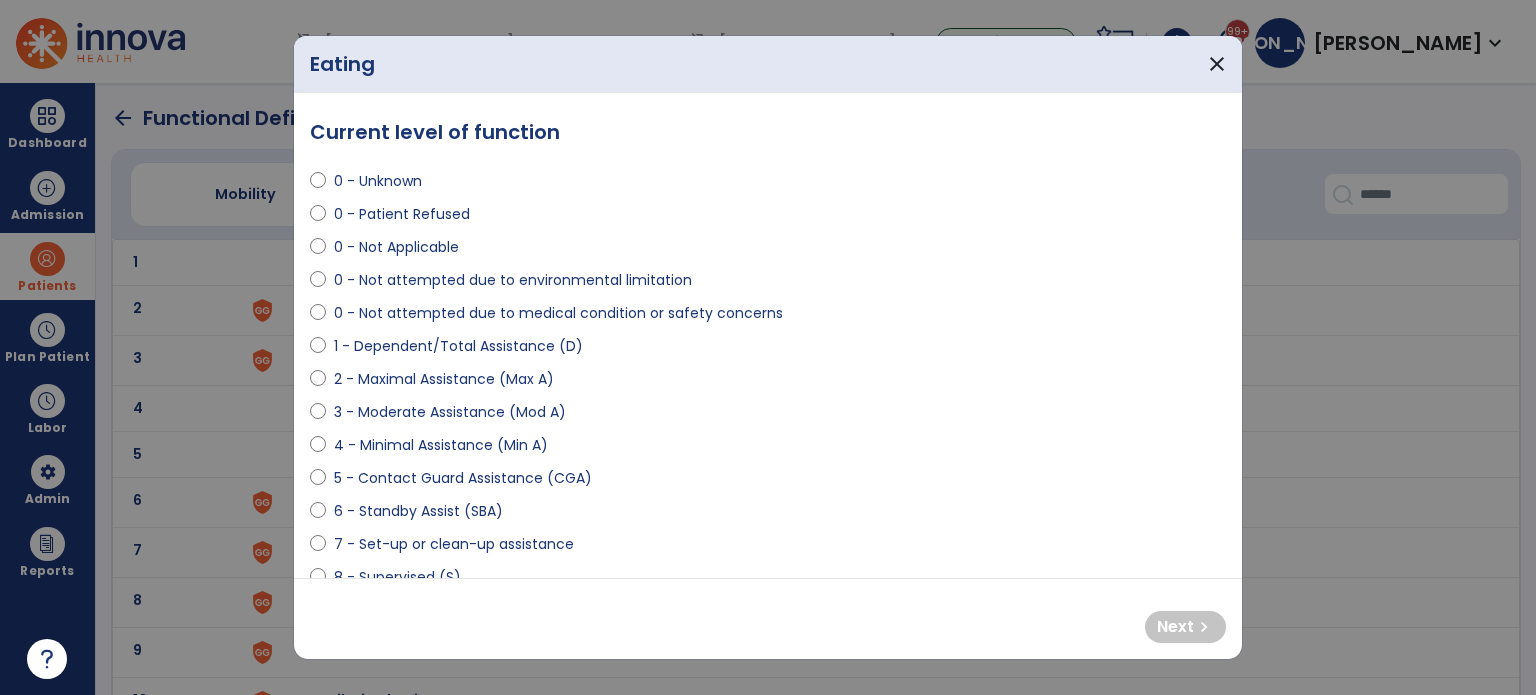 click on "7 - Set-up or clean-up assistance" at bounding box center [454, 544] 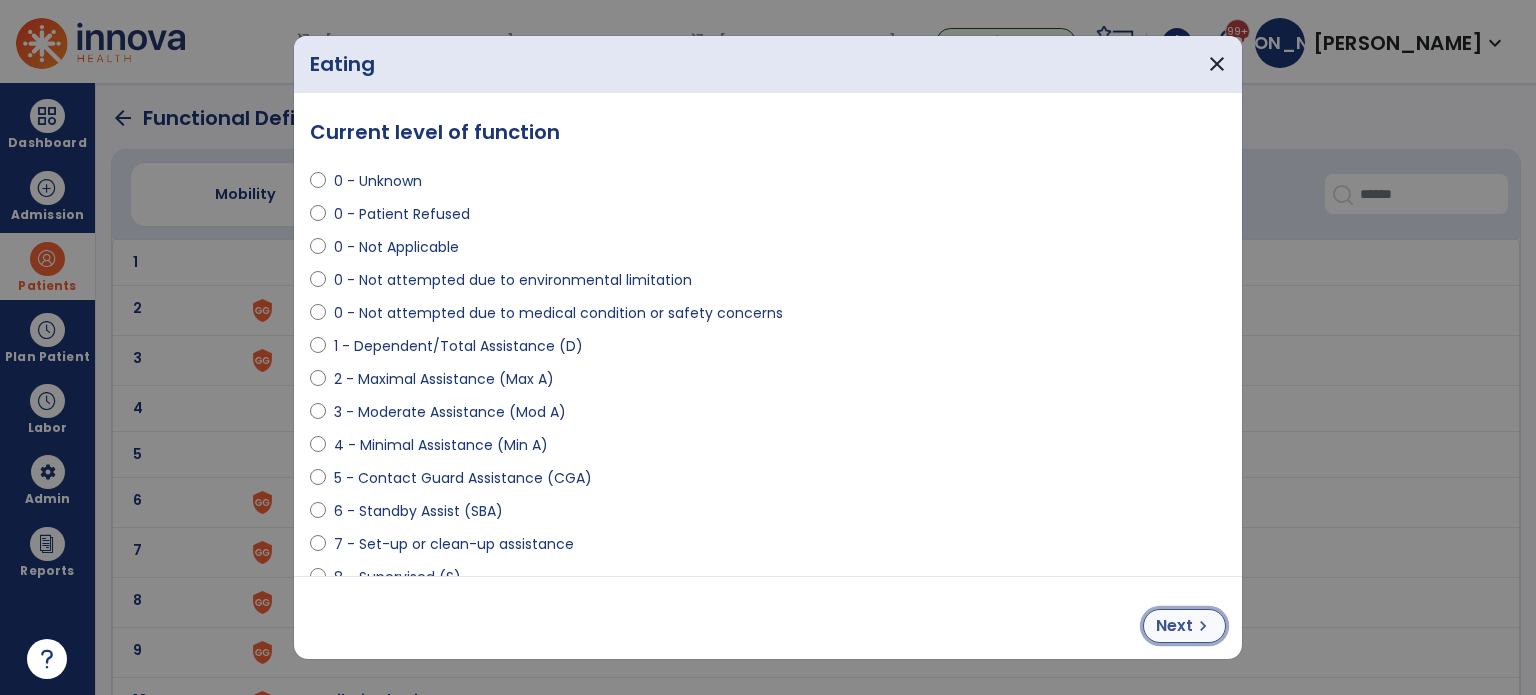 click on "Next" at bounding box center (1174, 626) 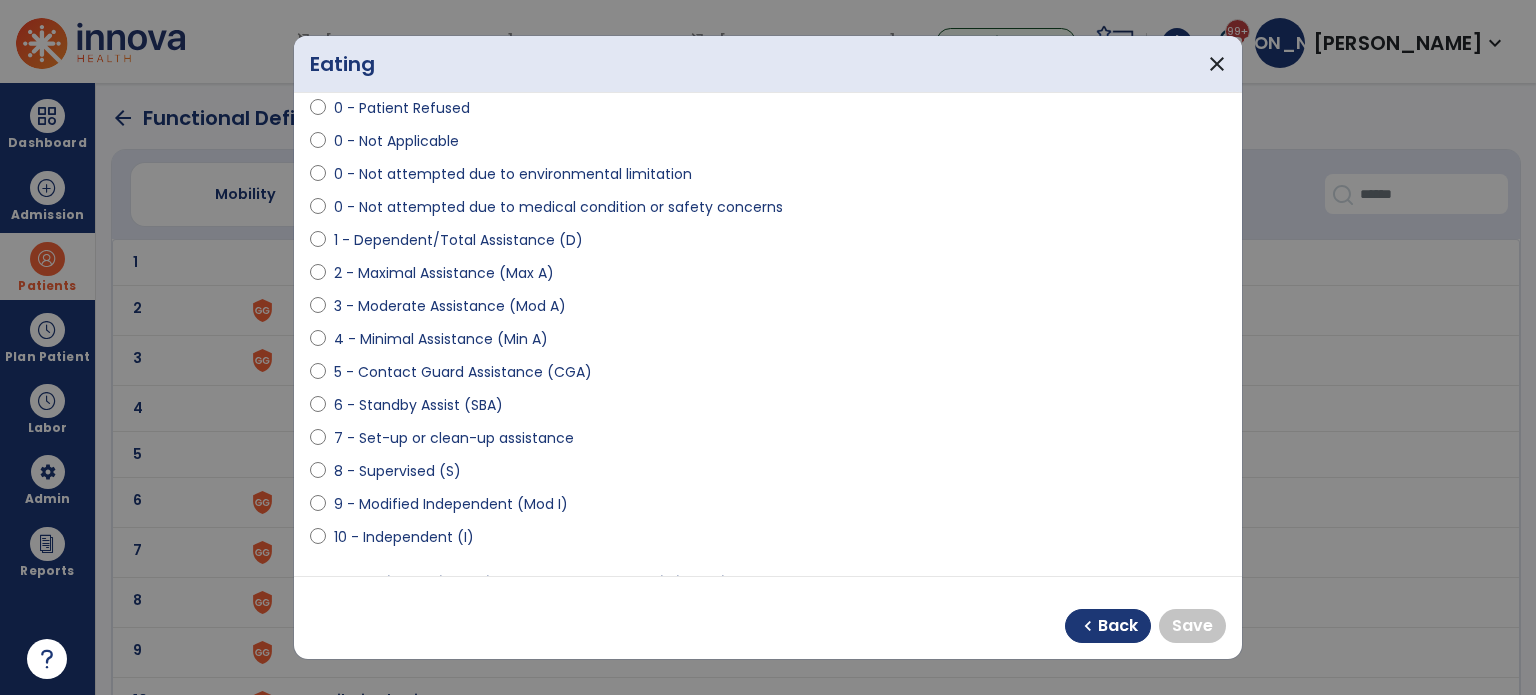 scroll, scrollTop: 200, scrollLeft: 0, axis: vertical 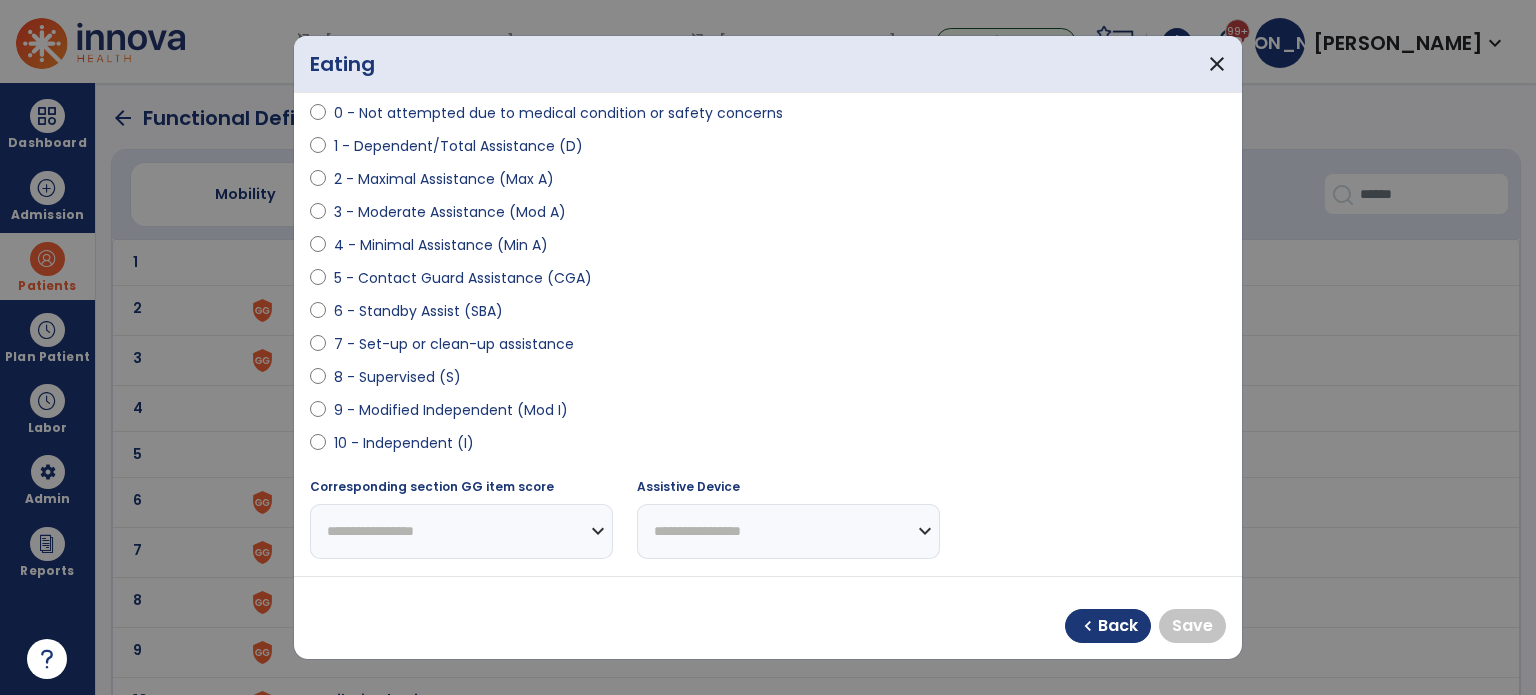 click on "10 - Independent (I)" at bounding box center (404, 443) 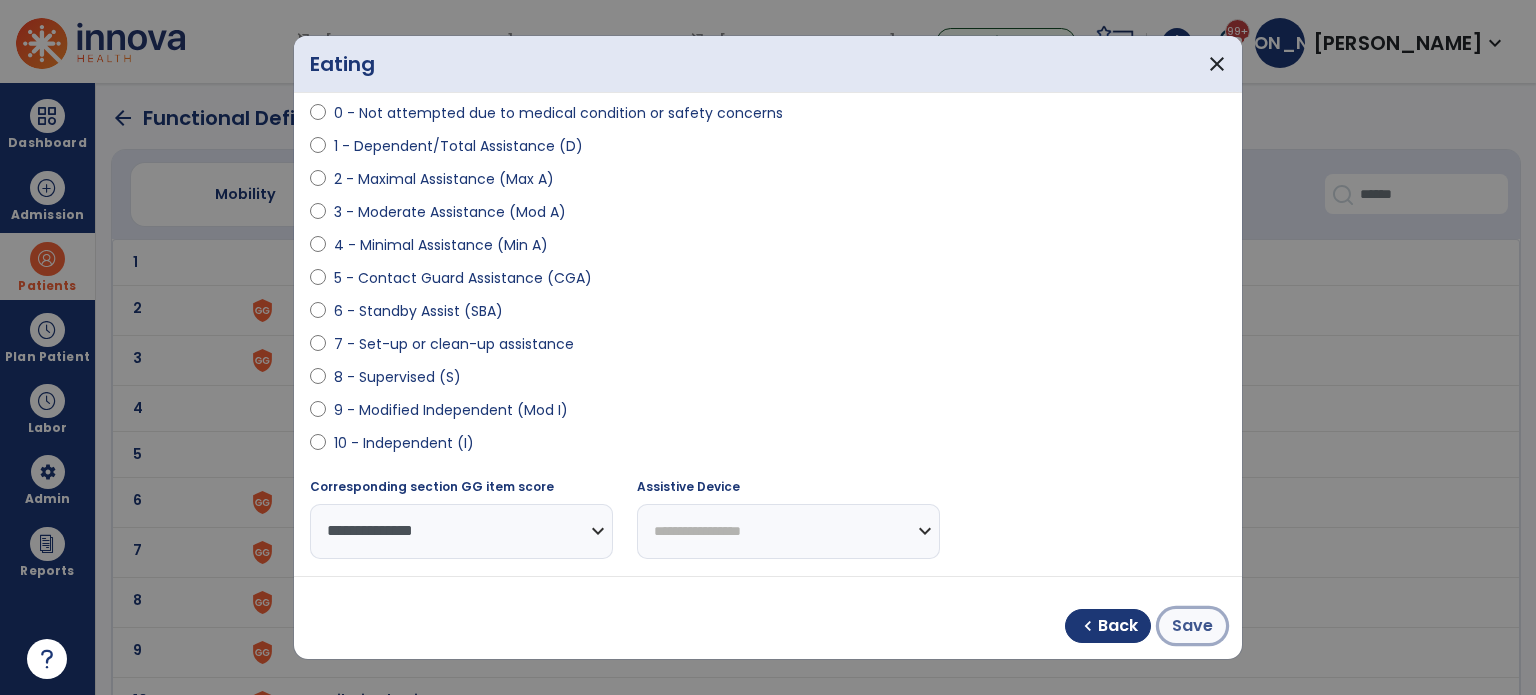 click on "Save" at bounding box center [1192, 626] 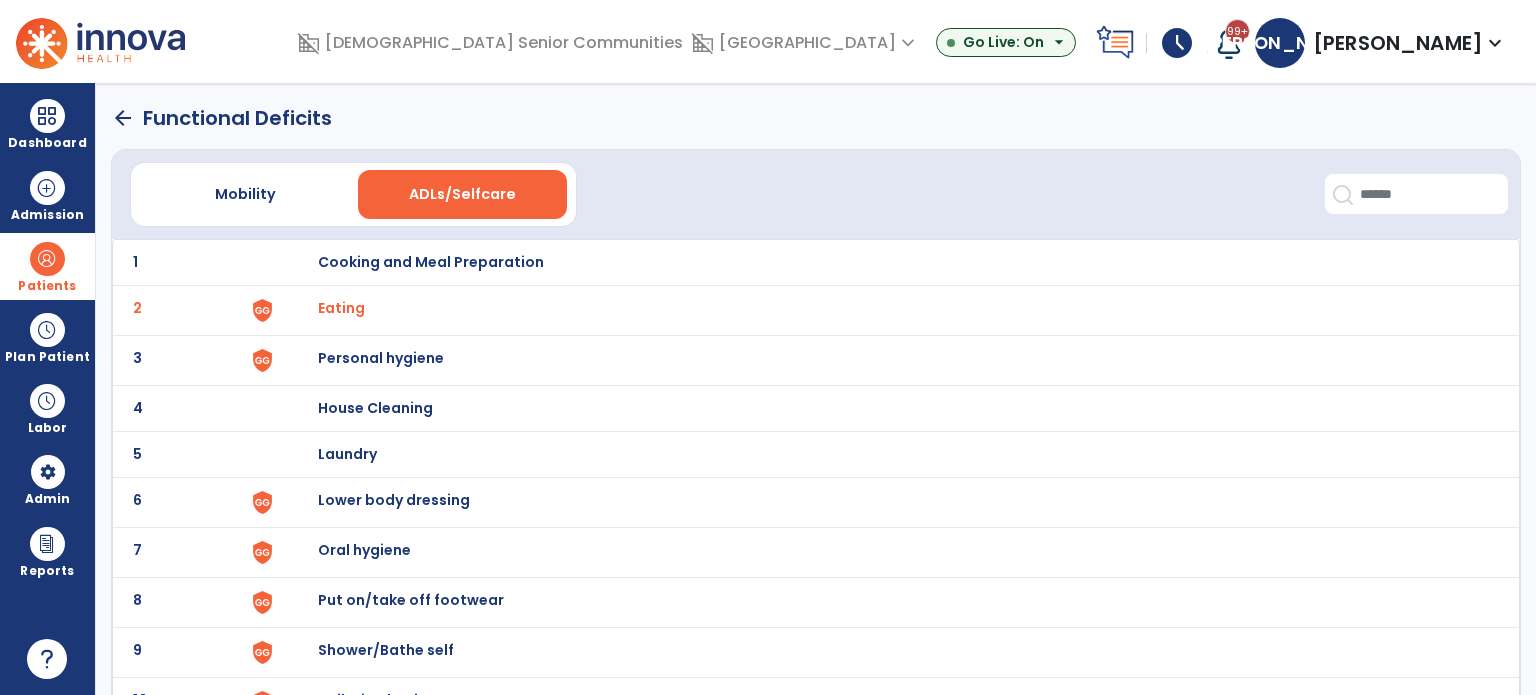 click on "Personal hygiene" at bounding box center [431, 262] 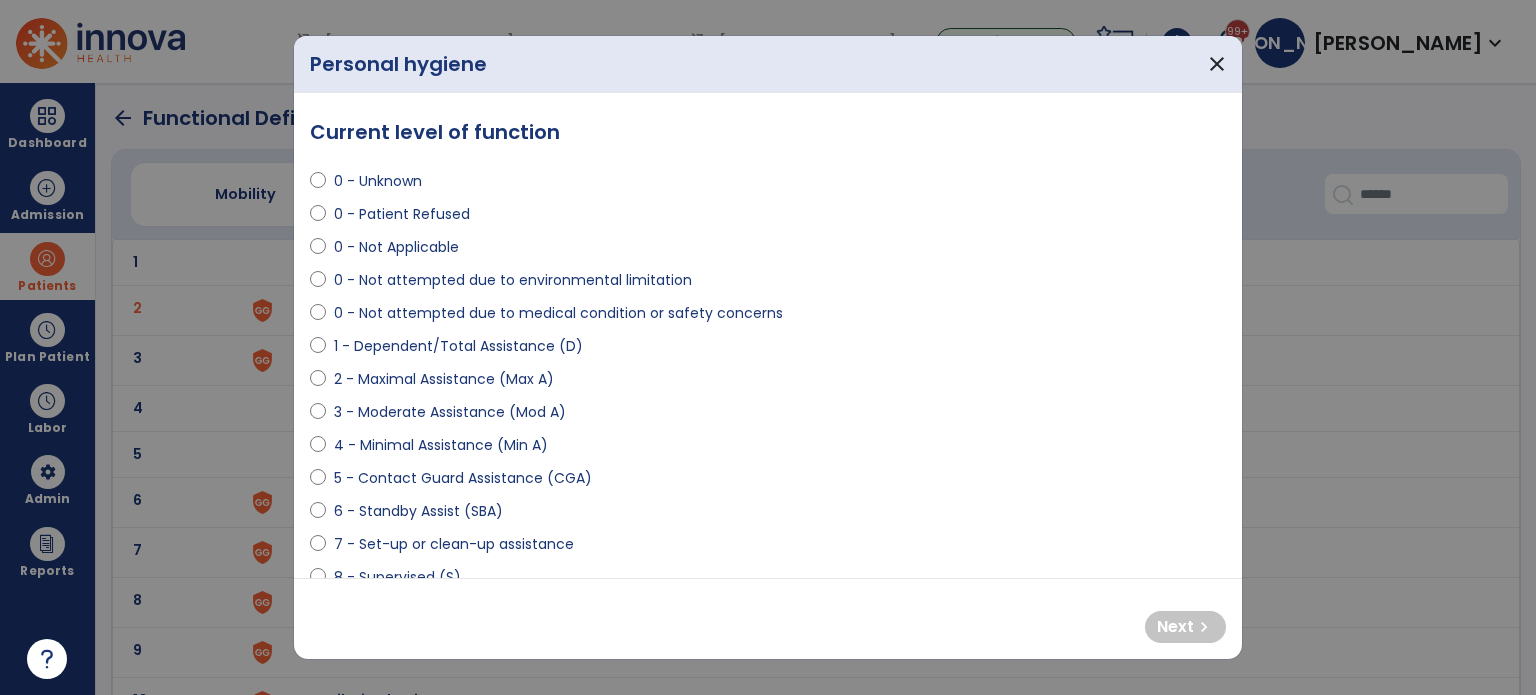 click on "5 - Contact Guard Assistance (CGA)" at bounding box center [463, 478] 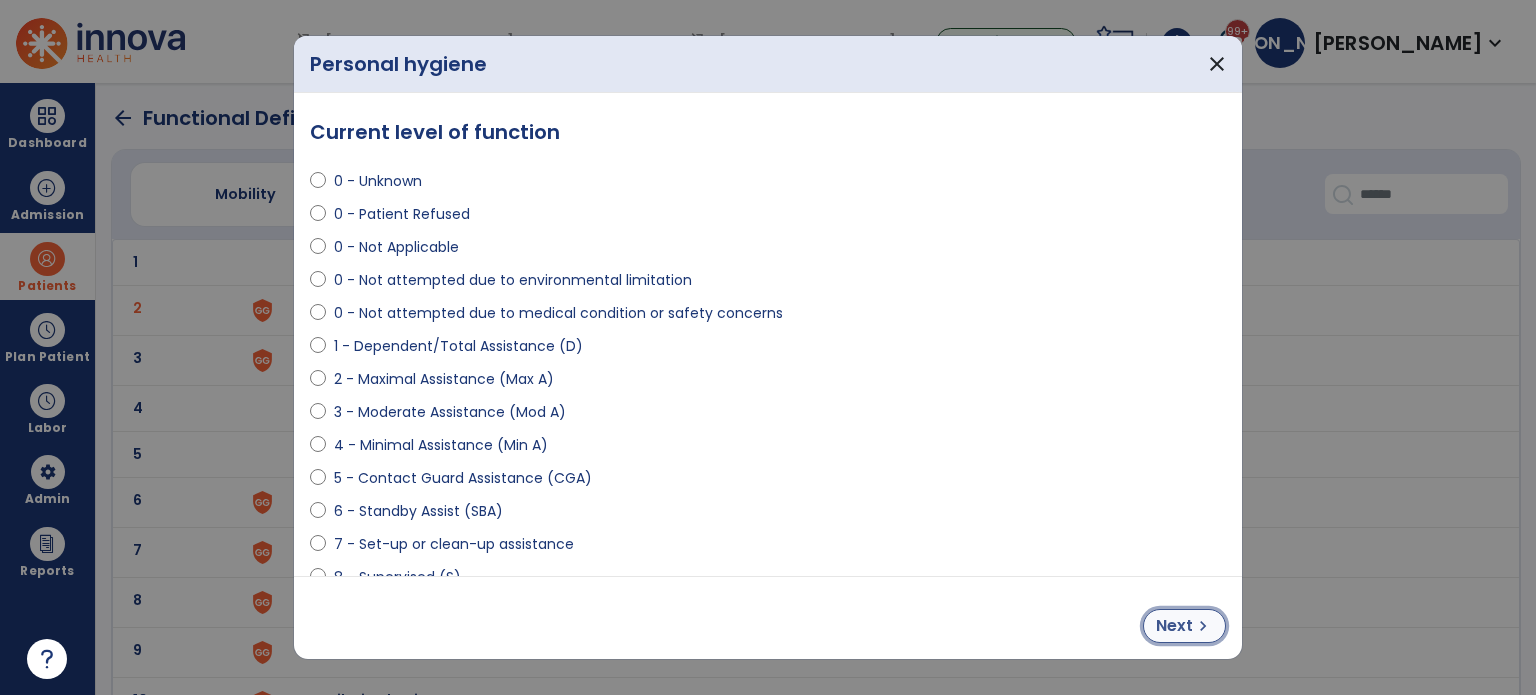 click on "Next" at bounding box center (1174, 626) 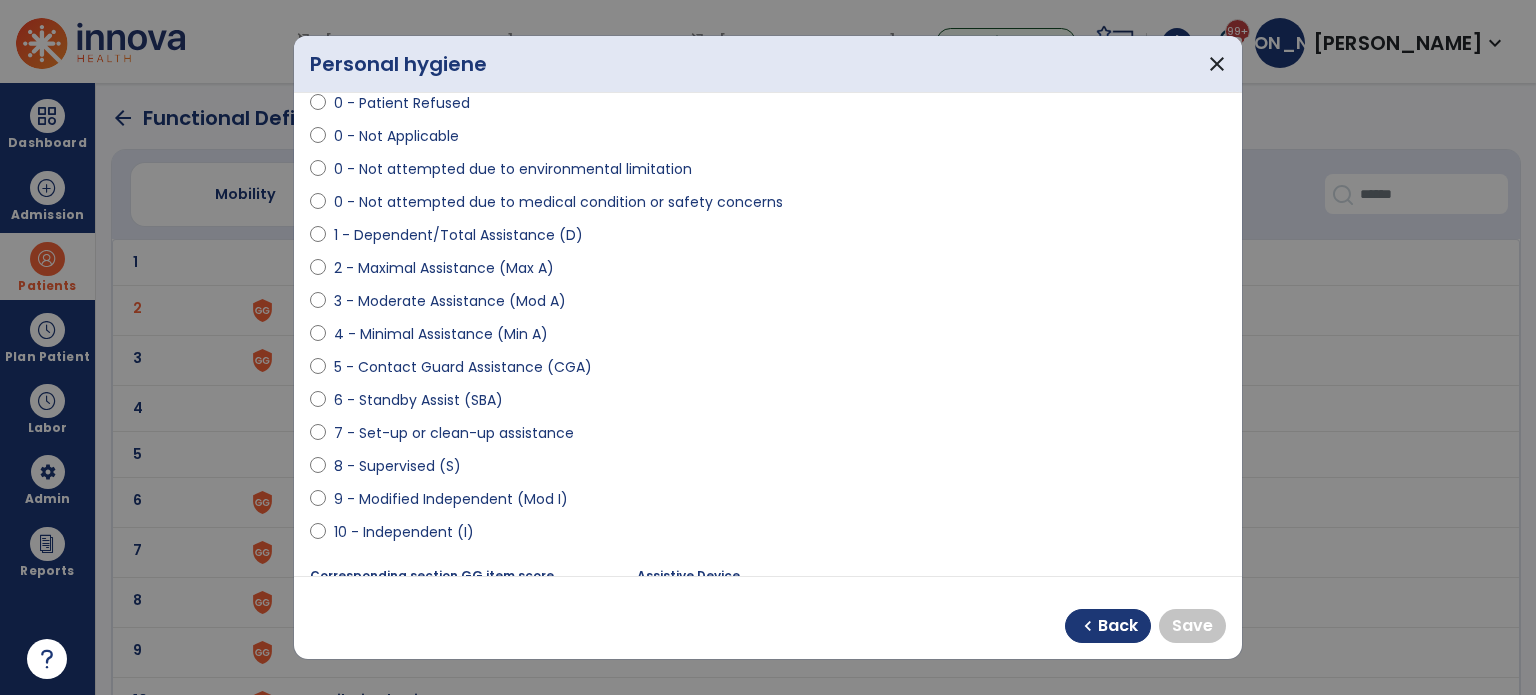 scroll, scrollTop: 200, scrollLeft: 0, axis: vertical 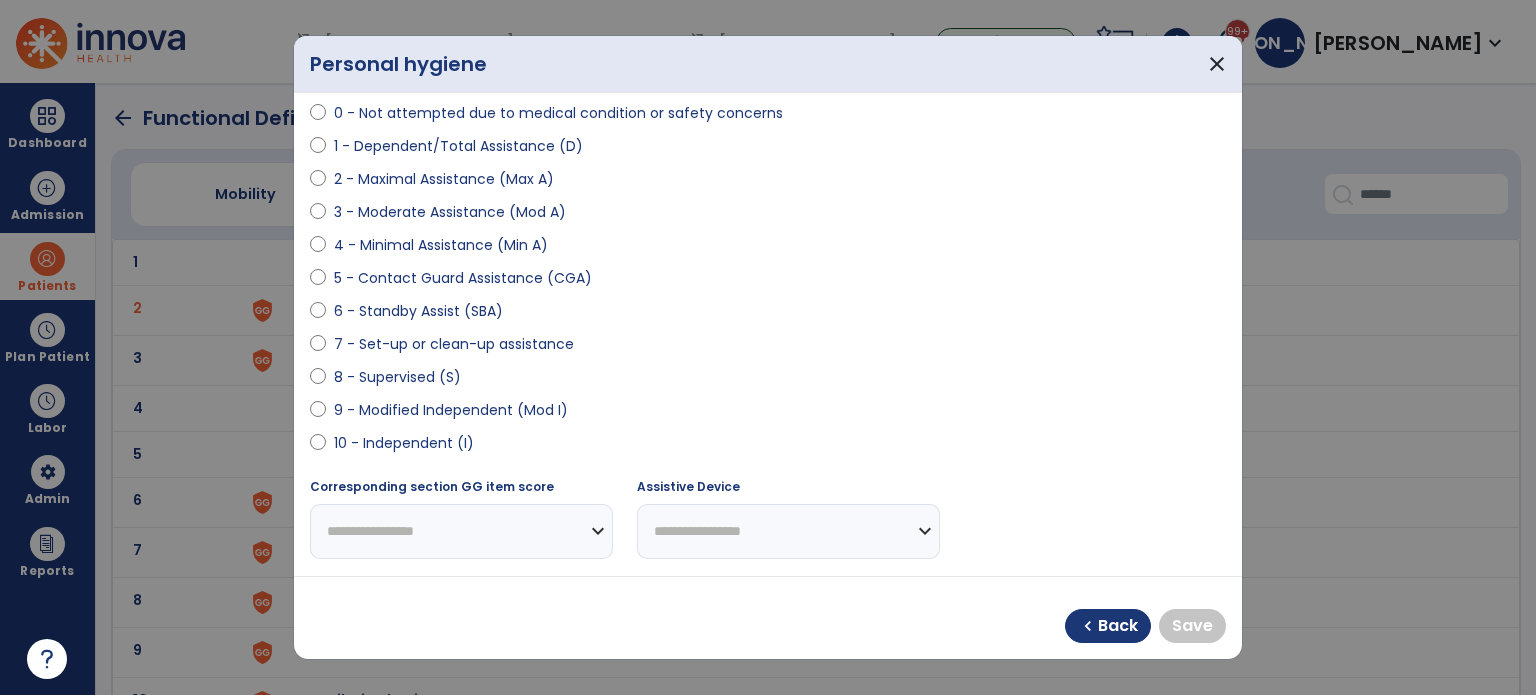 click on "9 - Modified Independent (Mod I)" at bounding box center (451, 410) 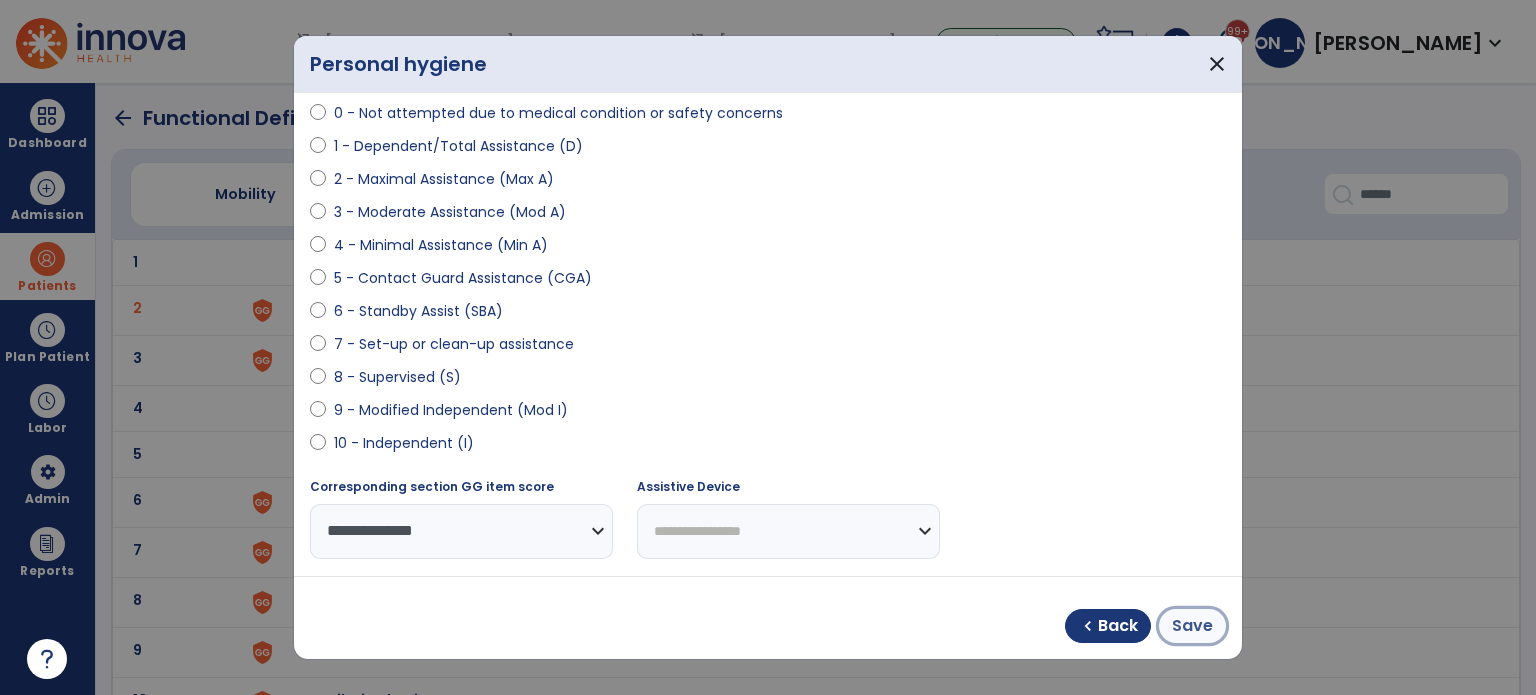 click on "Save" at bounding box center [1192, 626] 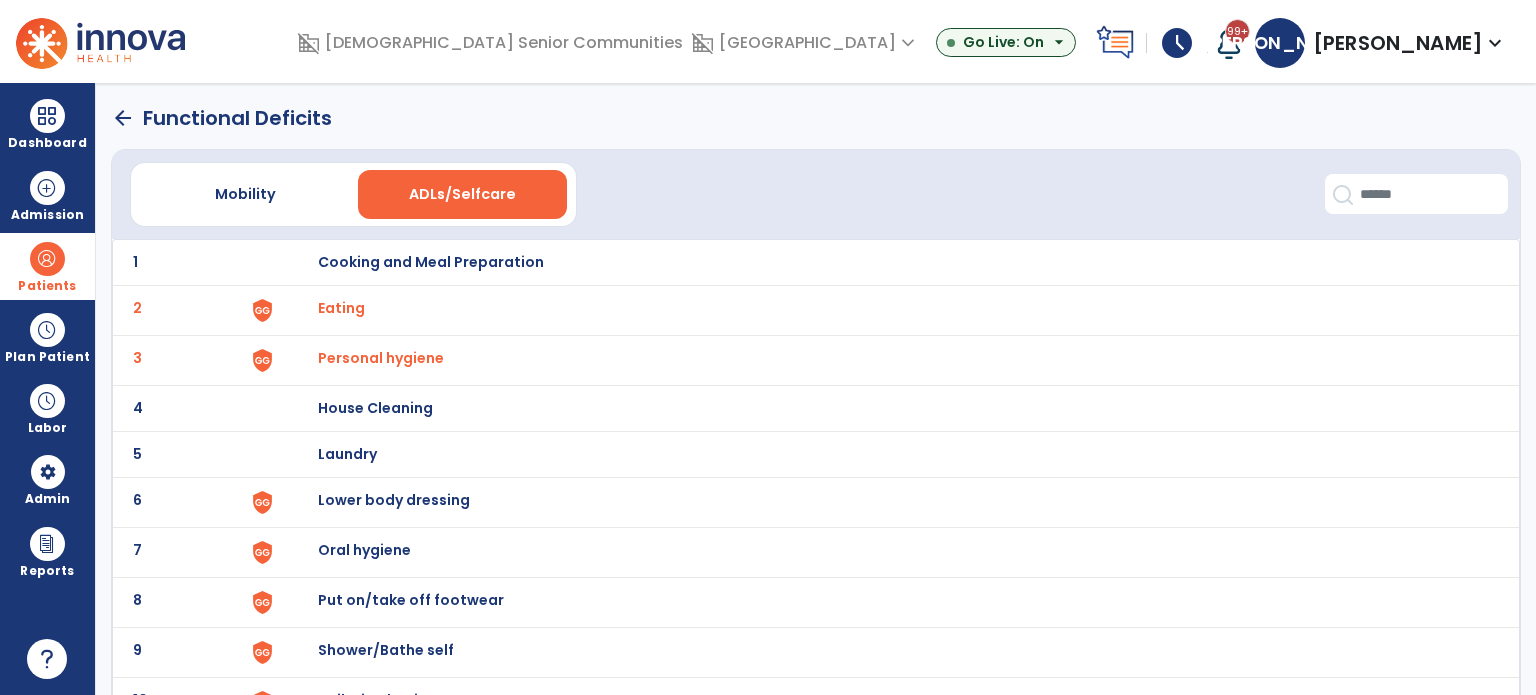 click on "Lower body dressing" at bounding box center [431, 262] 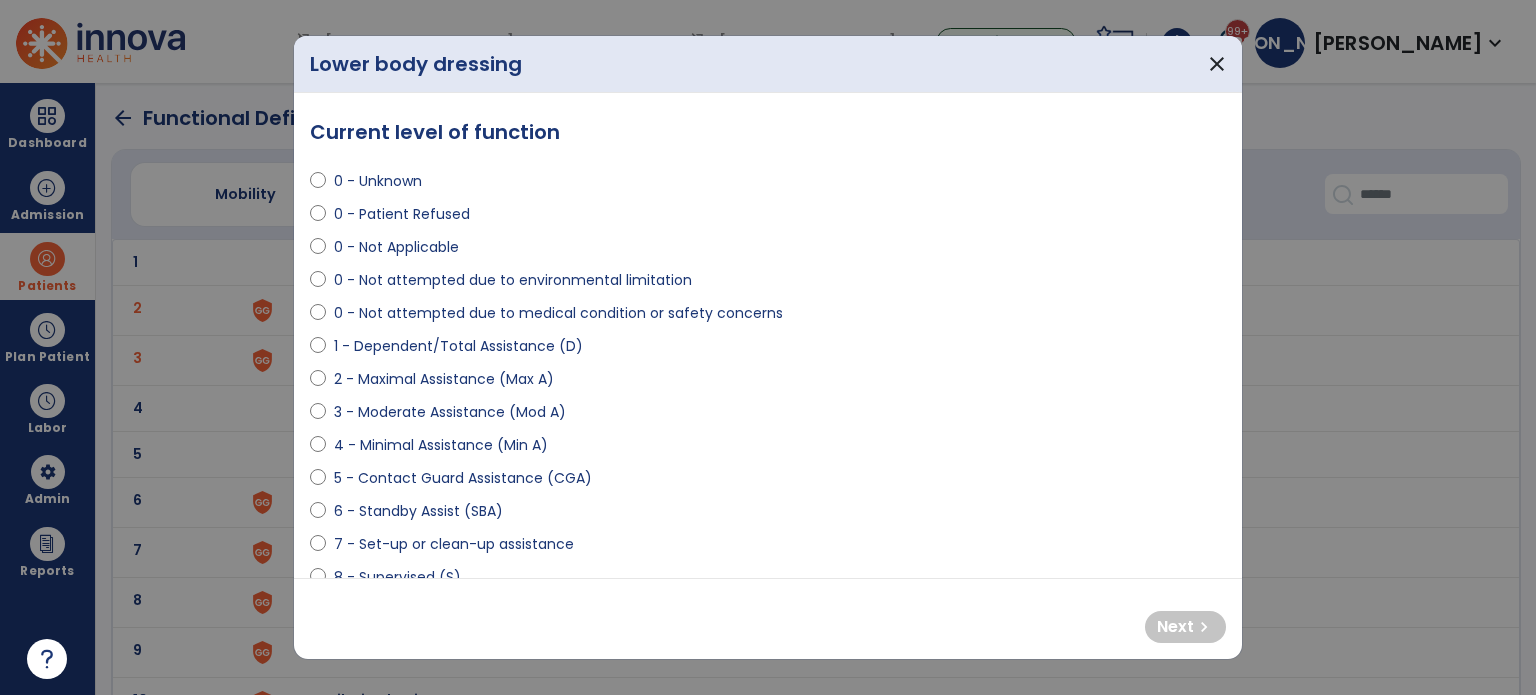 select on "**********" 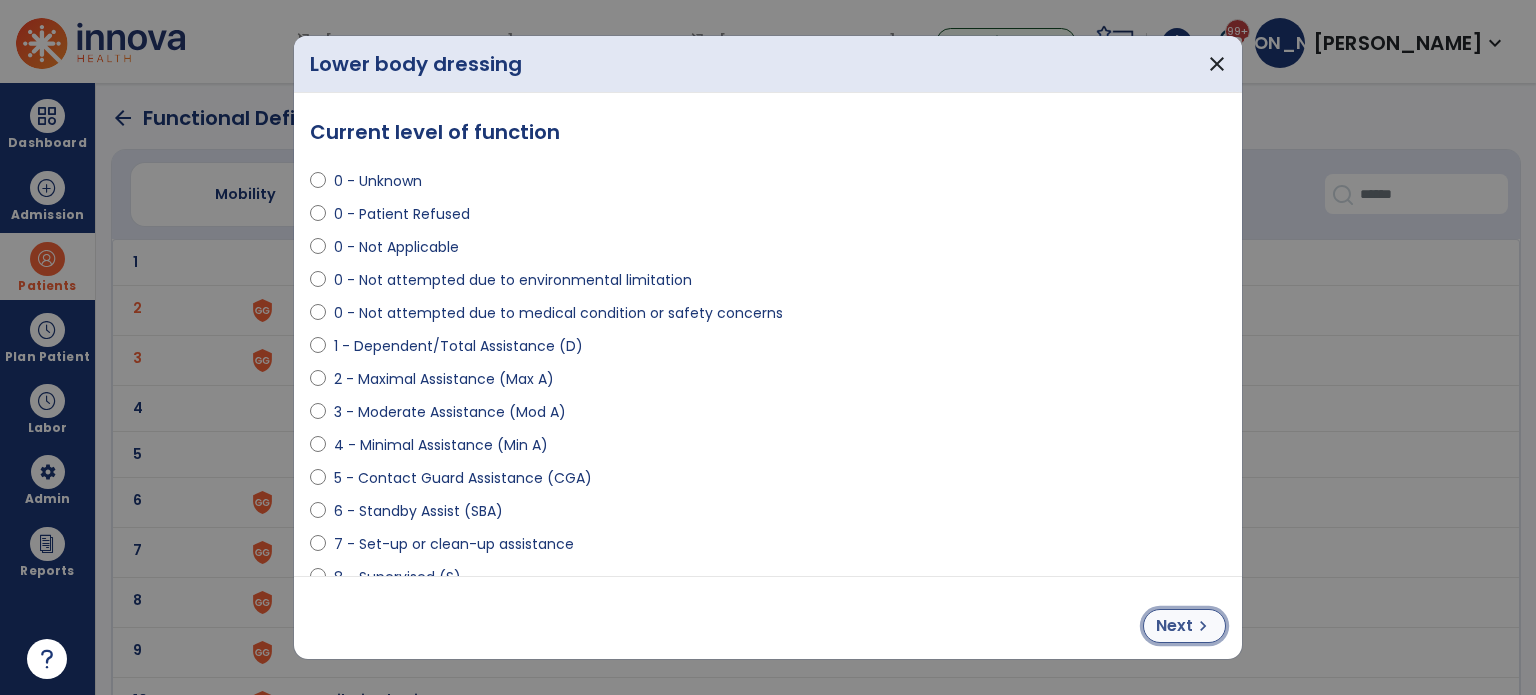 click on "Next" at bounding box center (1174, 626) 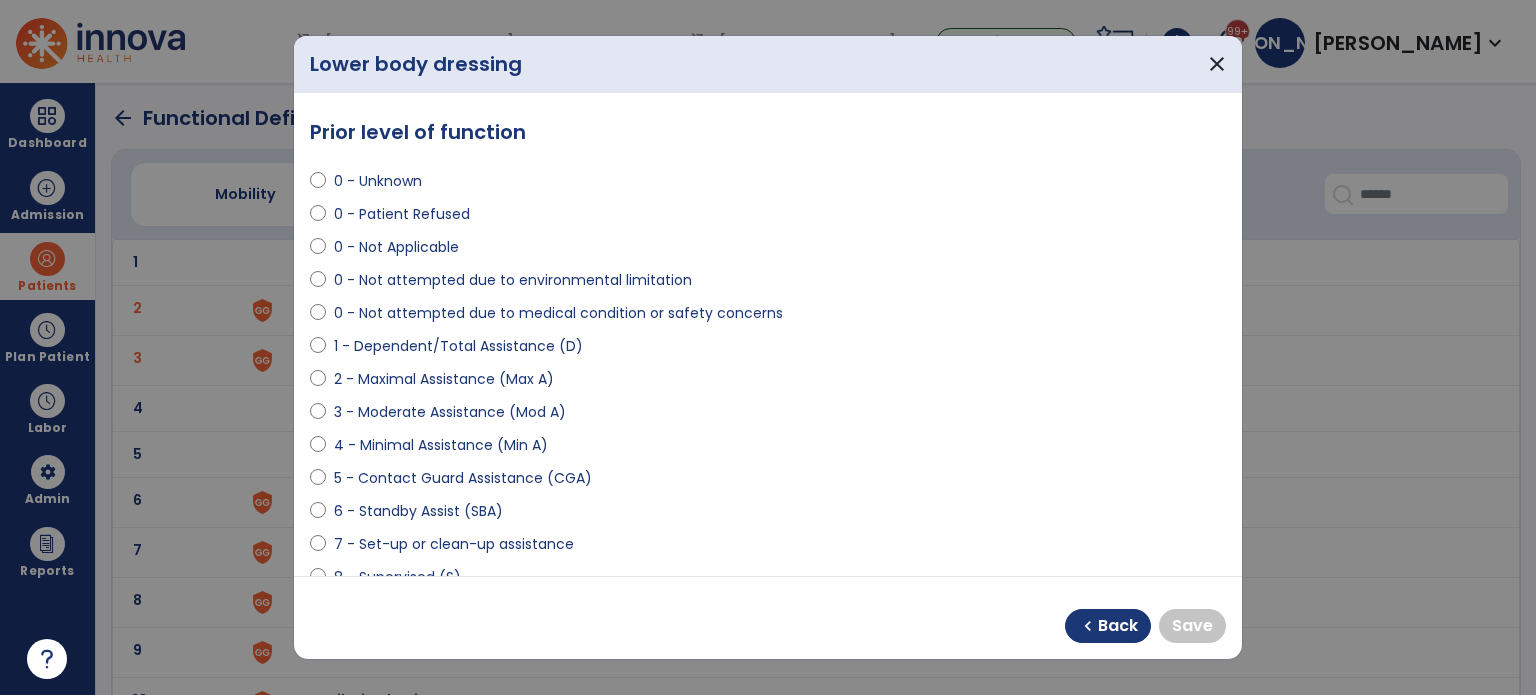 scroll, scrollTop: 200, scrollLeft: 0, axis: vertical 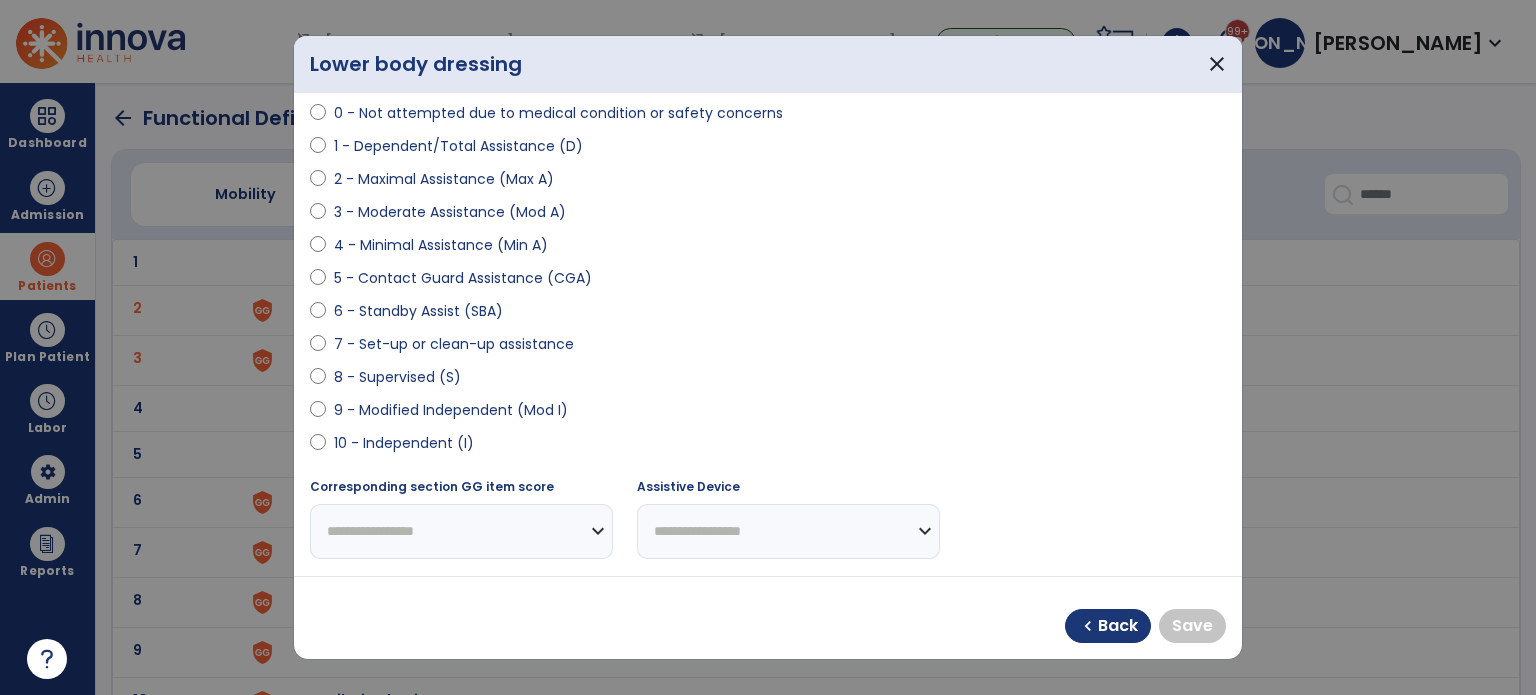 click on "9 - Modified Independent (Mod I)" at bounding box center (451, 410) 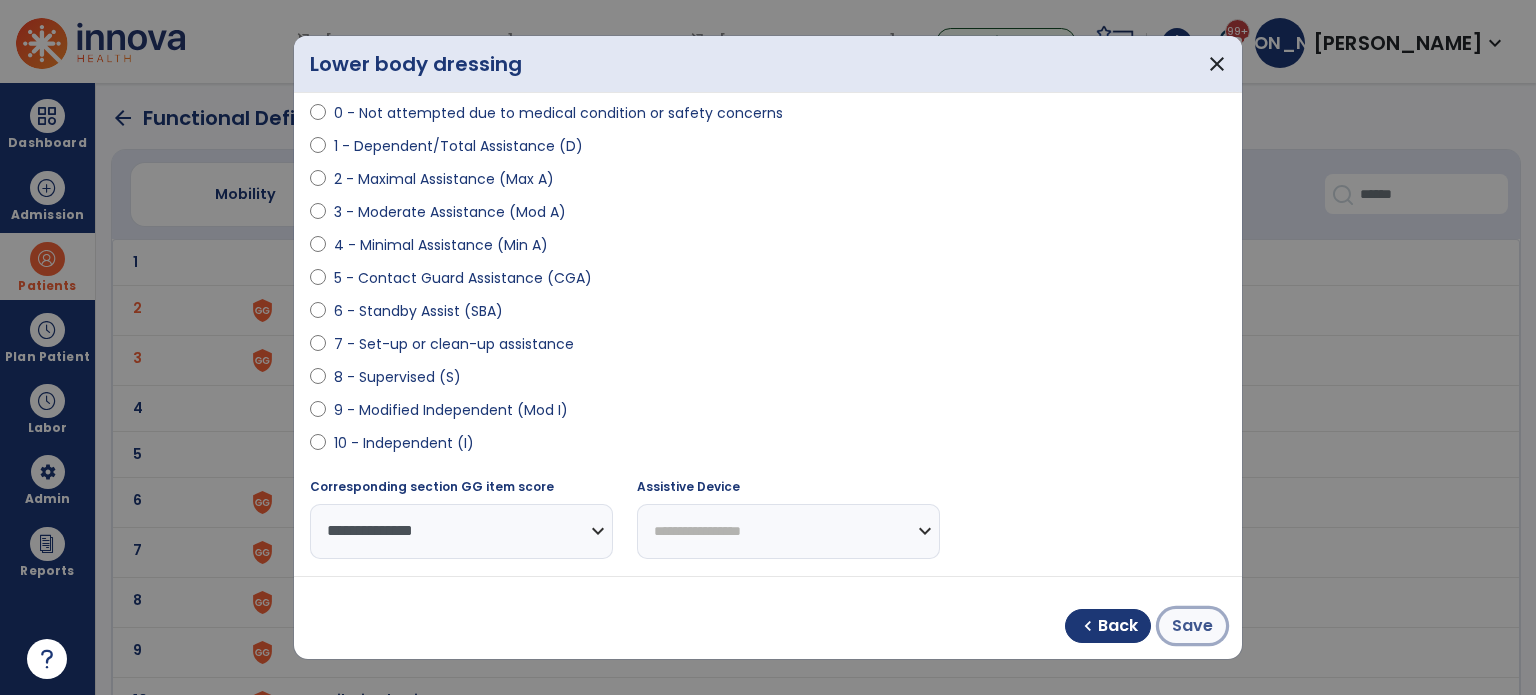 click on "Save" at bounding box center [1192, 626] 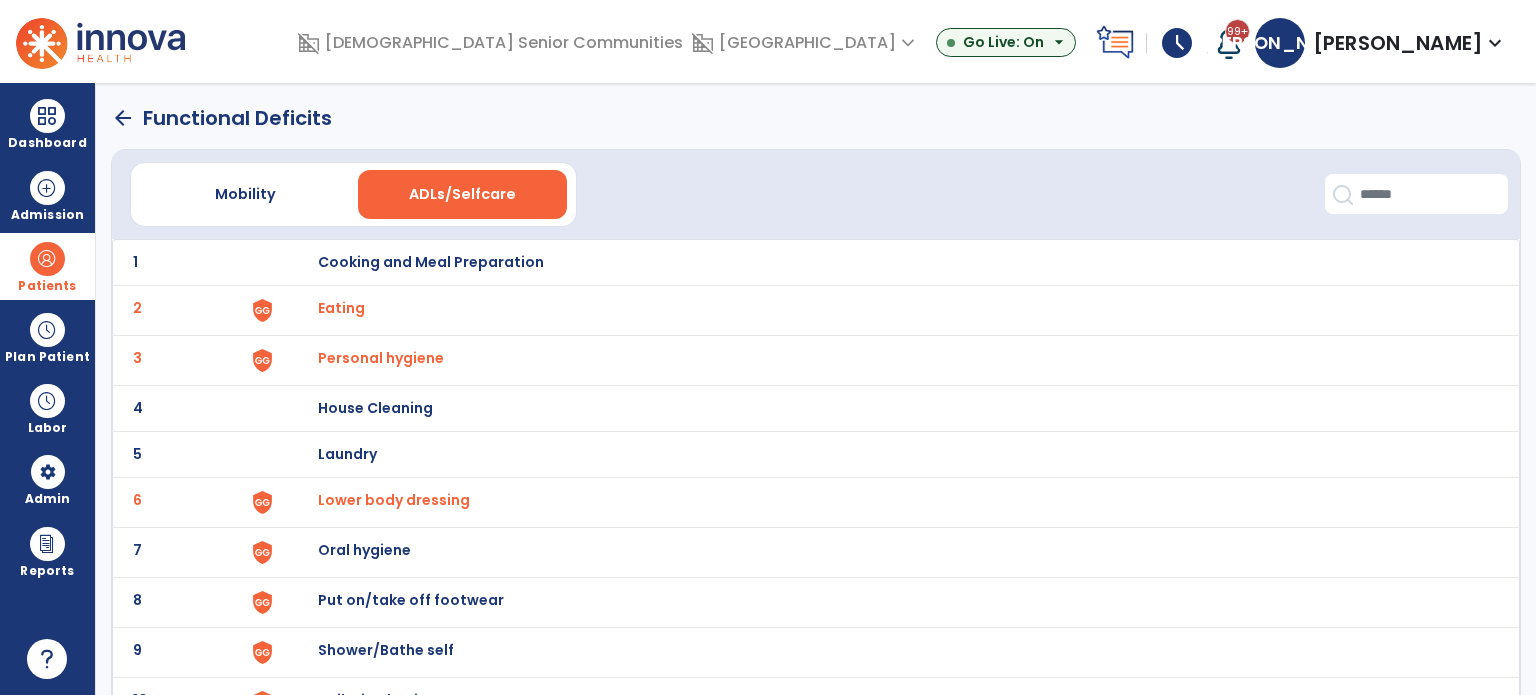 click on "Lower body dressing" at bounding box center (341, 308) 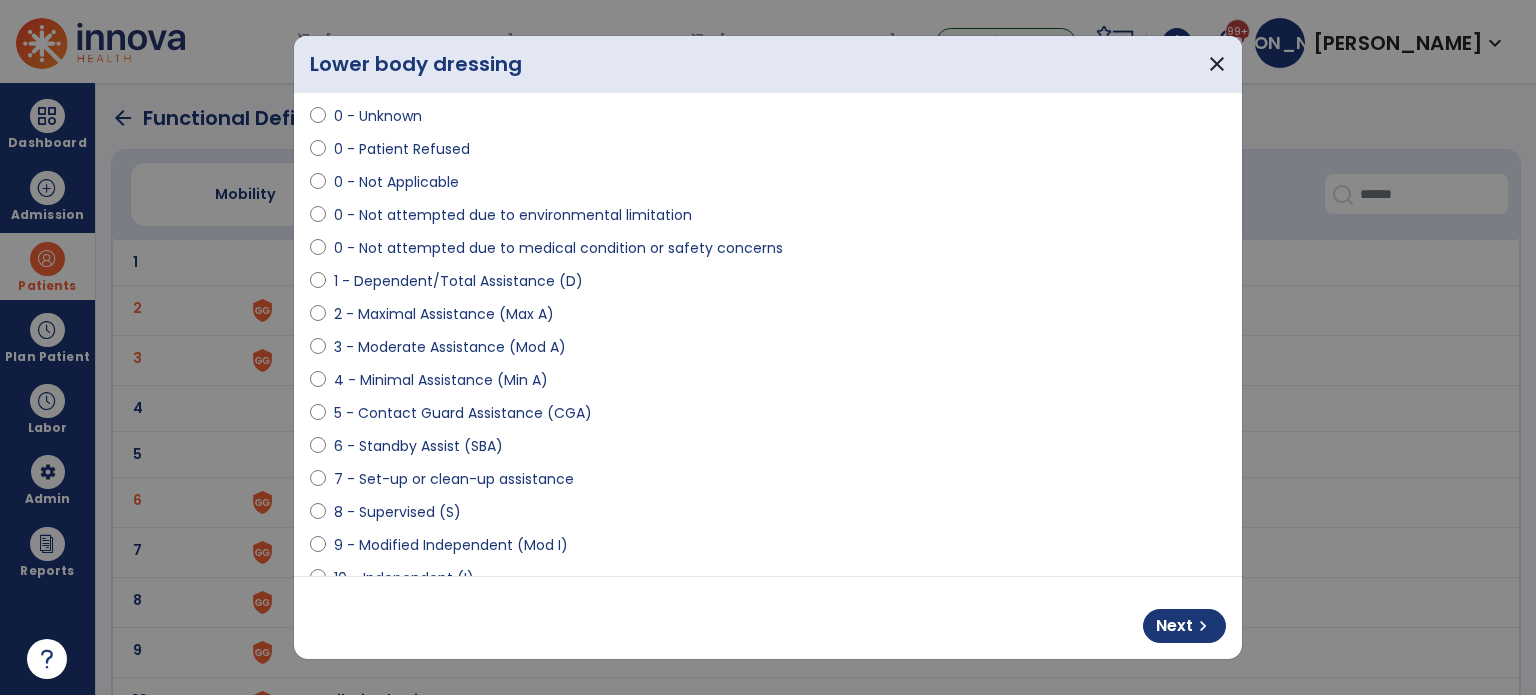 scroll, scrollTop: 100, scrollLeft: 0, axis: vertical 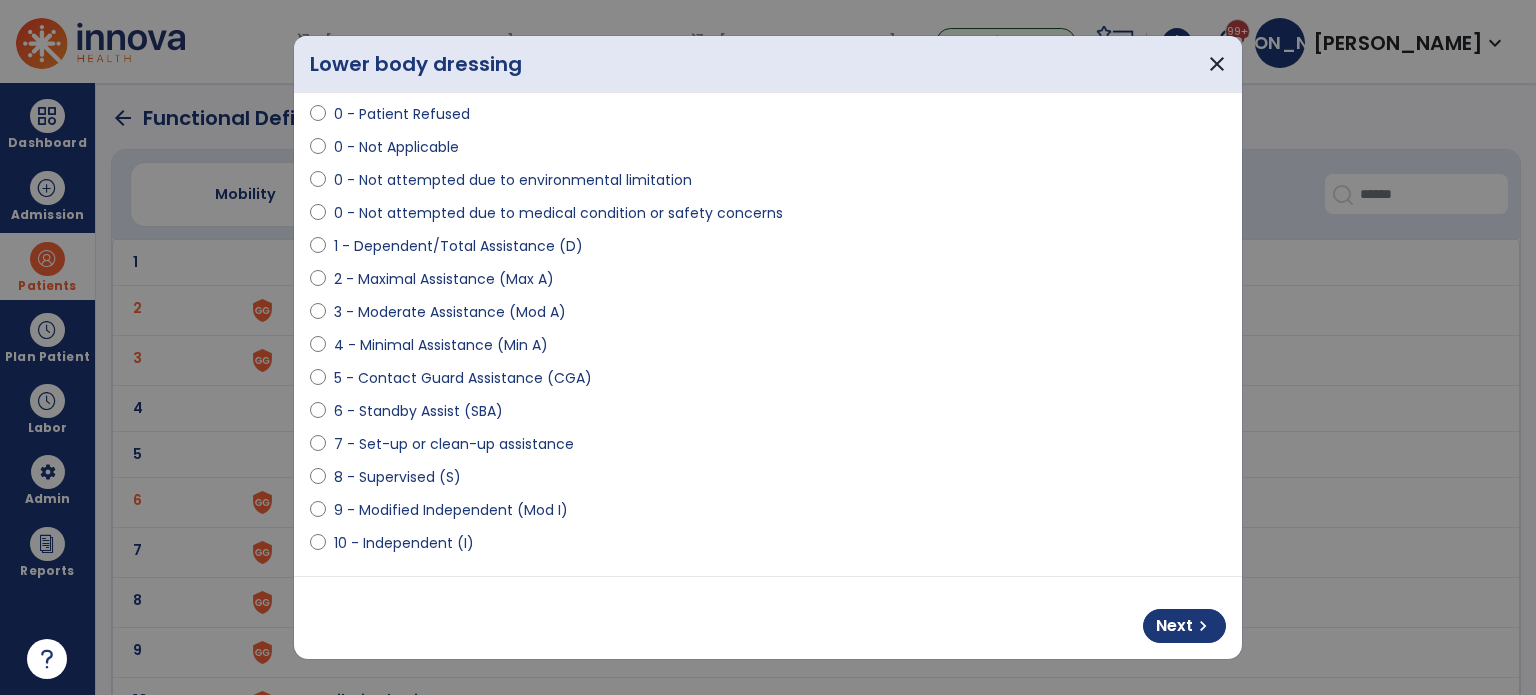 click on "8 - Supervised (S)" at bounding box center [397, 477] 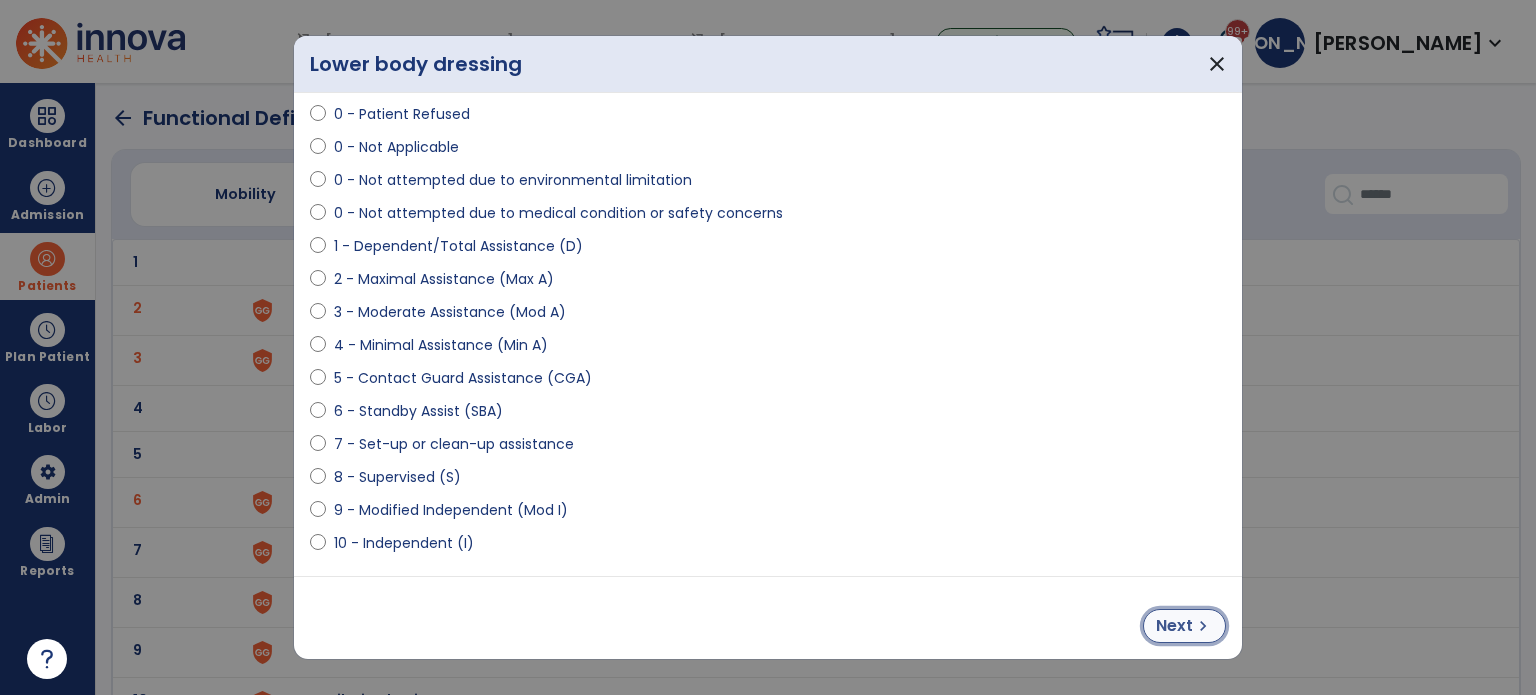 click on "Next" at bounding box center [1174, 626] 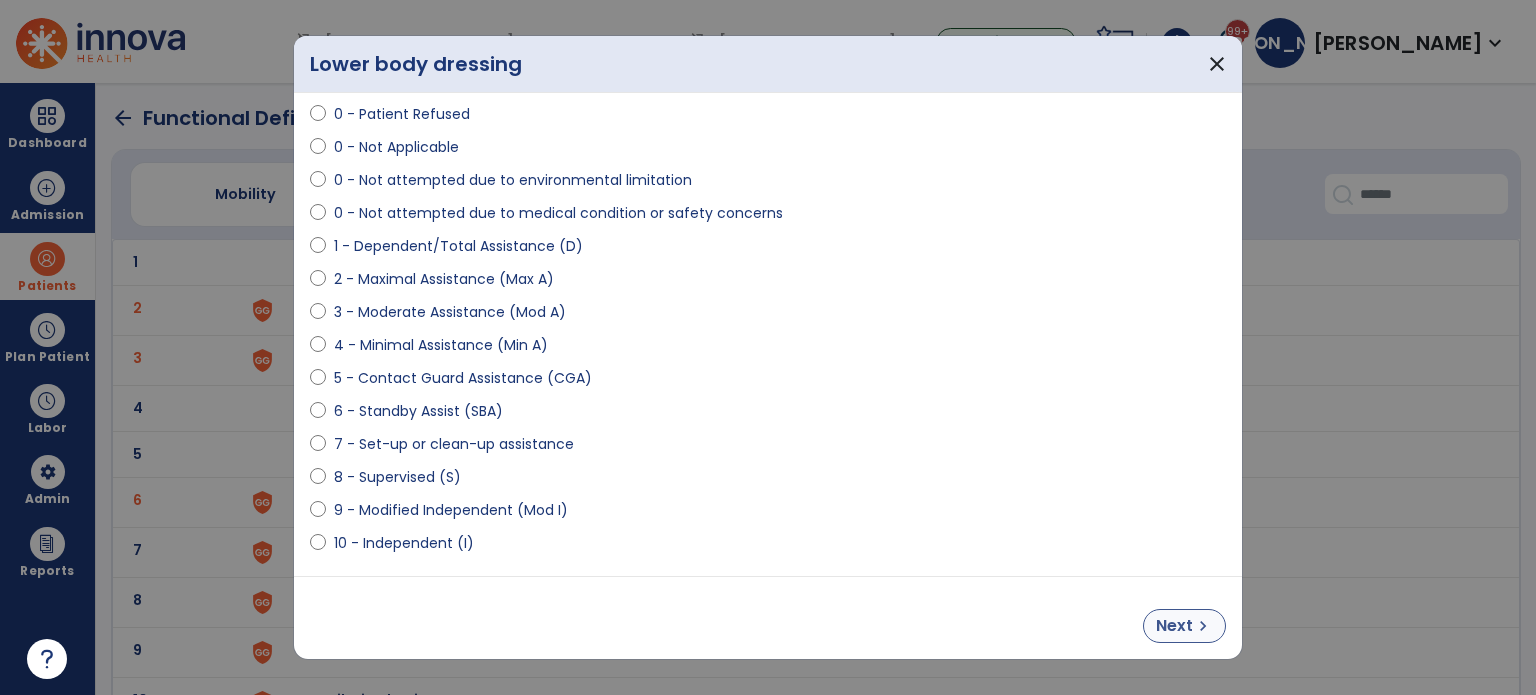 select on "**********" 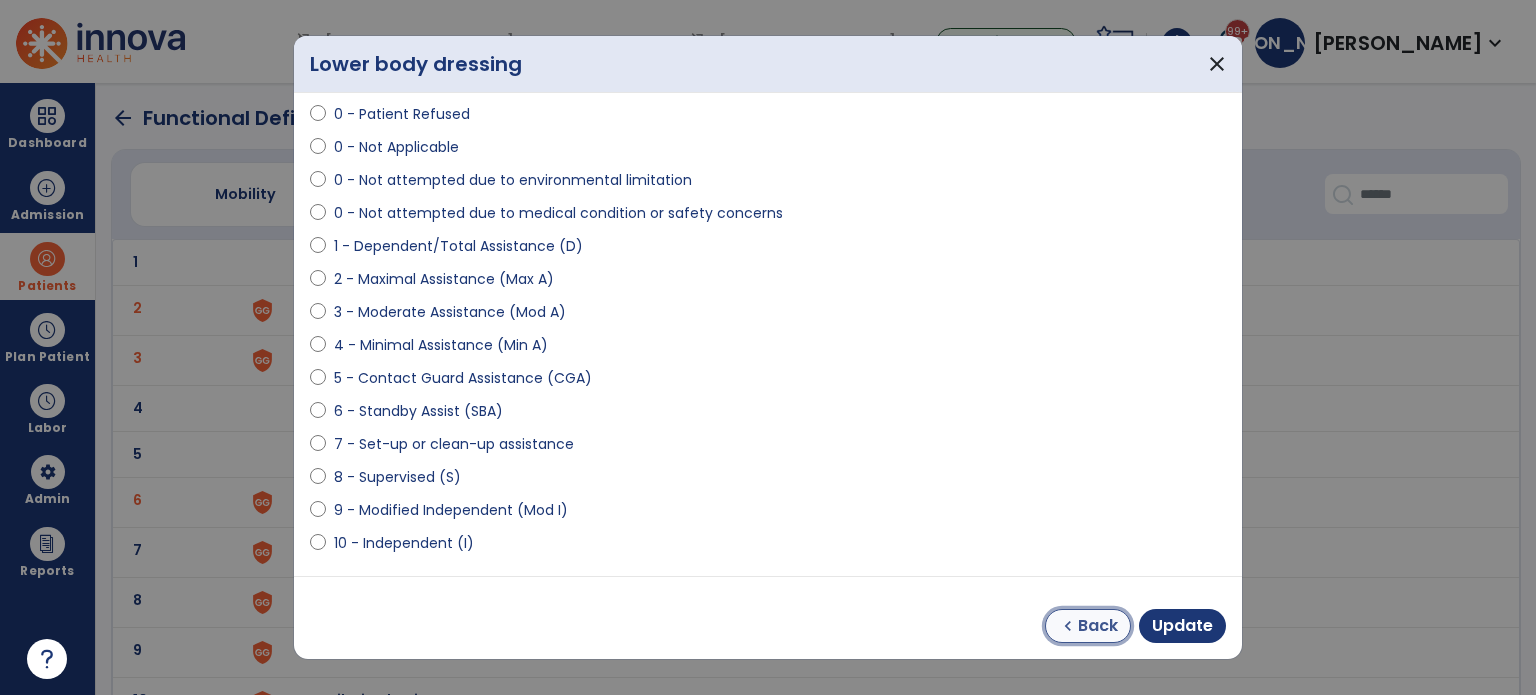 click on "chevron_left  Back" at bounding box center (1088, 626) 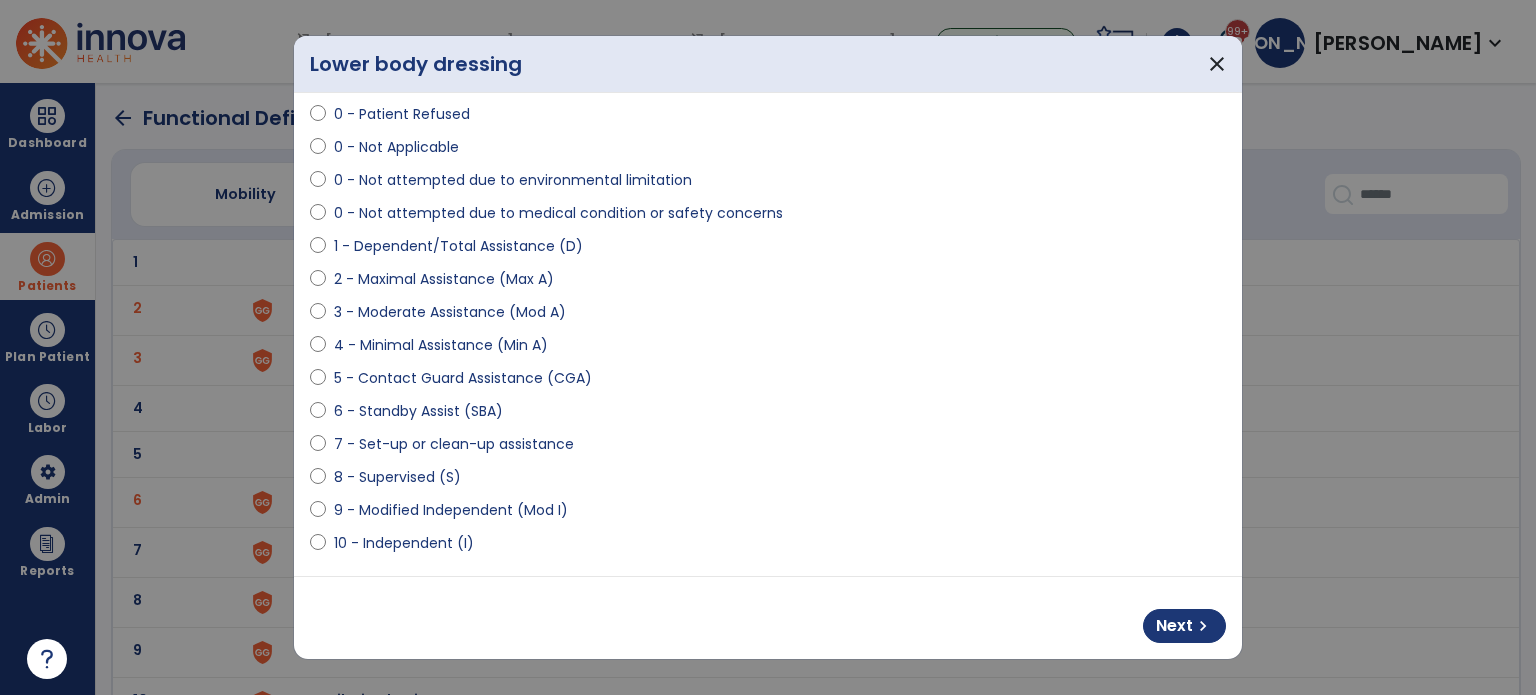 select on "**********" 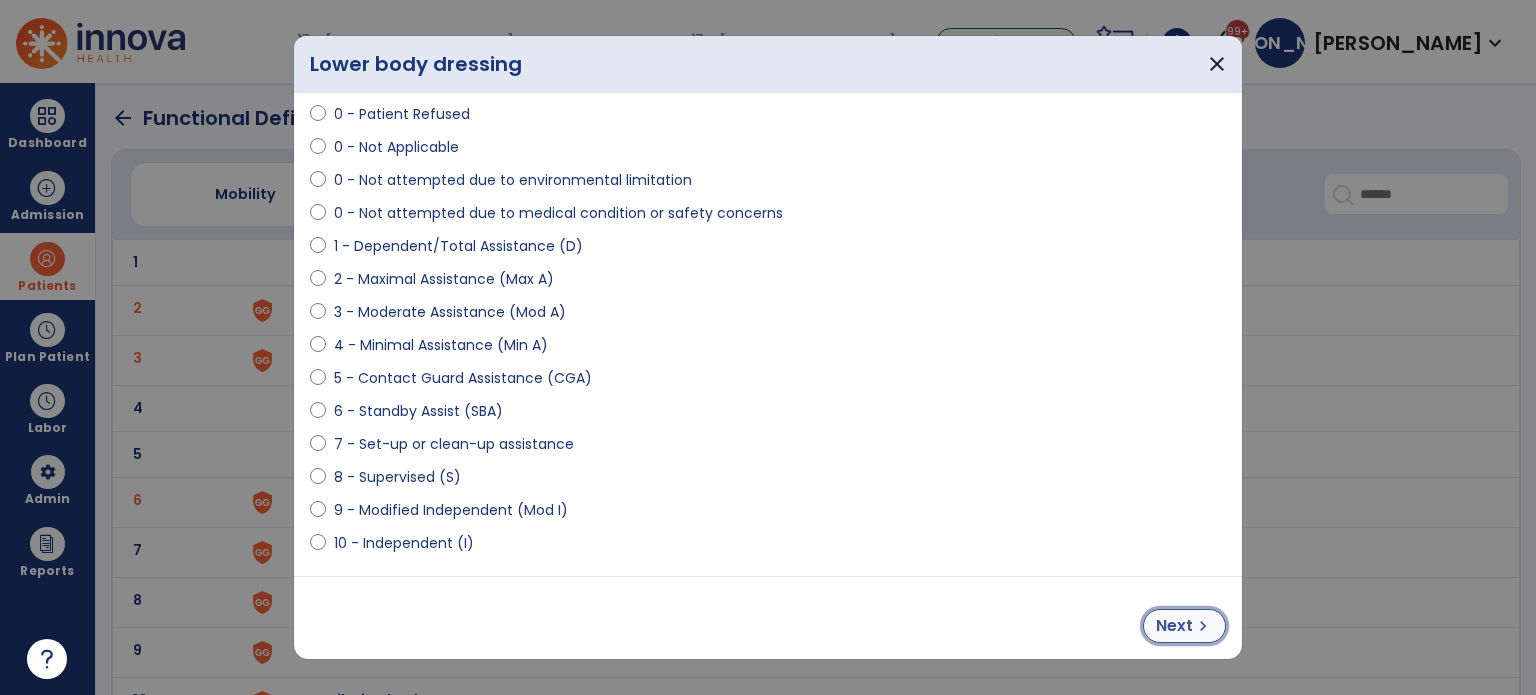 click on "Next" at bounding box center [1174, 626] 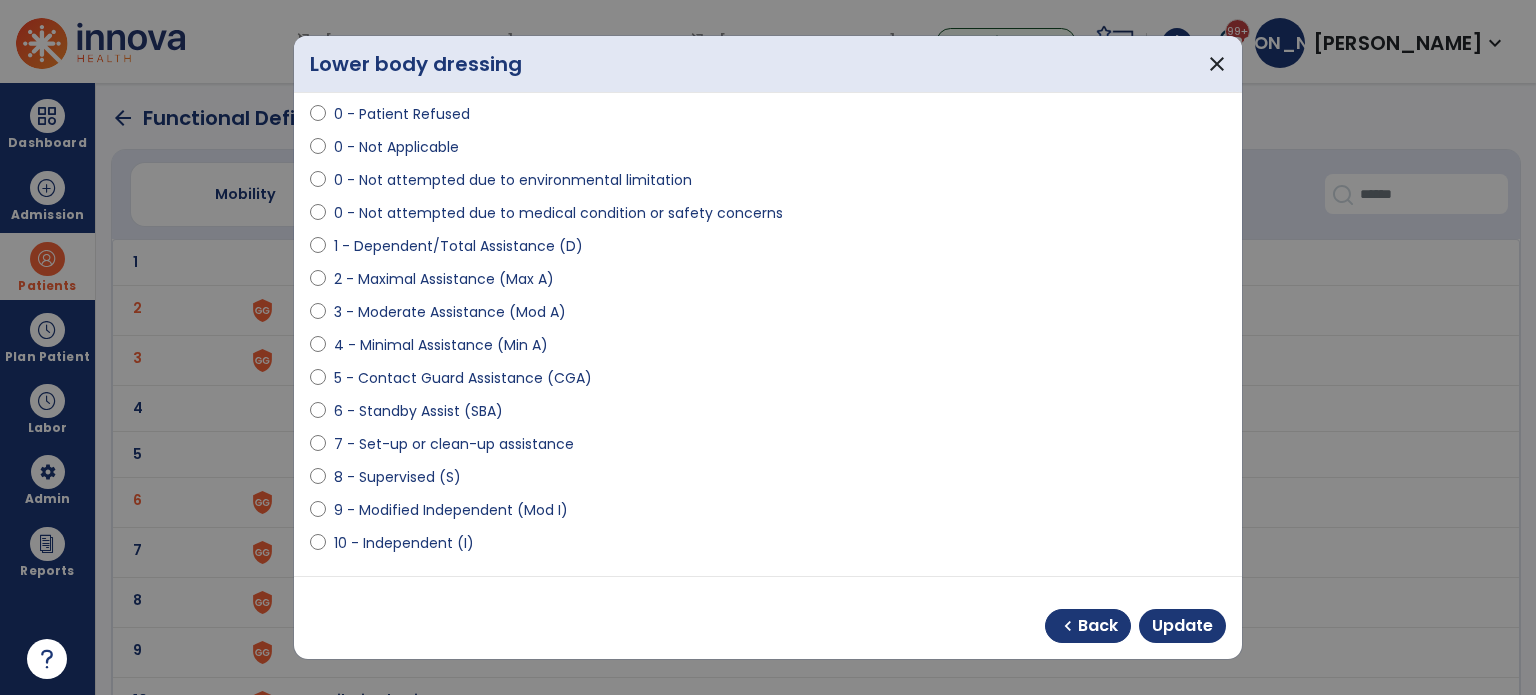 click on "8 - Supervised (S)" at bounding box center [397, 477] 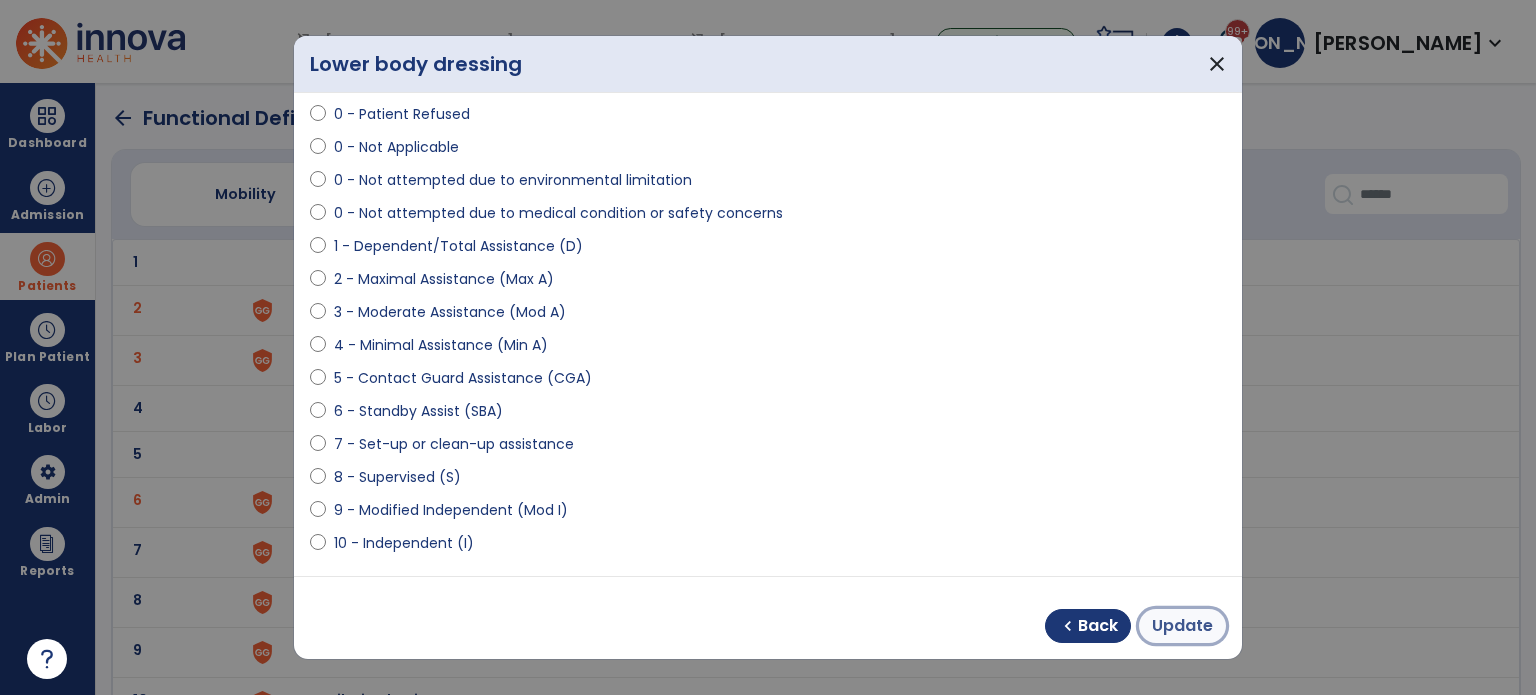 click on "Update" at bounding box center (1182, 626) 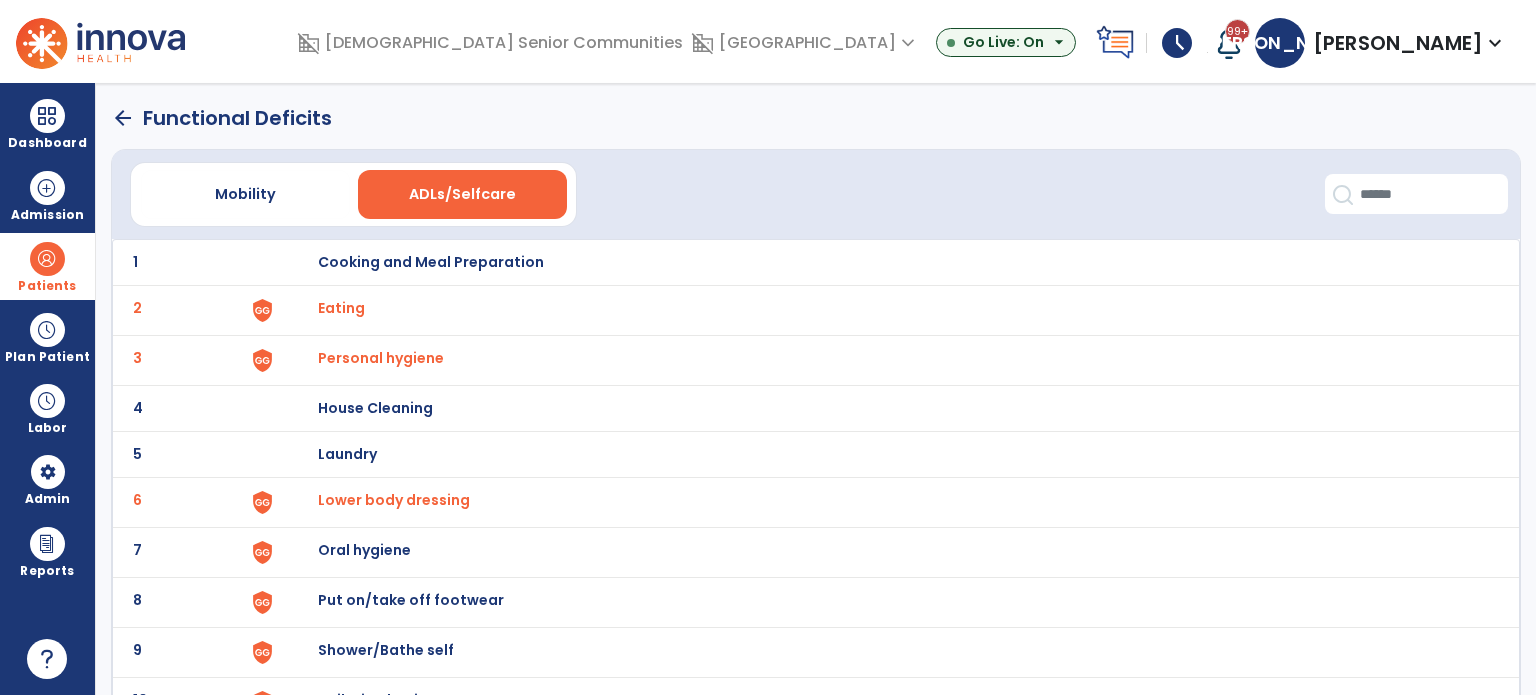 click on "Oral hygiene" at bounding box center [431, 262] 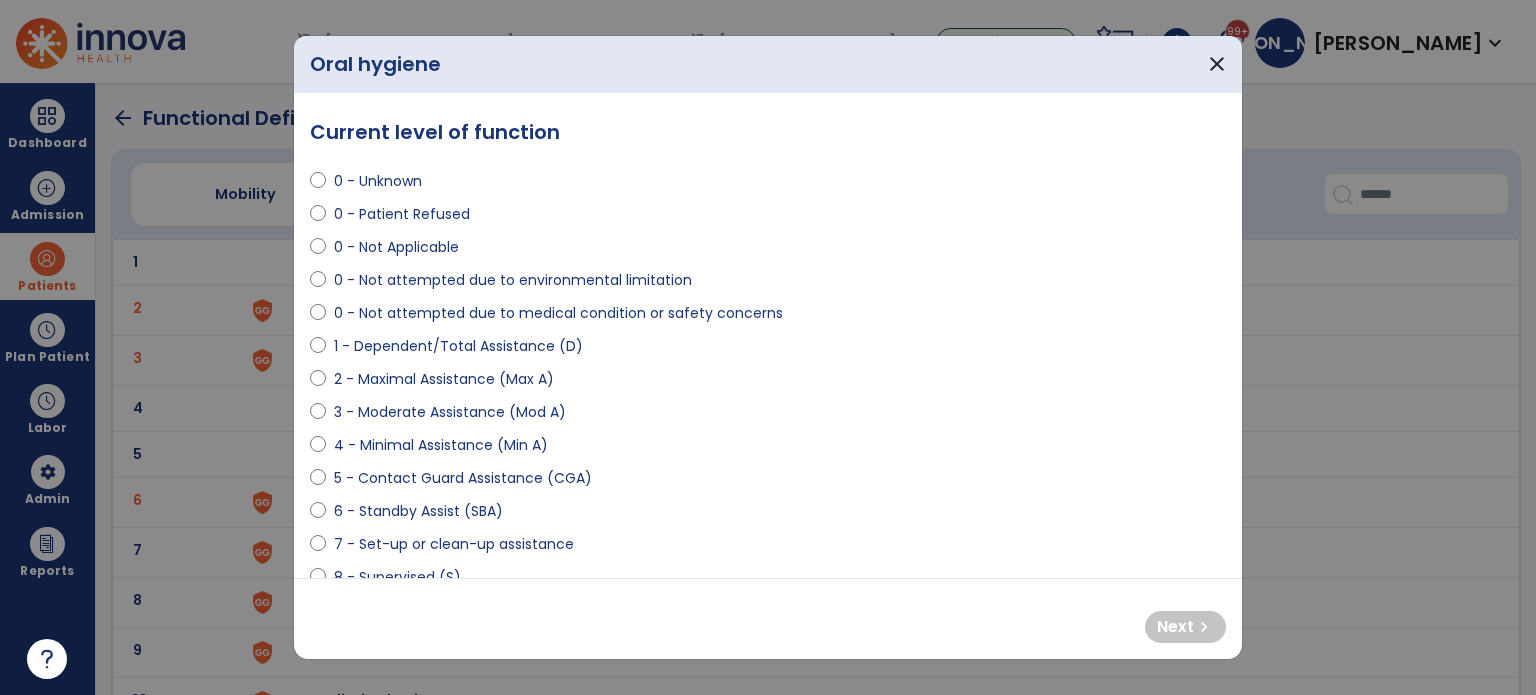 select on "**********" 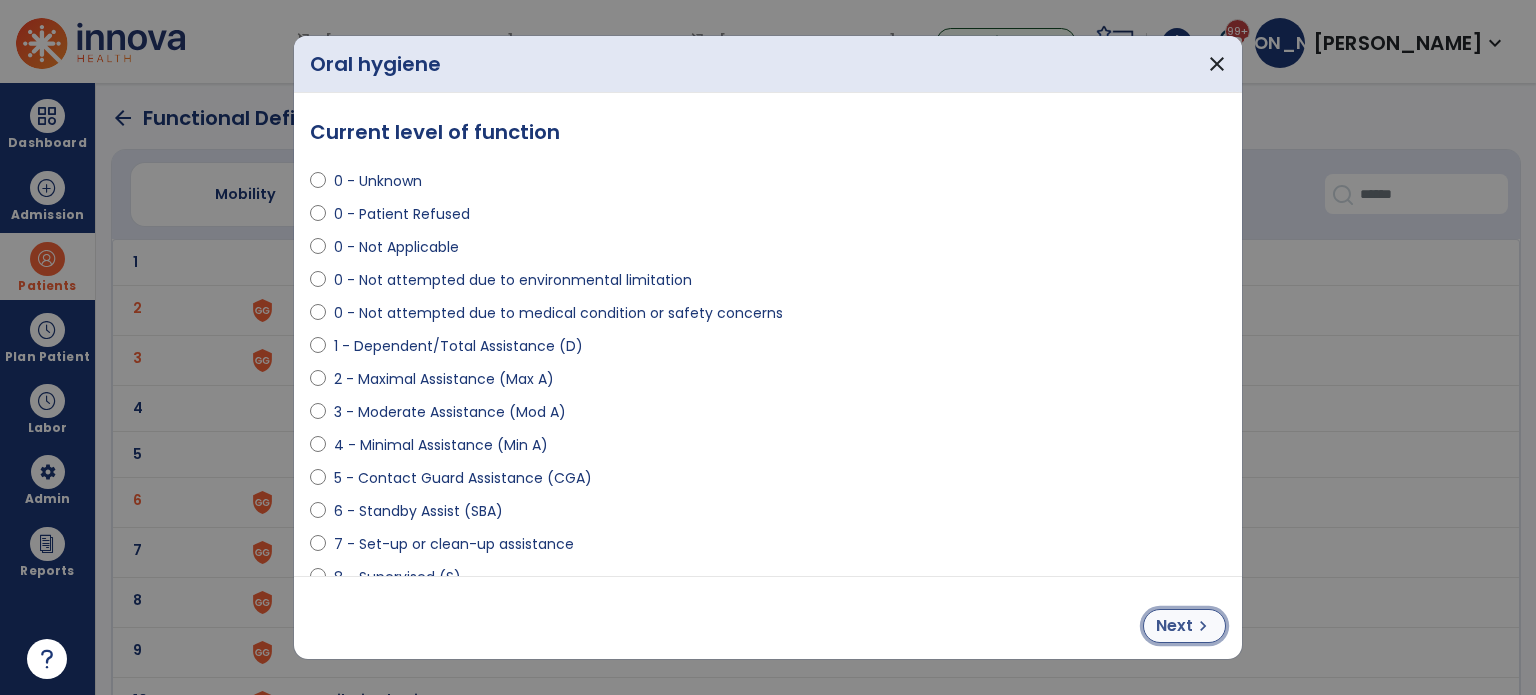 click on "Next  chevron_right" at bounding box center [1184, 626] 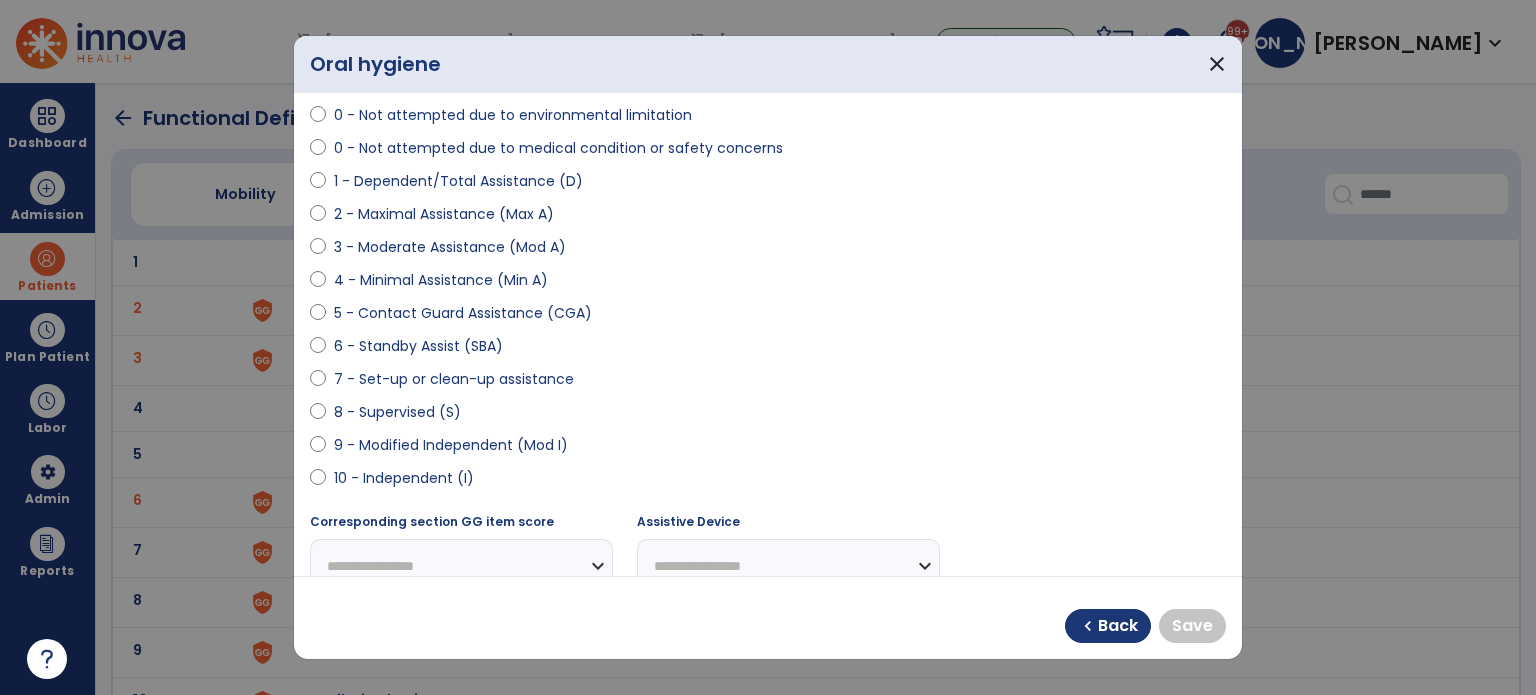 scroll, scrollTop: 200, scrollLeft: 0, axis: vertical 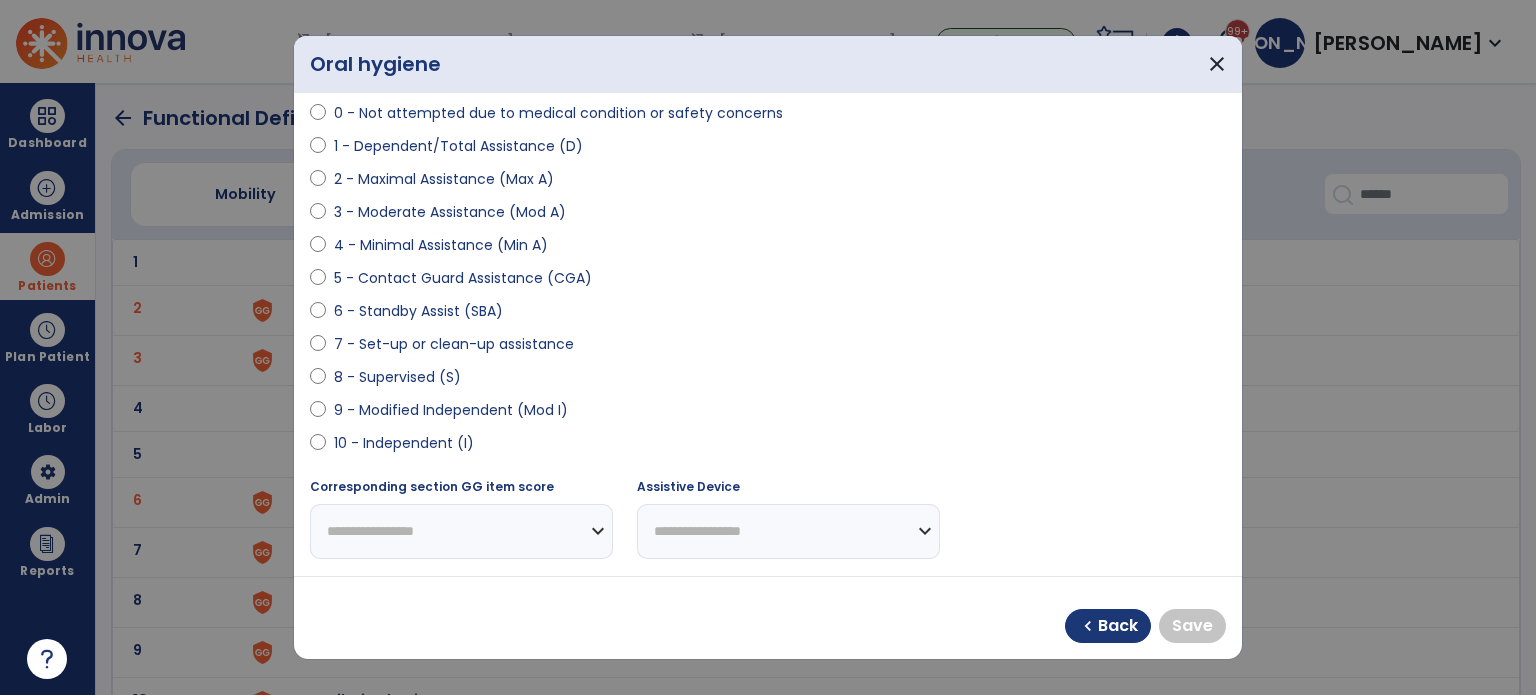click on "9 - Modified Independent (Mod I)" at bounding box center [451, 410] 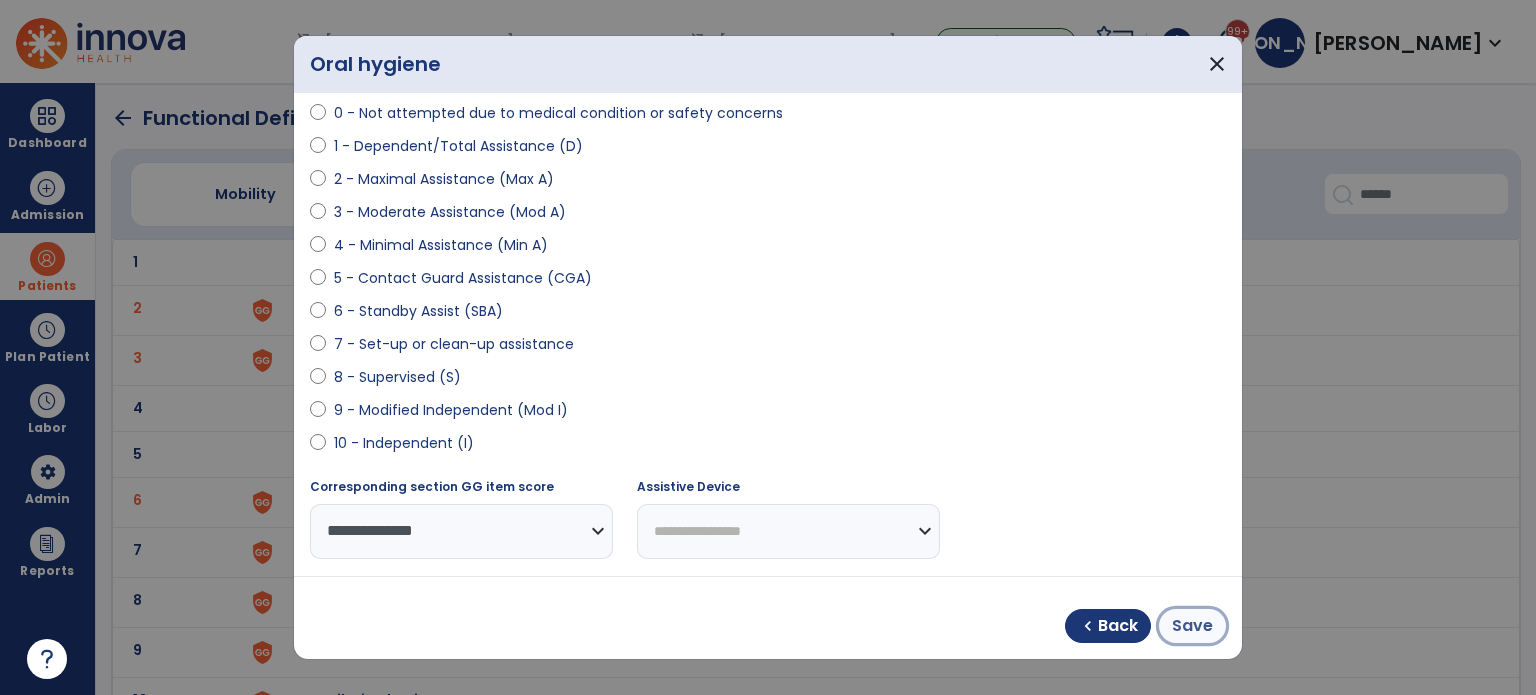 click on "Save" at bounding box center [1192, 626] 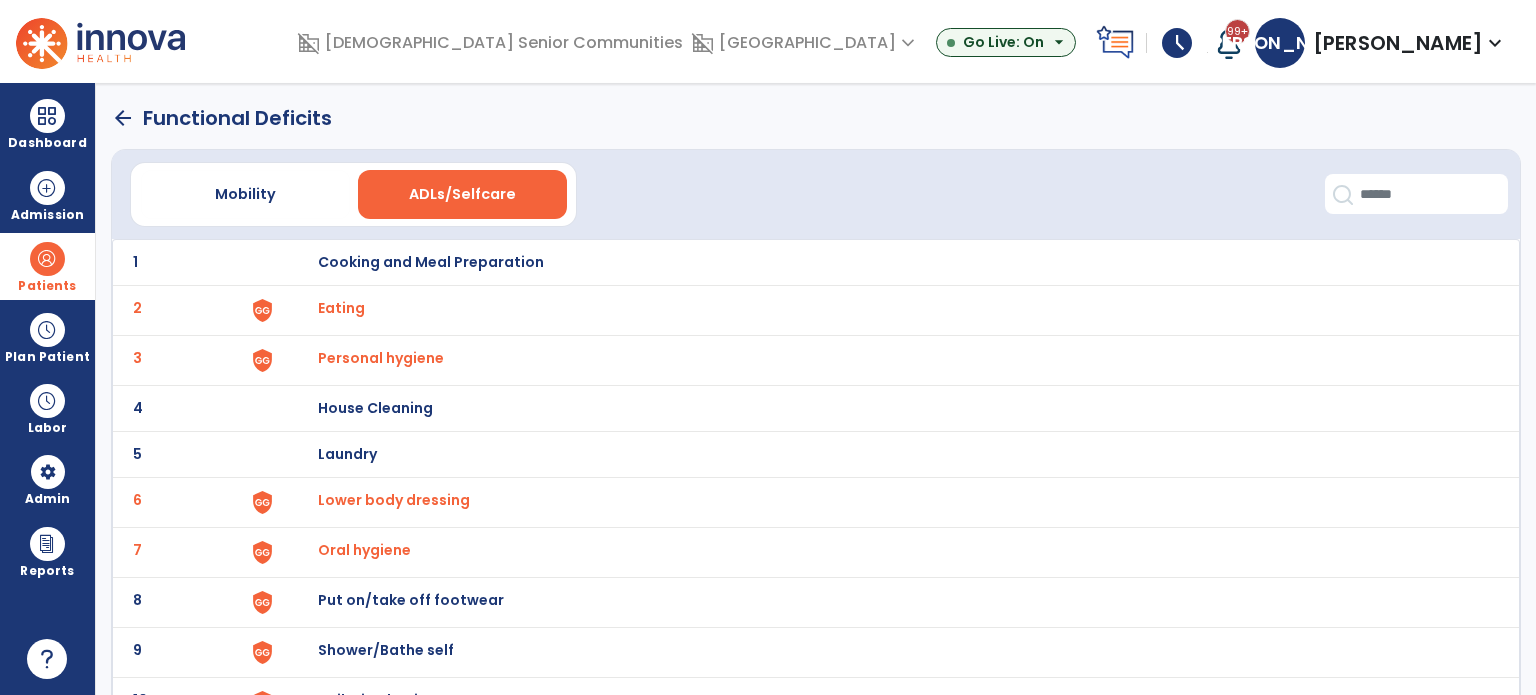click on "Put on/take off footwear" at bounding box center [431, 262] 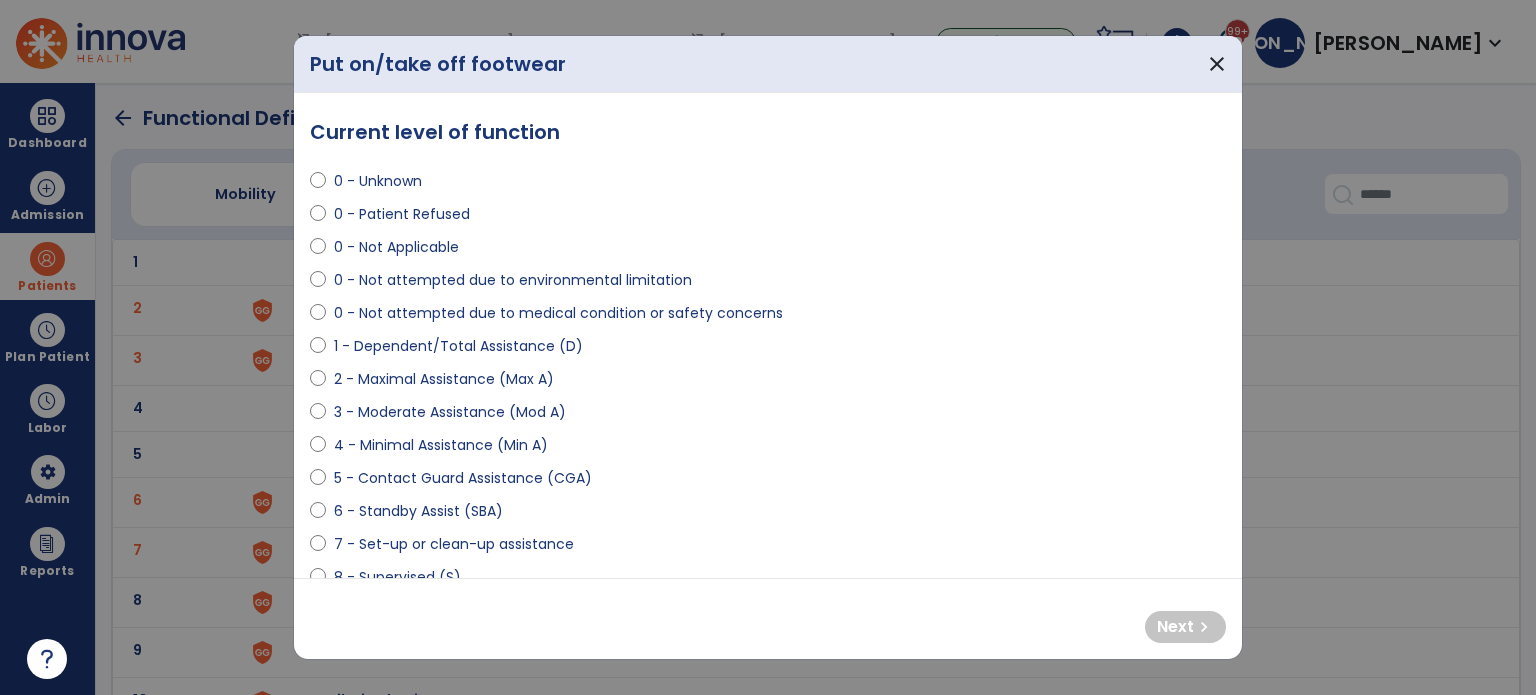 click on "4 - Minimal Assistance (Min A)" at bounding box center (441, 445) 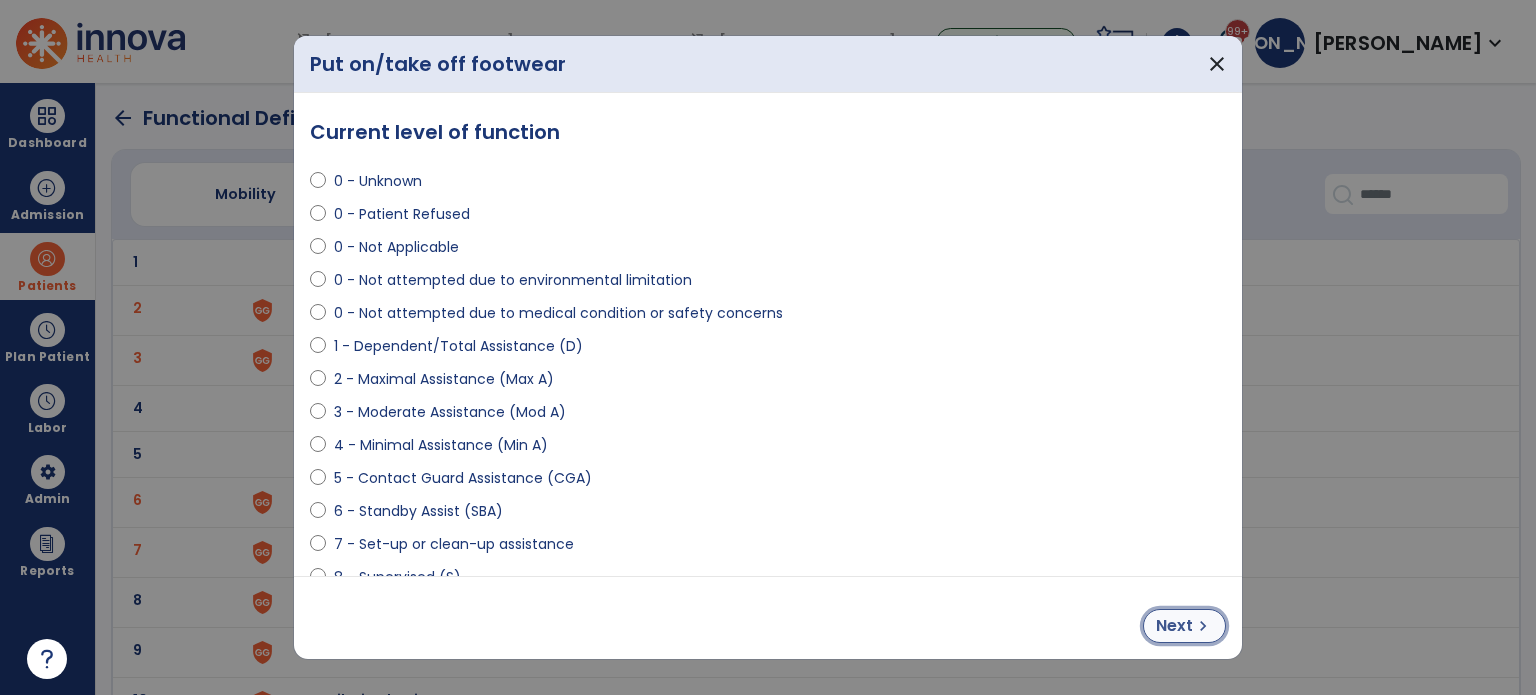 click on "chevron_right" at bounding box center [1203, 626] 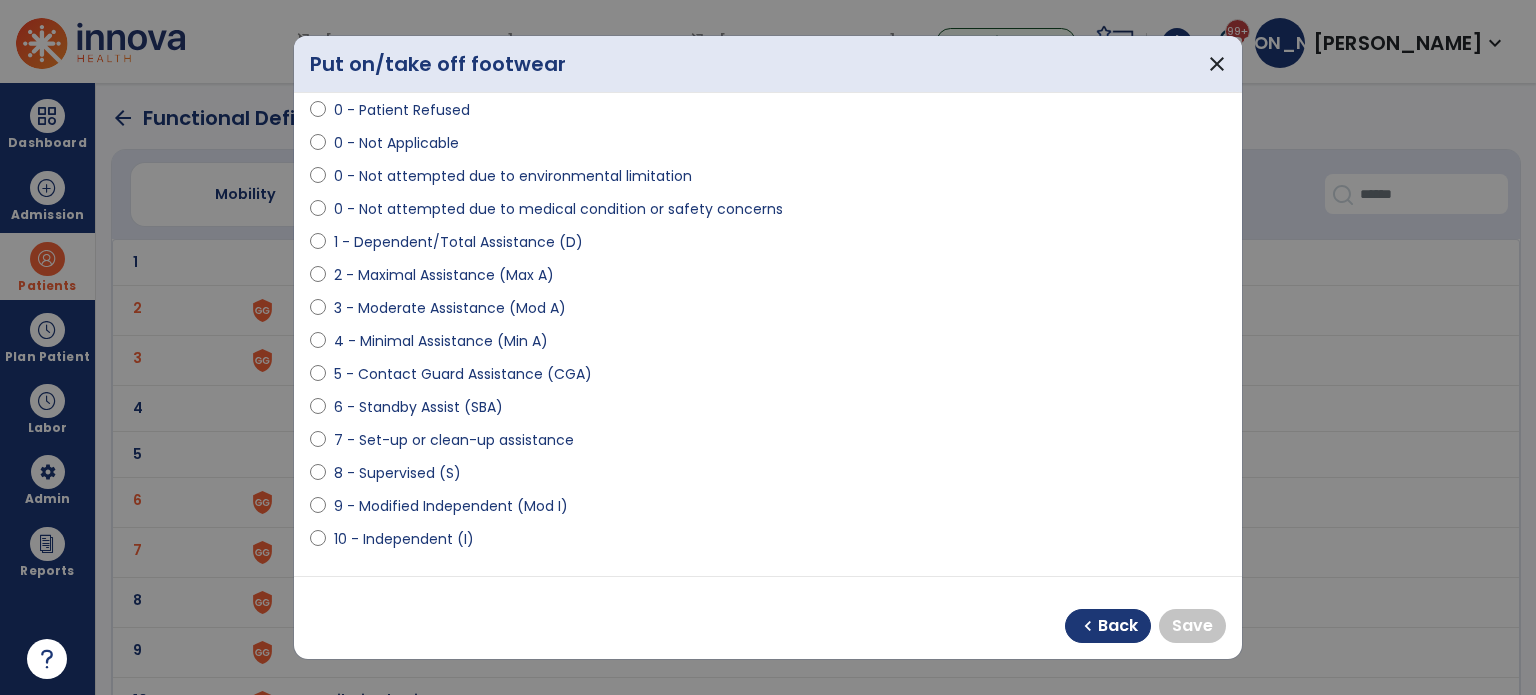scroll, scrollTop: 200, scrollLeft: 0, axis: vertical 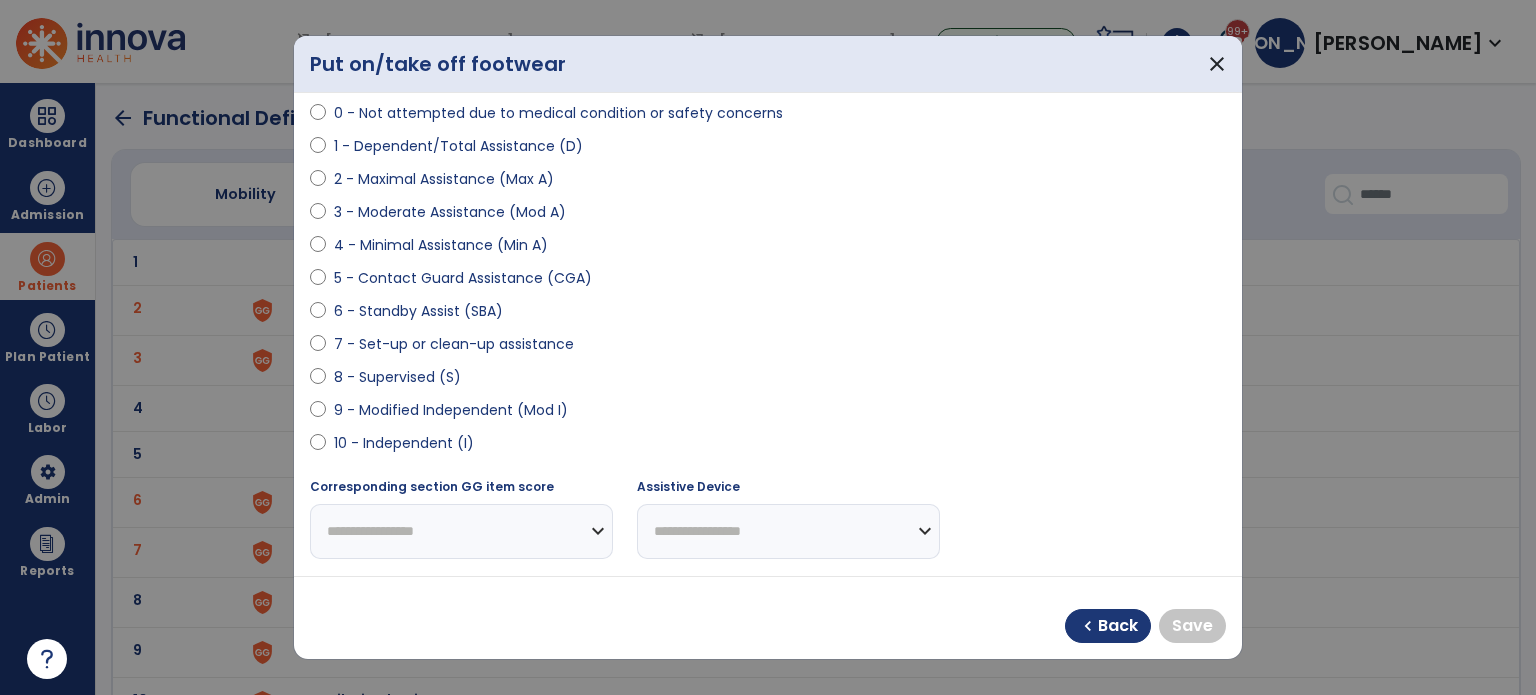 click on "8 - Supervised (S)" at bounding box center (397, 377) 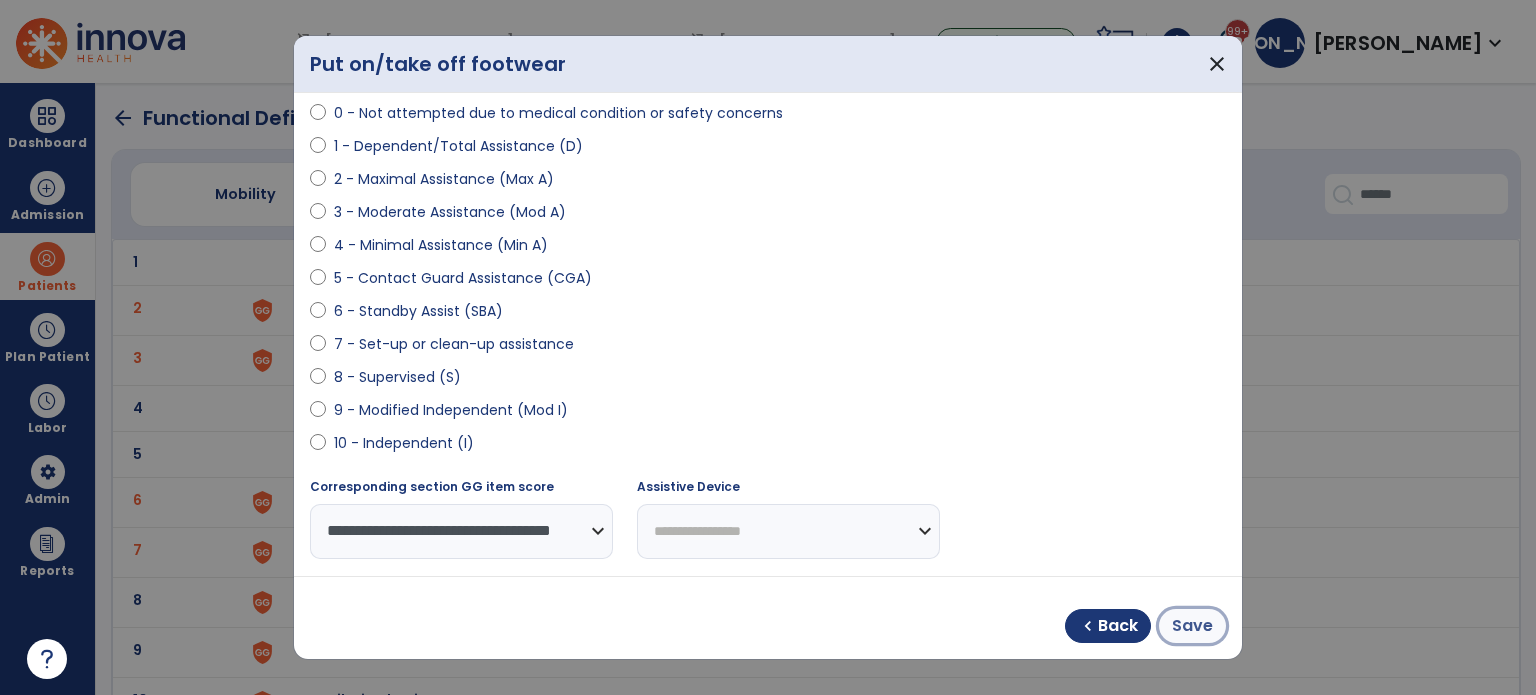 click on "Save" at bounding box center [1192, 626] 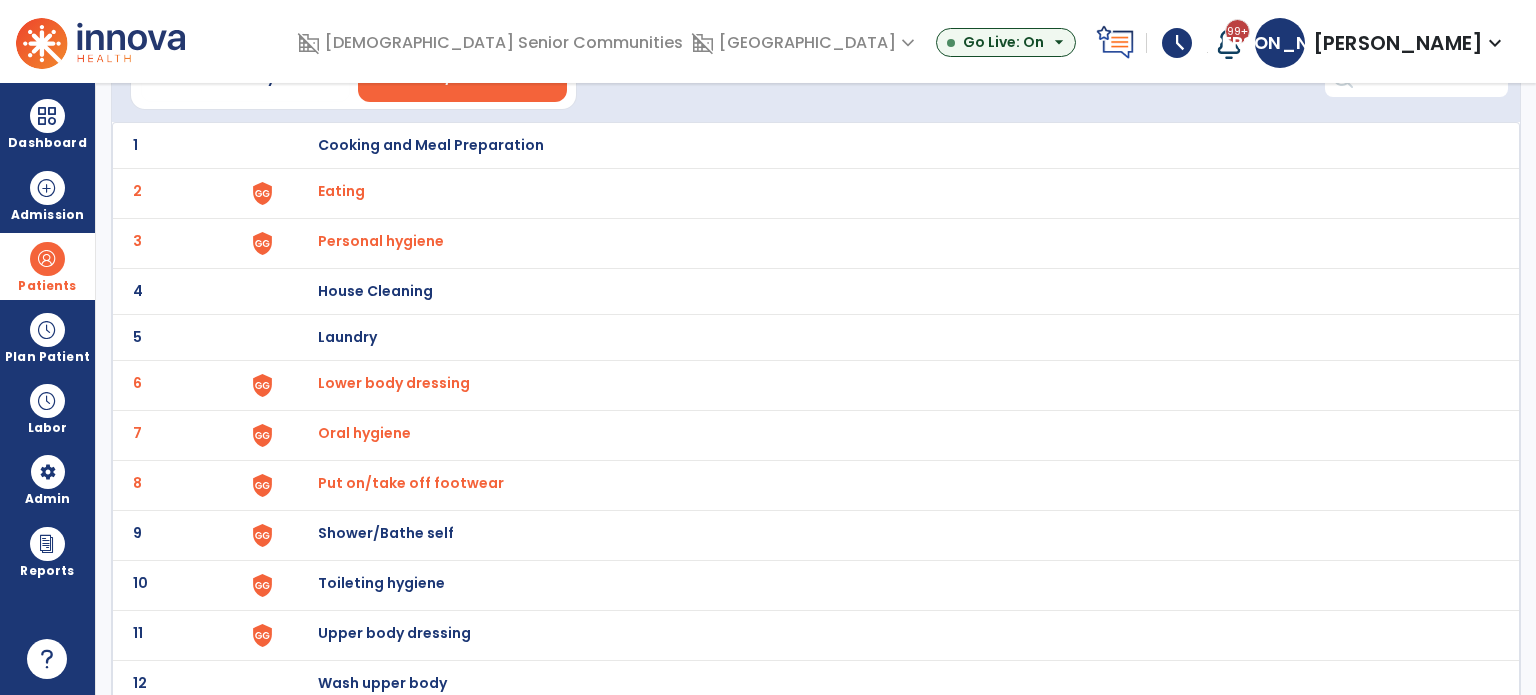 scroll, scrollTop: 172, scrollLeft: 0, axis: vertical 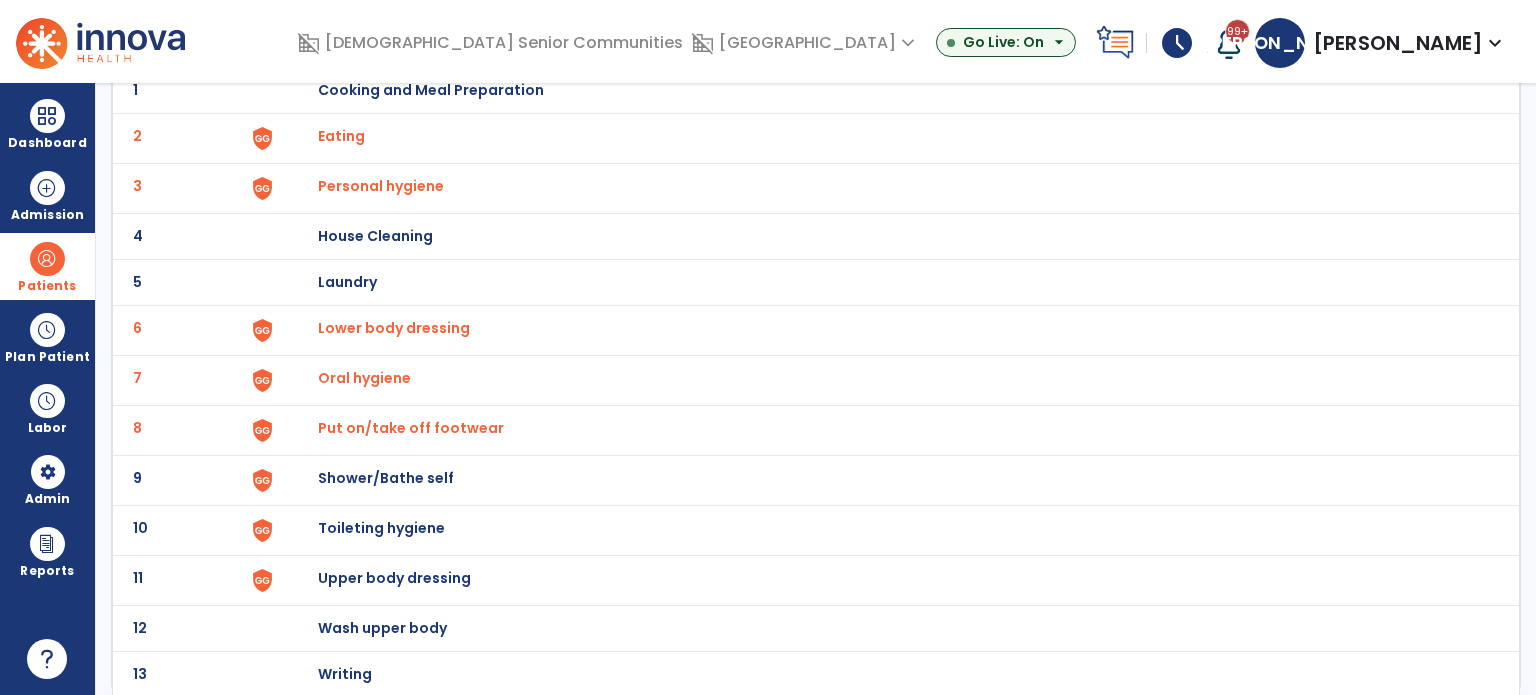 click on "Shower/Bathe self" at bounding box center [431, 90] 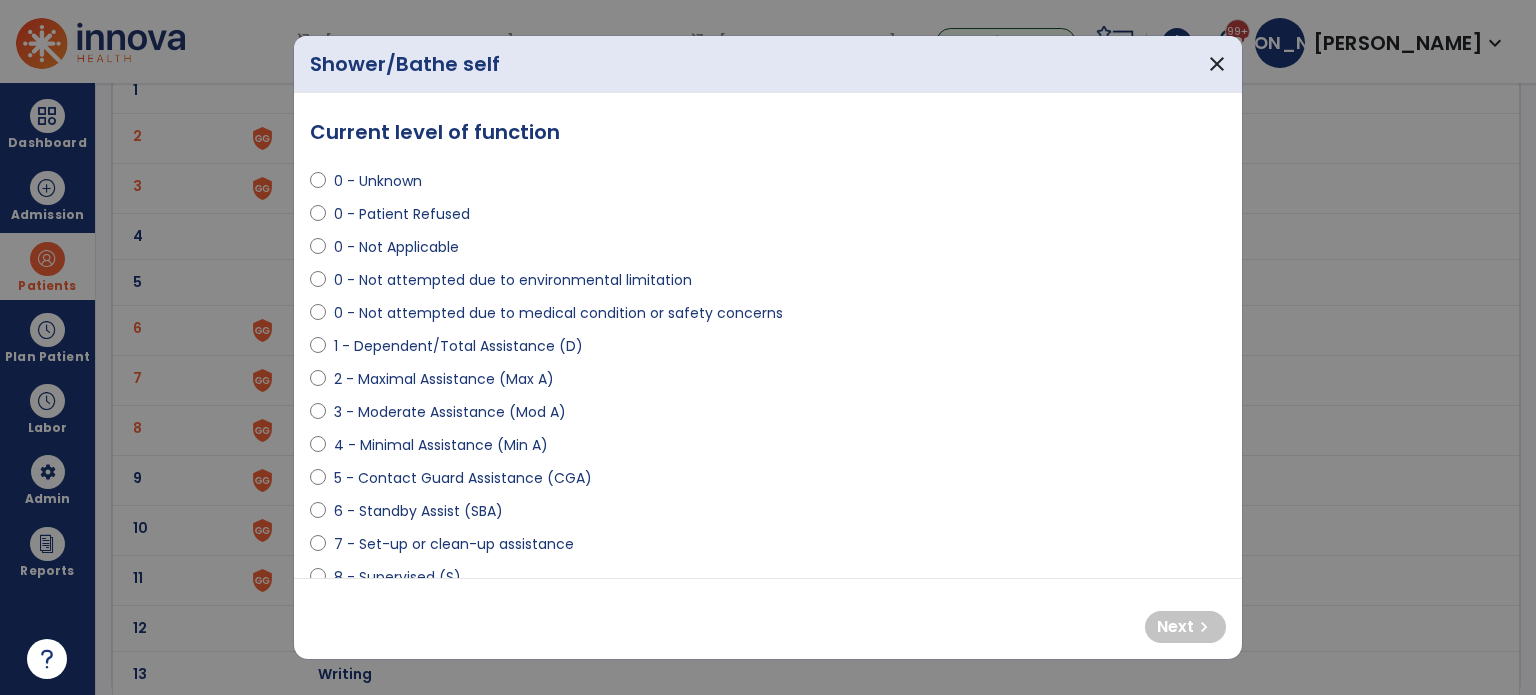 click on "3 - Moderate Assistance (Mod A)" at bounding box center (450, 412) 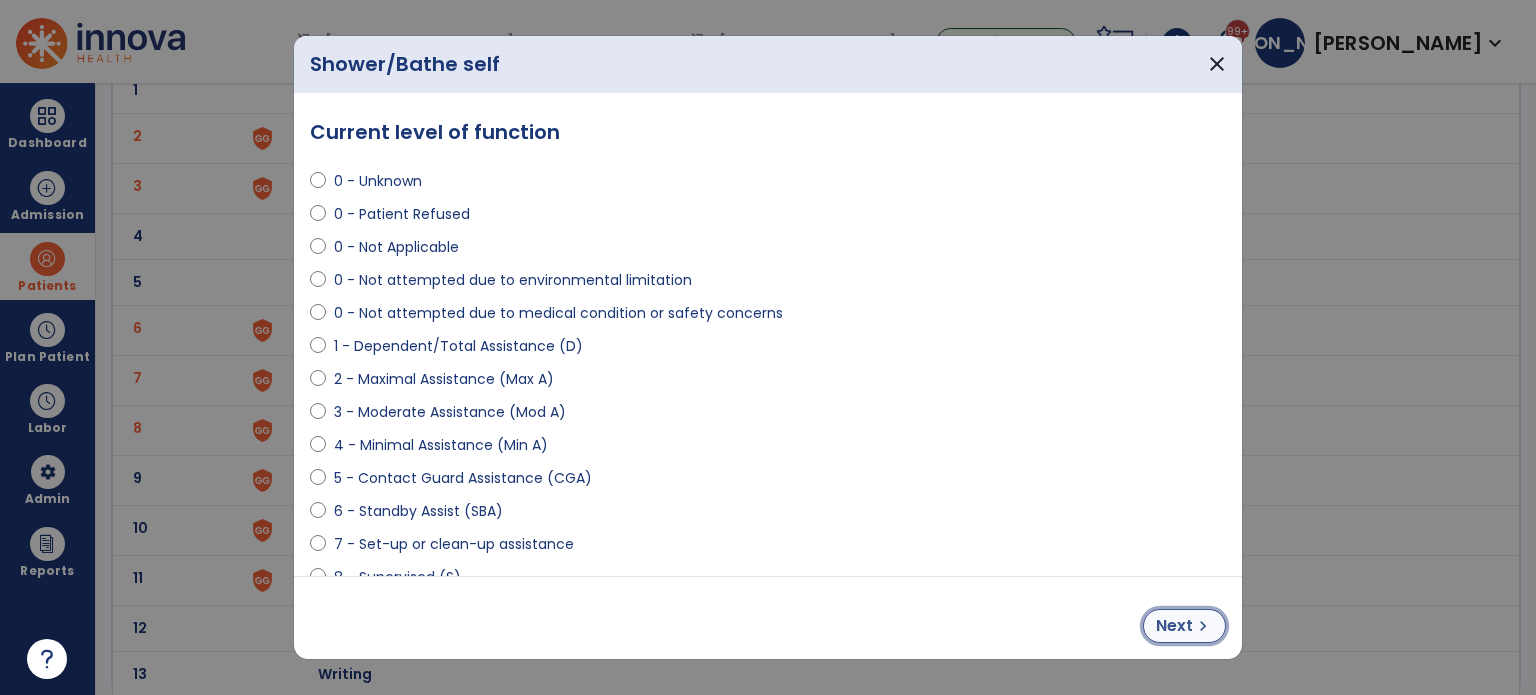 click on "chevron_right" at bounding box center (1203, 626) 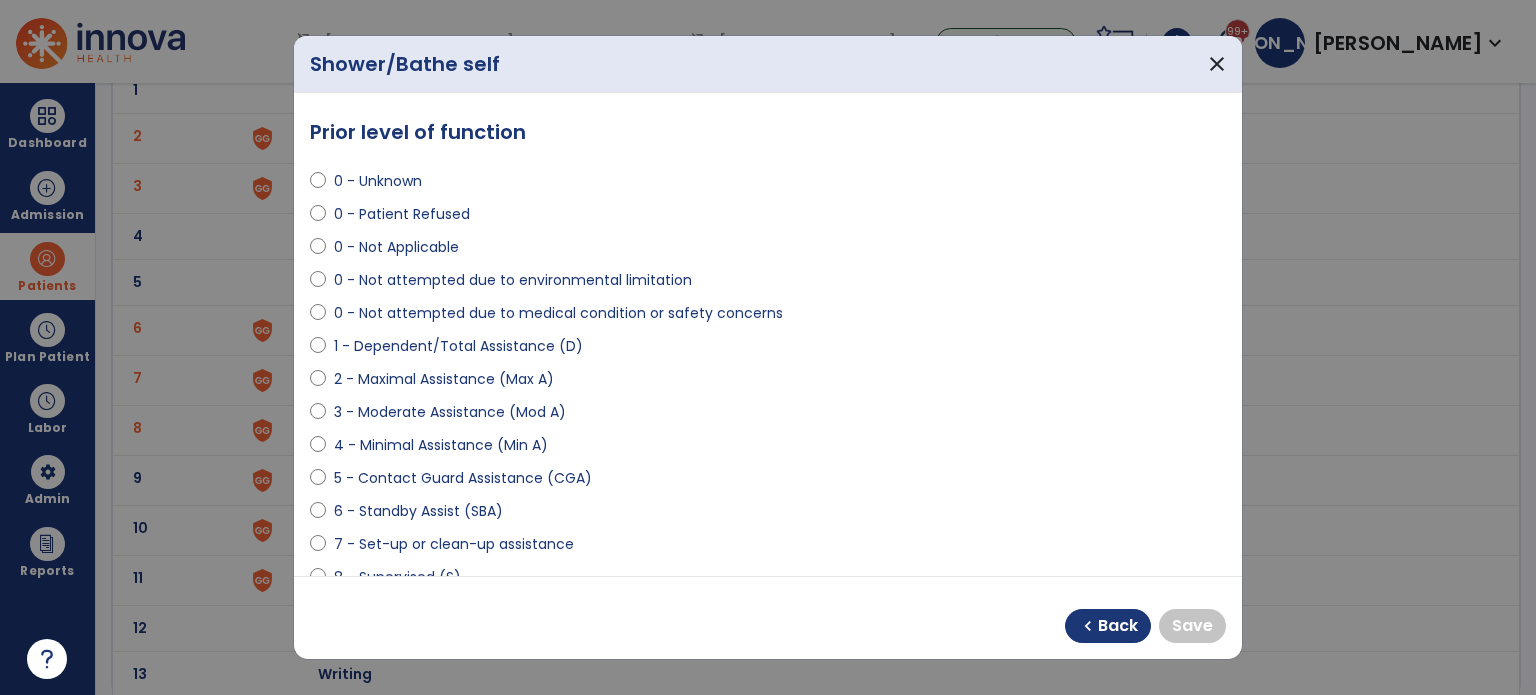 click on "4 - Minimal Assistance (Min A)" at bounding box center [441, 445] 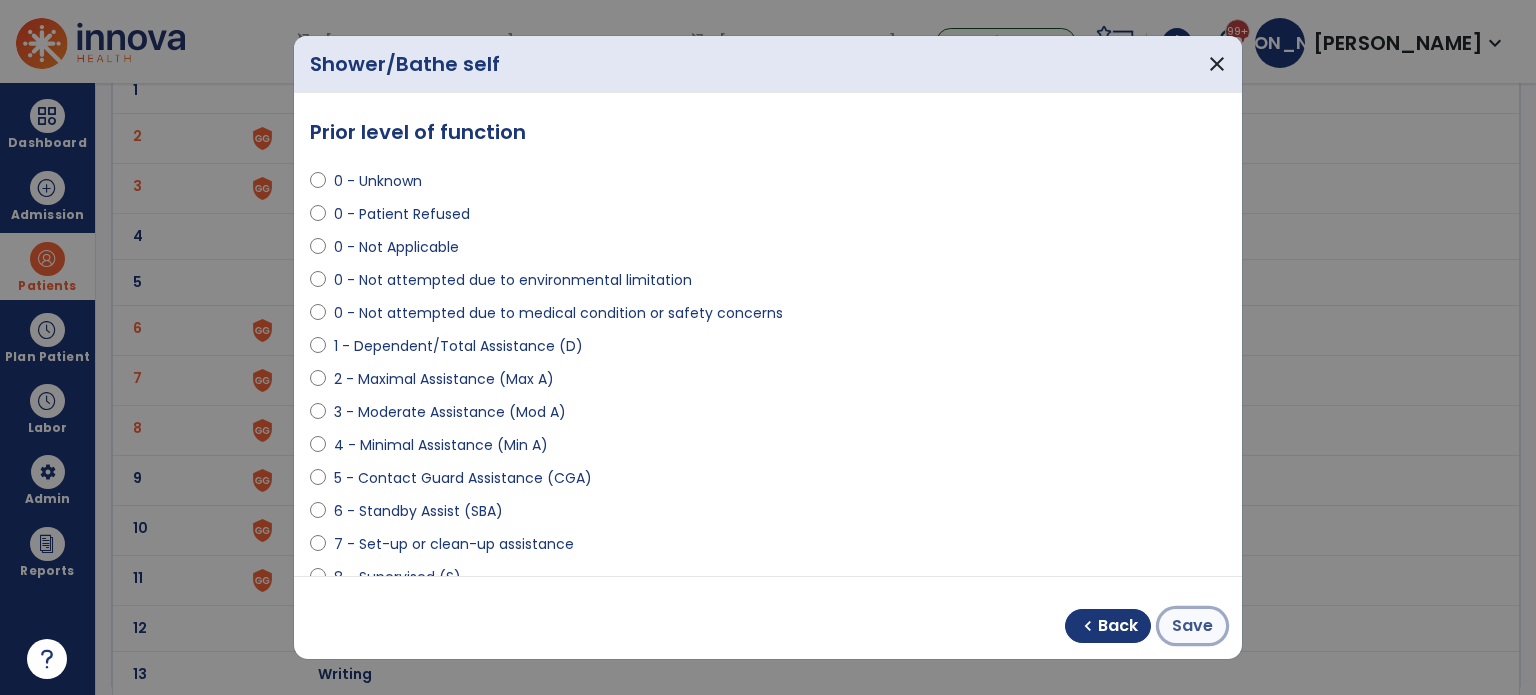 click on "Save" at bounding box center (1192, 626) 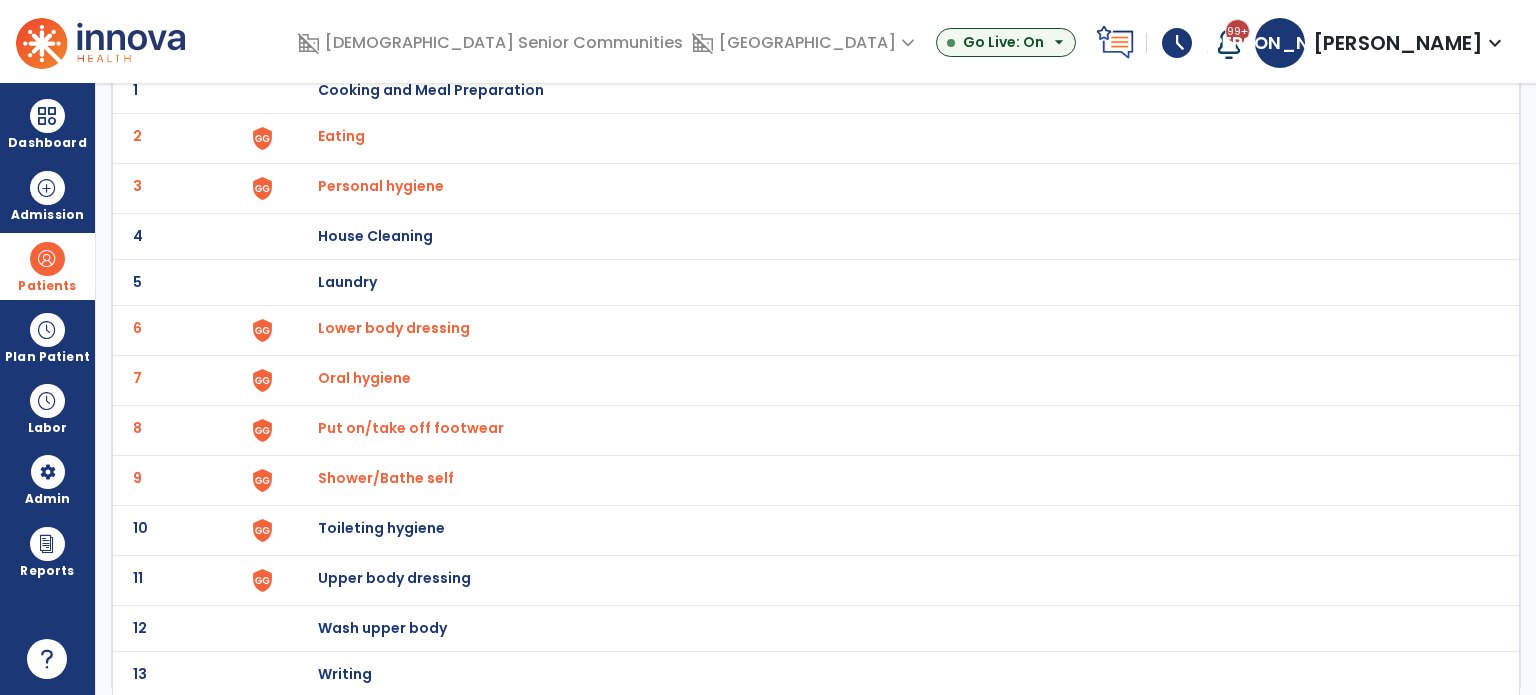 click on "Toileting hygiene" at bounding box center (431, 90) 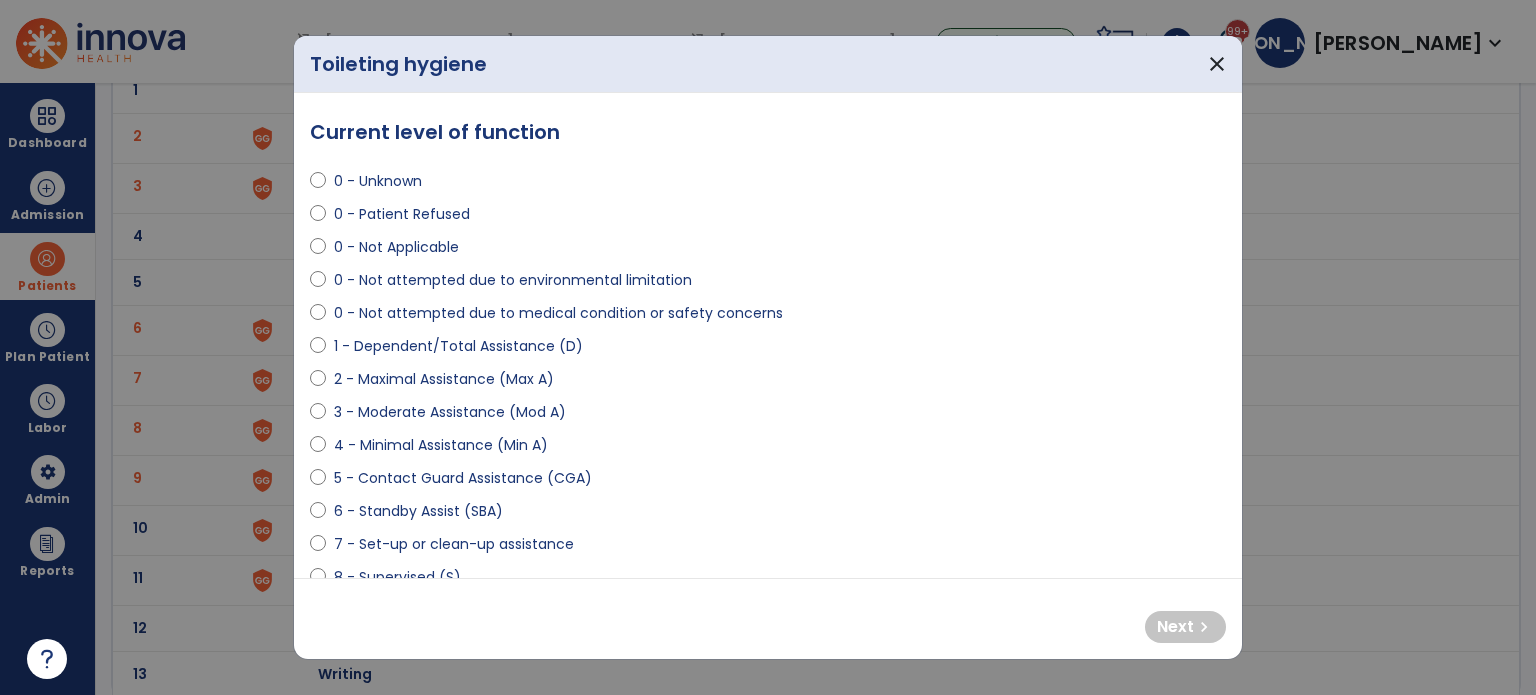 click on "4 - Minimal Assistance (Min A)" at bounding box center [441, 445] 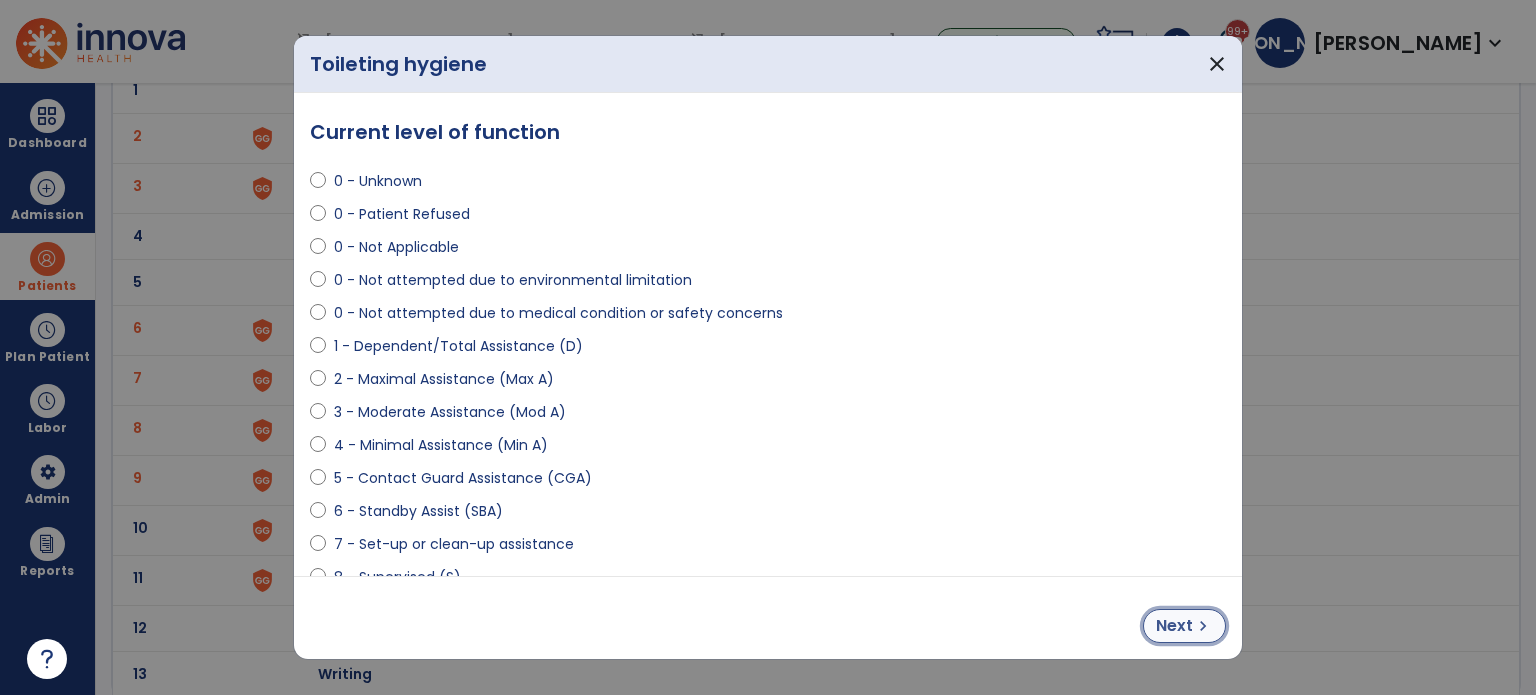 click on "Next" at bounding box center (1174, 626) 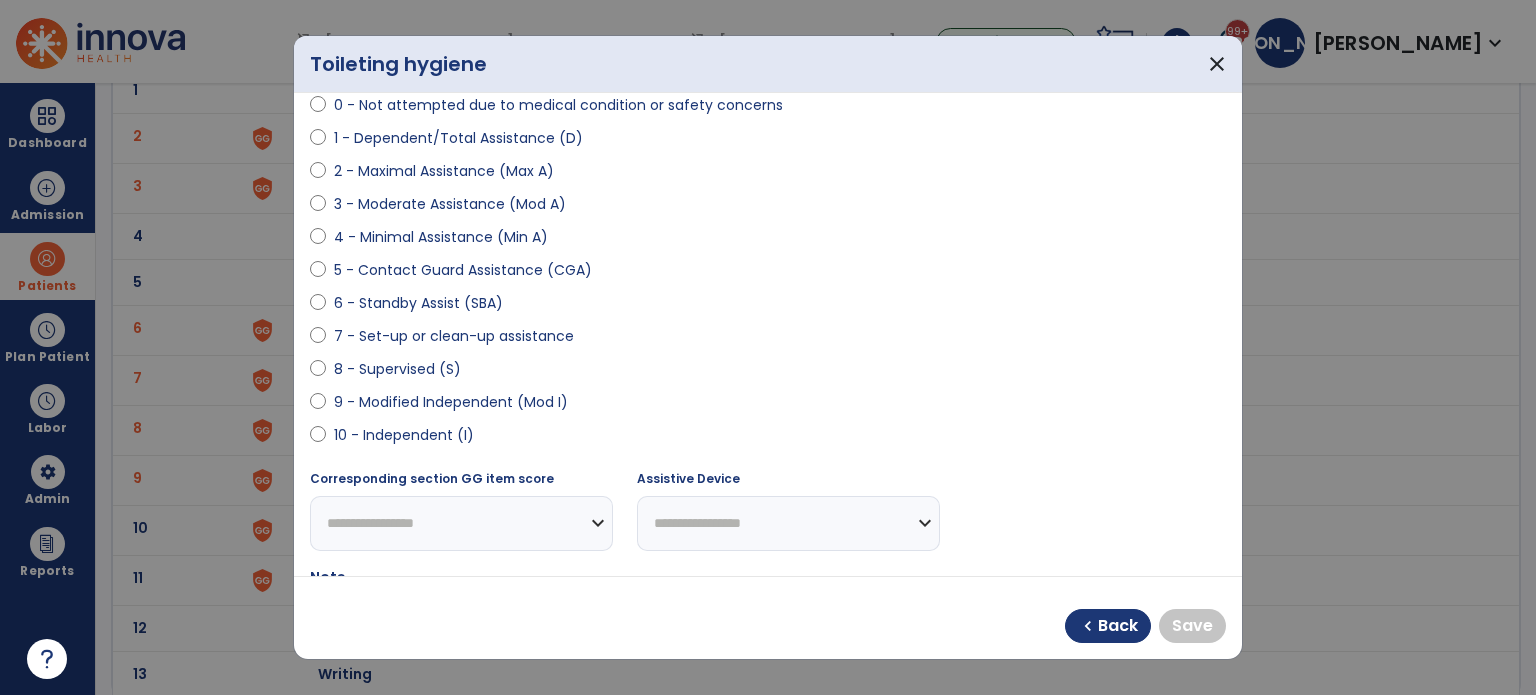 scroll, scrollTop: 100, scrollLeft: 0, axis: vertical 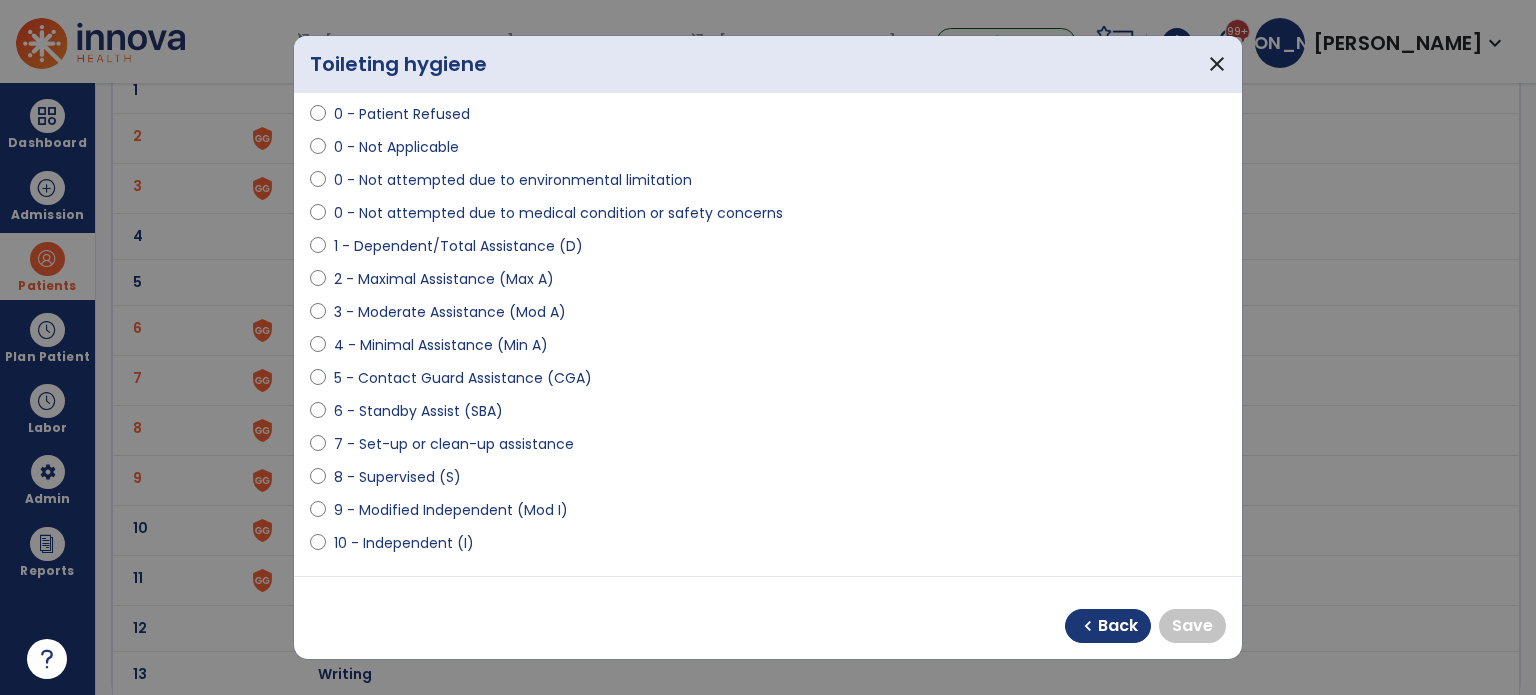 click on "9 - Modified Independent (Mod I)" at bounding box center (451, 510) 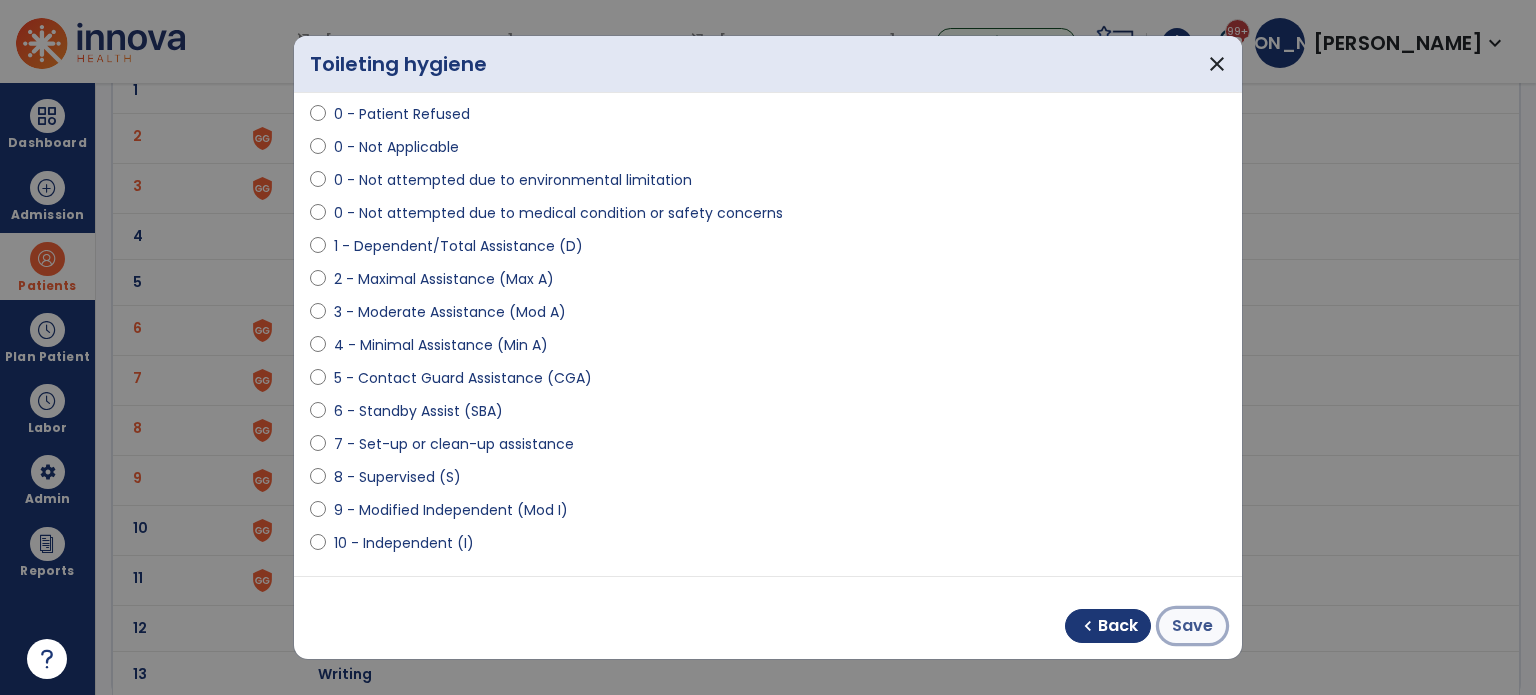click on "Save" at bounding box center (1192, 626) 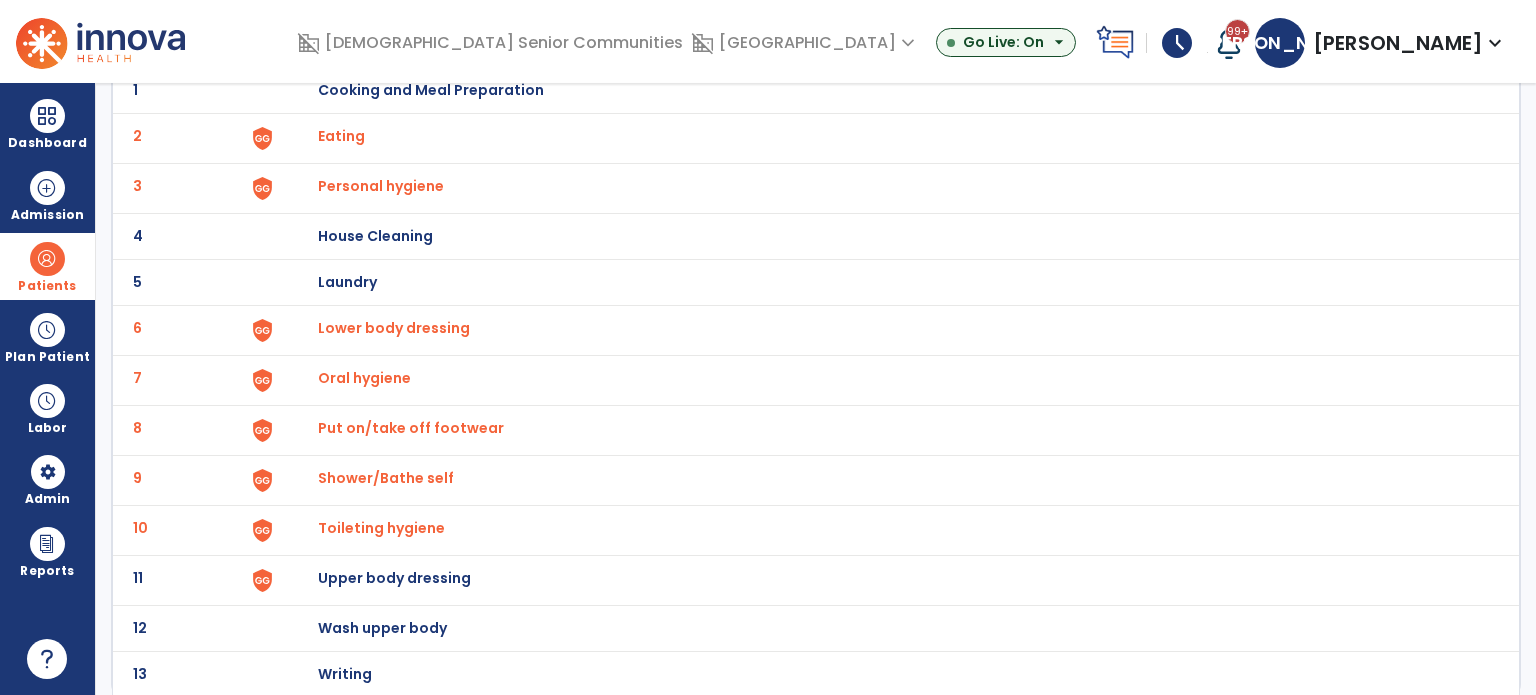 click on "Upper body dressing" at bounding box center [431, 90] 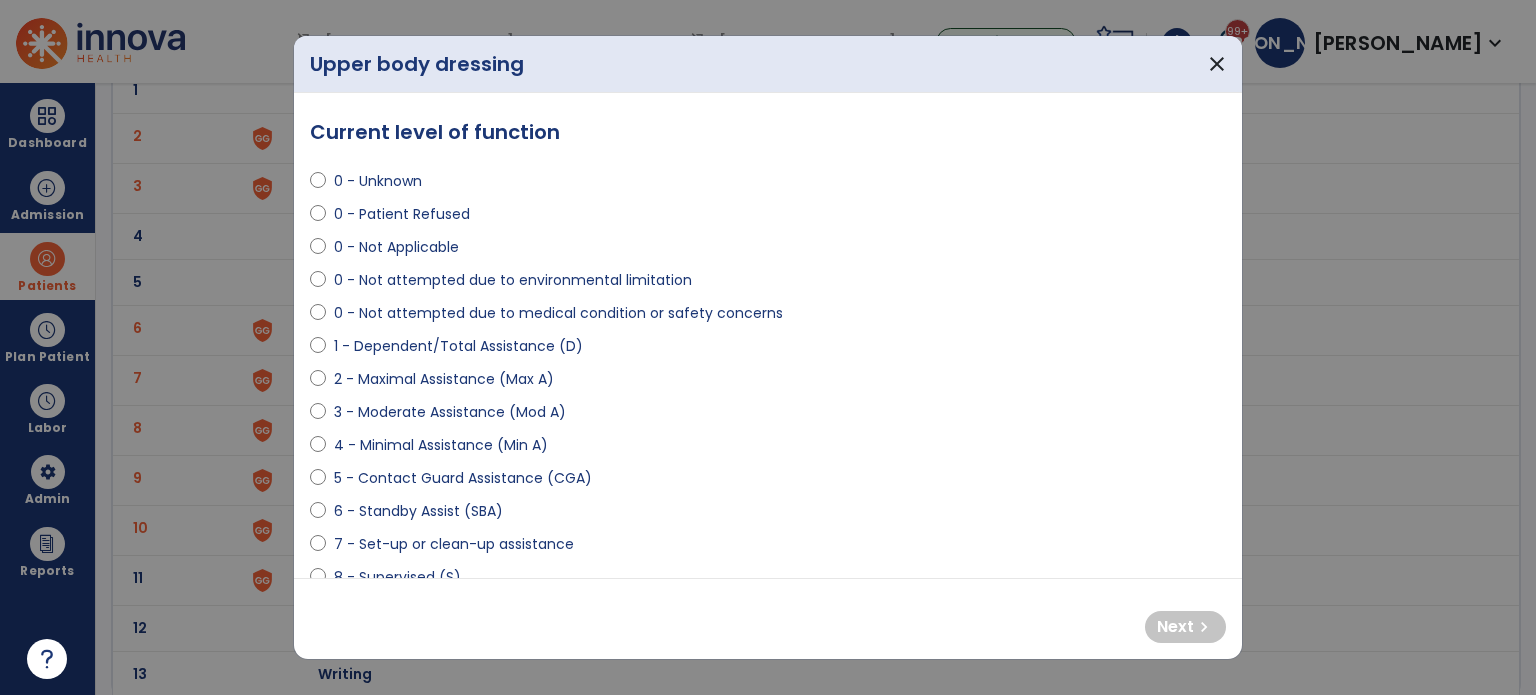 click on "3 - Moderate Assistance (Mod A)" at bounding box center [450, 412] 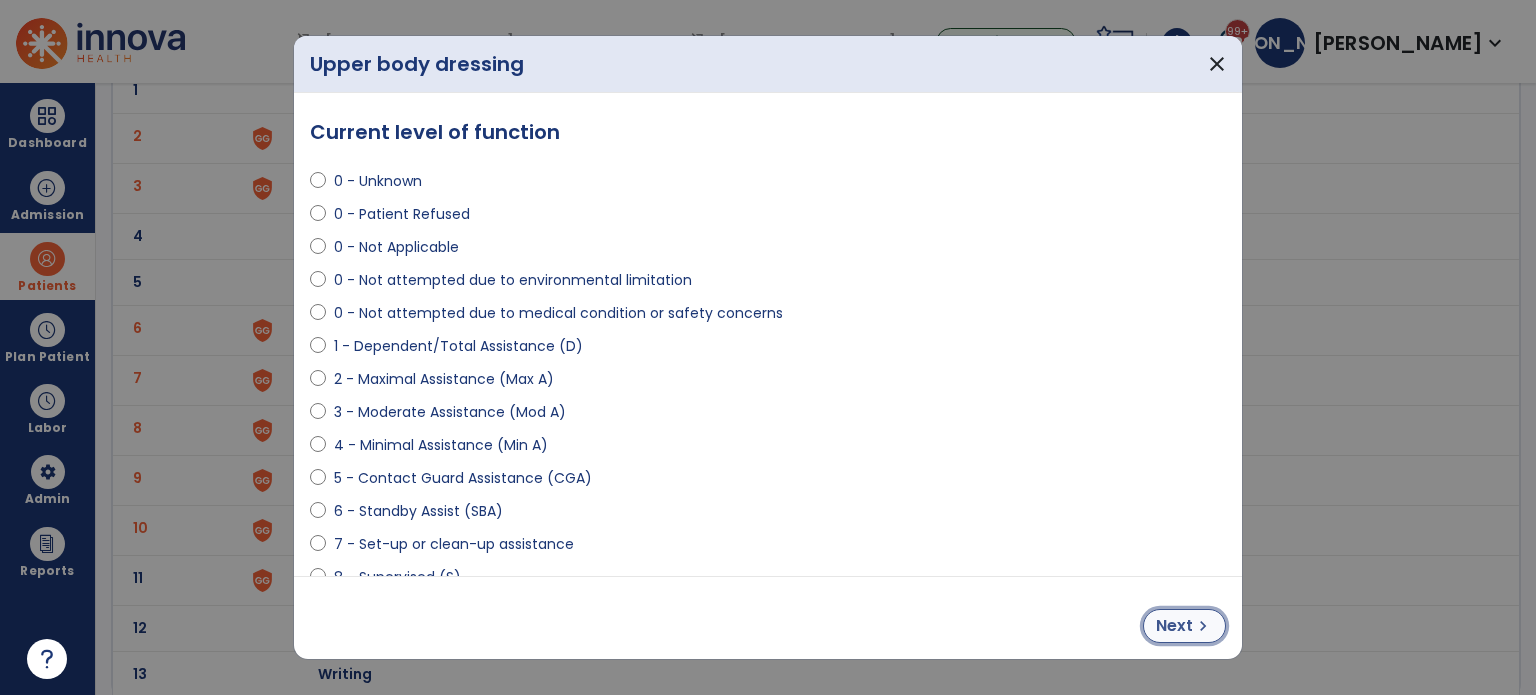 click on "chevron_right" at bounding box center [1203, 626] 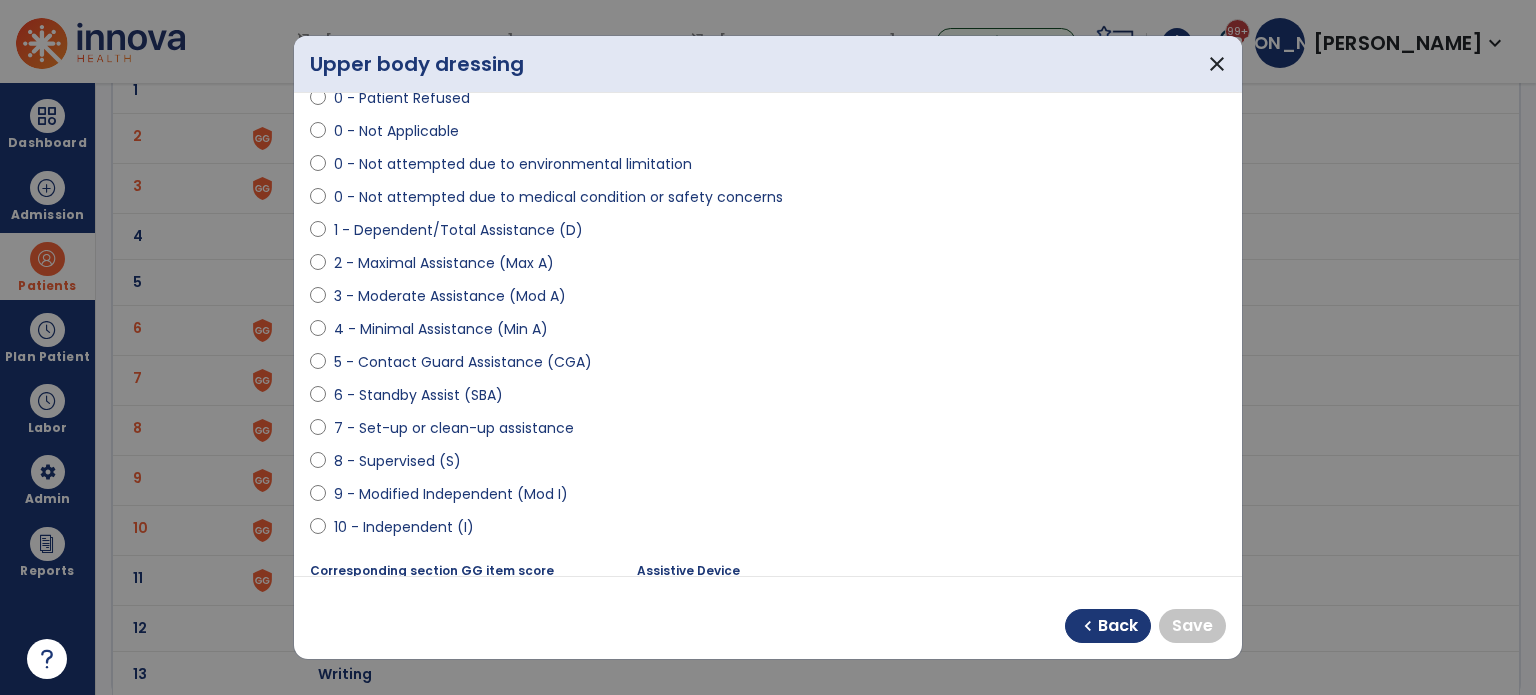 scroll, scrollTop: 200, scrollLeft: 0, axis: vertical 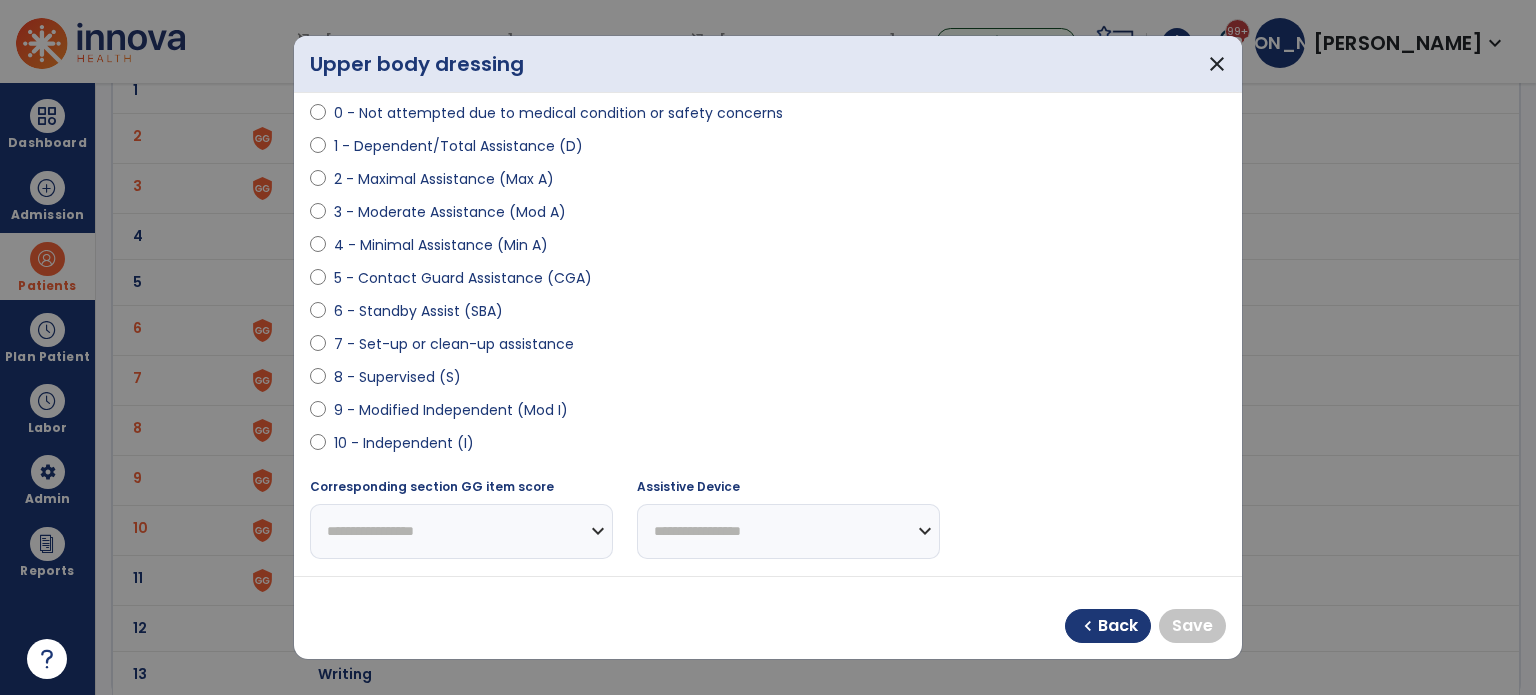 click on "9 - Modified Independent (Mod I)" at bounding box center (451, 410) 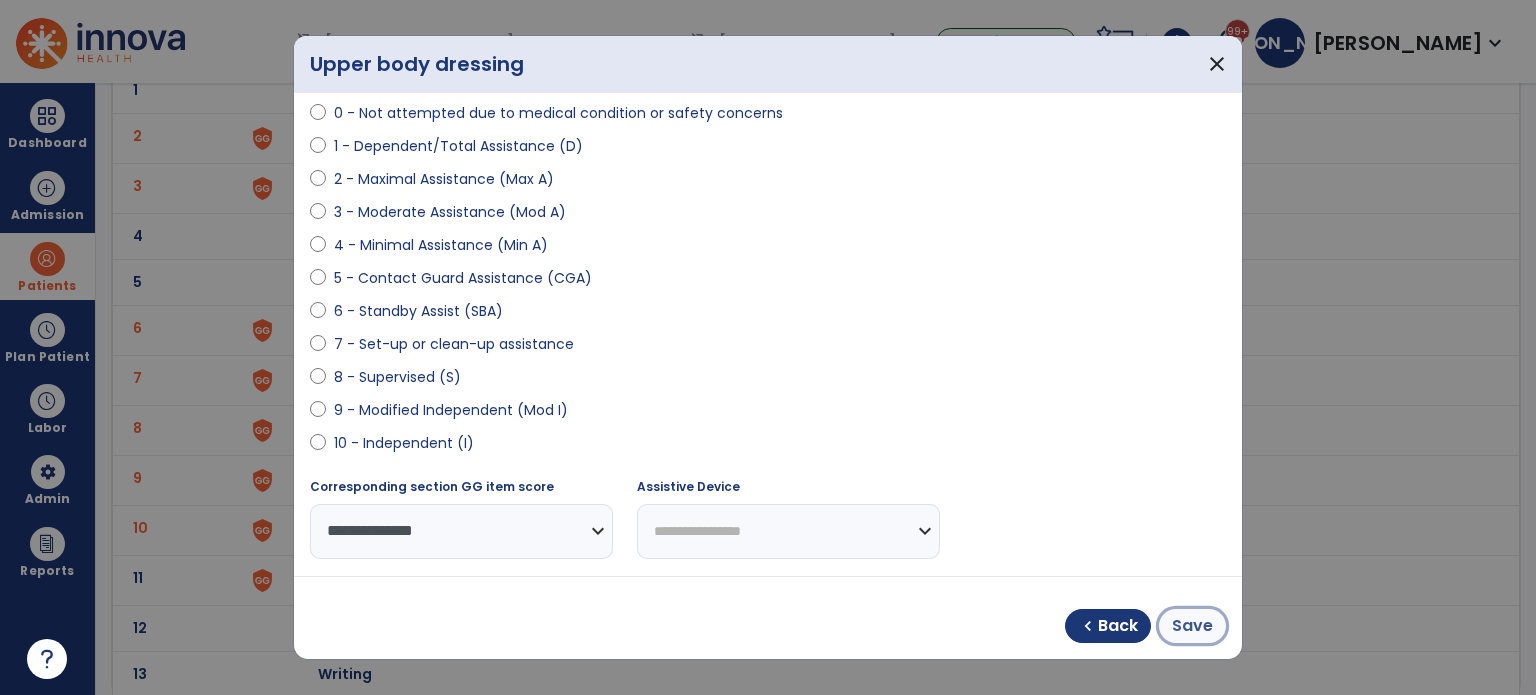 click on "Save" at bounding box center (1192, 626) 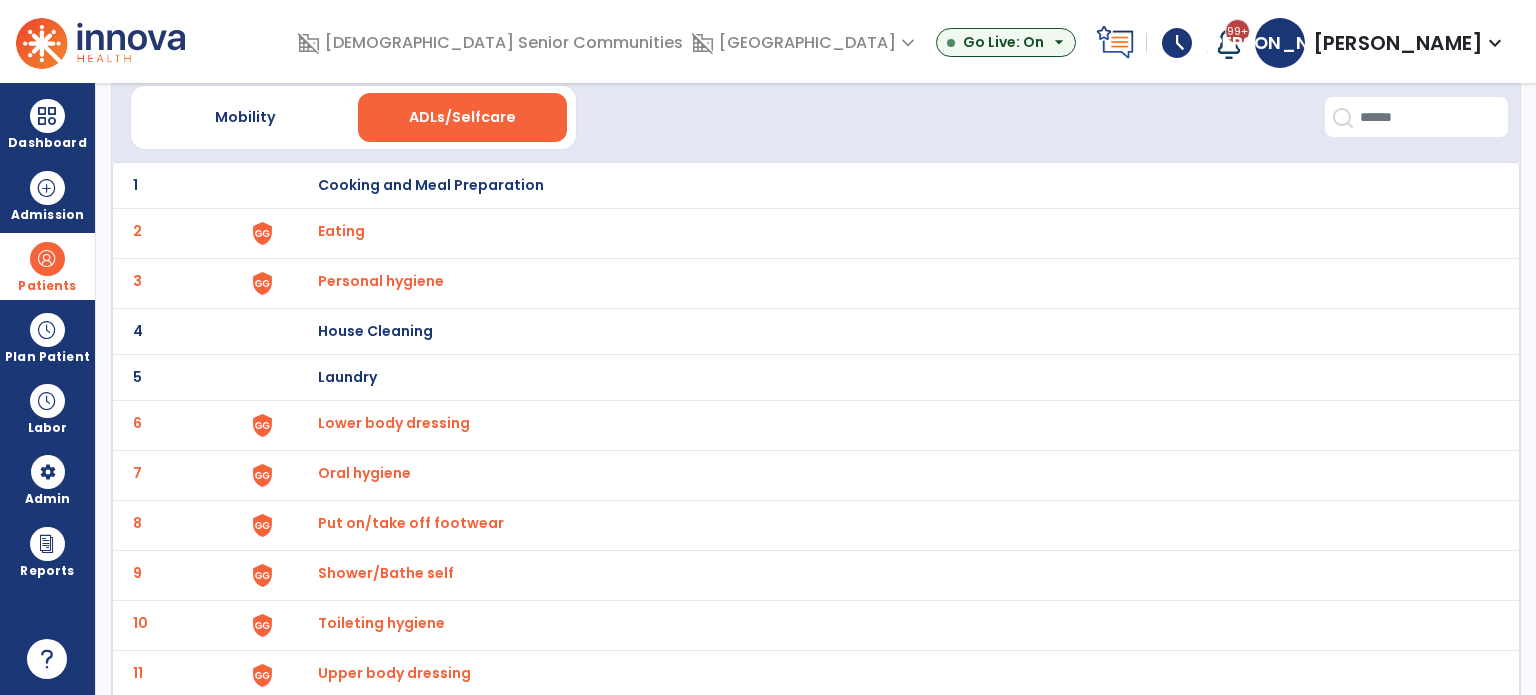 scroll, scrollTop: 0, scrollLeft: 0, axis: both 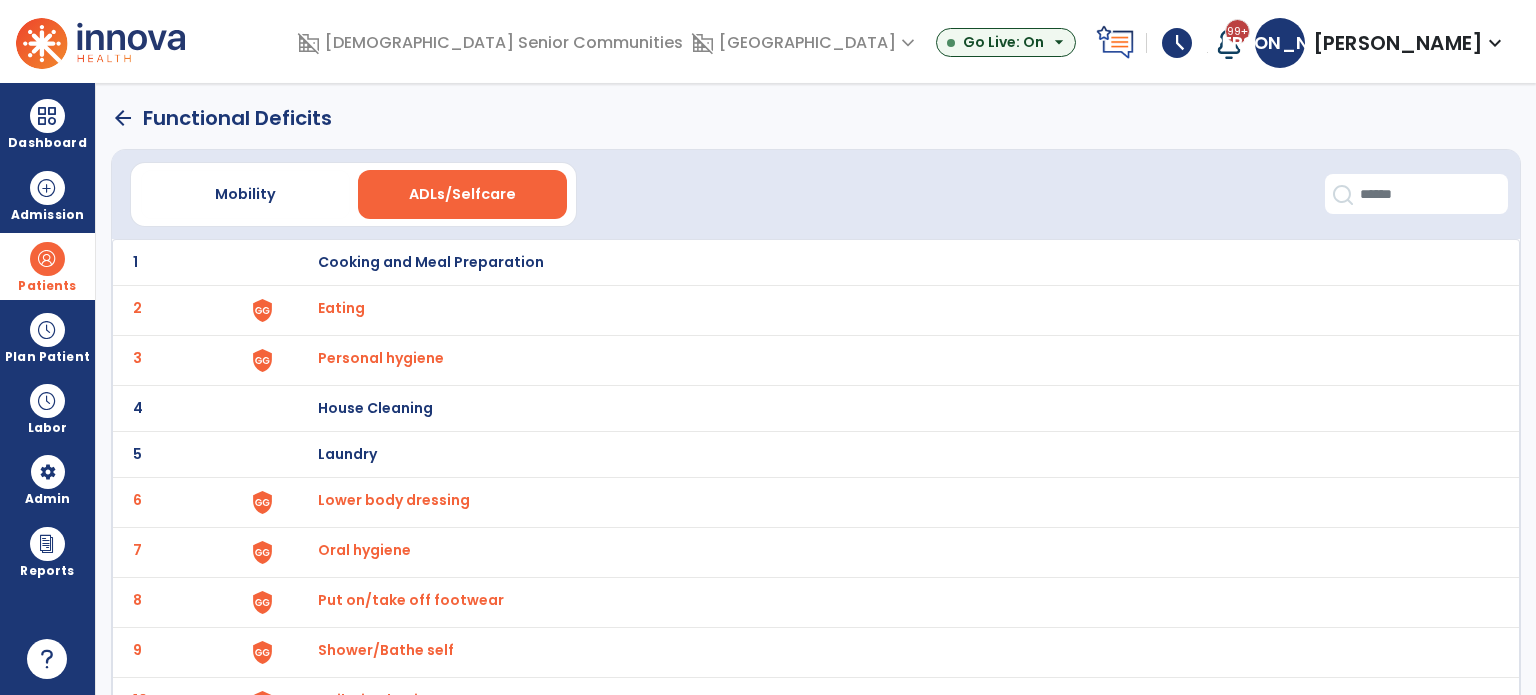 click on "arrow_back" 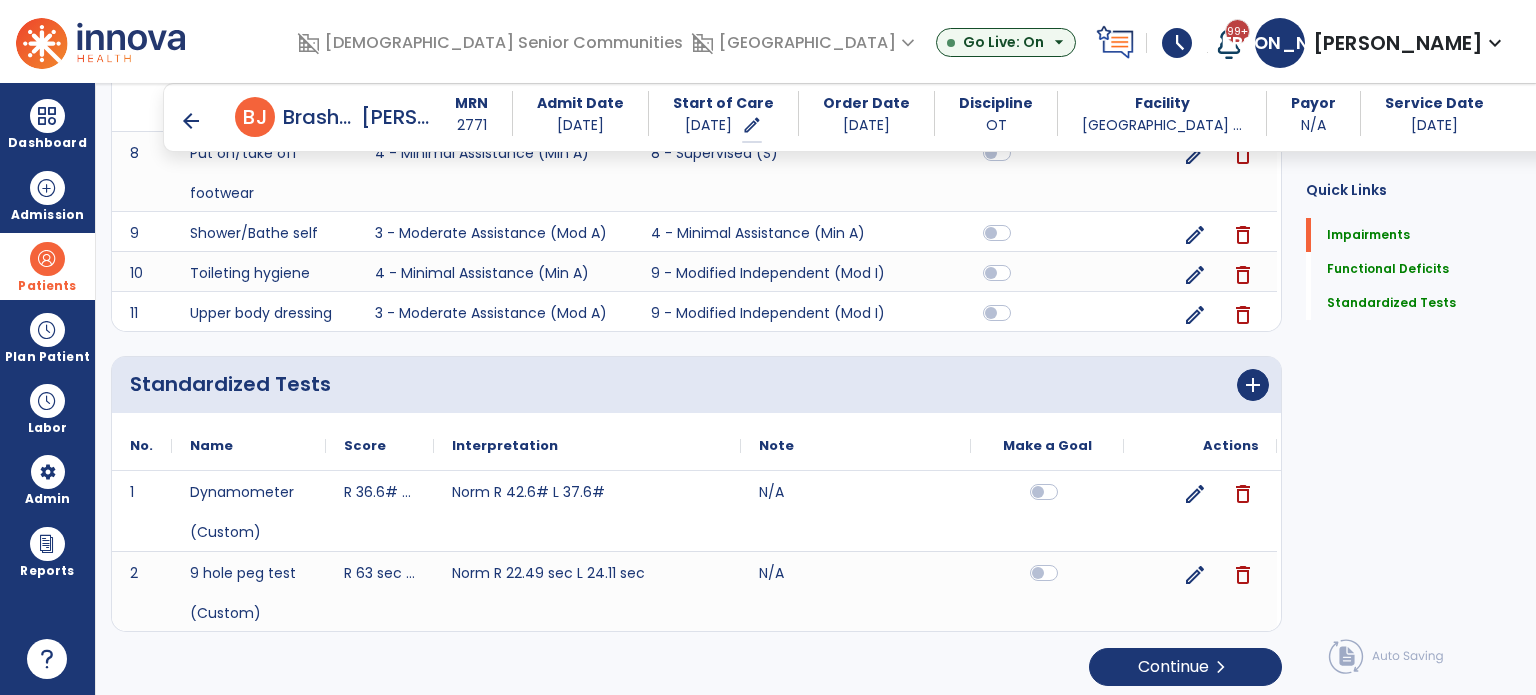 scroll, scrollTop: 3561, scrollLeft: 0, axis: vertical 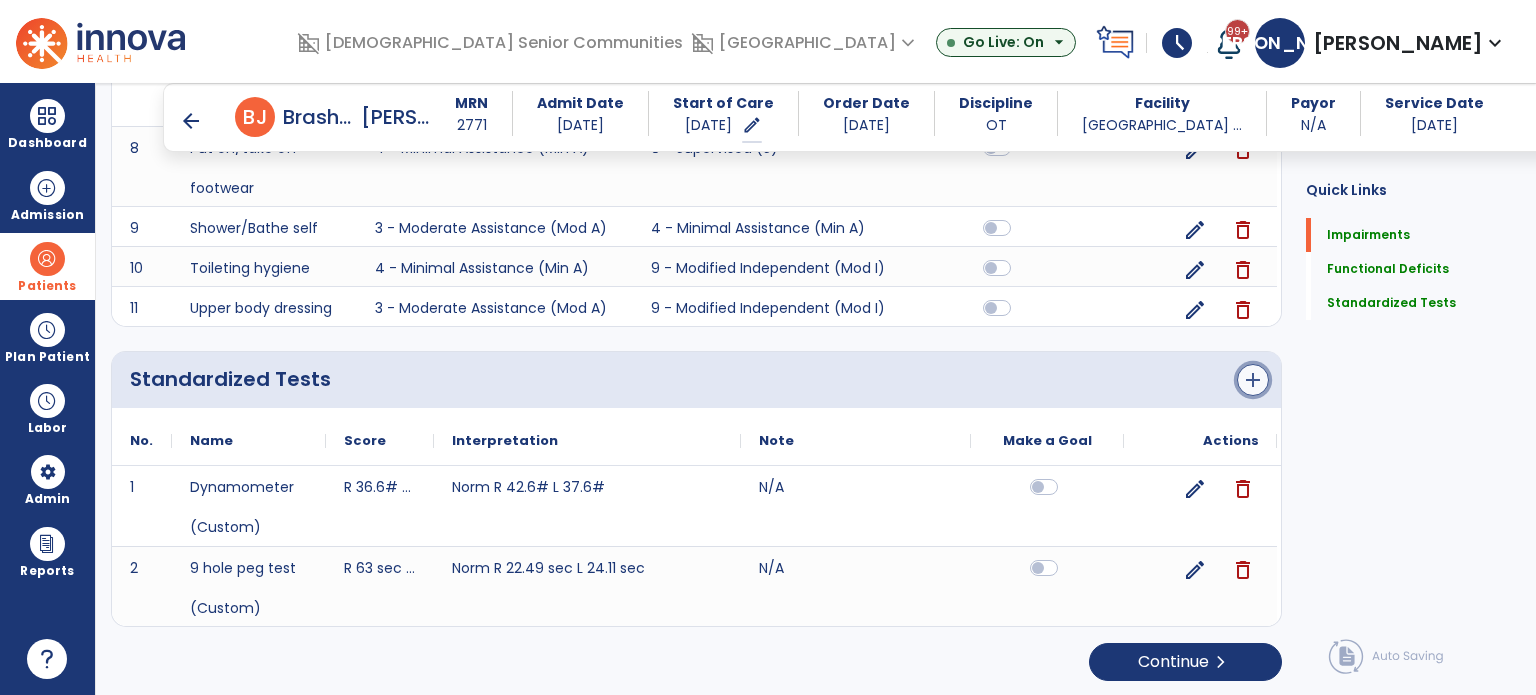 click on "add" 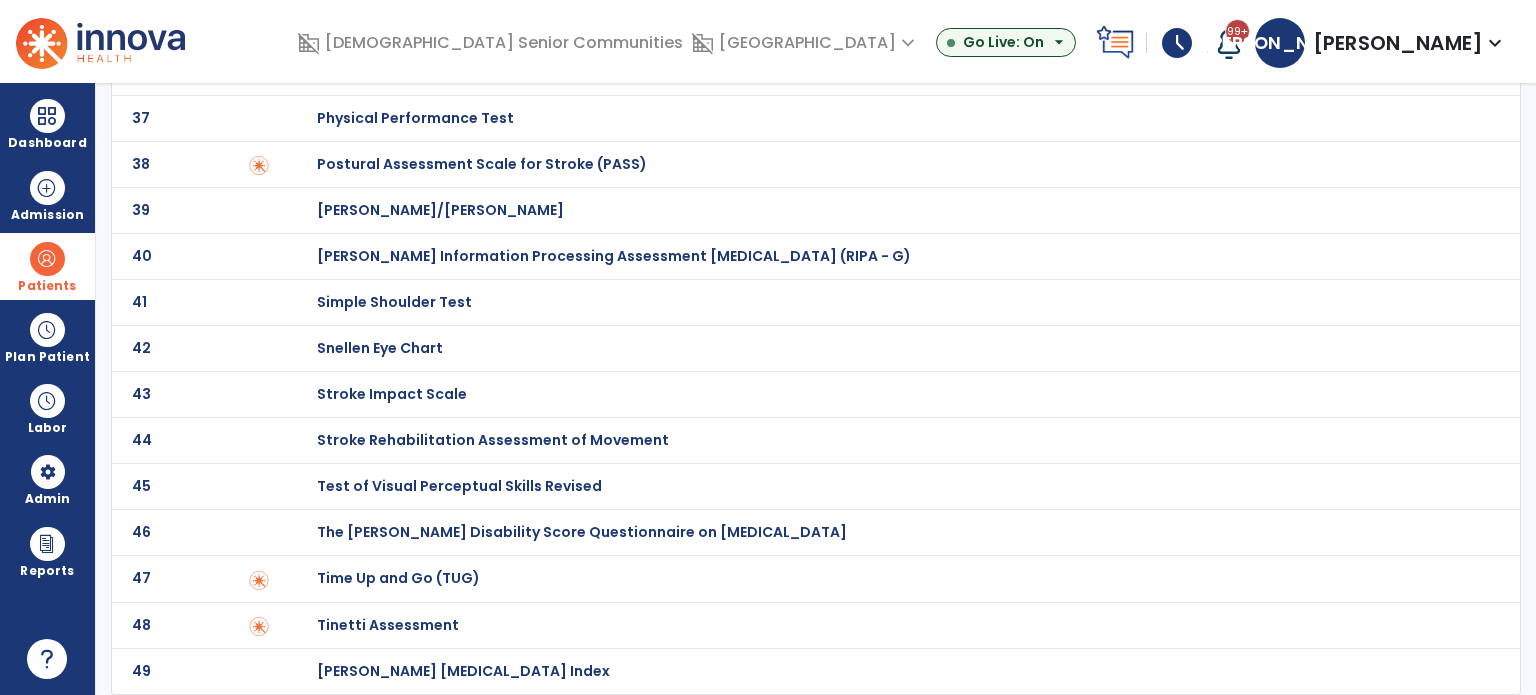 scroll, scrollTop: 0, scrollLeft: 0, axis: both 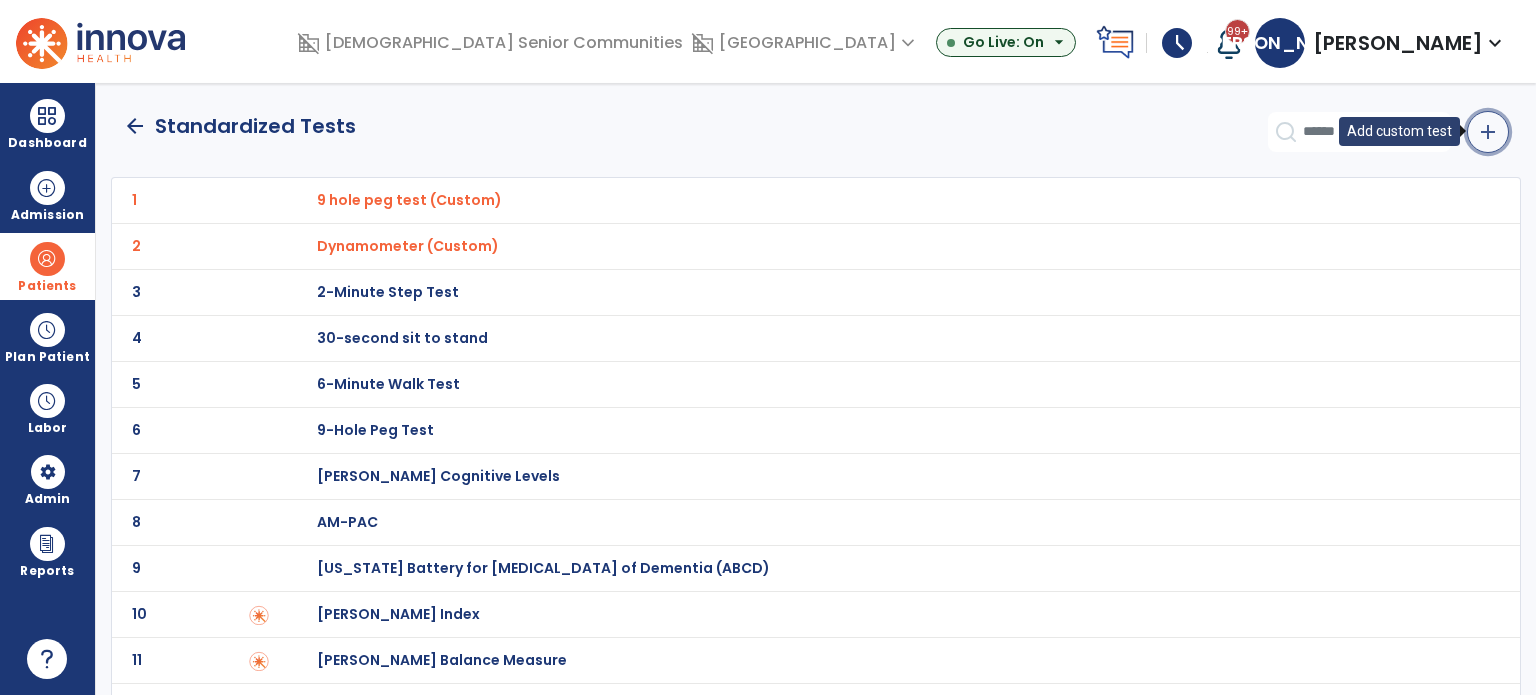 click on "add" 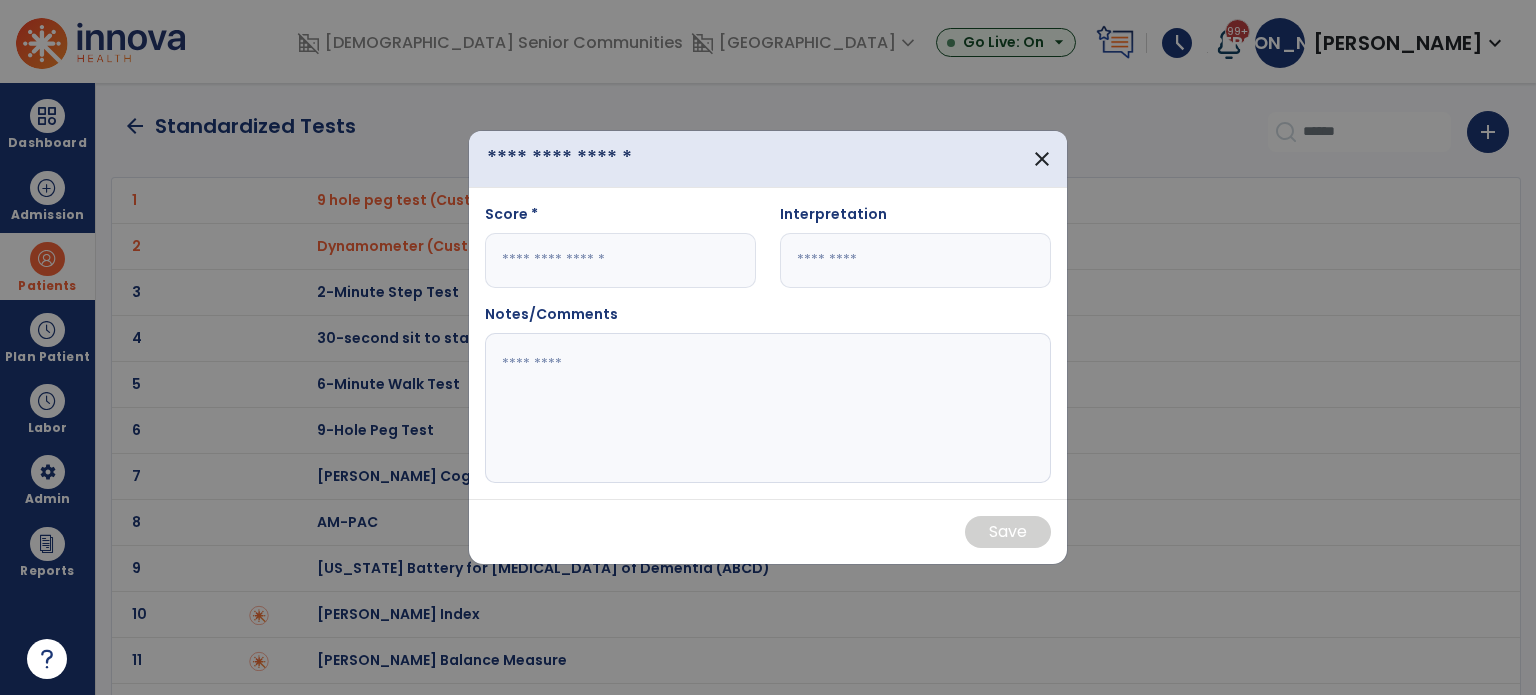 click at bounding box center (600, 159) 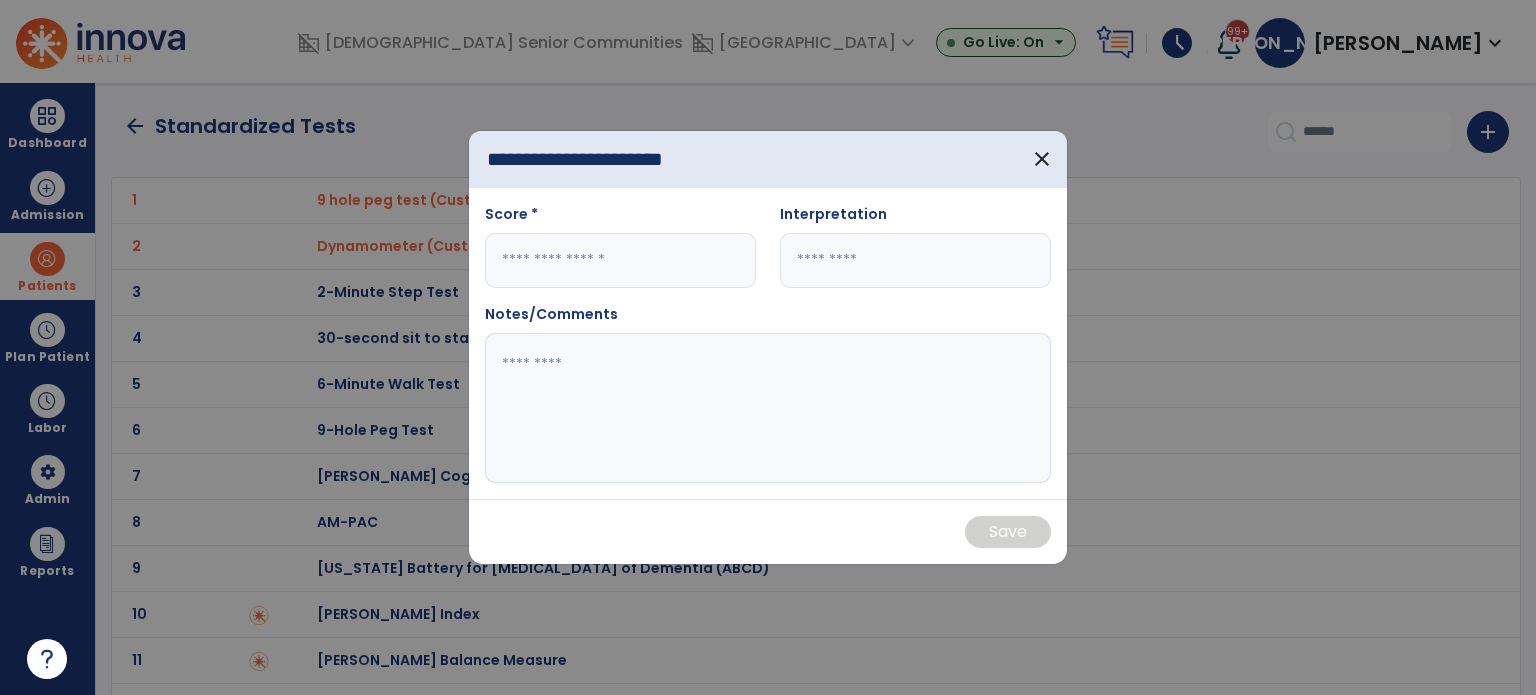 type on "**********" 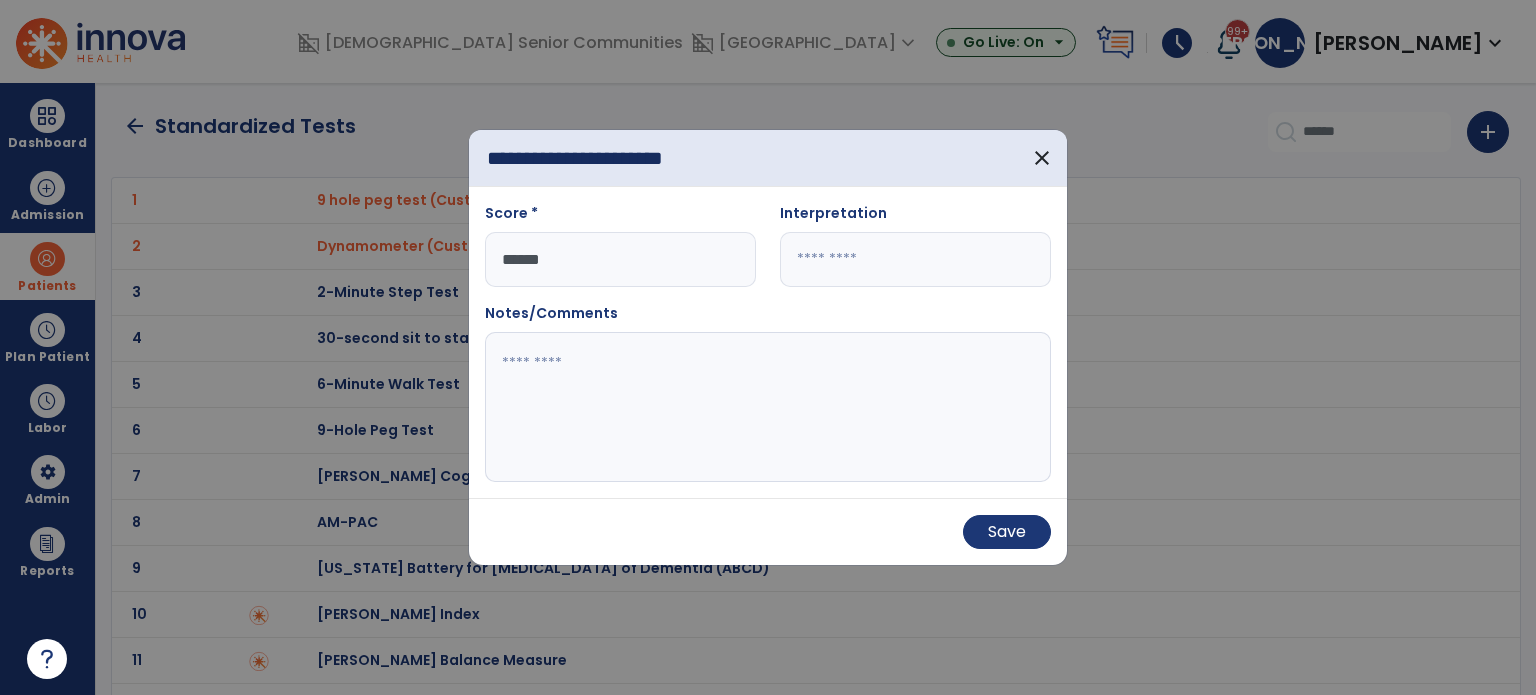 type on "******" 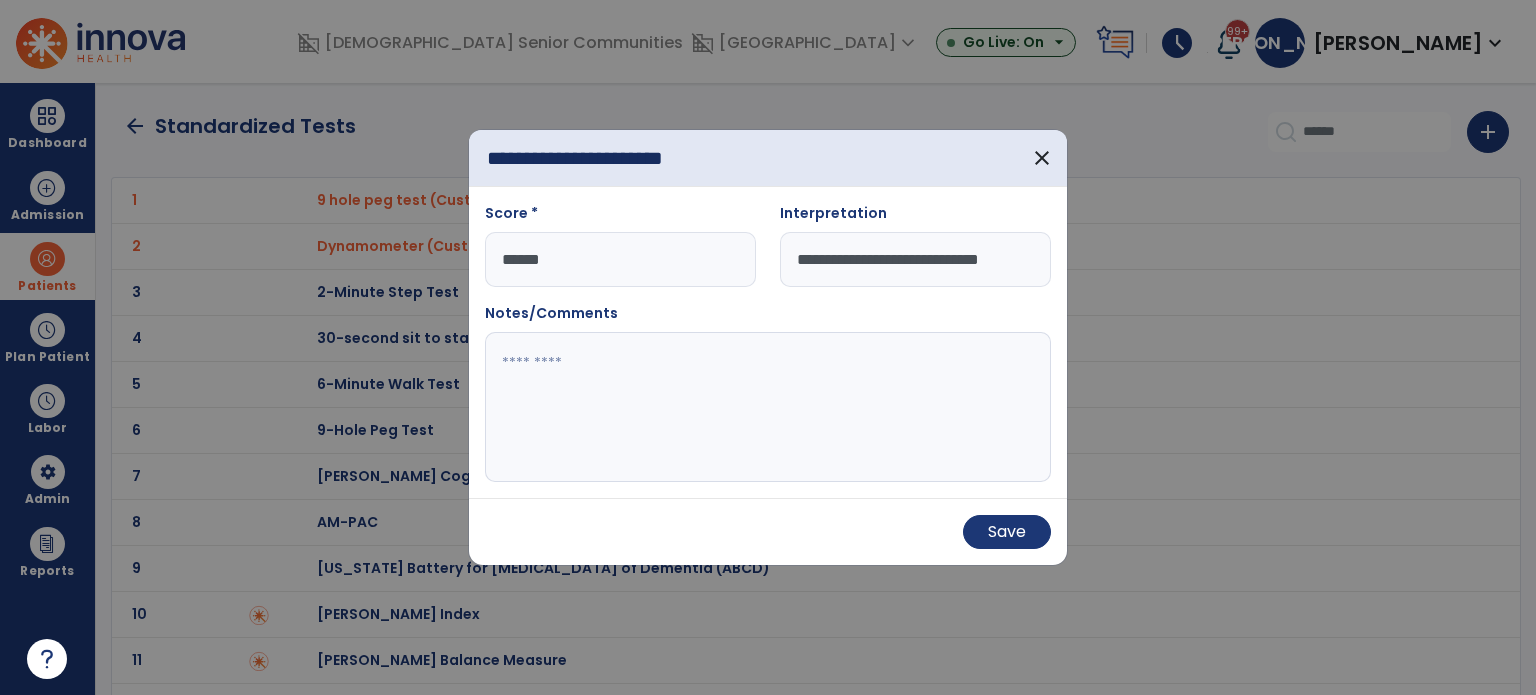 scroll, scrollTop: 0, scrollLeft: 23, axis: horizontal 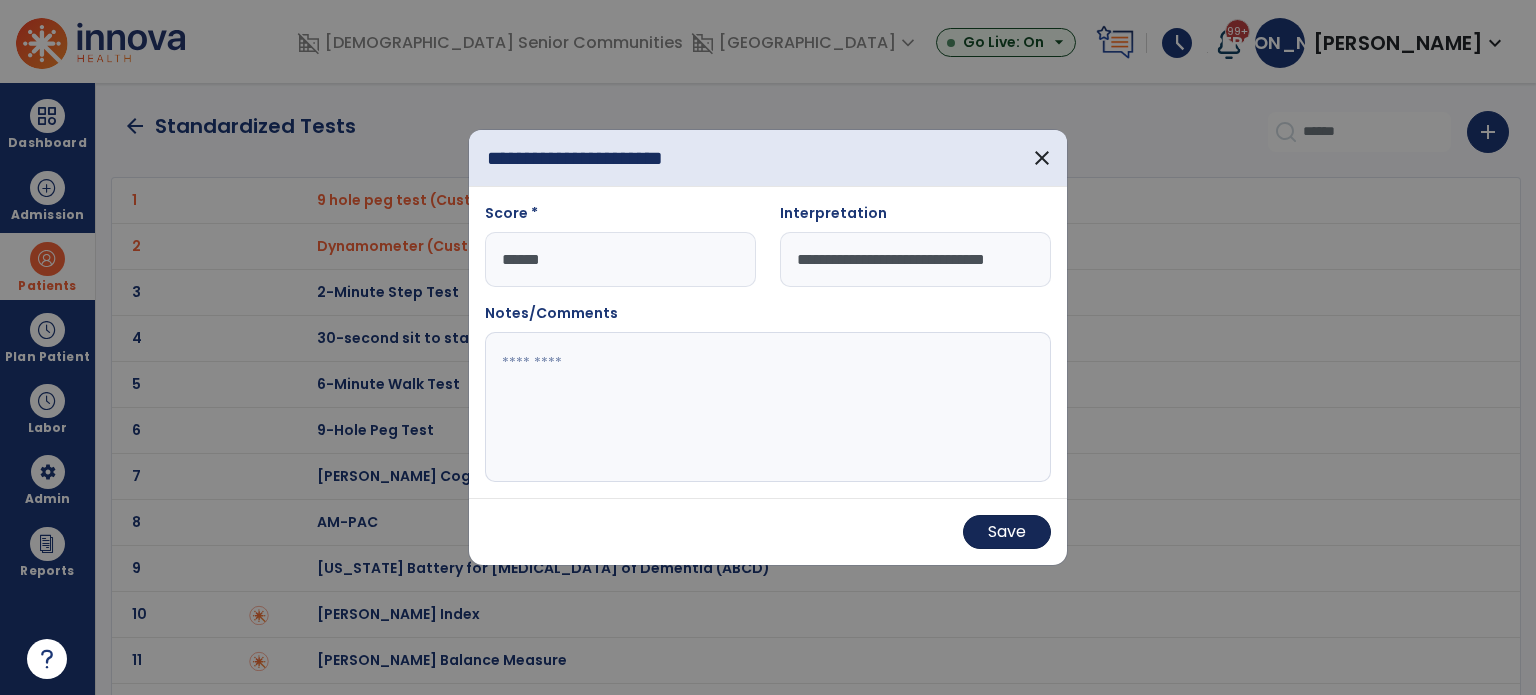 type on "**********" 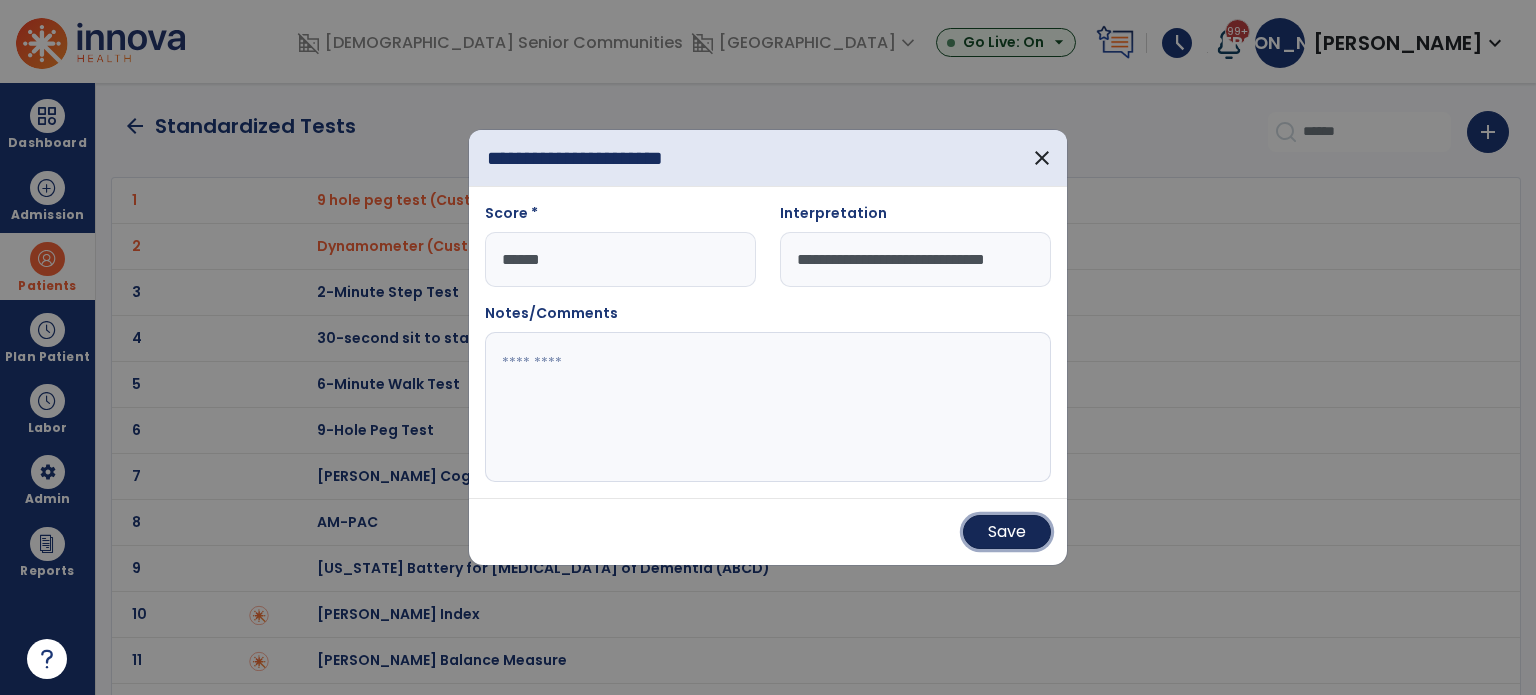 click on "Save" at bounding box center [1007, 532] 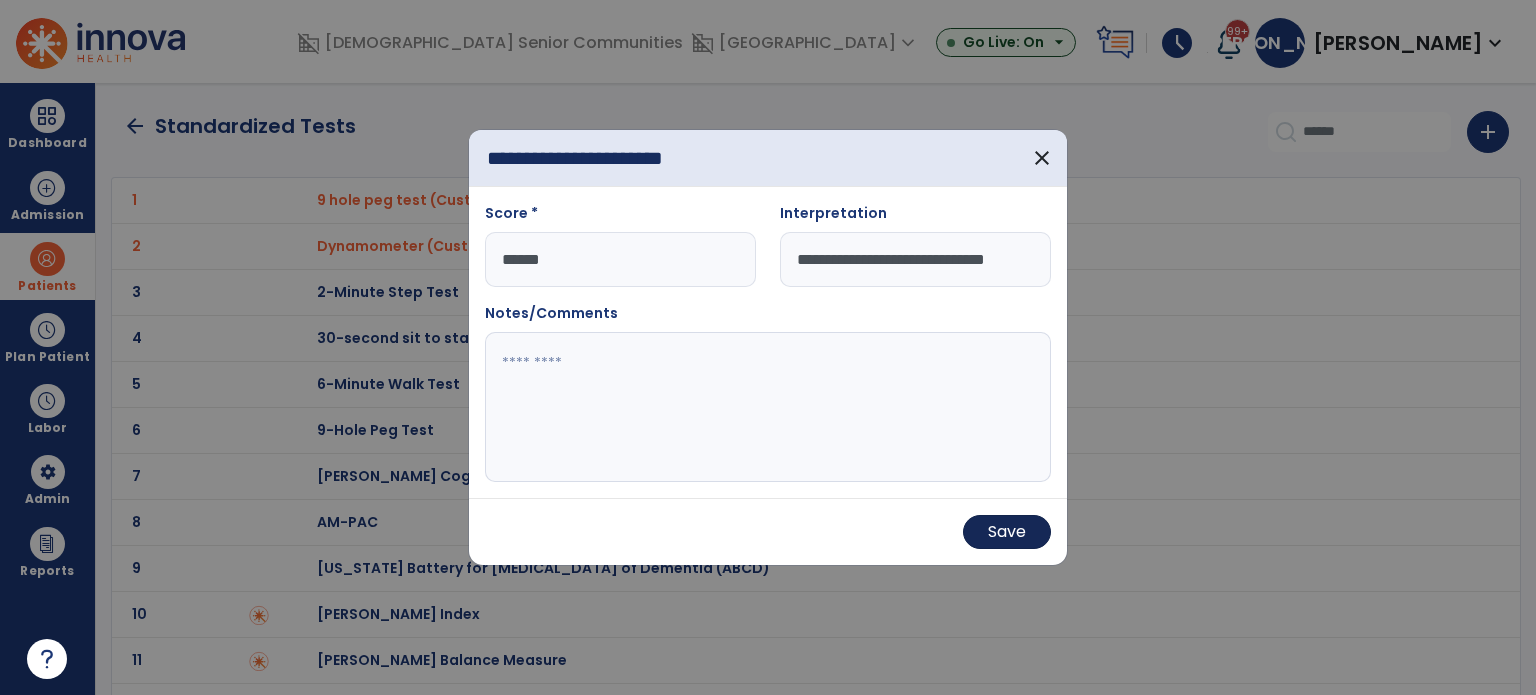 scroll, scrollTop: 0, scrollLeft: 0, axis: both 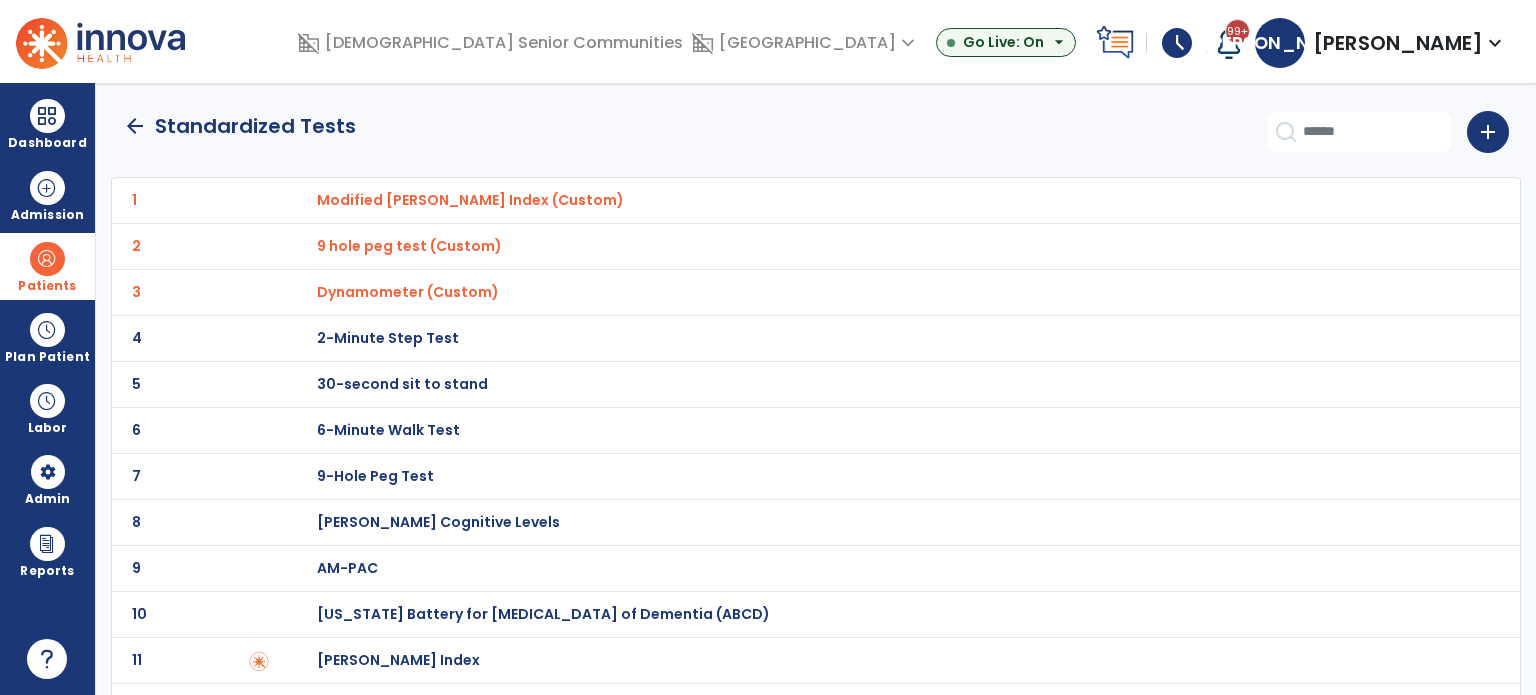 click on "arrow_back" 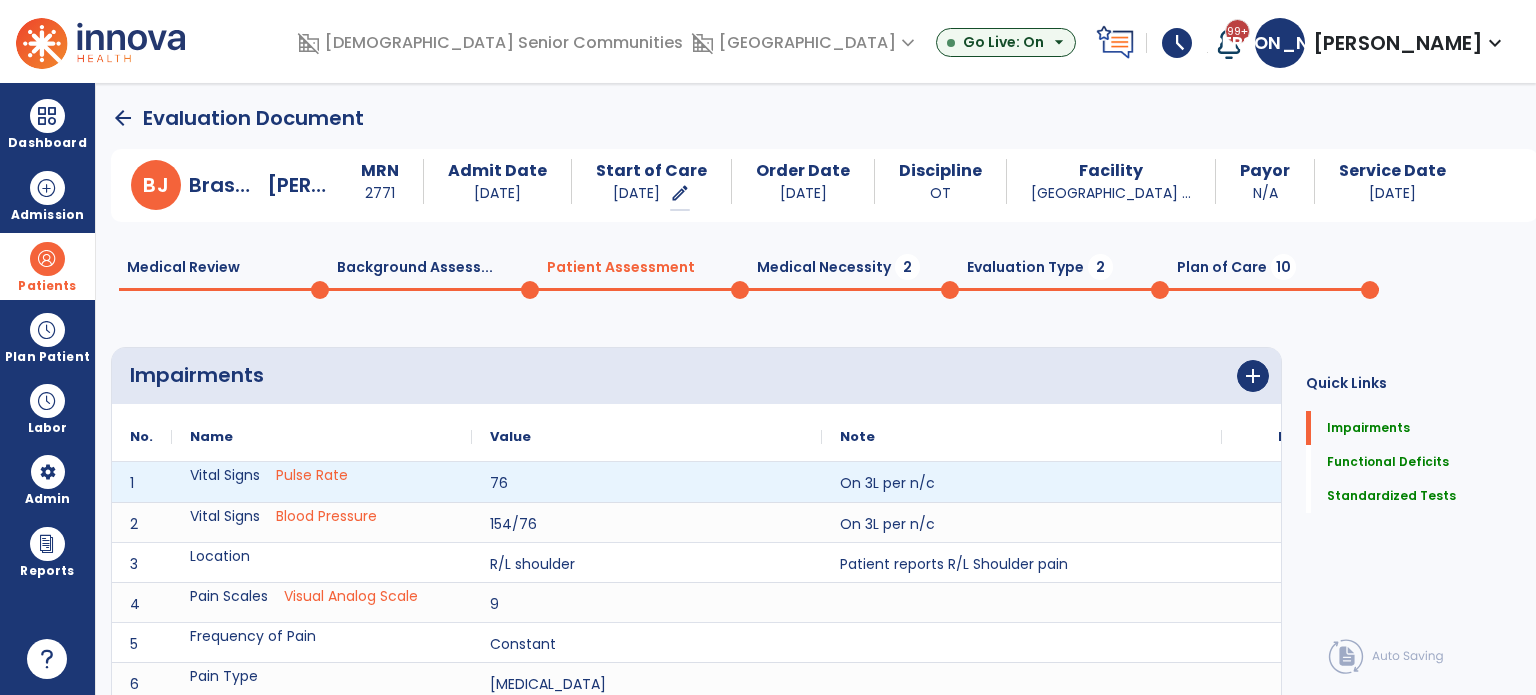 scroll, scrollTop: 20, scrollLeft: 0, axis: vertical 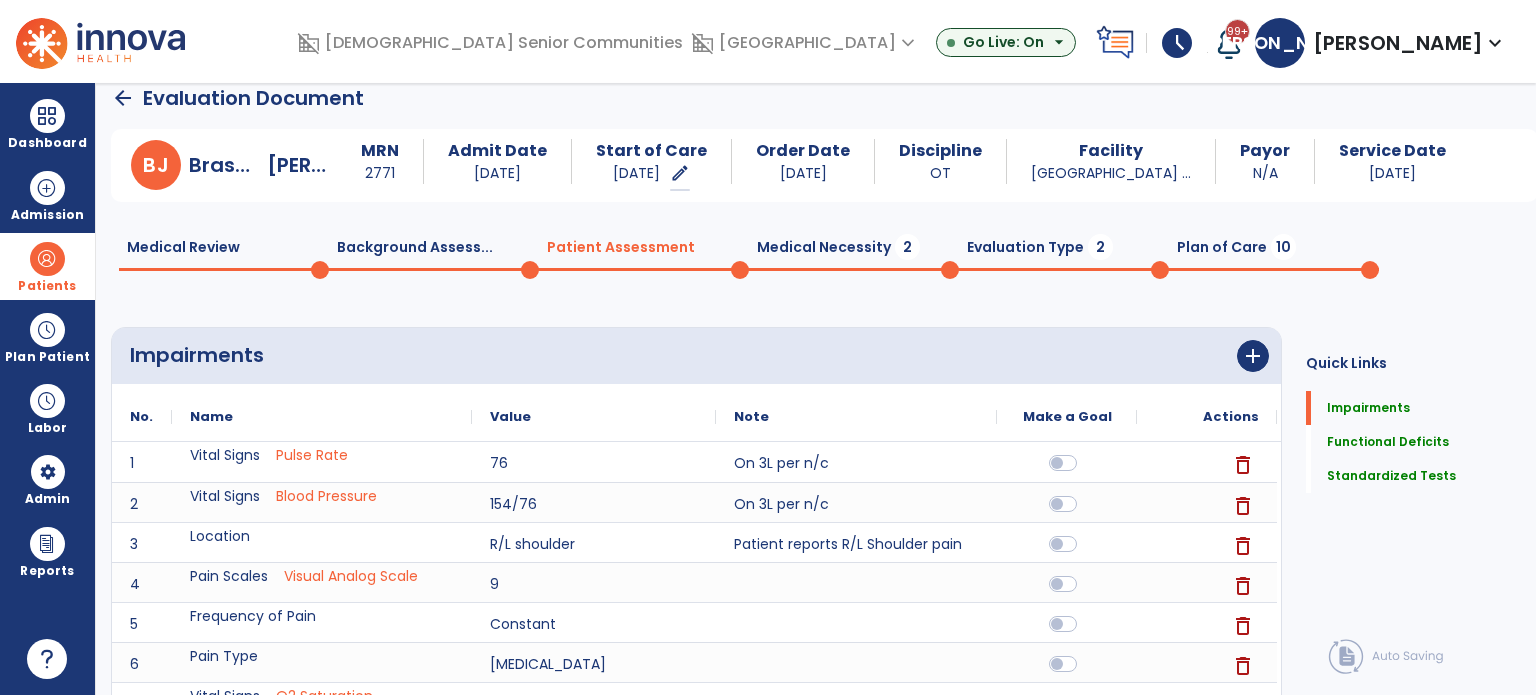 click on "Medical Necessity  2" 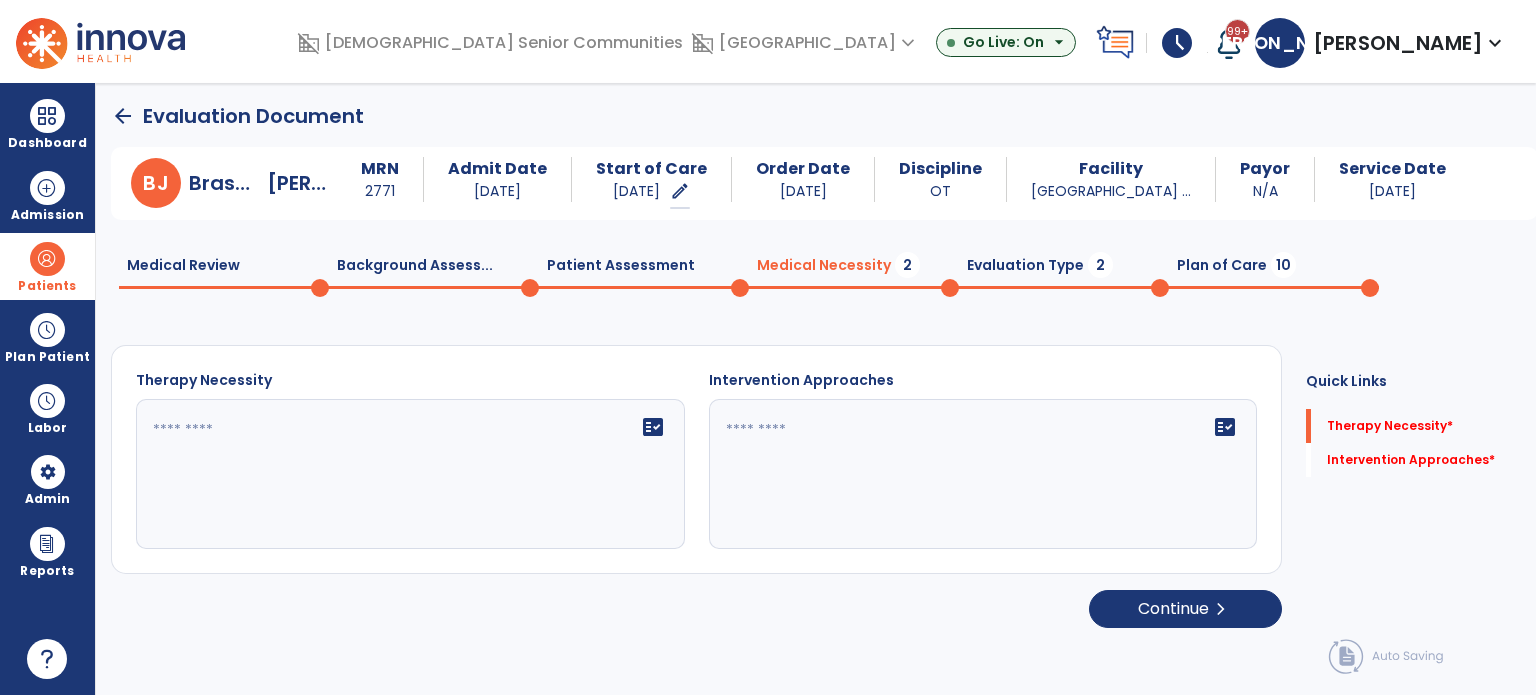 scroll, scrollTop: 0, scrollLeft: 0, axis: both 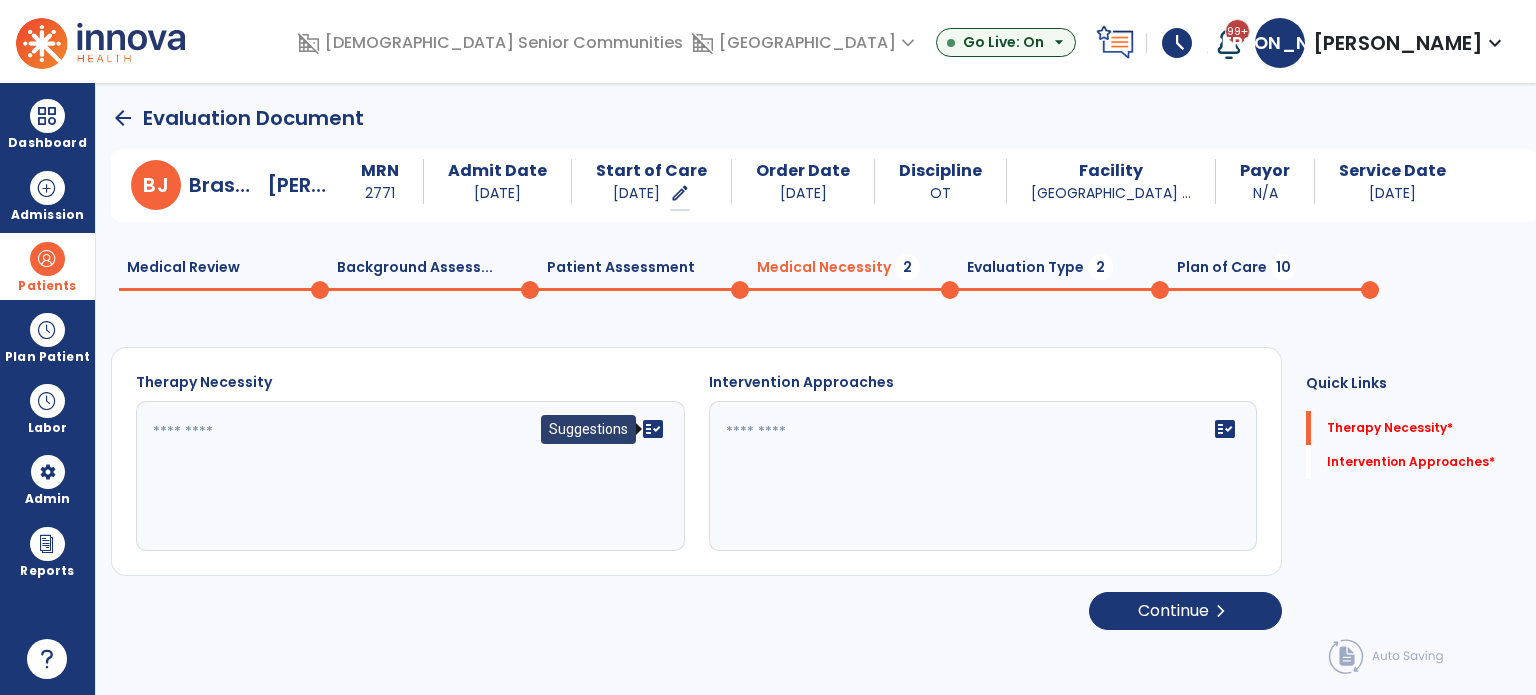 click on "fact_check" 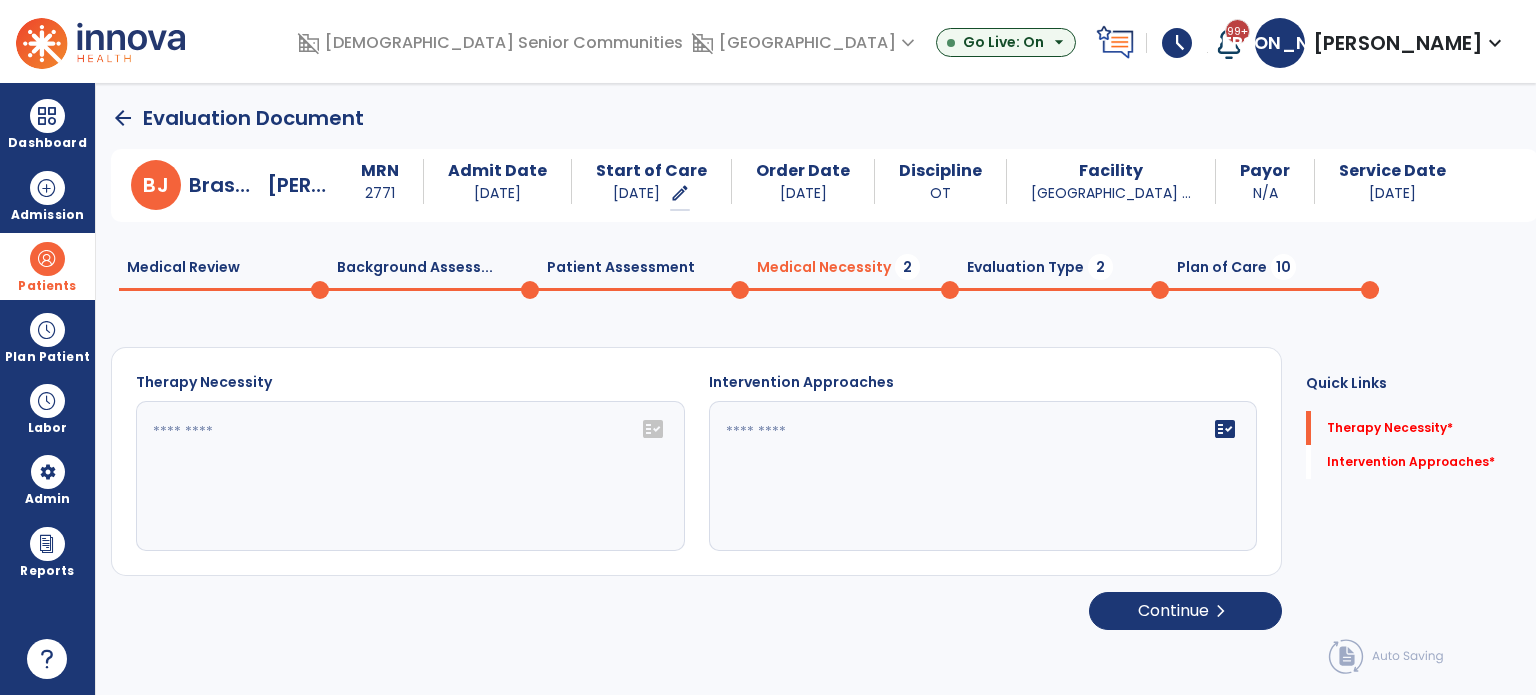 click on "fact_check" 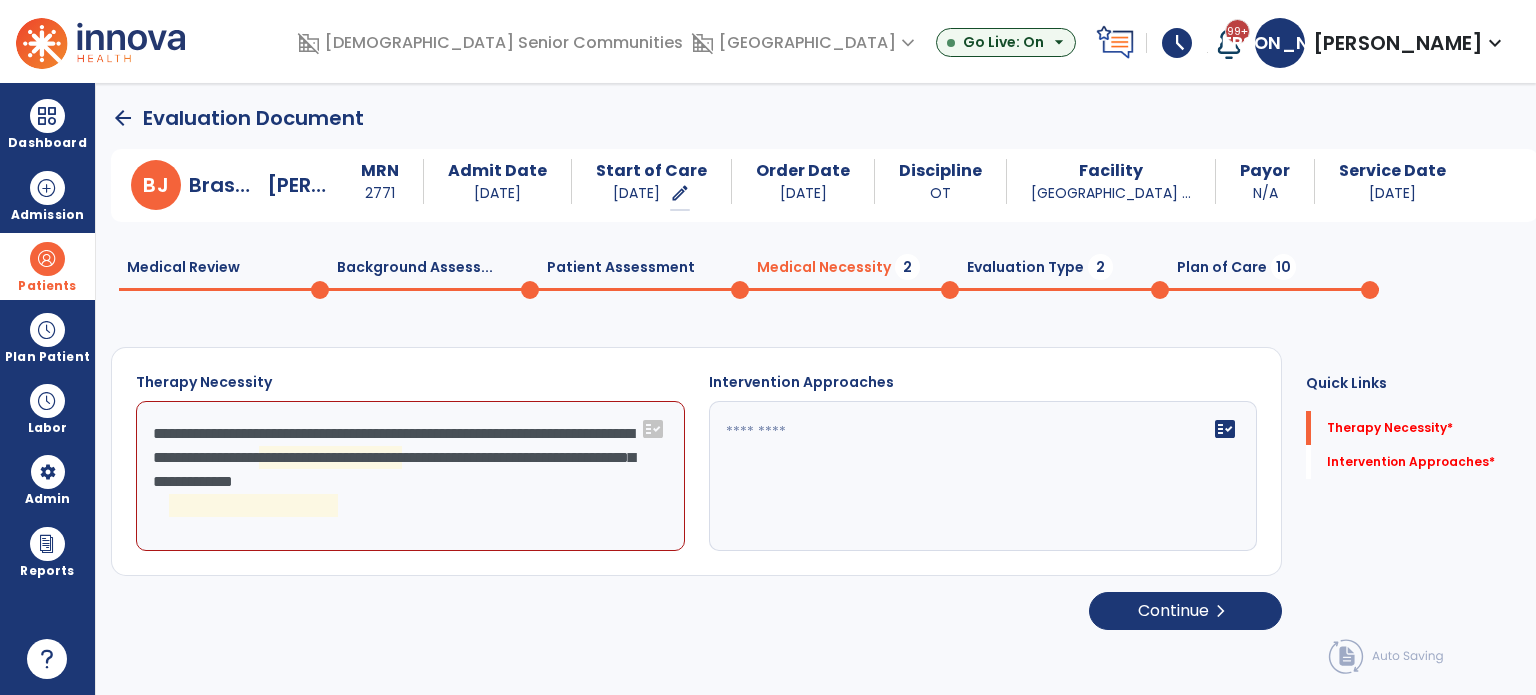 click on "**********" 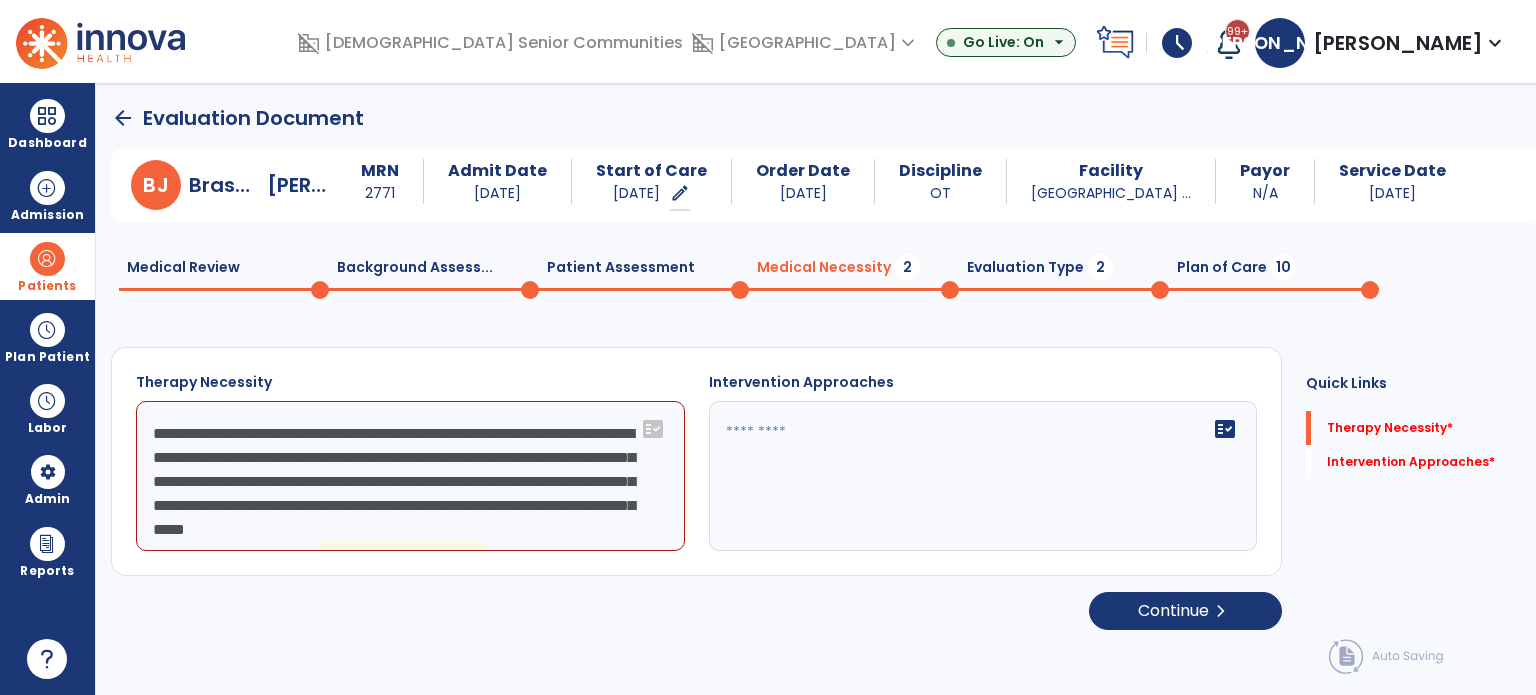 scroll, scrollTop: 24, scrollLeft: 0, axis: vertical 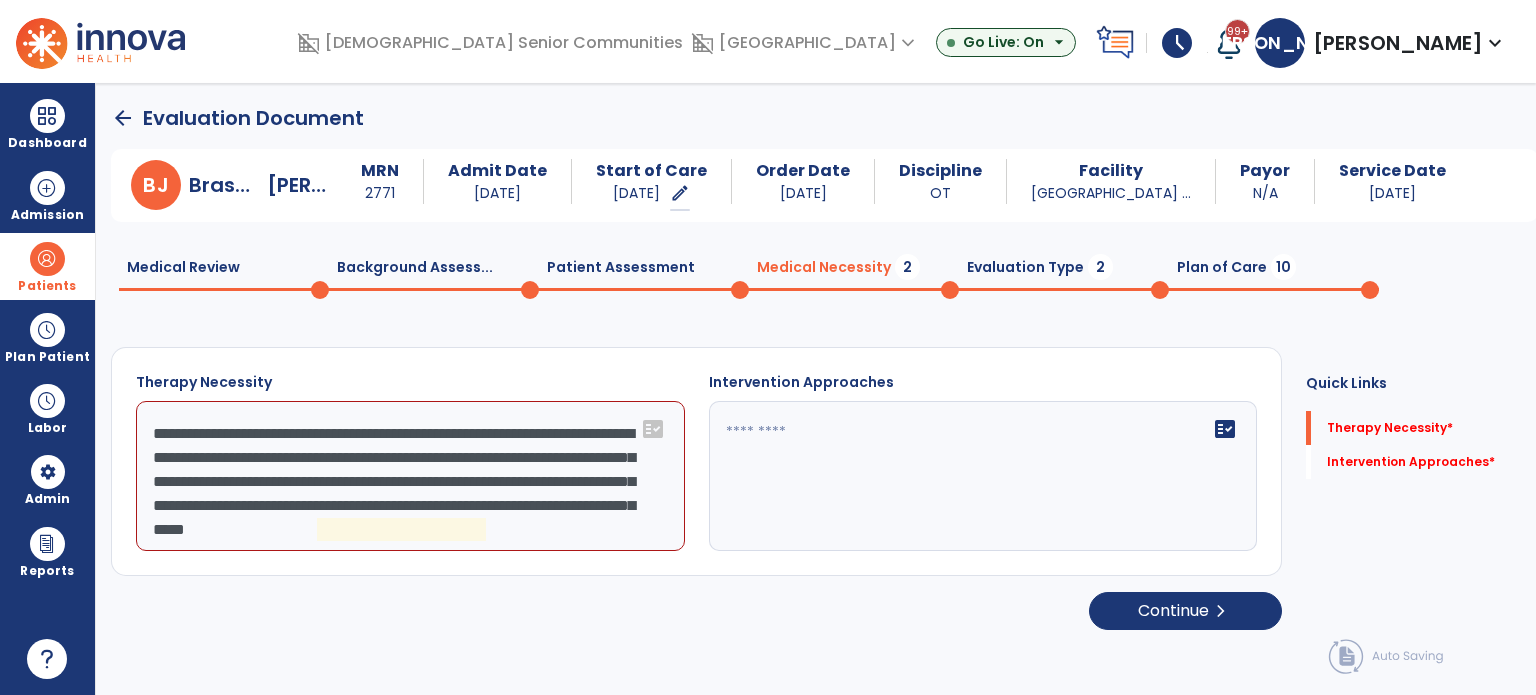 click on "**********" 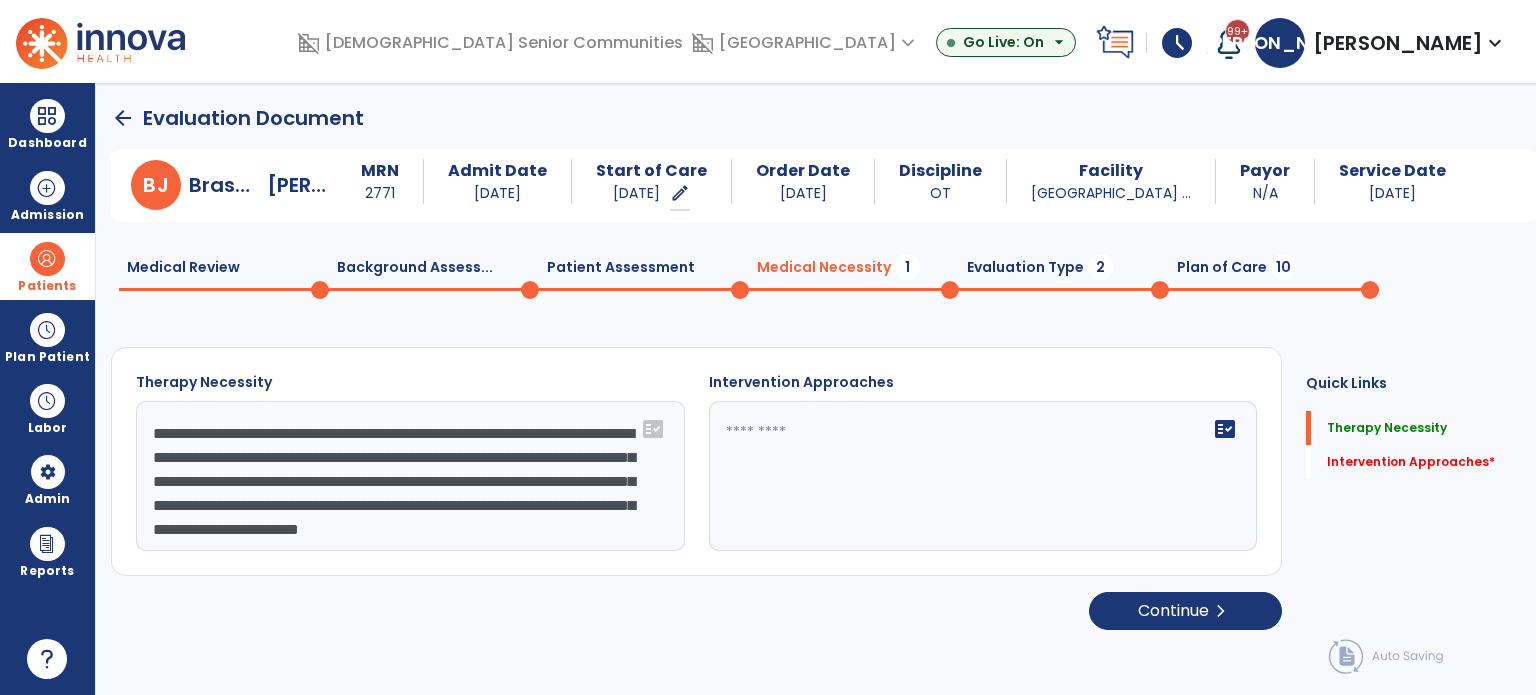 type on "**********" 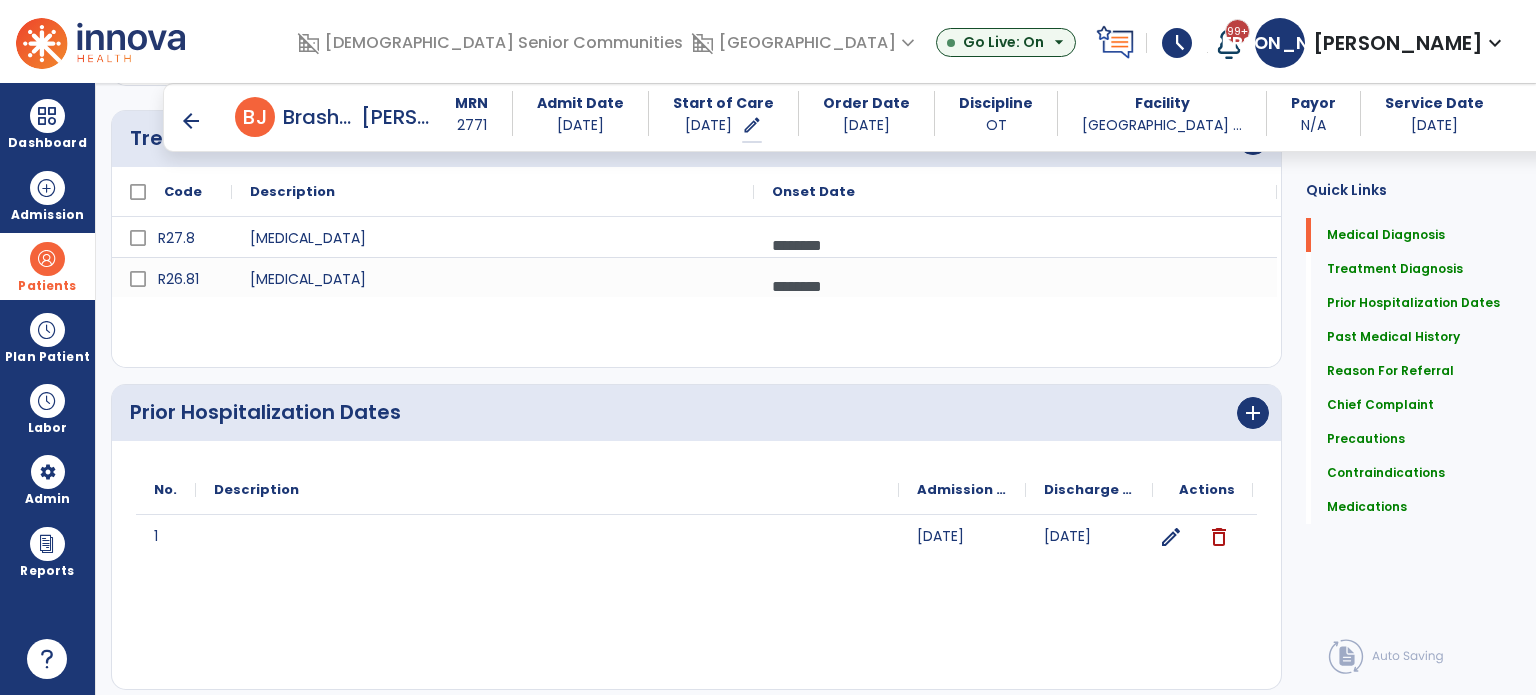 scroll, scrollTop: 1300, scrollLeft: 0, axis: vertical 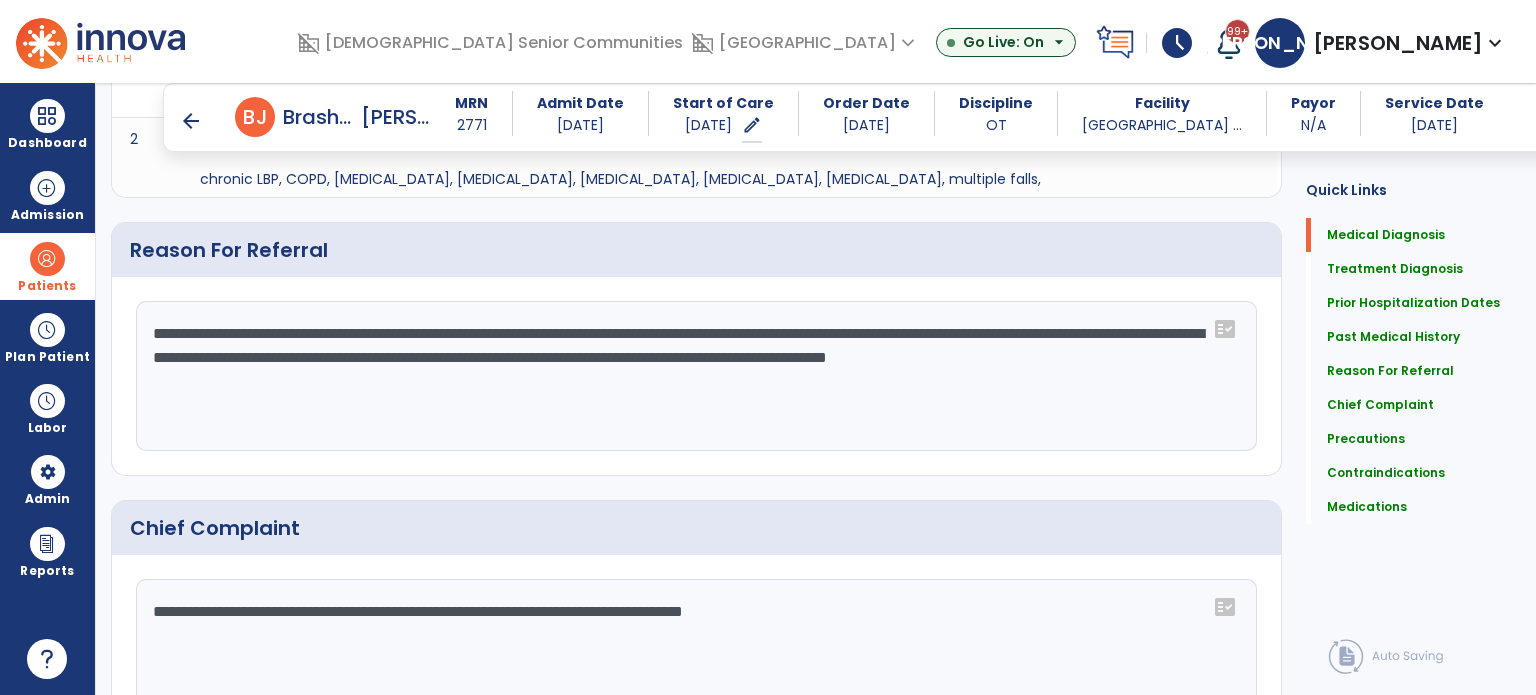 click on "**********" 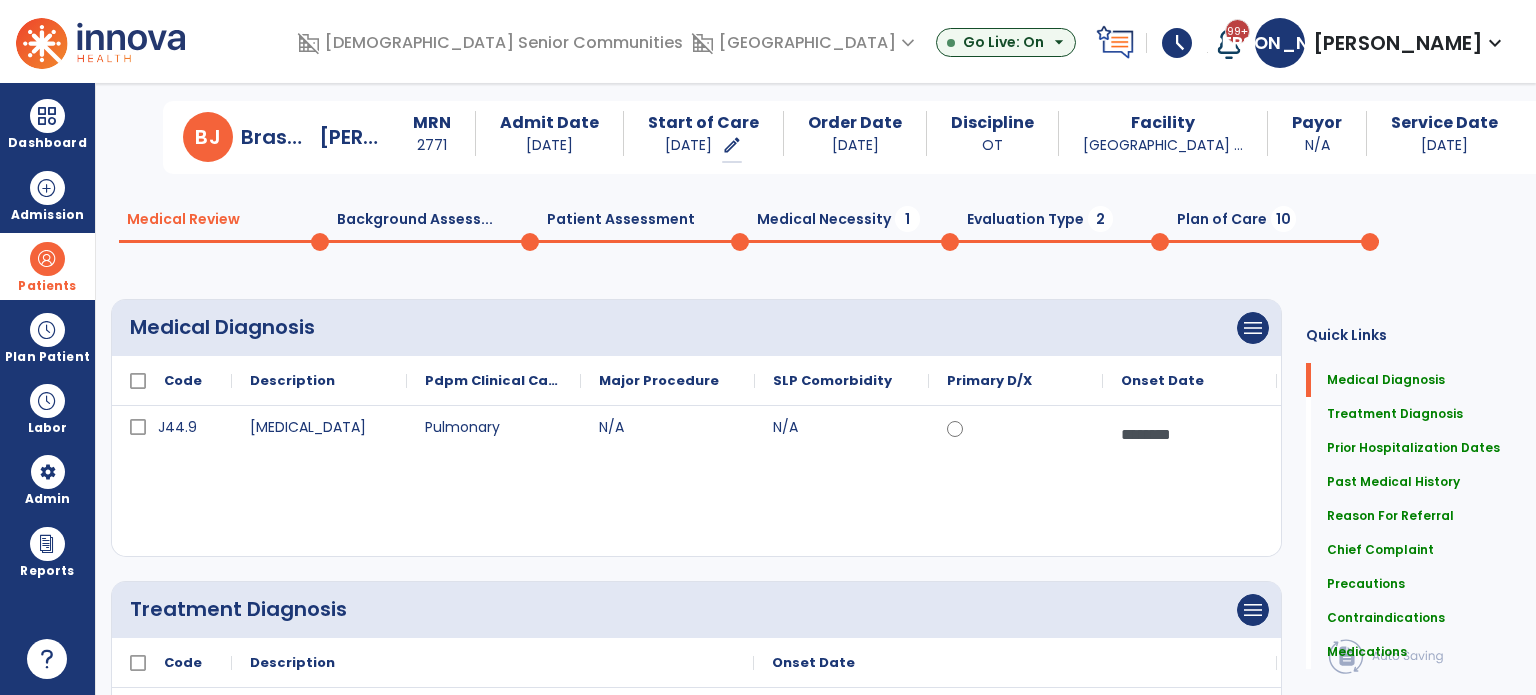 scroll, scrollTop: 0, scrollLeft: 0, axis: both 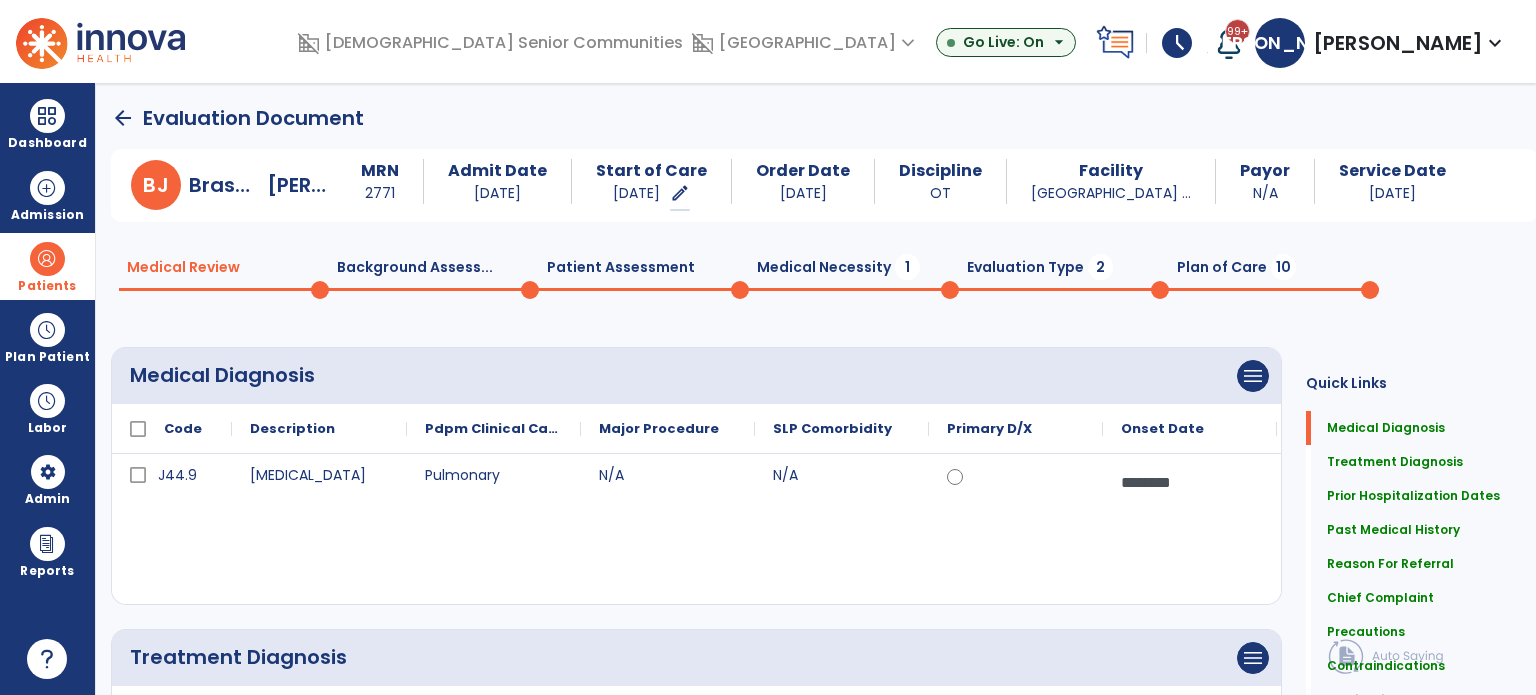 type on "**********" 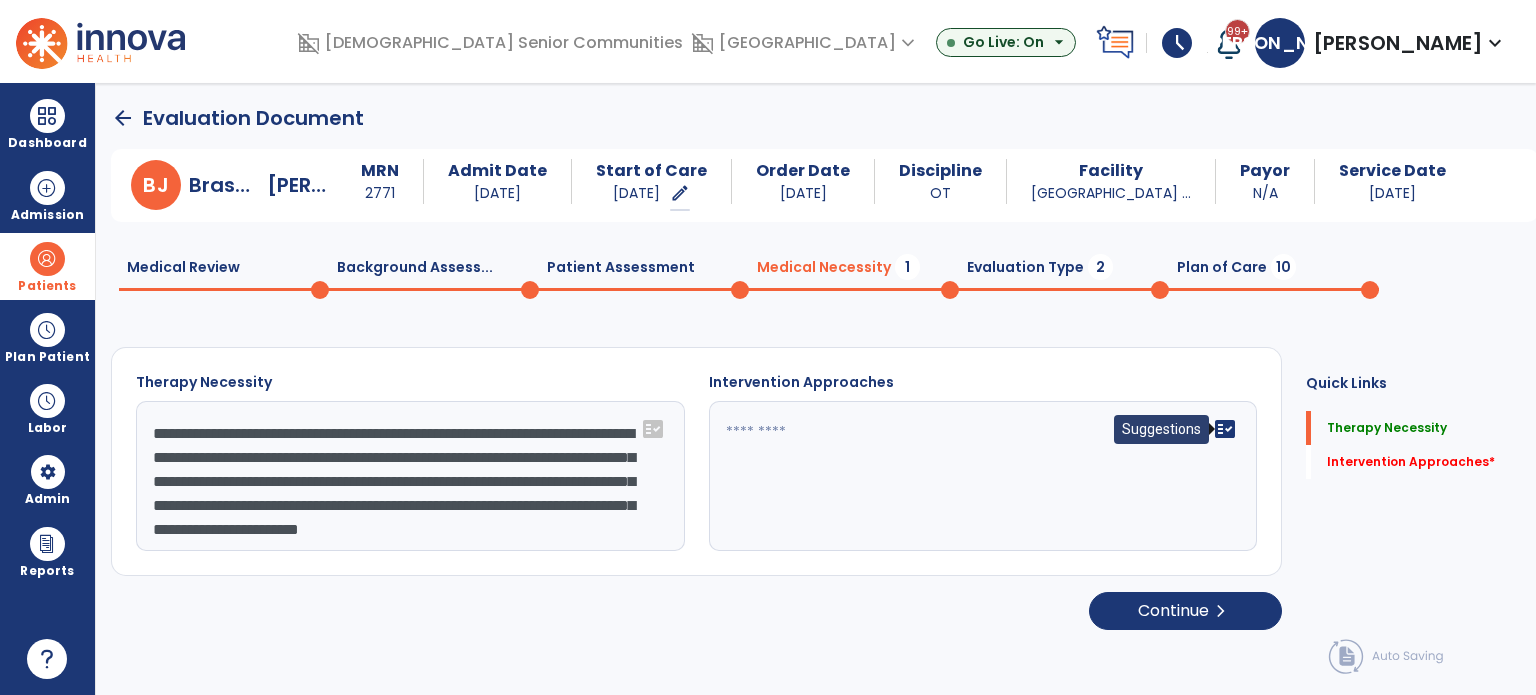click on "fact_check" 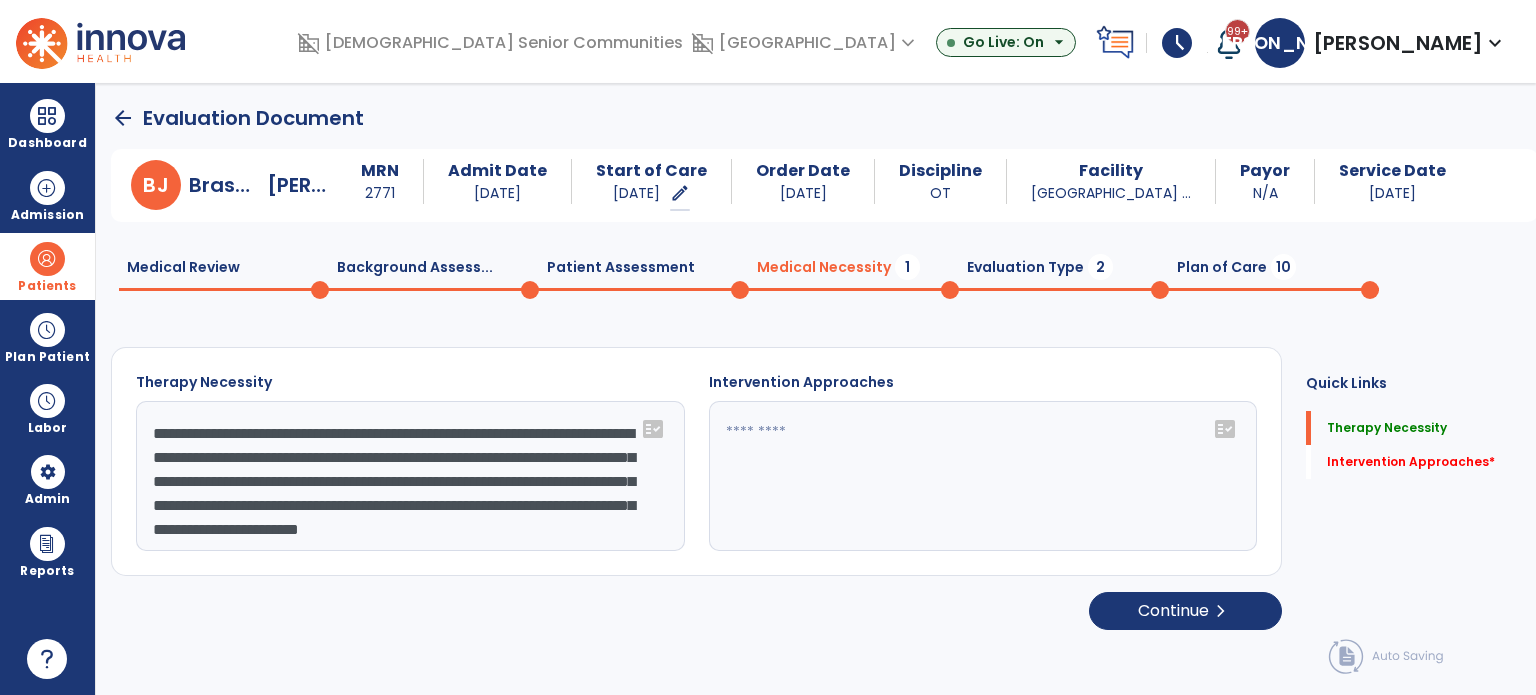 click on "fact_check" 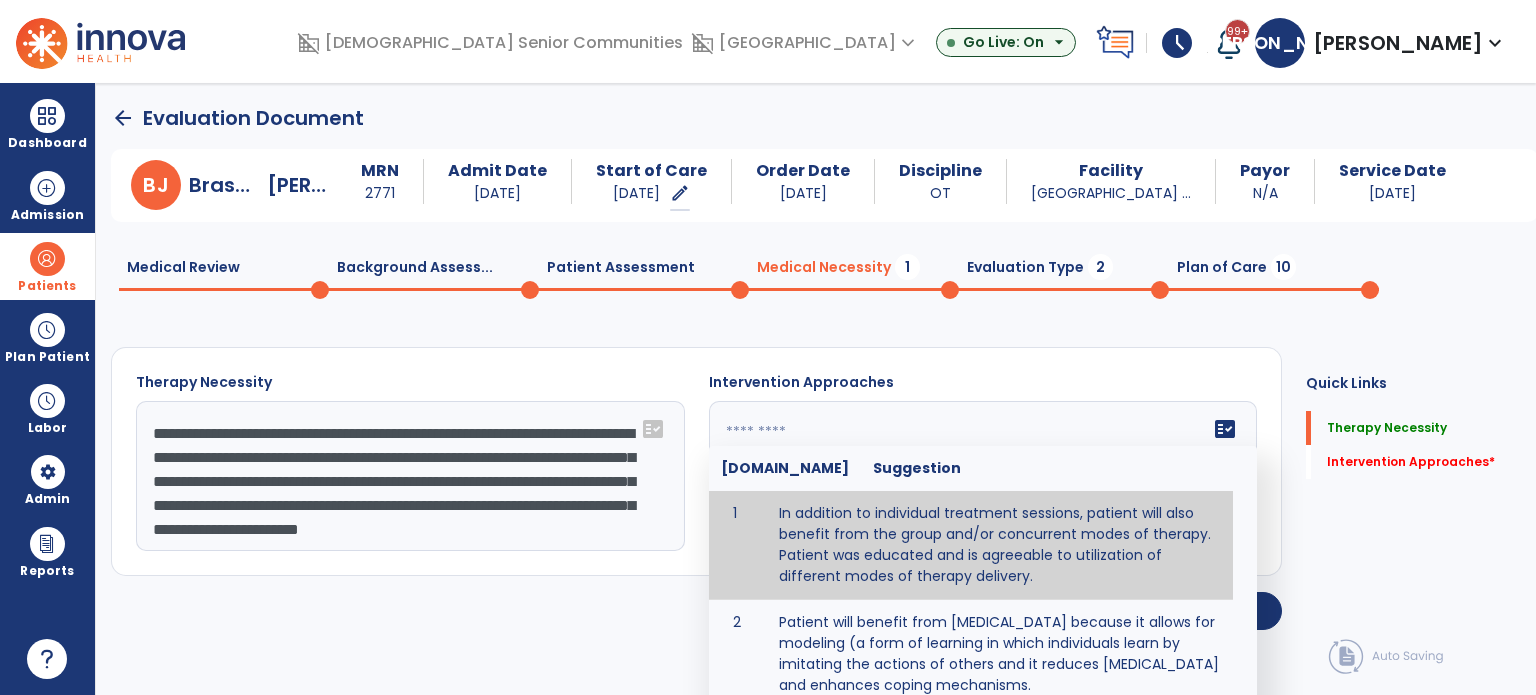 type on "**********" 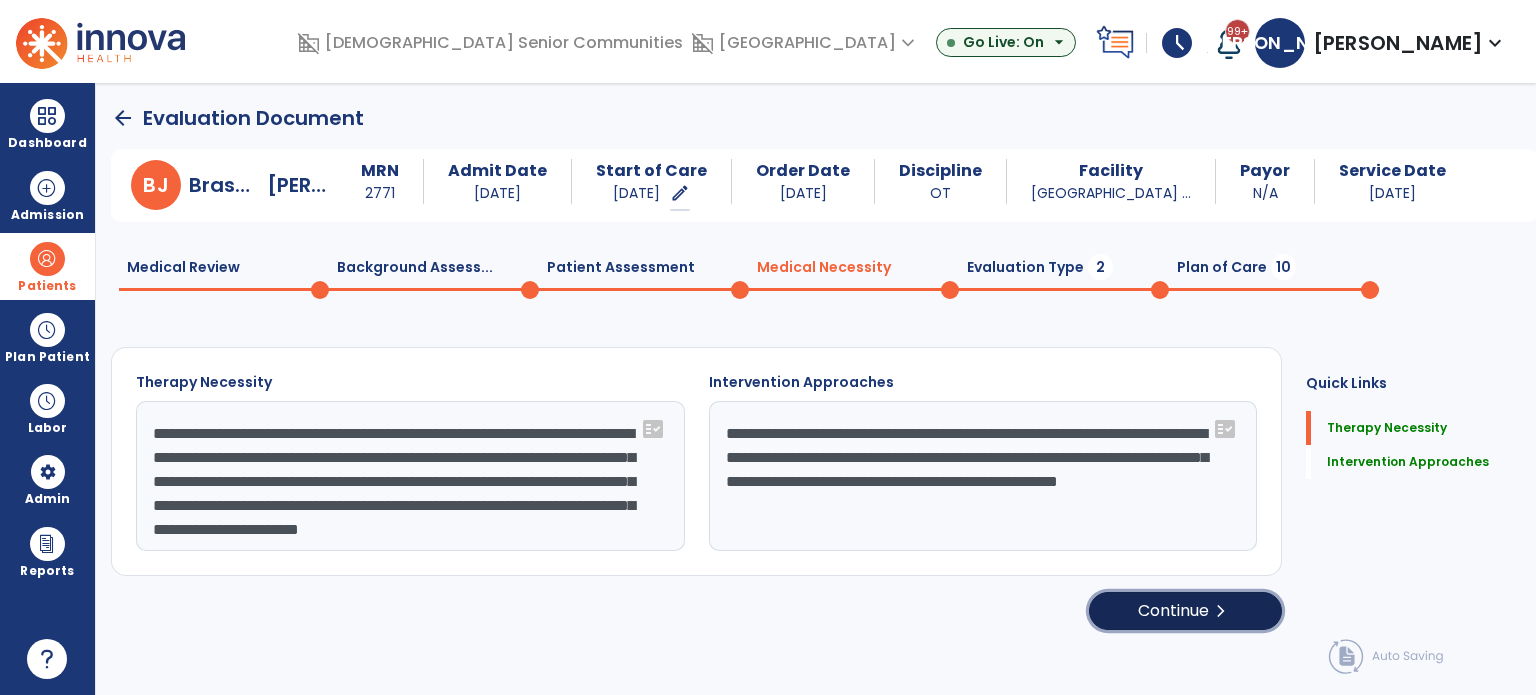 click on "Continue  chevron_right" 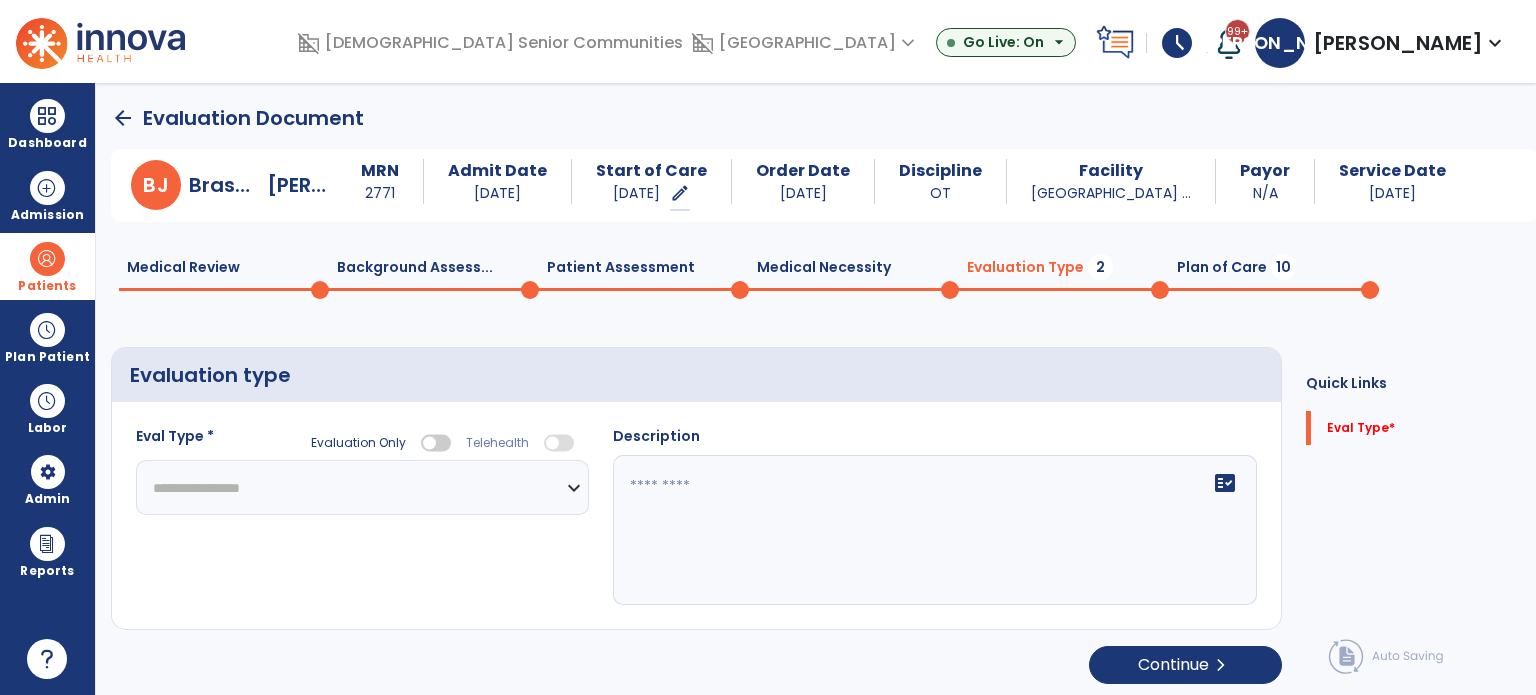 click on "**********" 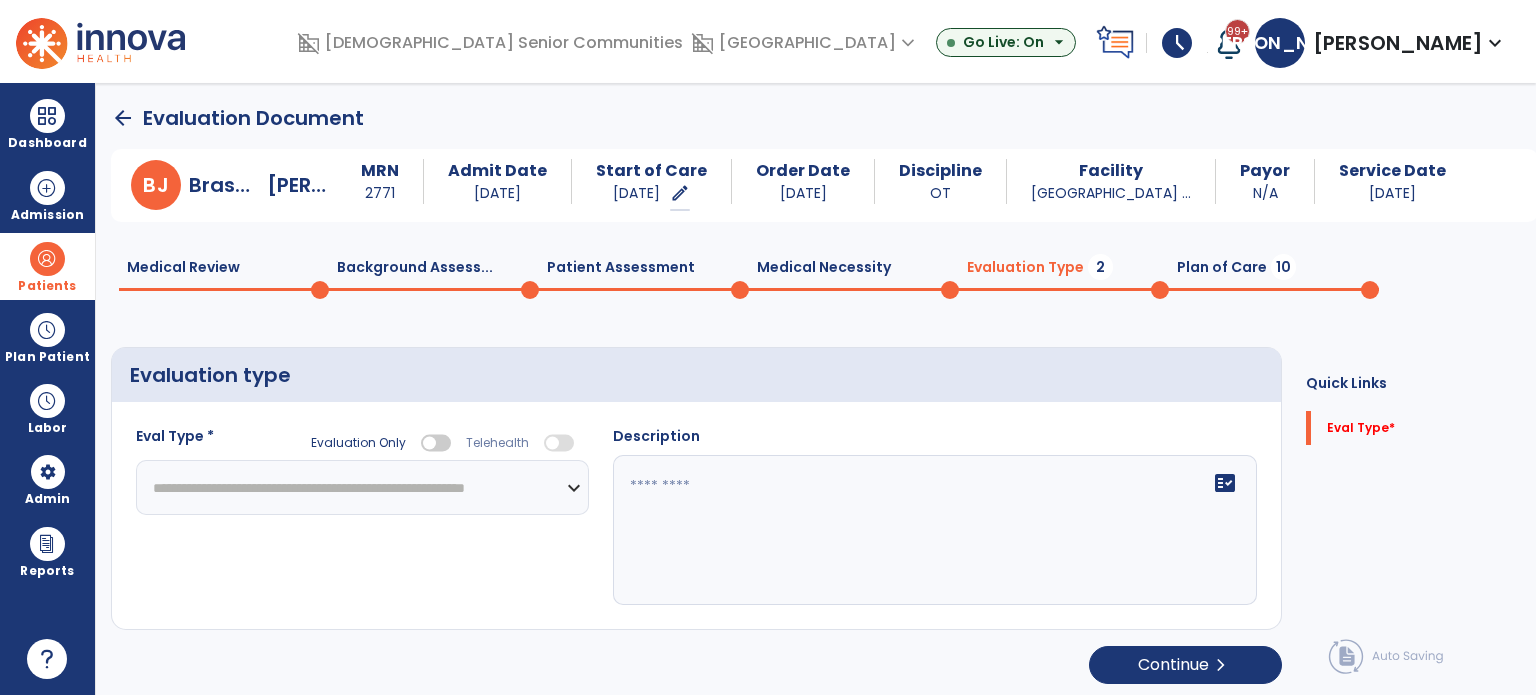 click on "**********" 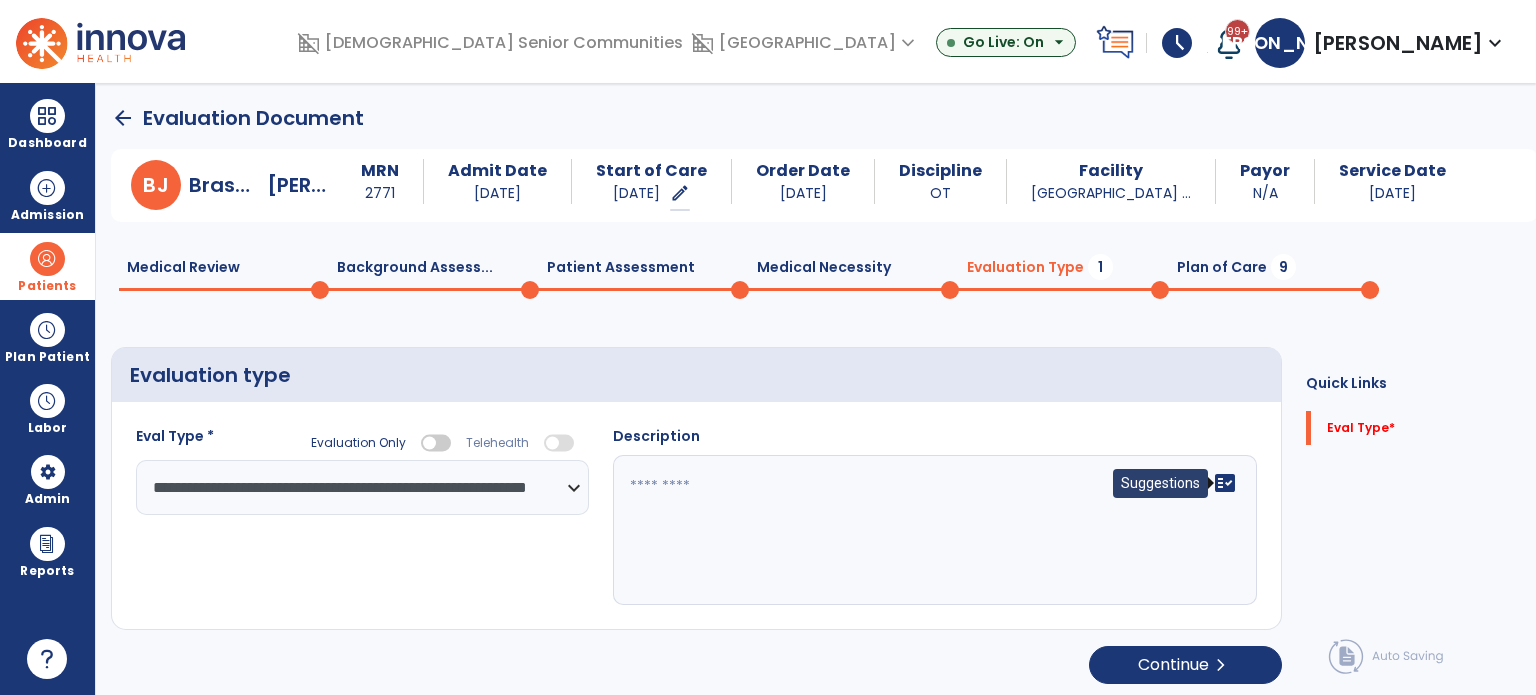 click on "fact_check" 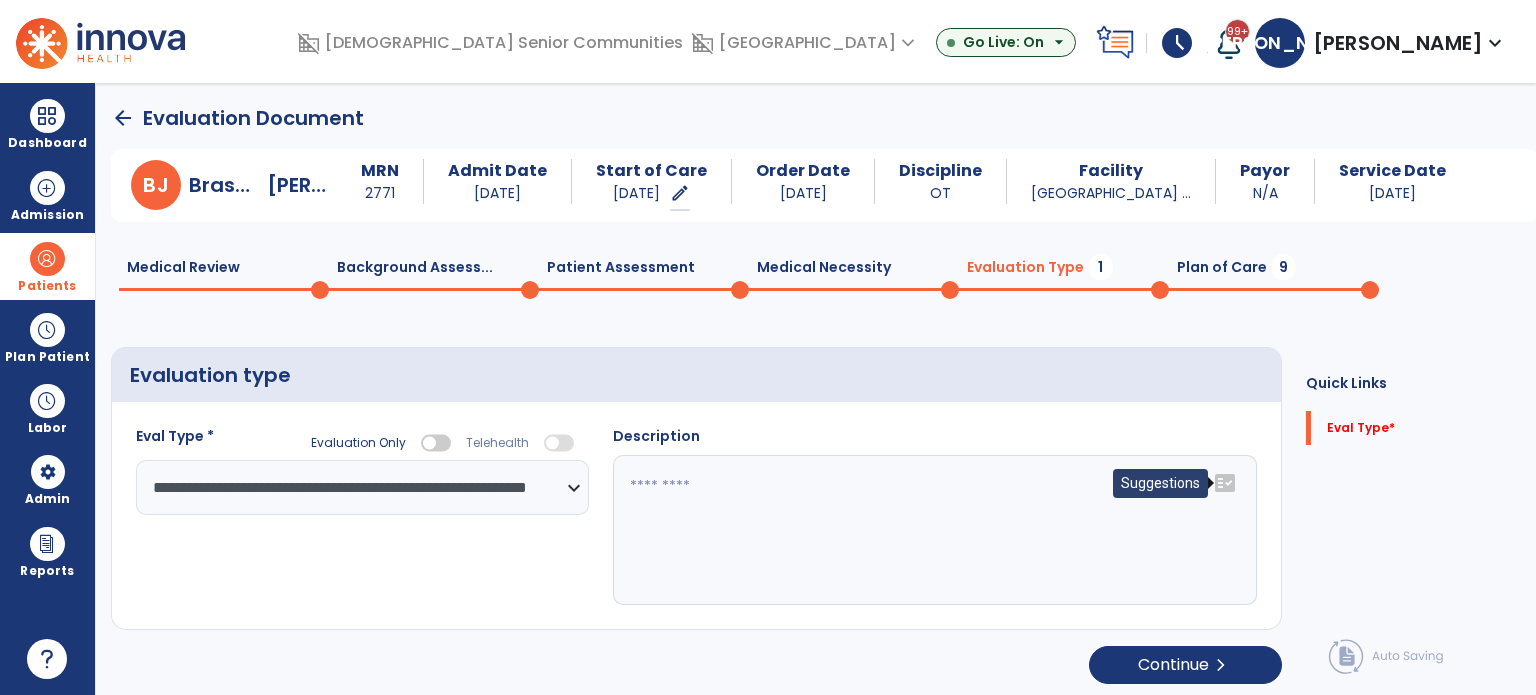 click on "fact_check" 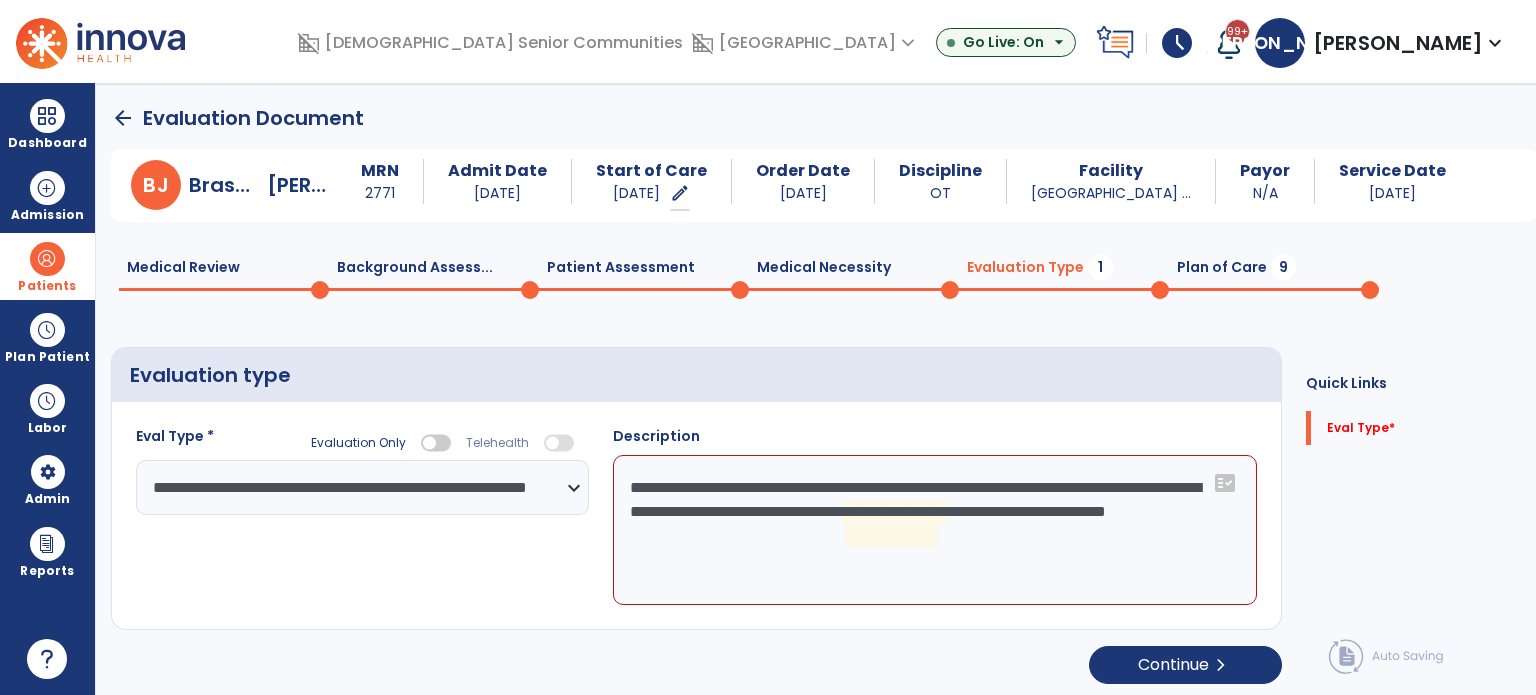 click on "**********" 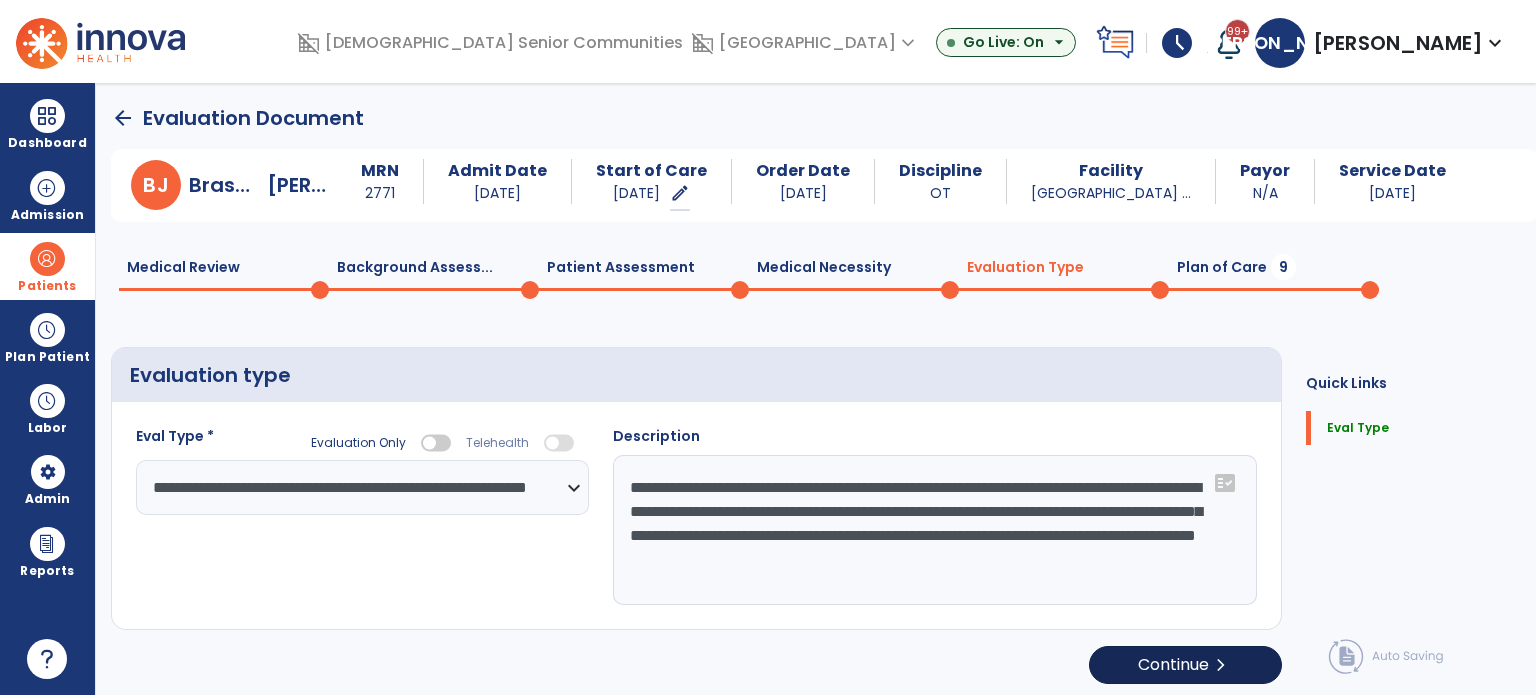 type on "**********" 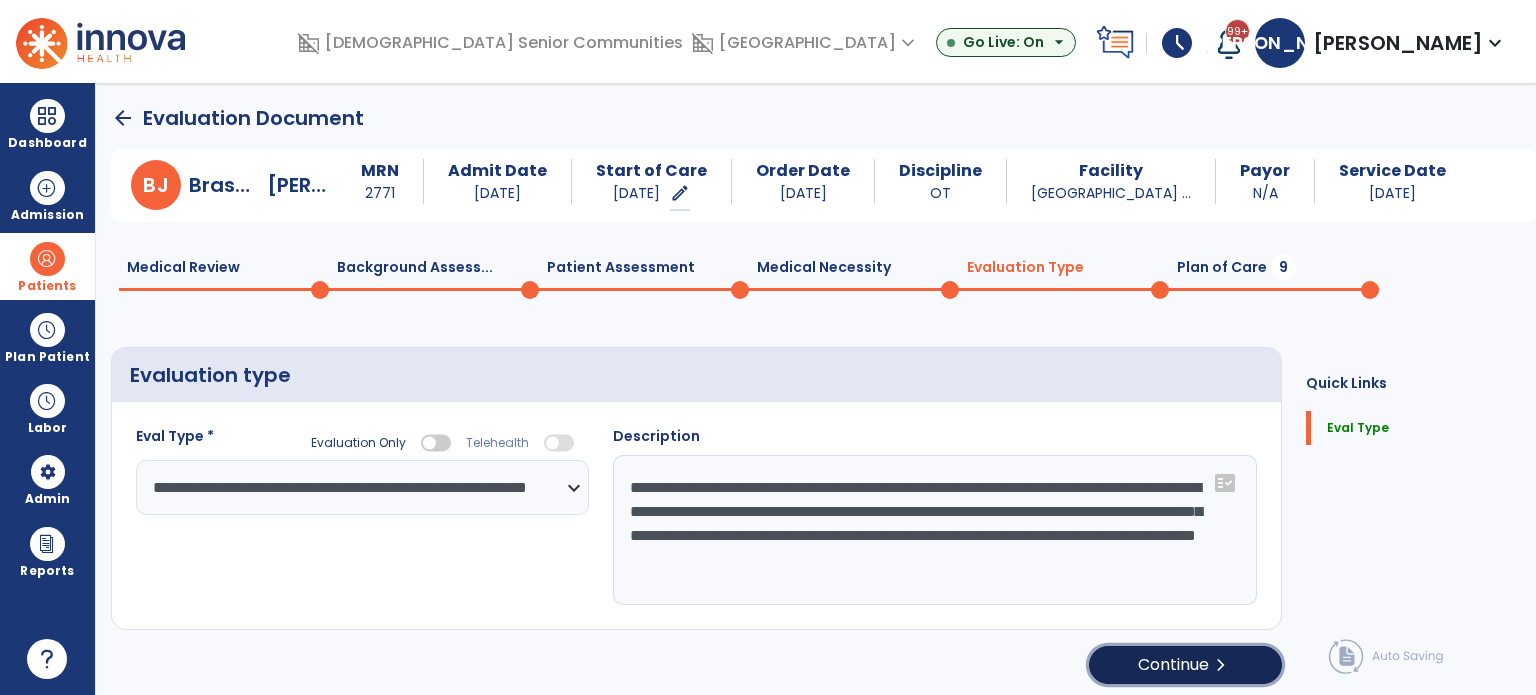 click on "Continue  chevron_right" 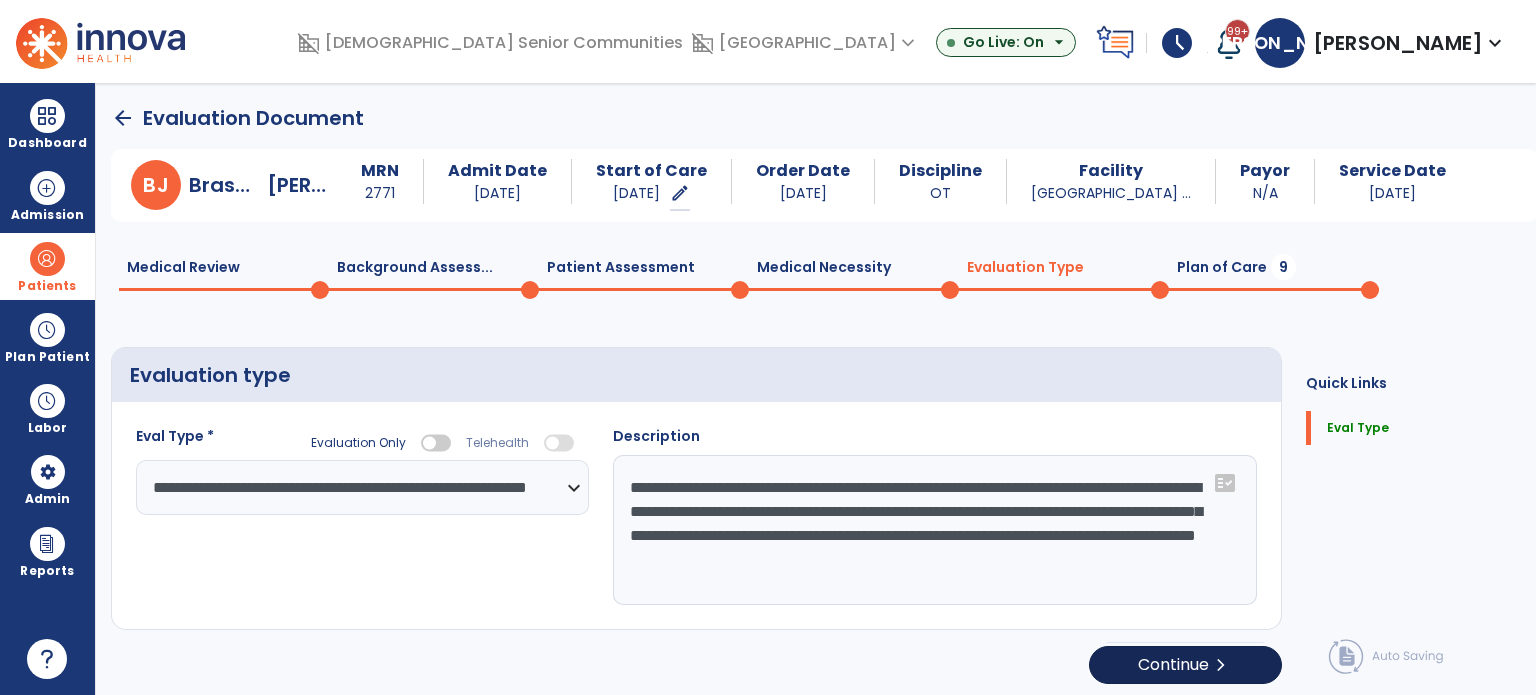 select on "*****" 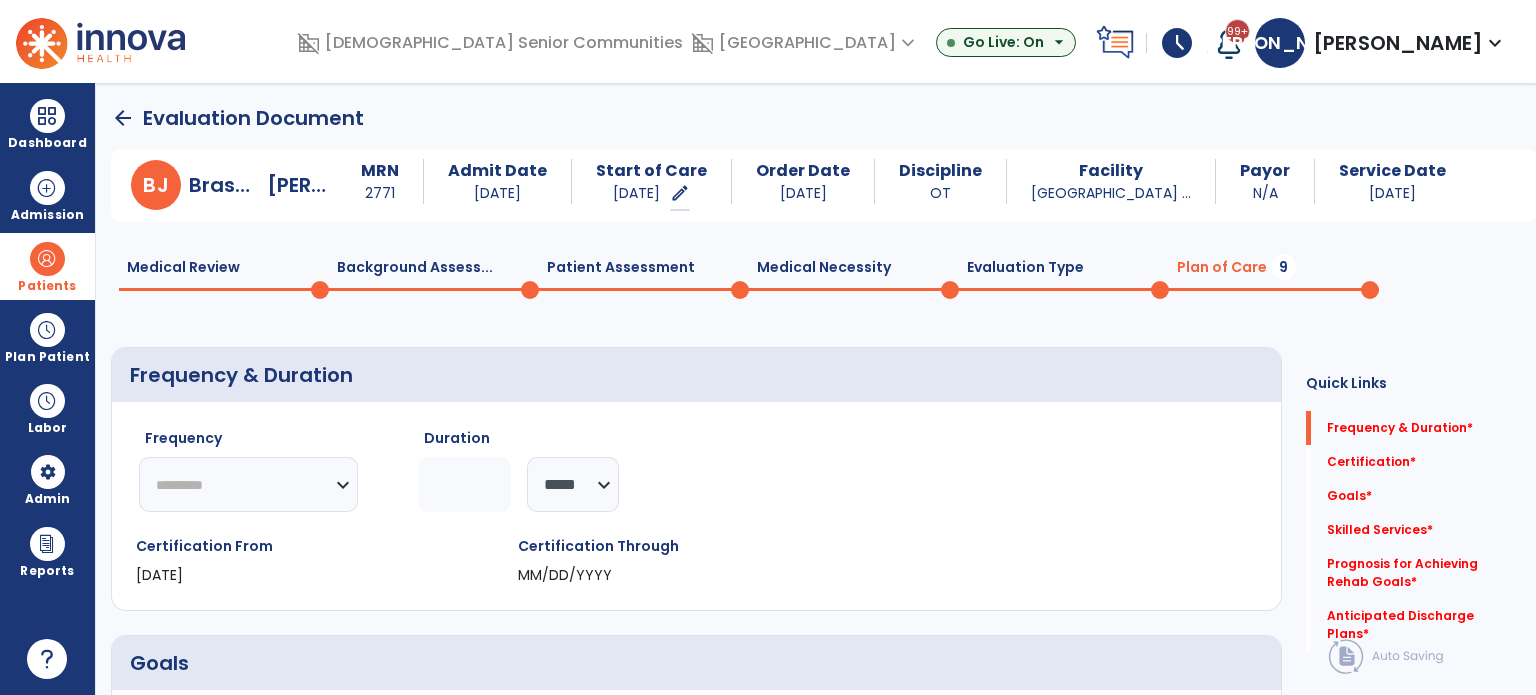 click on "********* ** ** ** ** ** ** **" 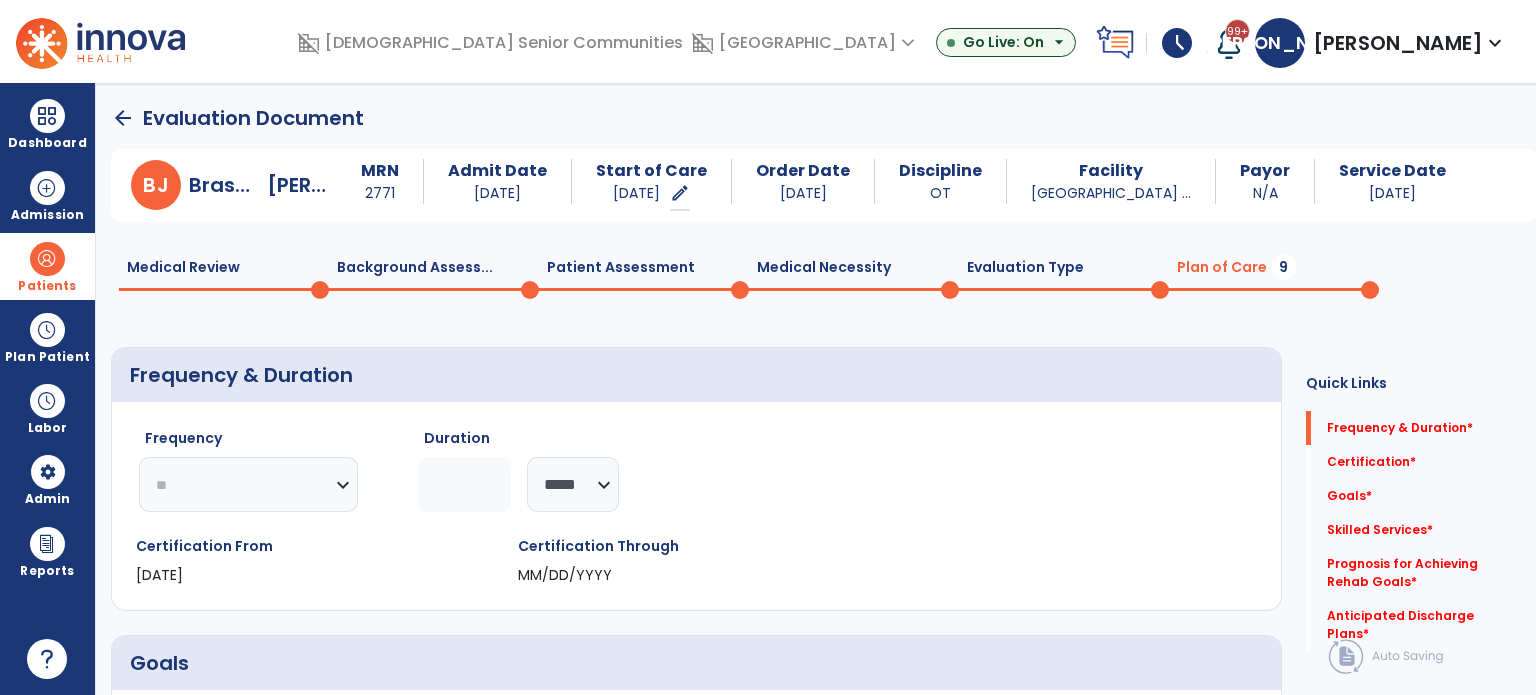 click on "********* ** ** ** ** ** ** **" 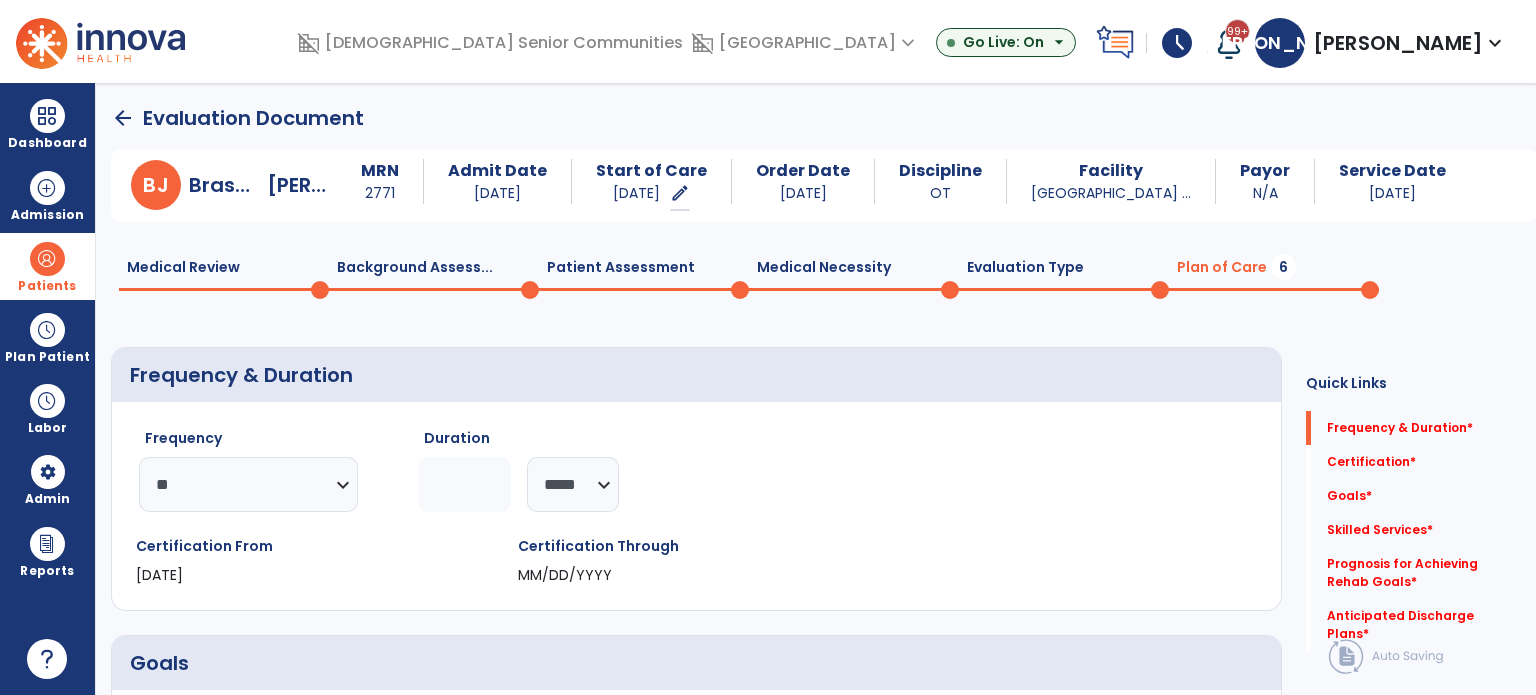click 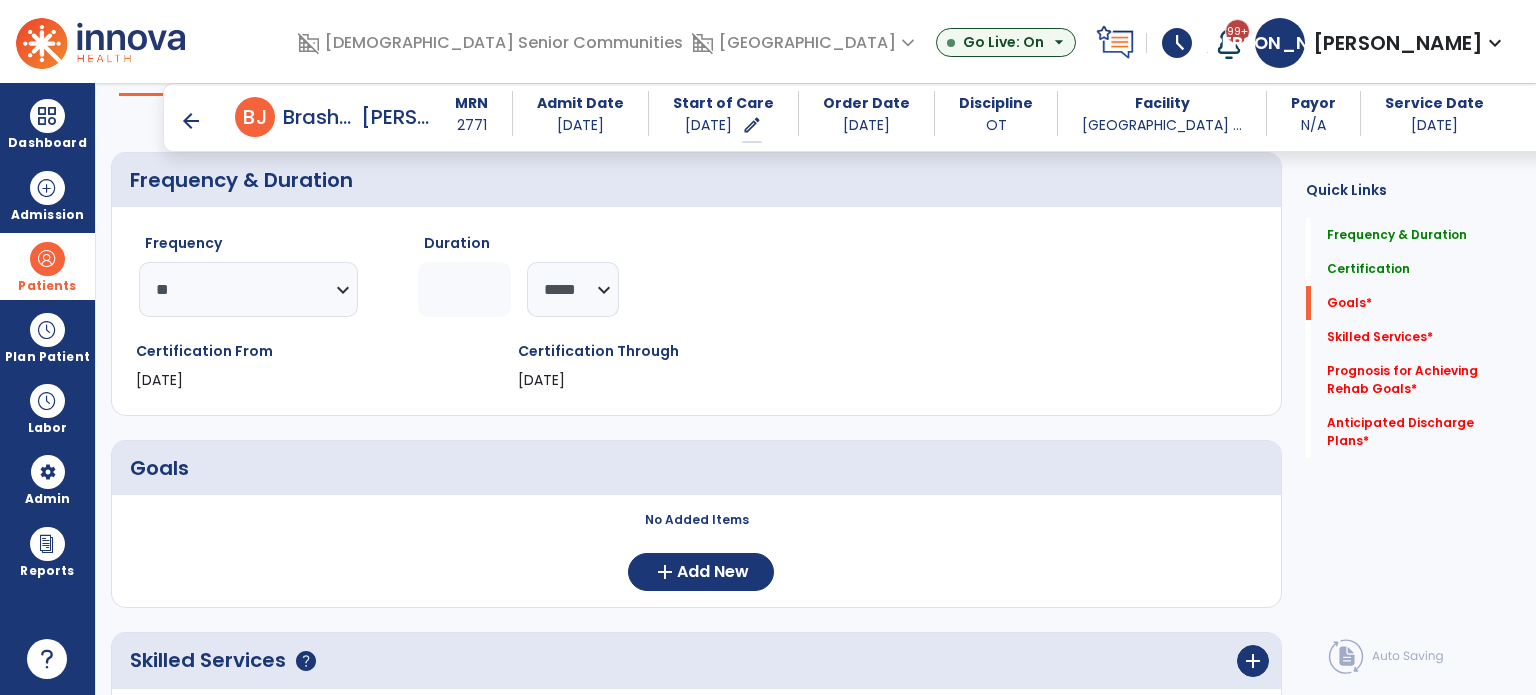 scroll, scrollTop: 300, scrollLeft: 0, axis: vertical 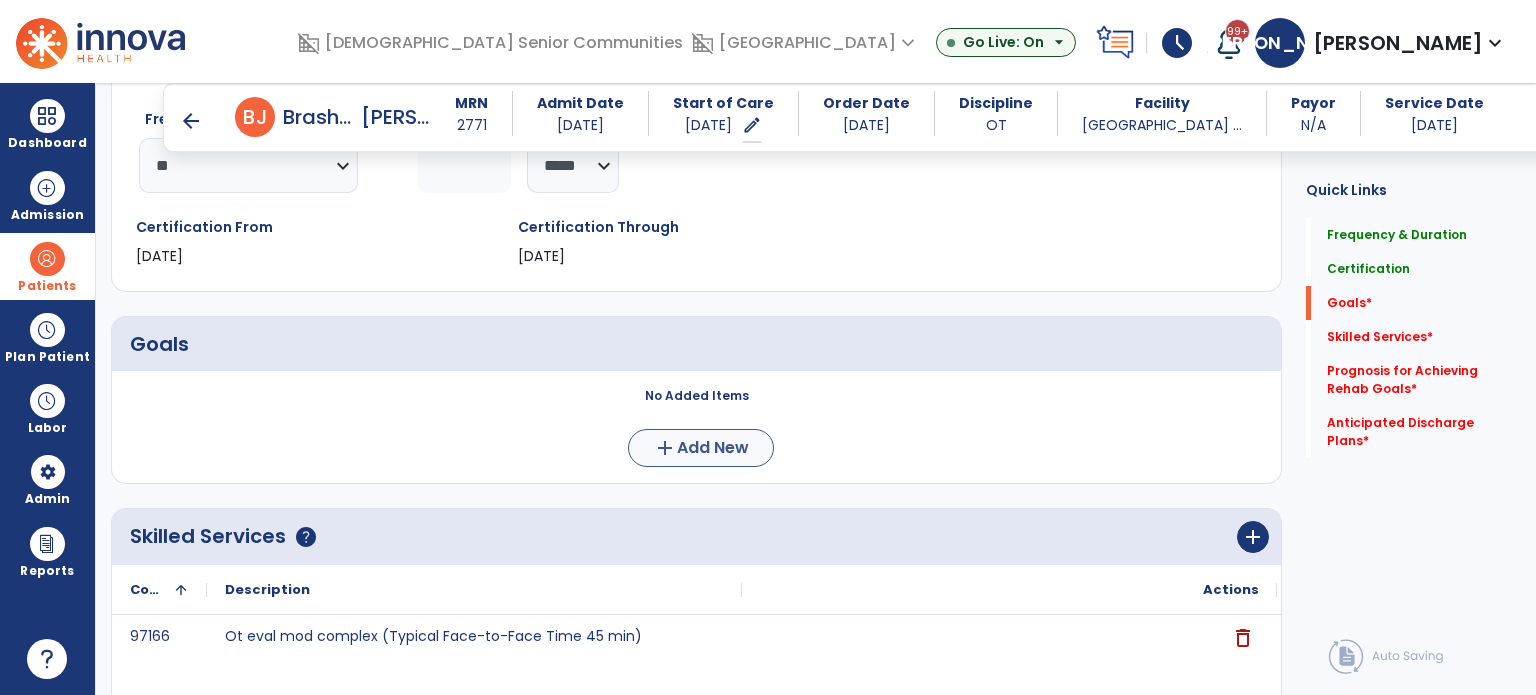 type on "*" 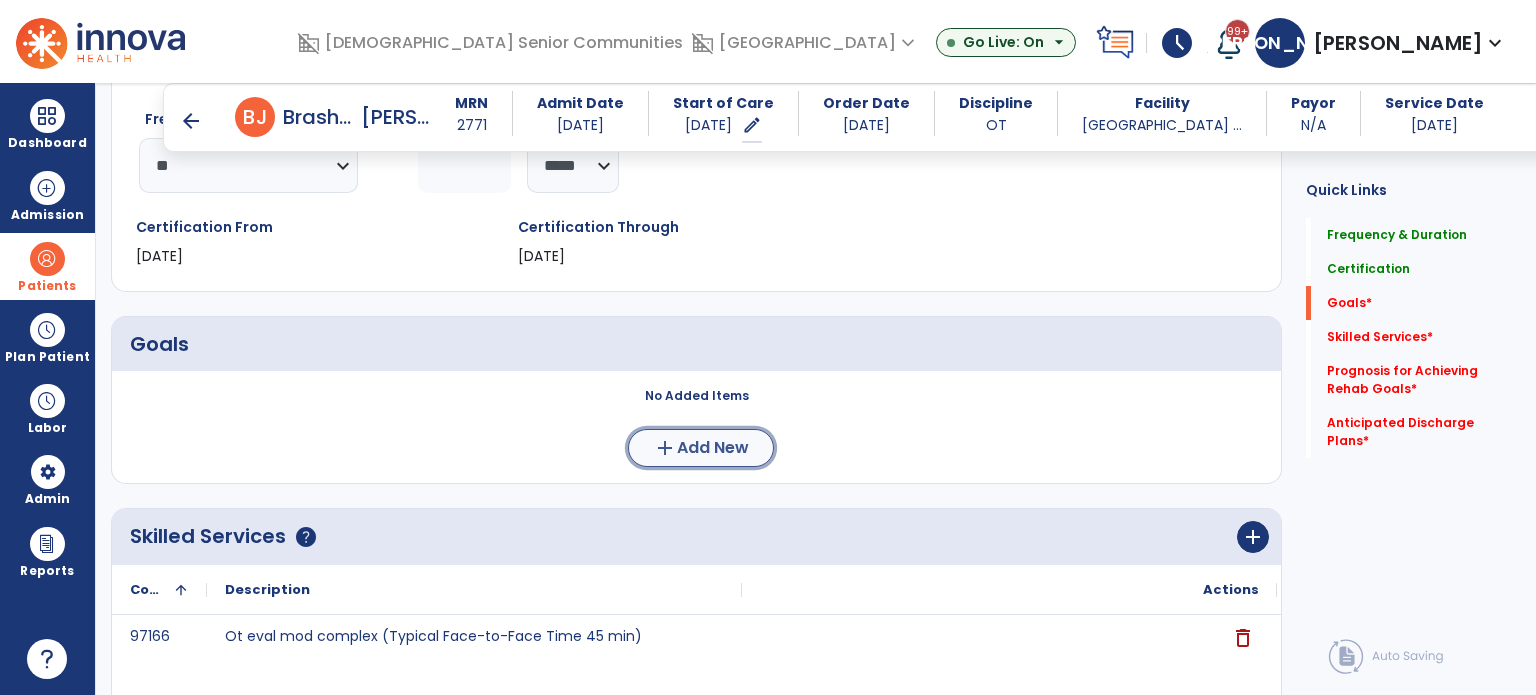 click on "Add New" at bounding box center [713, 448] 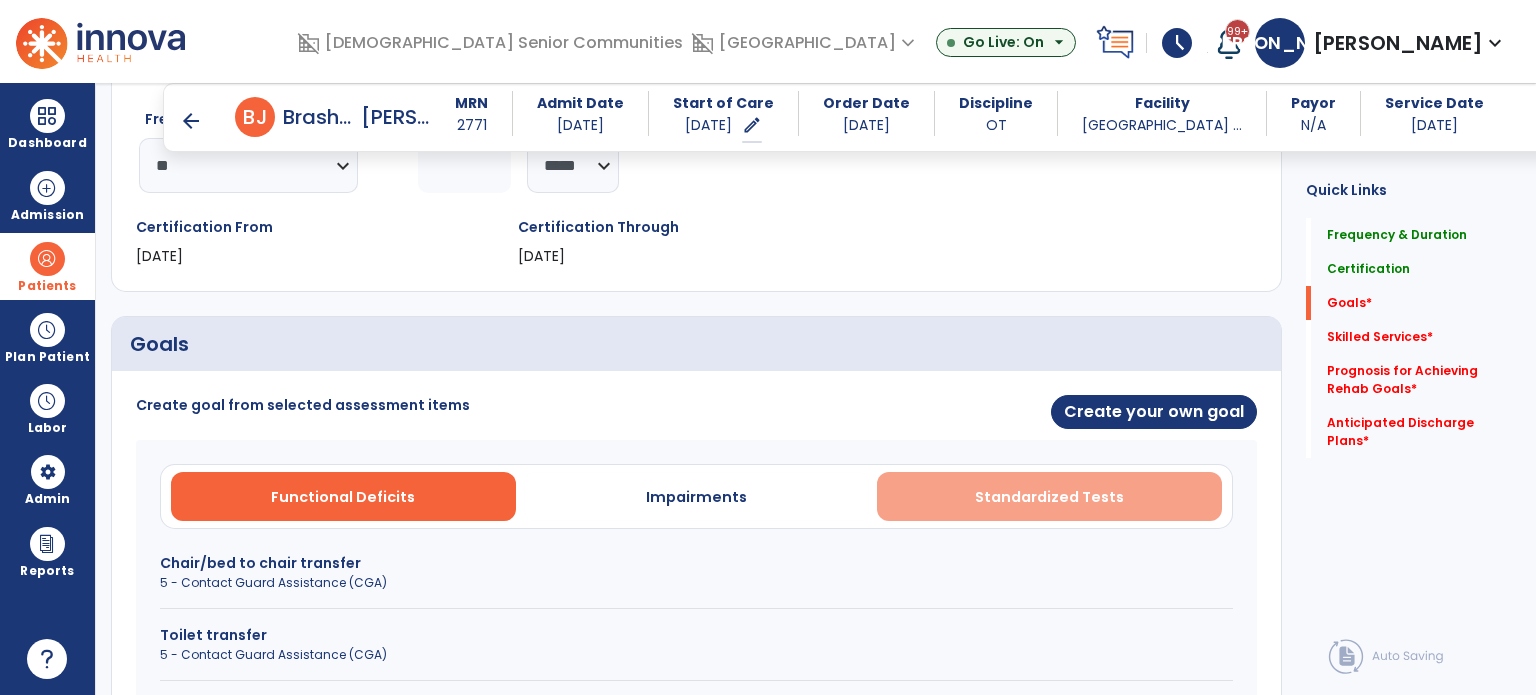 drag, startPoint x: 1052, startPoint y: 485, endPoint x: 1033, endPoint y: 485, distance: 19 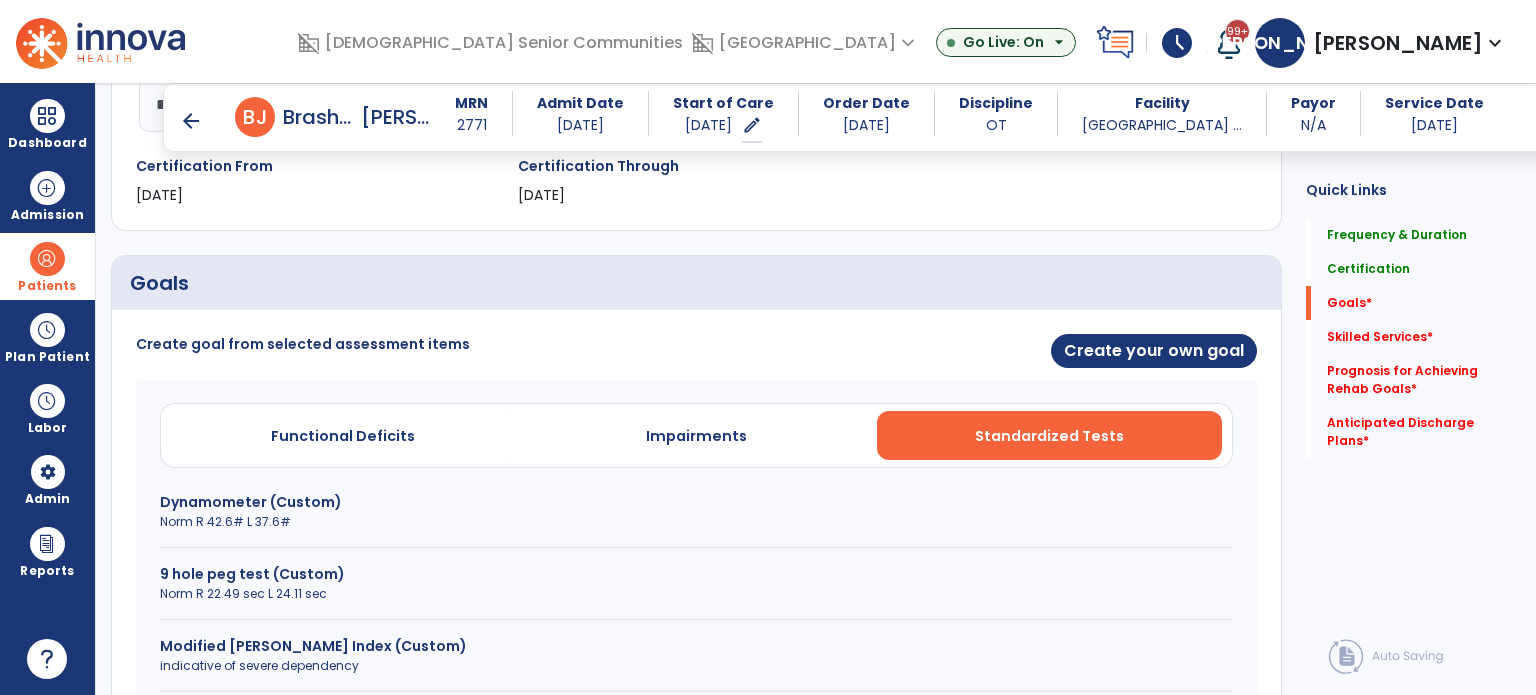 scroll, scrollTop: 500, scrollLeft: 0, axis: vertical 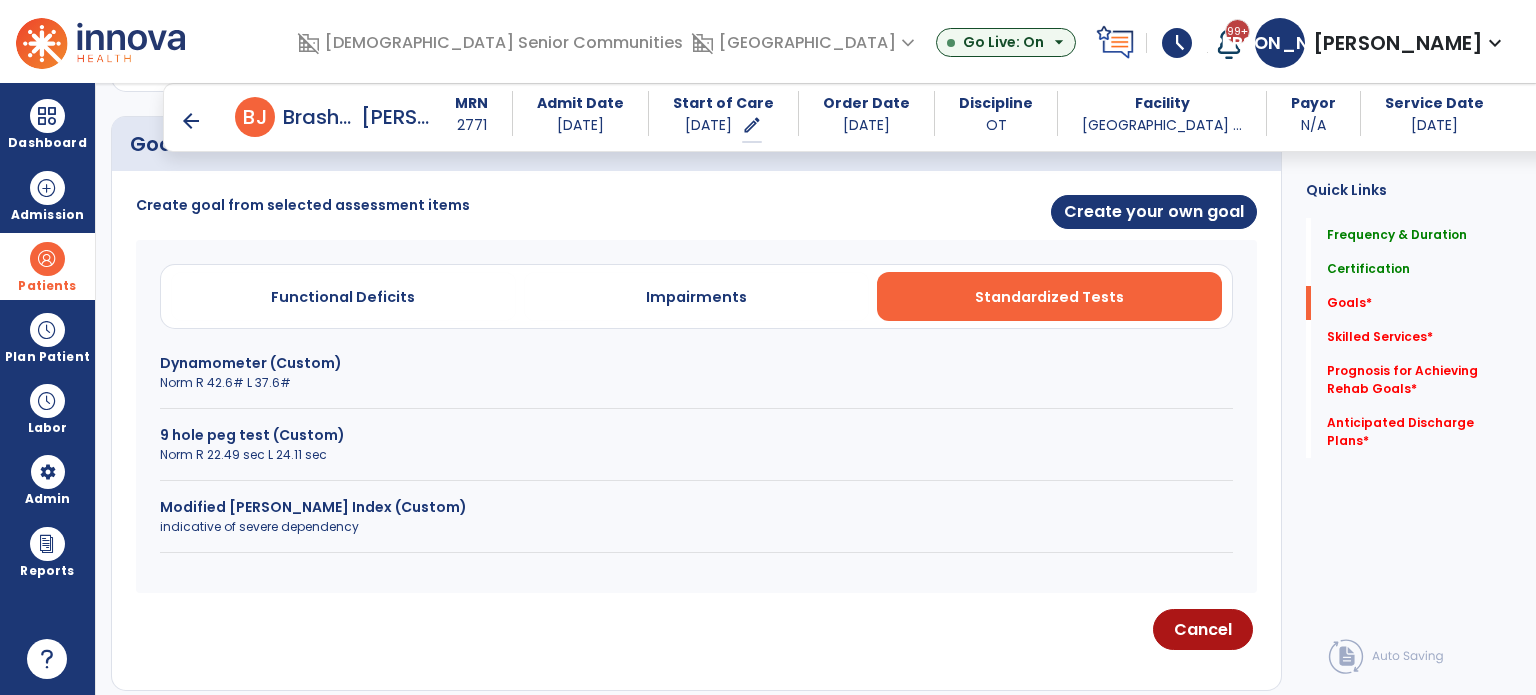 click on "Modified [PERSON_NAME] Index (Custom)" at bounding box center (696, 507) 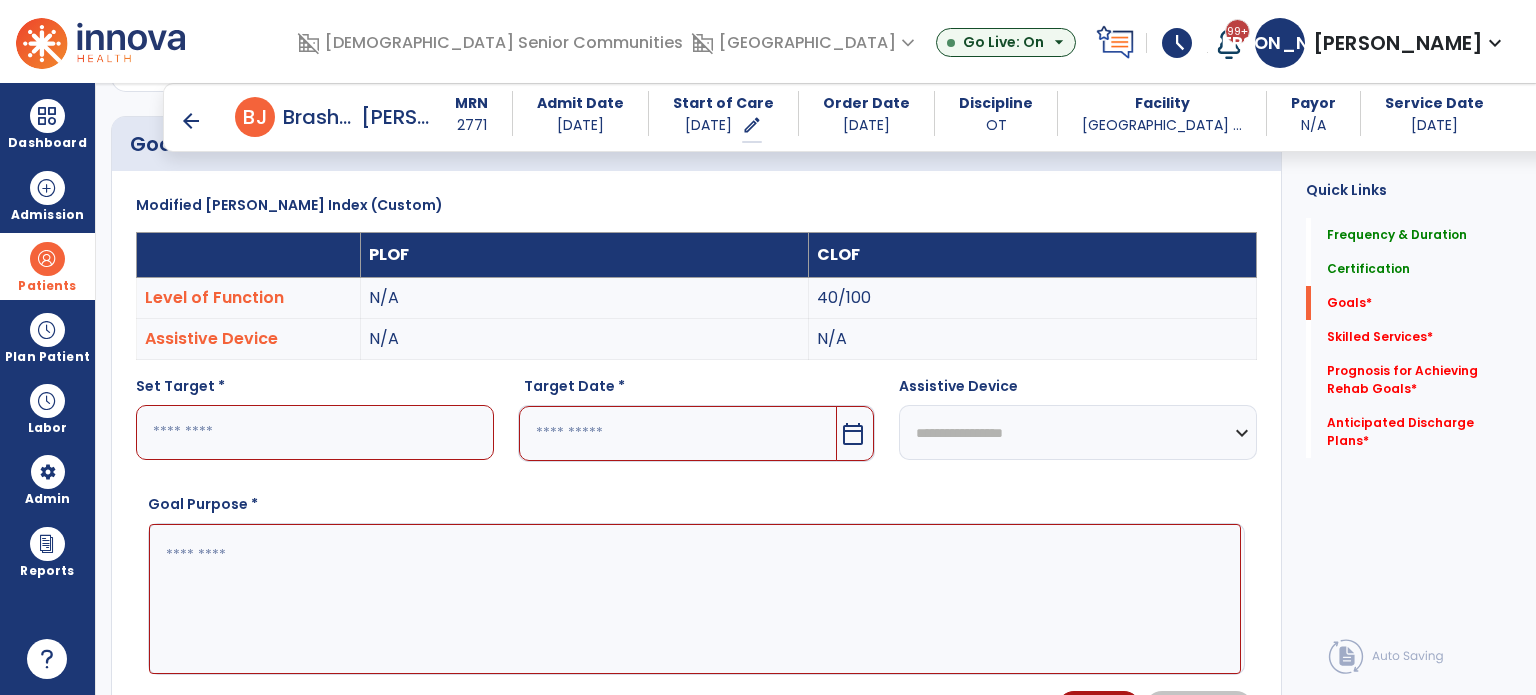 click at bounding box center (315, 432) 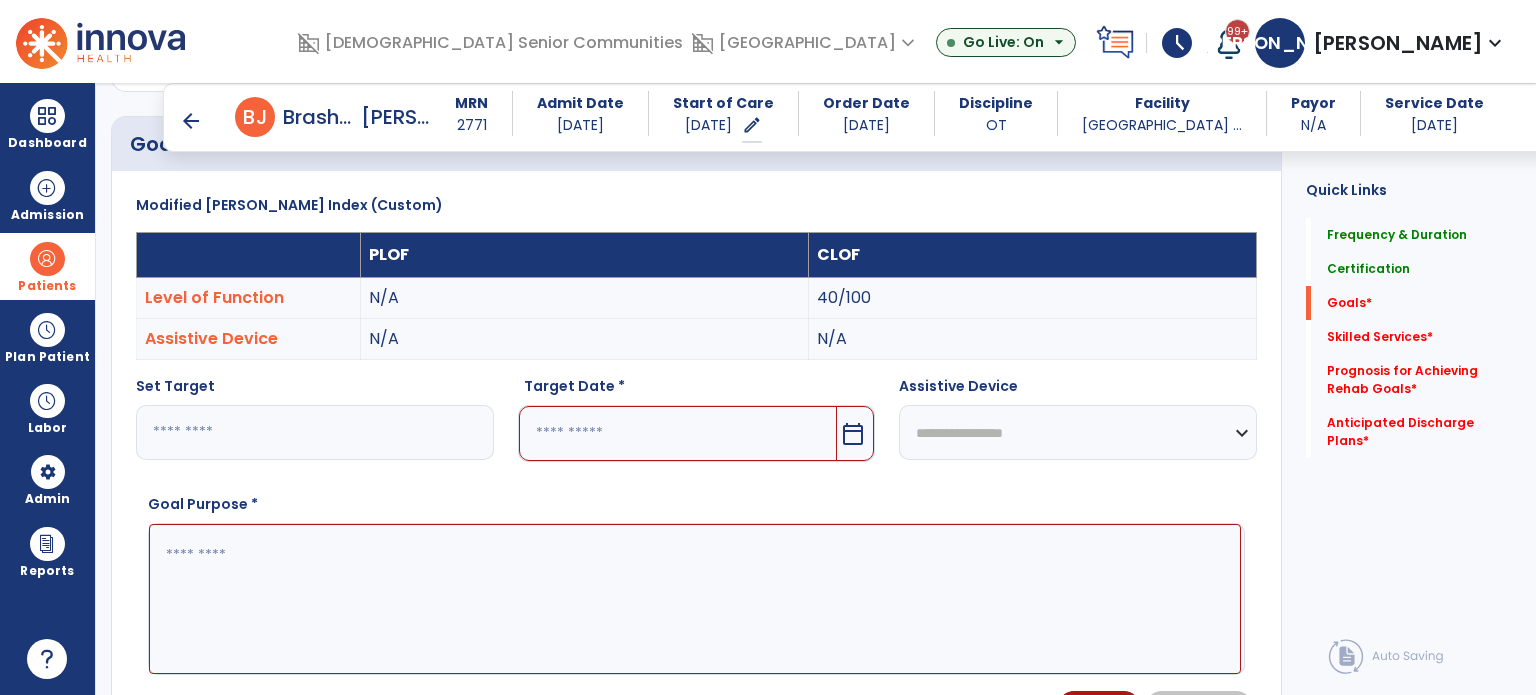 type on "**" 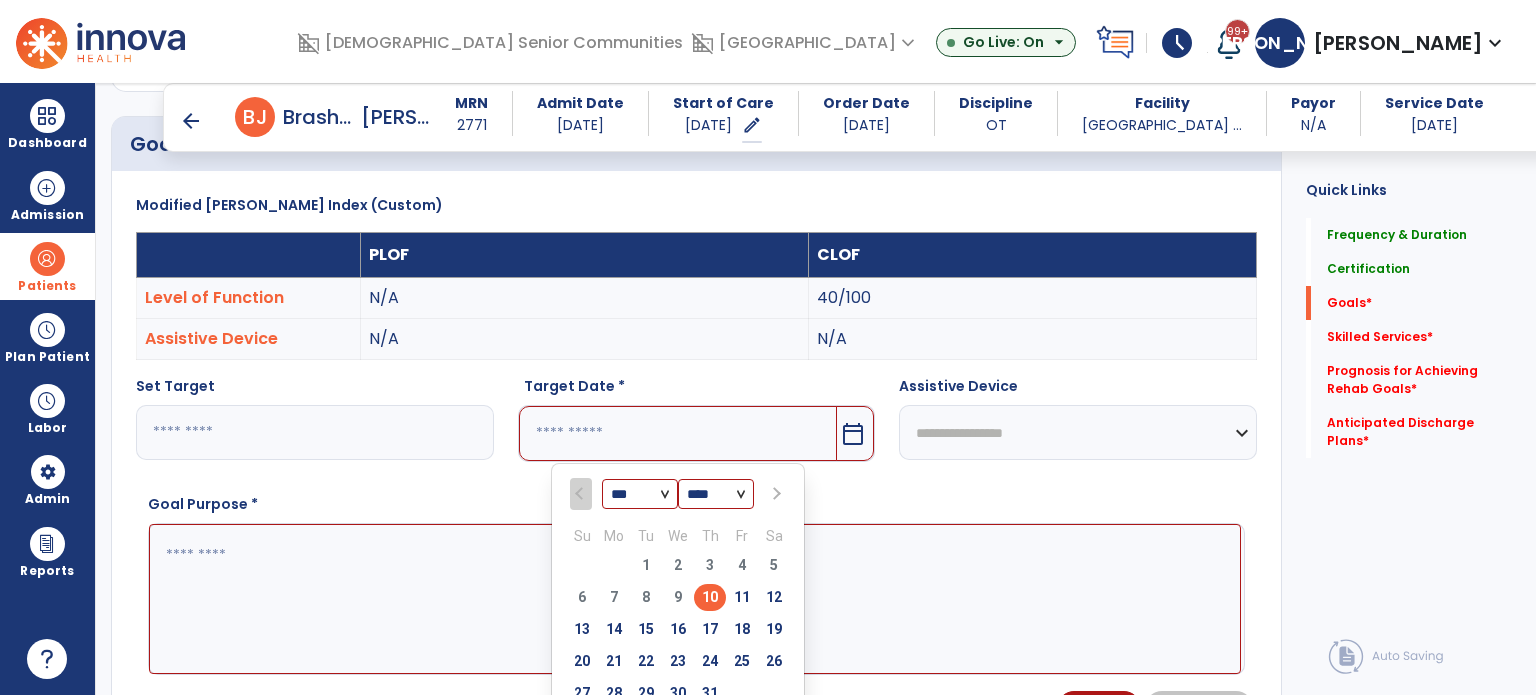 click at bounding box center [774, 494] 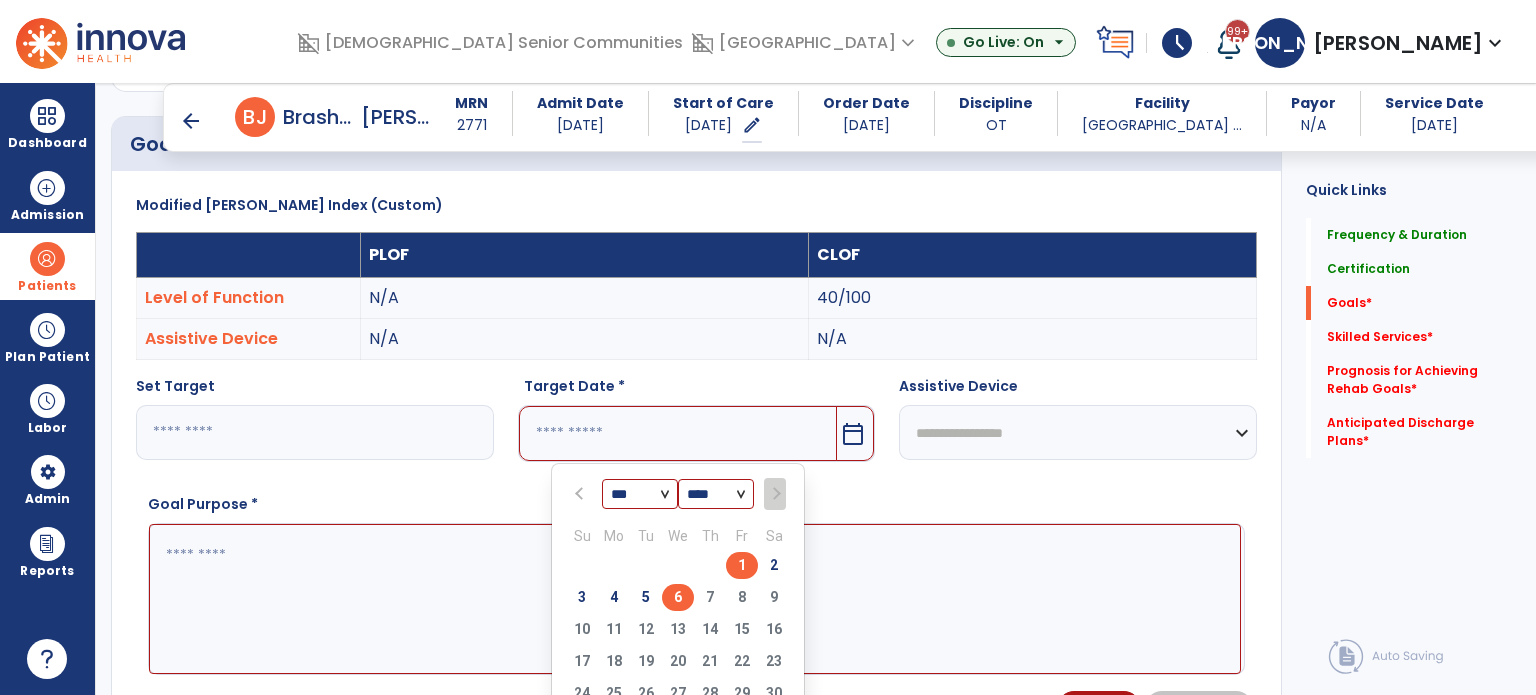 click on "6" at bounding box center (678, 597) 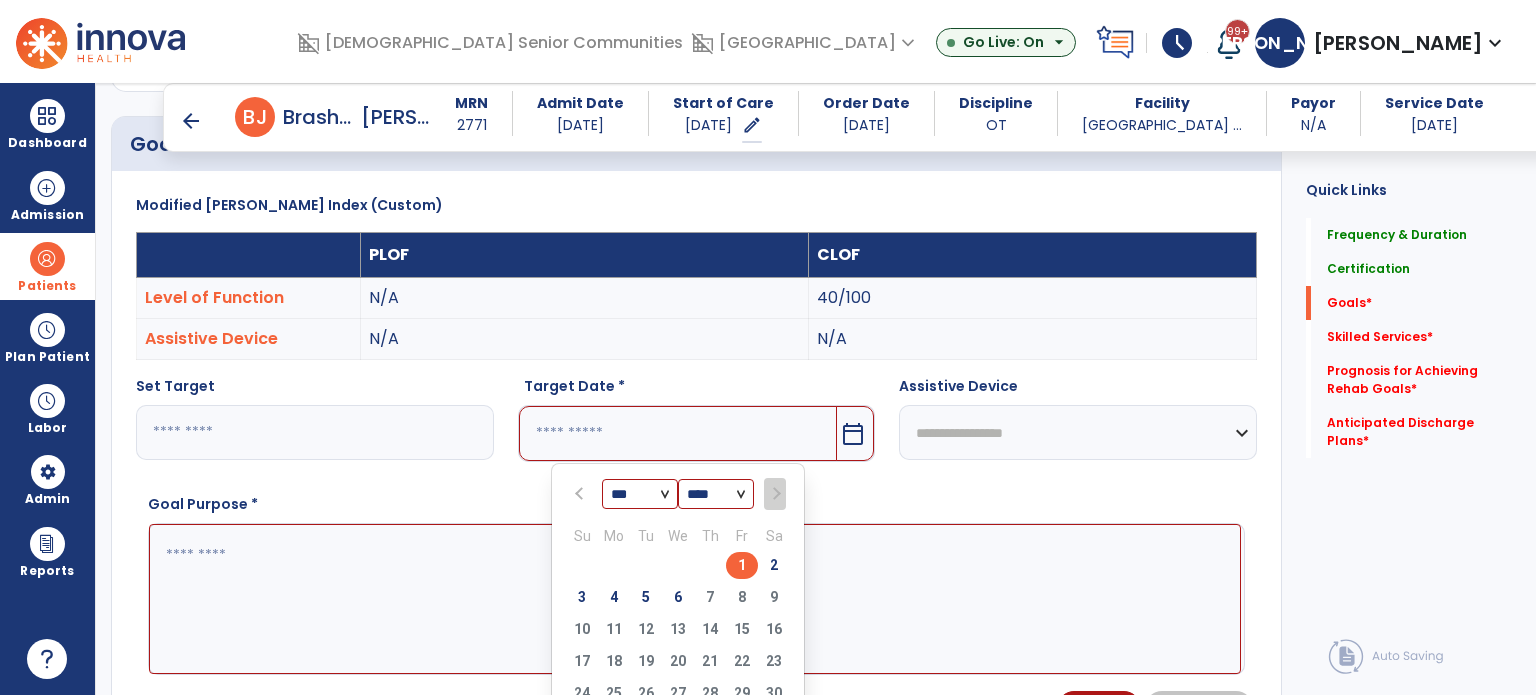 type on "********" 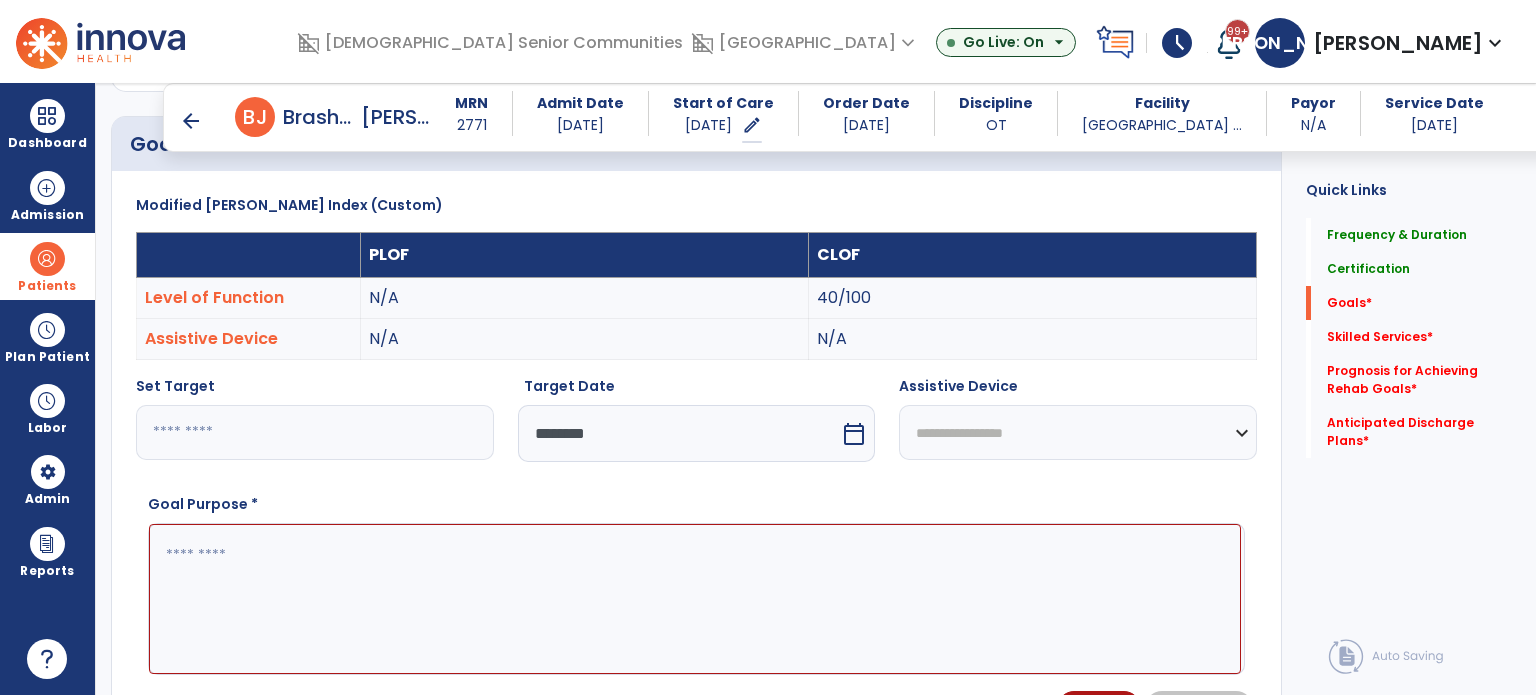 click at bounding box center [695, 599] 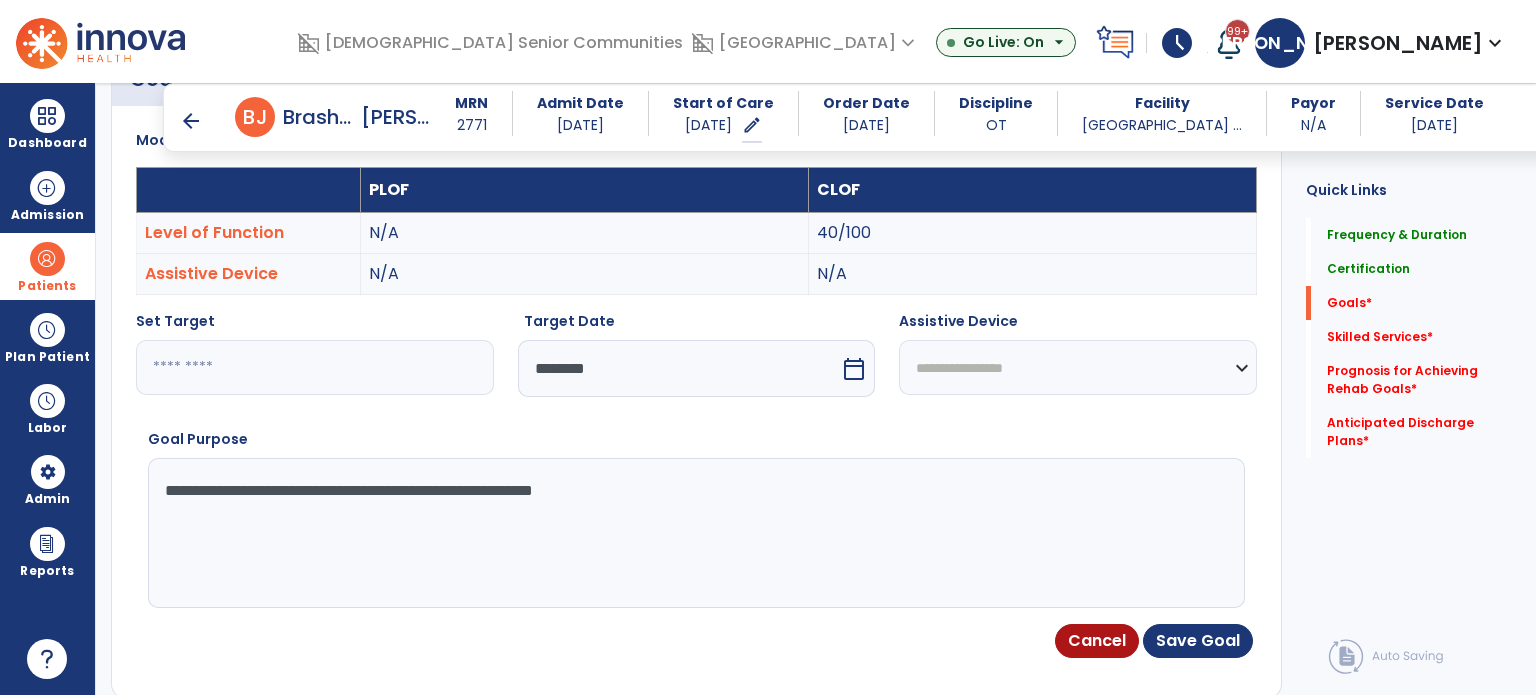 scroll, scrollTop: 600, scrollLeft: 0, axis: vertical 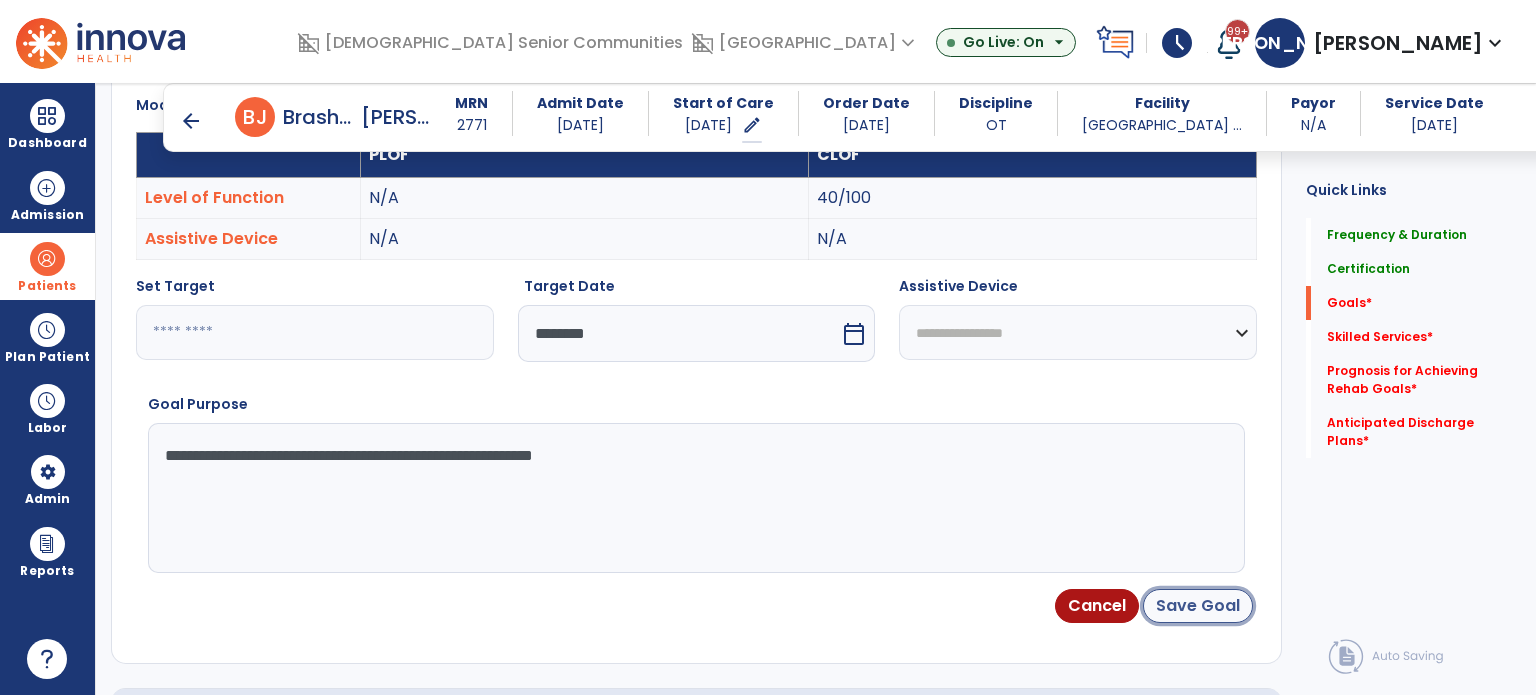 click on "Save Goal" at bounding box center [1198, 606] 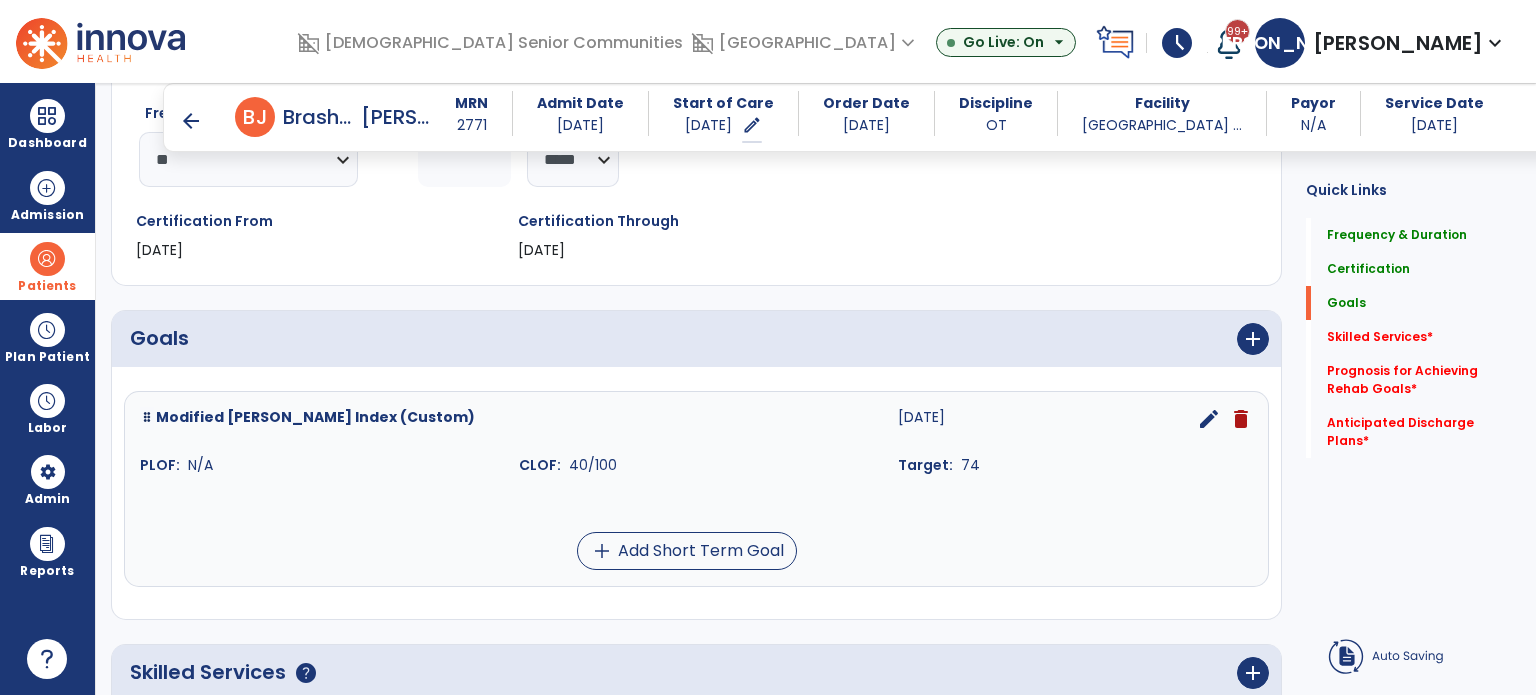 scroll, scrollTop: 411, scrollLeft: 0, axis: vertical 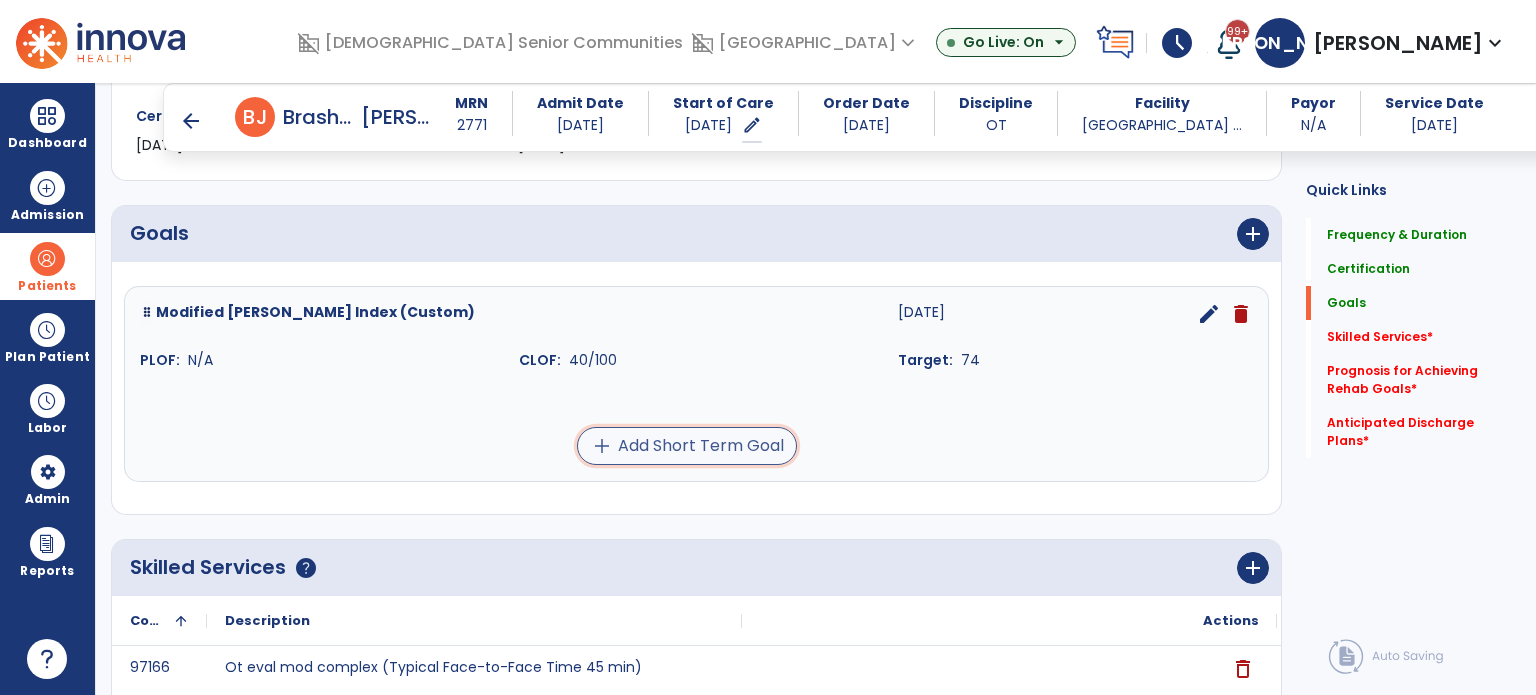 click on "add  Add Short Term Goal" at bounding box center (687, 446) 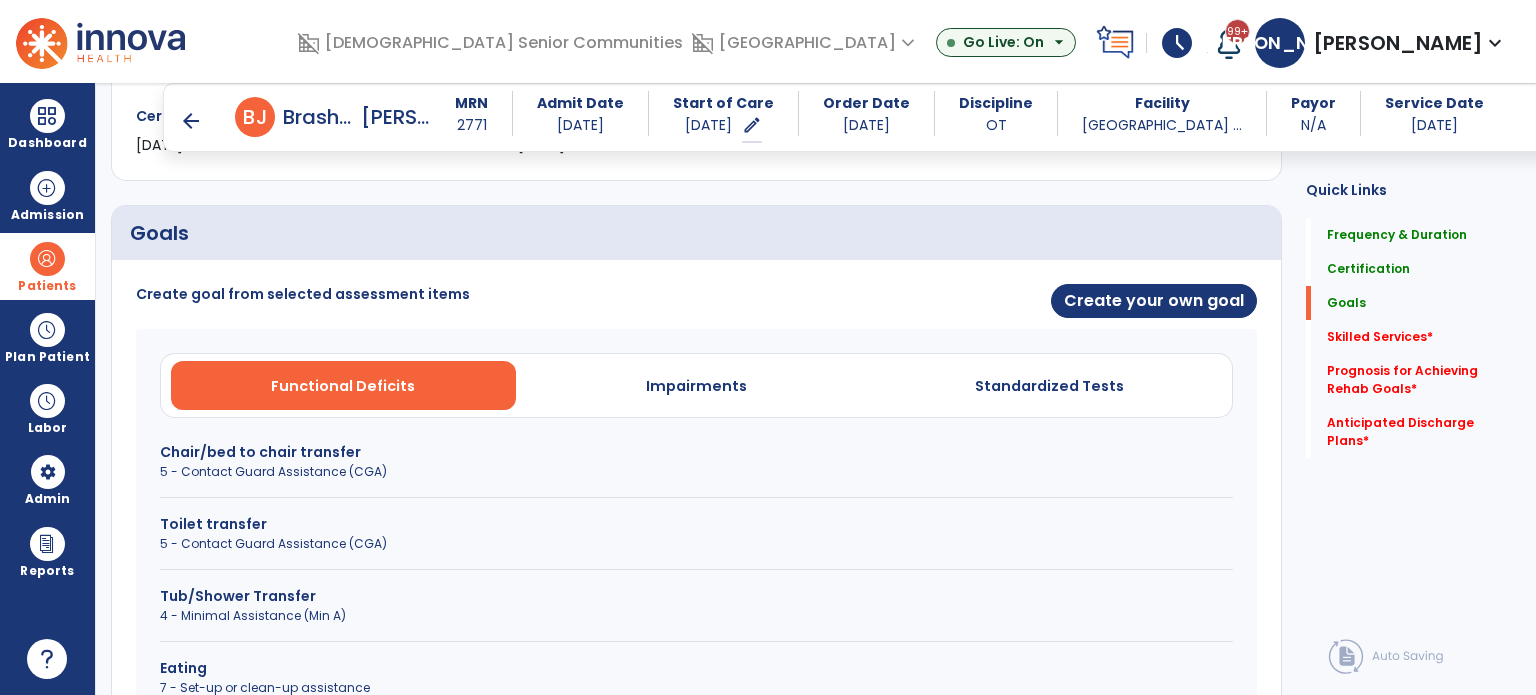 scroll, scrollTop: 711, scrollLeft: 0, axis: vertical 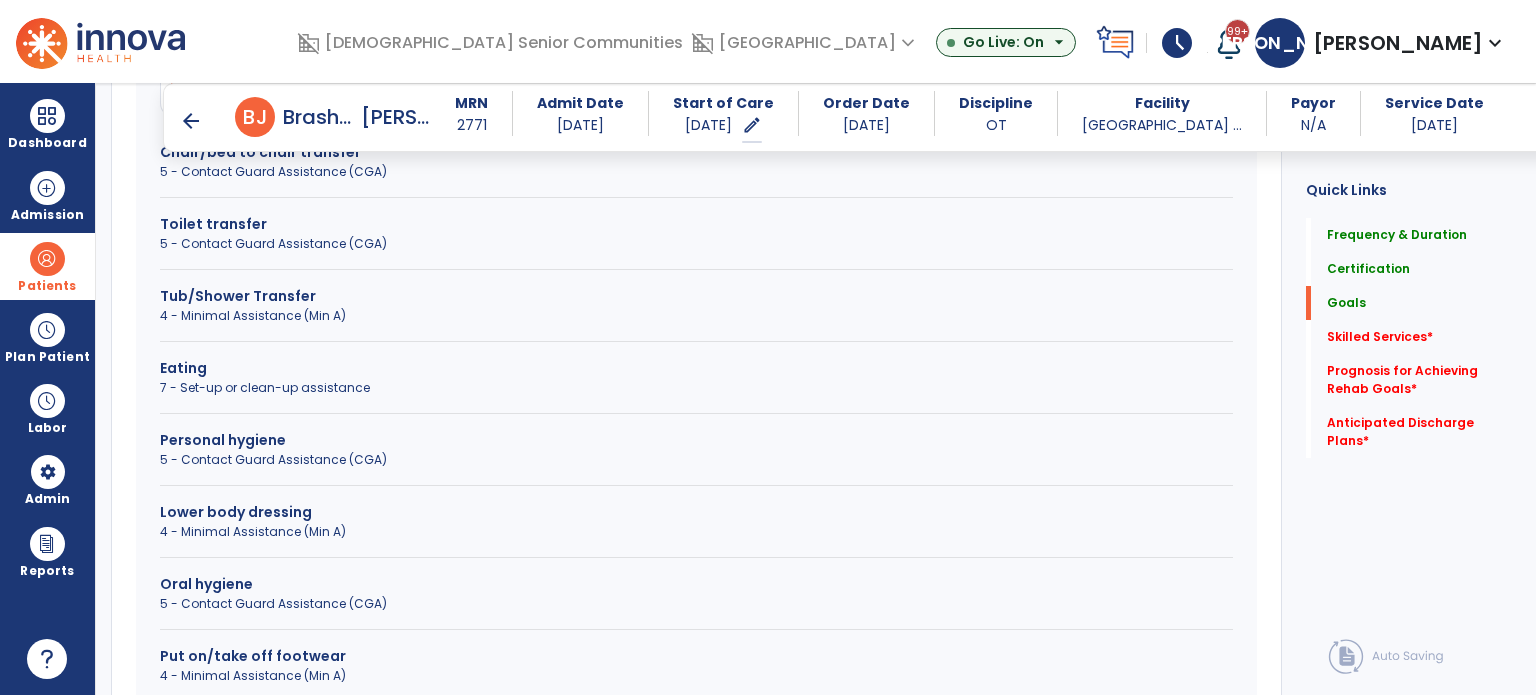 click on "4 - Minimal Assistance (Min A)" at bounding box center [696, 532] 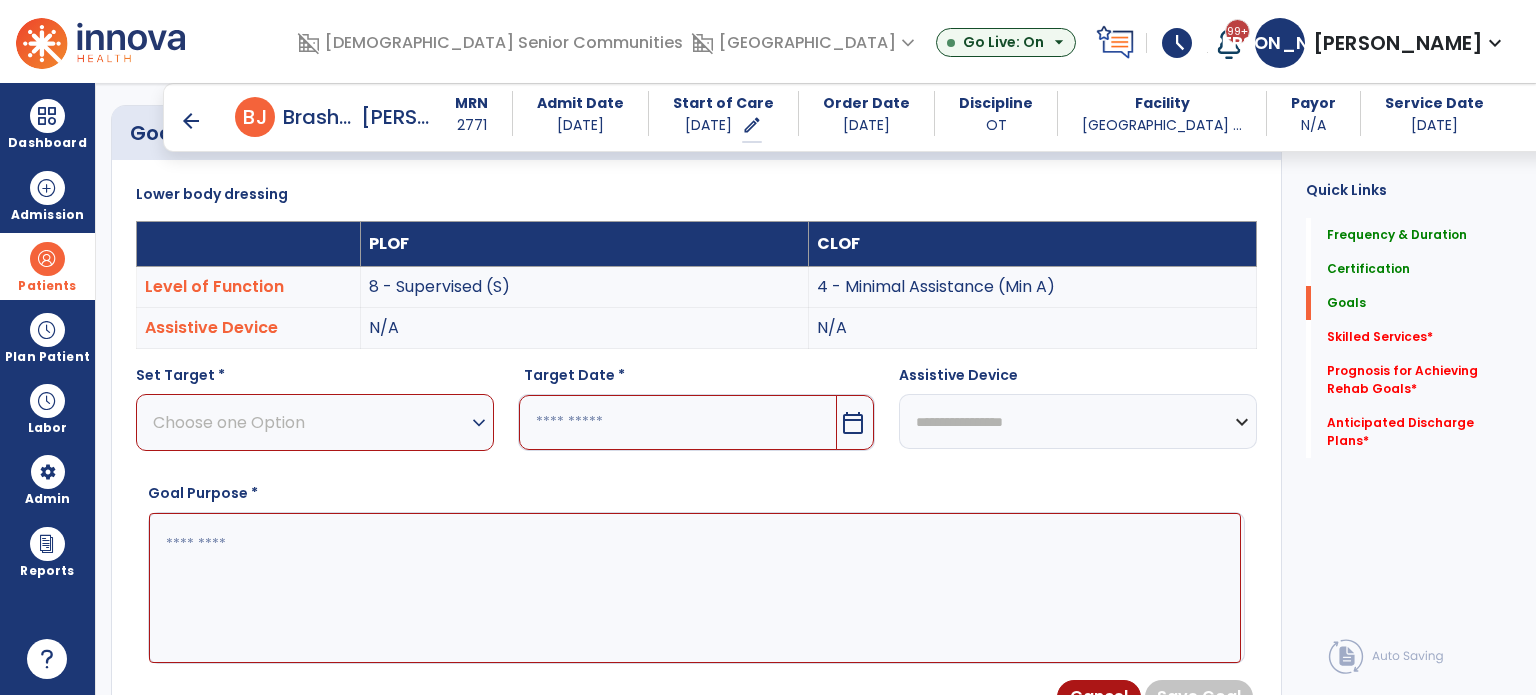 scroll, scrollTop: 311, scrollLeft: 0, axis: vertical 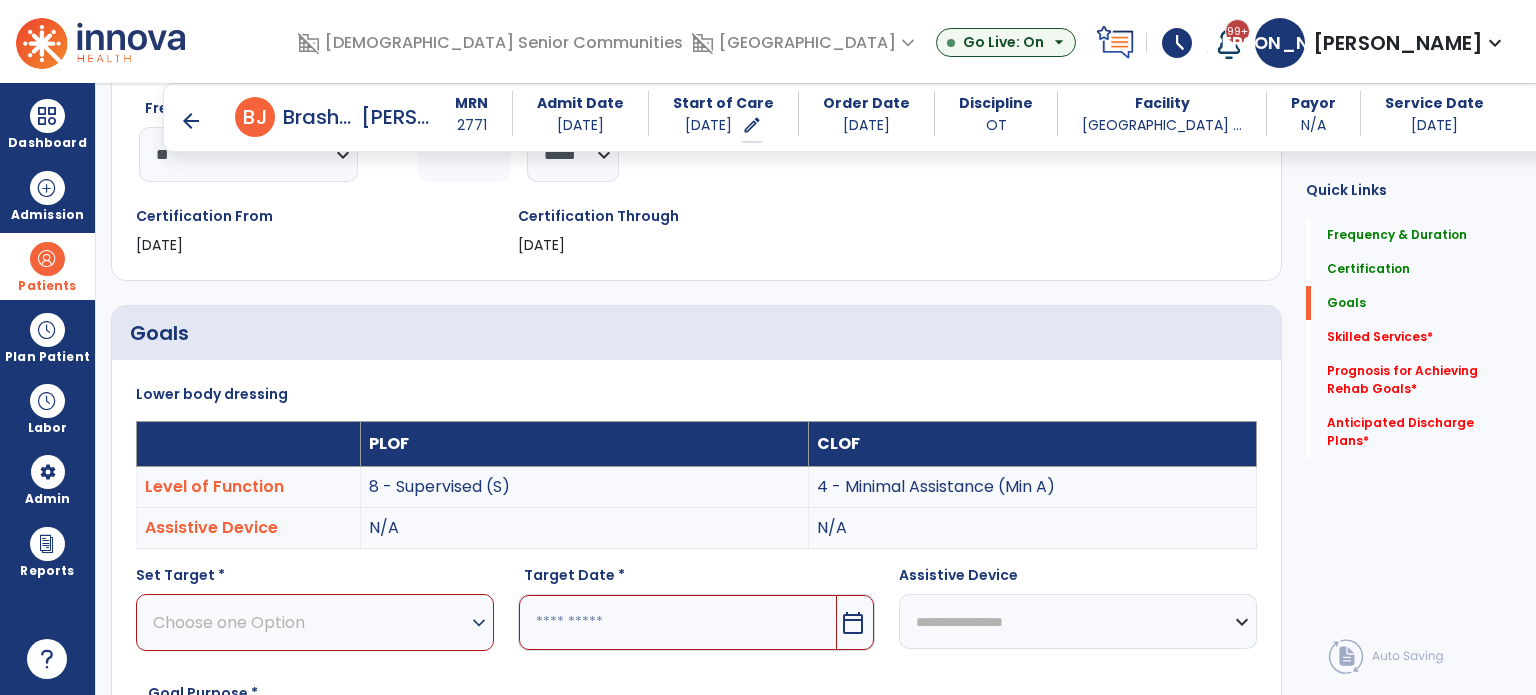 click on "Choose one Option" at bounding box center [310, 622] 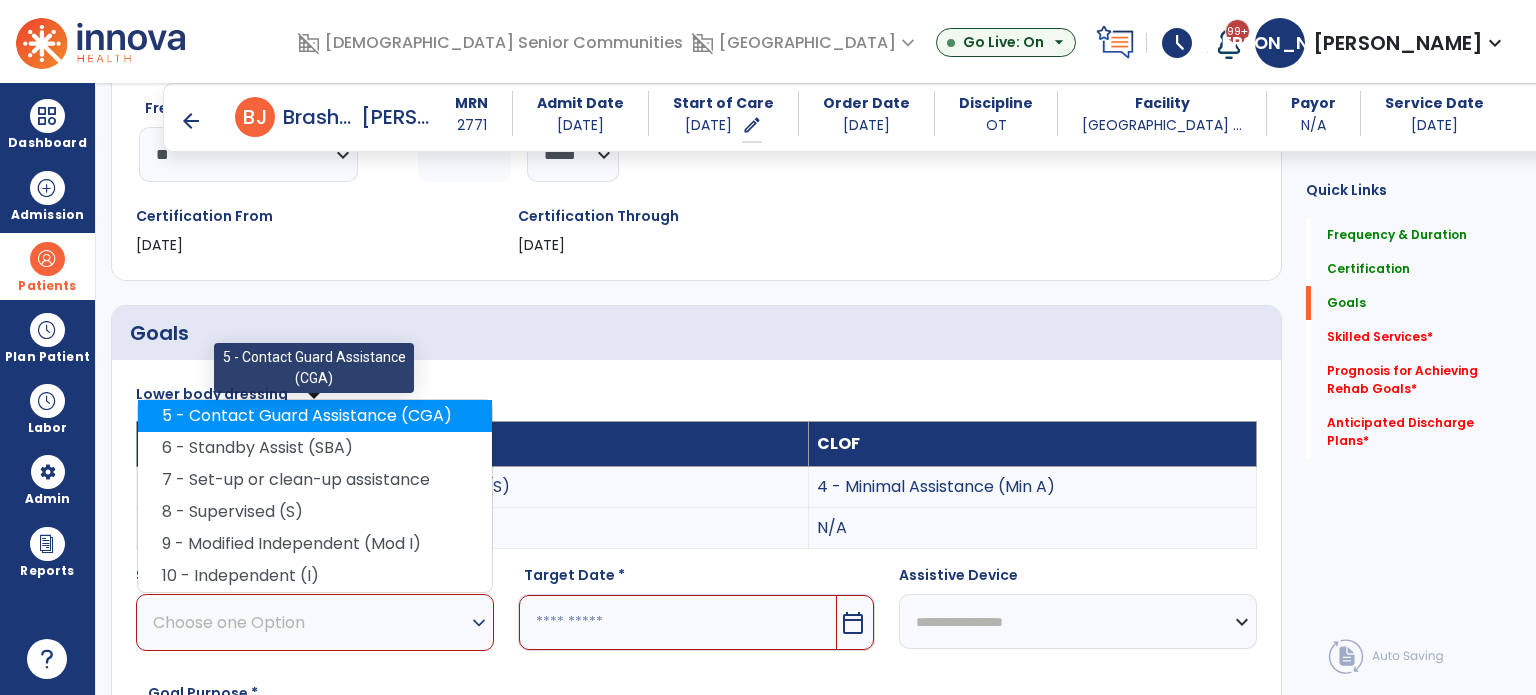 click on "5 - Contact Guard Assistance (CGA)" at bounding box center (315, 416) 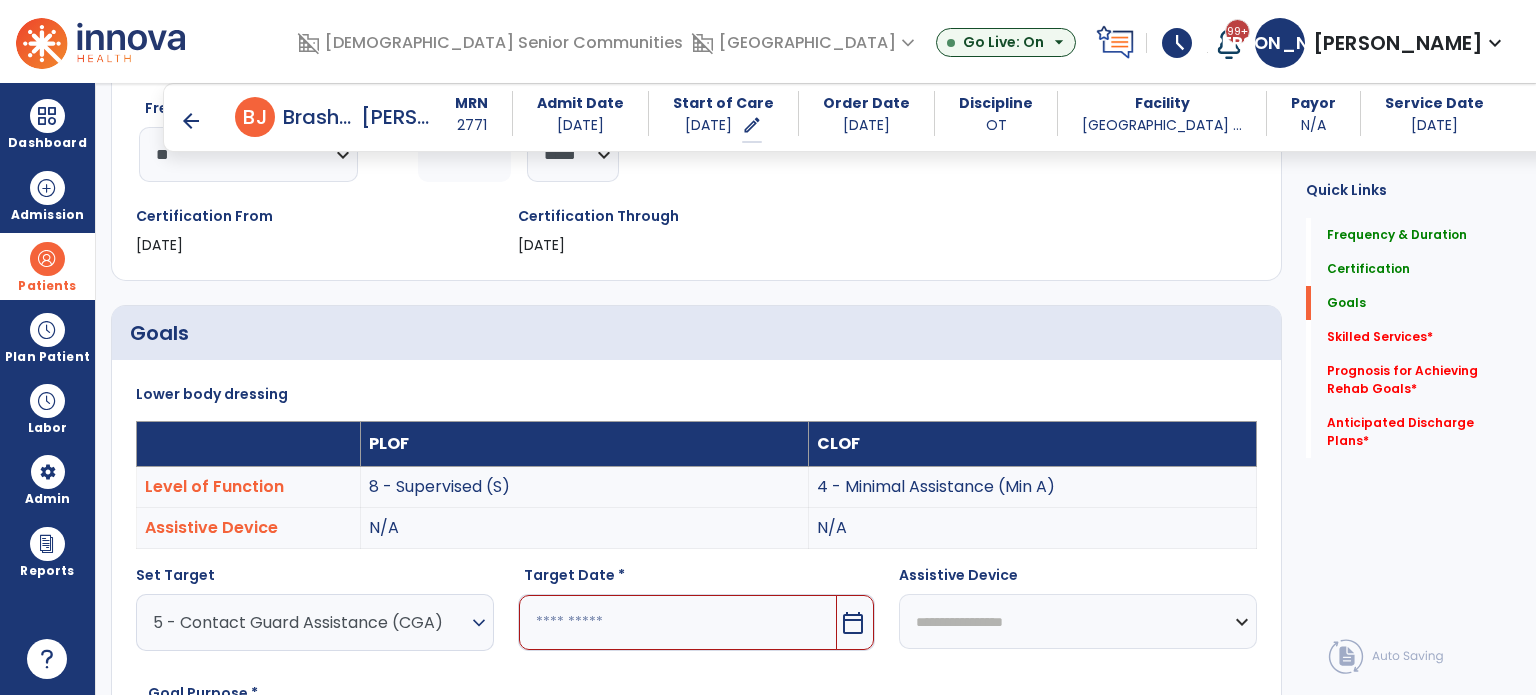 click at bounding box center [678, 622] 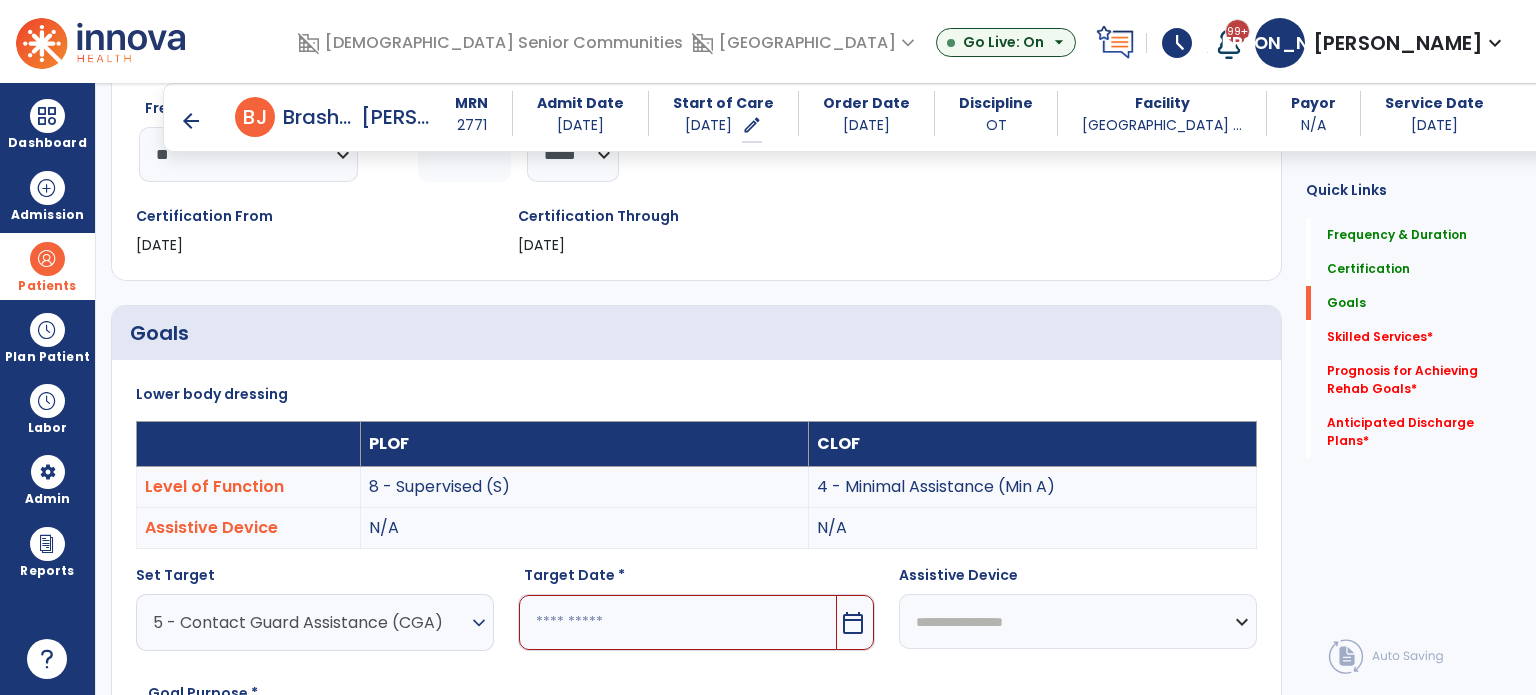 scroll, scrollTop: 711, scrollLeft: 0, axis: vertical 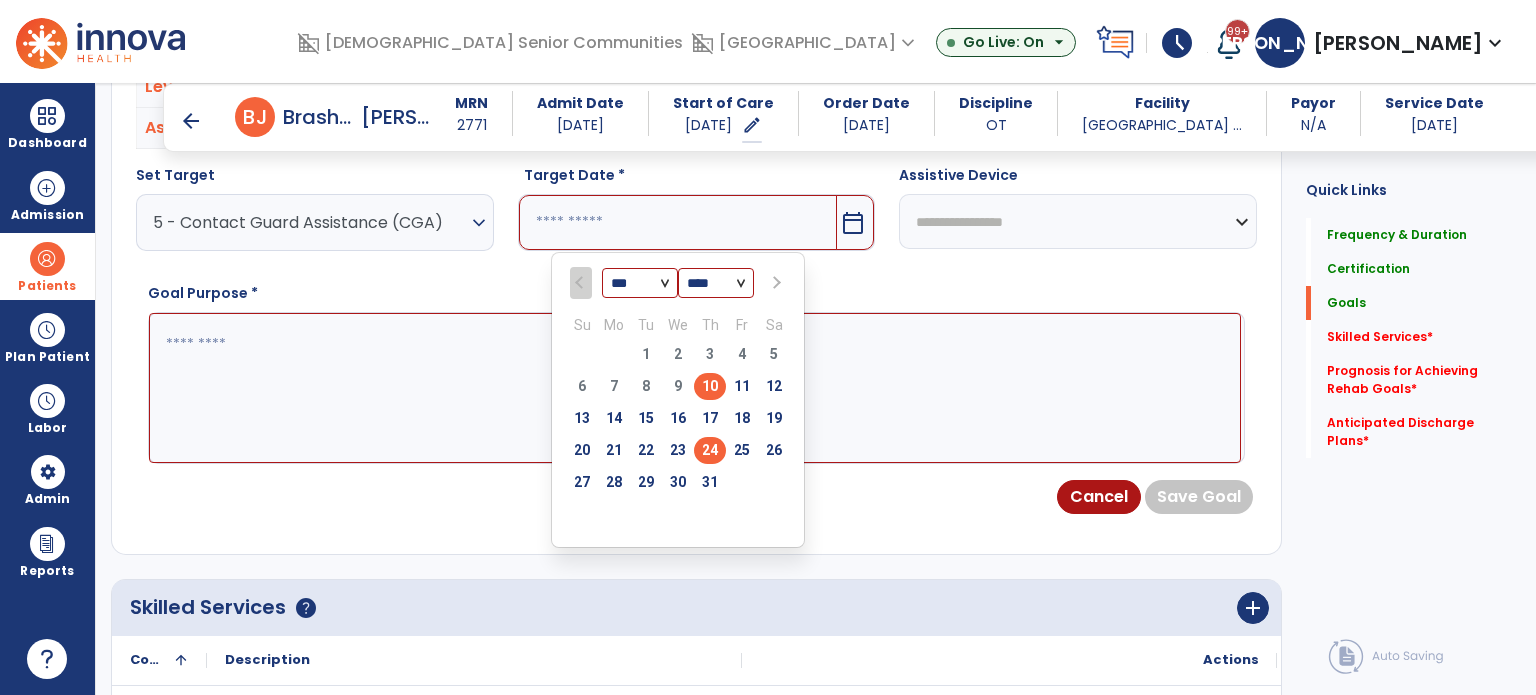 click on "24" at bounding box center (710, 450) 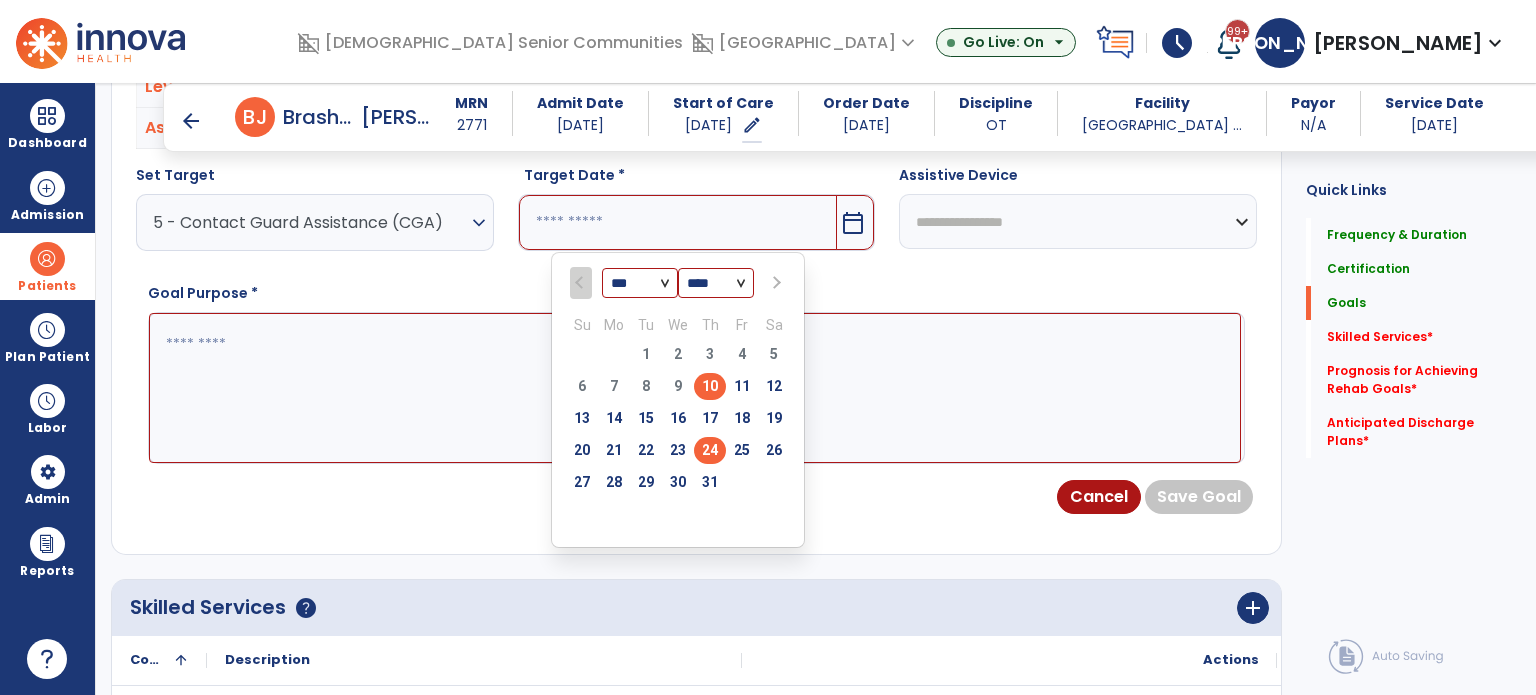type on "*********" 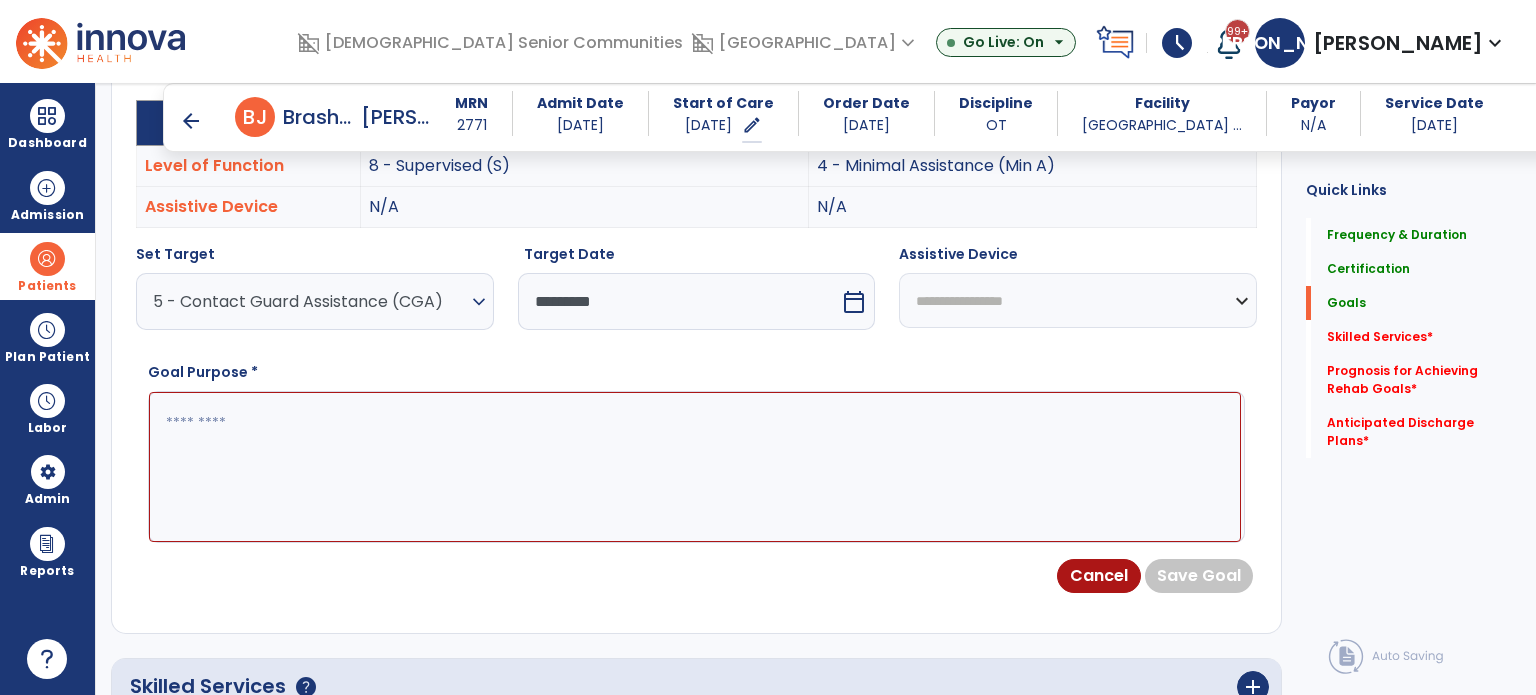 scroll, scrollTop: 611, scrollLeft: 0, axis: vertical 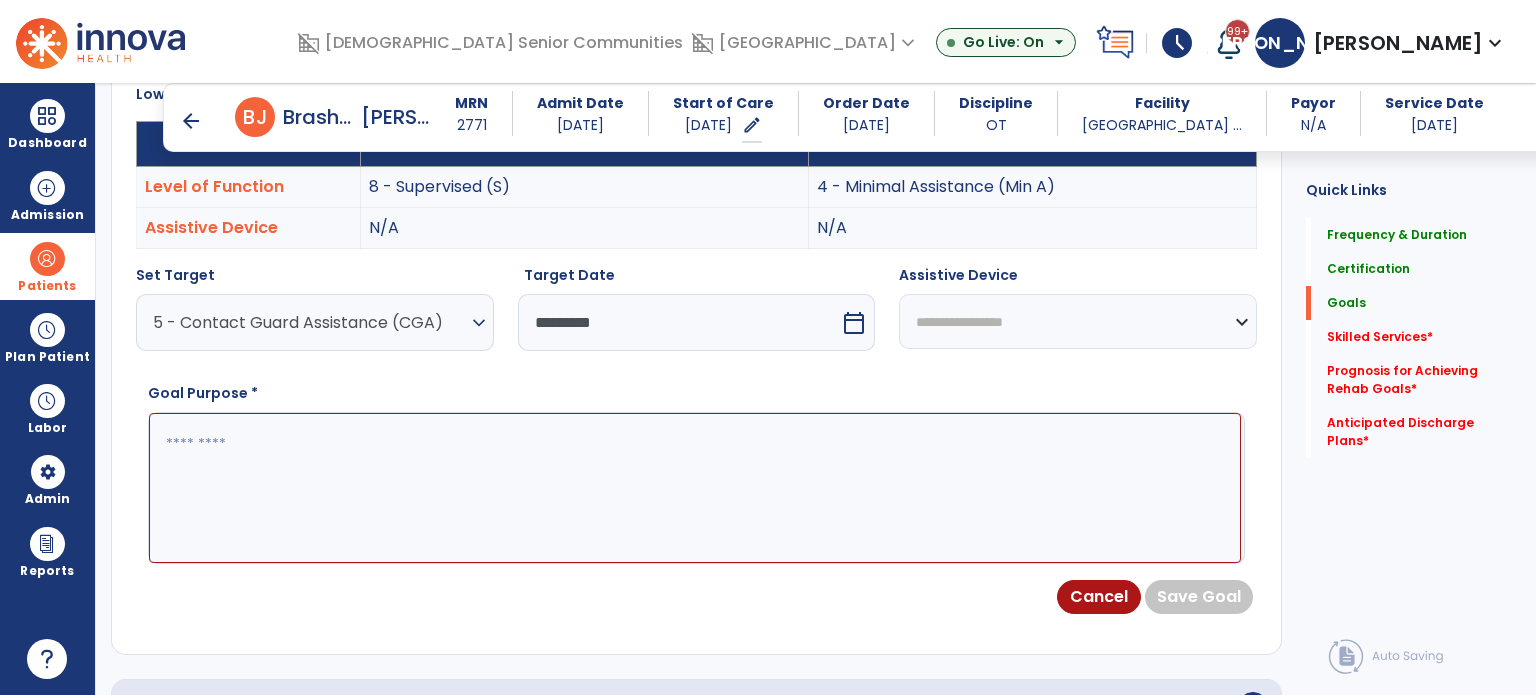 click on "5 - Contact Guard Assistance (CGA)" at bounding box center (310, 322) 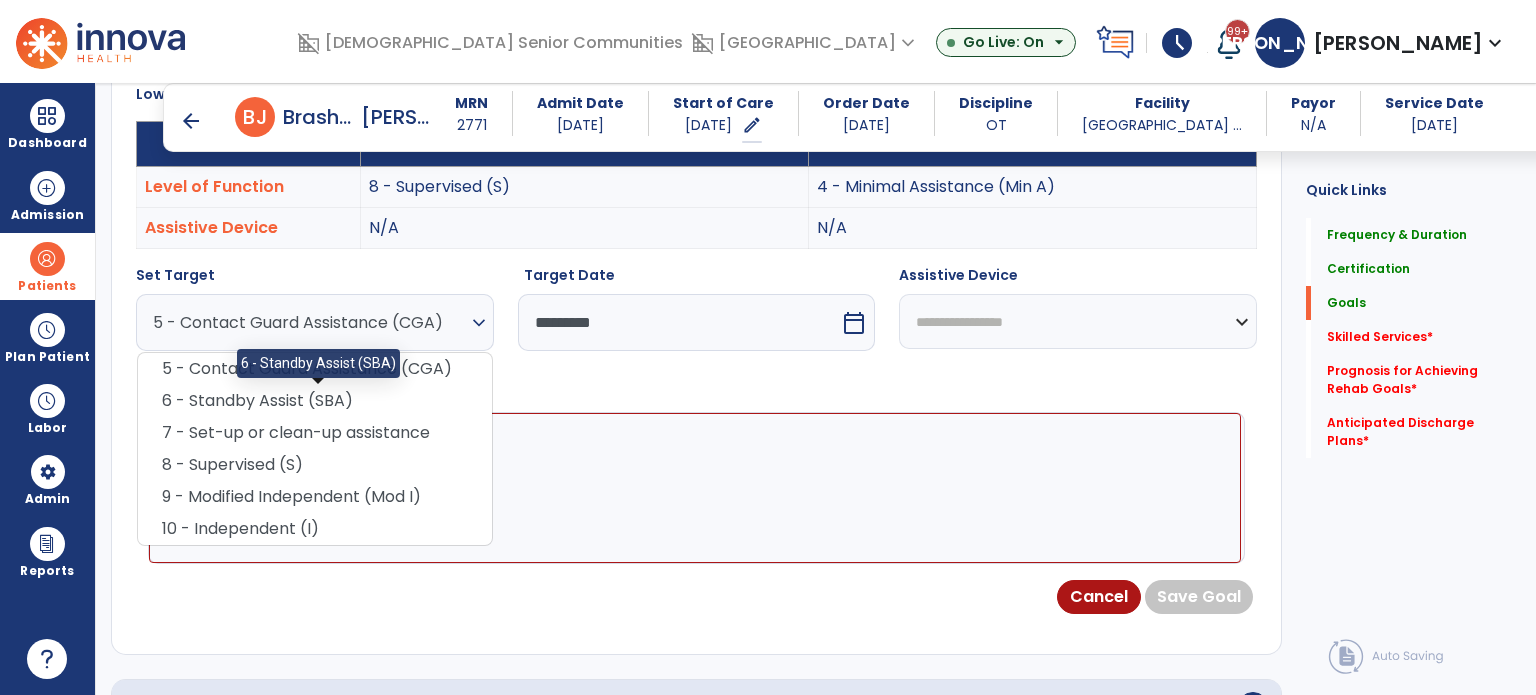 click on "6 - Standby Assist (SBA)" at bounding box center (315, 401) 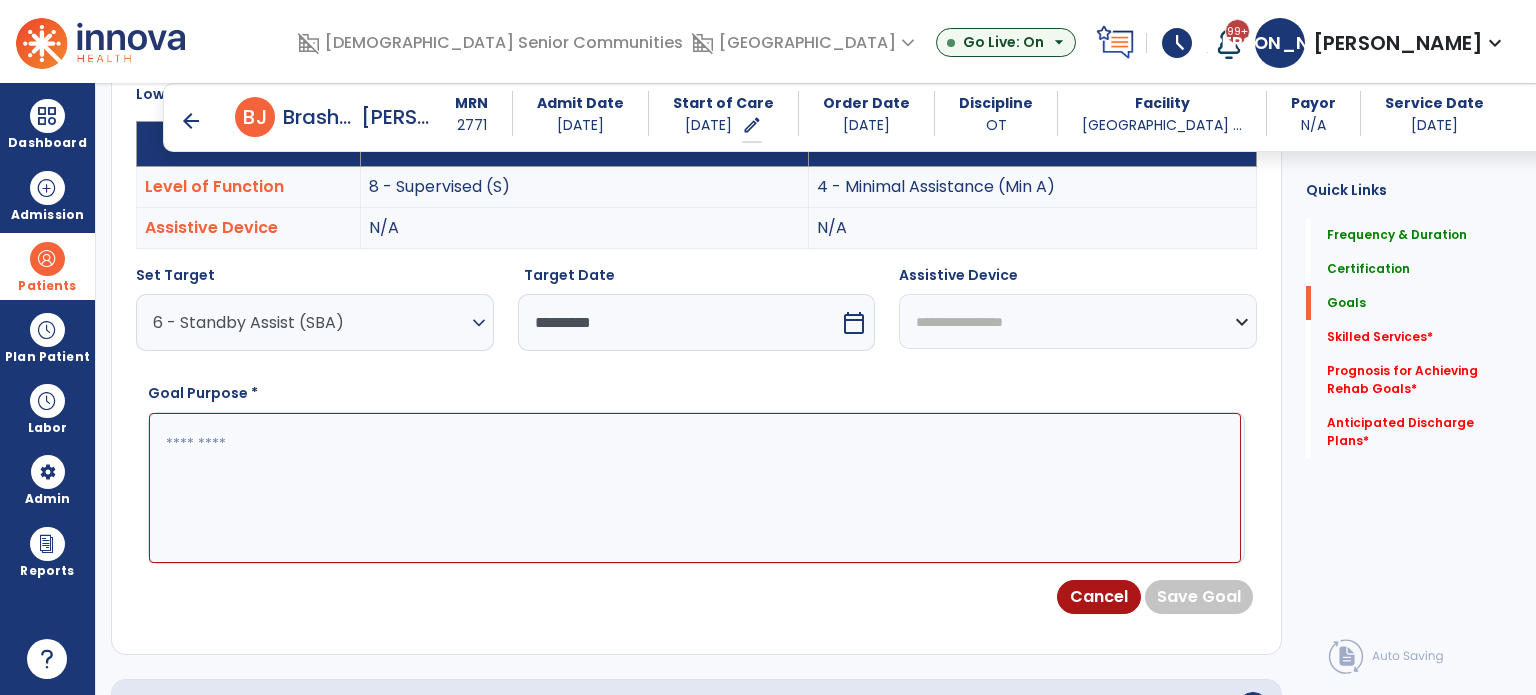 click at bounding box center [695, 488] 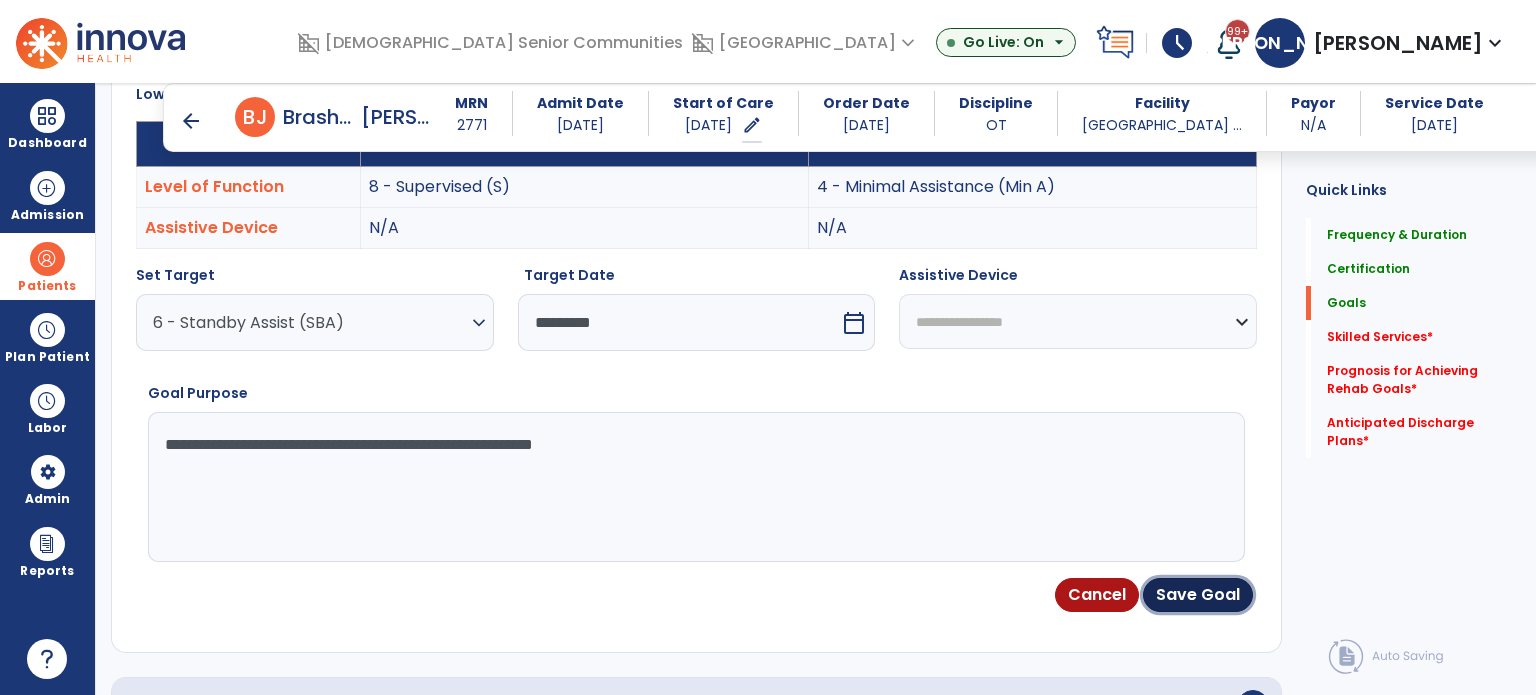 drag, startPoint x: 1212, startPoint y: 595, endPoint x: 1133, endPoint y: 597, distance: 79.025314 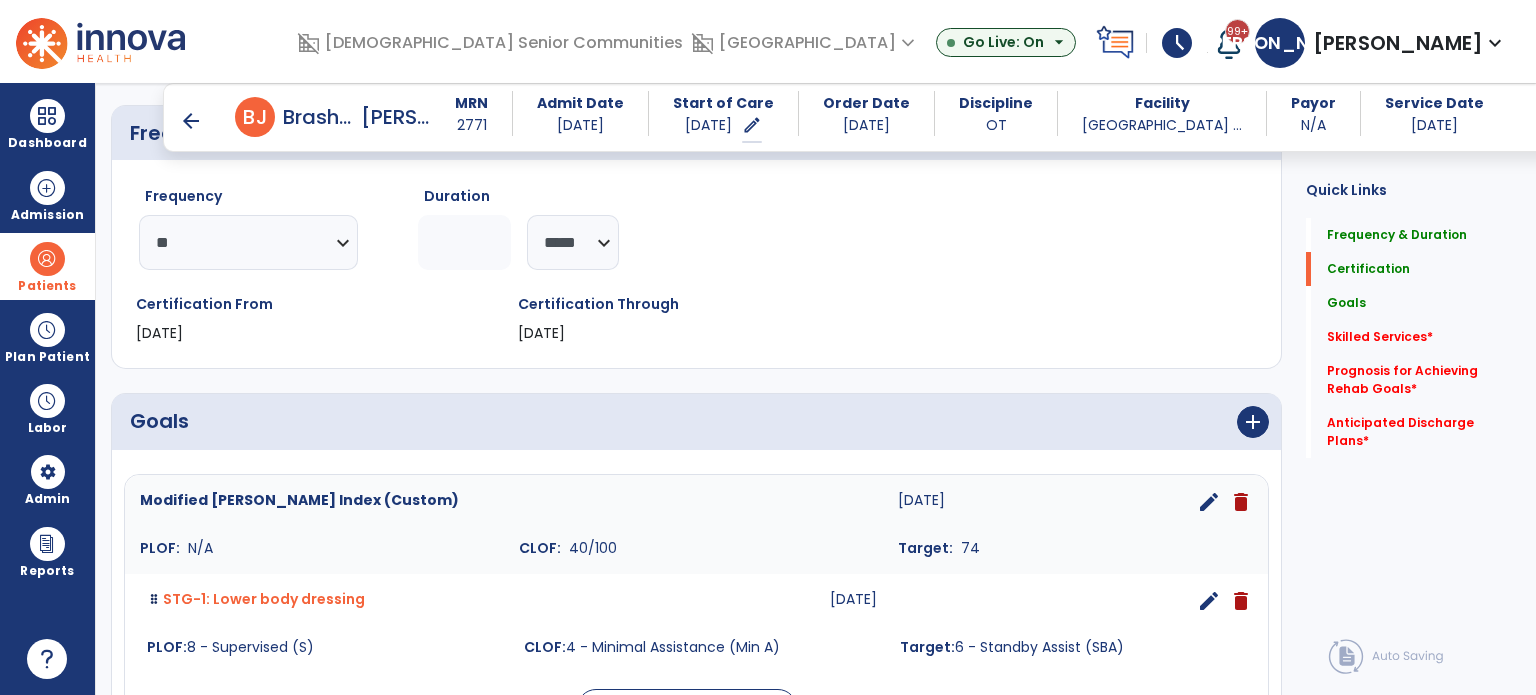scroll, scrollTop: 423, scrollLeft: 0, axis: vertical 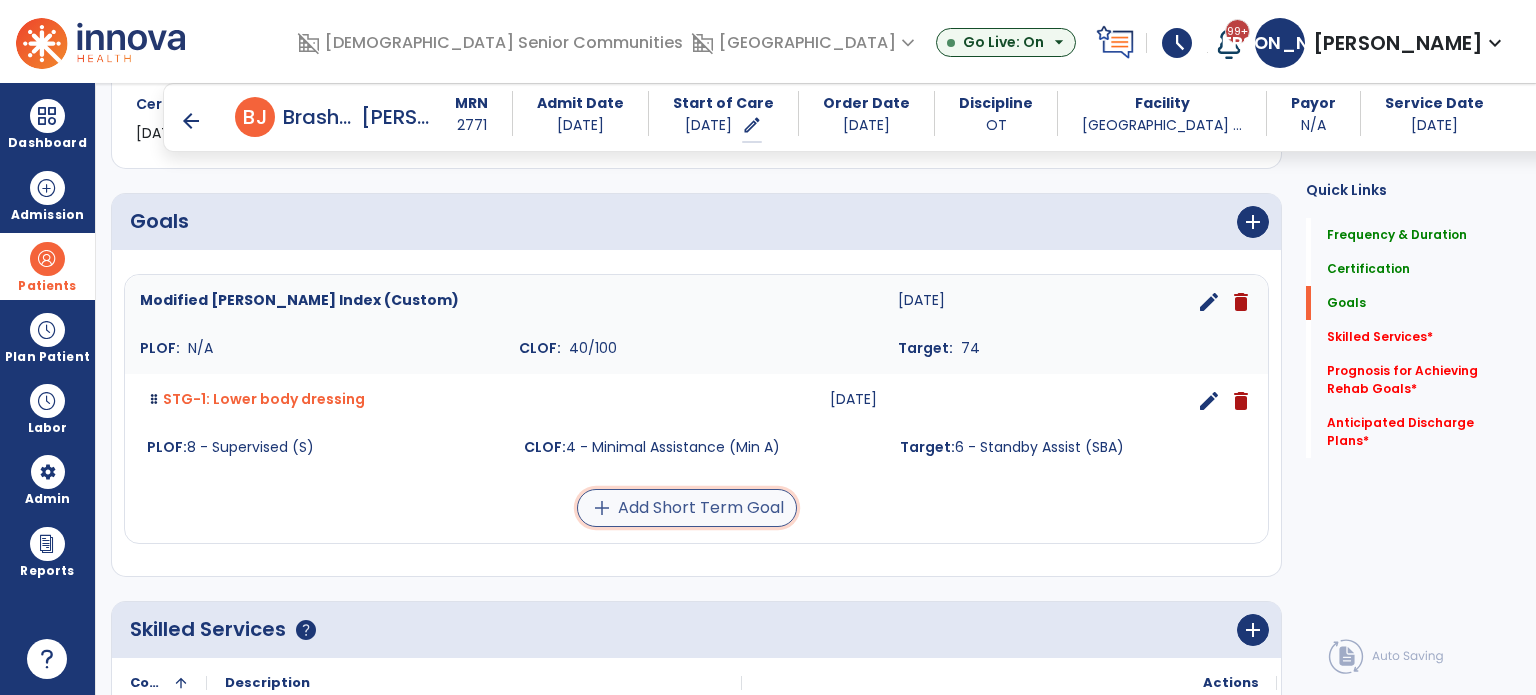 click on "add  Add Short Term Goal" at bounding box center [687, 508] 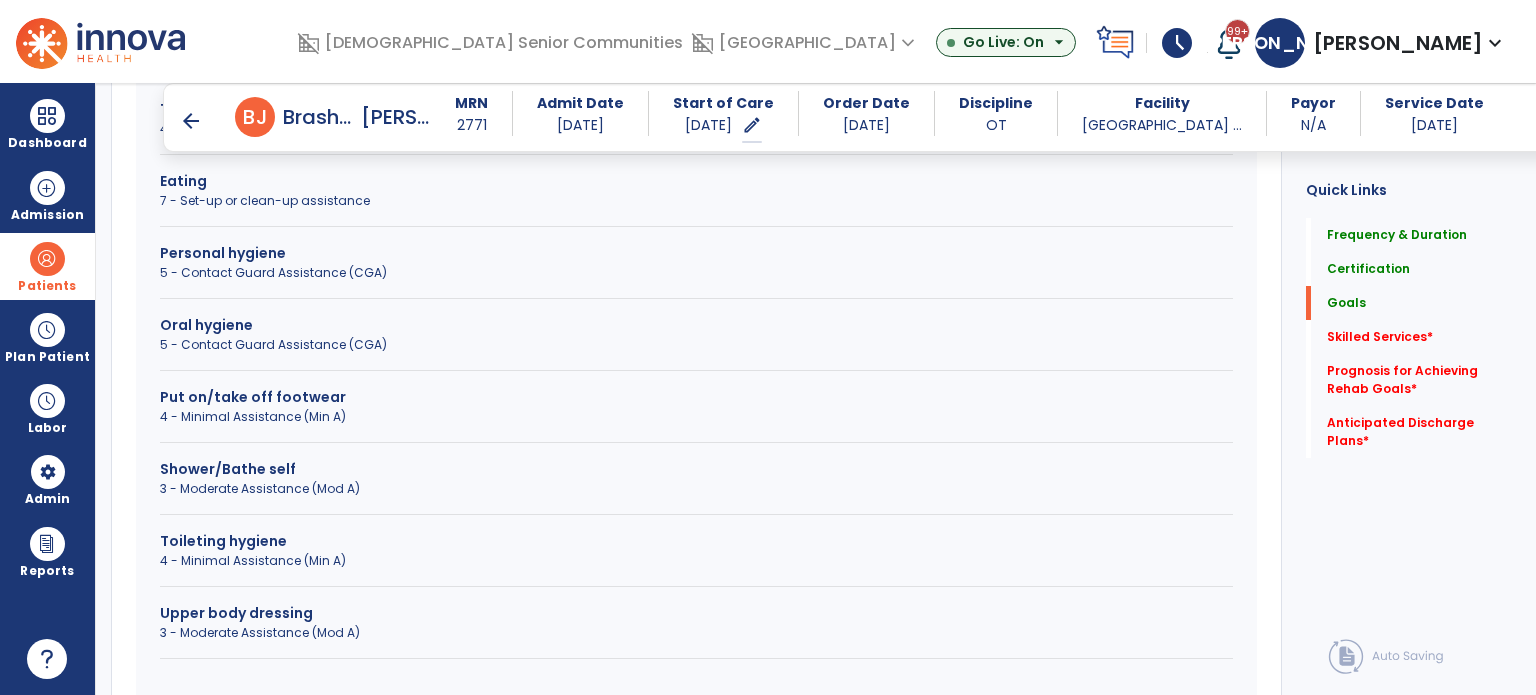 scroll, scrollTop: 1023, scrollLeft: 0, axis: vertical 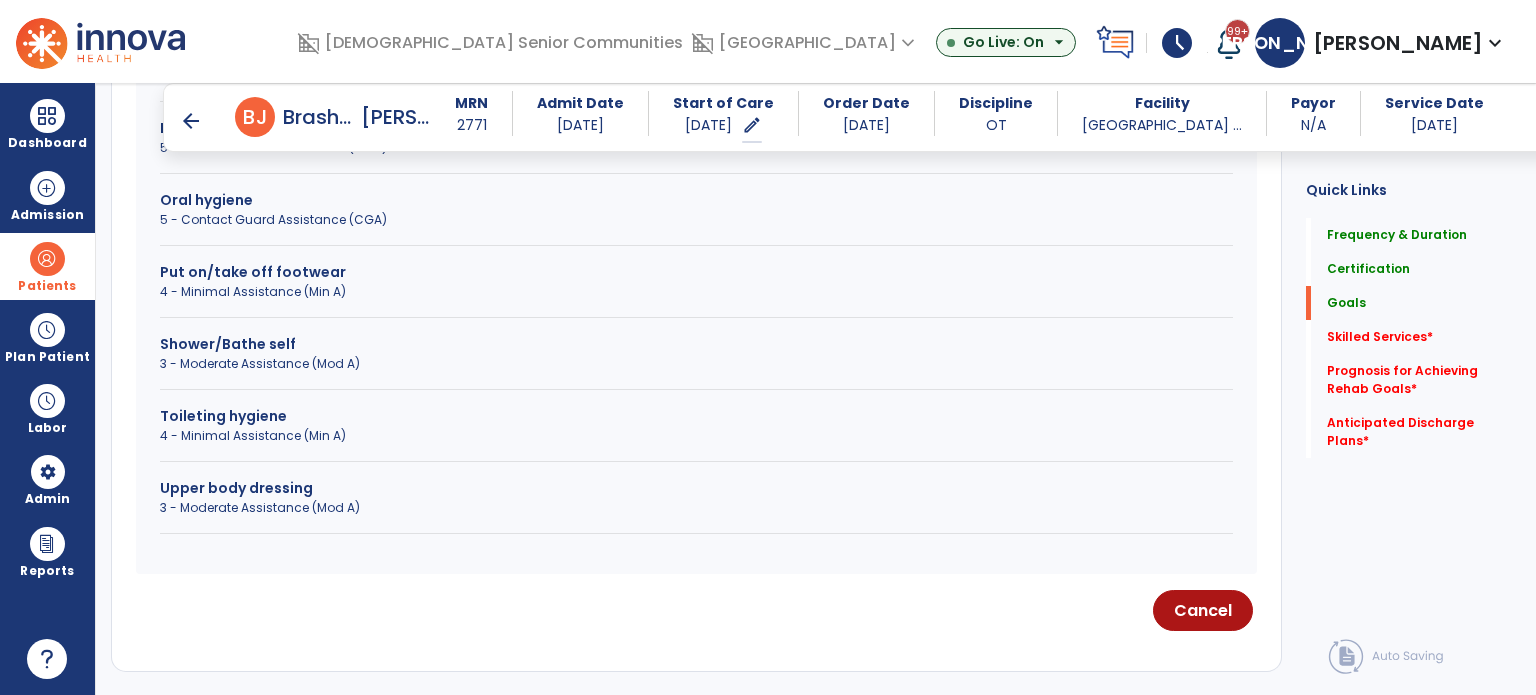 click on "Upper body dressing 3 - Moderate Assistance (Mod A)" at bounding box center (696, 506) 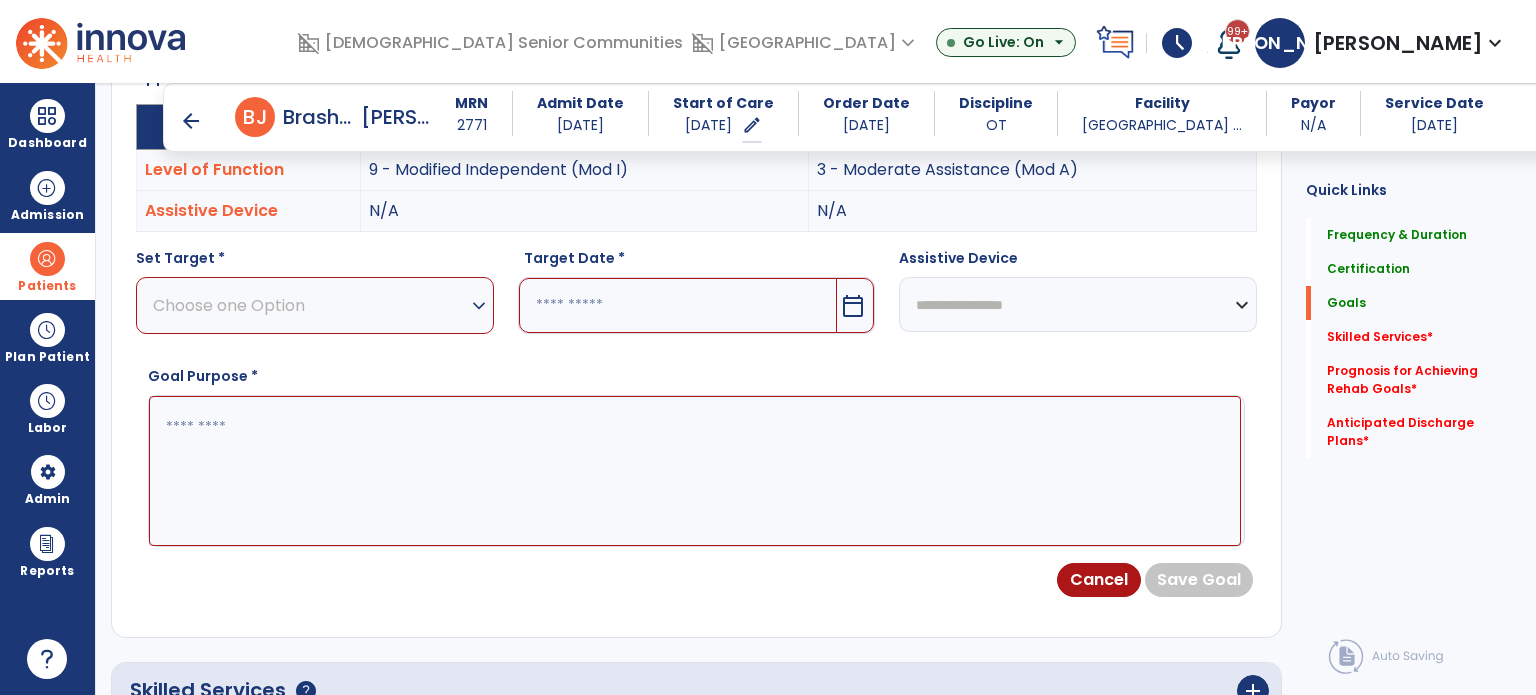 scroll, scrollTop: 523, scrollLeft: 0, axis: vertical 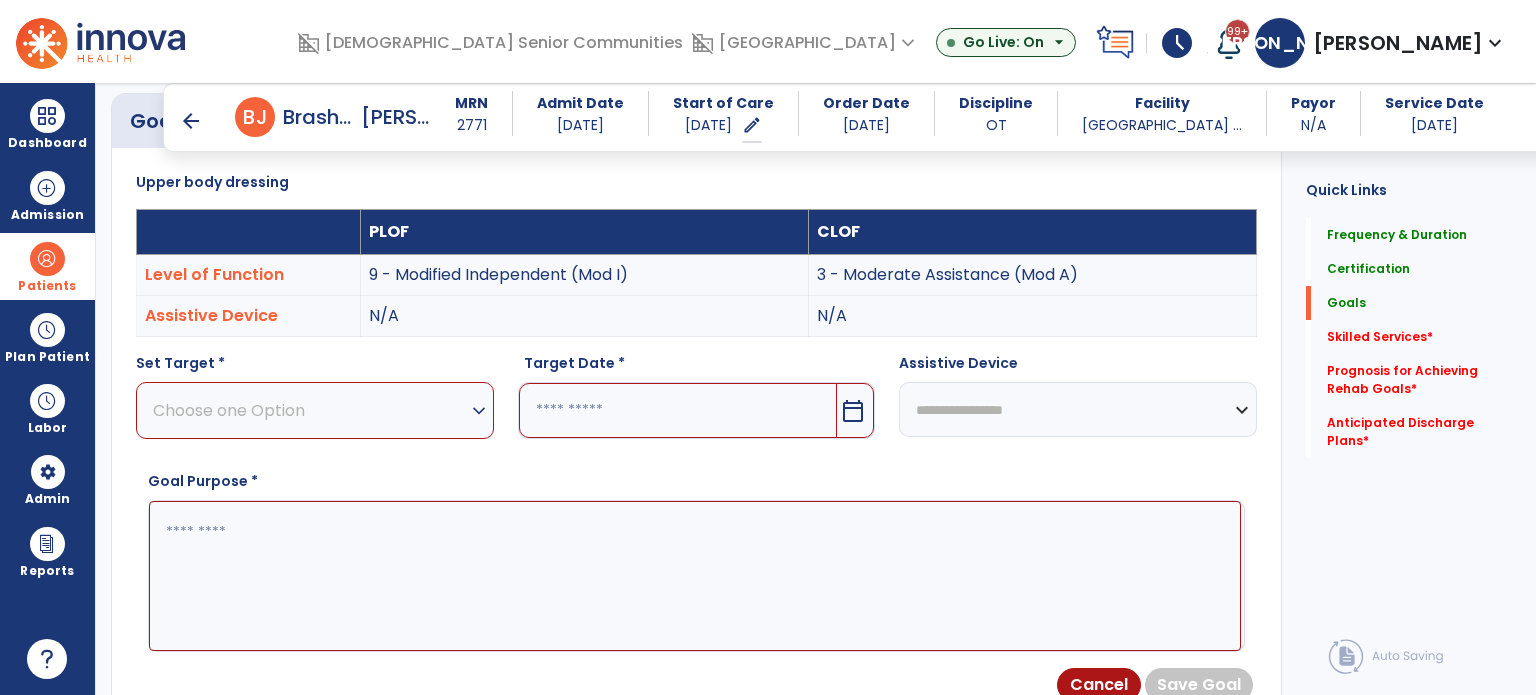 click on "Choose one Option" at bounding box center (310, 410) 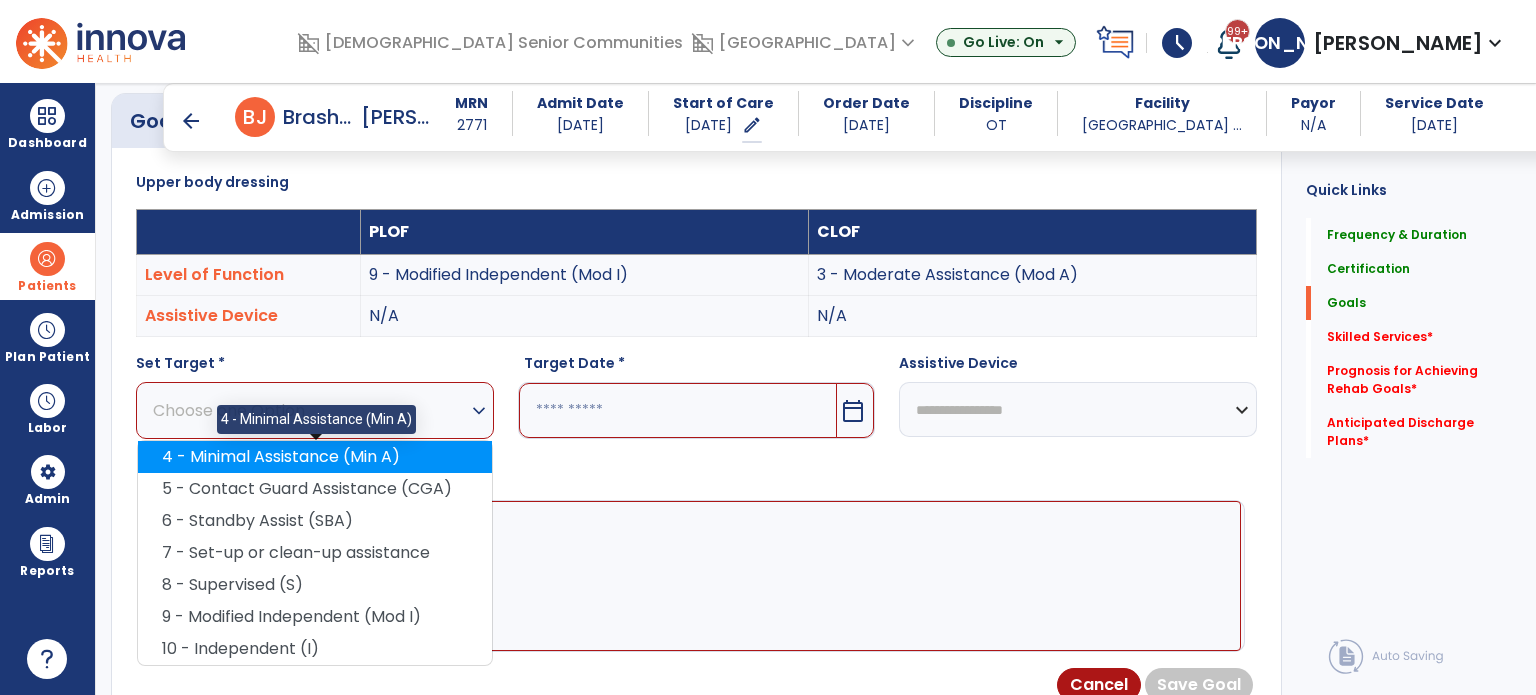 click on "4 - Minimal Assistance (Min A)" at bounding box center [315, 457] 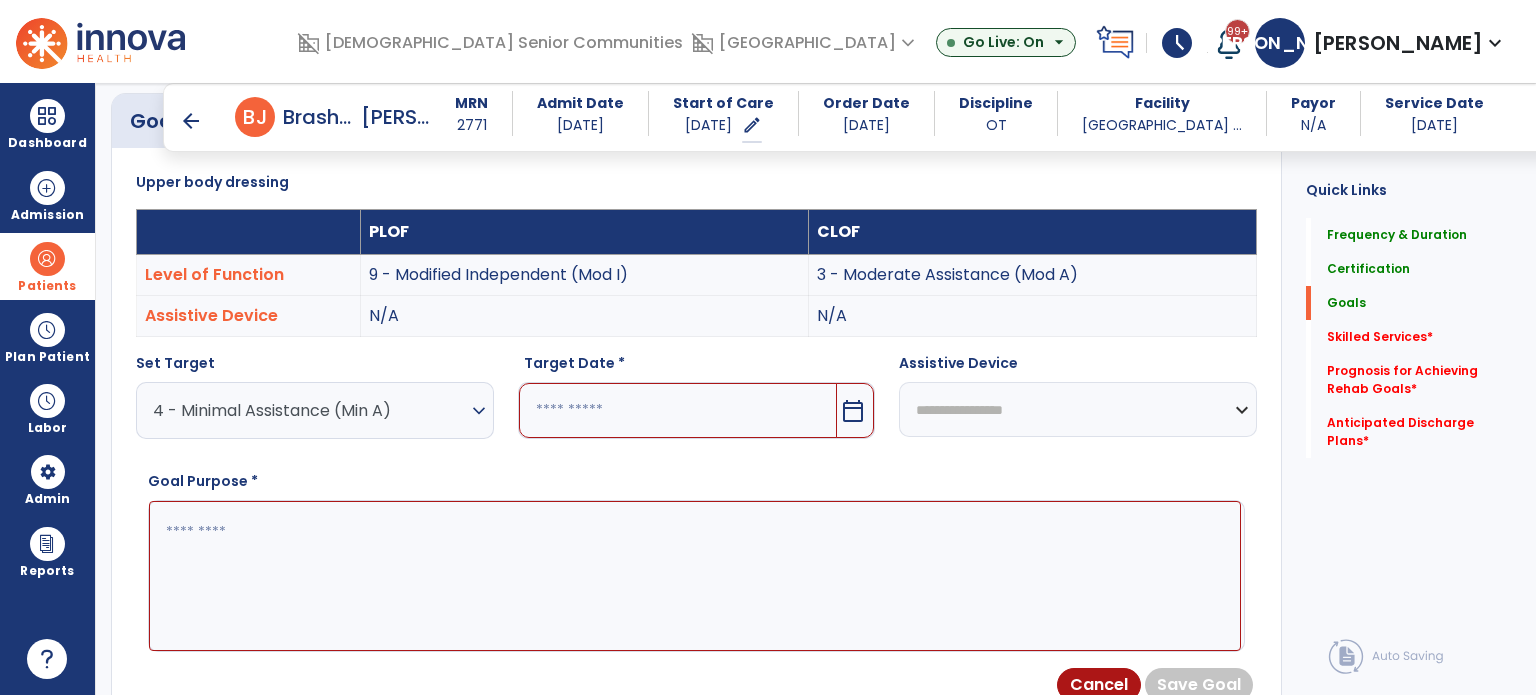 click at bounding box center [678, 410] 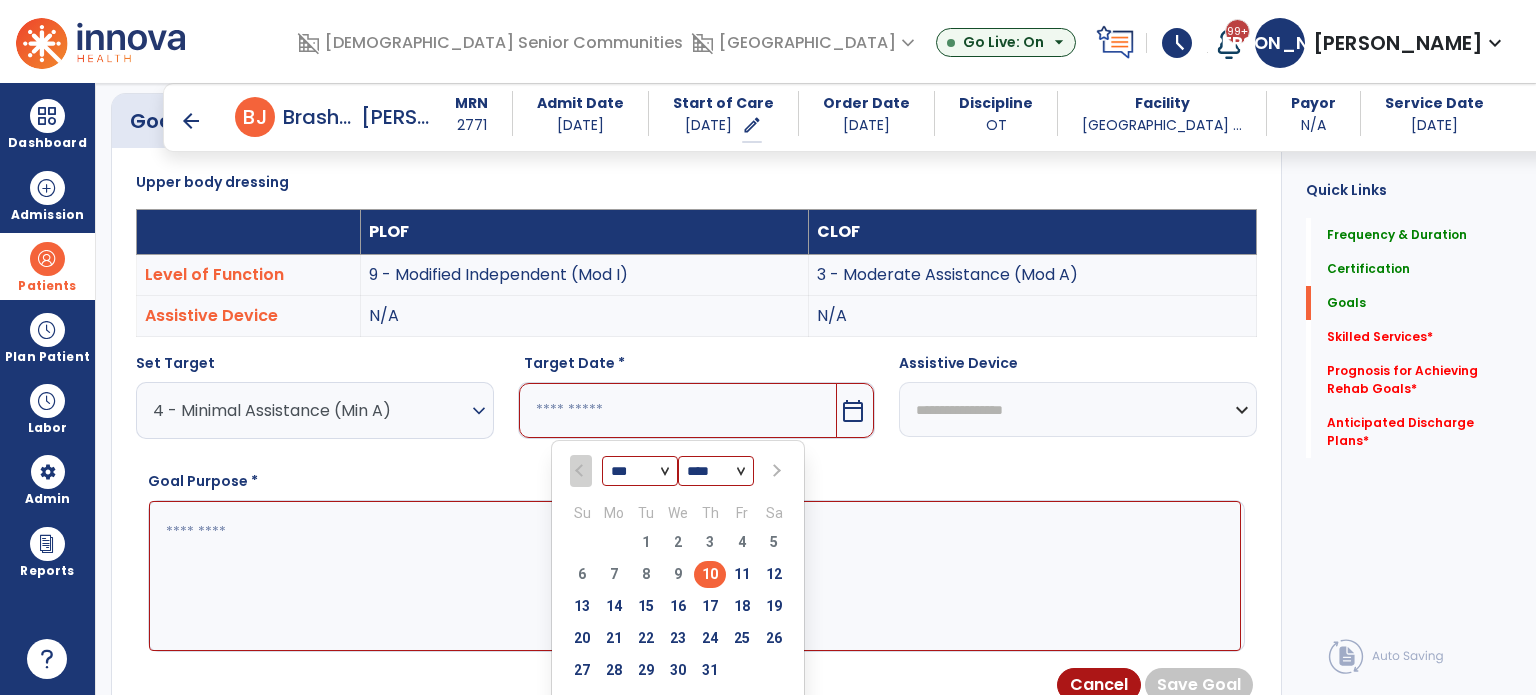 drag, startPoint x: 708, startPoint y: 637, endPoint x: 451, endPoint y: 541, distance: 274.34467 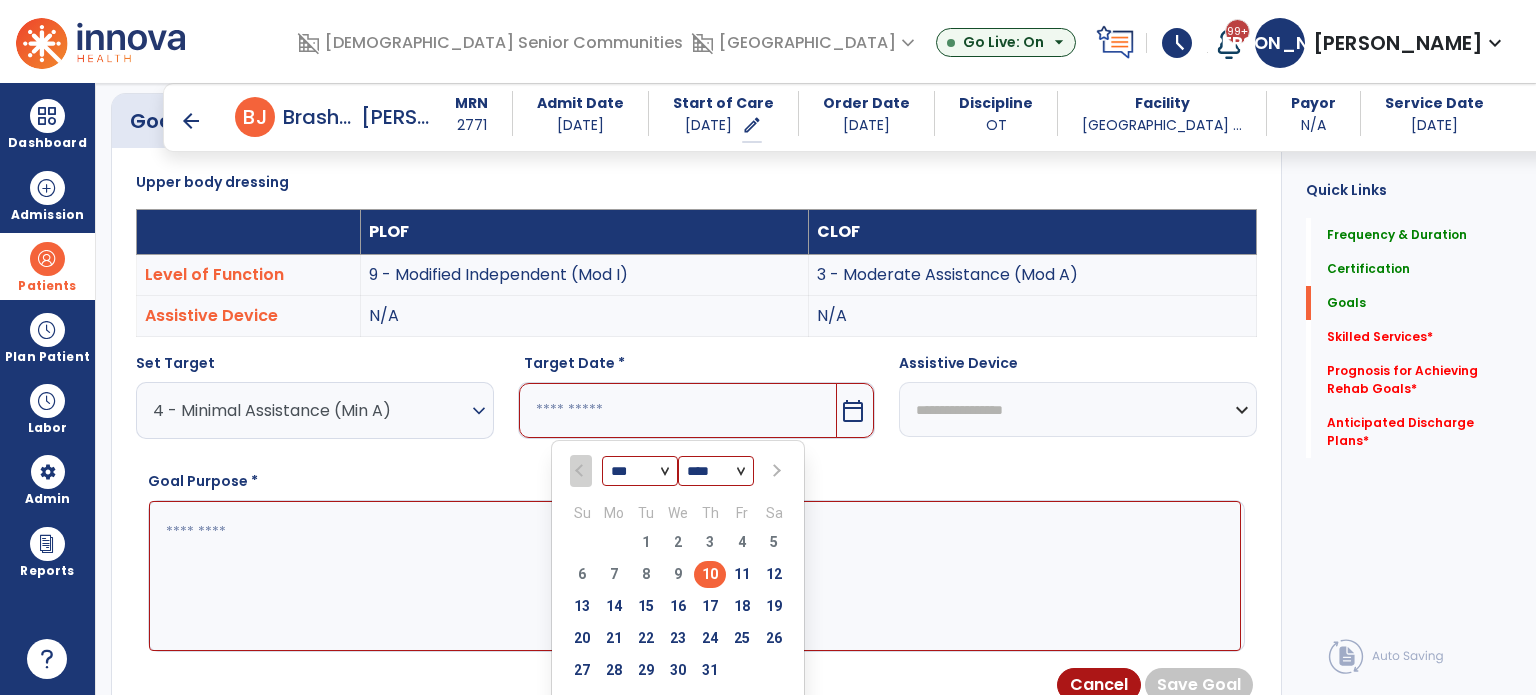 type on "*********" 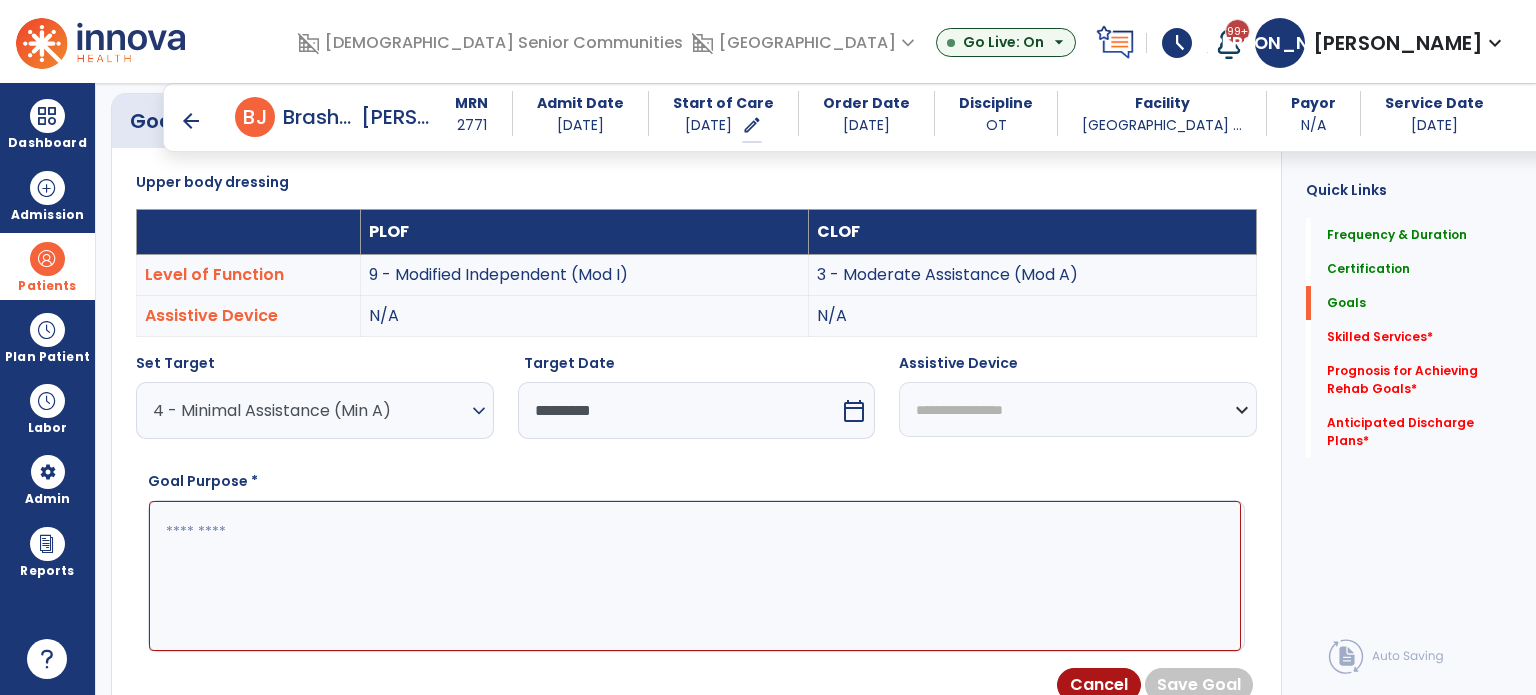 click at bounding box center (695, 576) 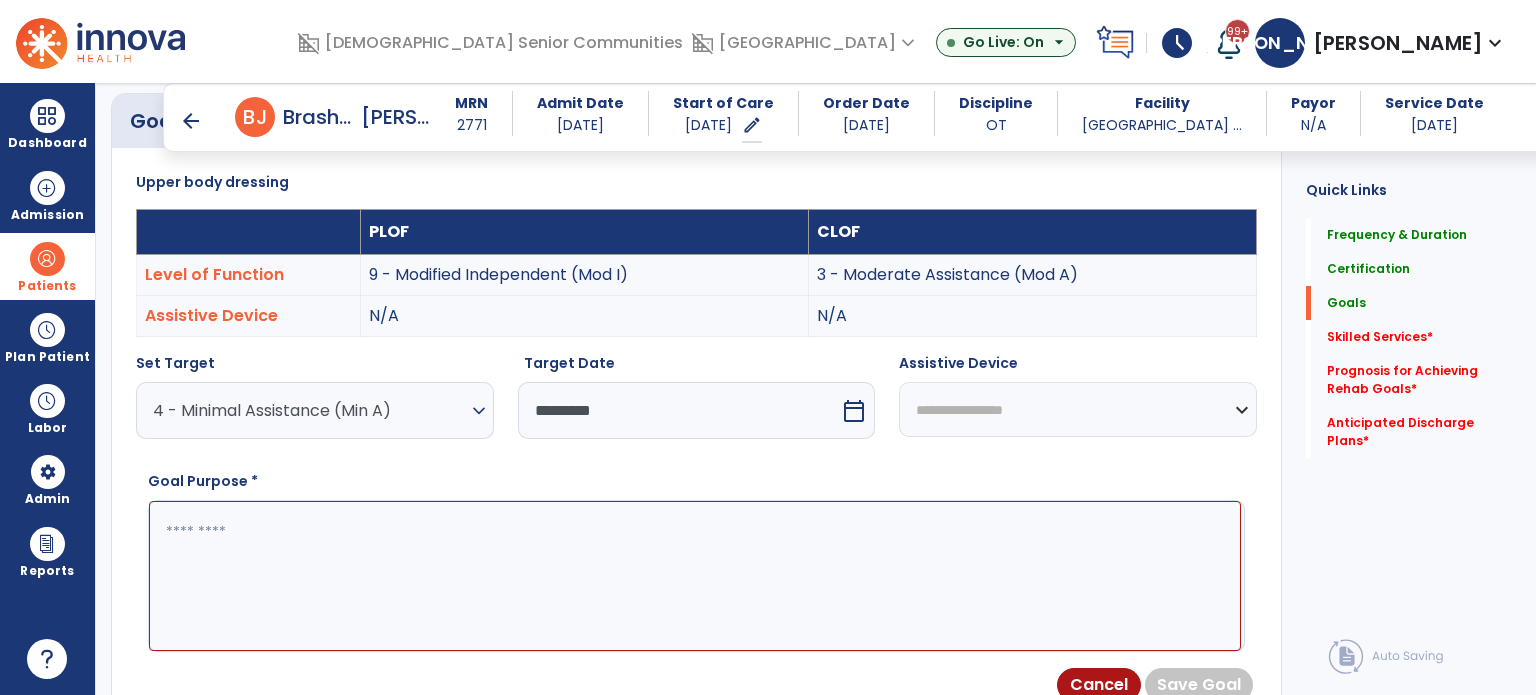 paste on "**********" 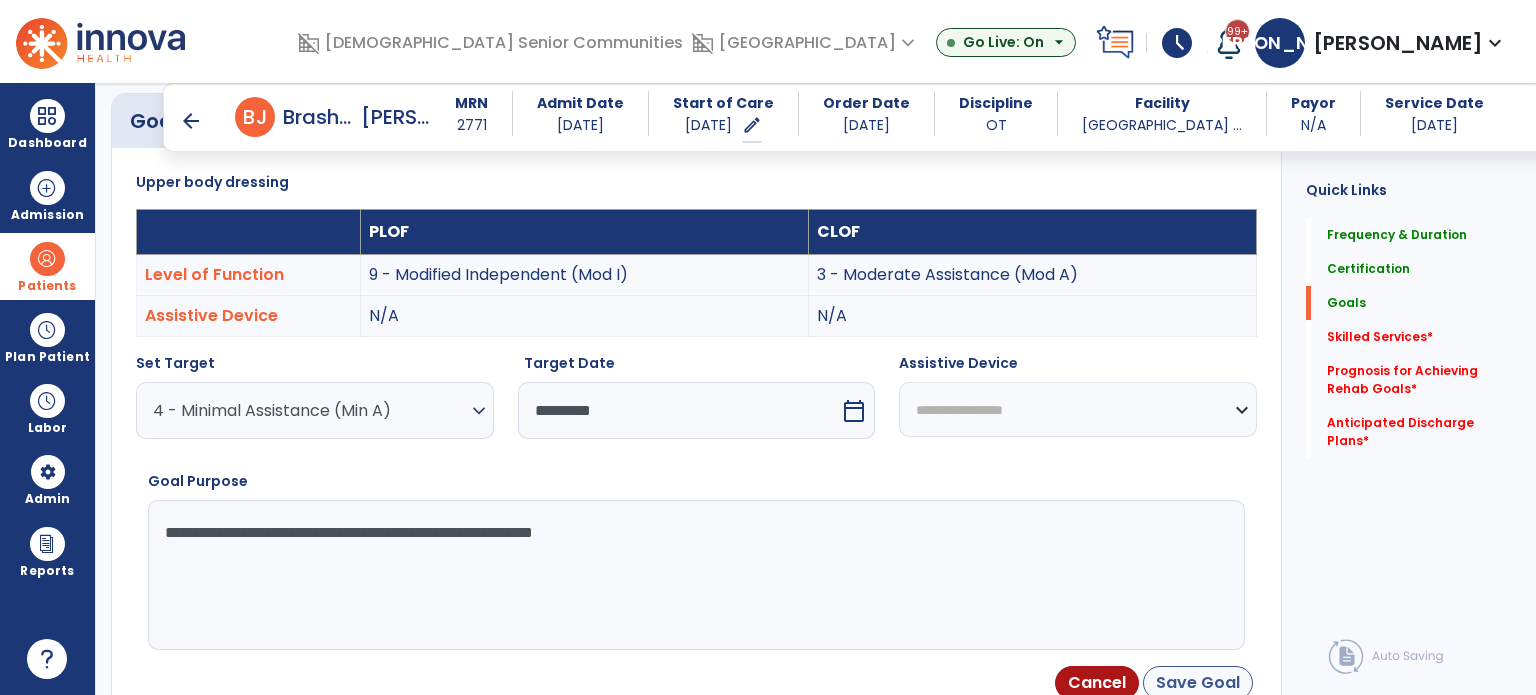 type on "**********" 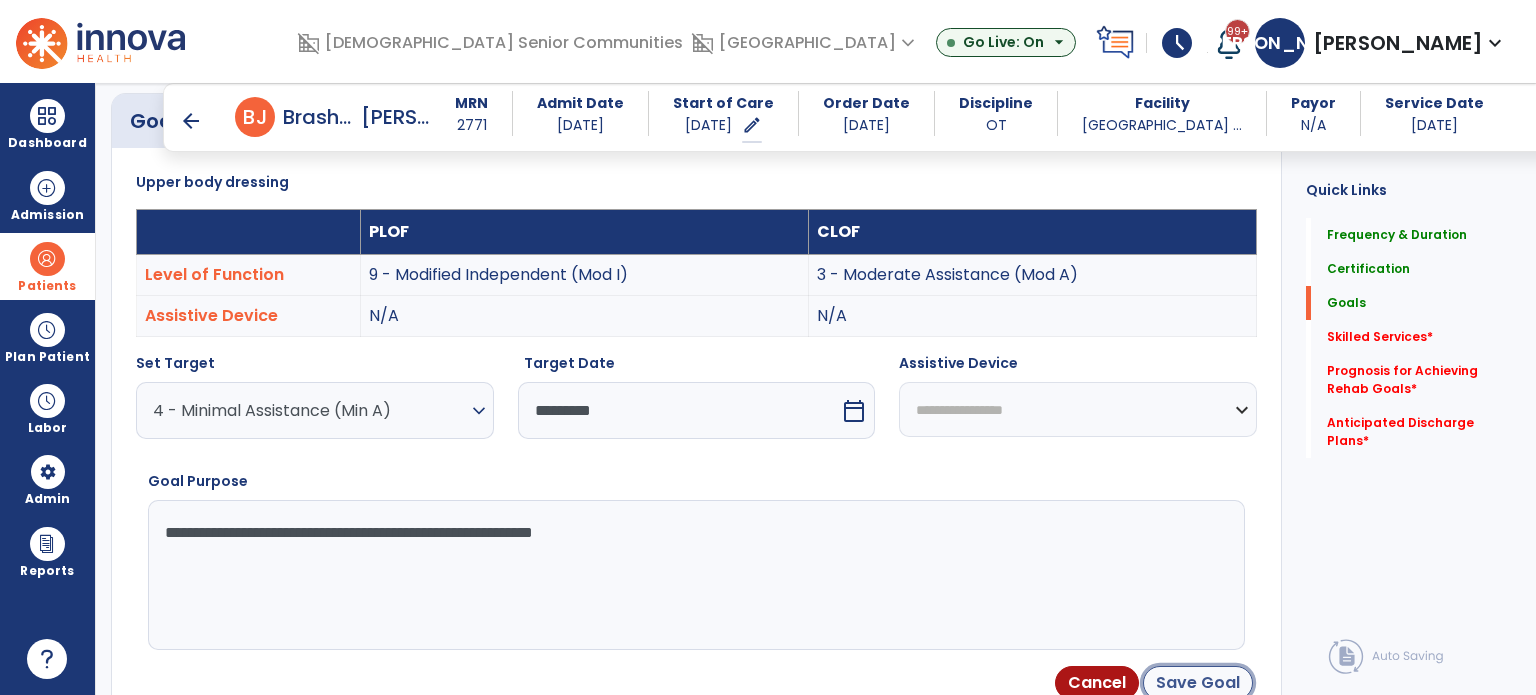 click on "Save Goal" at bounding box center (1198, 683) 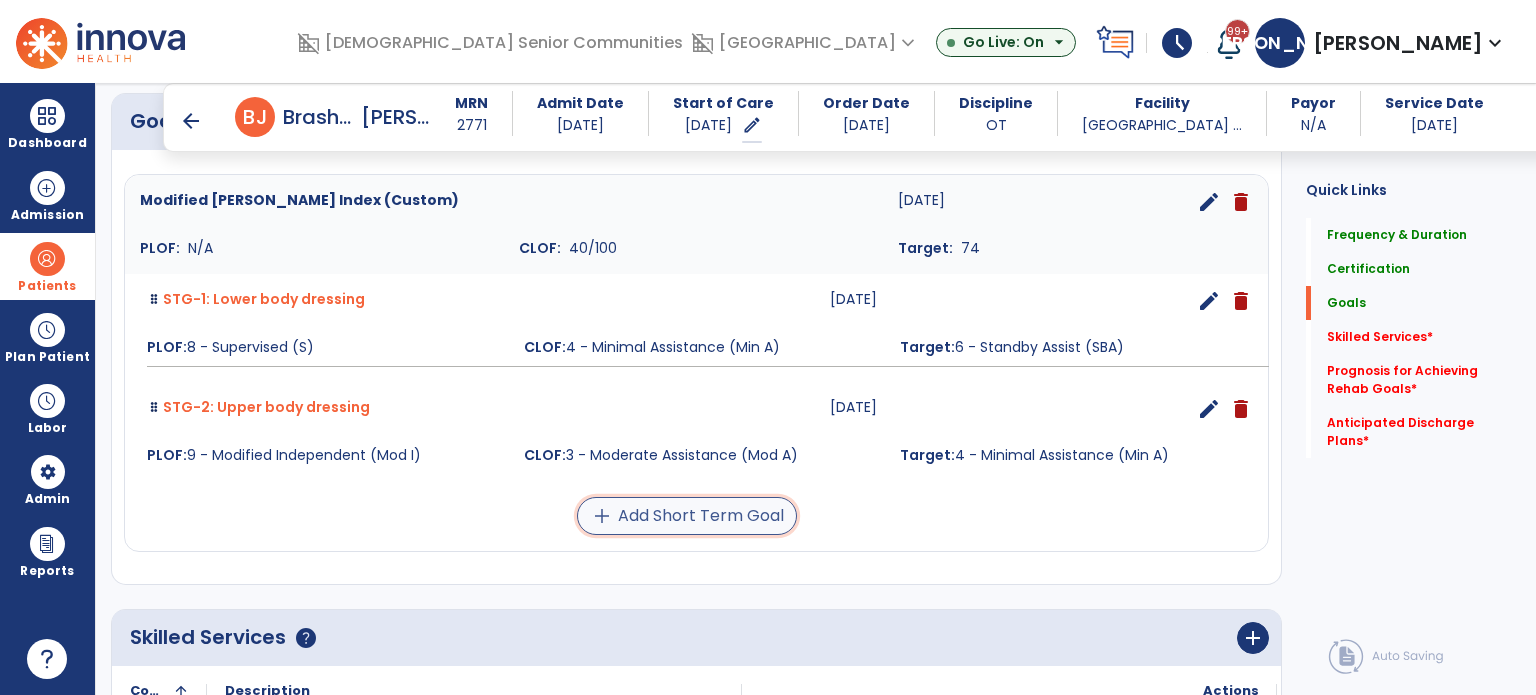 click on "add  Add Short Term Goal" at bounding box center (687, 516) 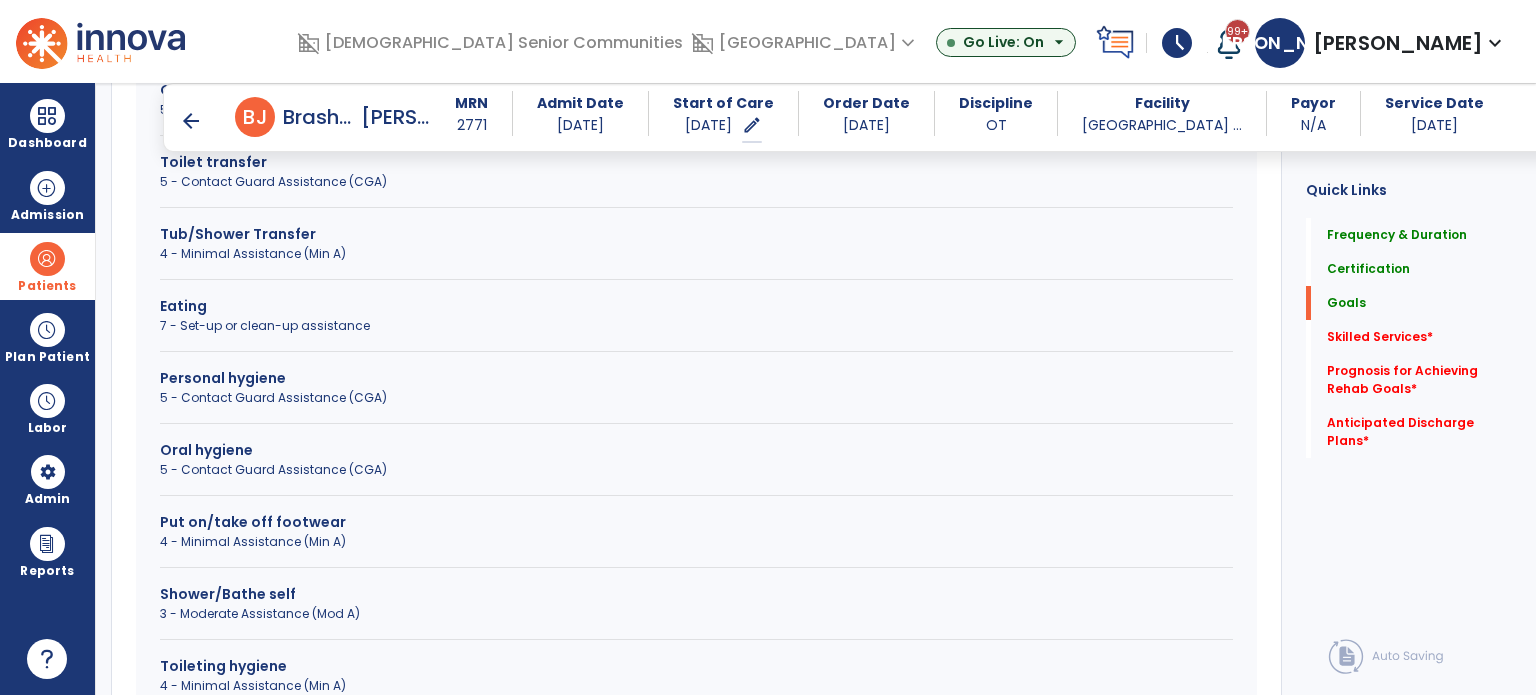 scroll, scrollTop: 723, scrollLeft: 0, axis: vertical 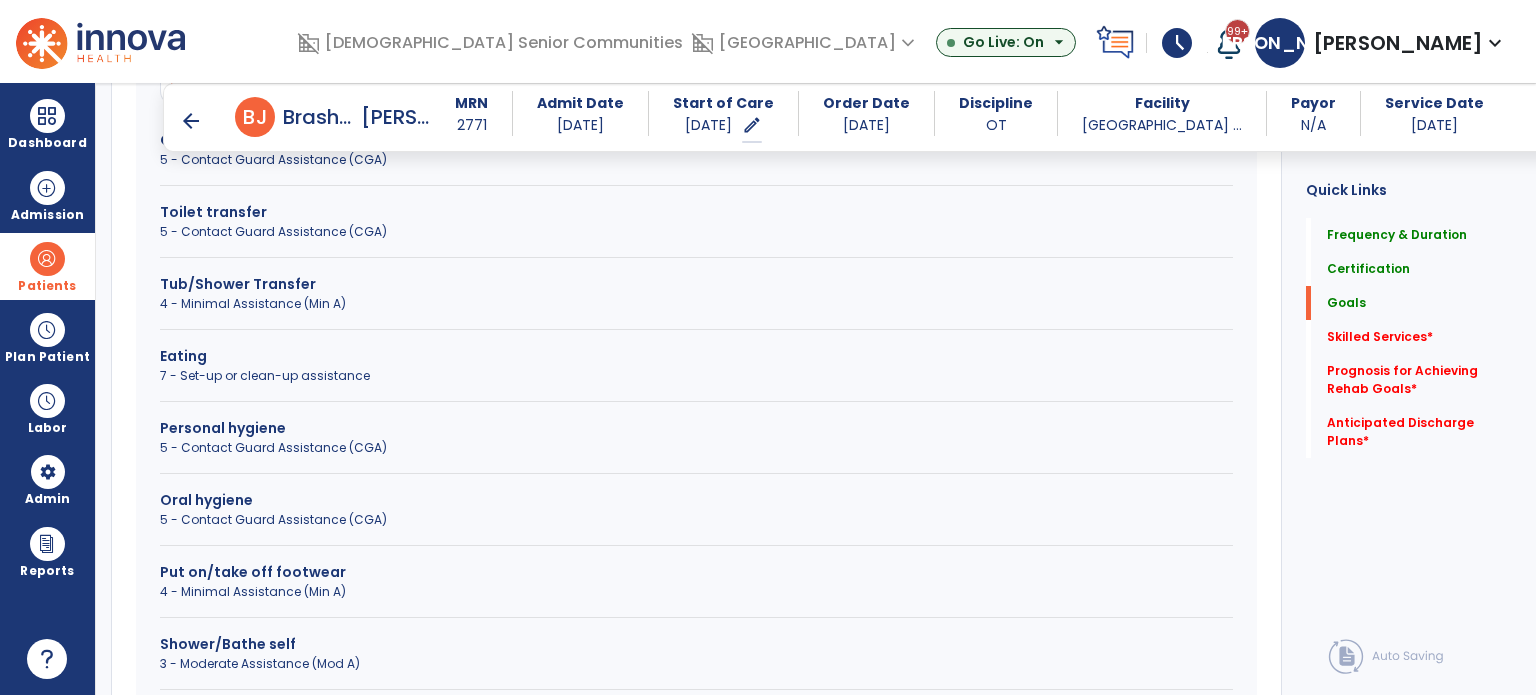 click on "Toilet transfer 5 - Contact Guard Assistance (CGA)" at bounding box center [696, 230] 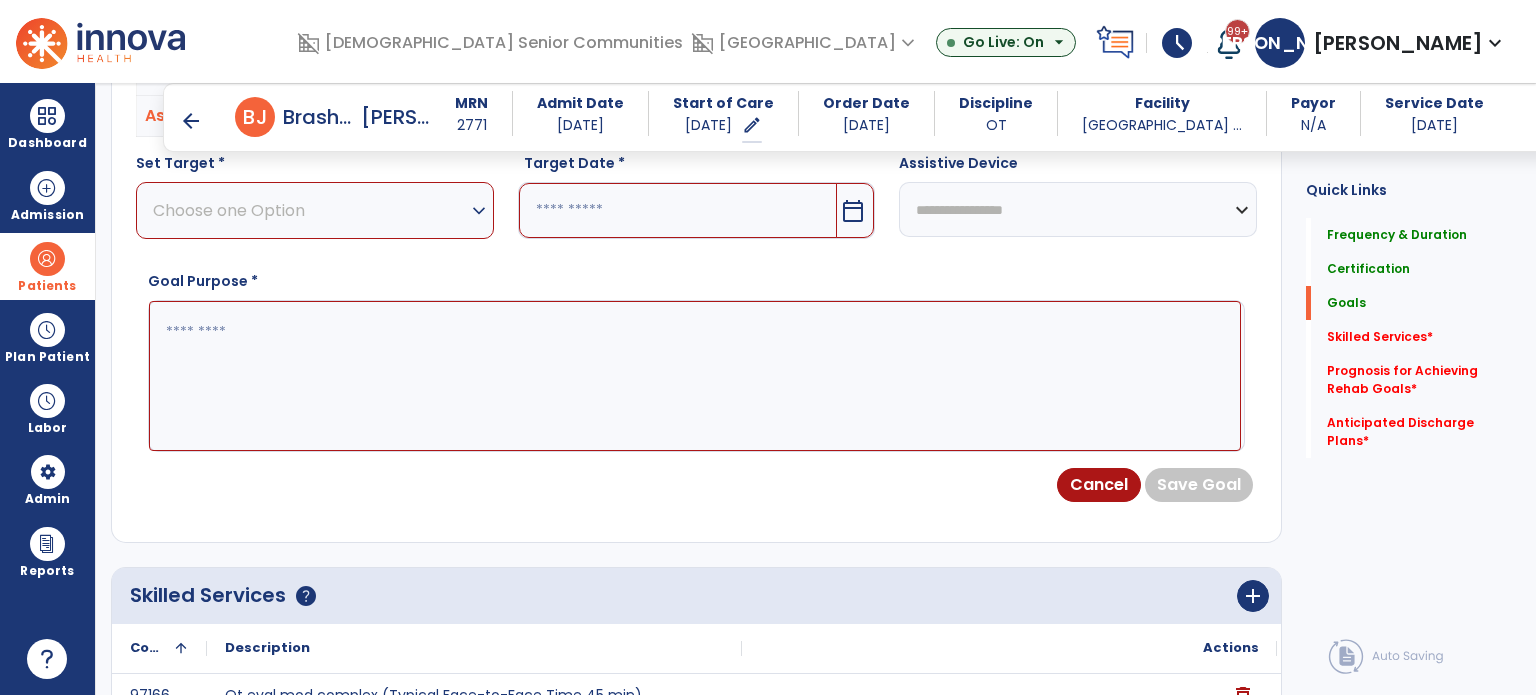 scroll, scrollTop: 423, scrollLeft: 0, axis: vertical 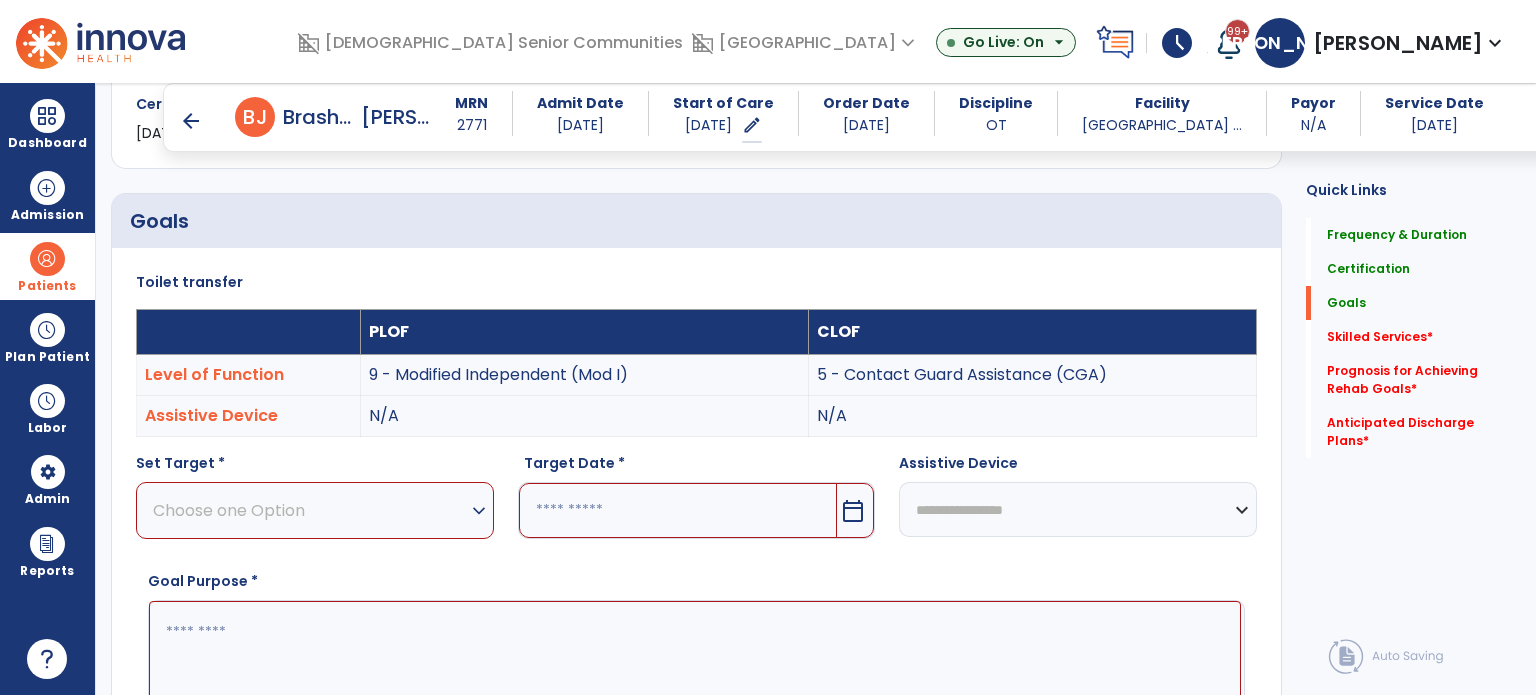 drag, startPoint x: 353, startPoint y: 499, endPoint x: 378, endPoint y: 509, distance: 26.925823 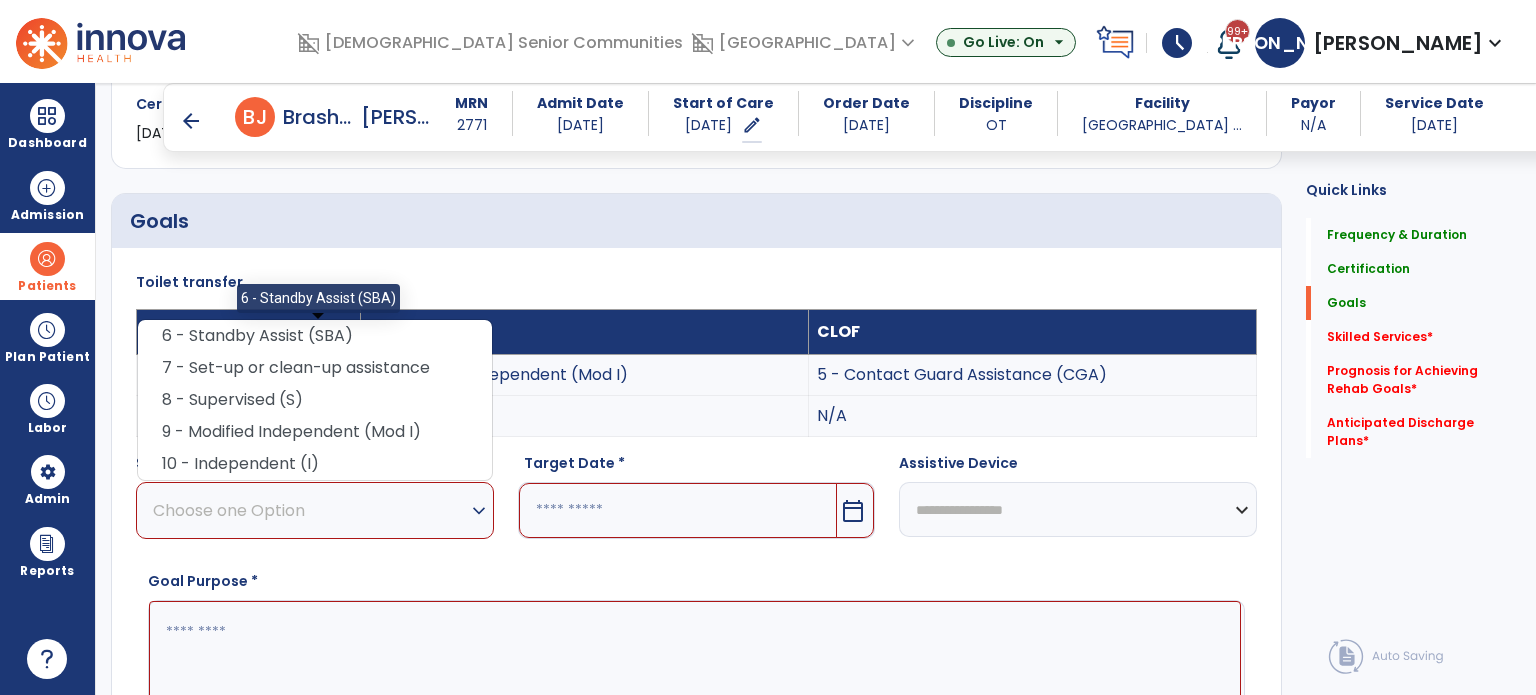 click on "6 - Standby Assist (SBA)" at bounding box center [315, 336] 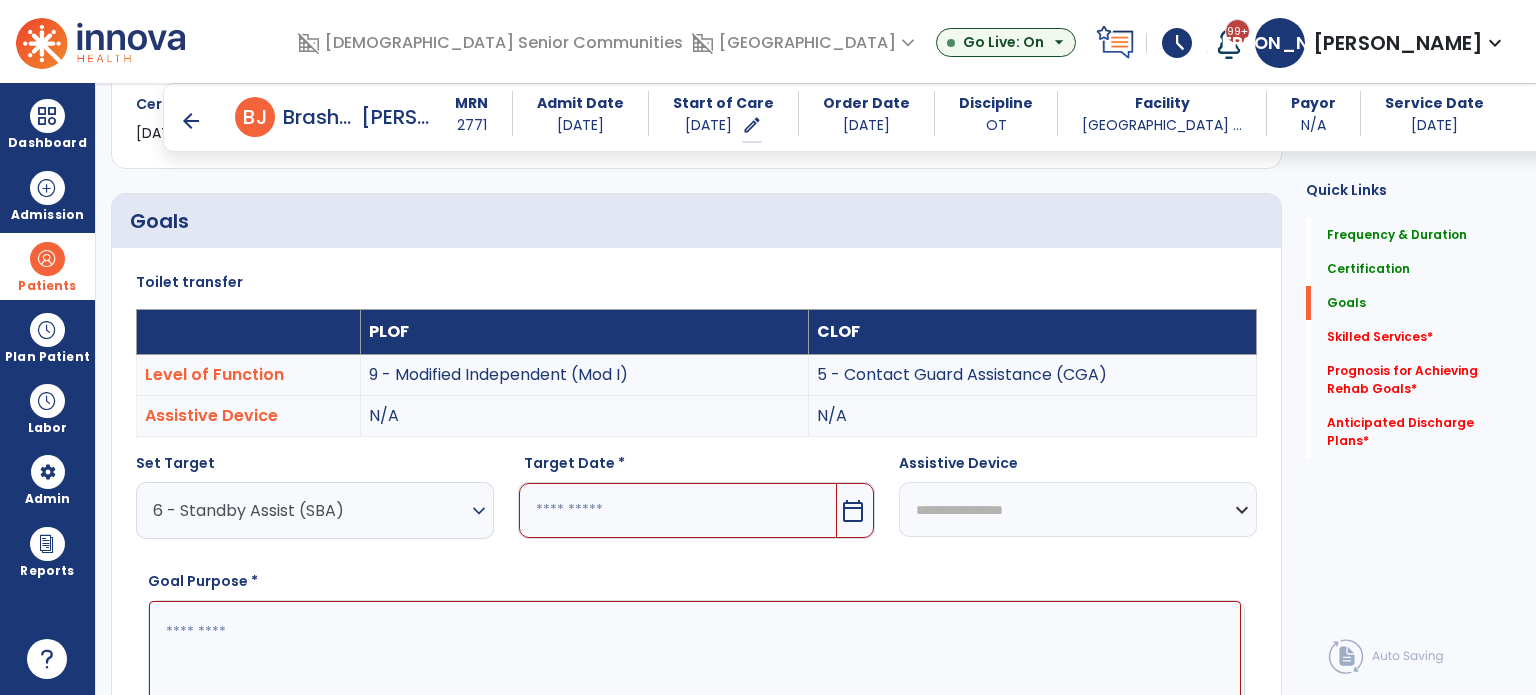click at bounding box center (678, 510) 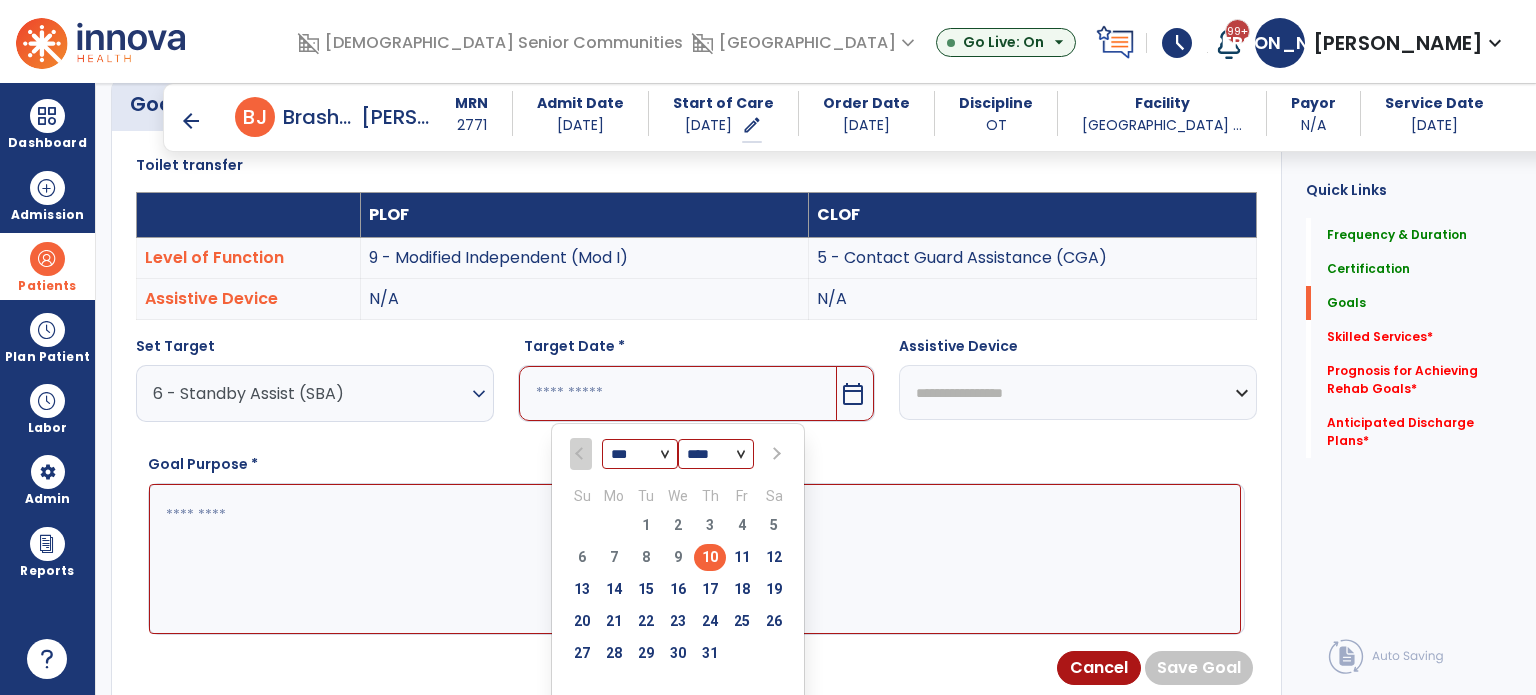 scroll, scrollTop: 623, scrollLeft: 0, axis: vertical 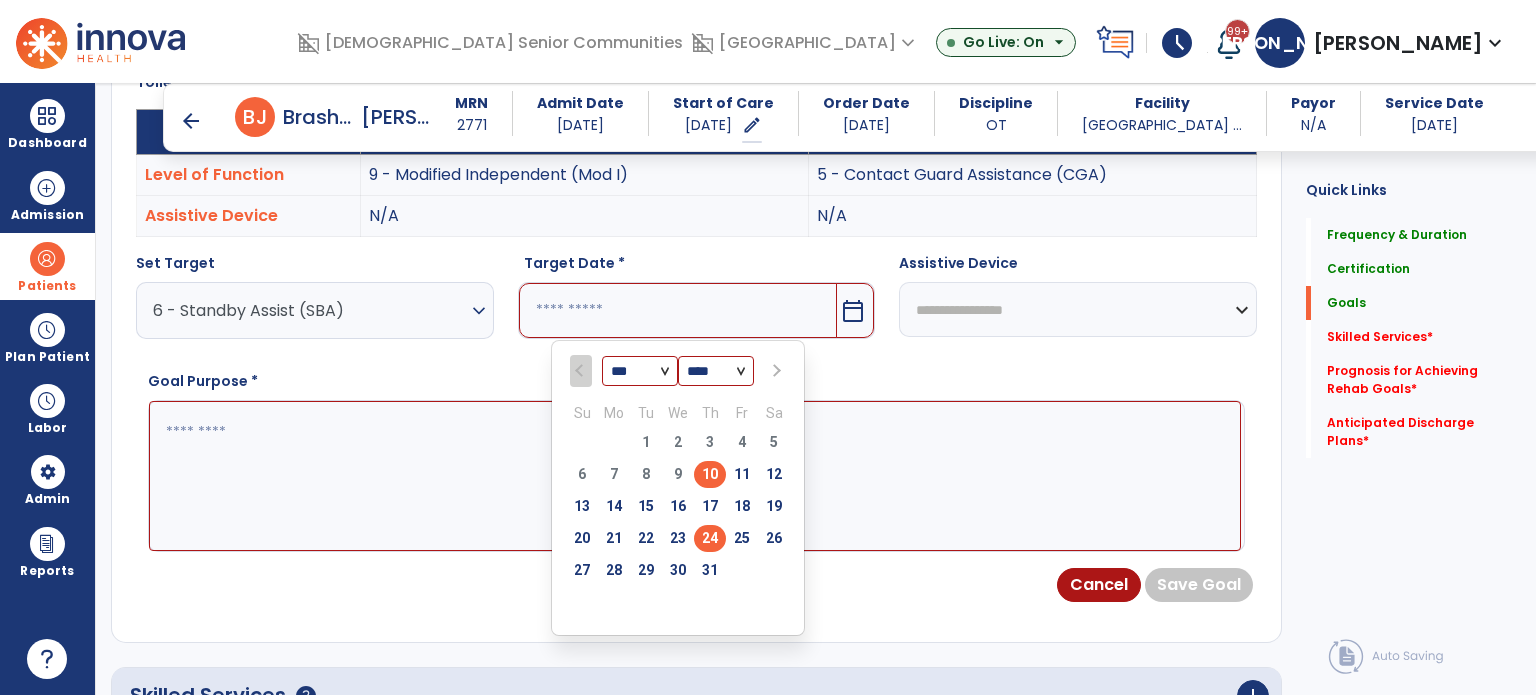 click on "24" at bounding box center (710, 538) 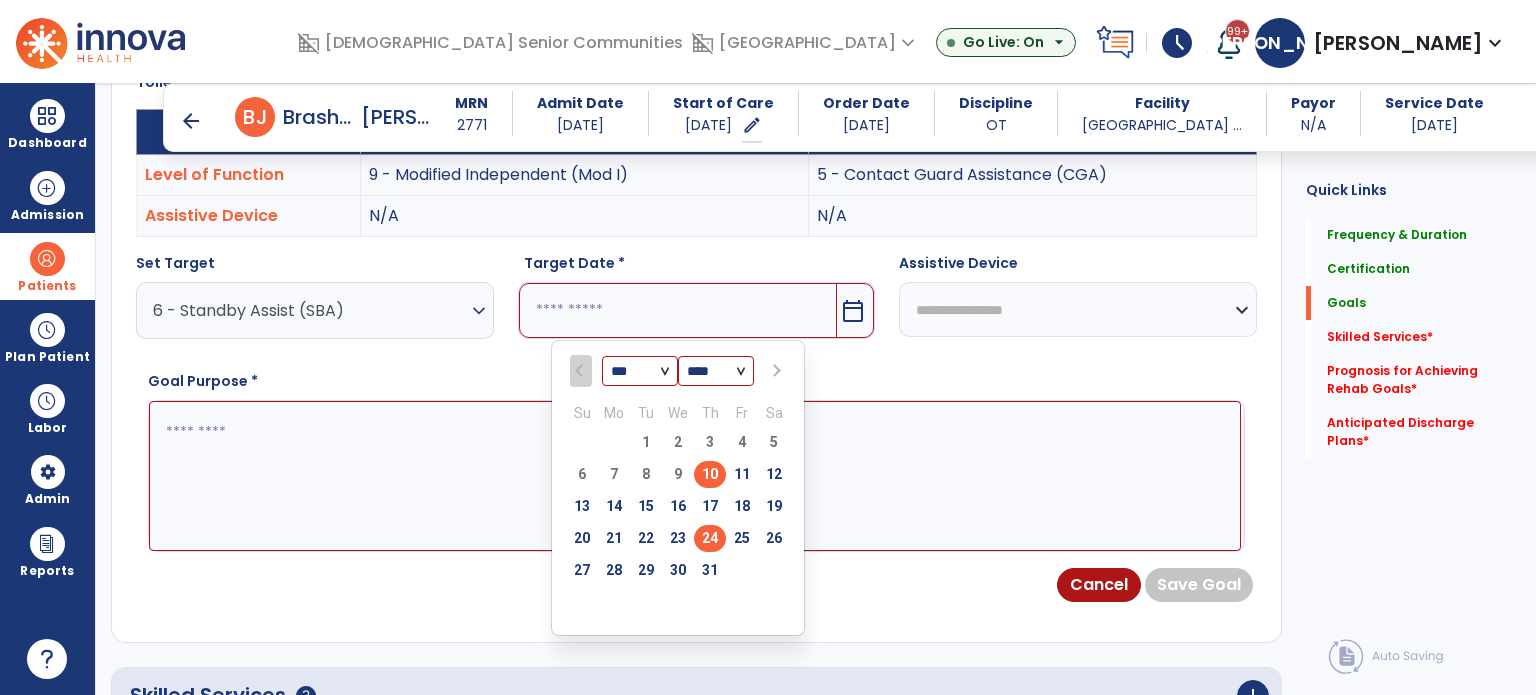 type on "*********" 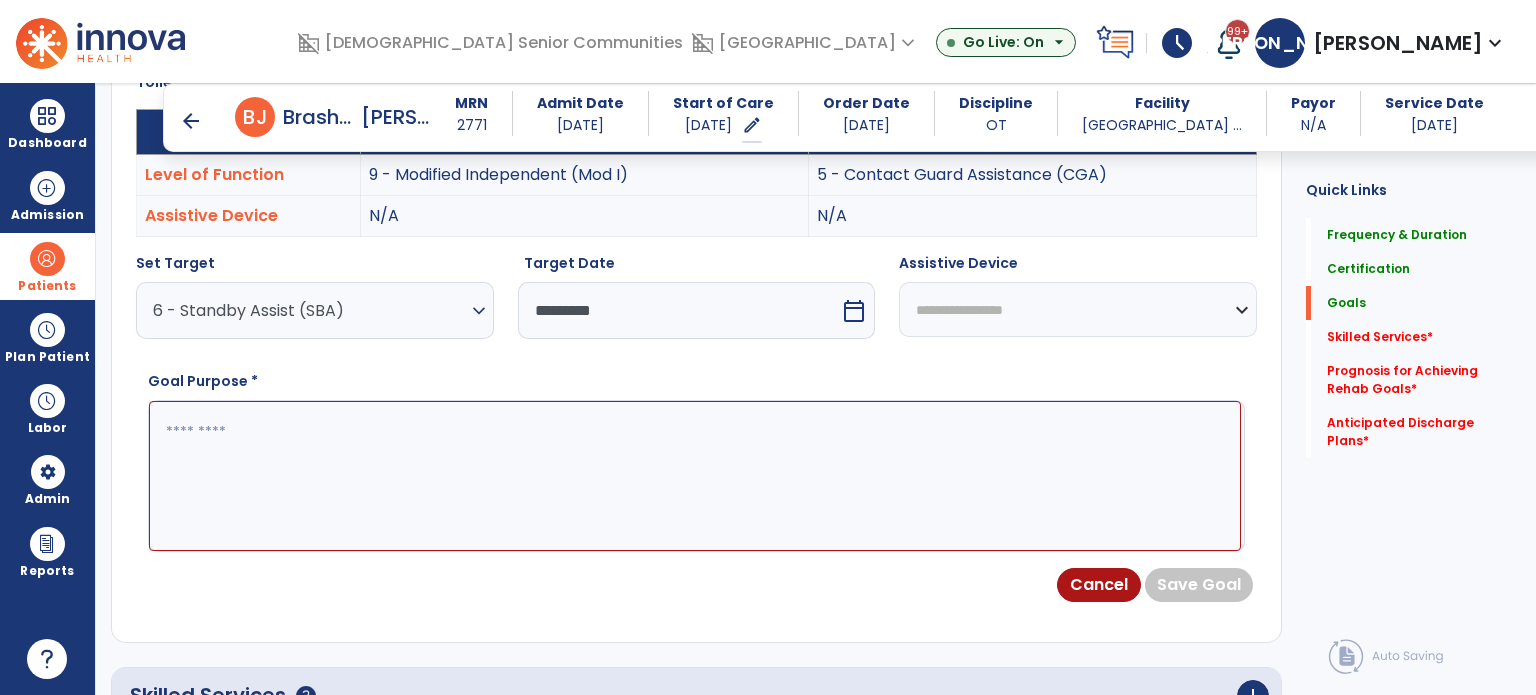 drag, startPoint x: 241, startPoint y: 489, endPoint x: 240, endPoint y: 468, distance: 21.023796 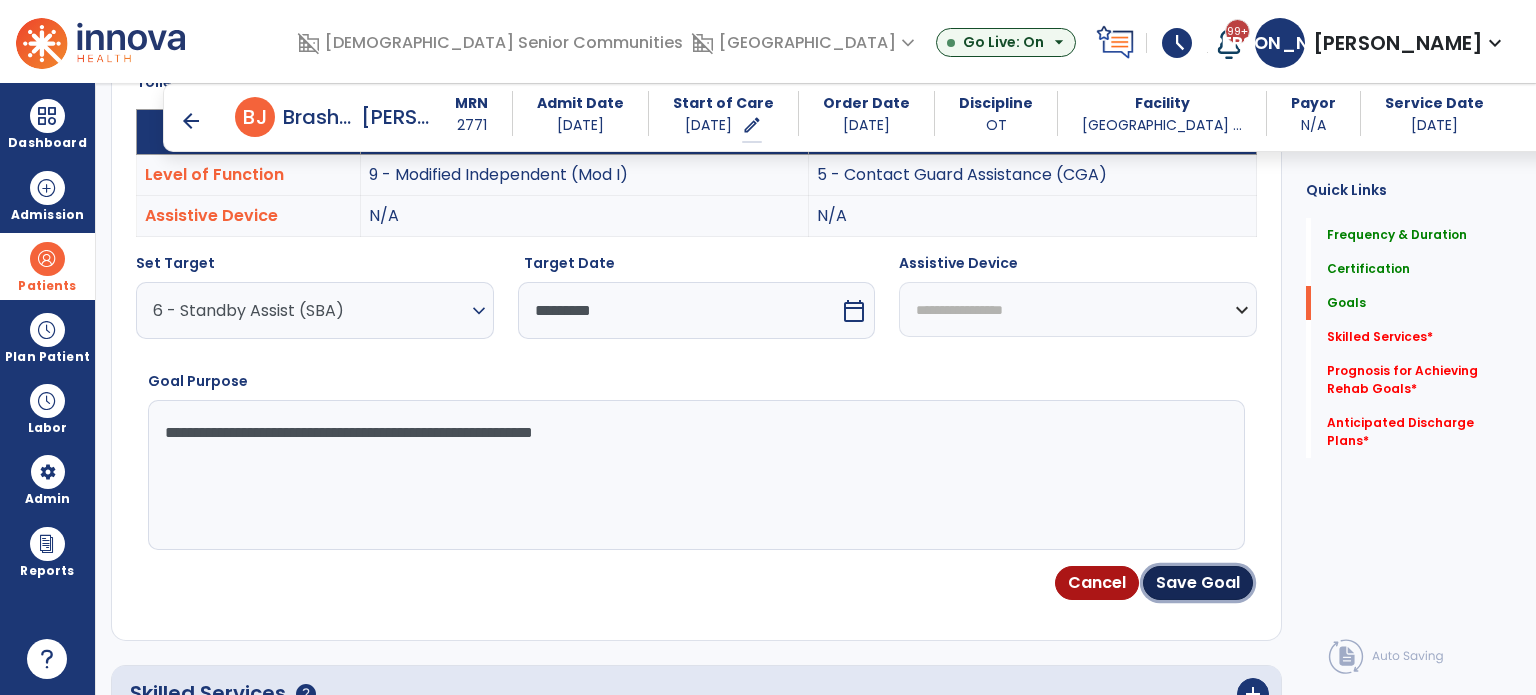 click on "Save Goal" at bounding box center [1198, 583] 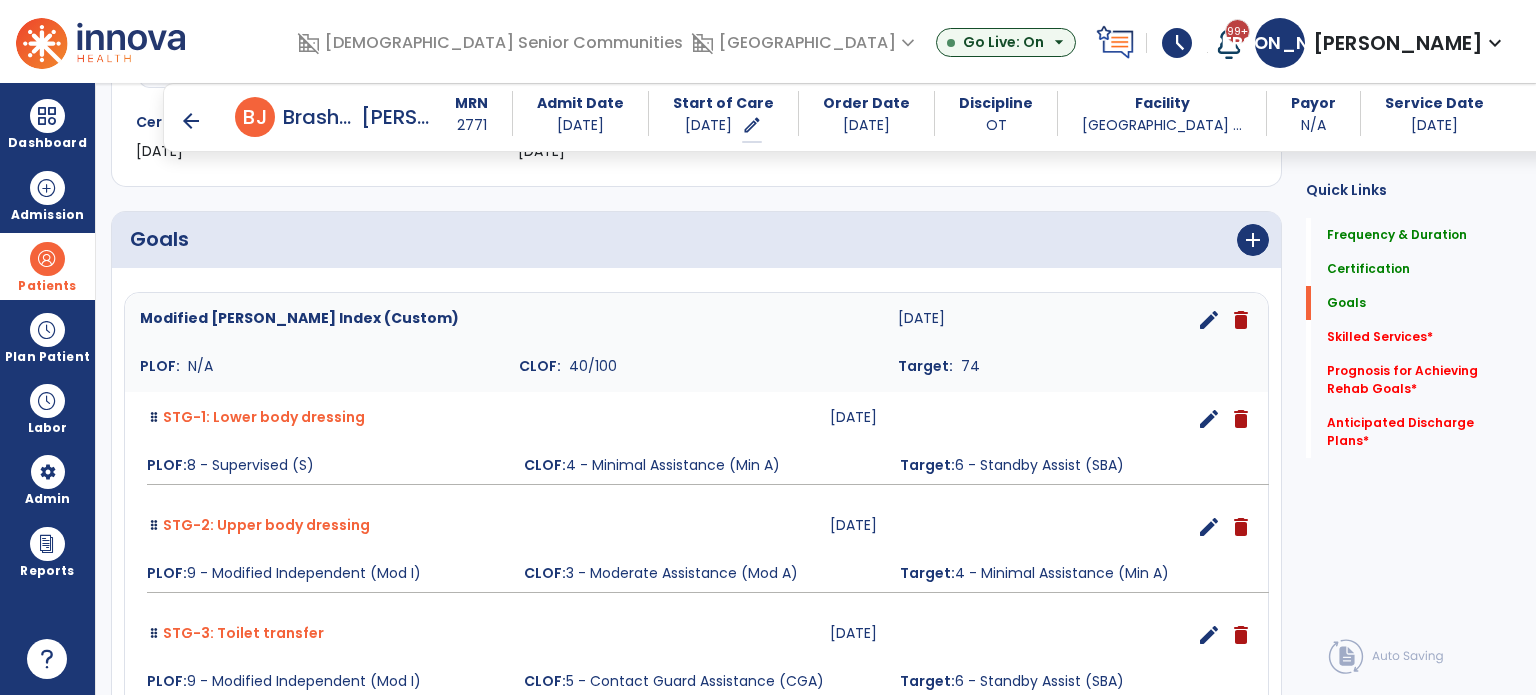 scroll, scrollTop: 535, scrollLeft: 0, axis: vertical 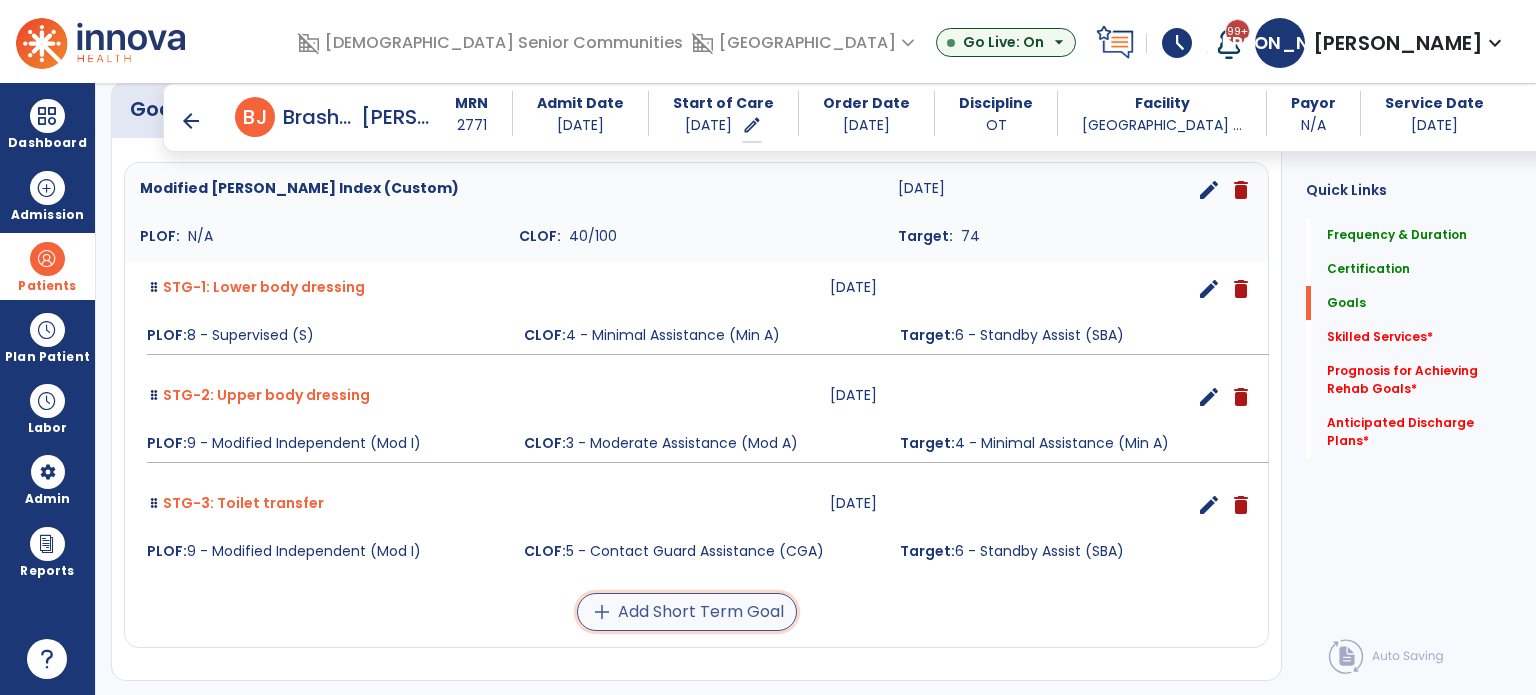click on "add  Add Short Term Goal" at bounding box center [687, 612] 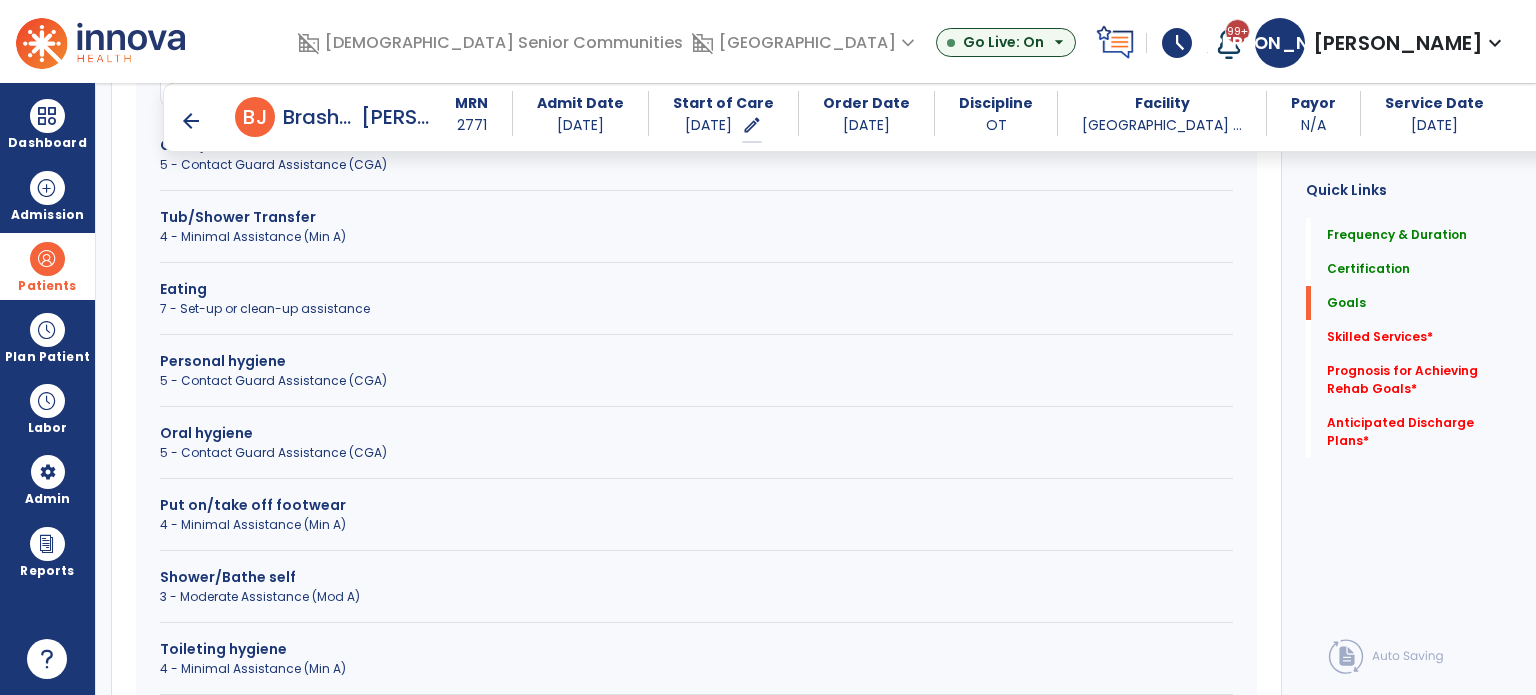 scroll, scrollTop: 735, scrollLeft: 0, axis: vertical 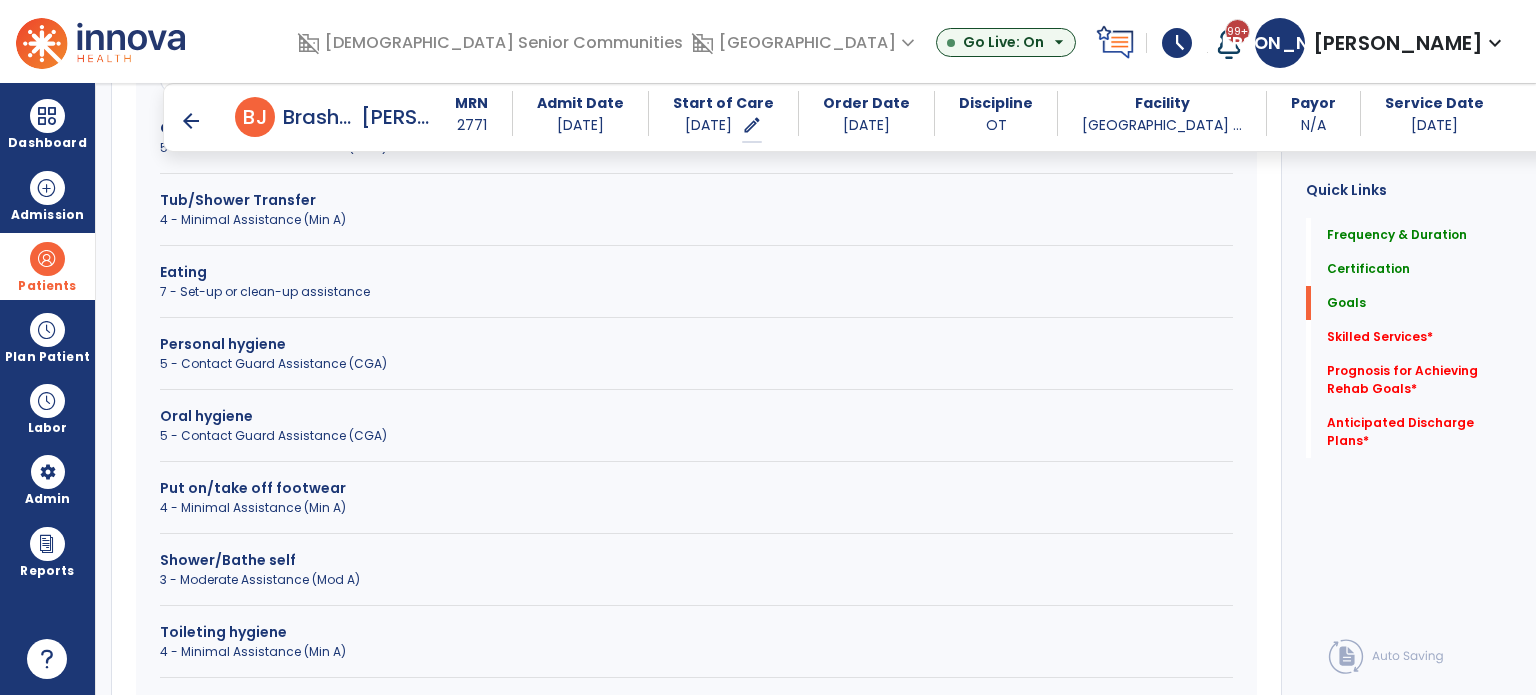 click on "Toileting hygiene" at bounding box center (696, 632) 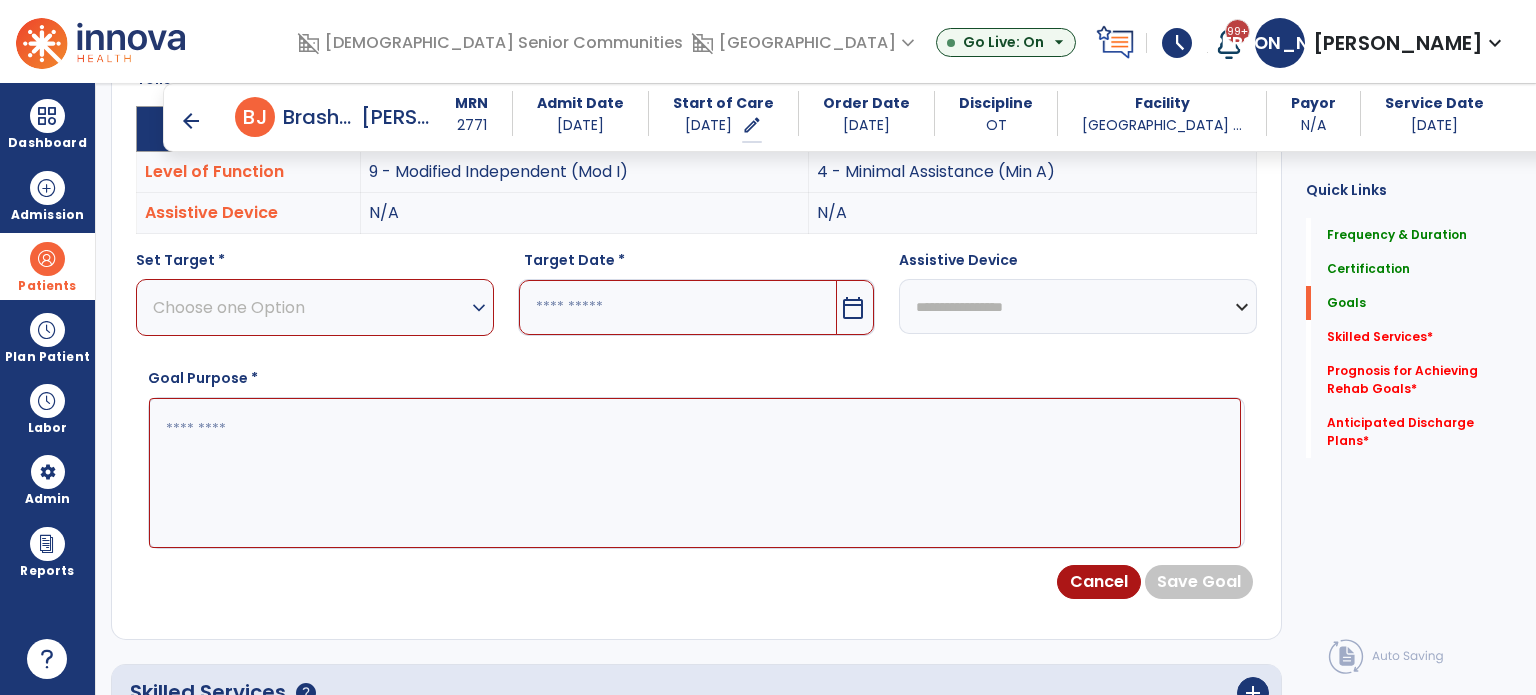 scroll, scrollTop: 435, scrollLeft: 0, axis: vertical 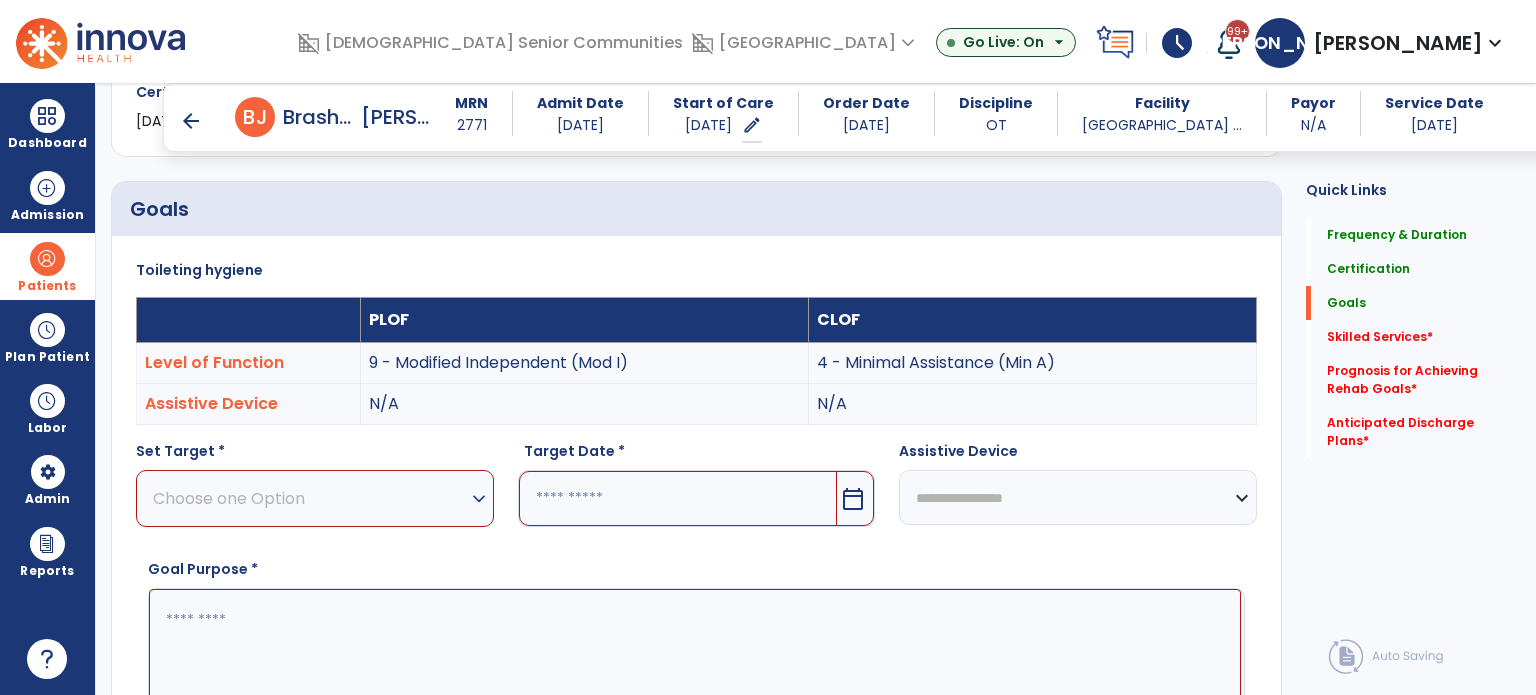 click on "Choose one Option" at bounding box center [310, 498] 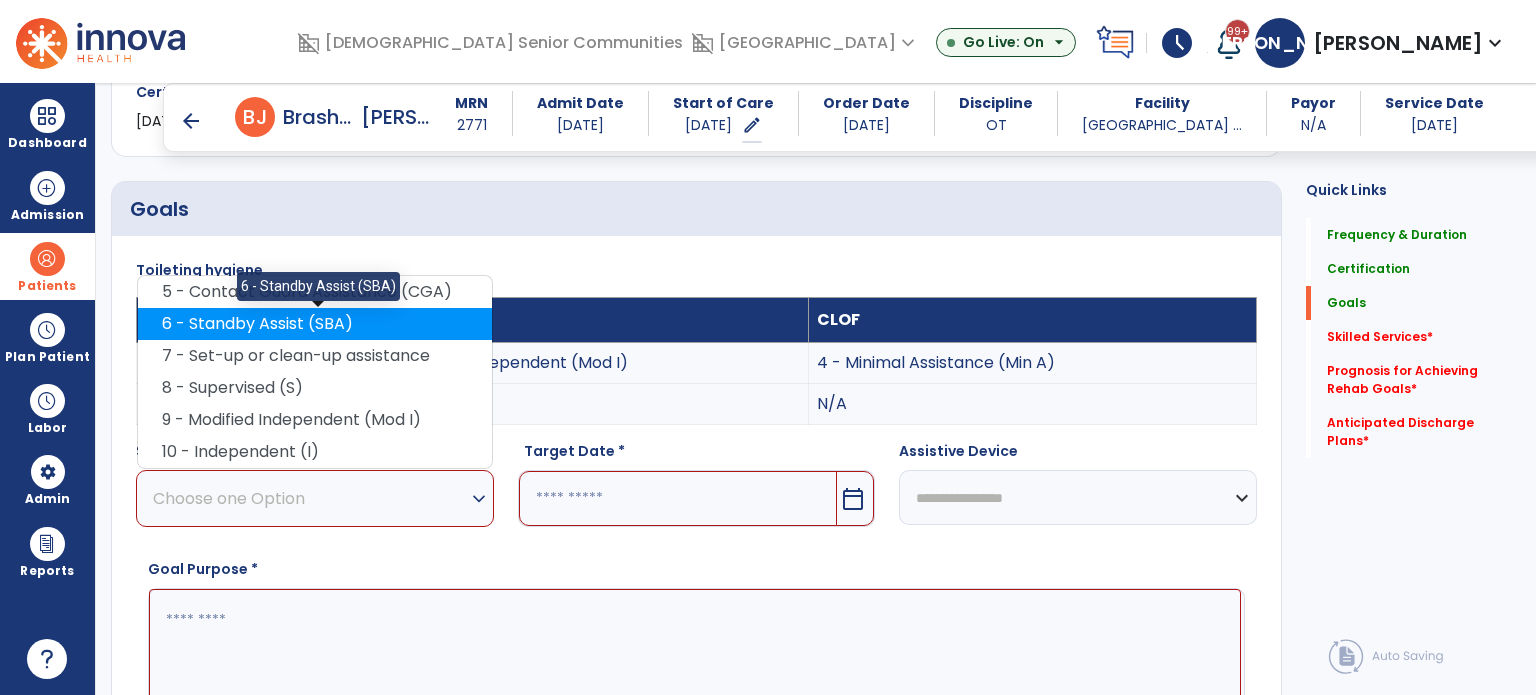 click on "6 - Standby Assist (SBA)" at bounding box center [315, 324] 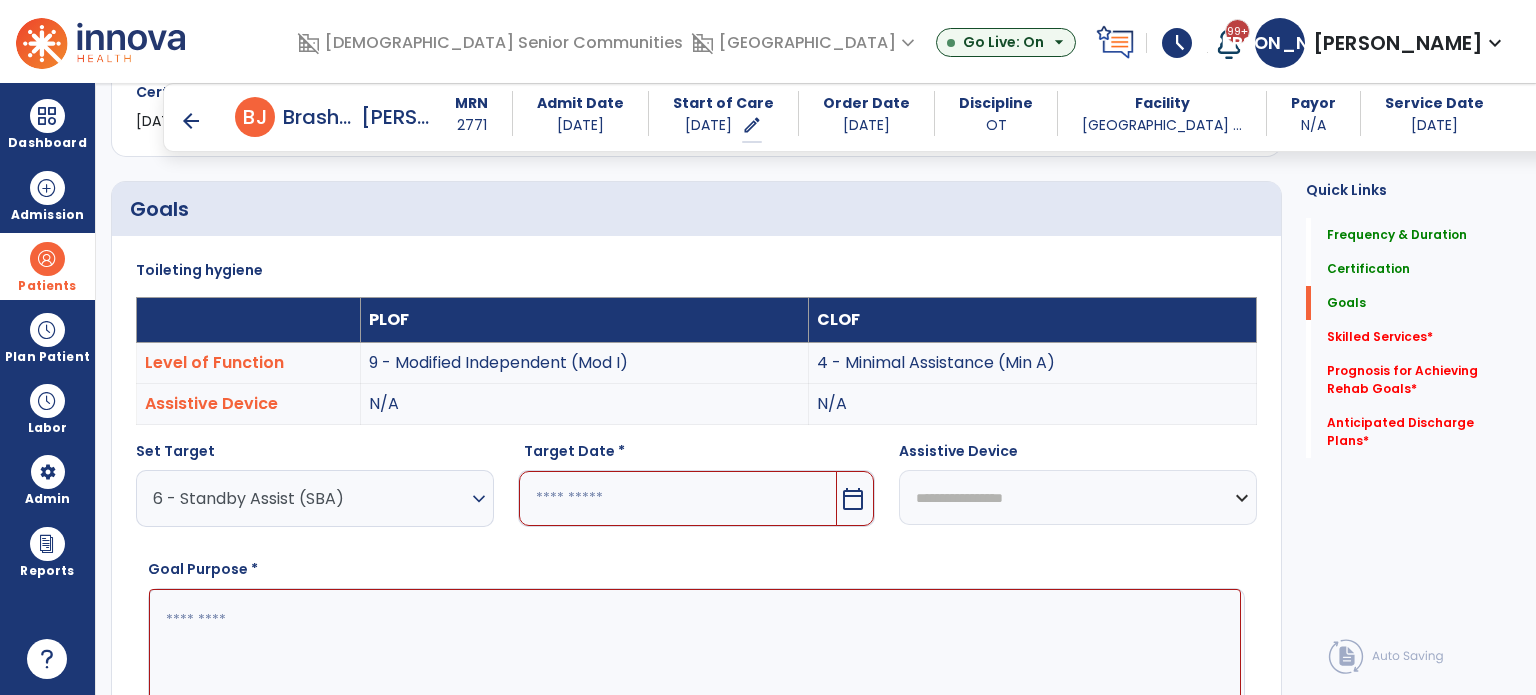 click at bounding box center (678, 498) 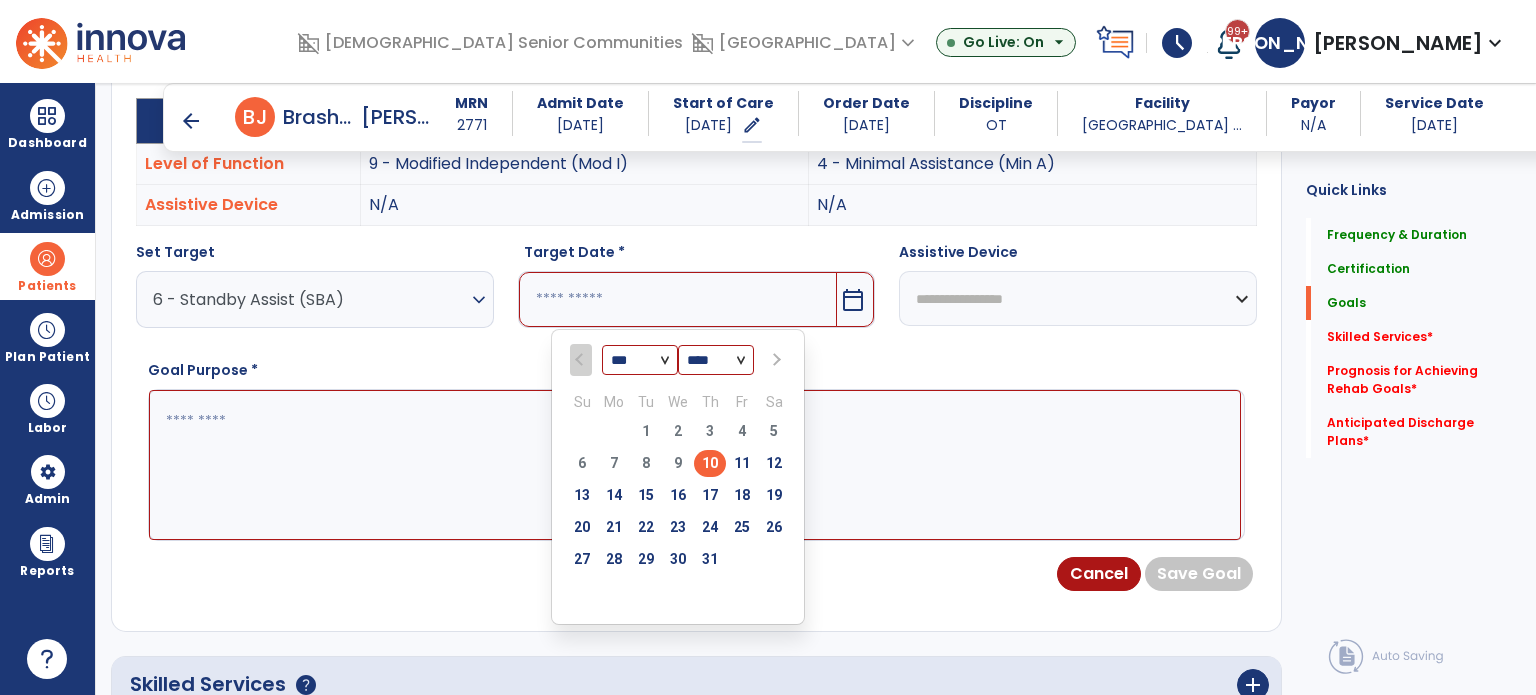 scroll, scrollTop: 635, scrollLeft: 0, axis: vertical 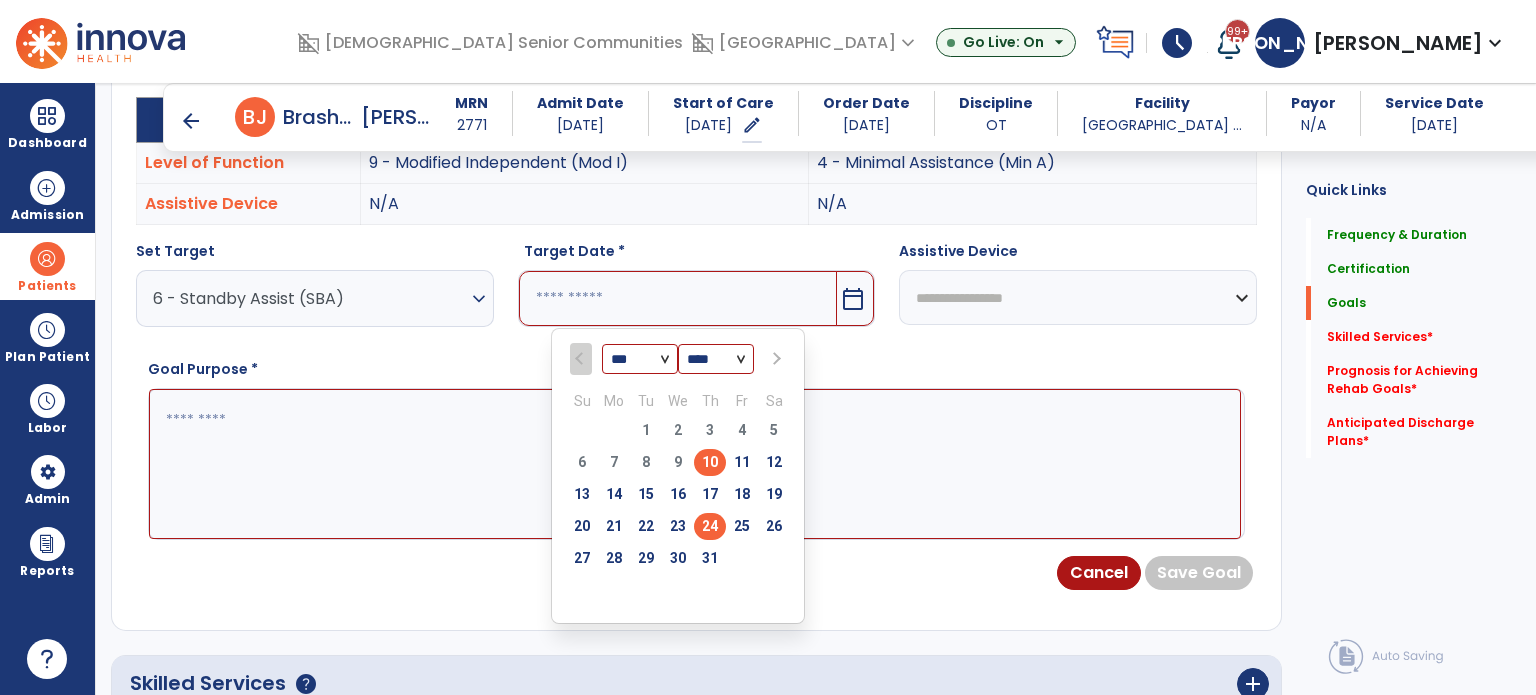click on "24" at bounding box center (710, 526) 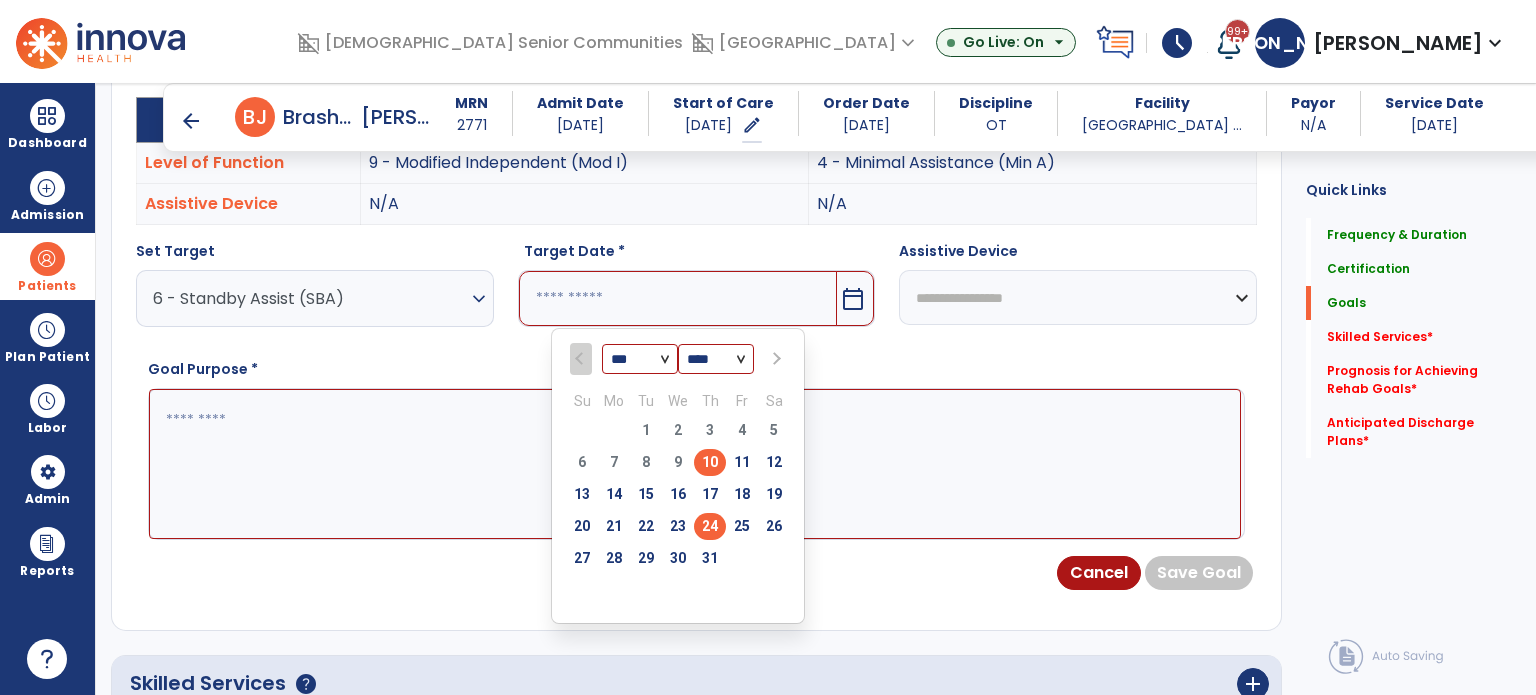 type on "*********" 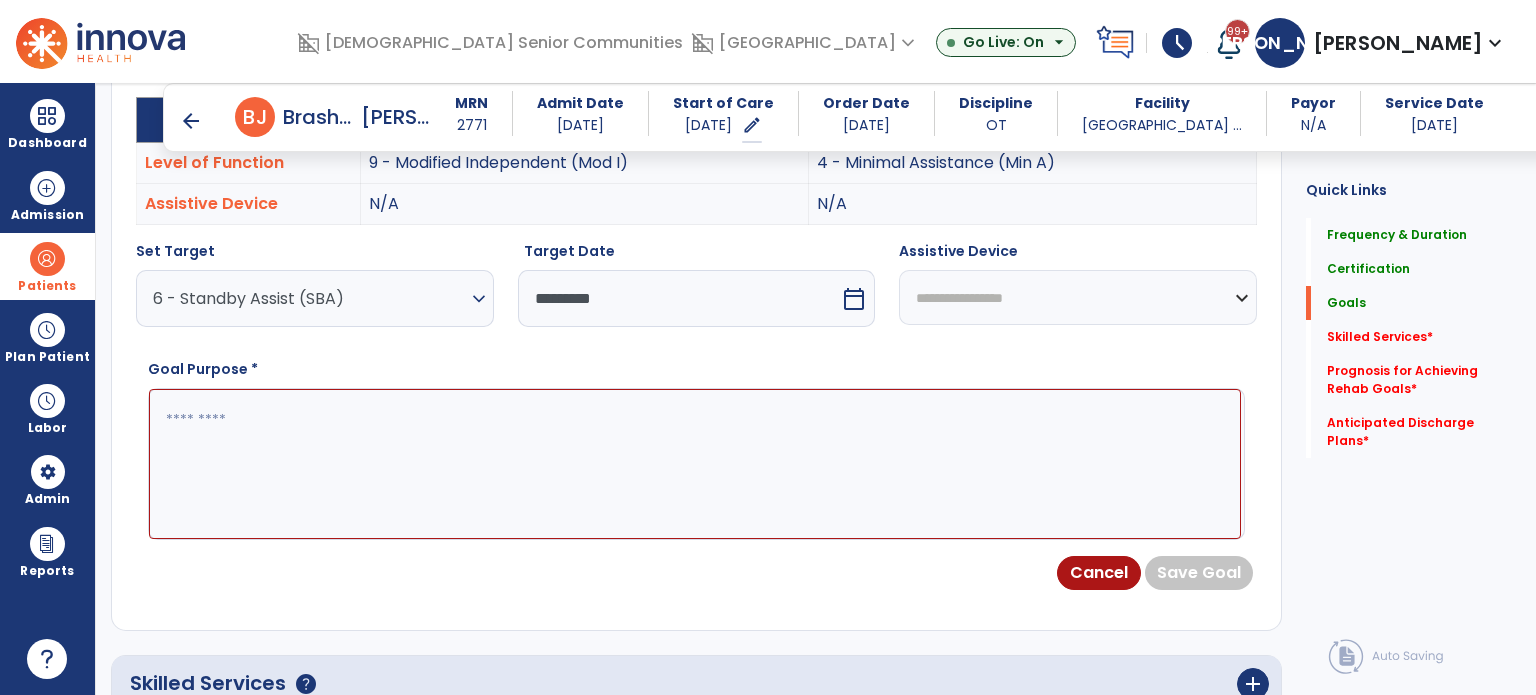 click at bounding box center (695, 464) 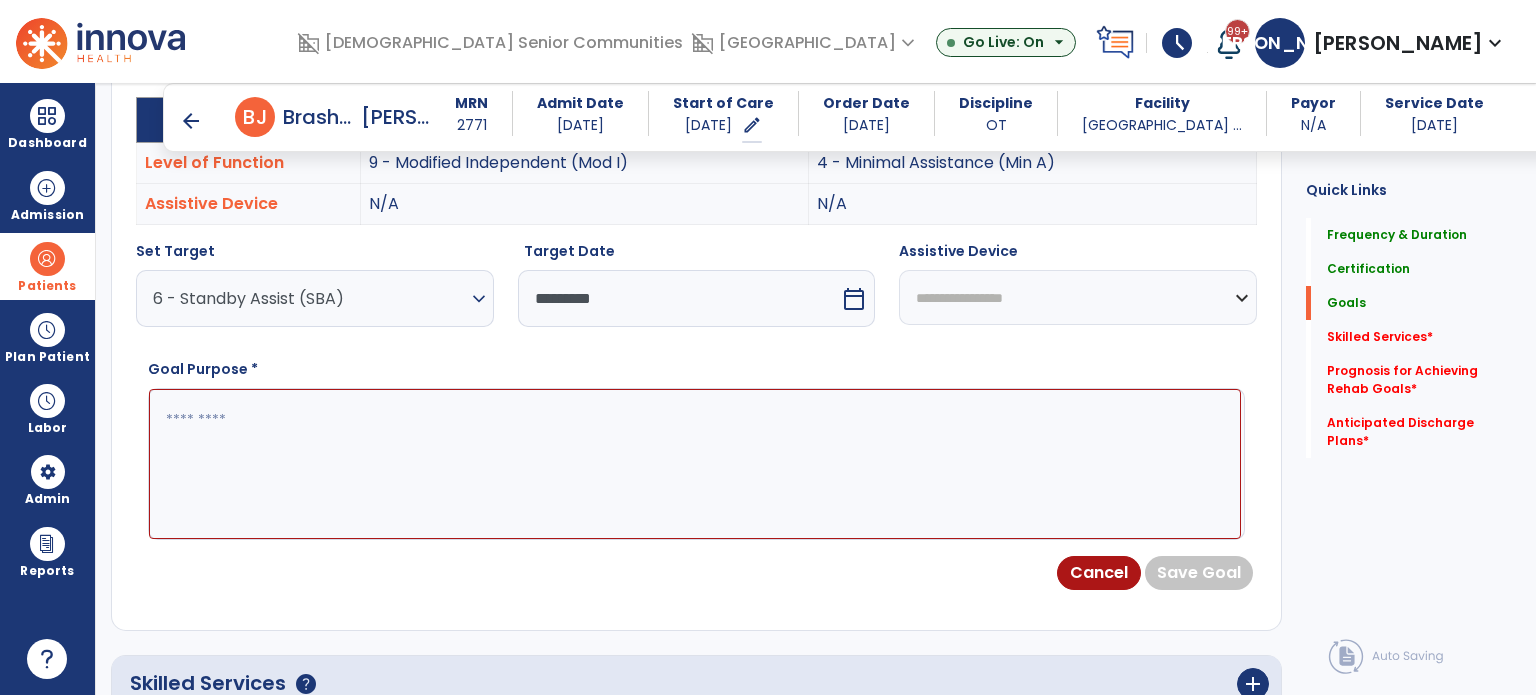 click at bounding box center [695, 464] 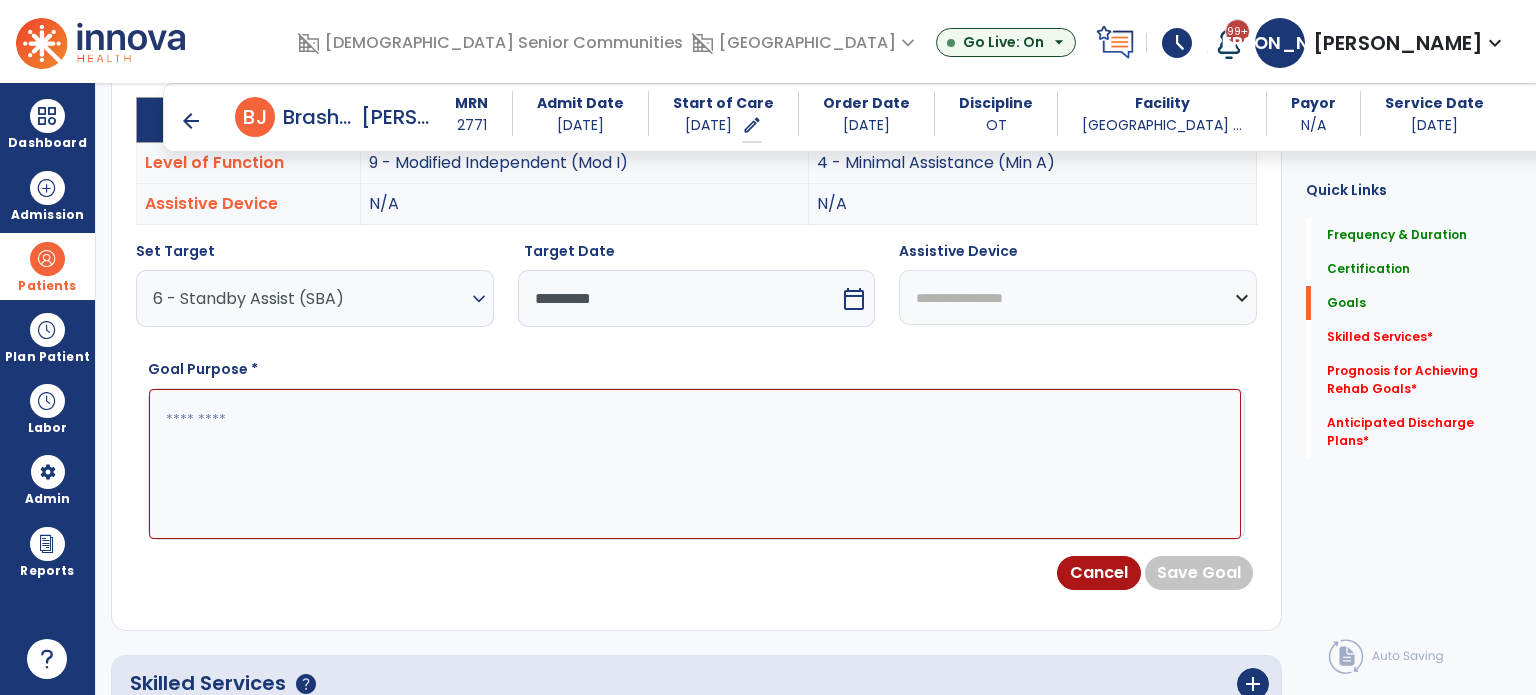 paste on "**********" 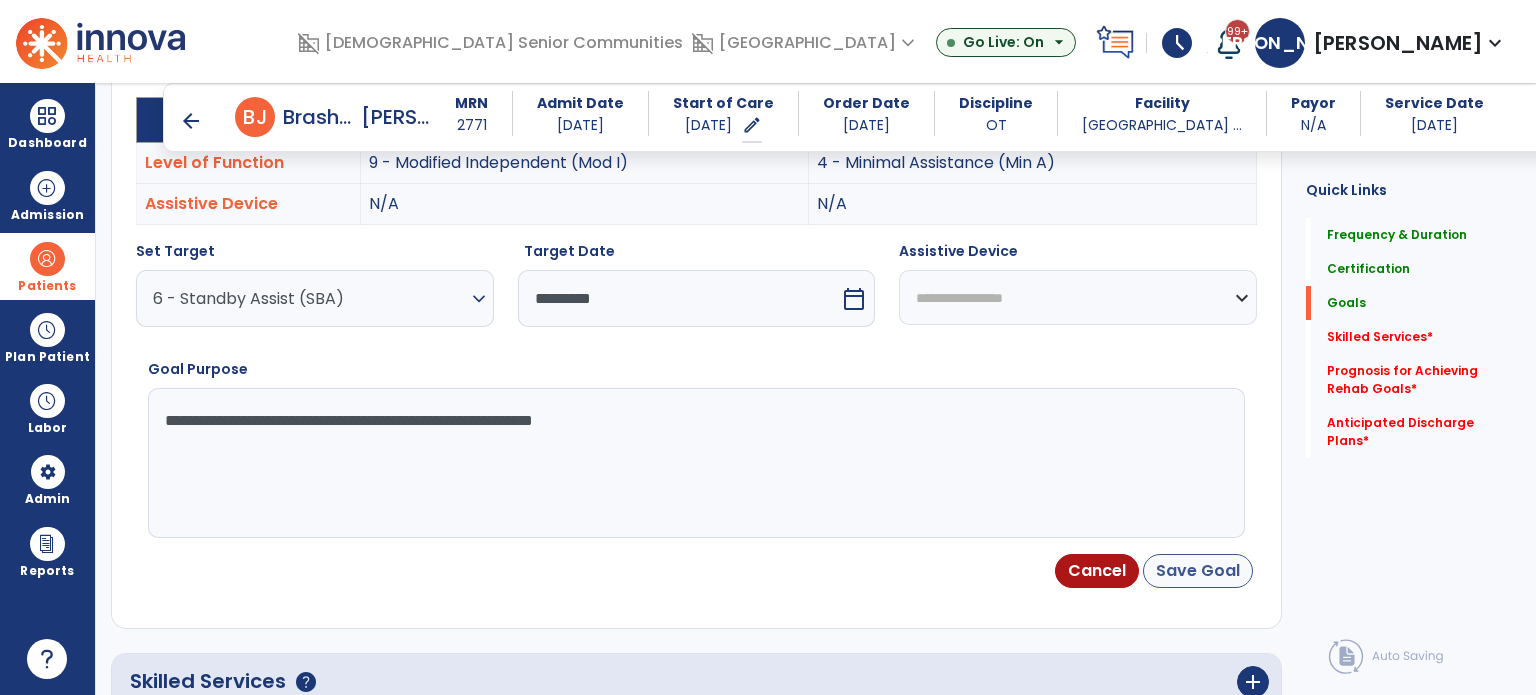 type on "**********" 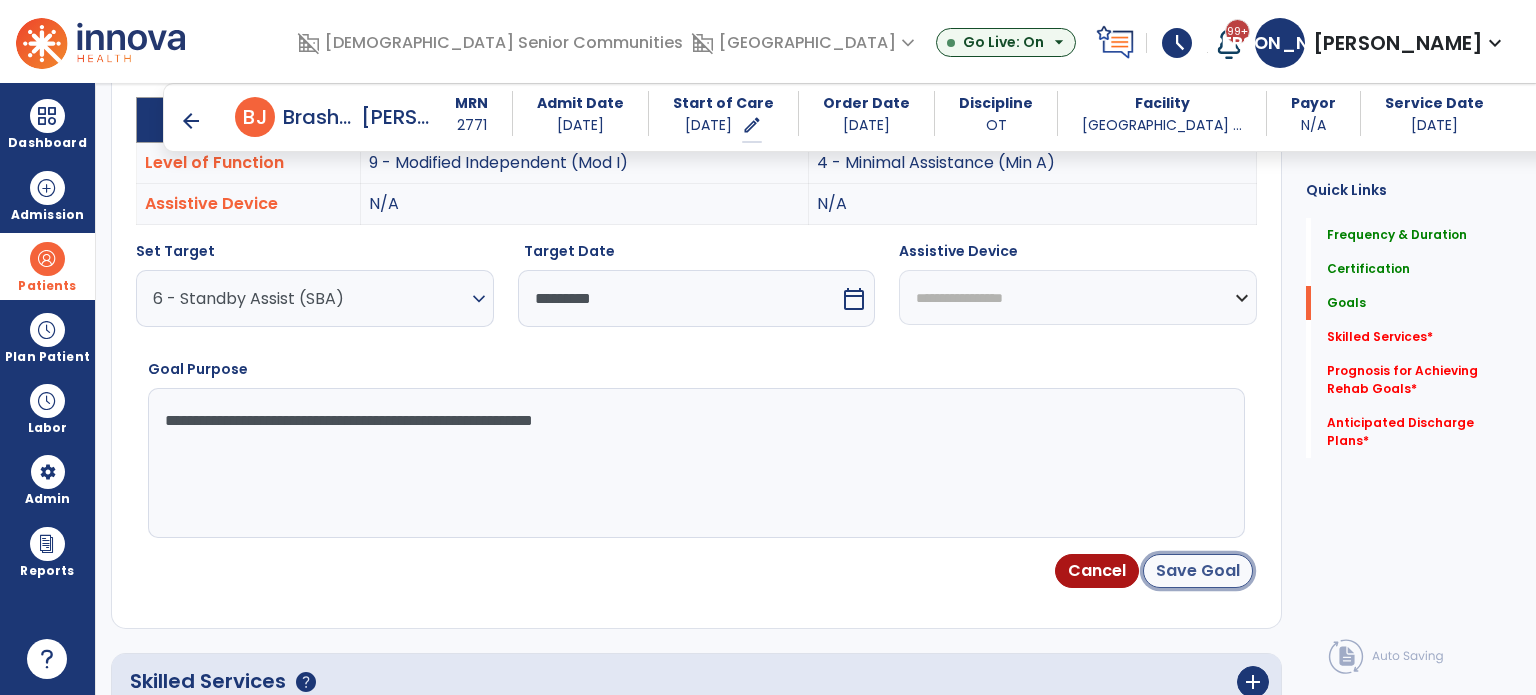 click on "Save Goal" at bounding box center (1198, 571) 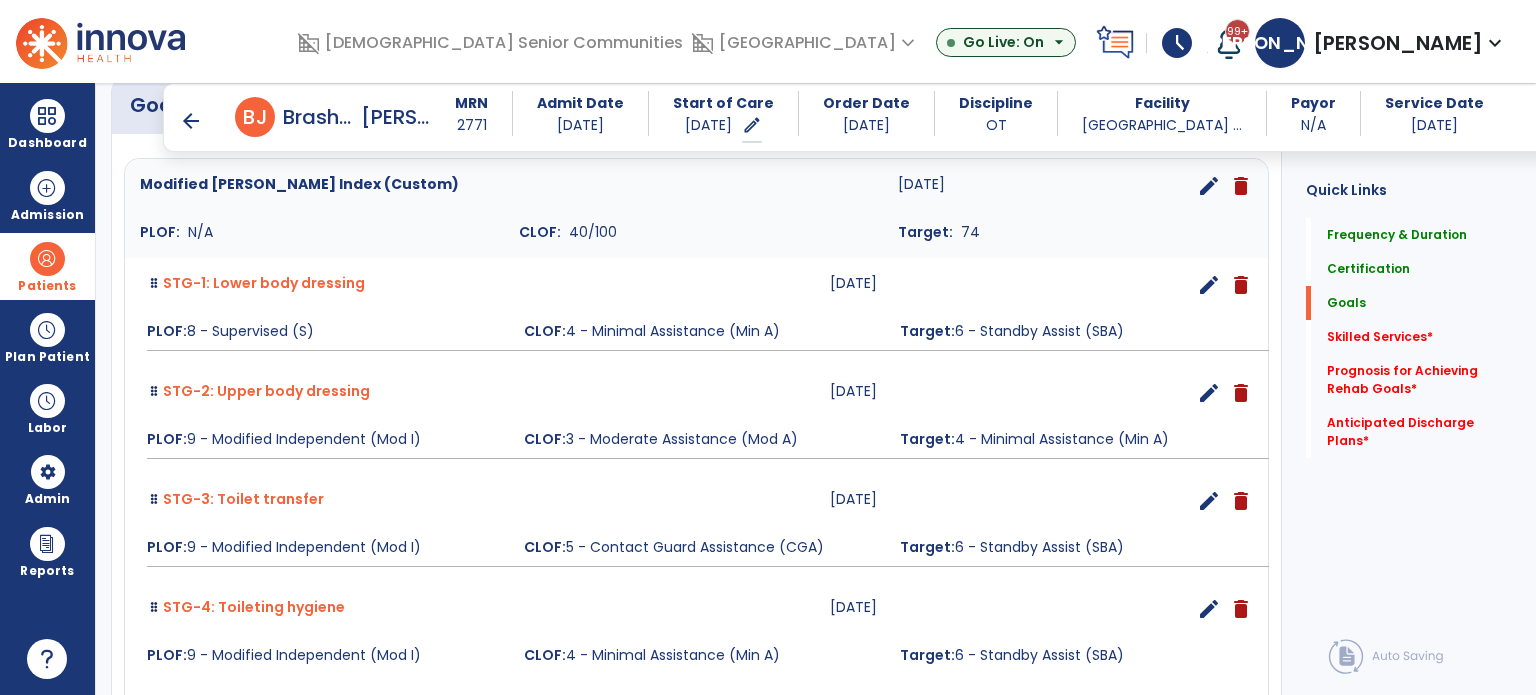 scroll, scrollTop: 647, scrollLeft: 0, axis: vertical 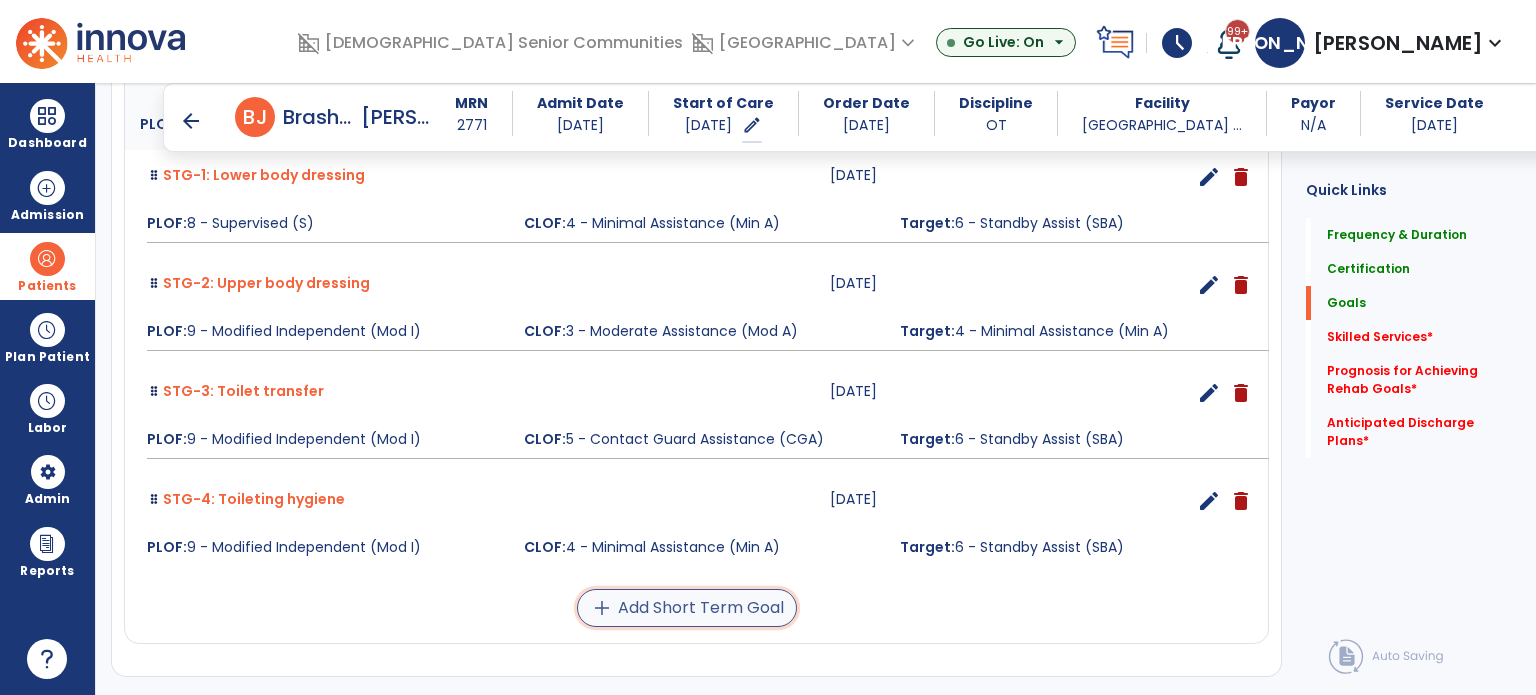 click on "add  Add Short Term Goal" at bounding box center [687, 608] 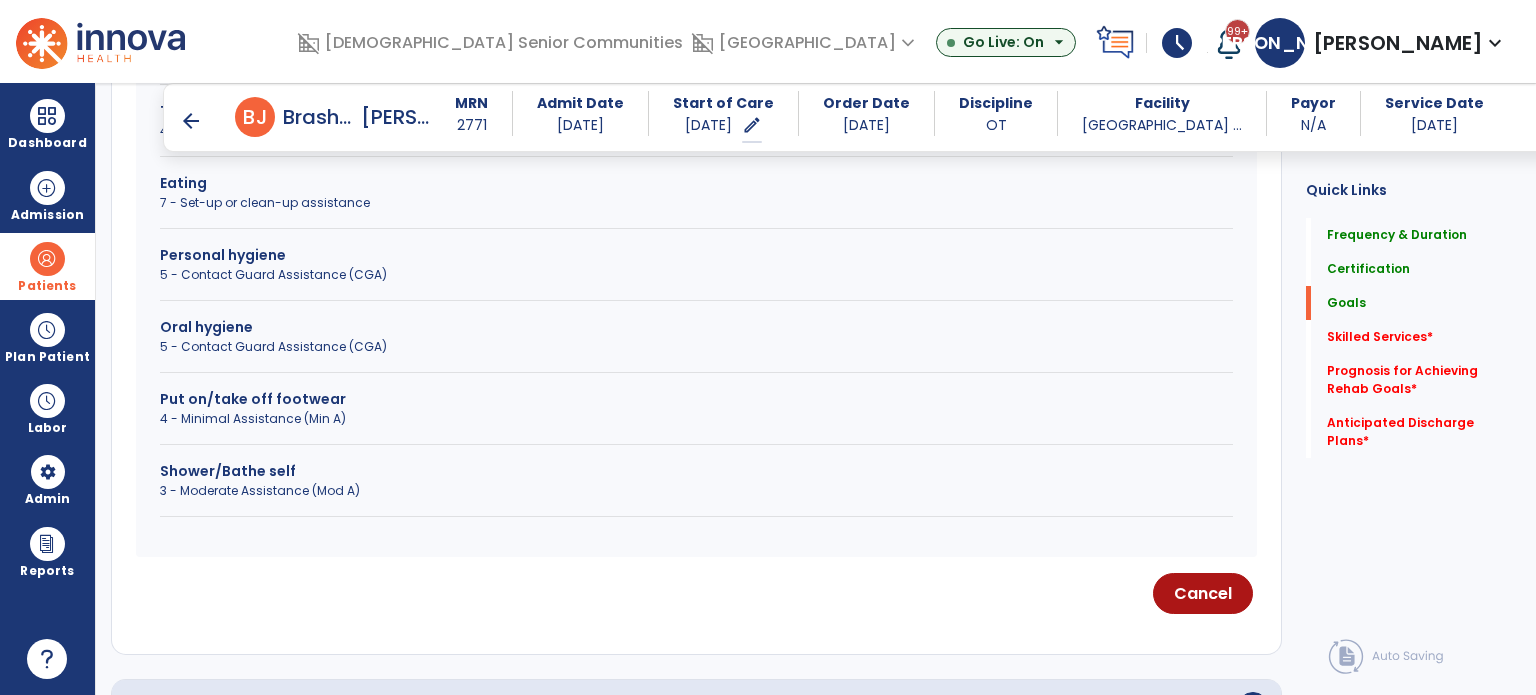 scroll, scrollTop: 551, scrollLeft: 0, axis: vertical 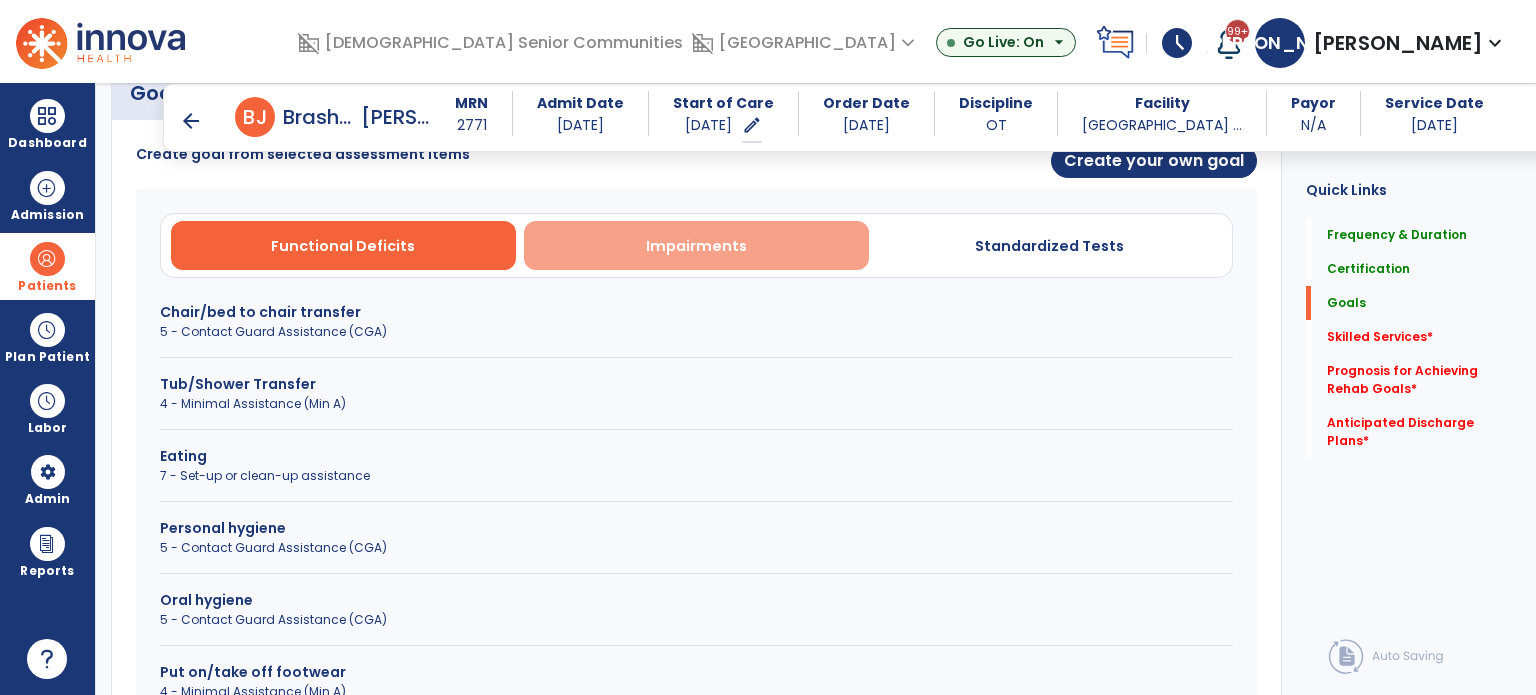 click on "Impairments" at bounding box center [696, 246] 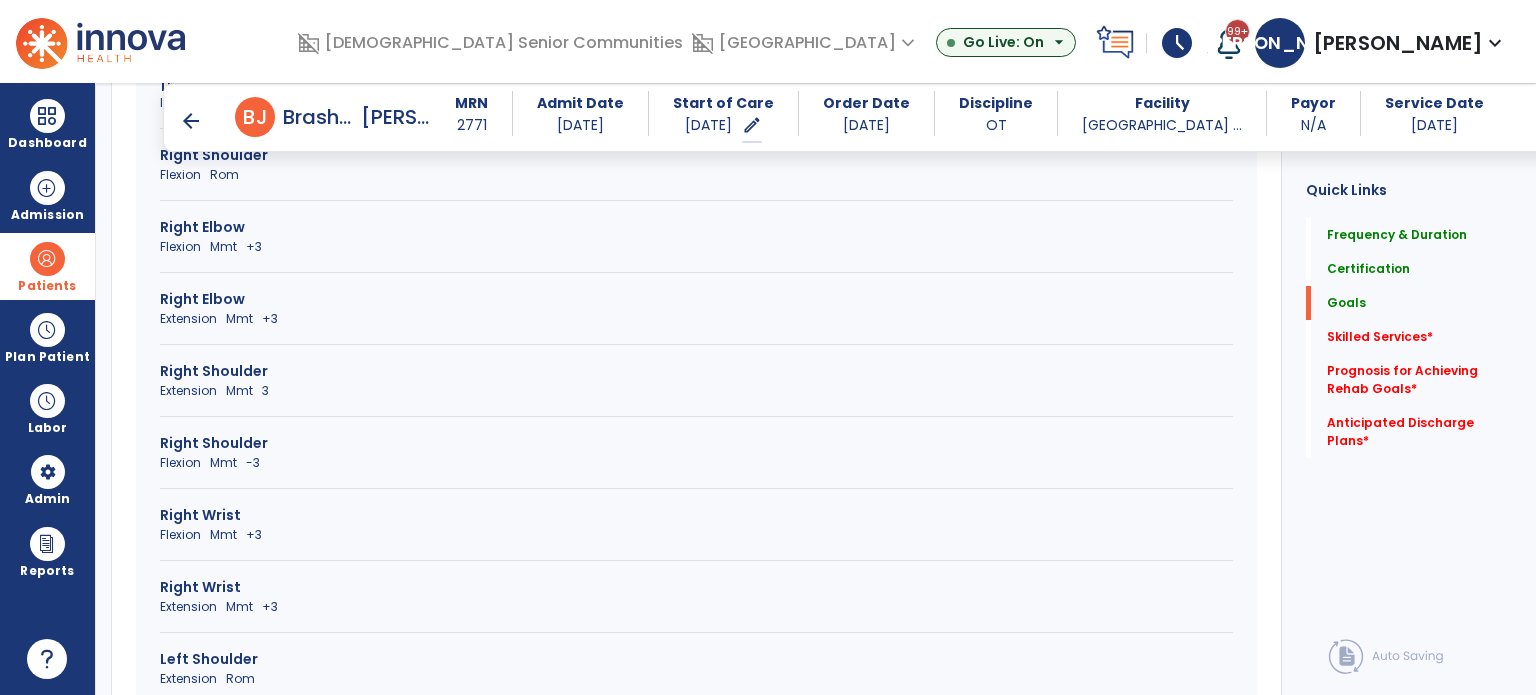 scroll, scrollTop: 1251, scrollLeft: 0, axis: vertical 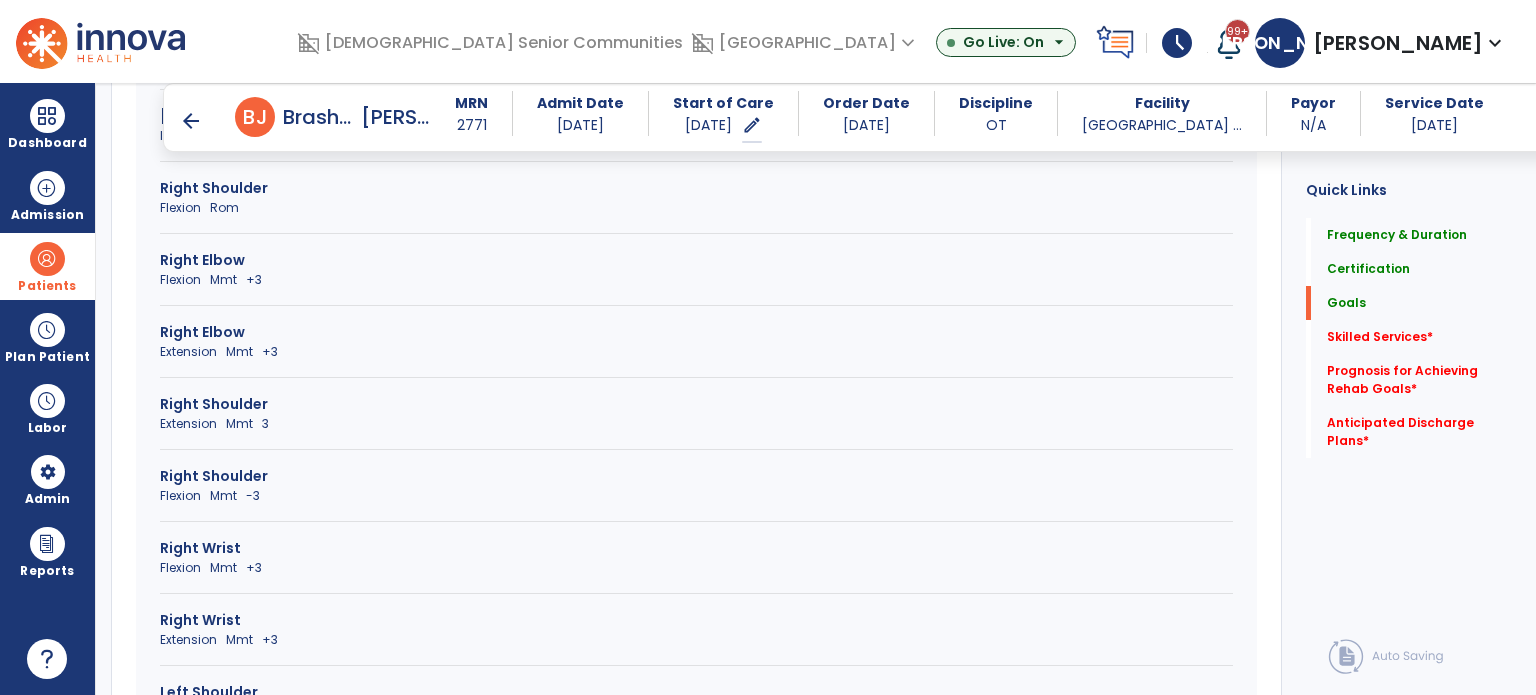click on "Flexion   Mmt   +3" at bounding box center (696, 280) 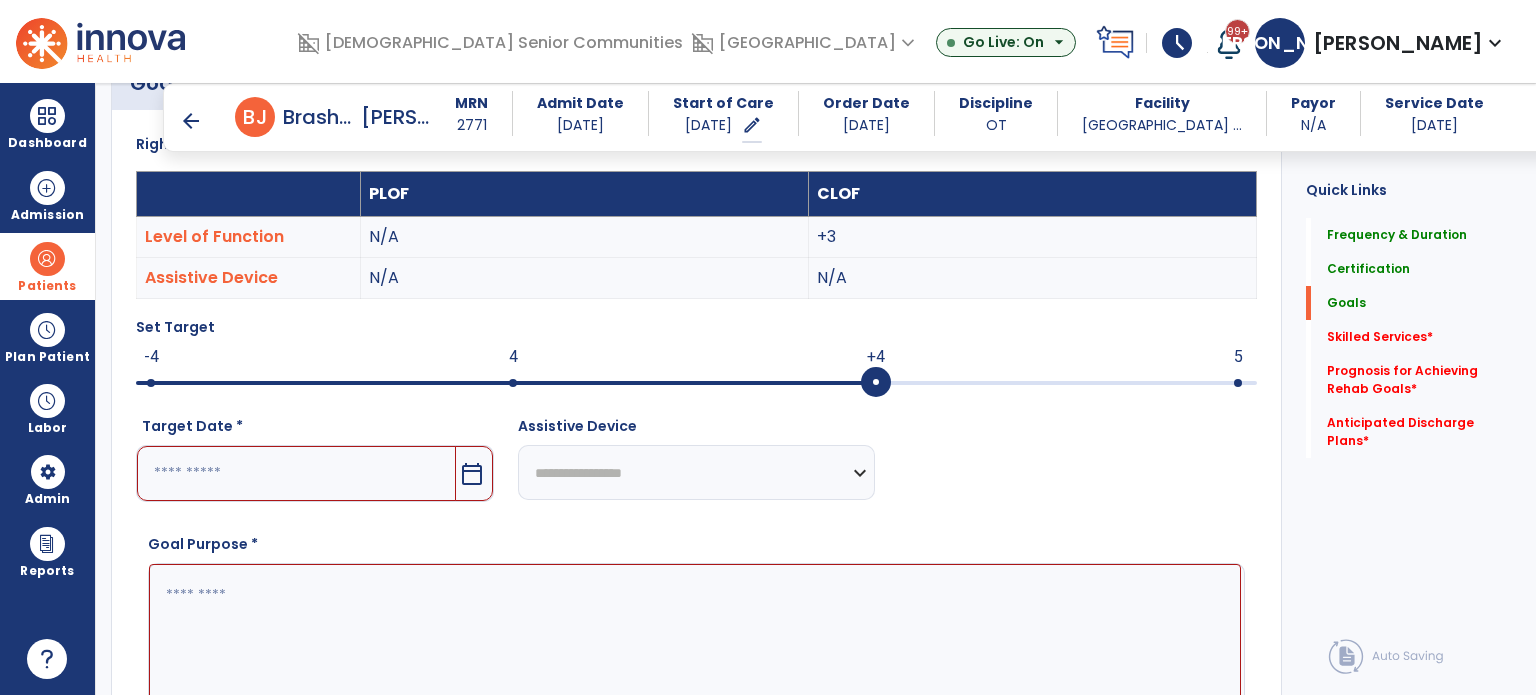 scroll, scrollTop: 451, scrollLeft: 0, axis: vertical 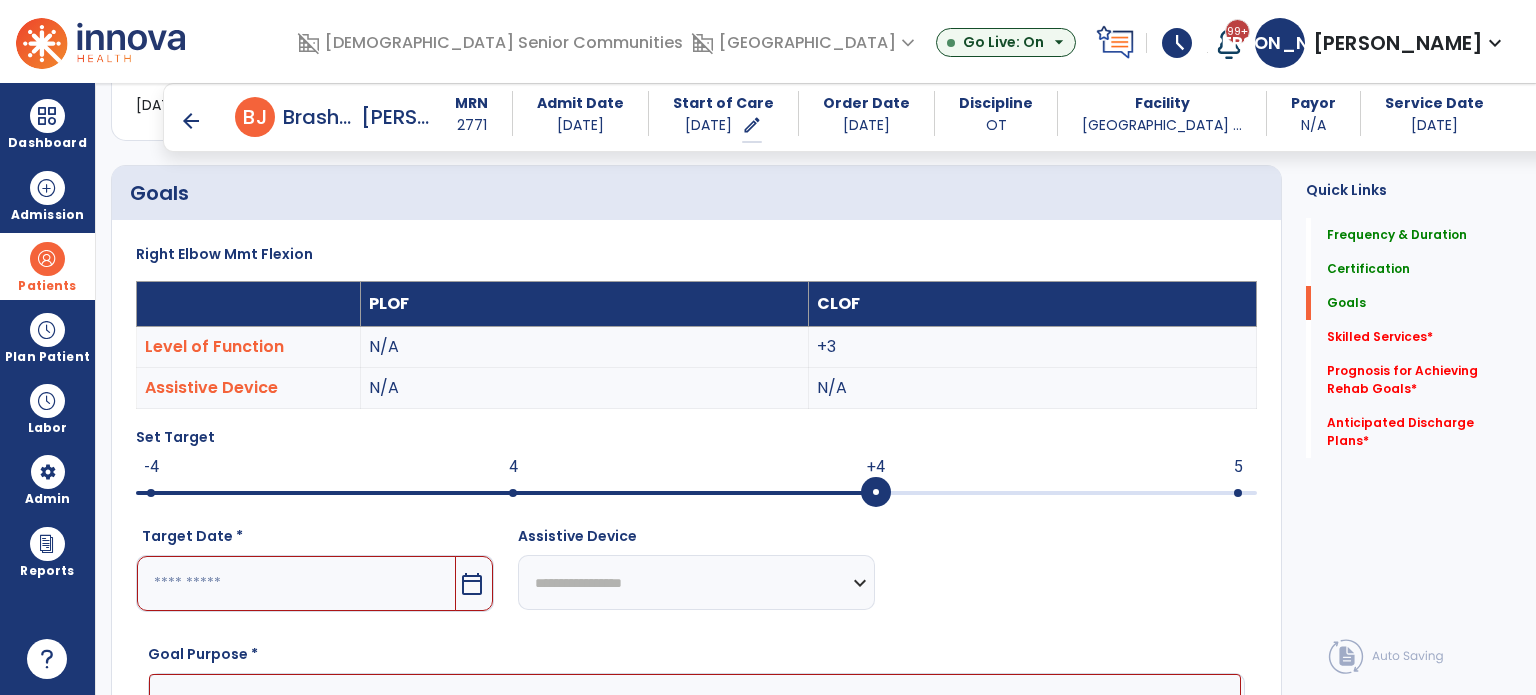 click at bounding box center (151, 493) 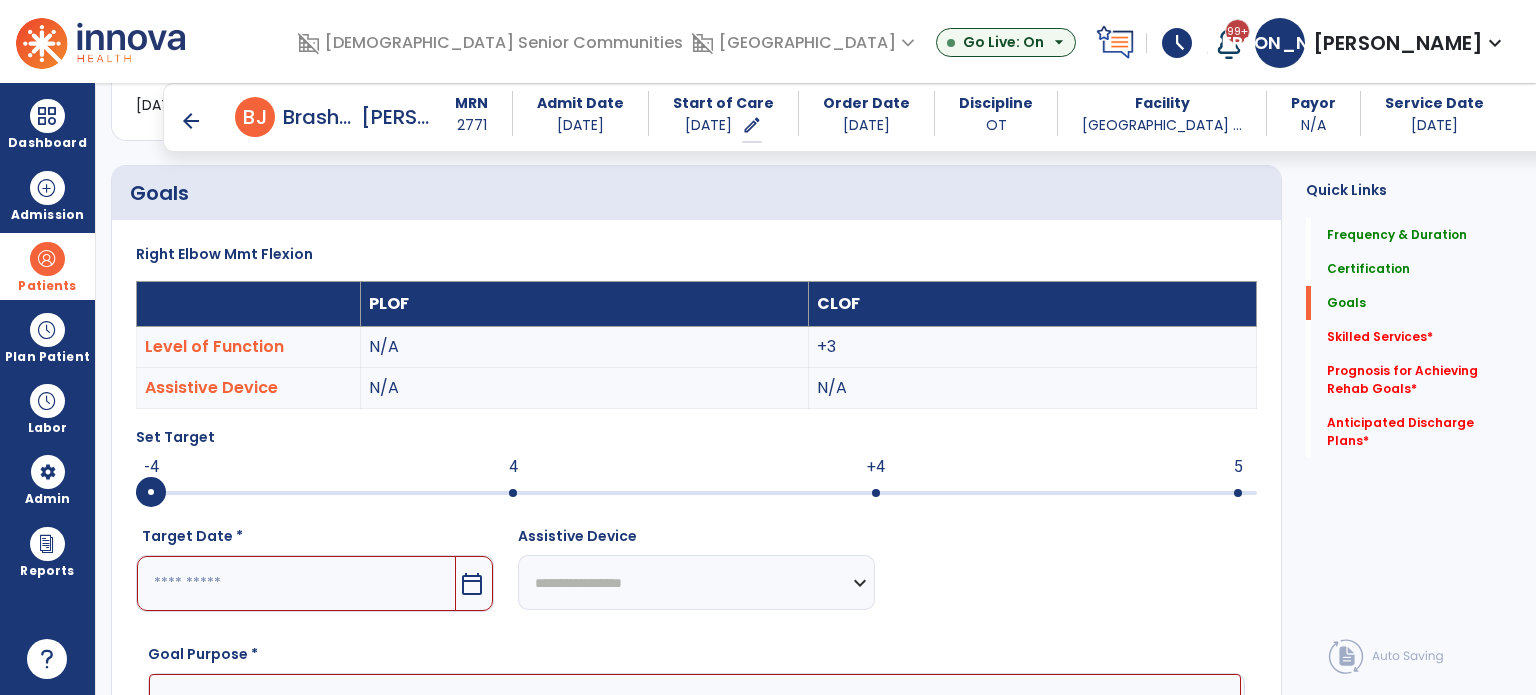 click on "calendar_today" at bounding box center (472, 584) 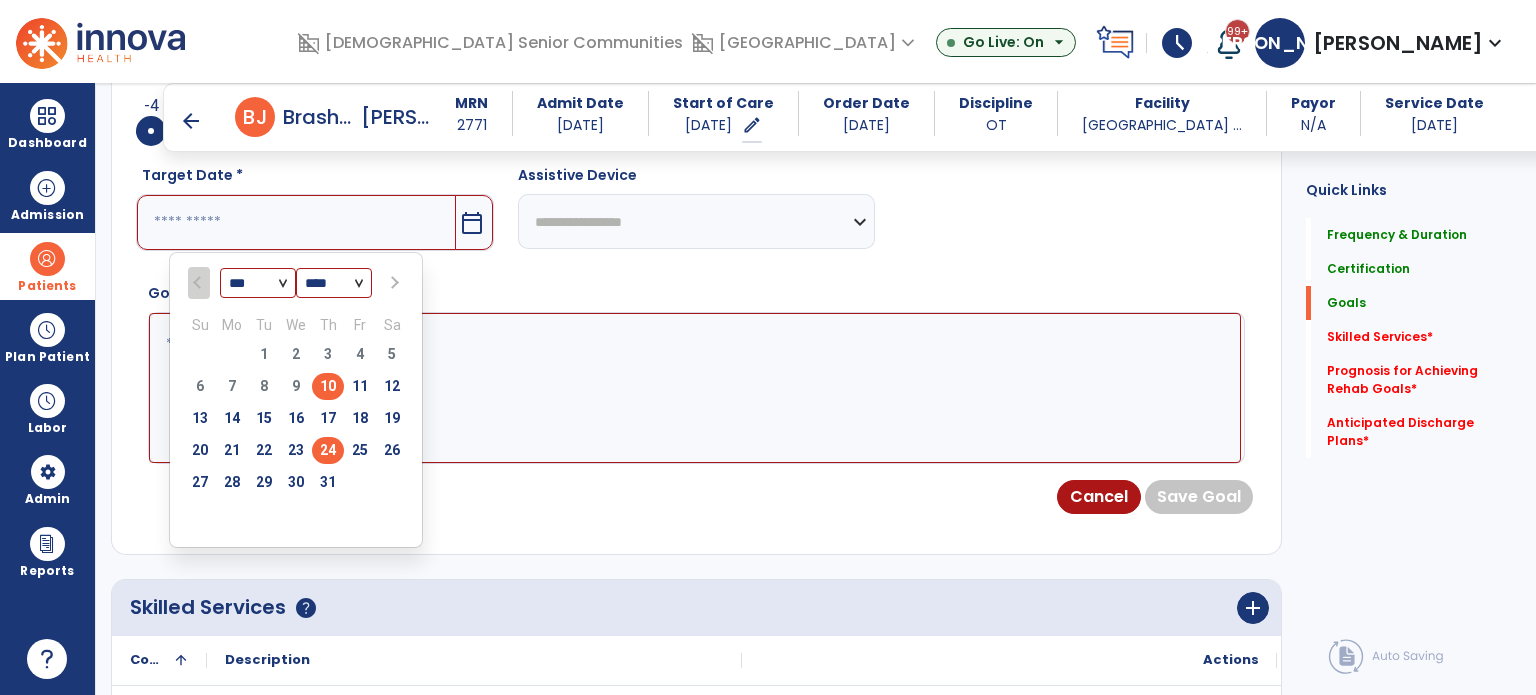 click on "24" at bounding box center (328, 450) 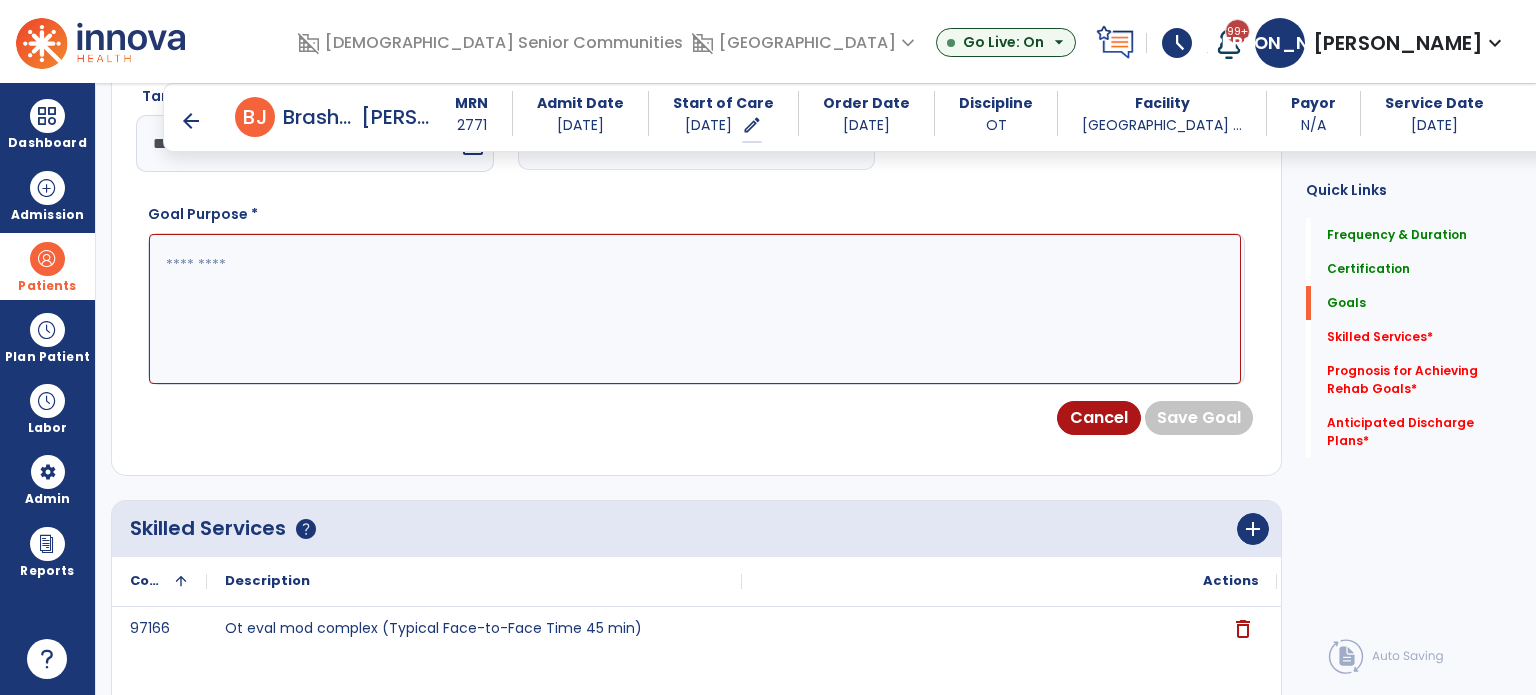 scroll, scrollTop: 912, scrollLeft: 0, axis: vertical 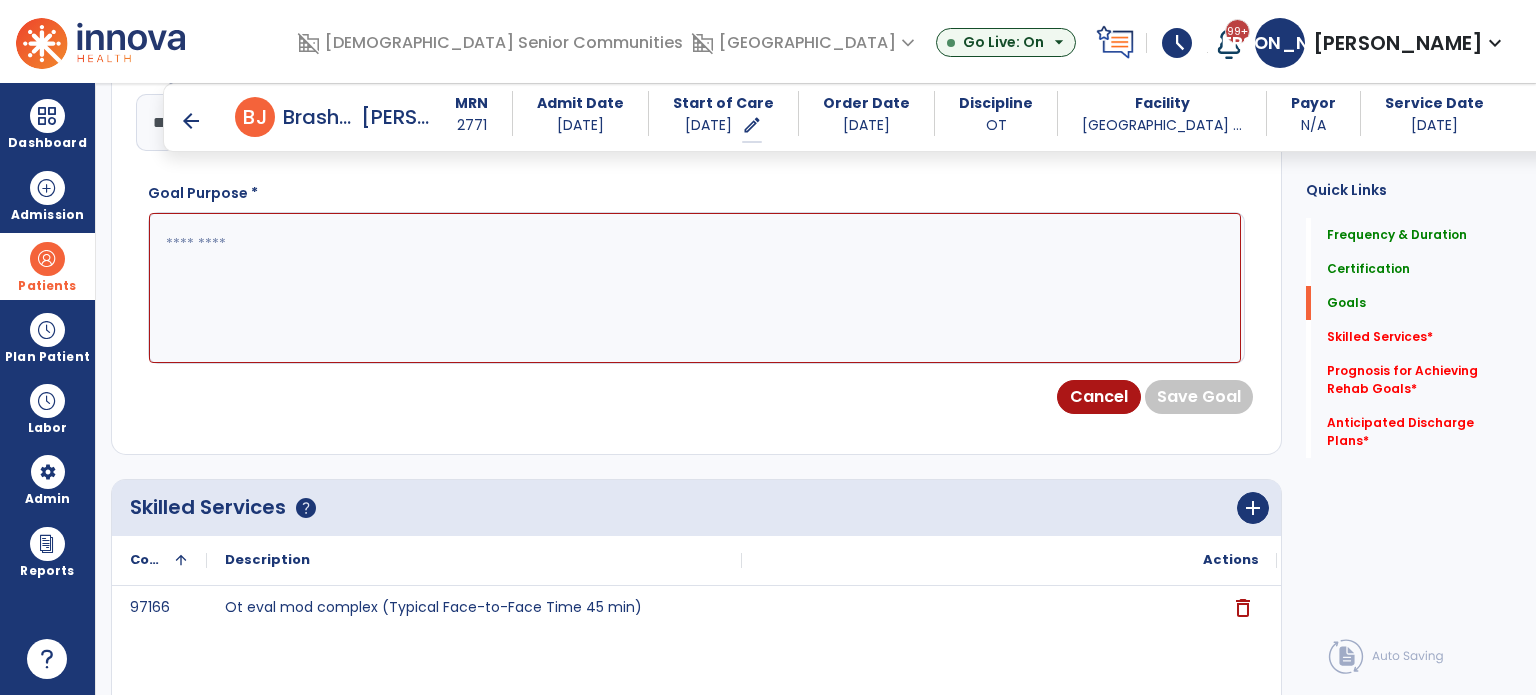 click at bounding box center (695, 288) 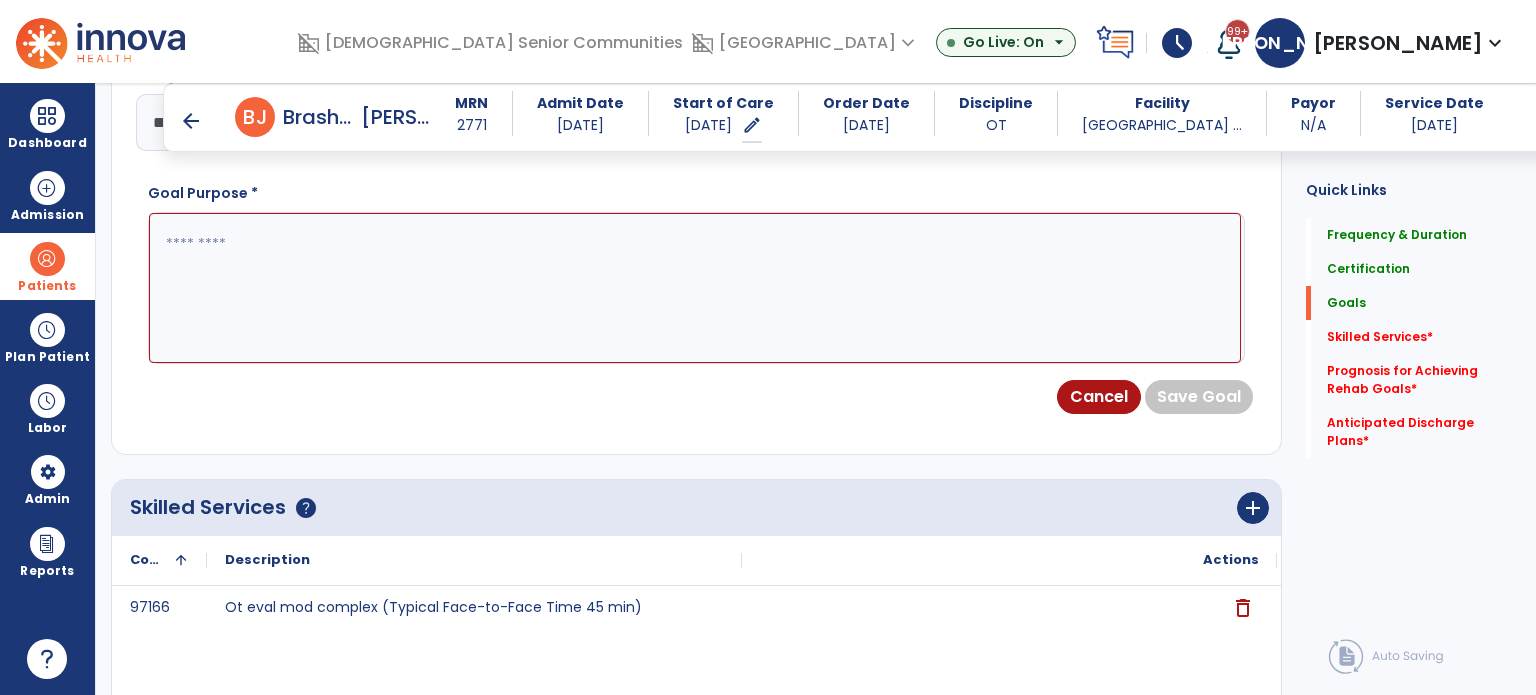 paste on "**********" 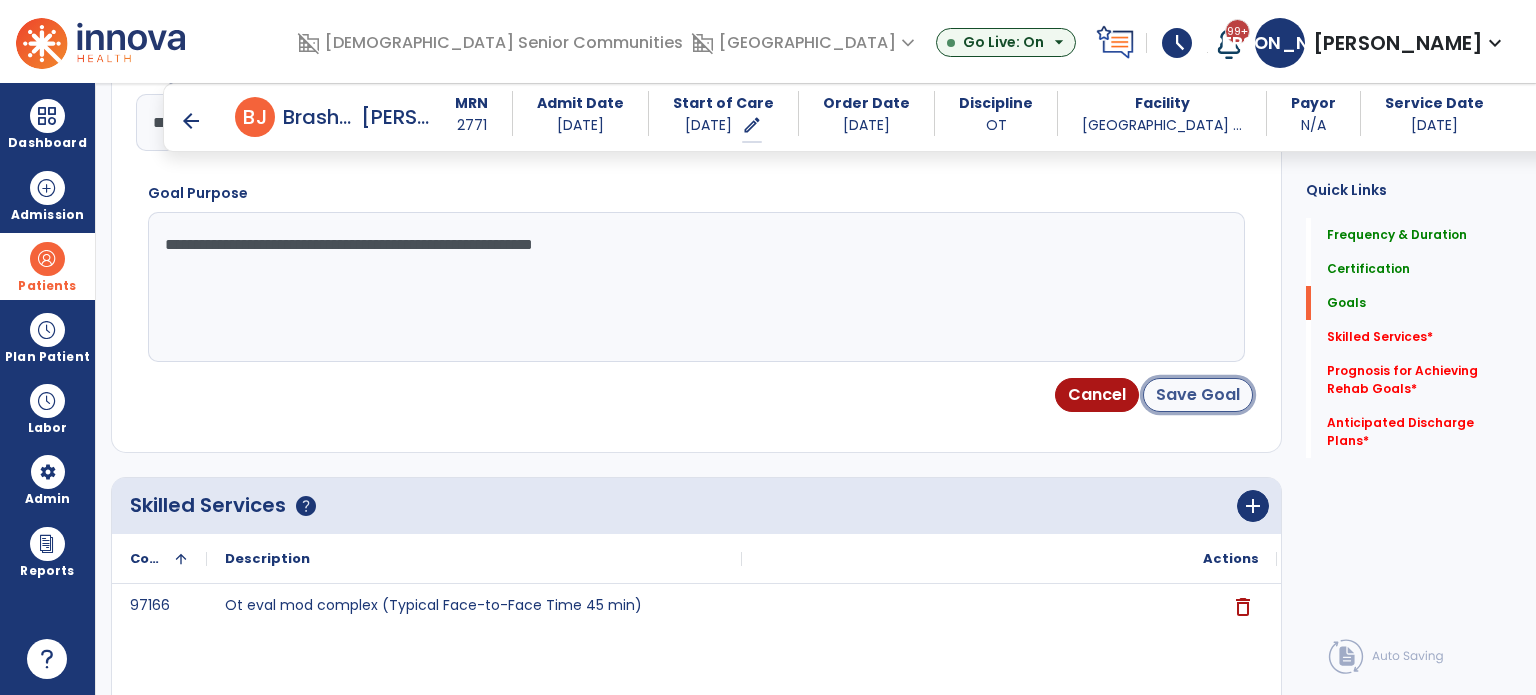 click on "Save Goal" at bounding box center [1198, 395] 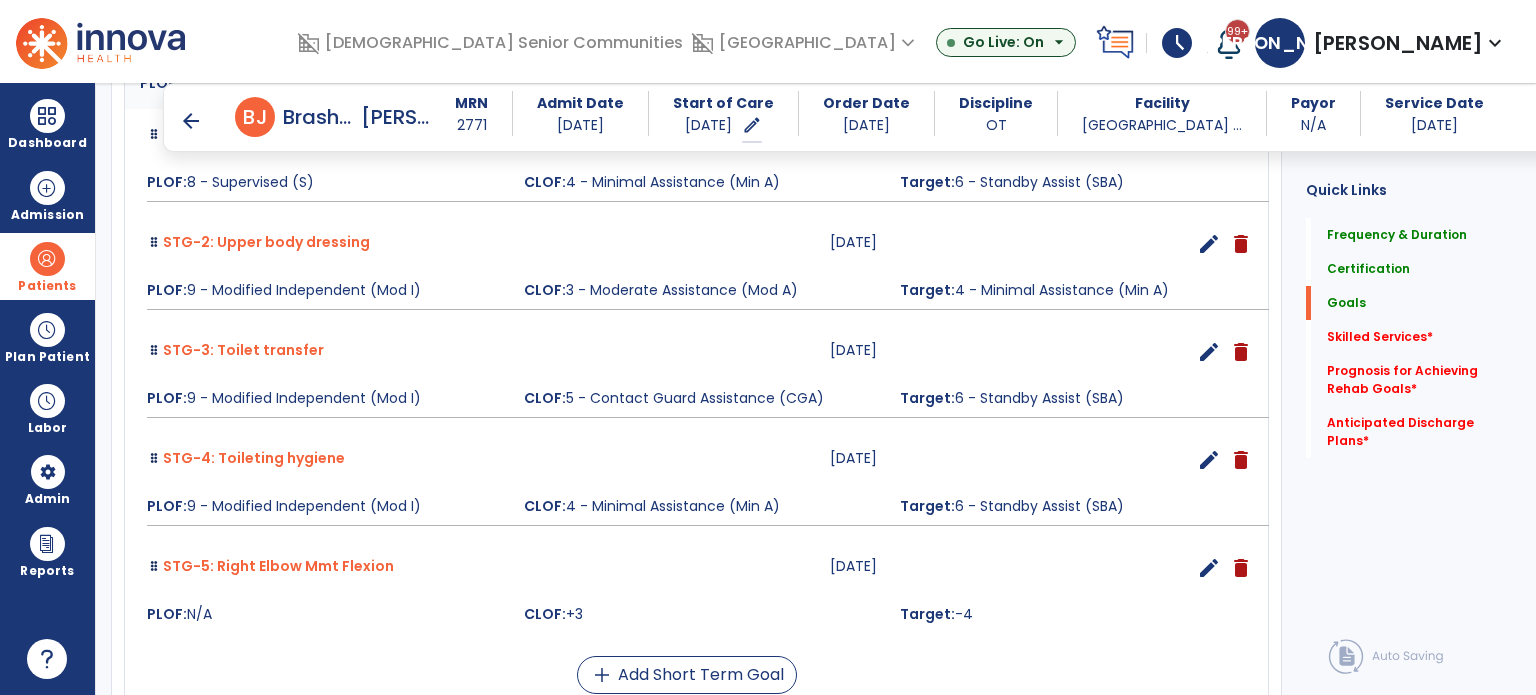 scroll, scrollTop: 722, scrollLeft: 0, axis: vertical 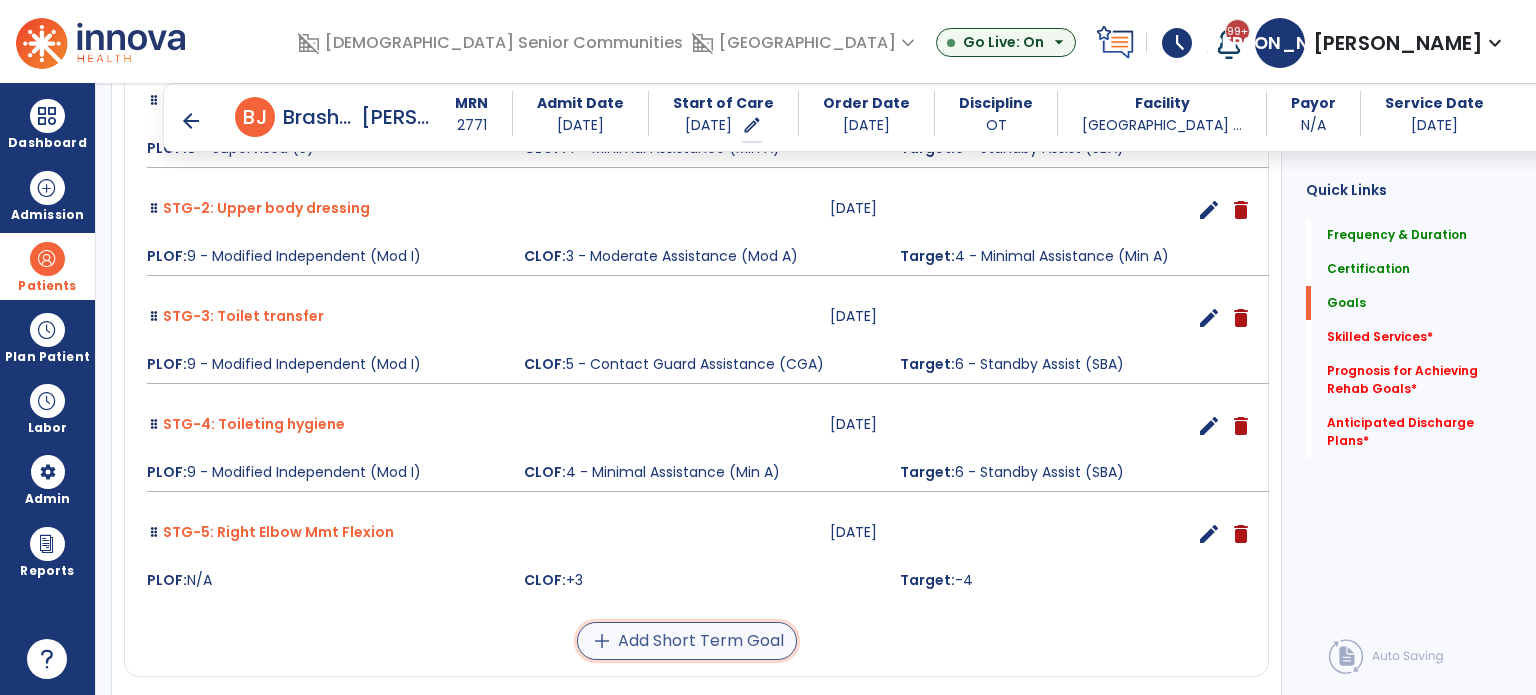 click on "add  Add Short Term Goal" at bounding box center [687, 641] 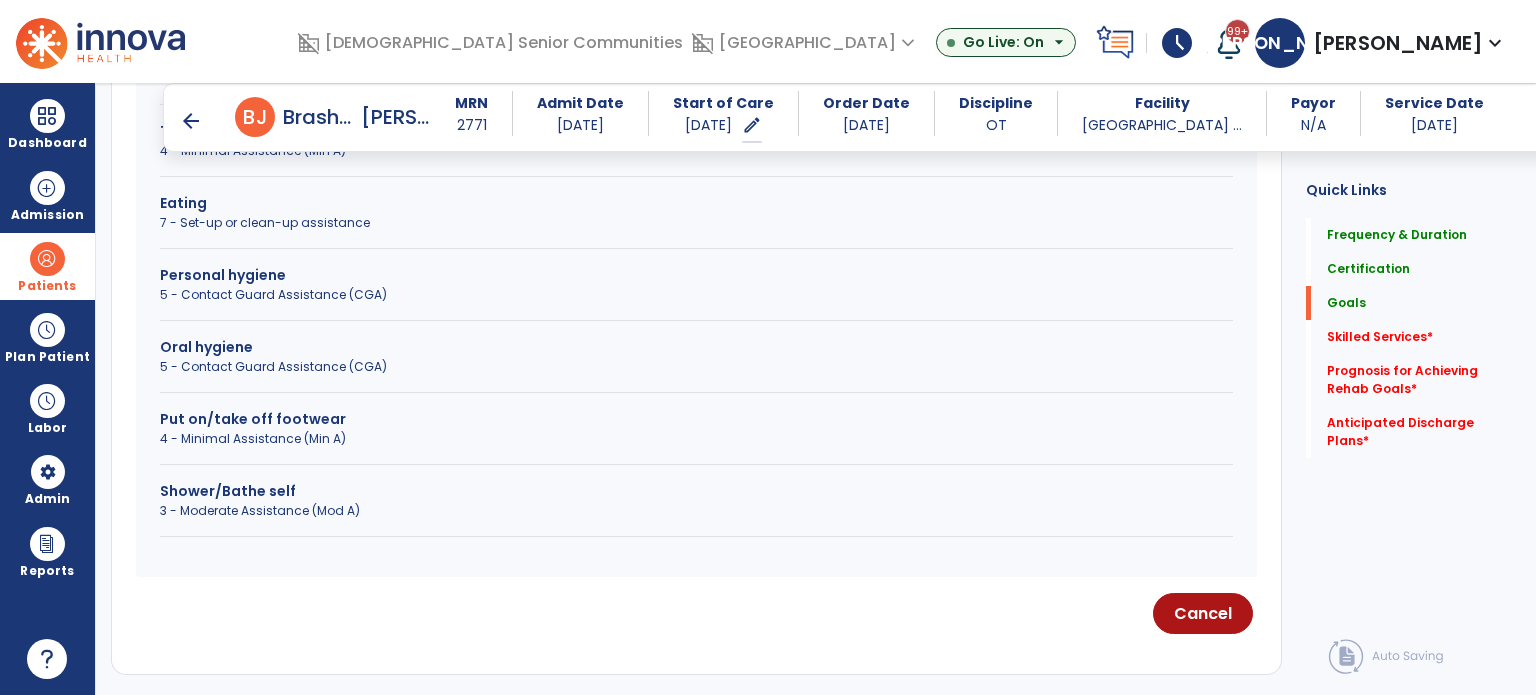 scroll, scrollTop: 526, scrollLeft: 0, axis: vertical 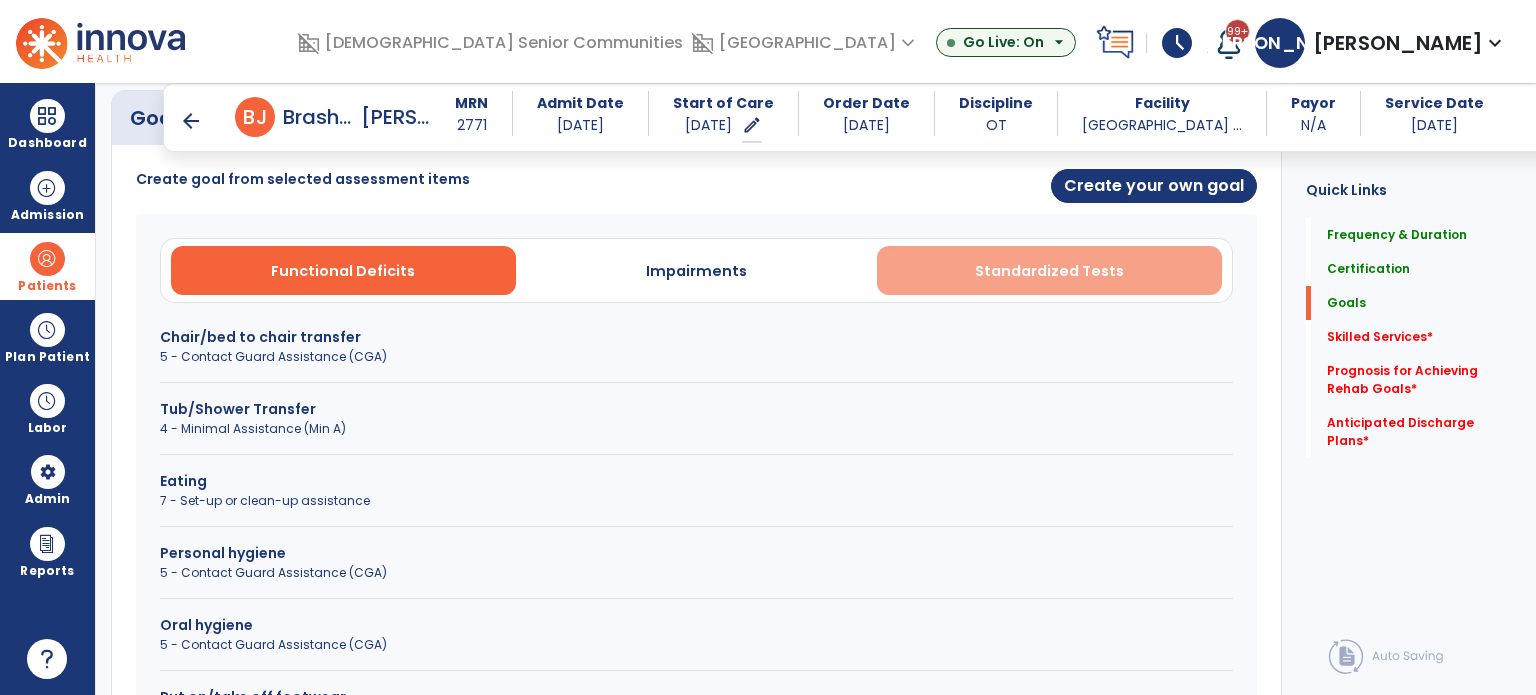 click on "Standardized Tests" at bounding box center (1049, 271) 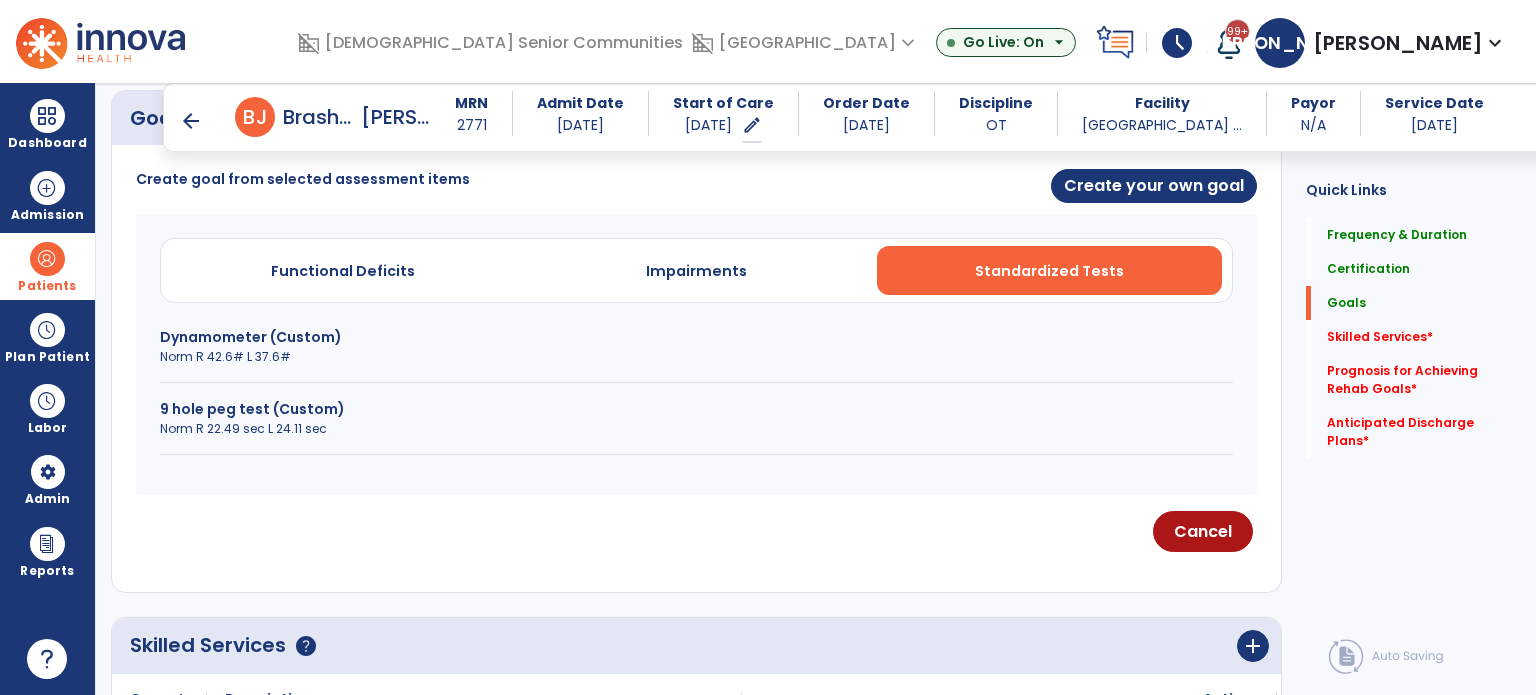 click on "Norm R 42.6# L 37.6#" at bounding box center (696, 357) 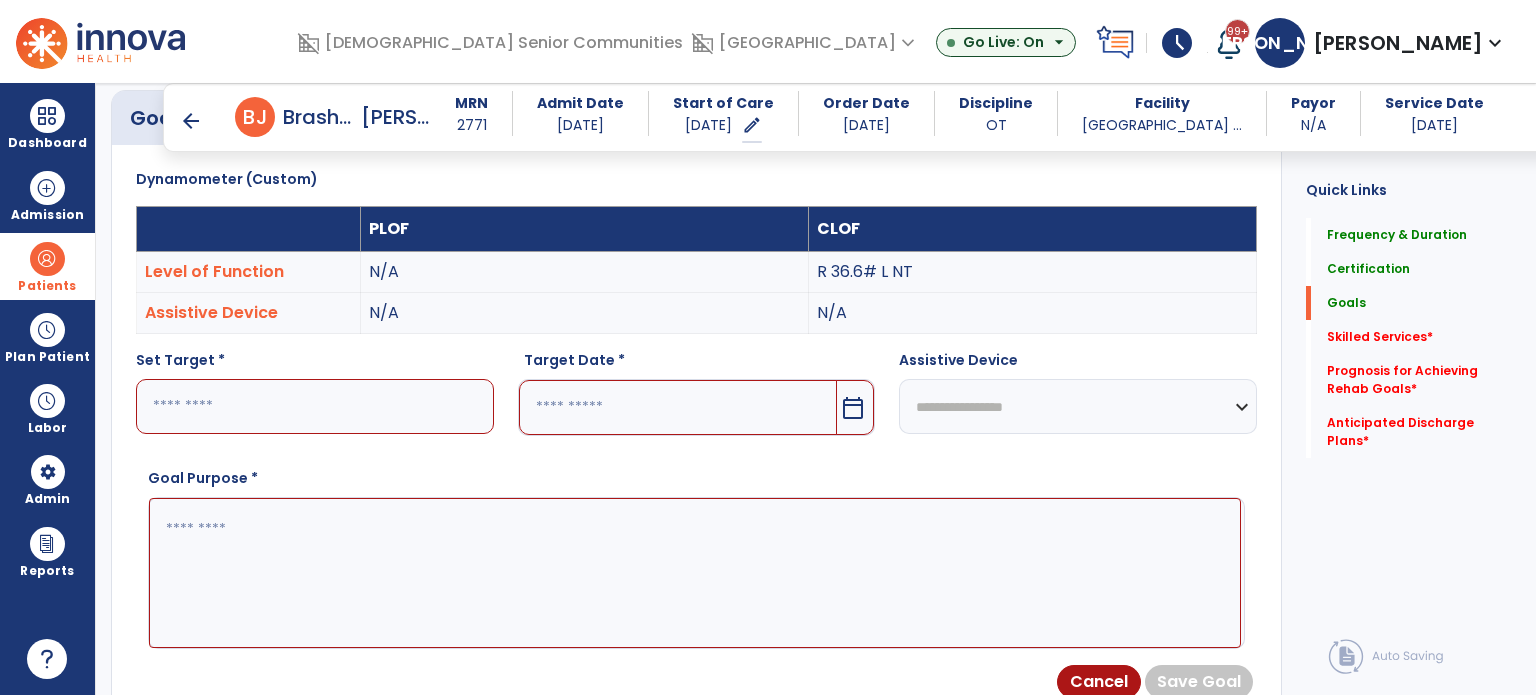 click at bounding box center [315, 406] 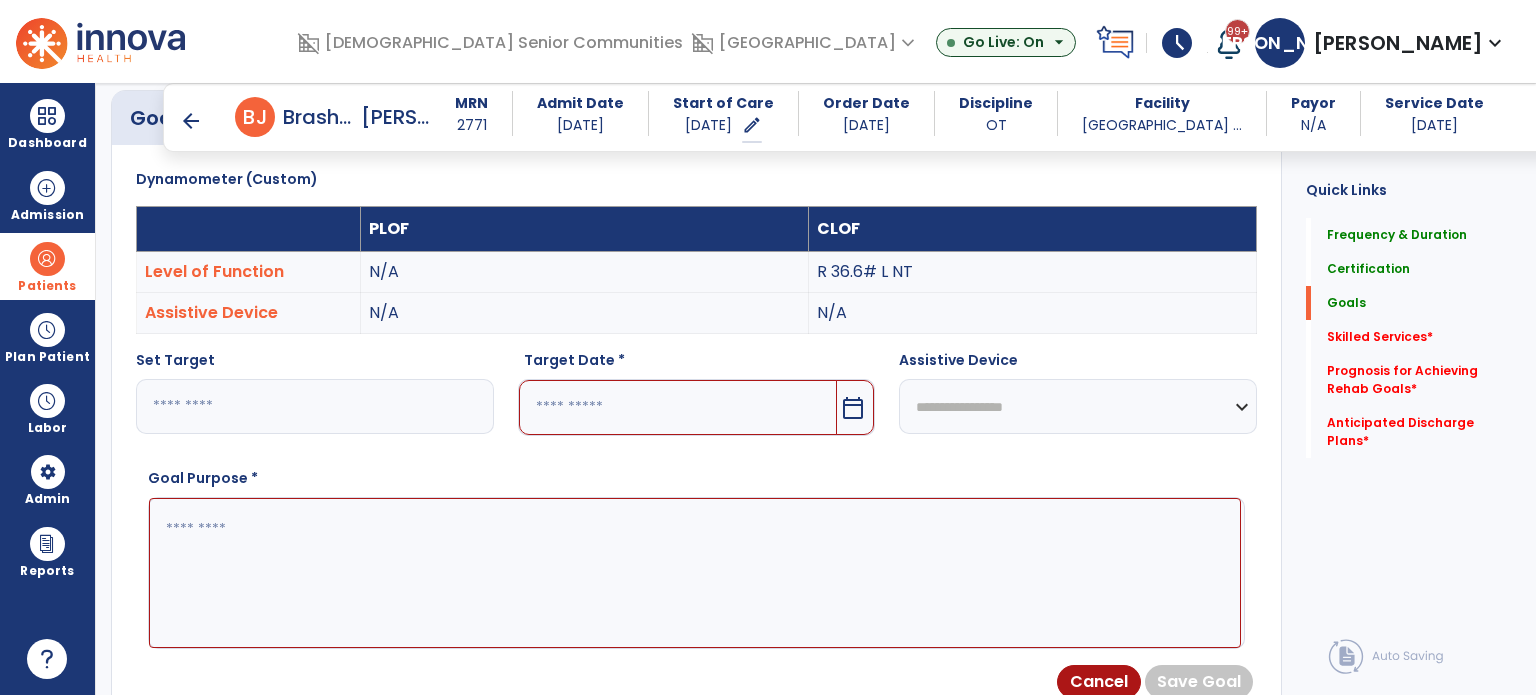 type on "**" 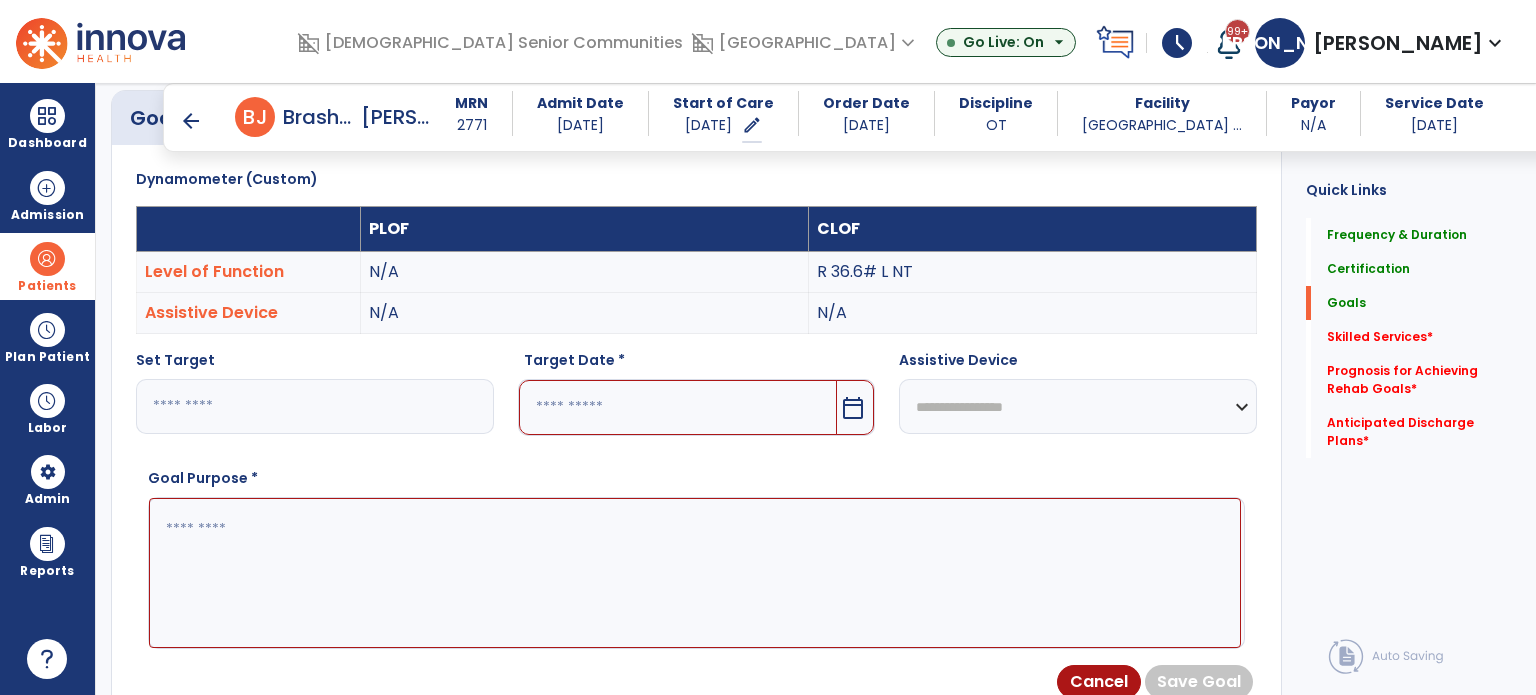 click at bounding box center [678, 407] 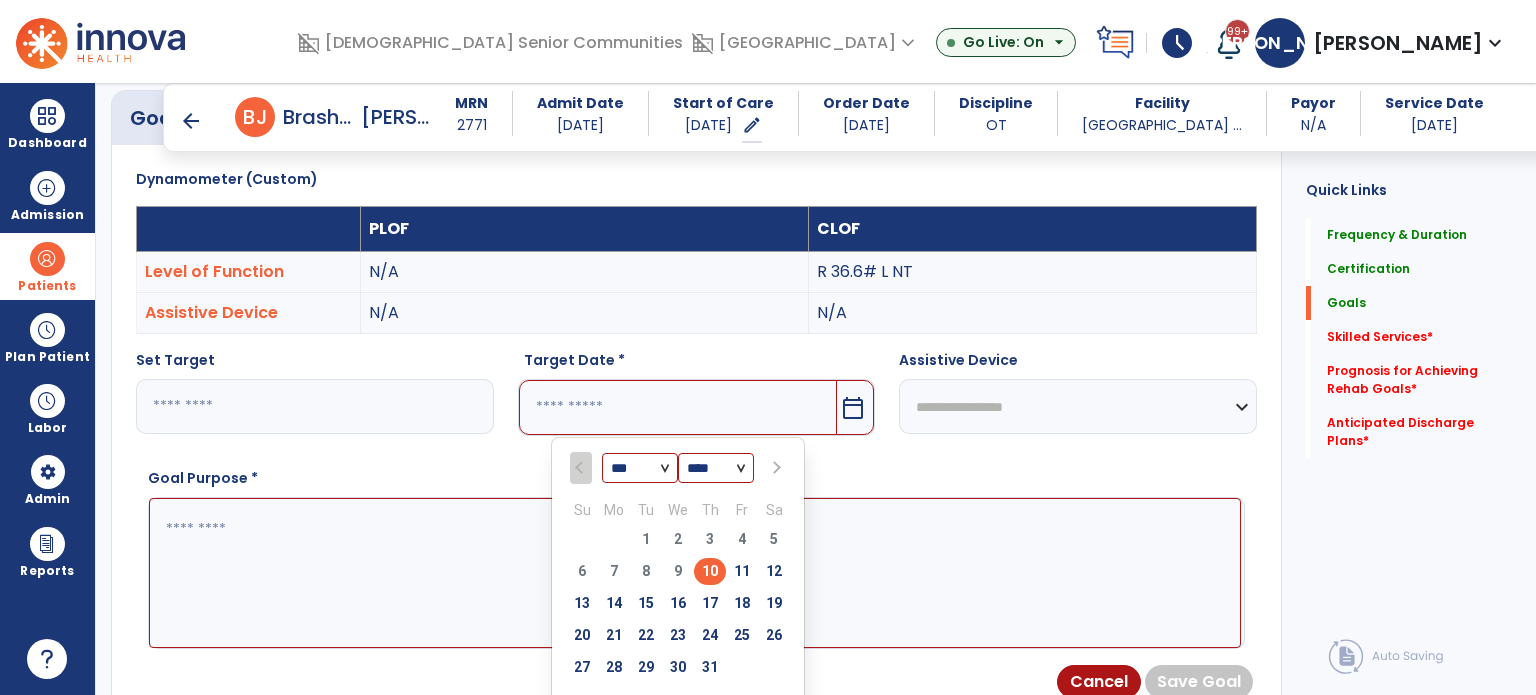 click on "24" at bounding box center [710, 635] 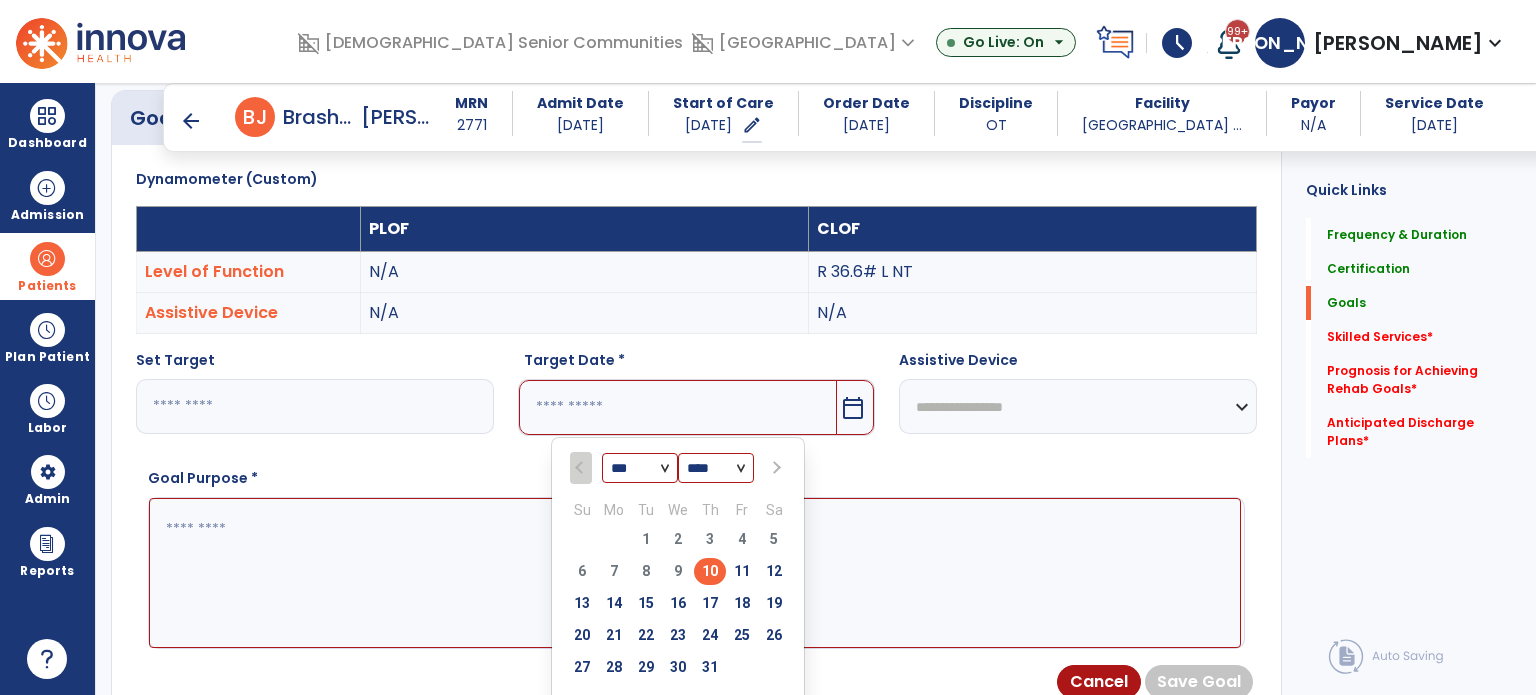 type on "*********" 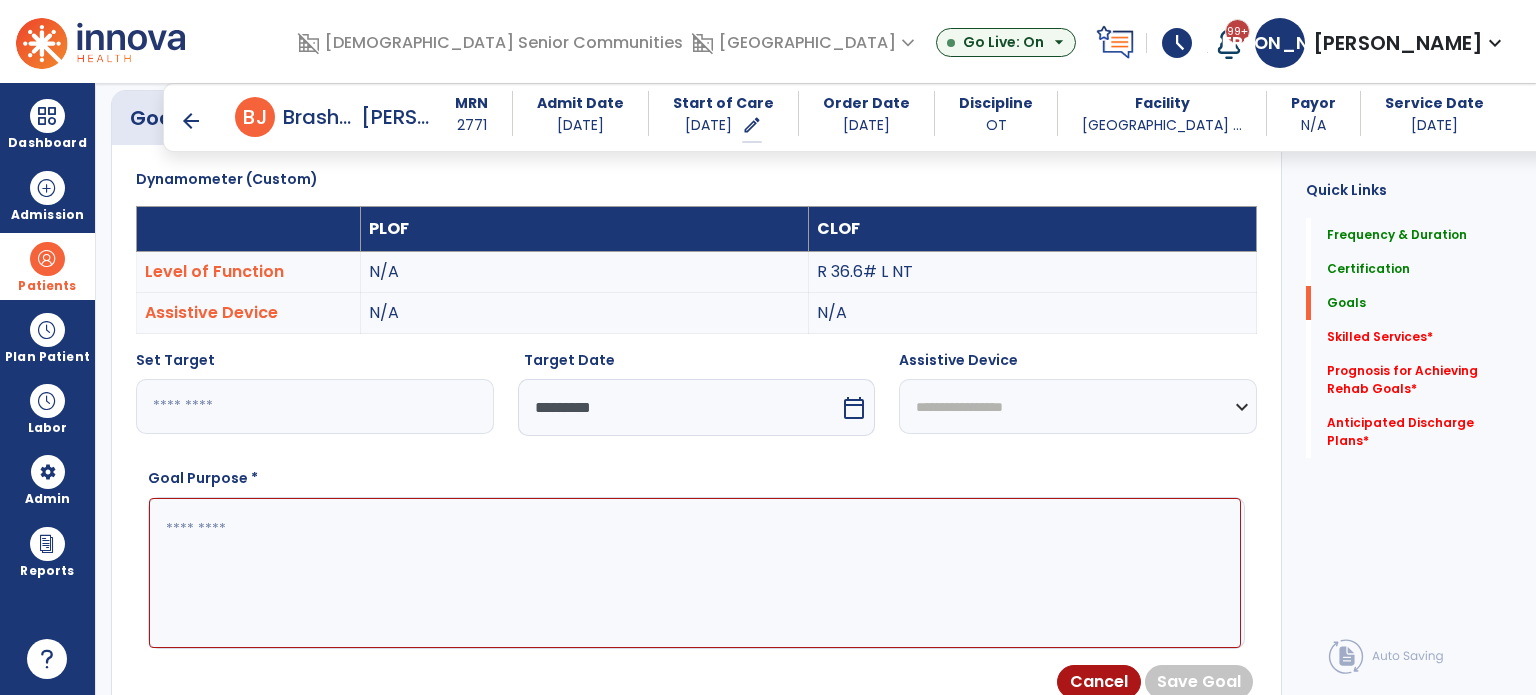 click at bounding box center (695, 573) 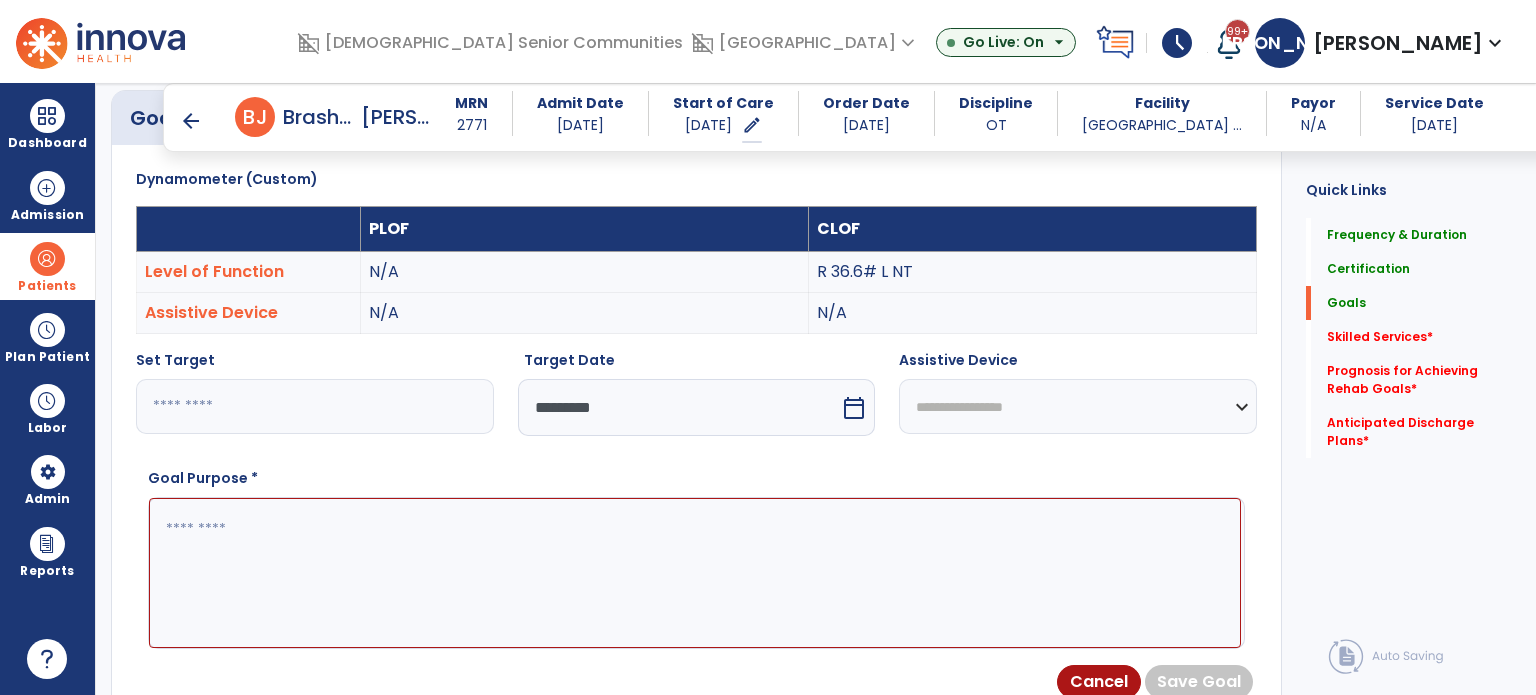 paste on "**********" 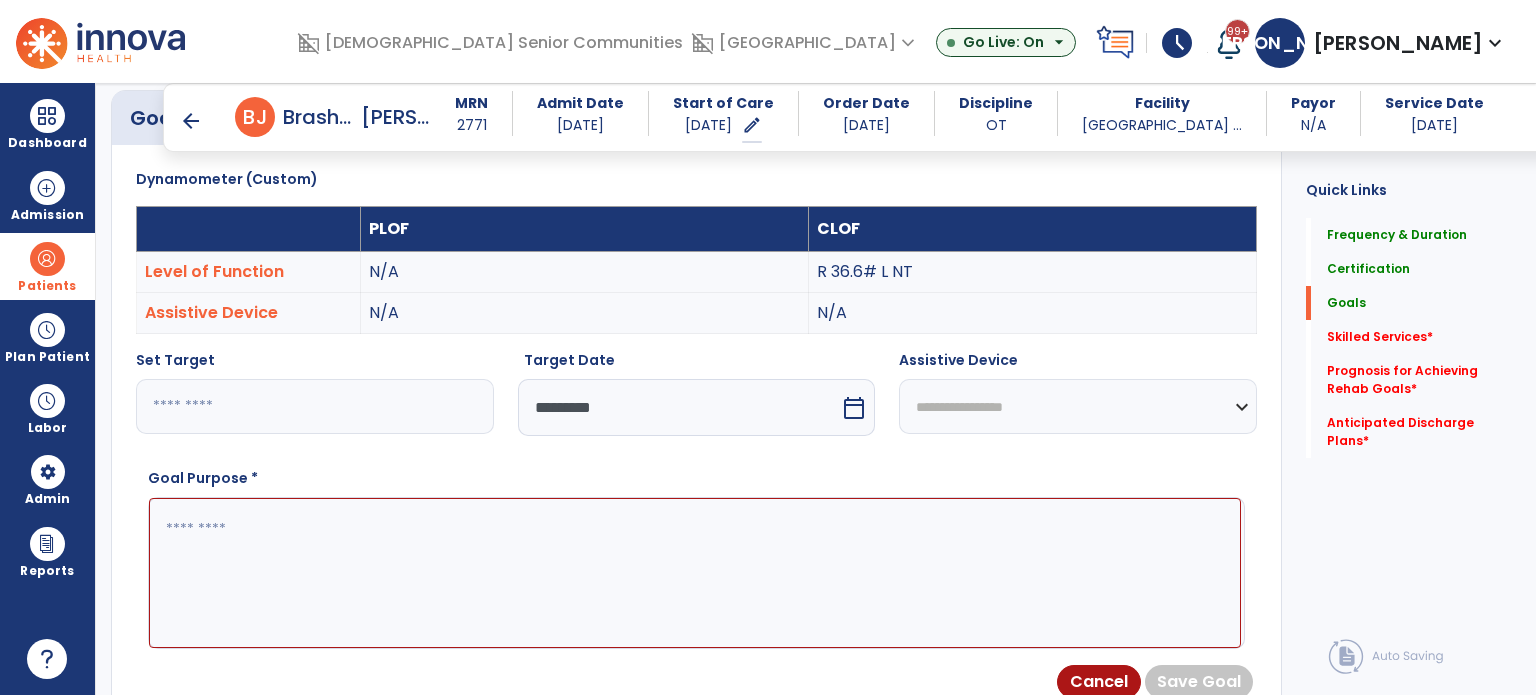 type on "**********" 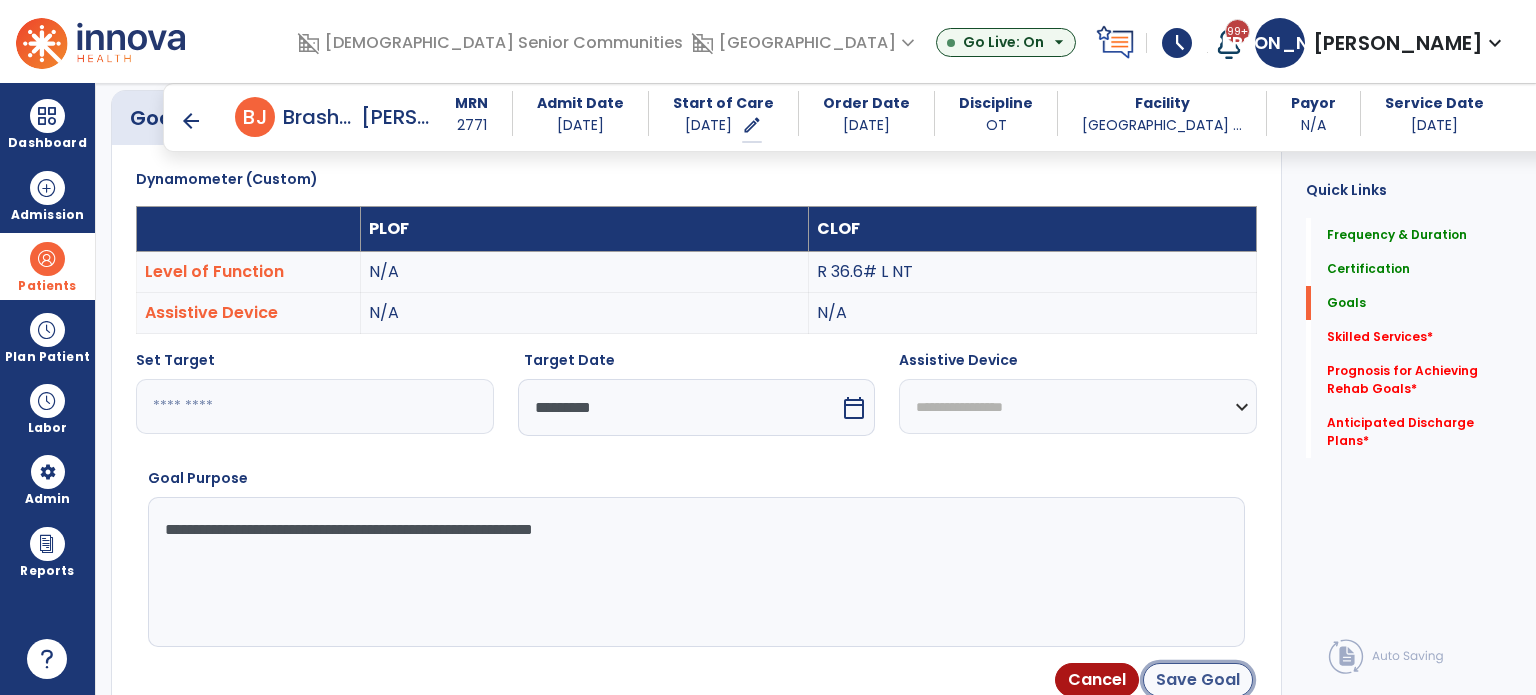 click on "Save Goal" at bounding box center [1198, 680] 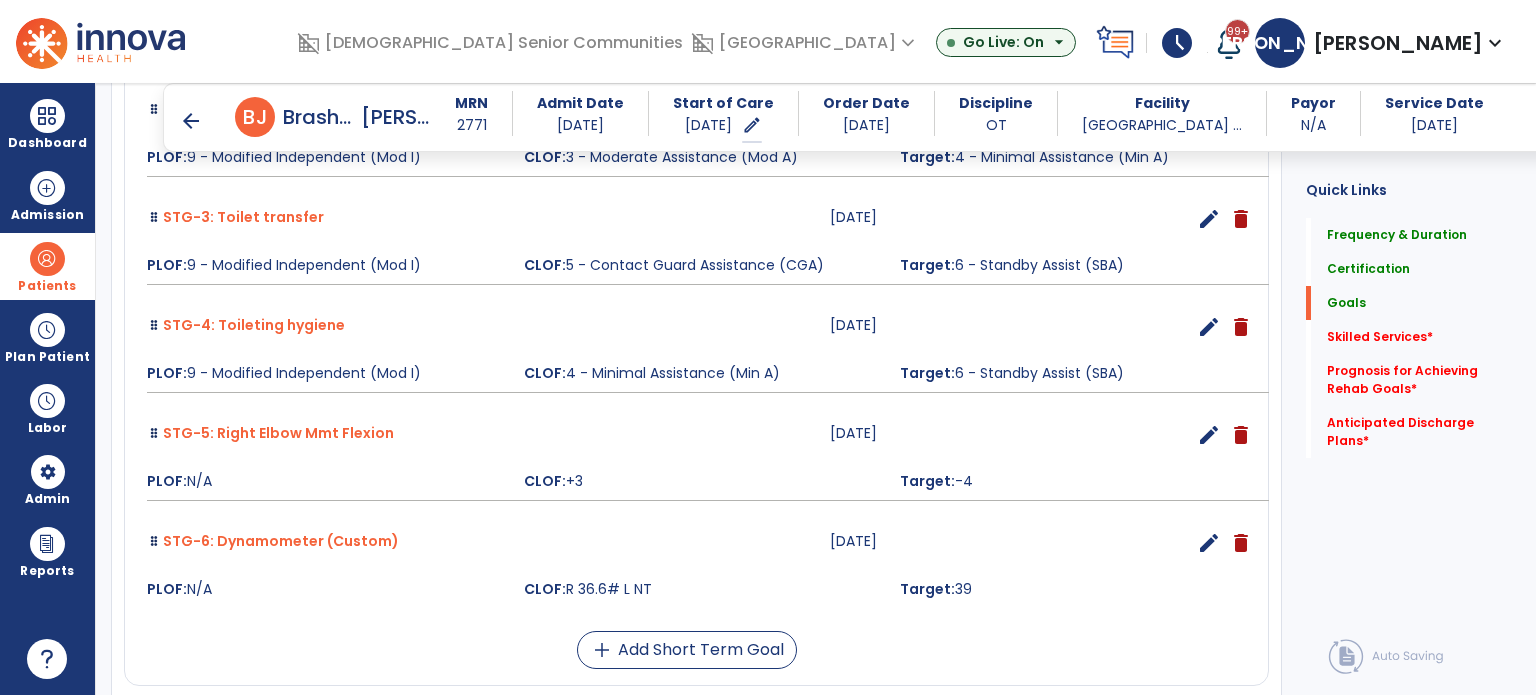 scroll, scrollTop: 826, scrollLeft: 0, axis: vertical 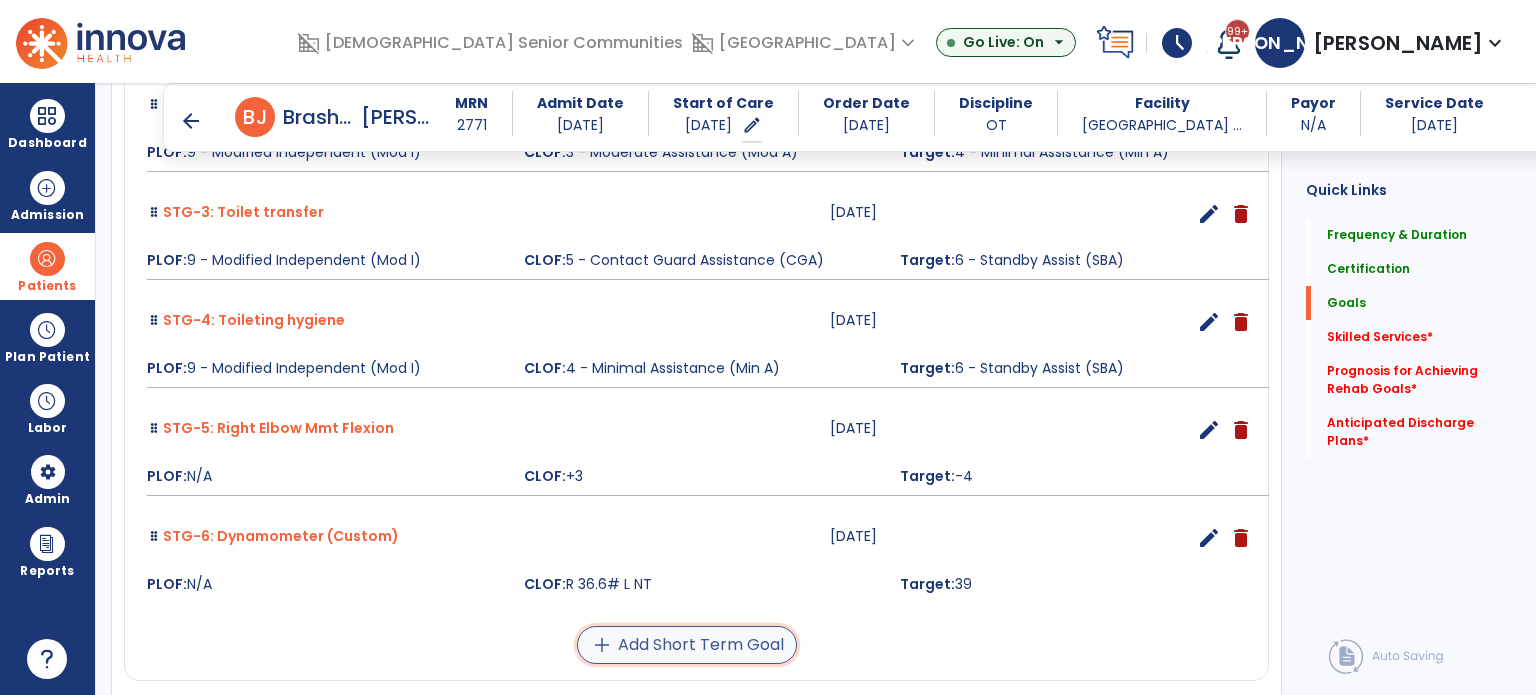 click on "add  Add Short Term Goal" at bounding box center (687, 645) 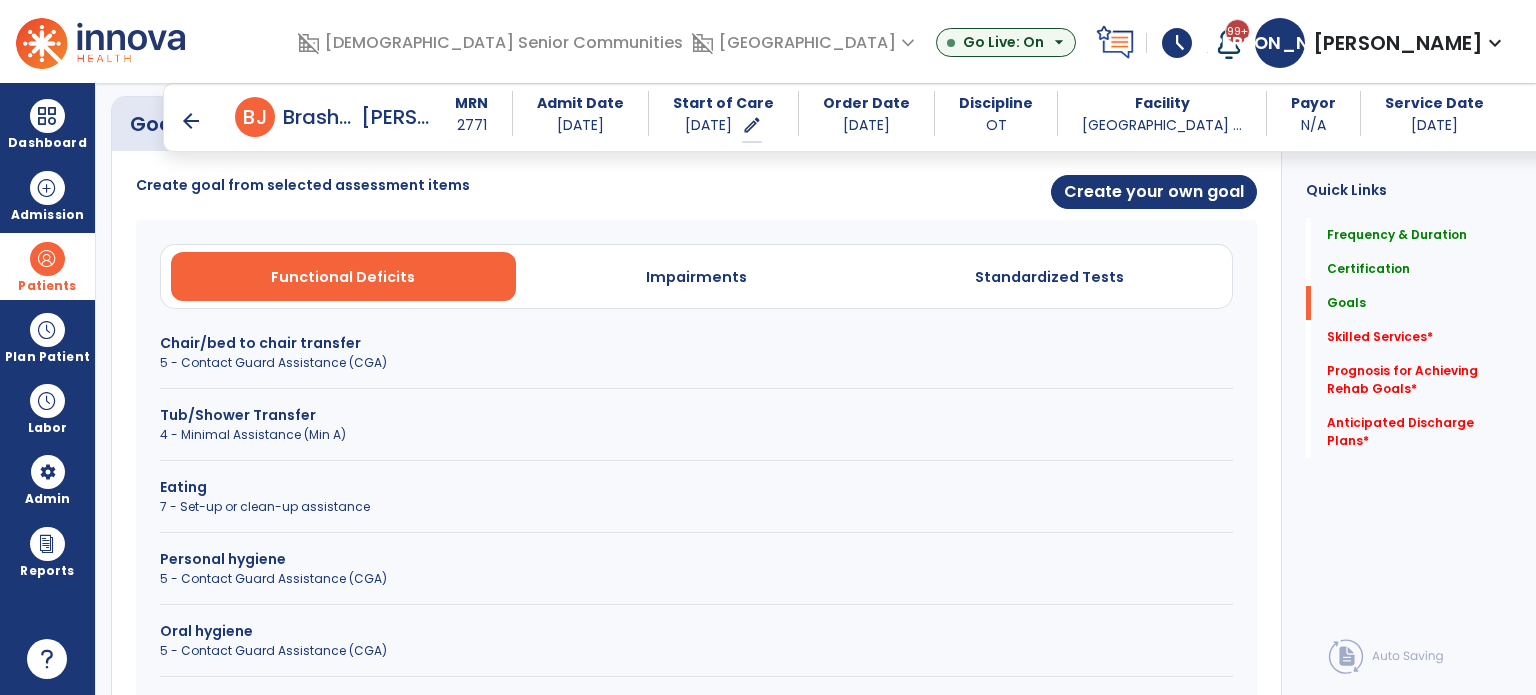 scroll, scrollTop: 330, scrollLeft: 0, axis: vertical 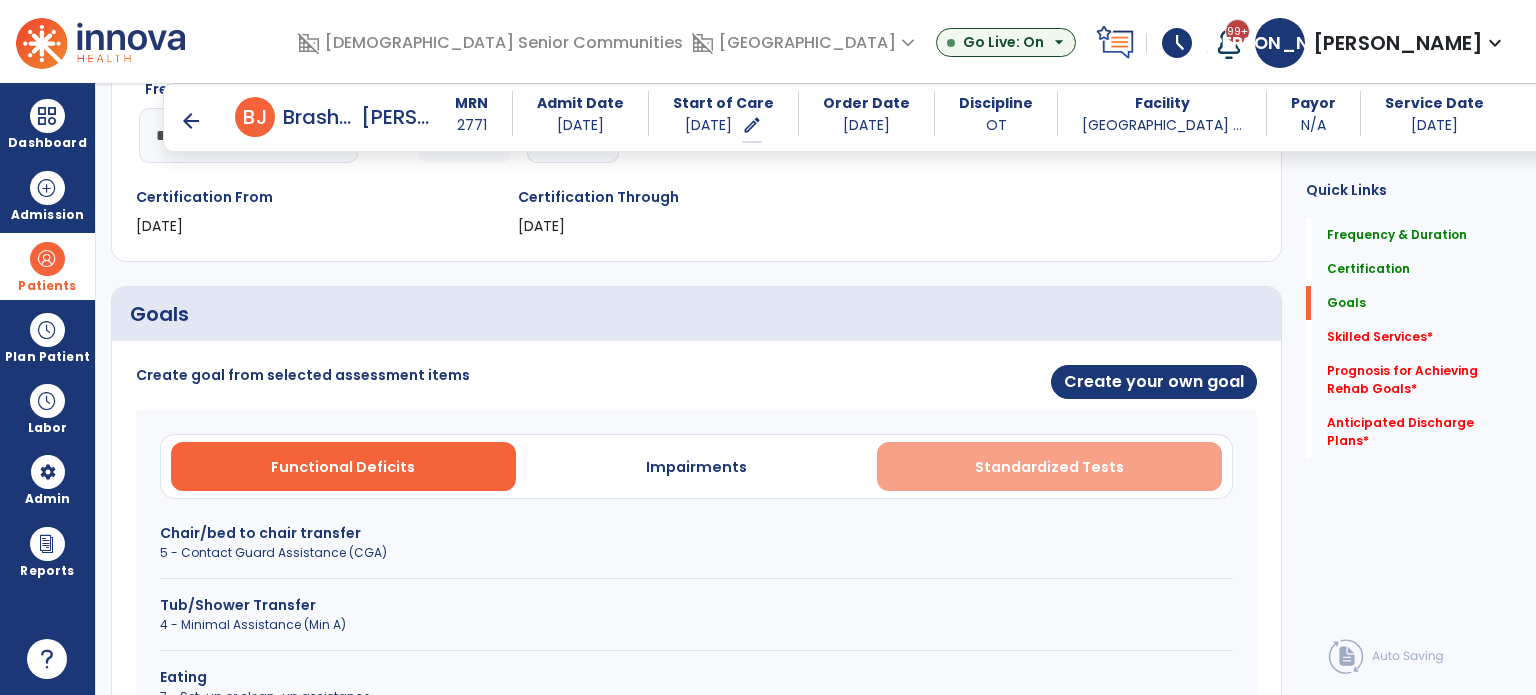 click on "Standardized Tests" at bounding box center [1049, 466] 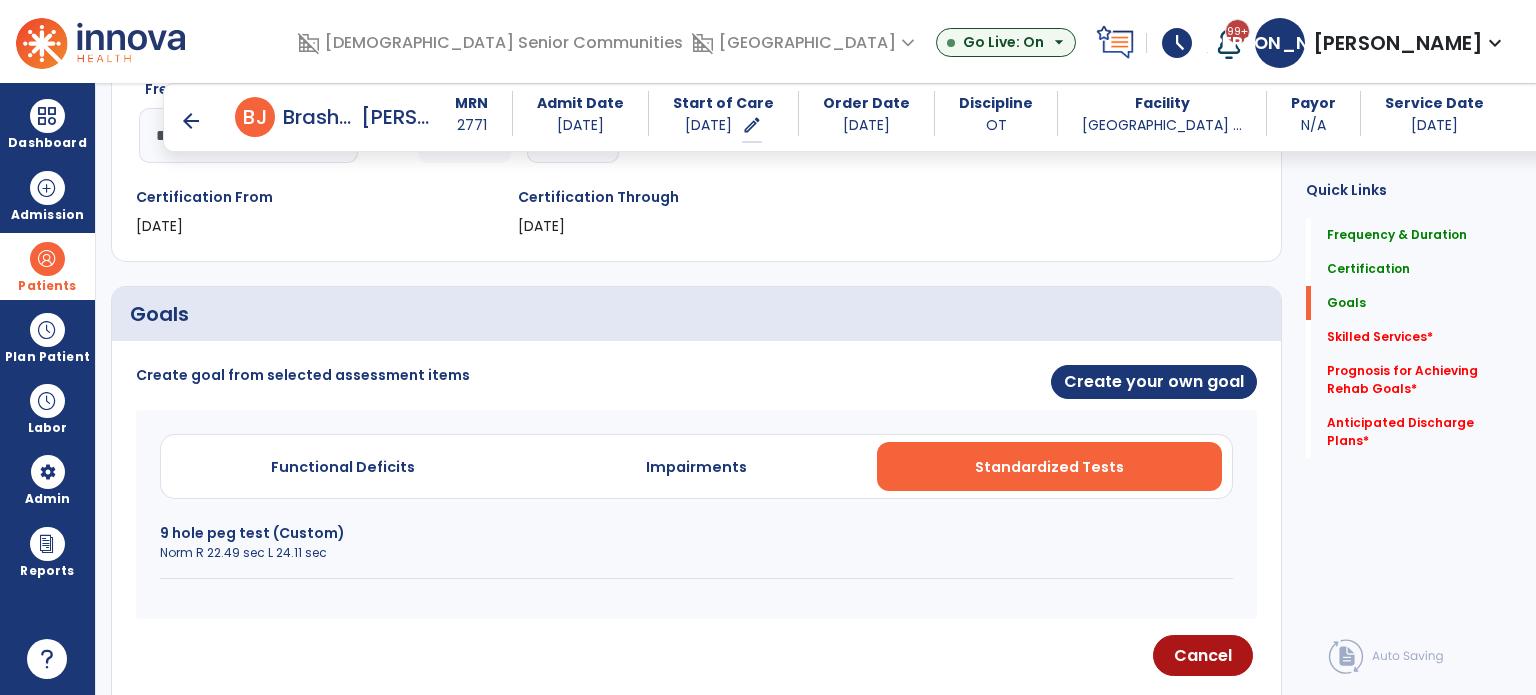 click on "Norm R 22.49 sec L 24.11 sec" at bounding box center (696, 553) 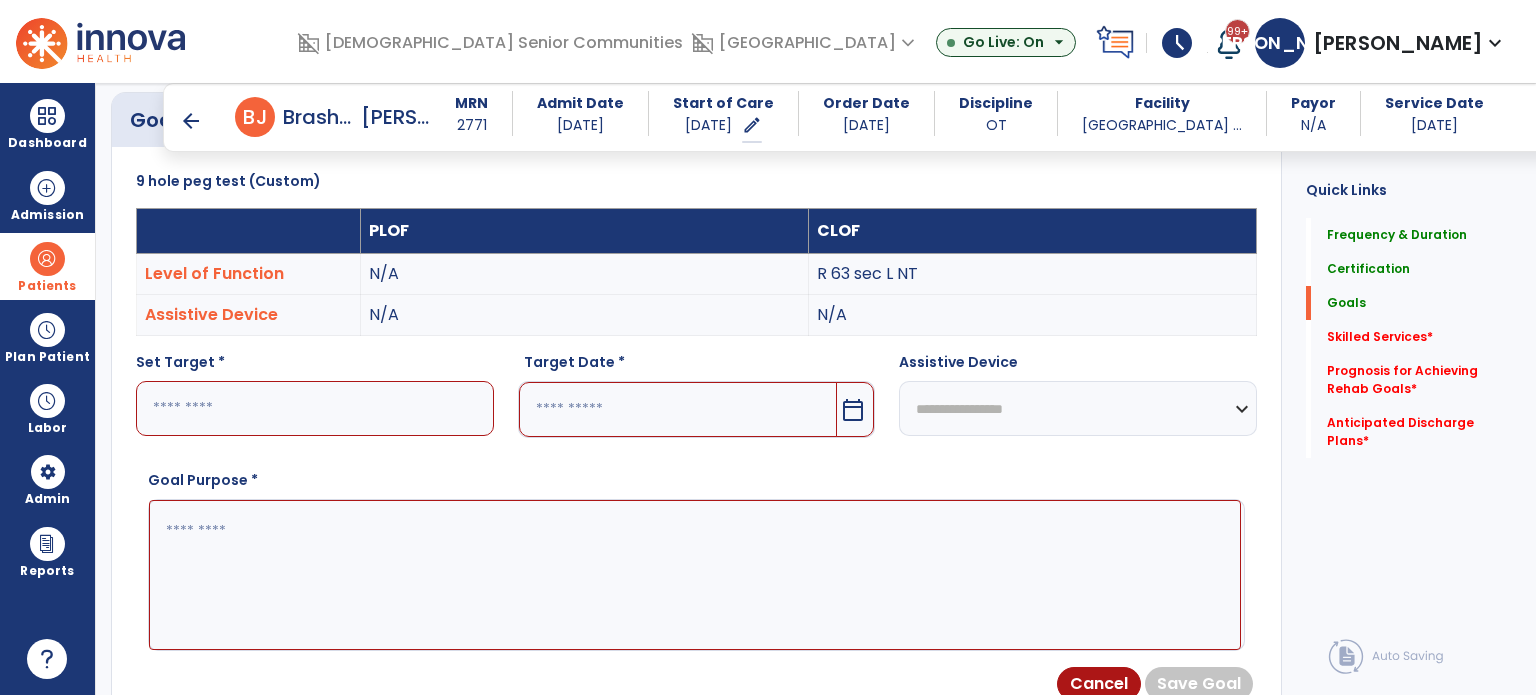 scroll, scrollTop: 530, scrollLeft: 0, axis: vertical 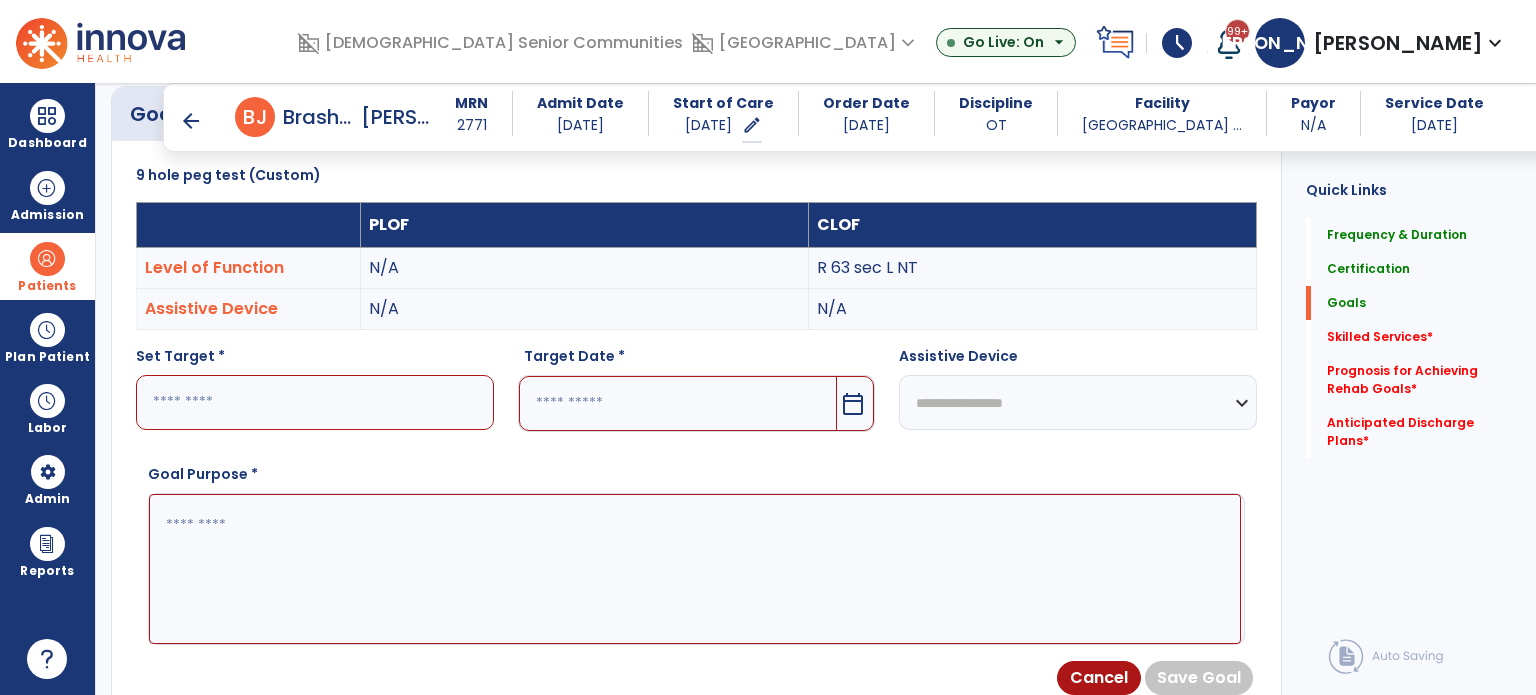 click at bounding box center (315, 402) 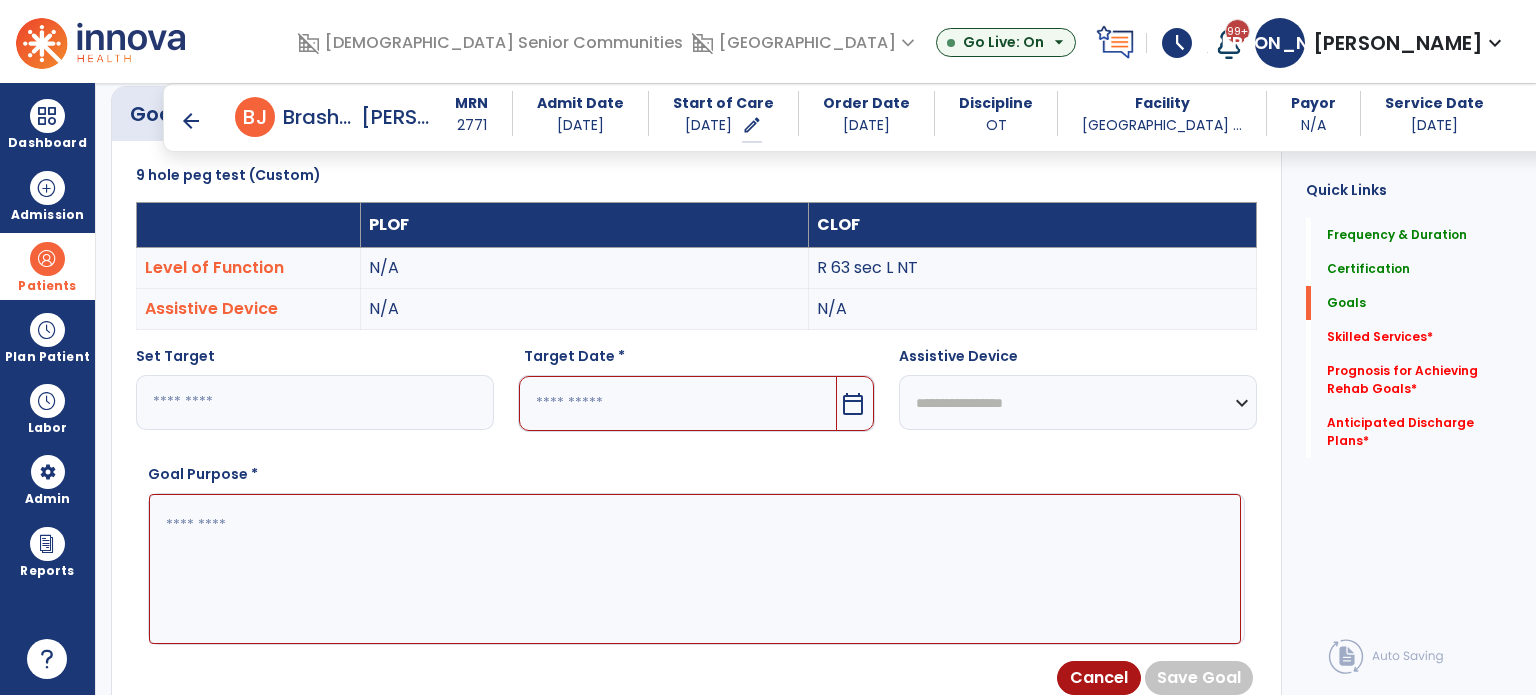 type on "**" 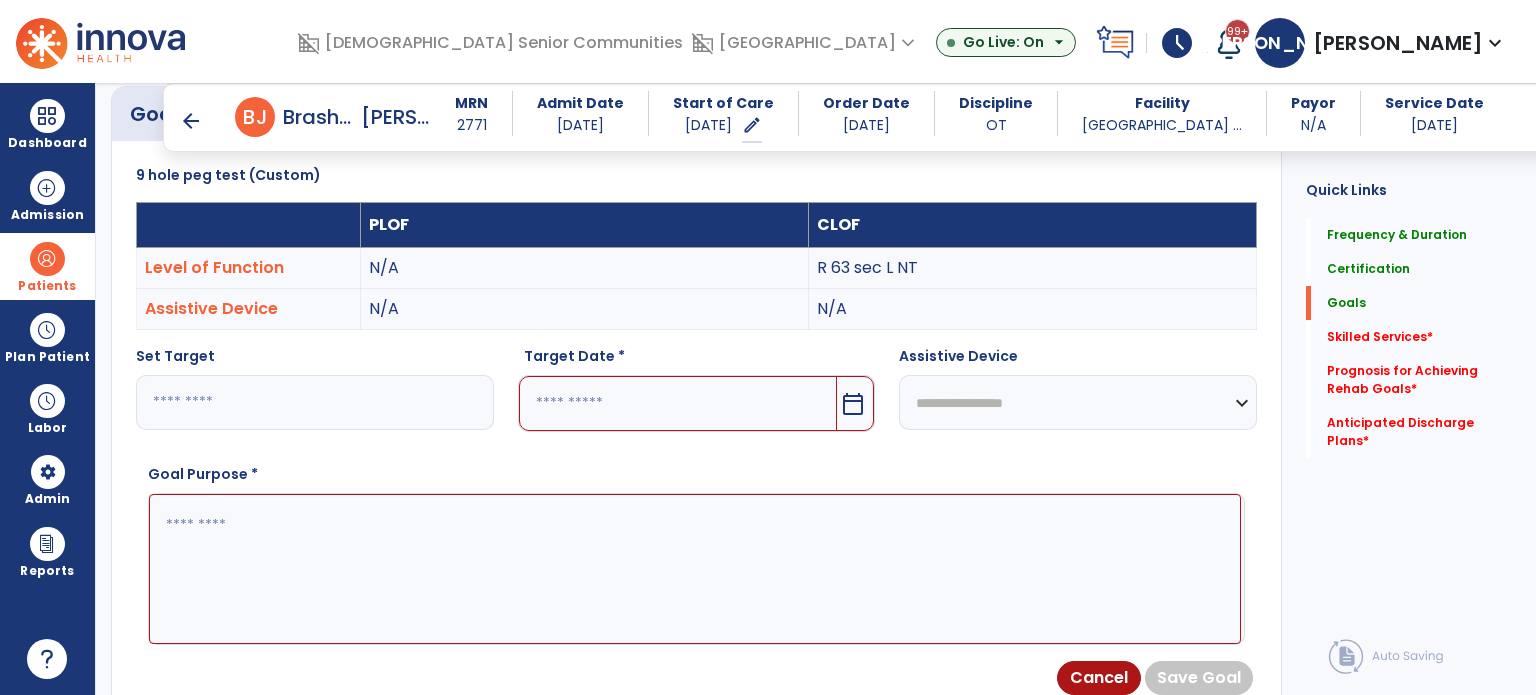 click at bounding box center (678, 403) 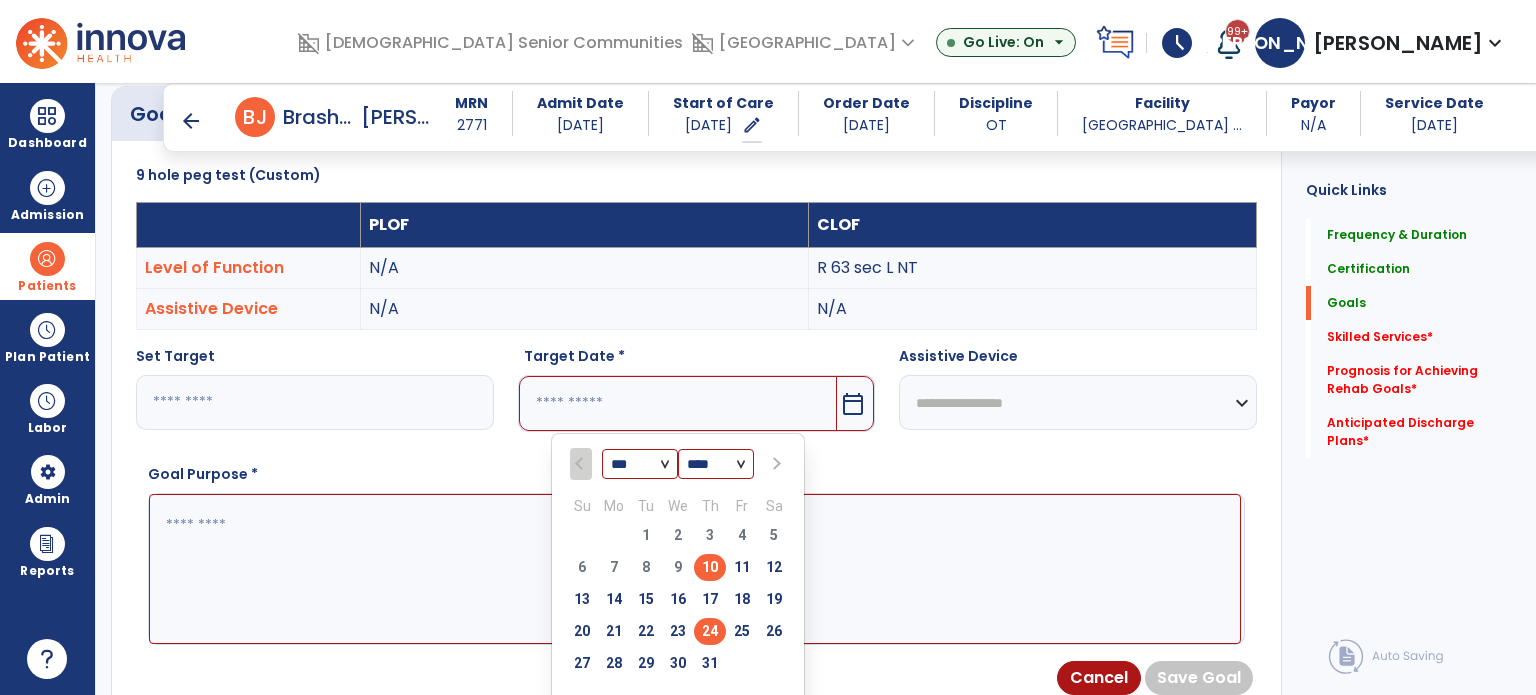 click on "24" at bounding box center [710, 631] 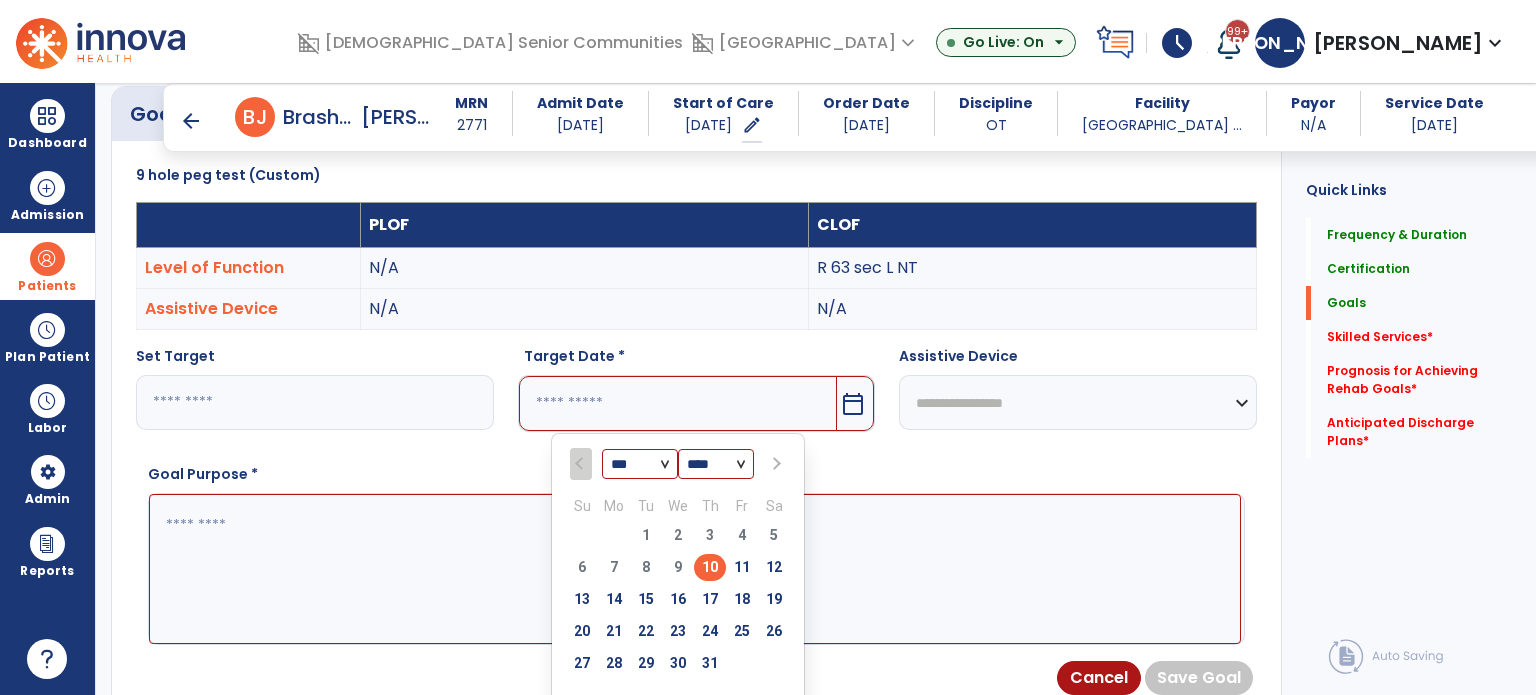 type on "*********" 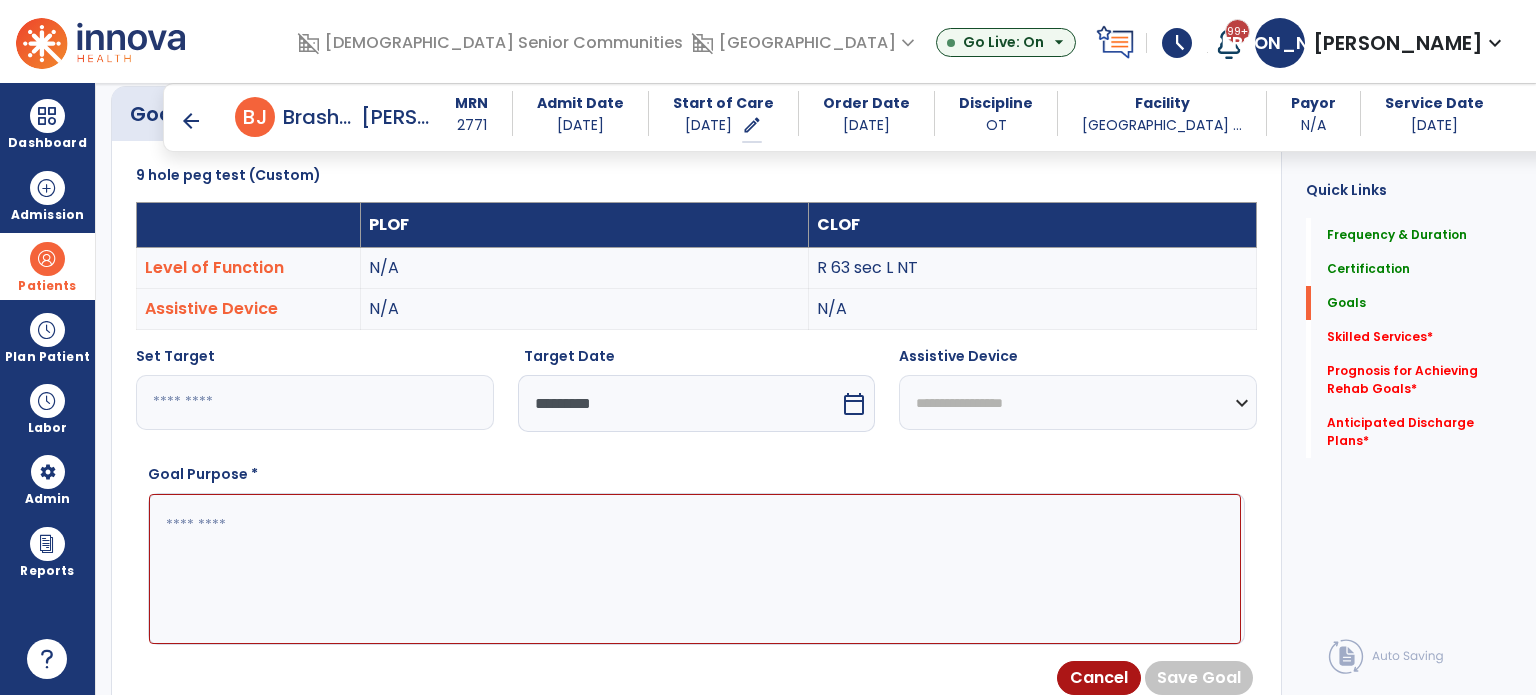 click at bounding box center [695, 569] 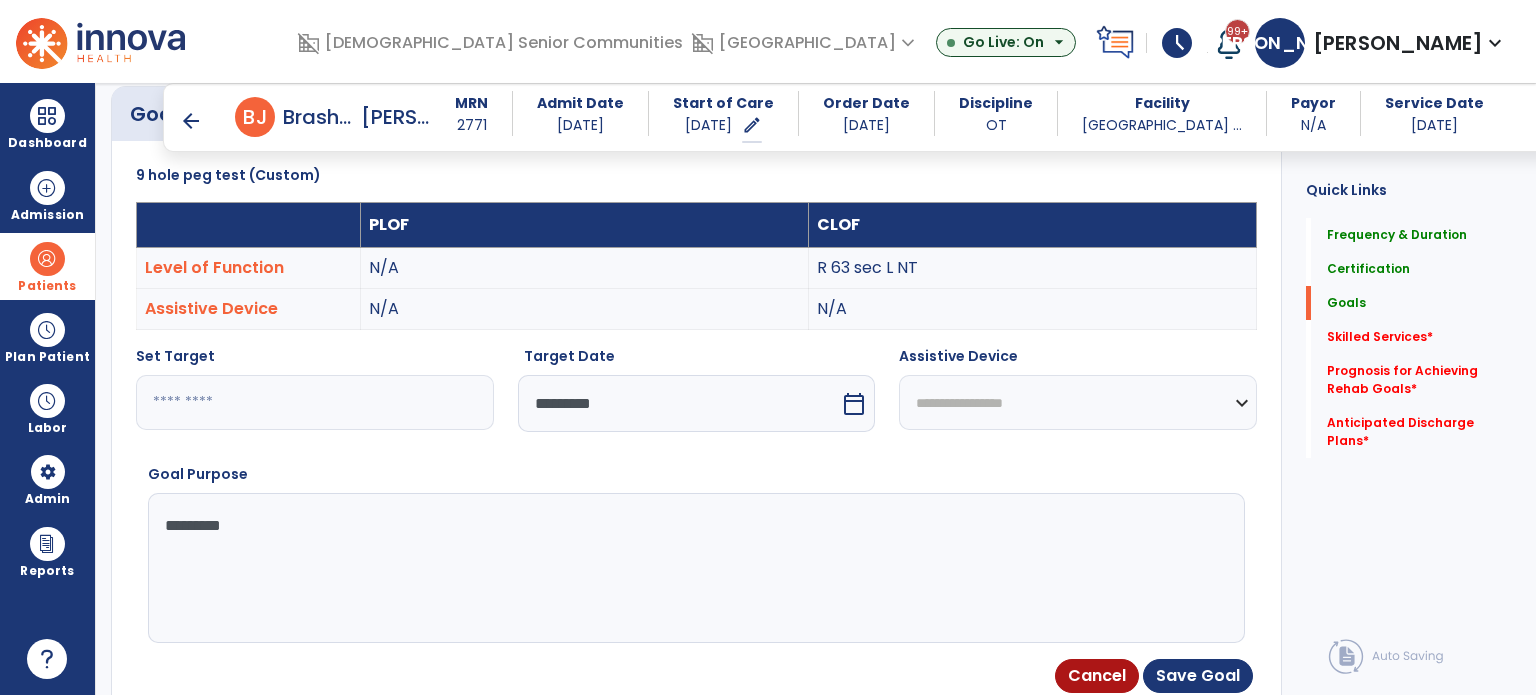 paste on "**********" 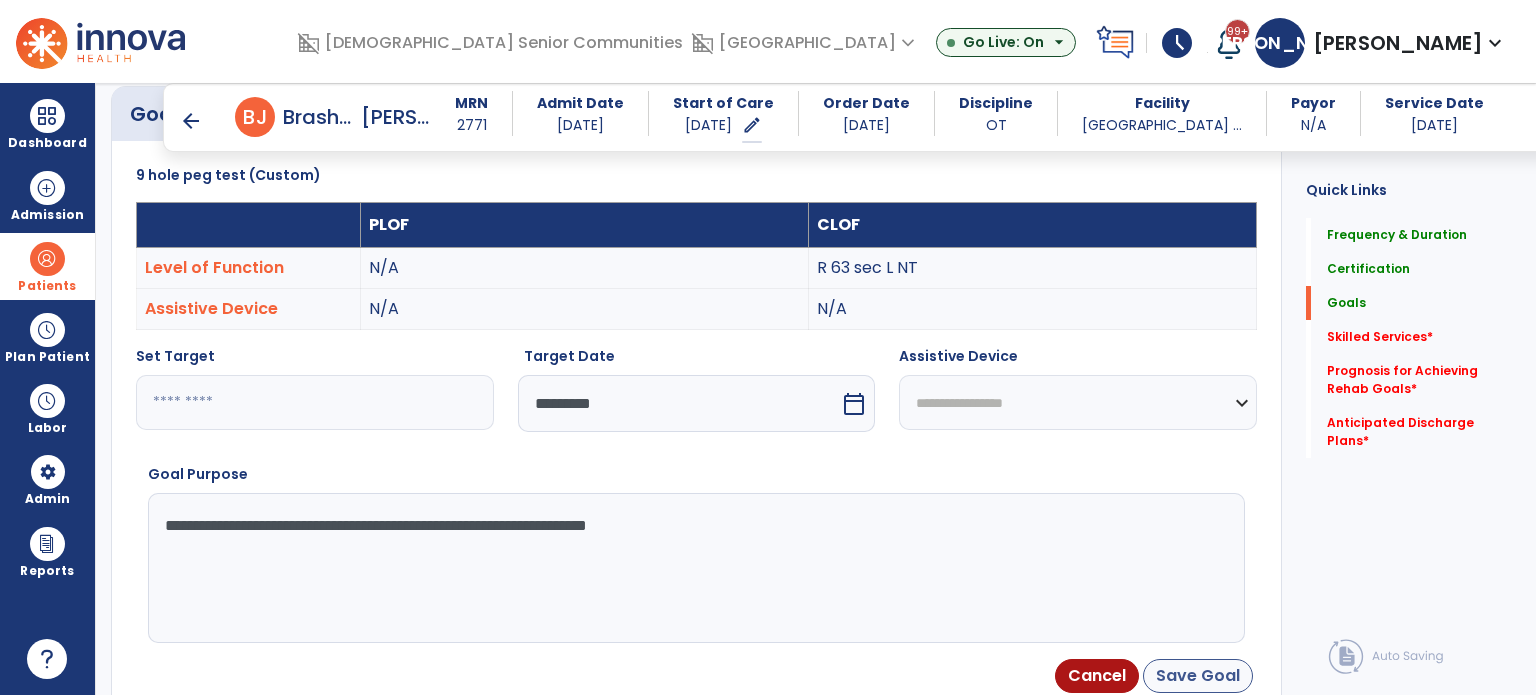 type on "**********" 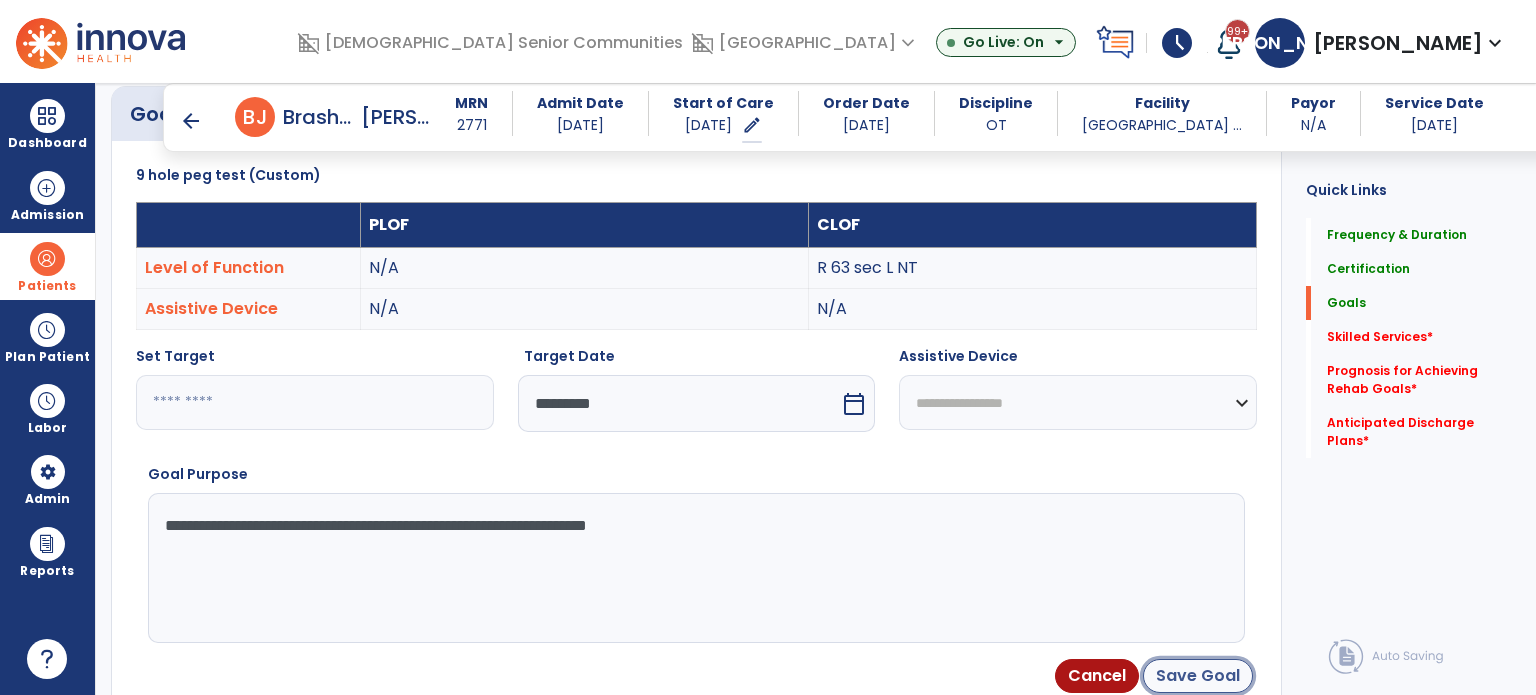 click on "Save Goal" at bounding box center (1198, 676) 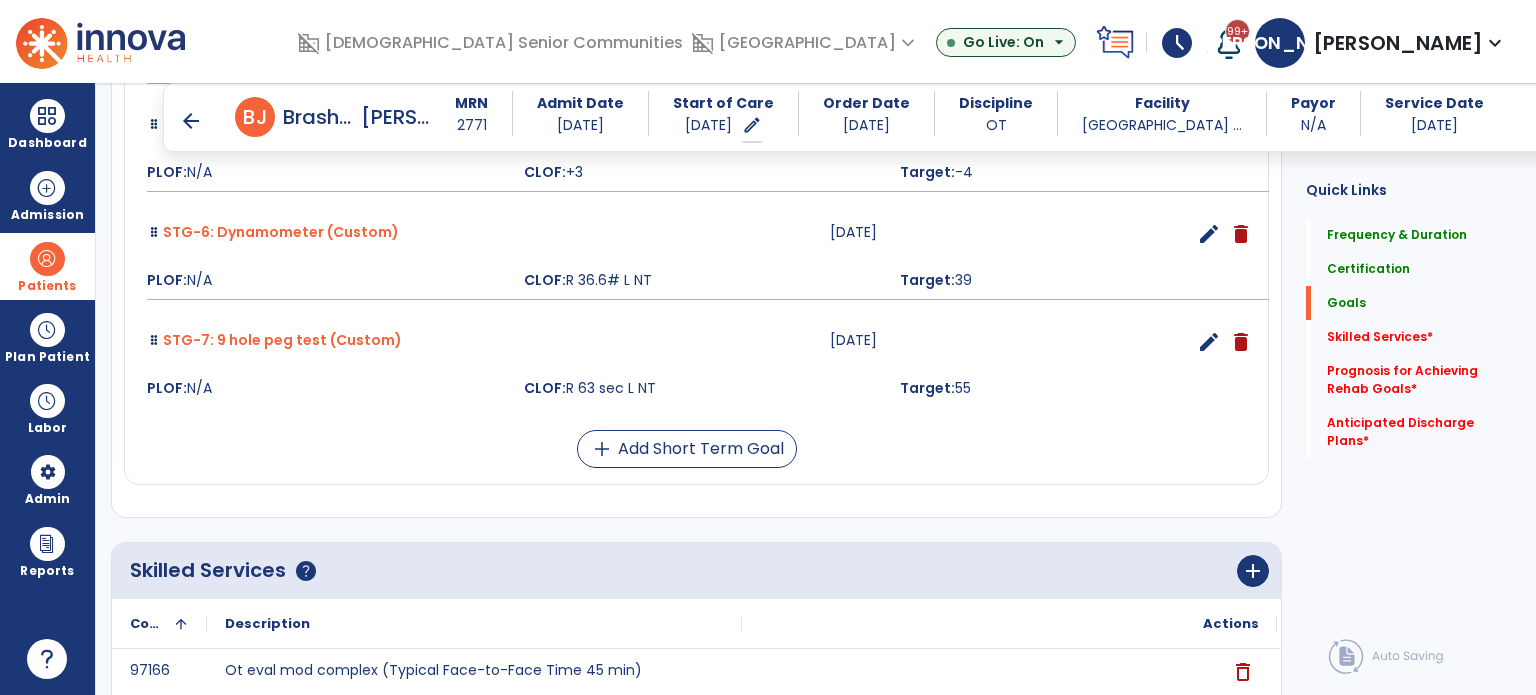 scroll, scrollTop: 930, scrollLeft: 0, axis: vertical 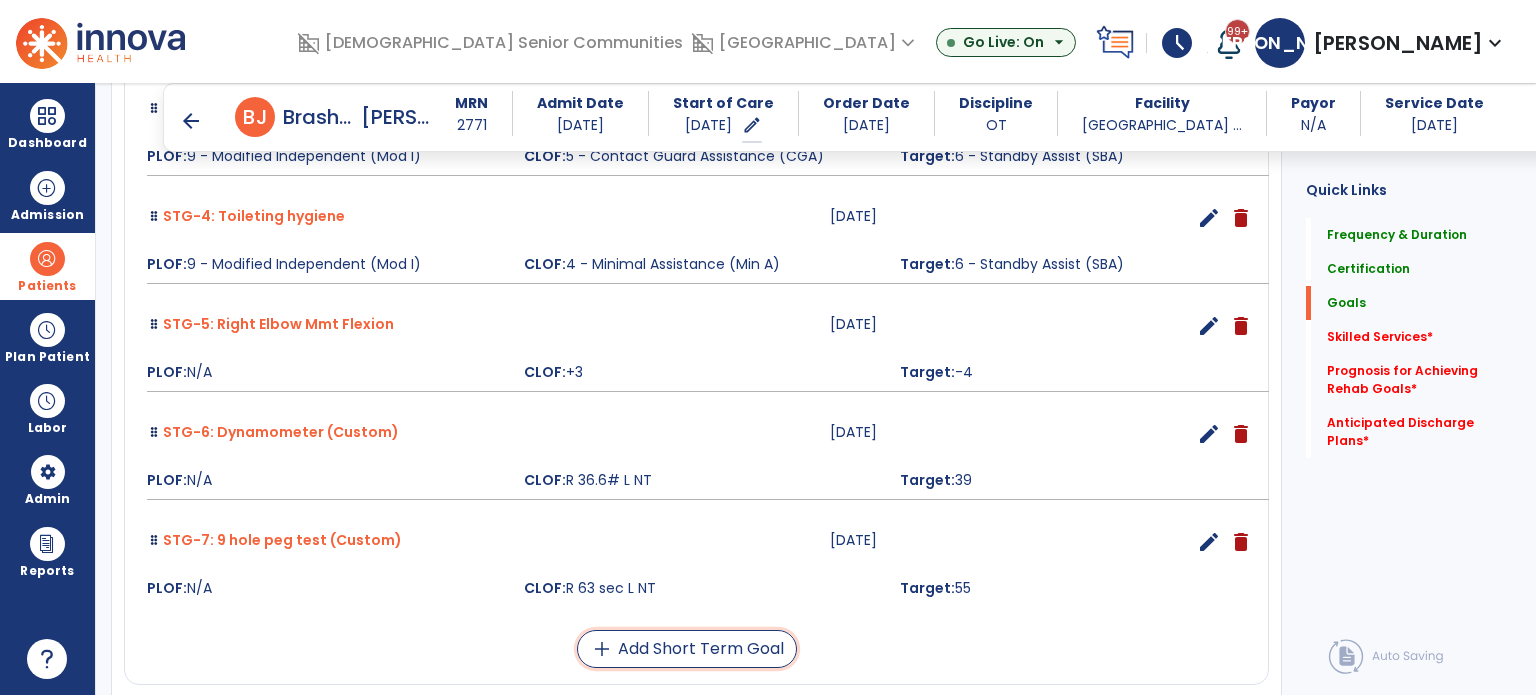 drag, startPoint x: 682, startPoint y: 651, endPoint x: 681, endPoint y: 628, distance: 23.021729 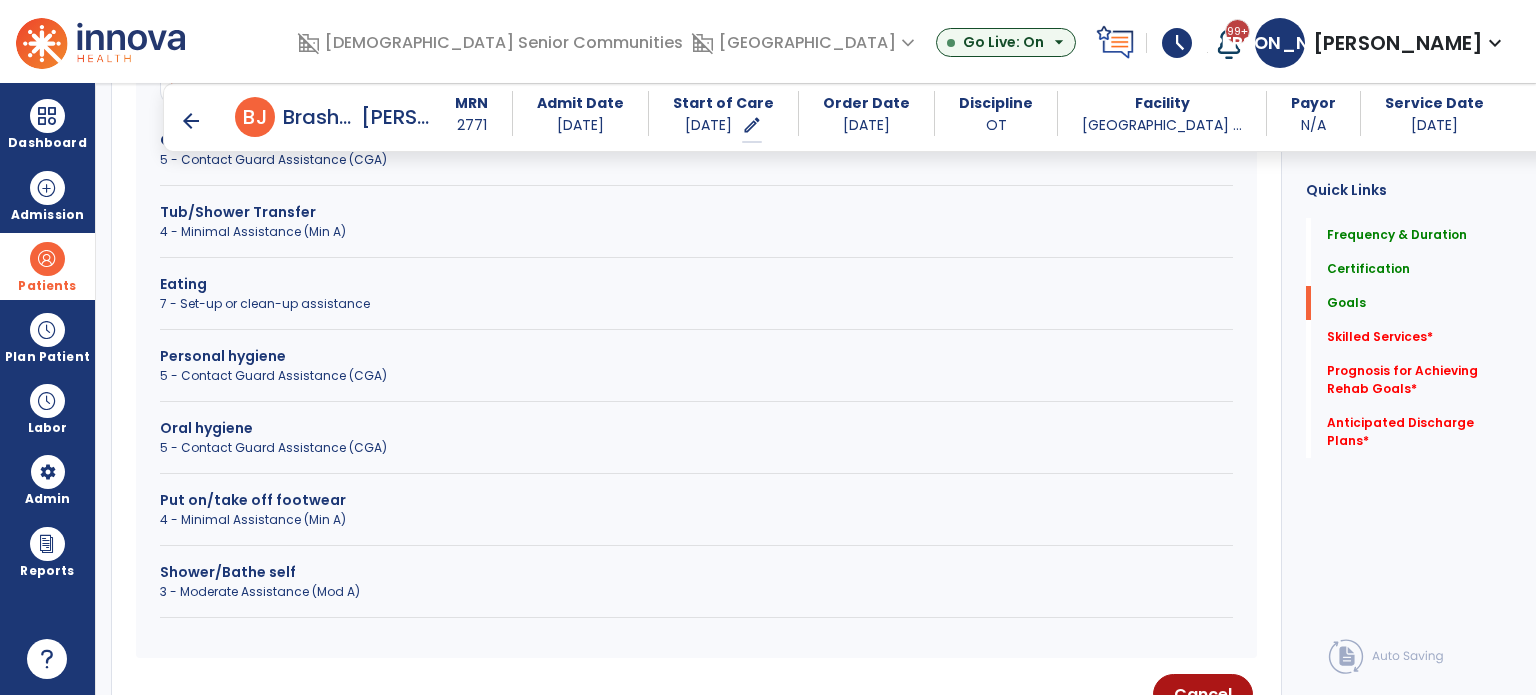 scroll, scrollTop: 464, scrollLeft: 0, axis: vertical 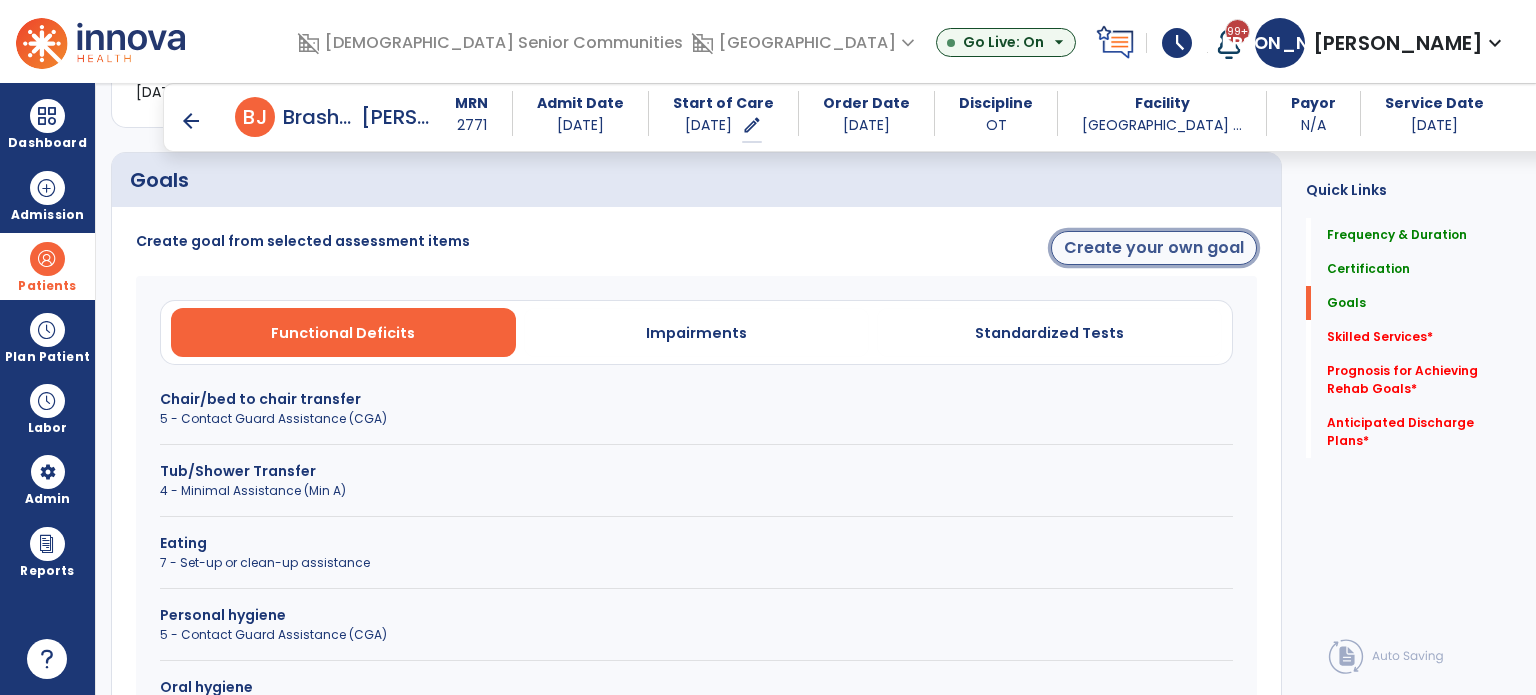 click on "Create your own goal" at bounding box center (1154, 248) 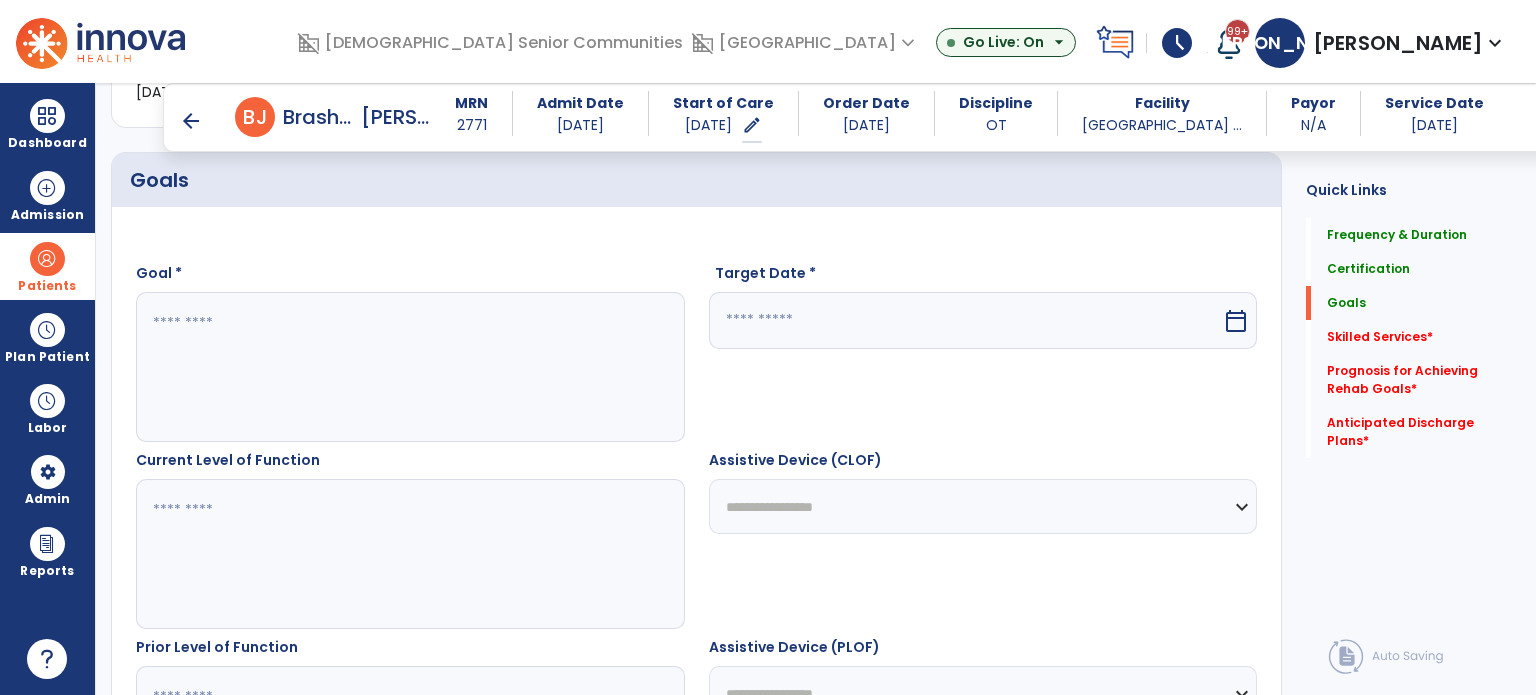 click at bounding box center (409, 367) 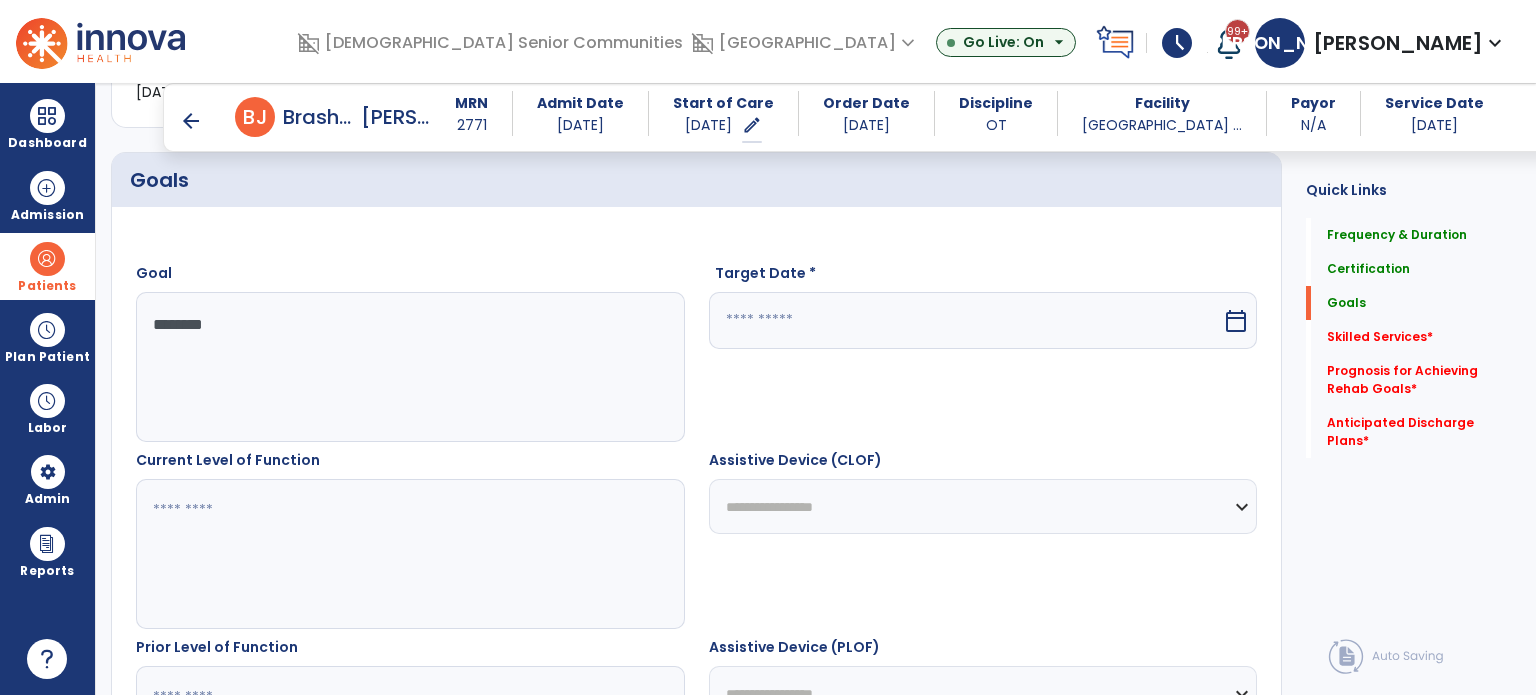 type on "********" 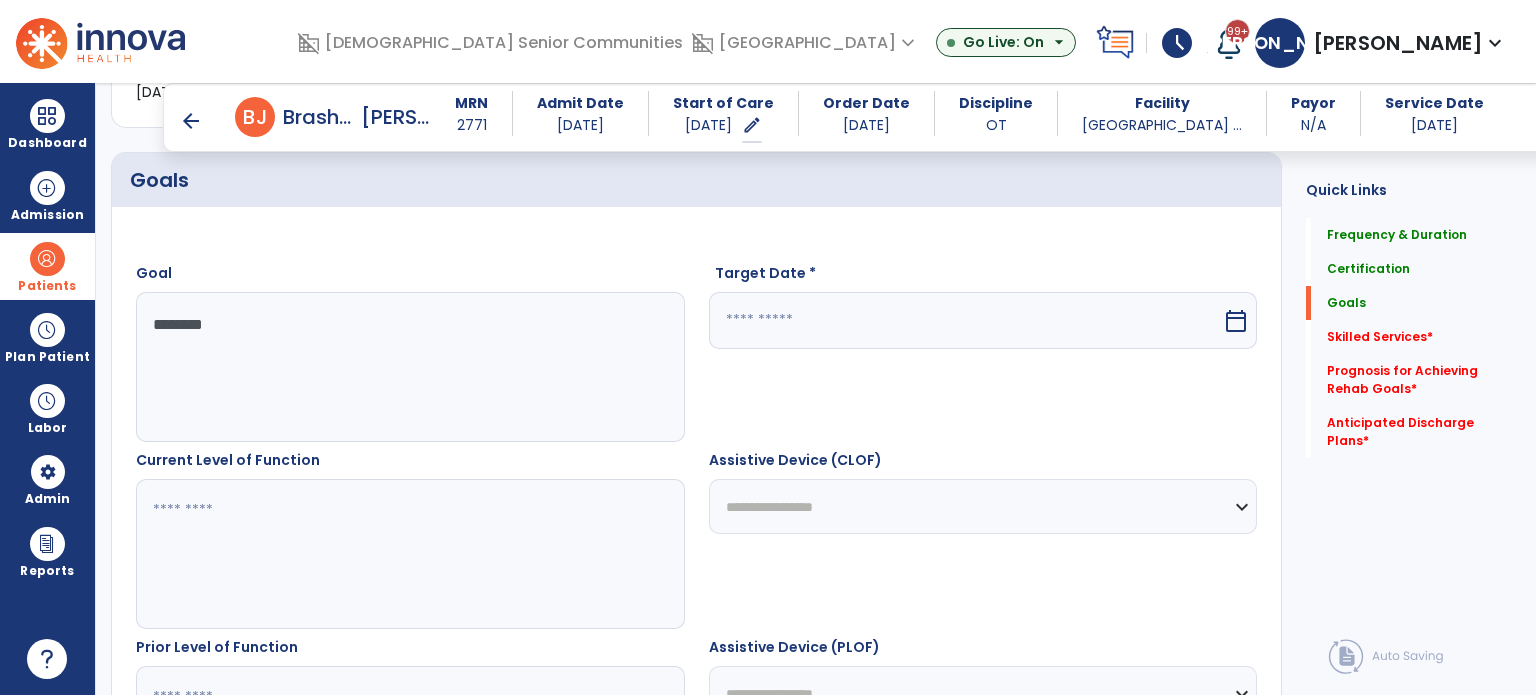 click at bounding box center [966, 320] 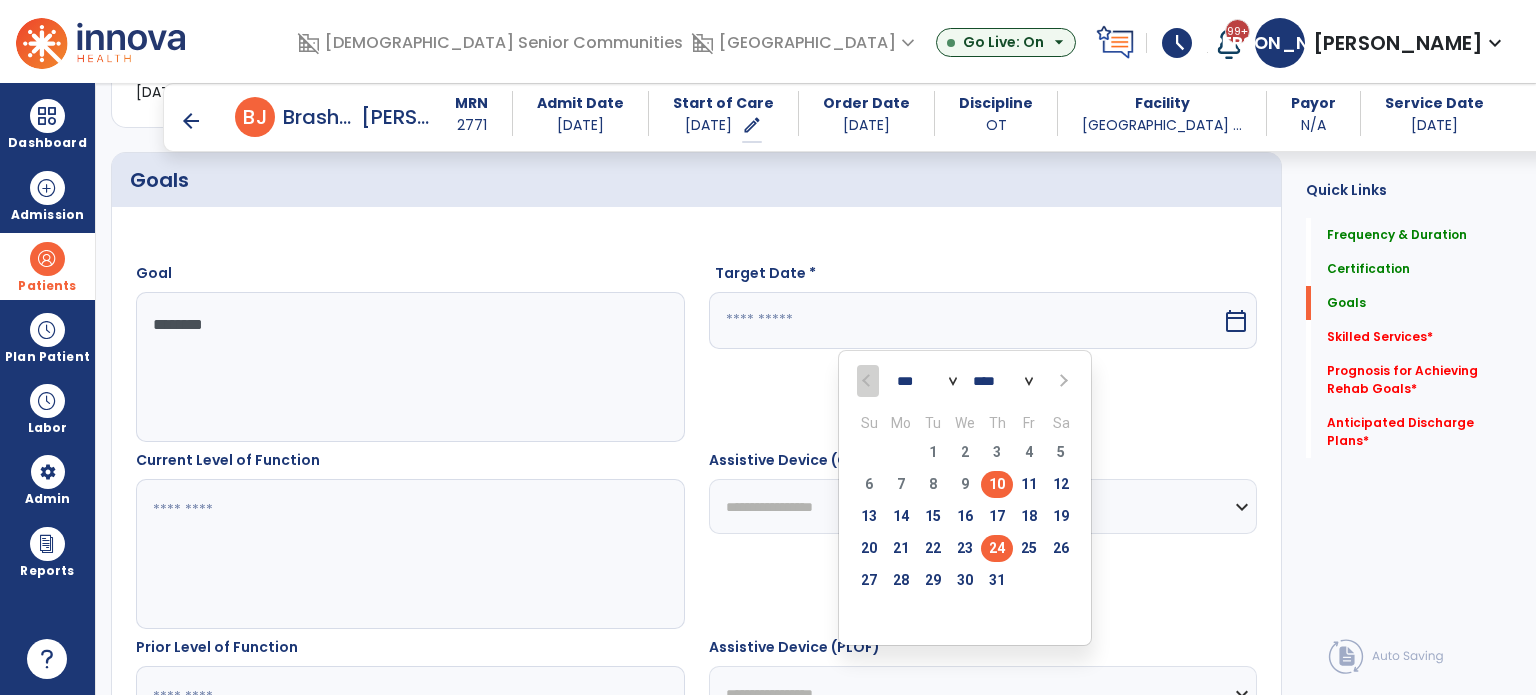 click on "24" at bounding box center (997, 548) 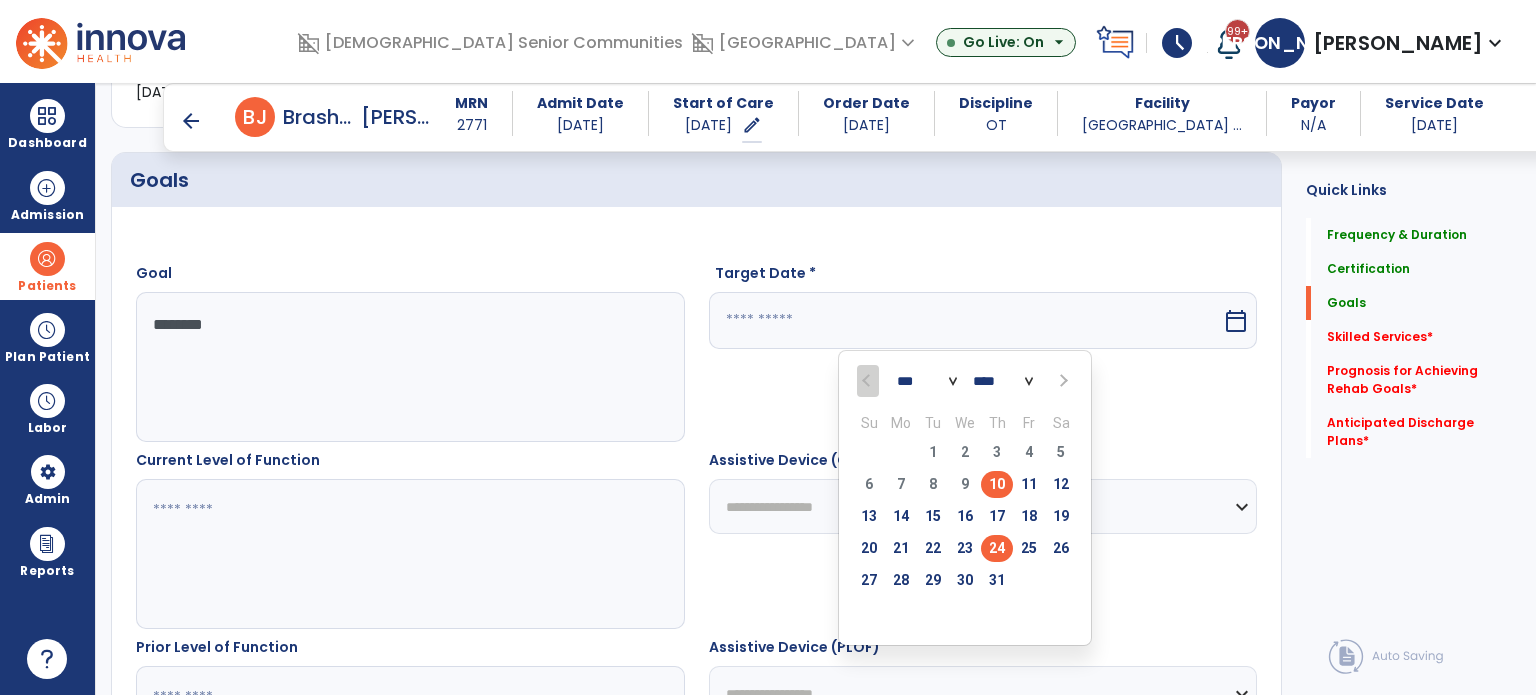 type on "*********" 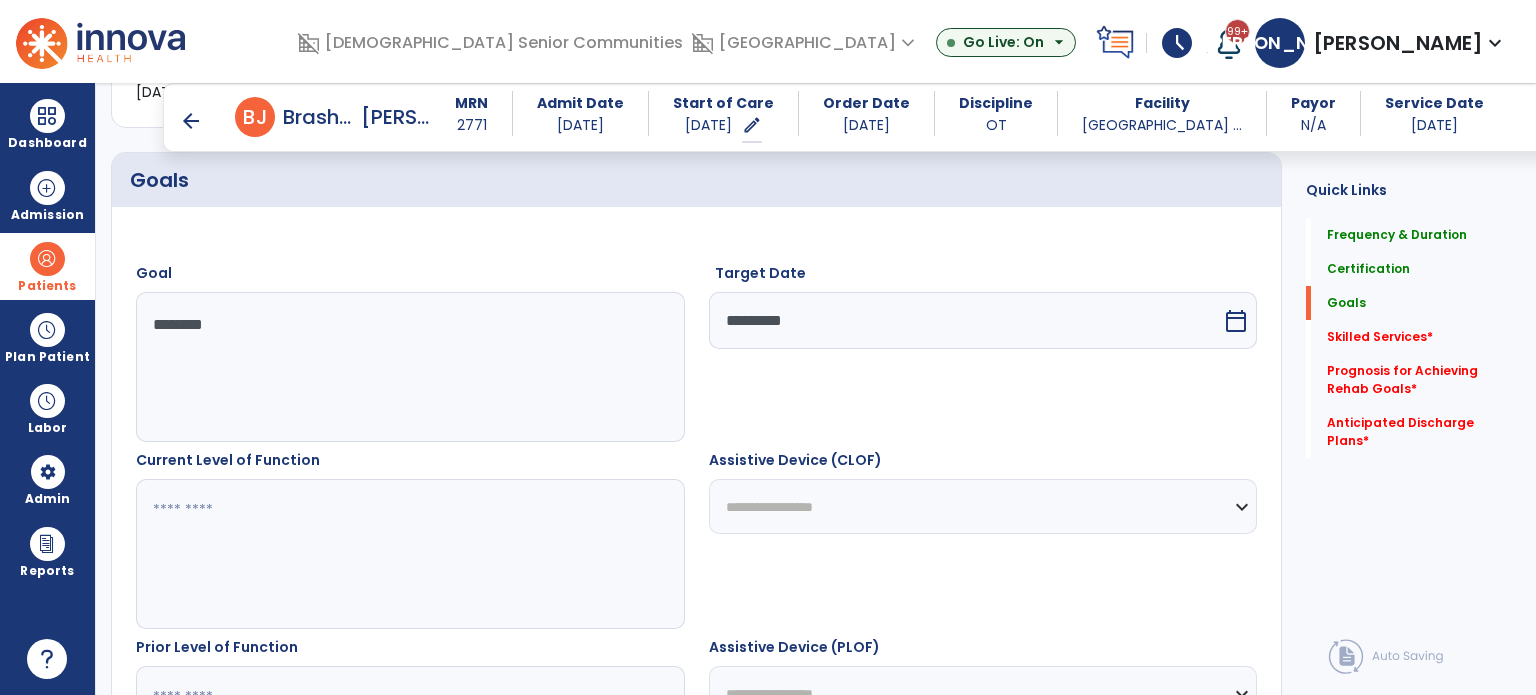 click at bounding box center (409, 554) 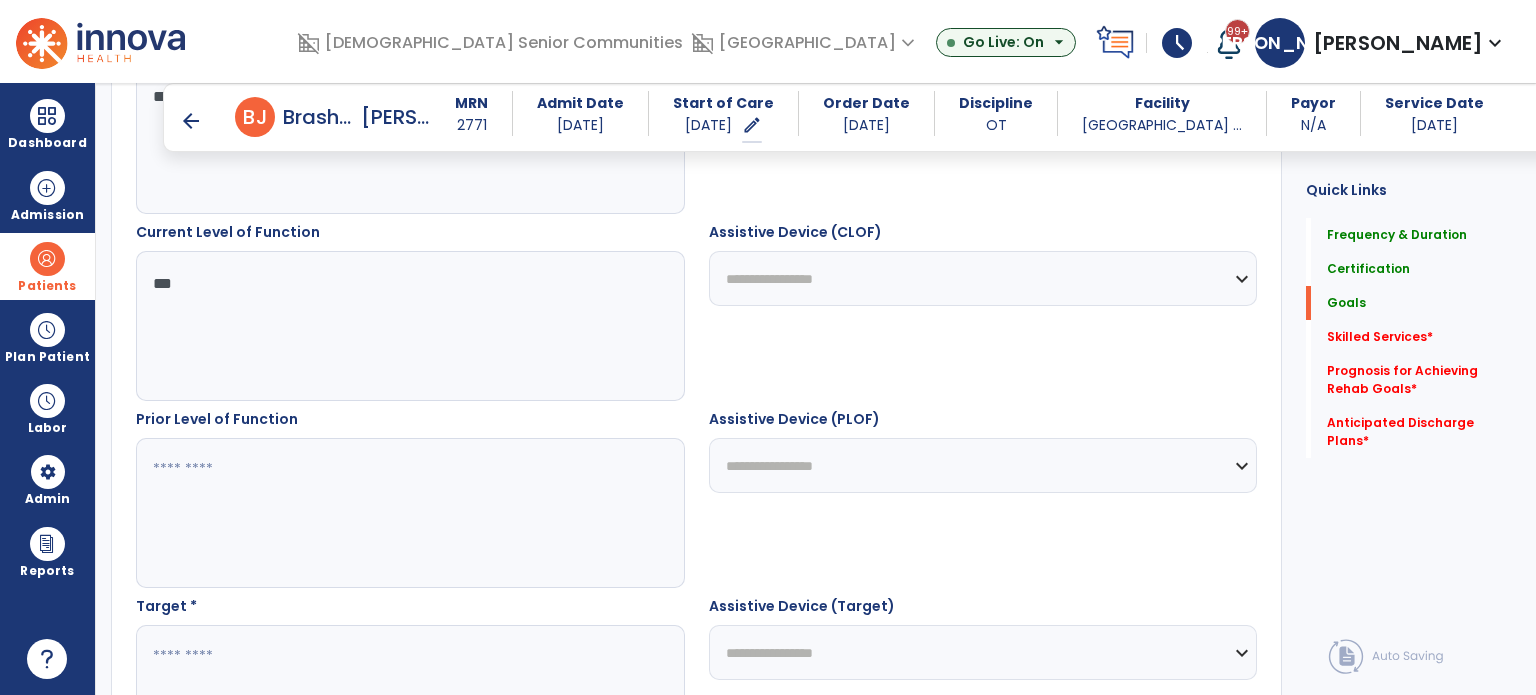 scroll, scrollTop: 764, scrollLeft: 0, axis: vertical 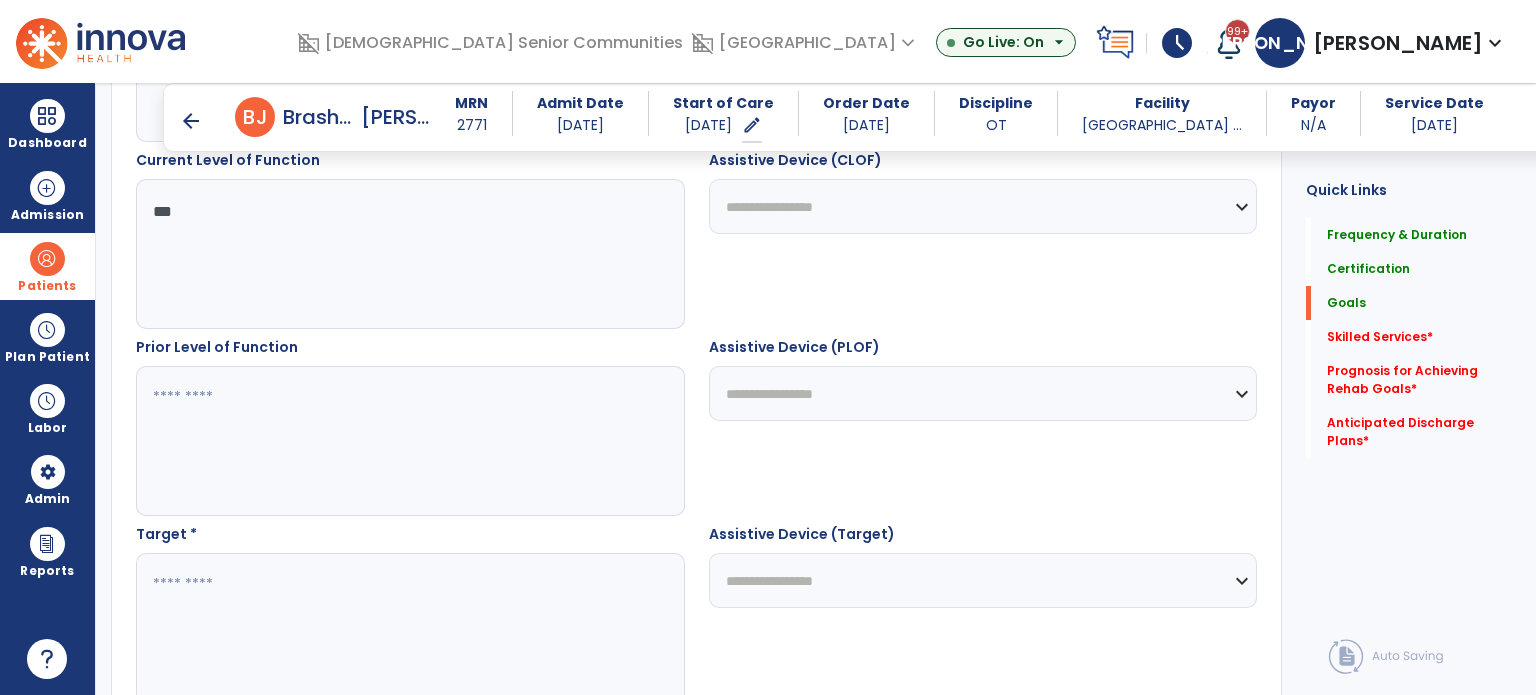 type on "***" 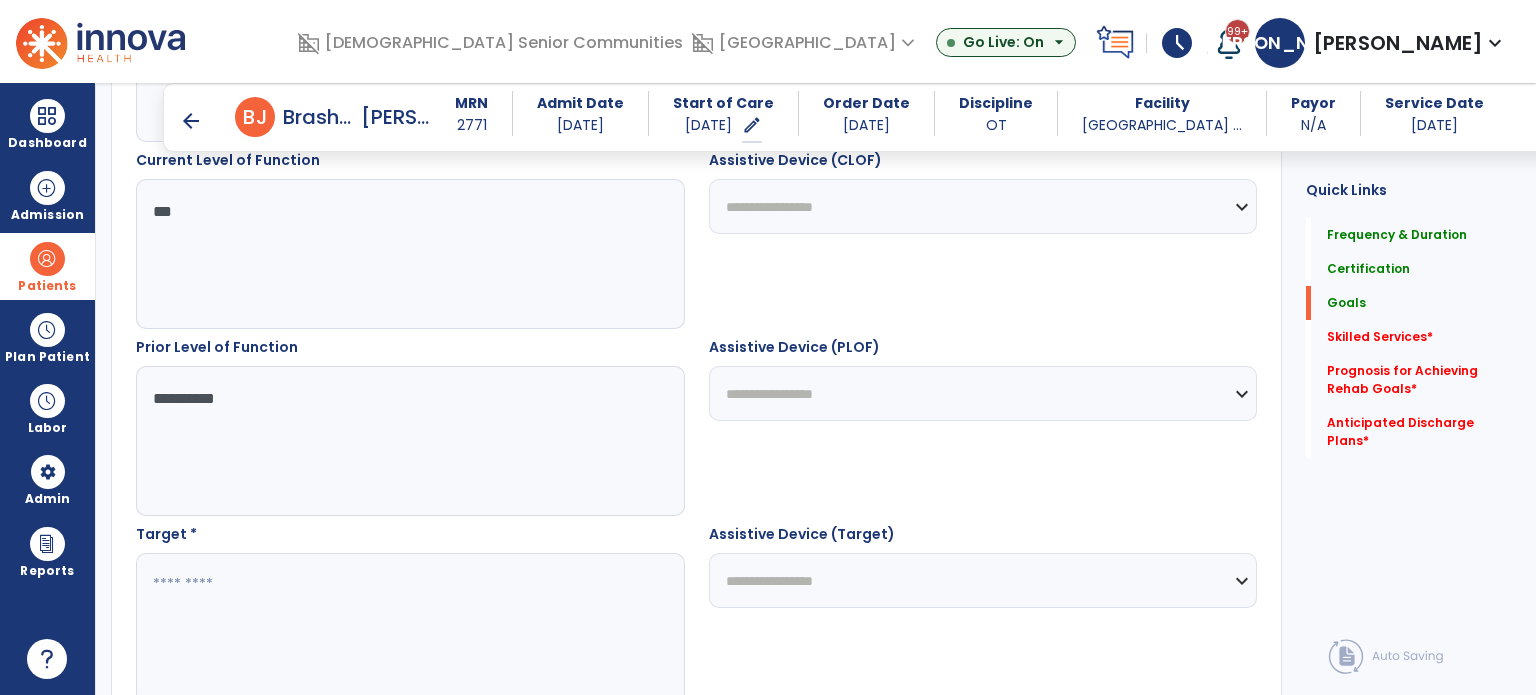 type on "**********" 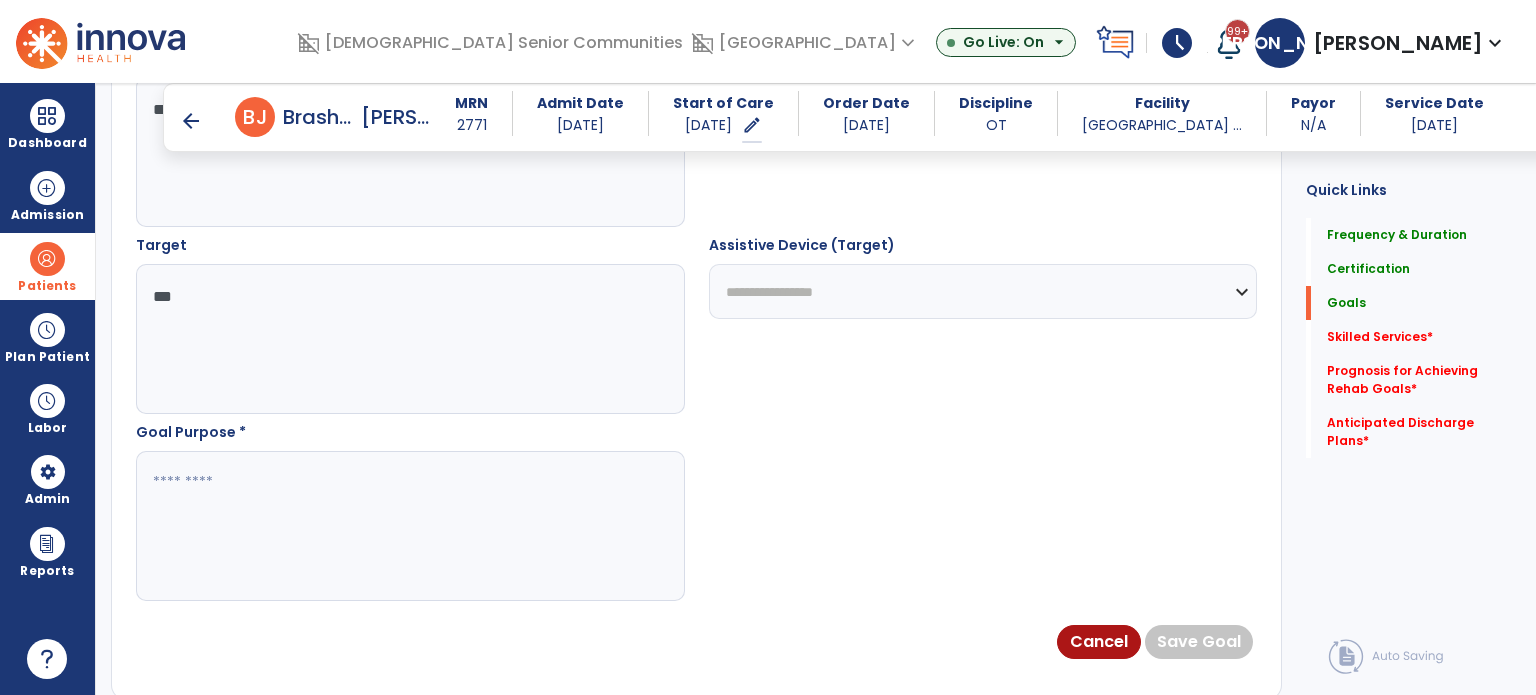 scroll, scrollTop: 1064, scrollLeft: 0, axis: vertical 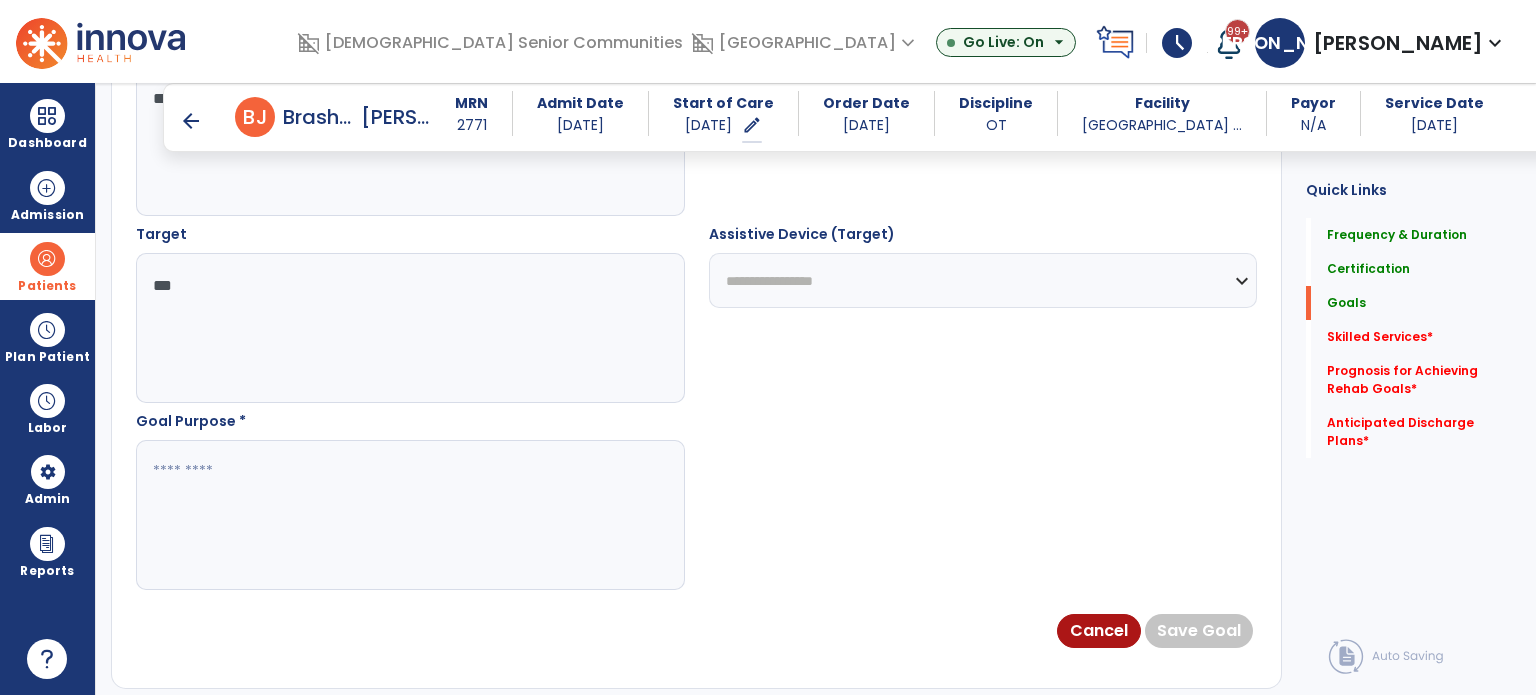 type on "***" 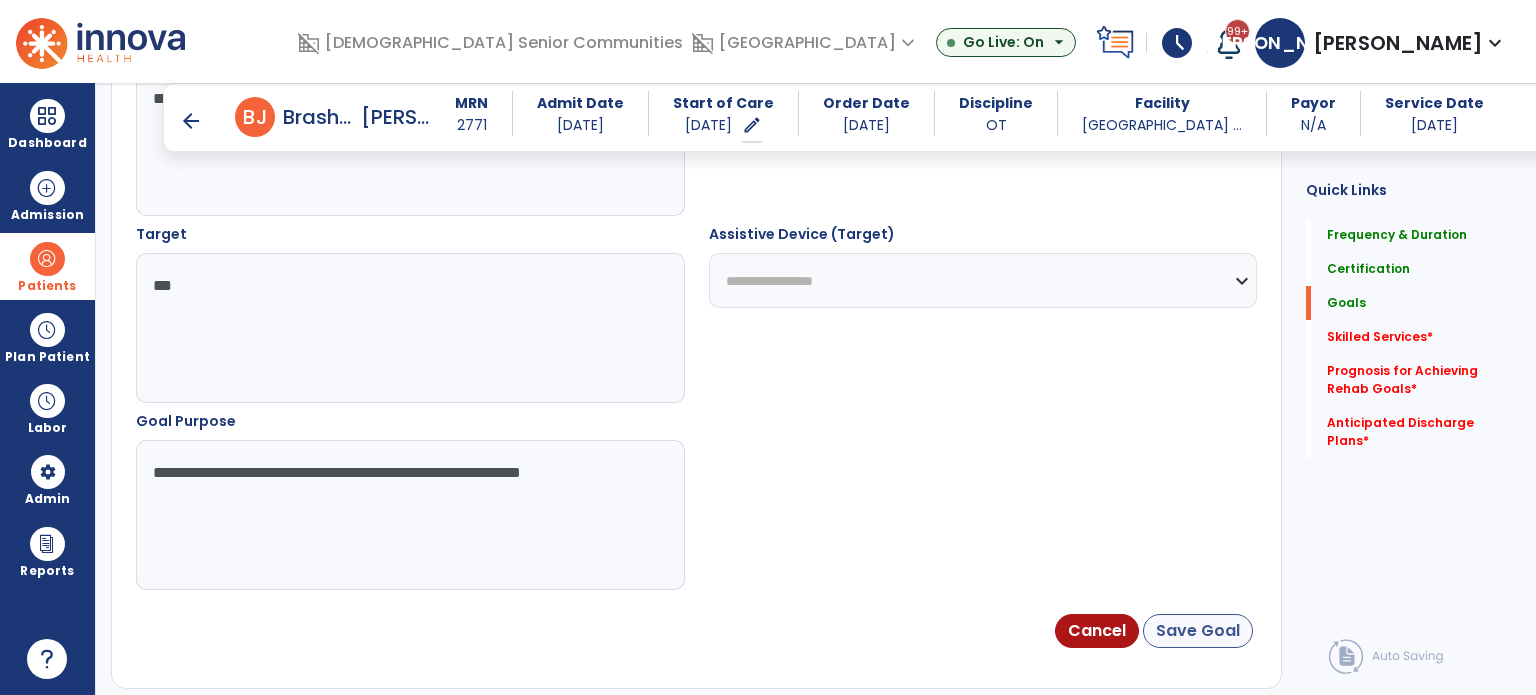 type on "**********" 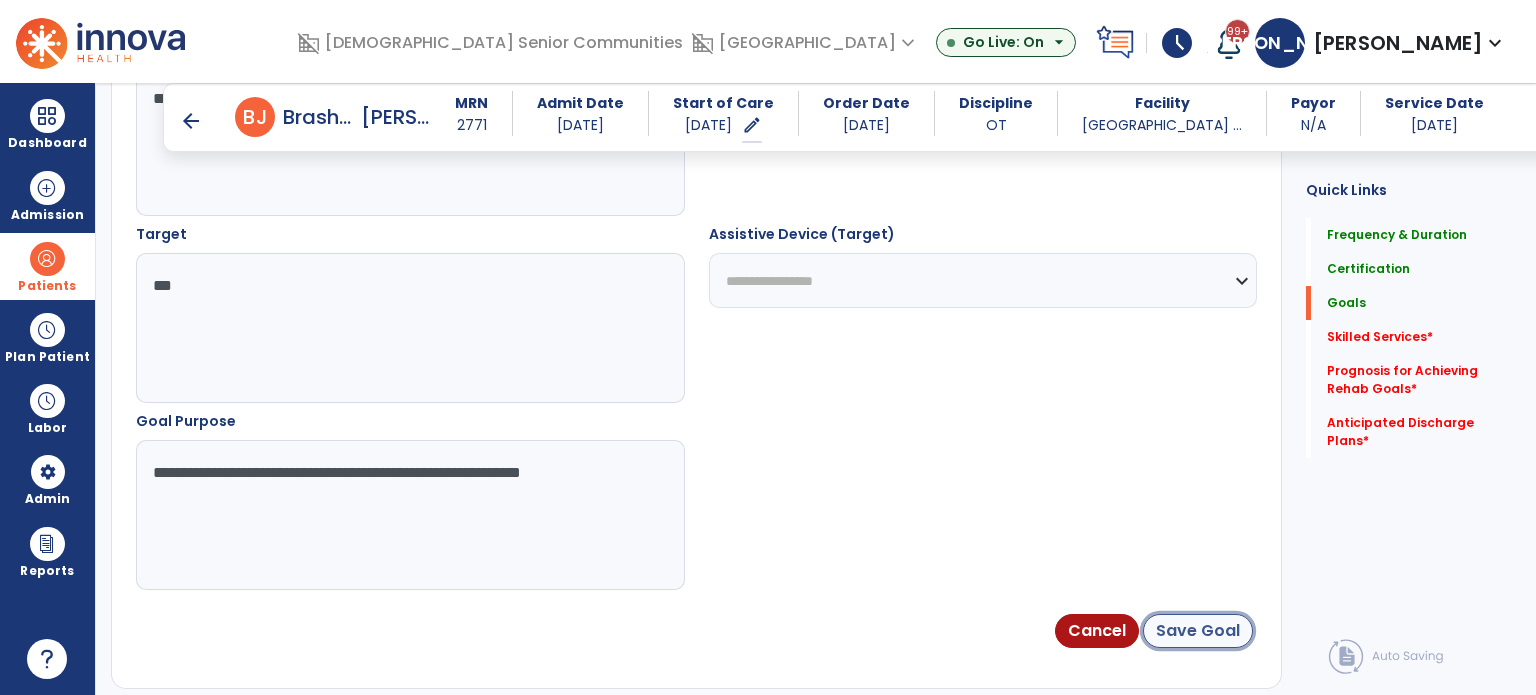 click on "Save Goal" at bounding box center [1198, 631] 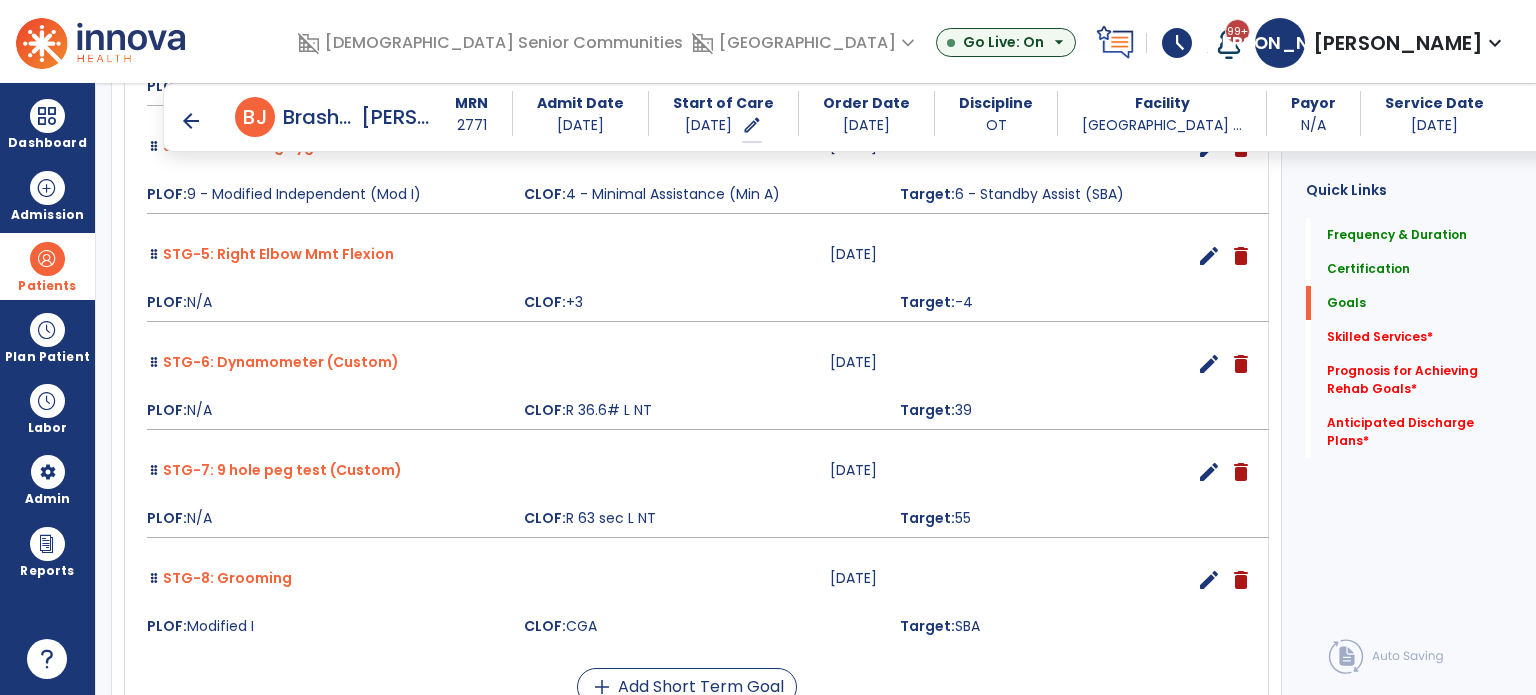 scroll, scrollTop: 1100, scrollLeft: 0, axis: vertical 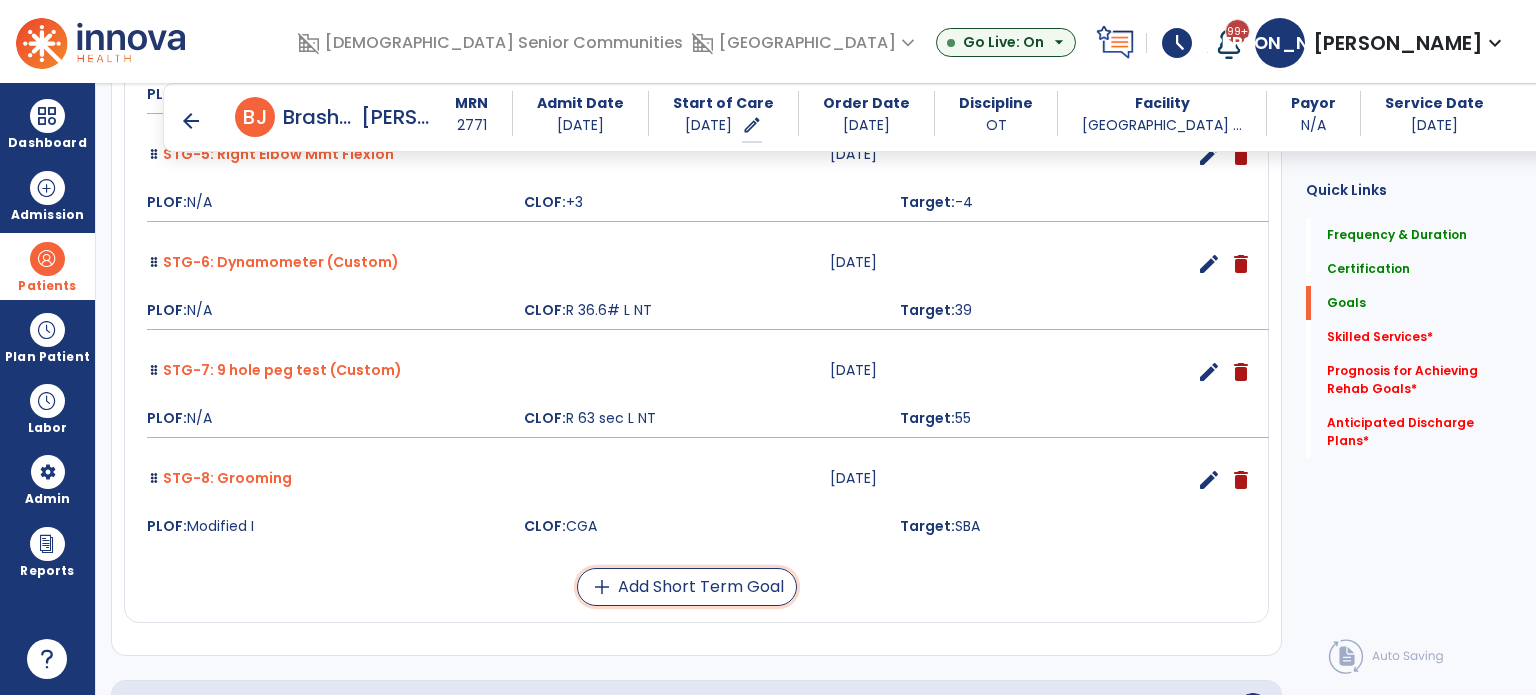 drag, startPoint x: 730, startPoint y: 587, endPoint x: 726, endPoint y: 567, distance: 20.396078 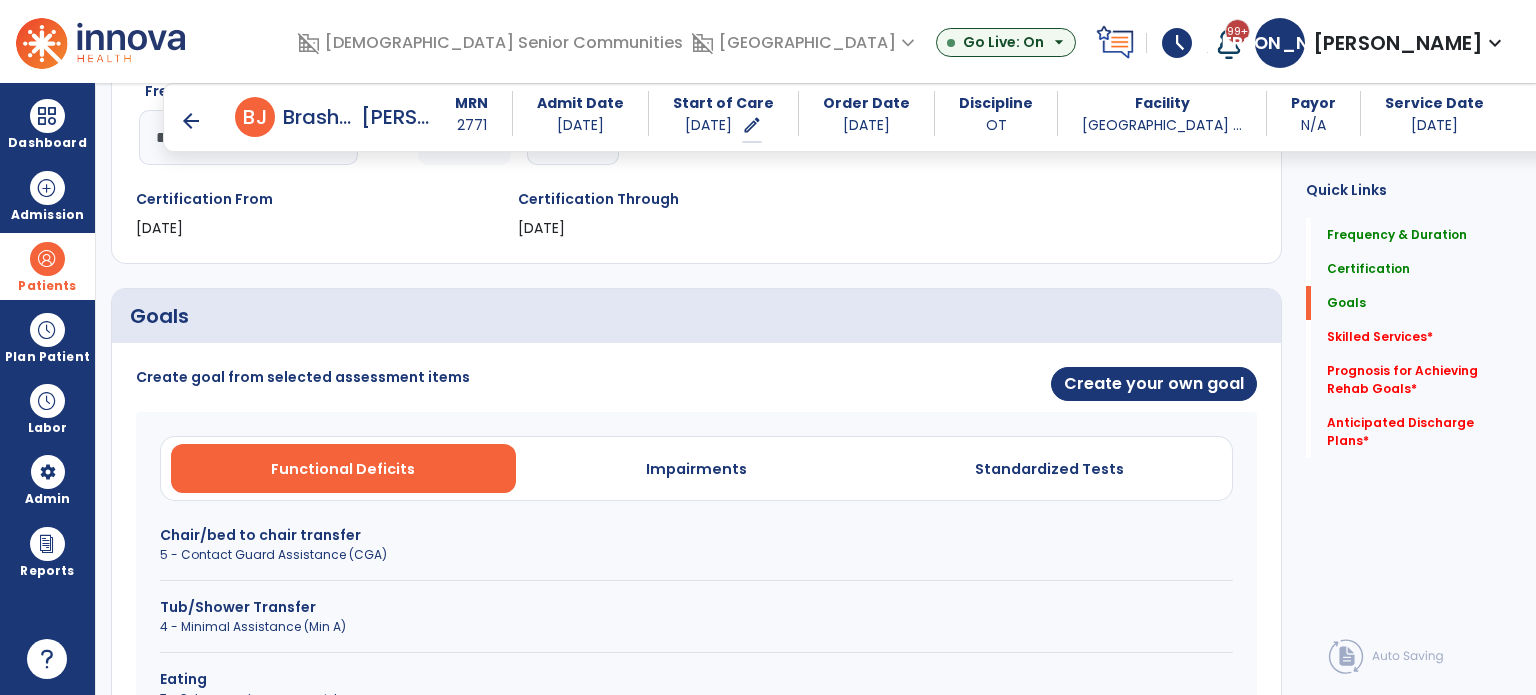 scroll, scrollTop: 364, scrollLeft: 0, axis: vertical 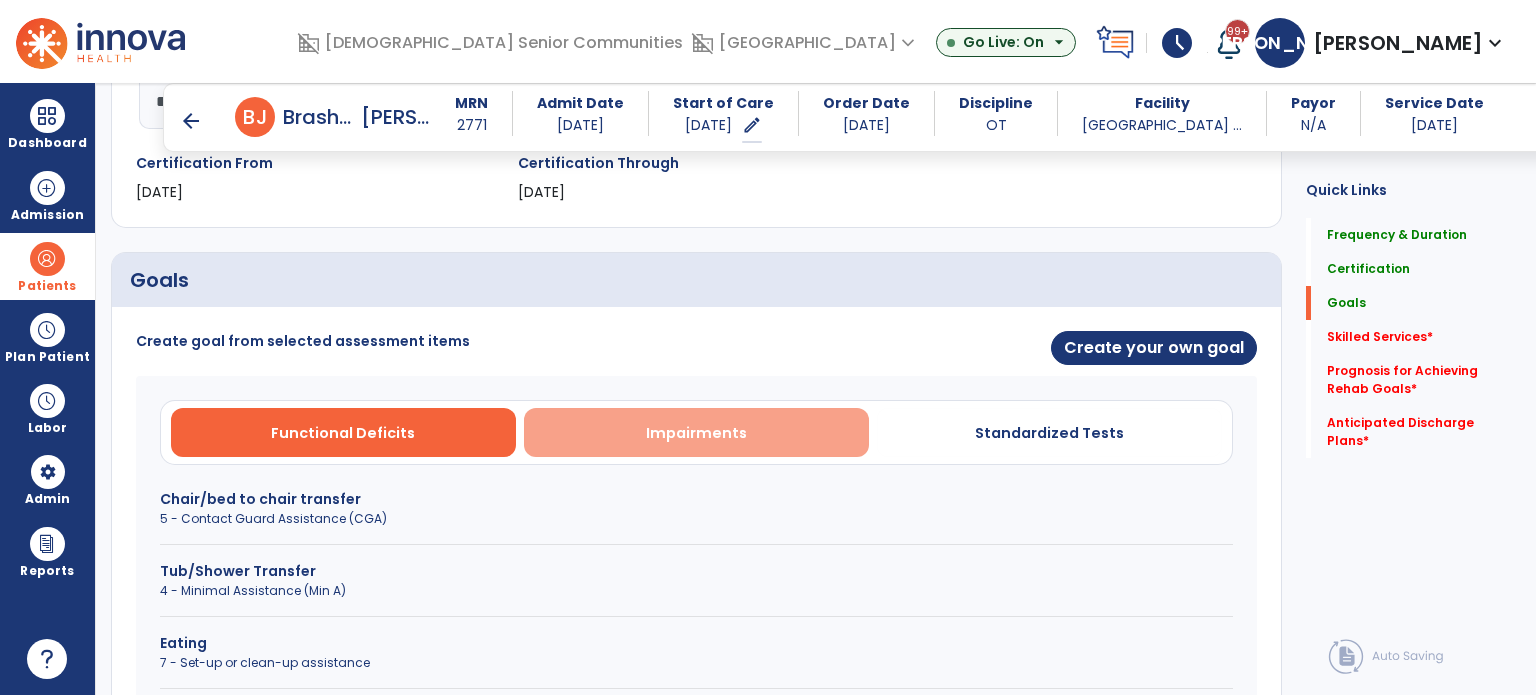 click on "Impairments" at bounding box center (696, 433) 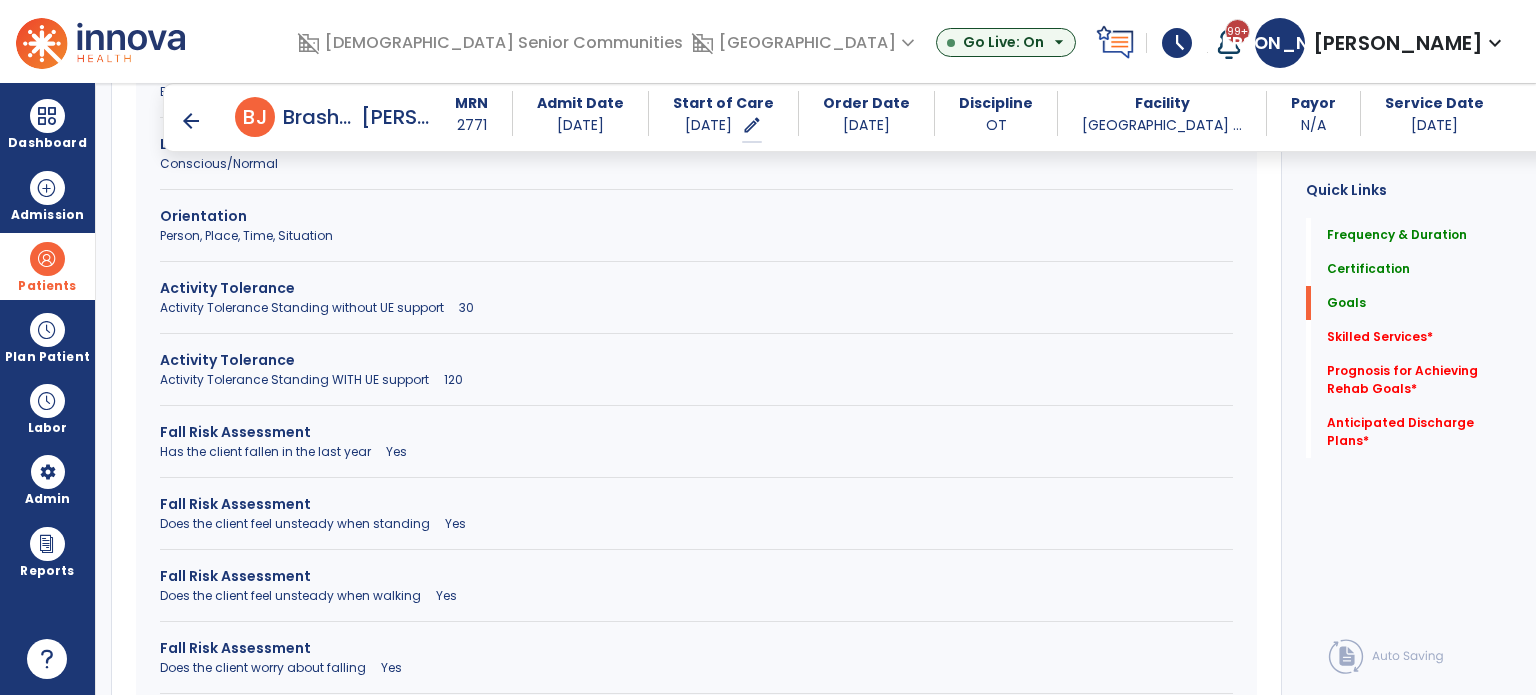 scroll, scrollTop: 1764, scrollLeft: 0, axis: vertical 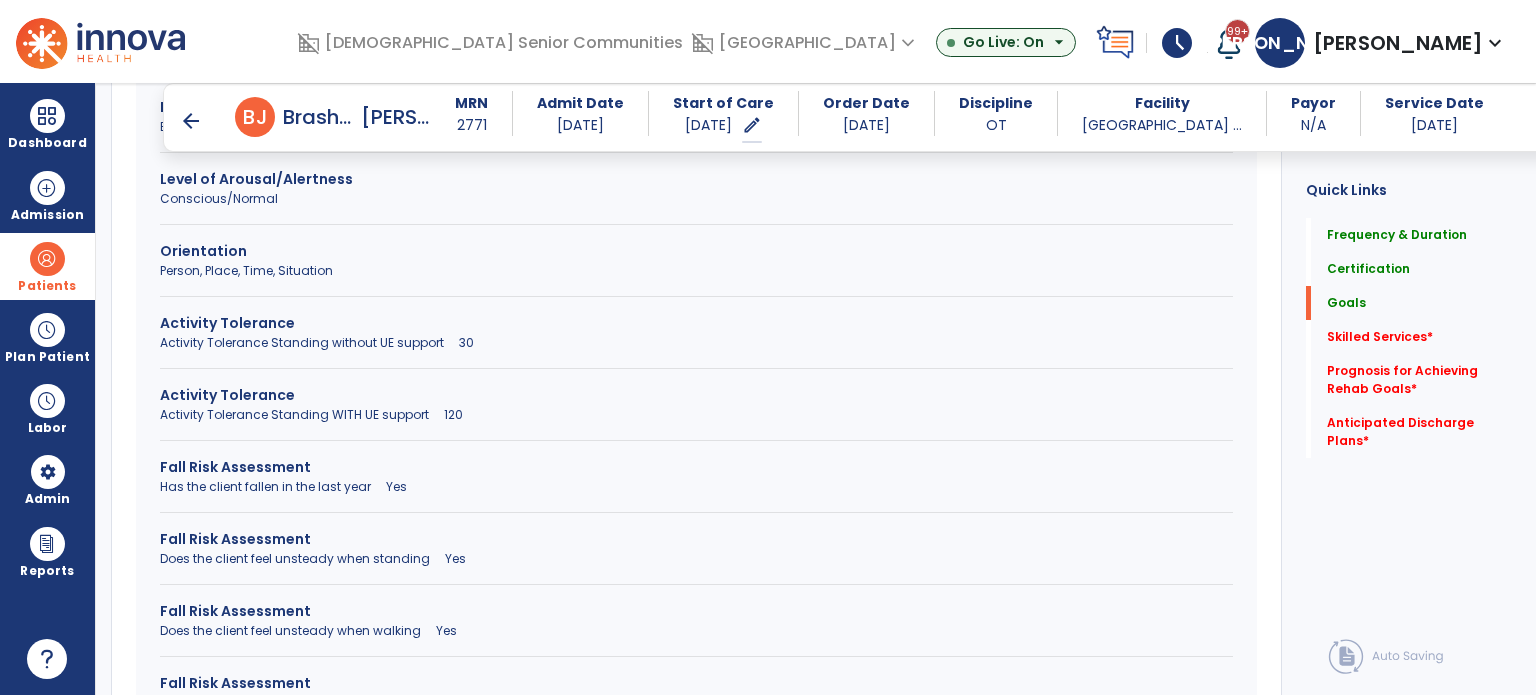 click on "Activity Tolerance Standing without UE support      30" at bounding box center [696, 343] 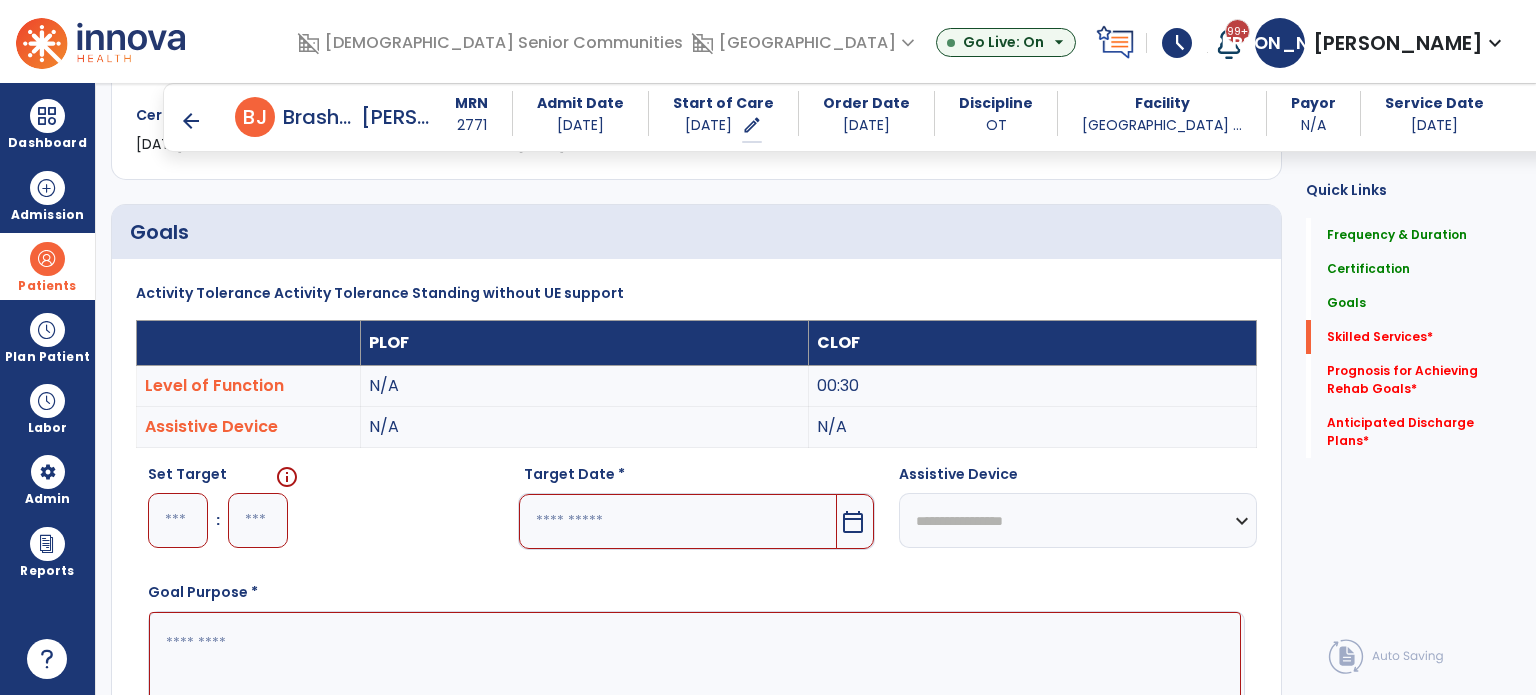 scroll, scrollTop: 351, scrollLeft: 0, axis: vertical 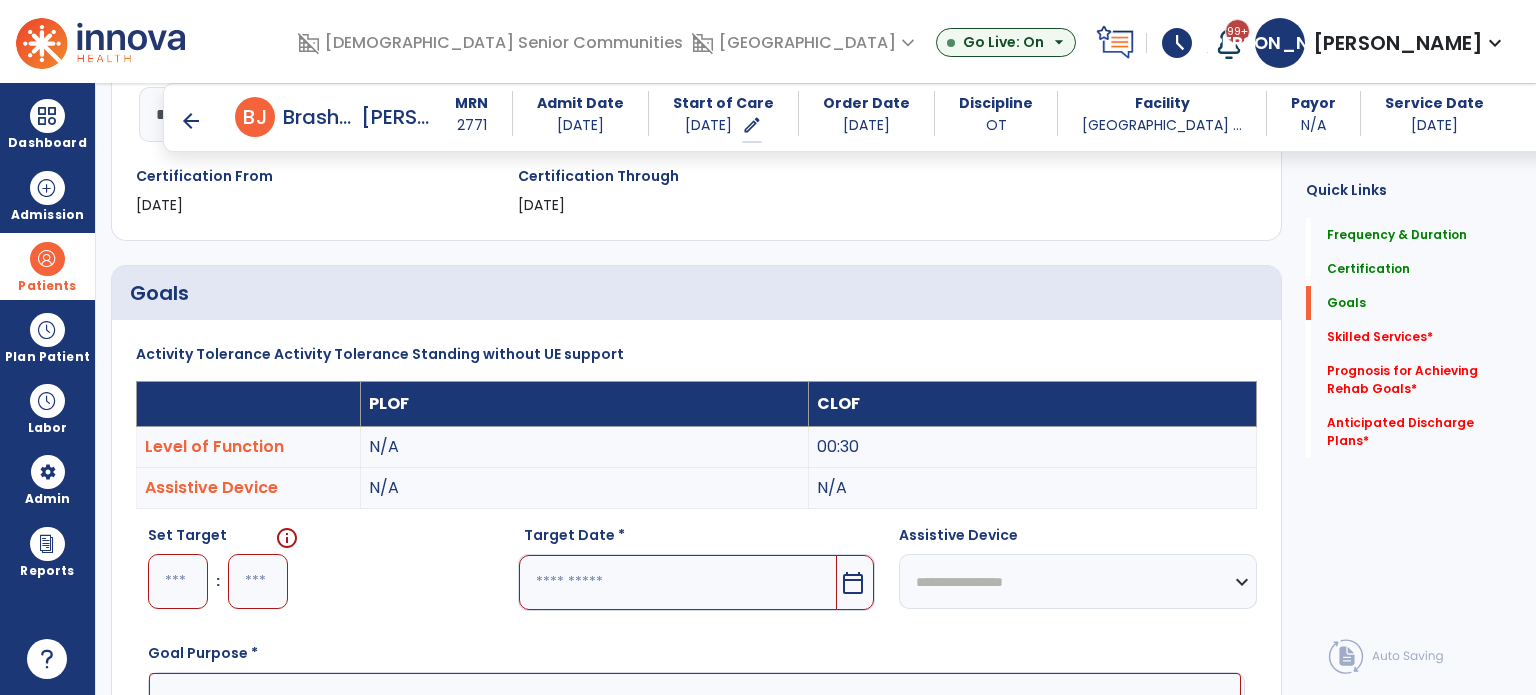 click at bounding box center (178, 581) 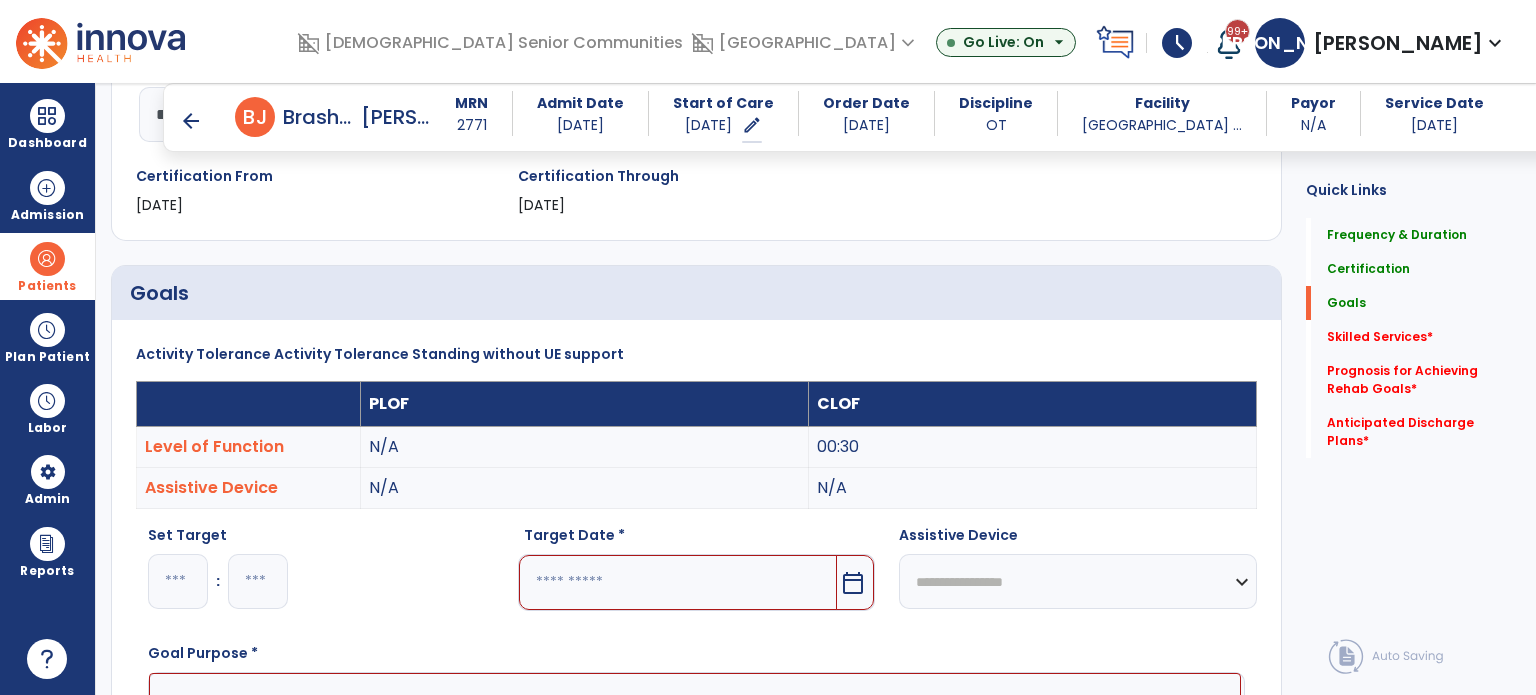 type on "*" 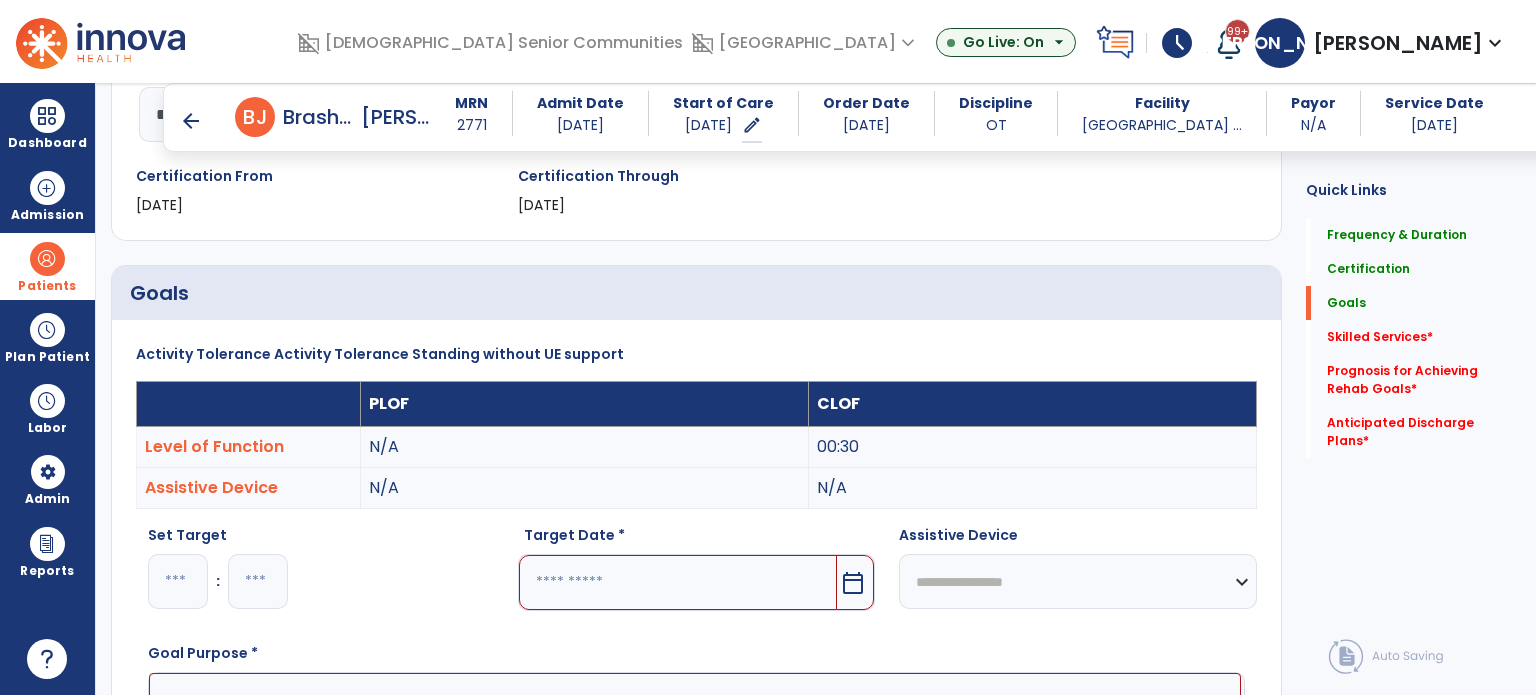 click at bounding box center [678, 582] 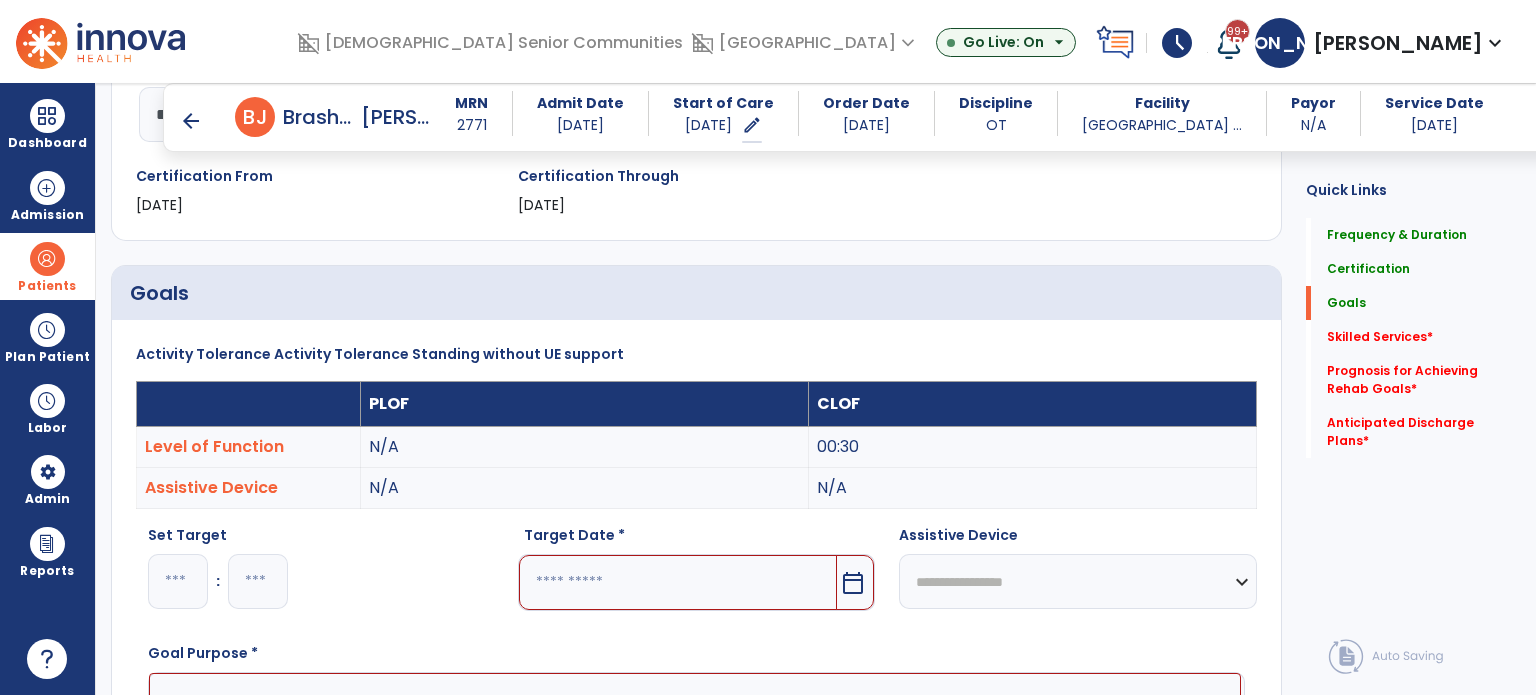 scroll, scrollTop: 711, scrollLeft: 0, axis: vertical 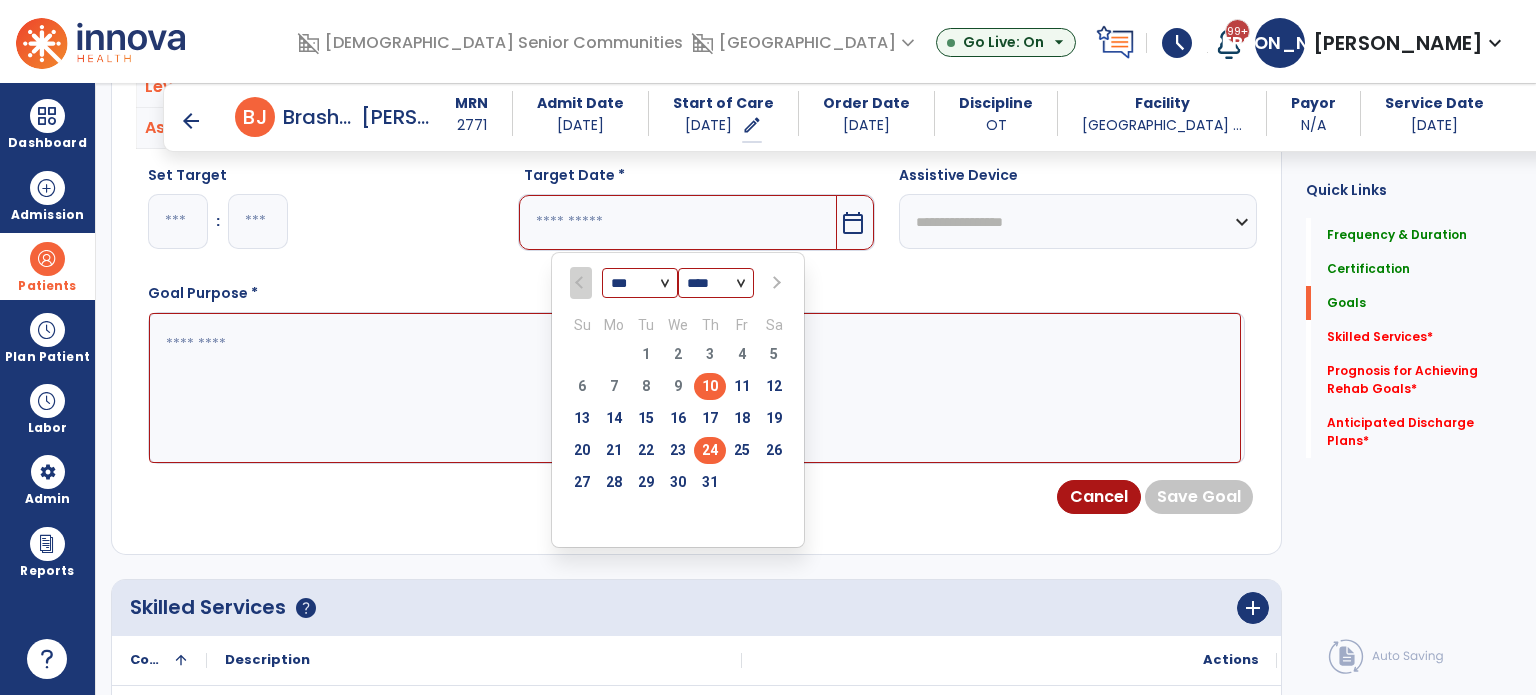 click on "24" at bounding box center [710, 450] 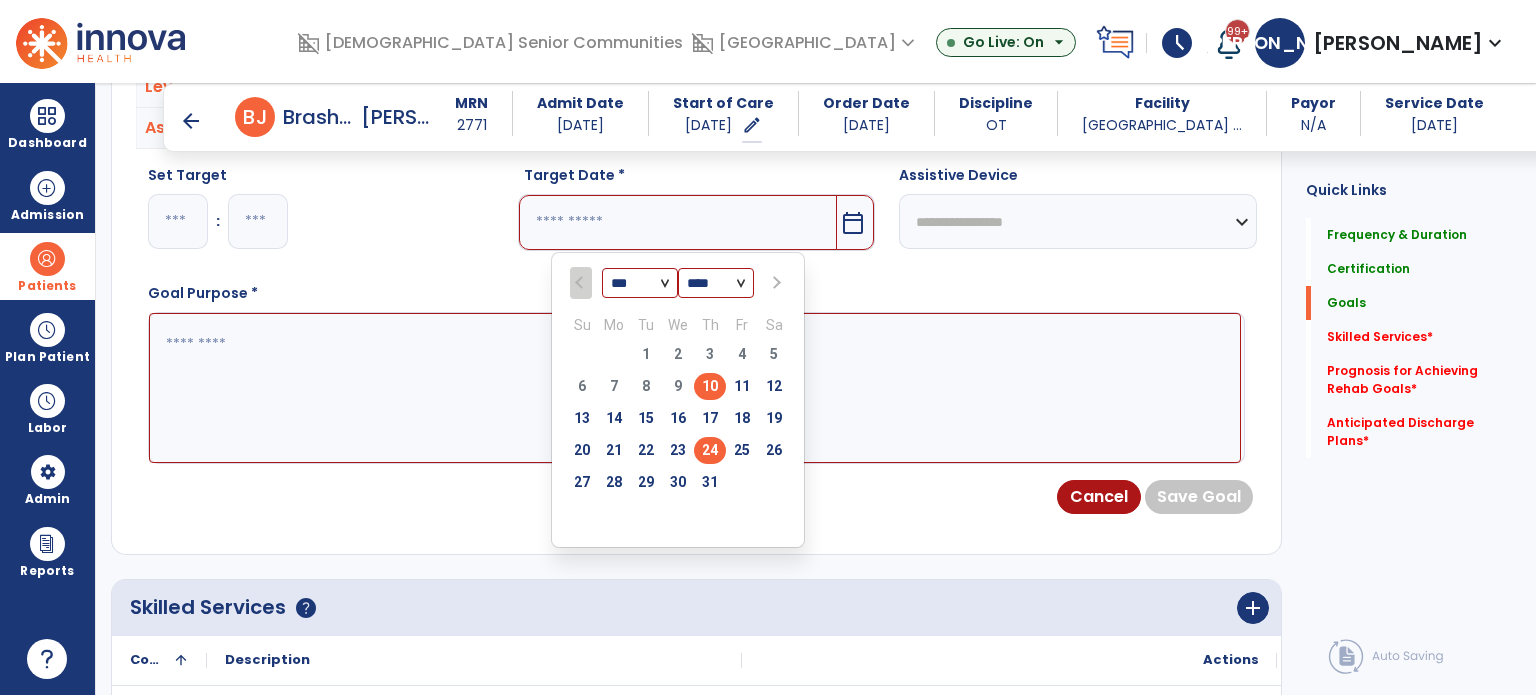 type on "*********" 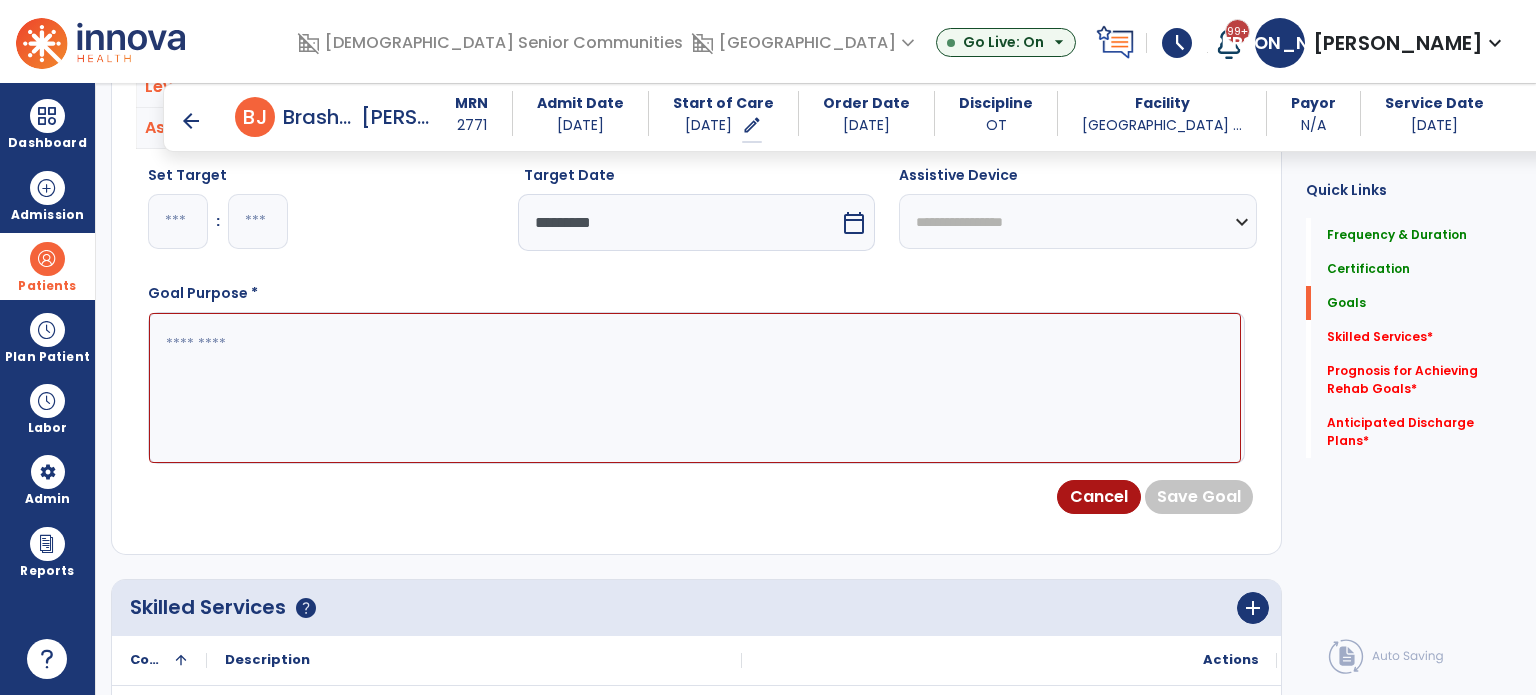 click at bounding box center [695, 388] 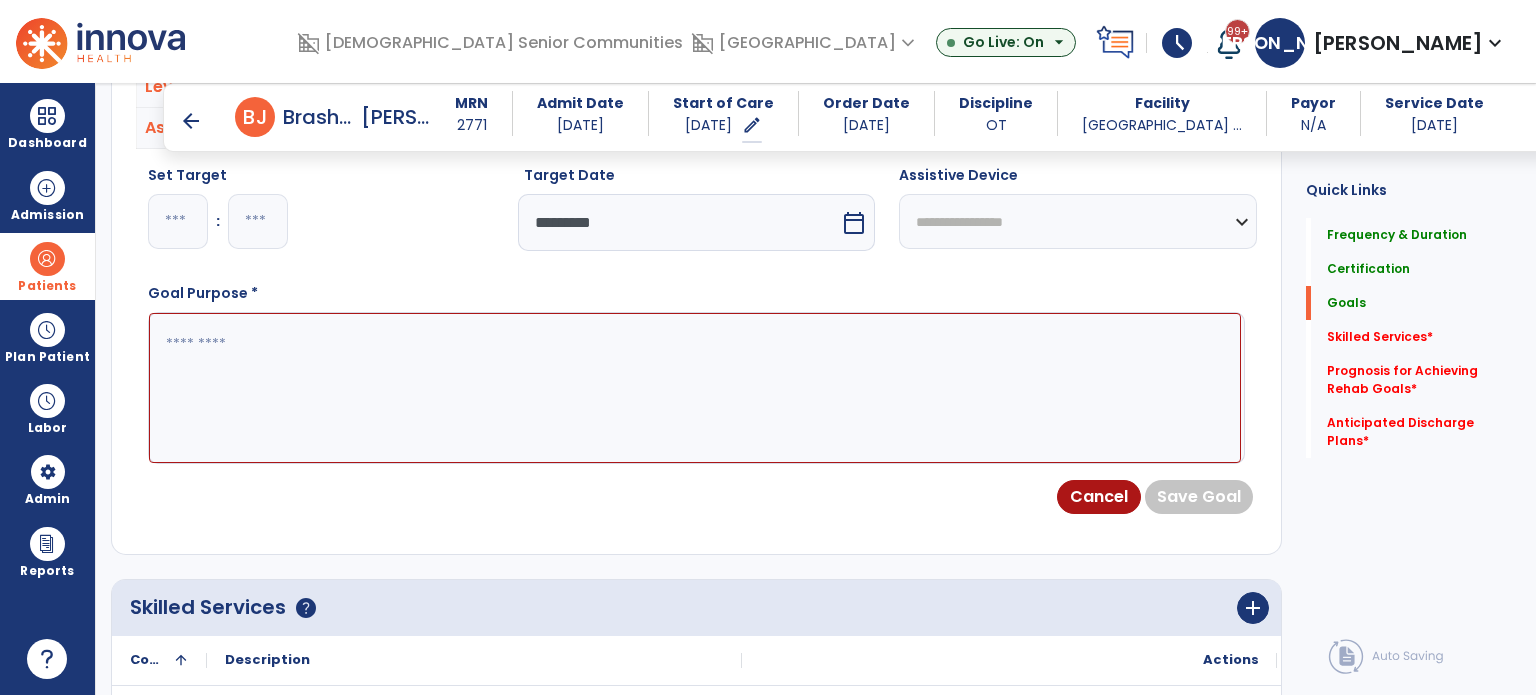 paste on "**********" 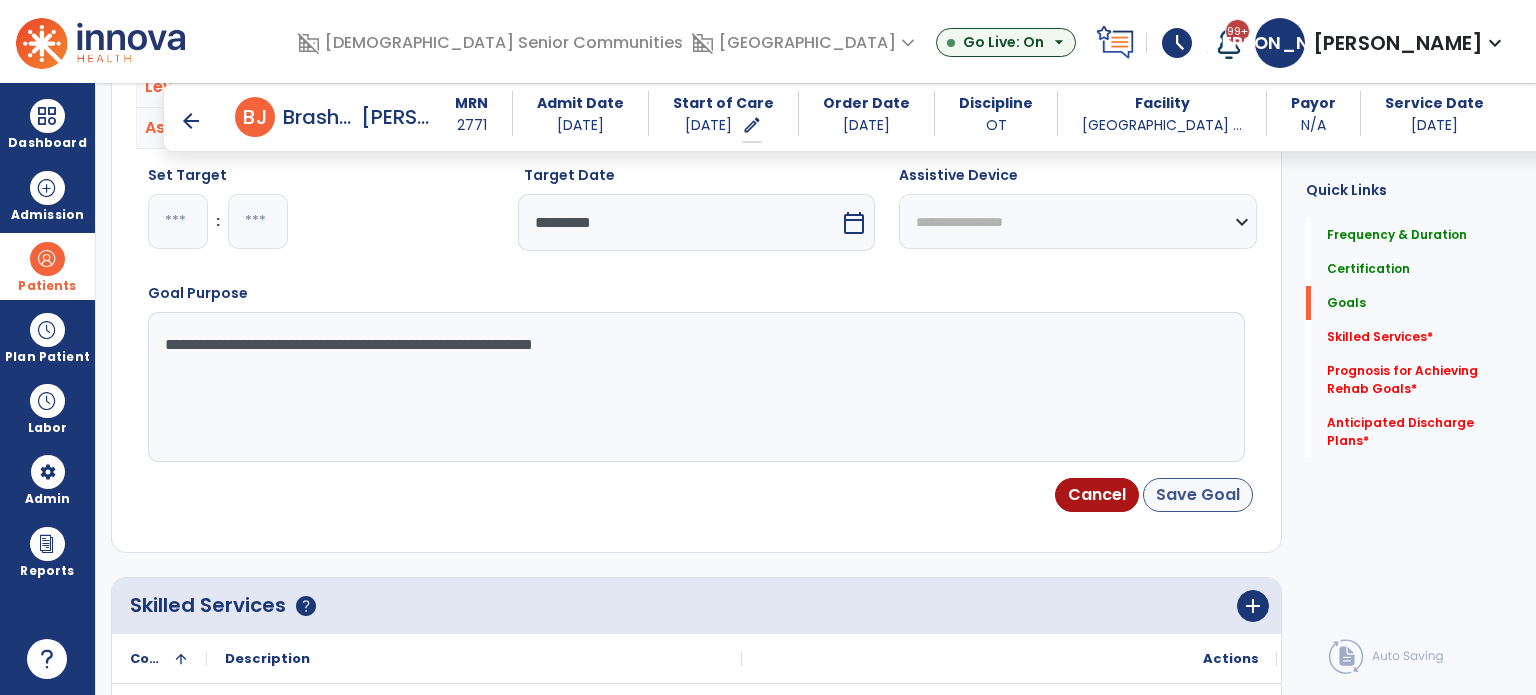 type on "**********" 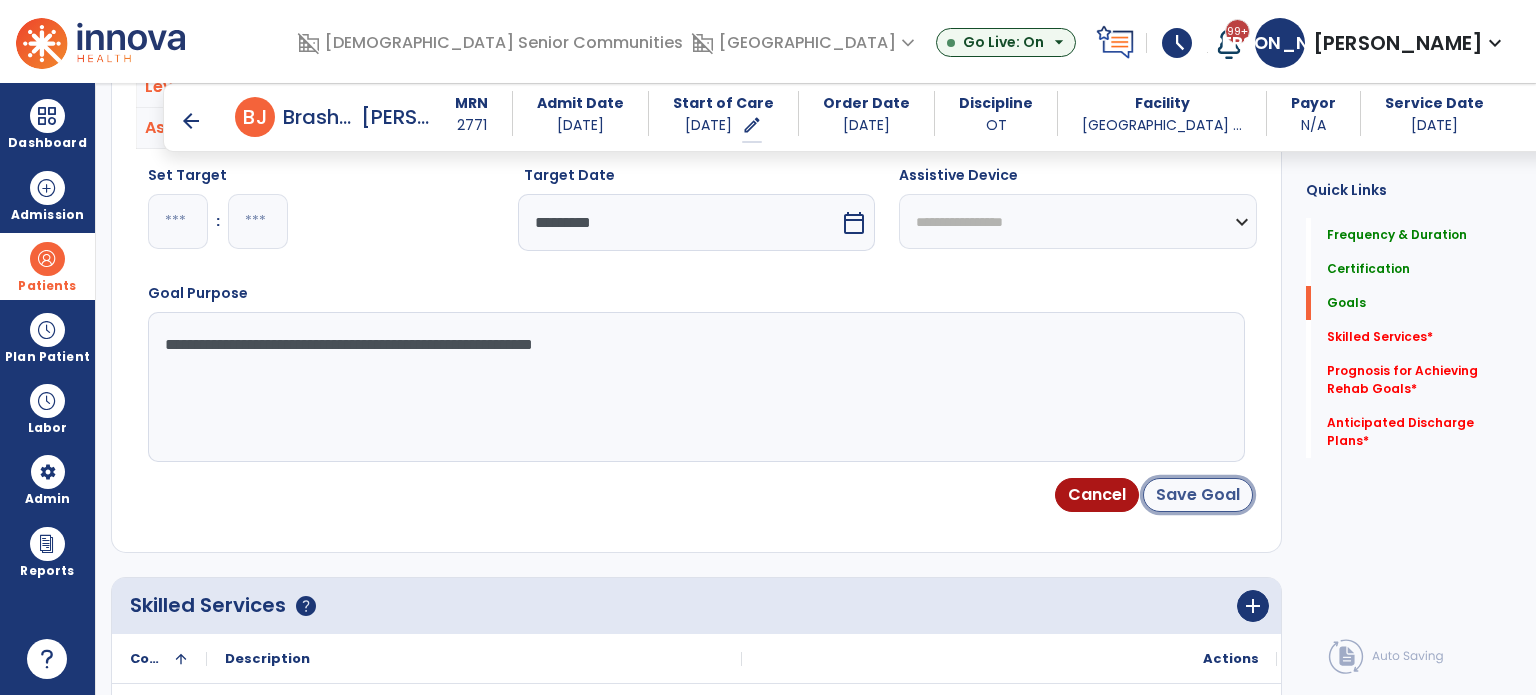 click on "Save Goal" at bounding box center (1198, 495) 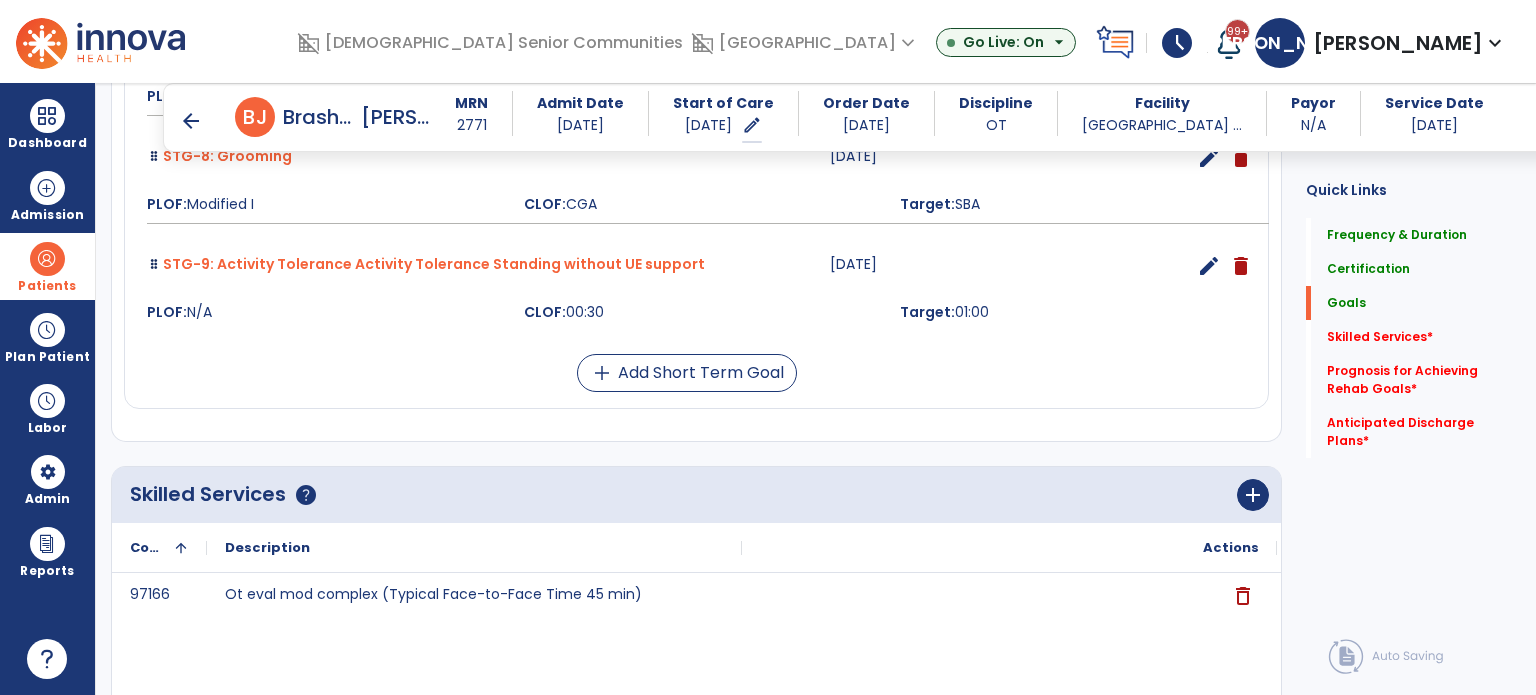 scroll, scrollTop: 1622, scrollLeft: 0, axis: vertical 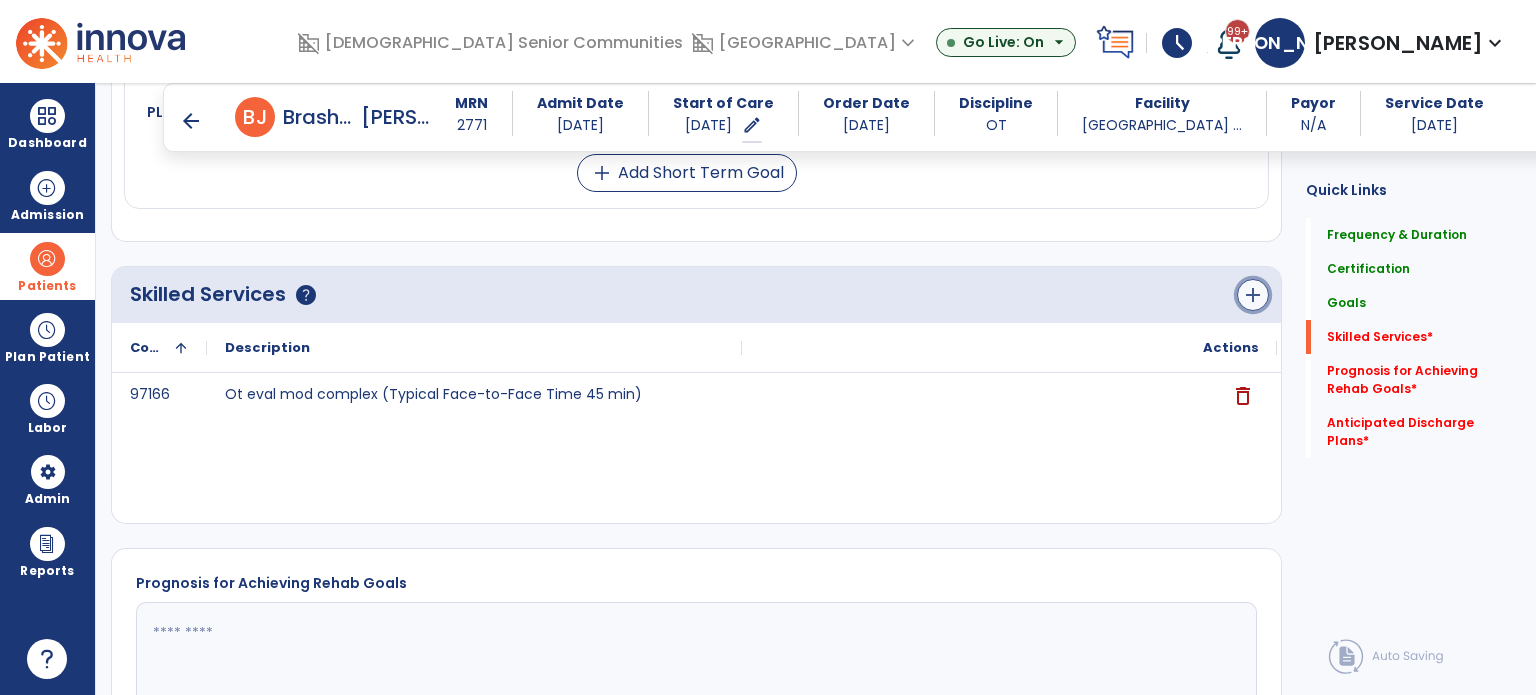 click on "add" 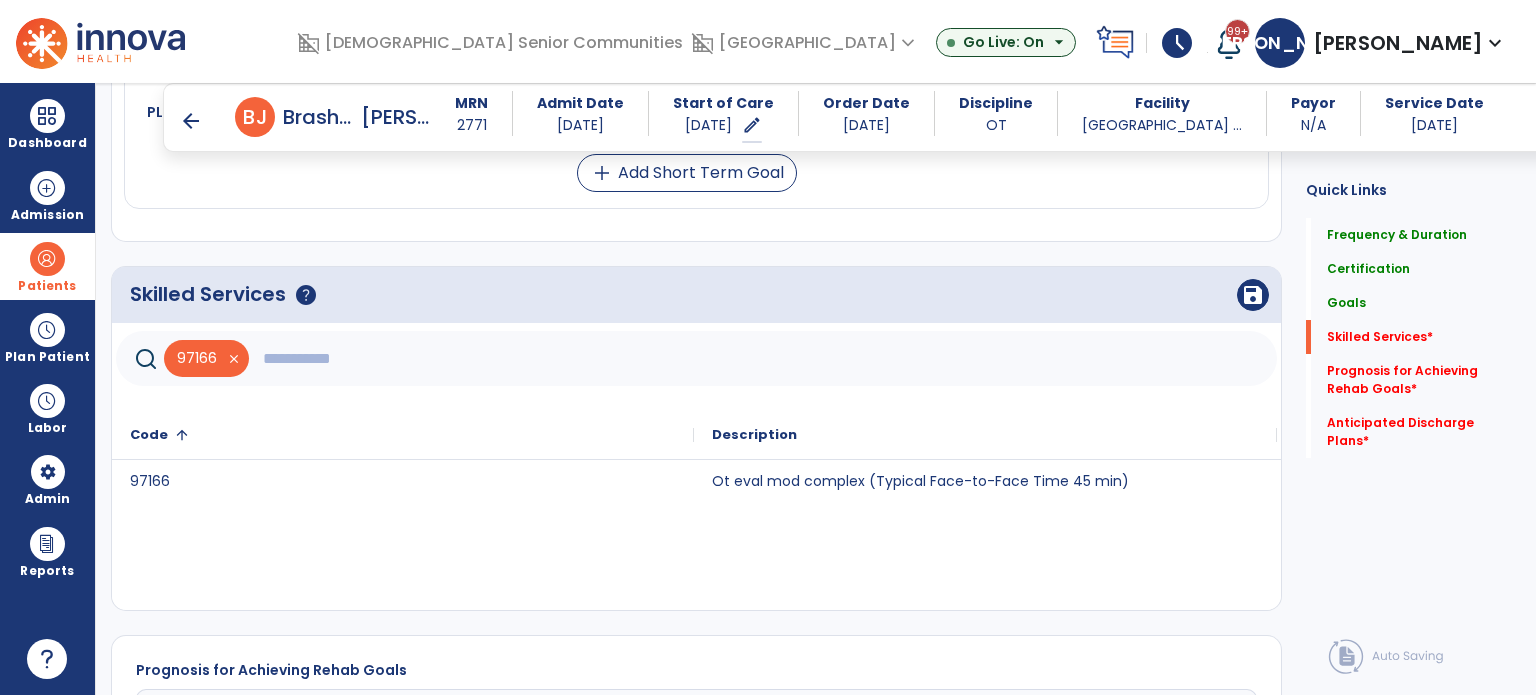 click 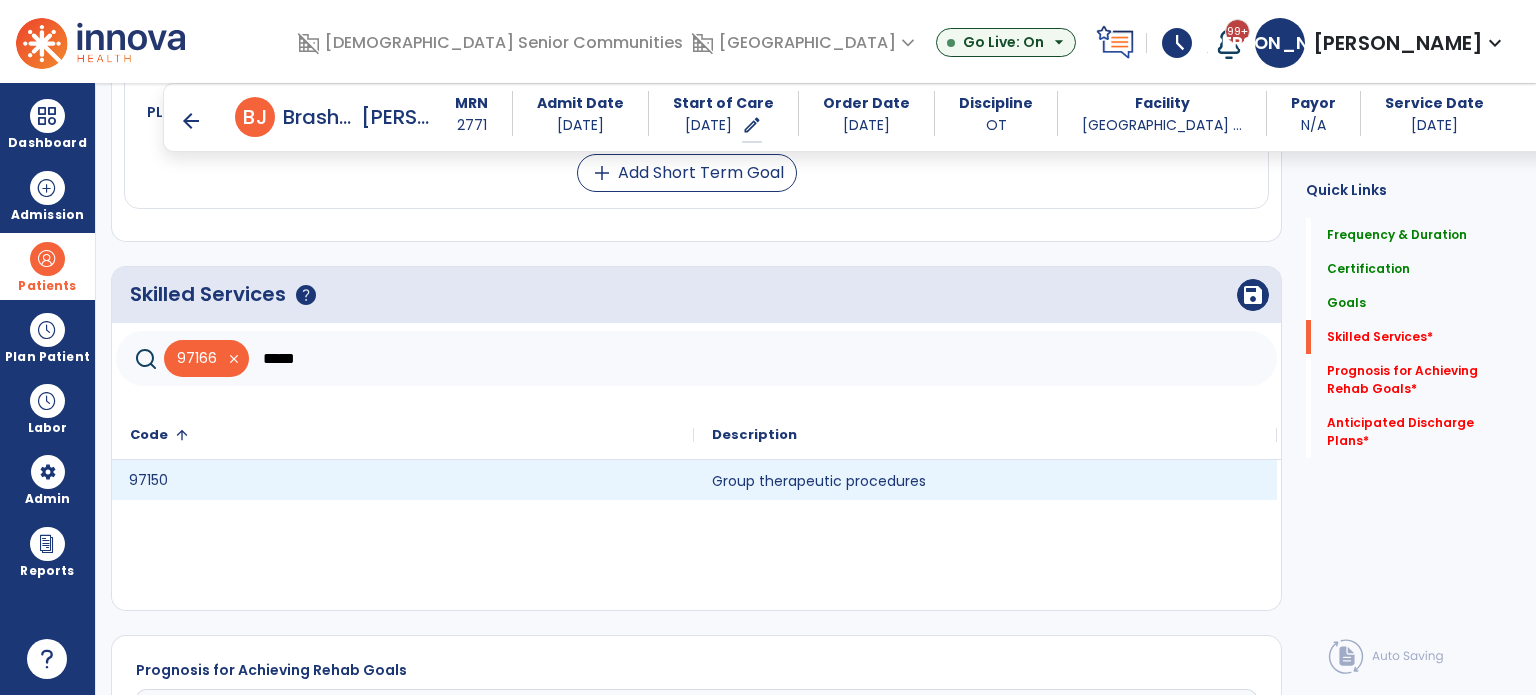 click on "97150" 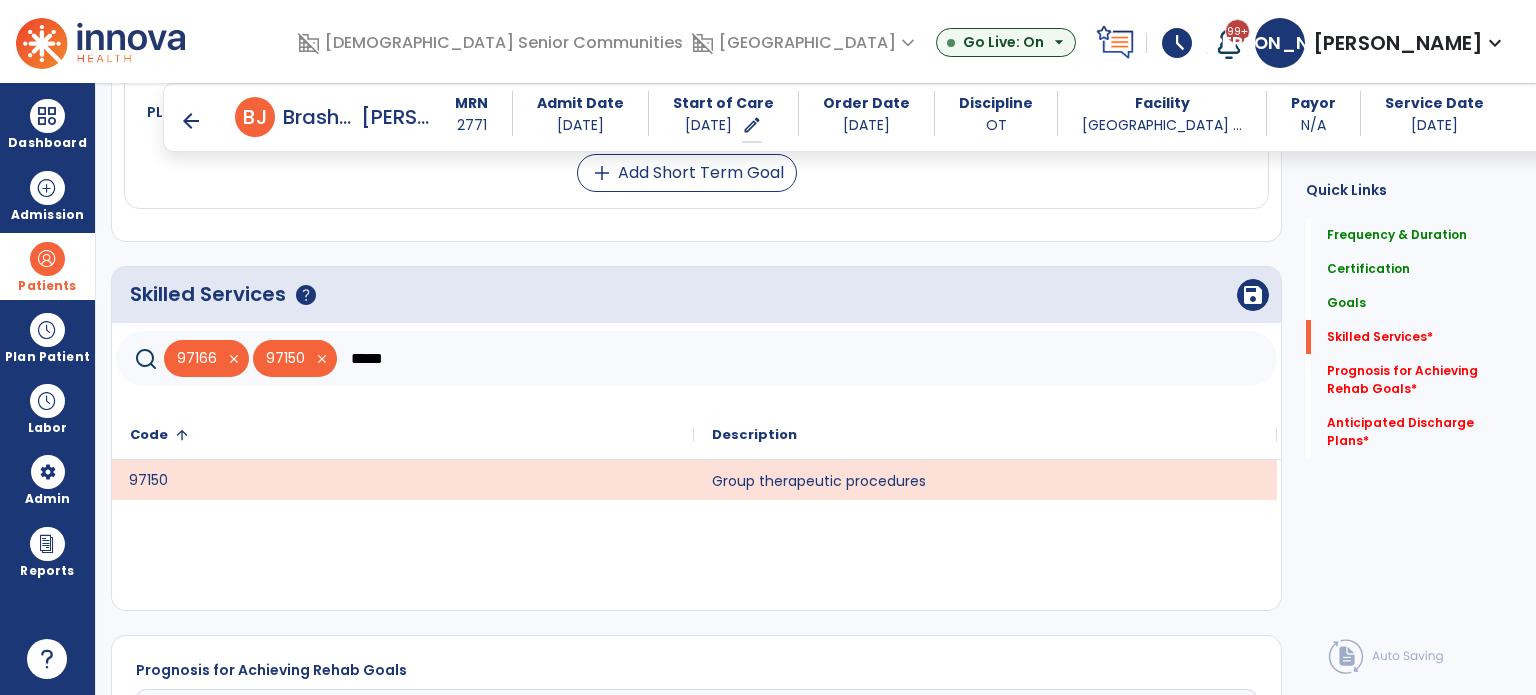 click on "*****" 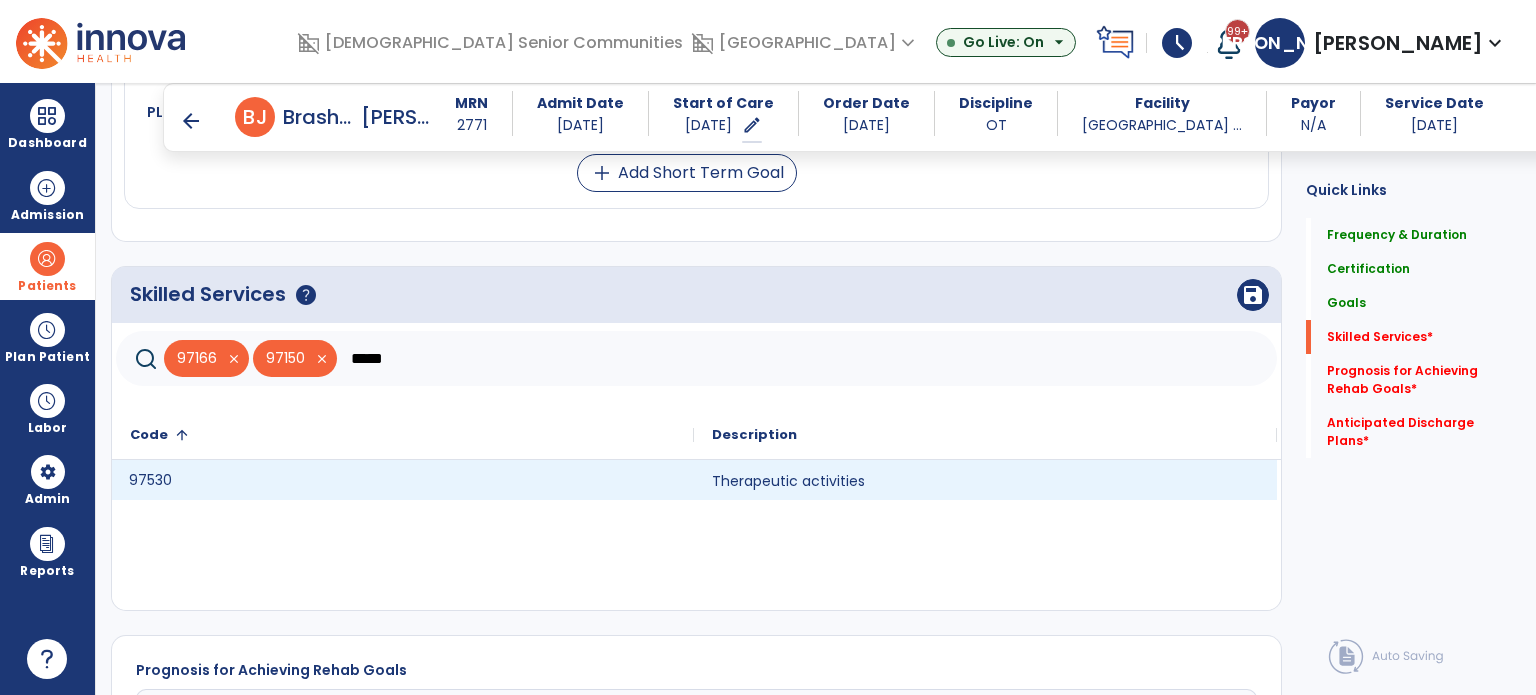 click on "97530" 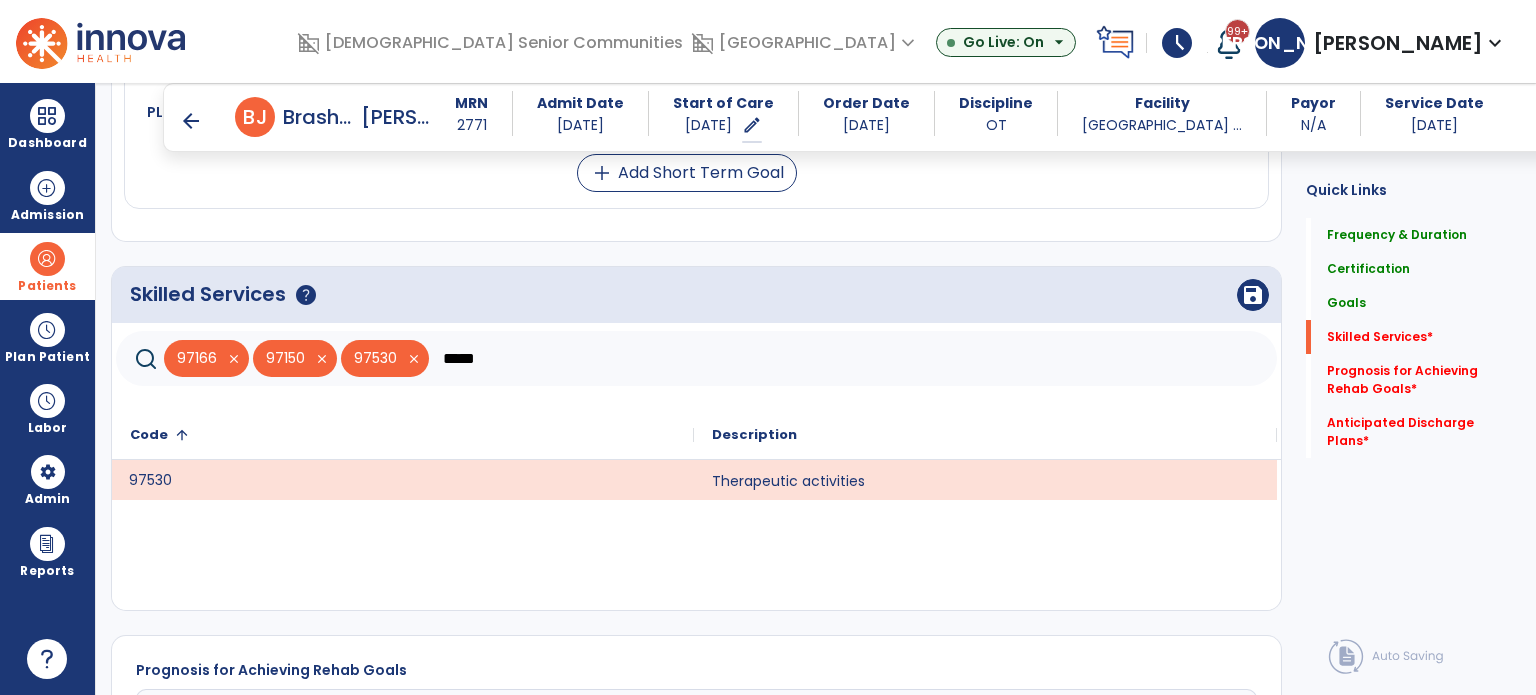 click on "*****" 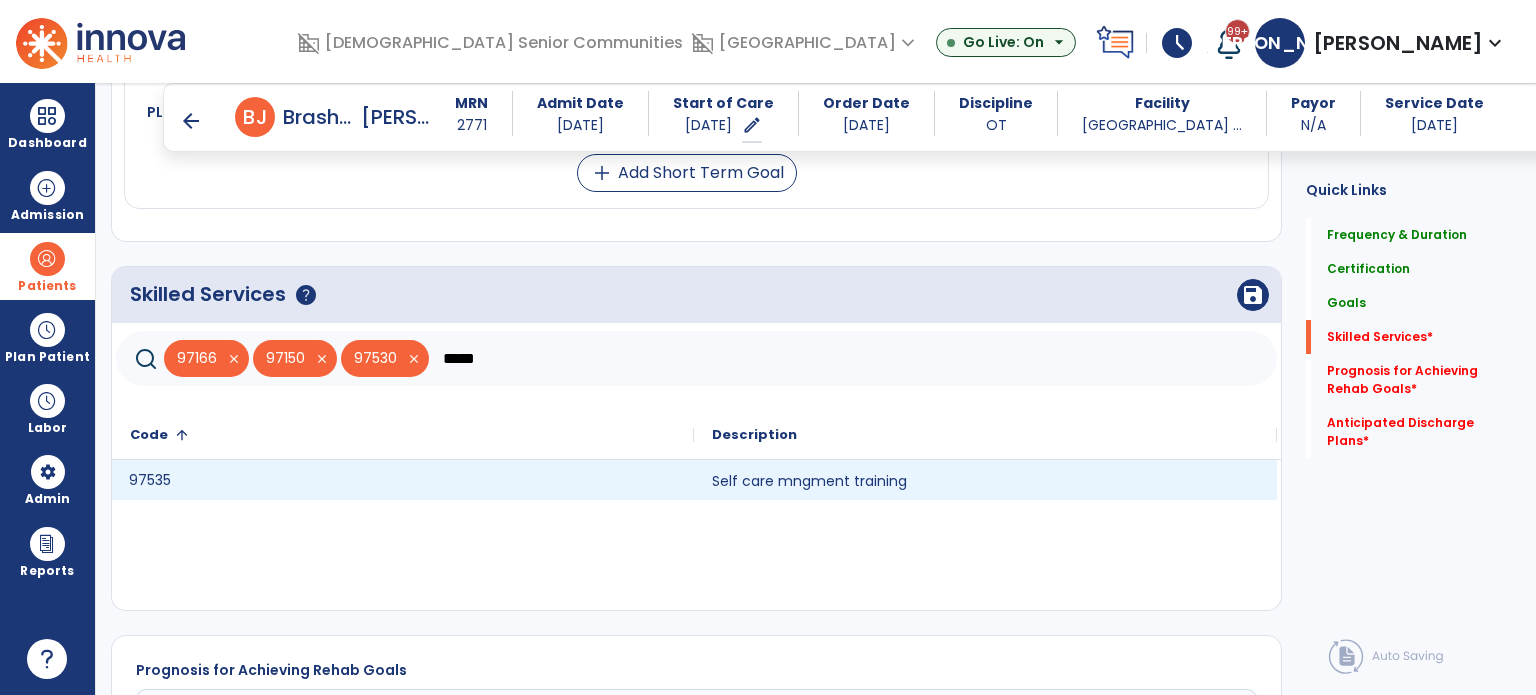 click on "97535" 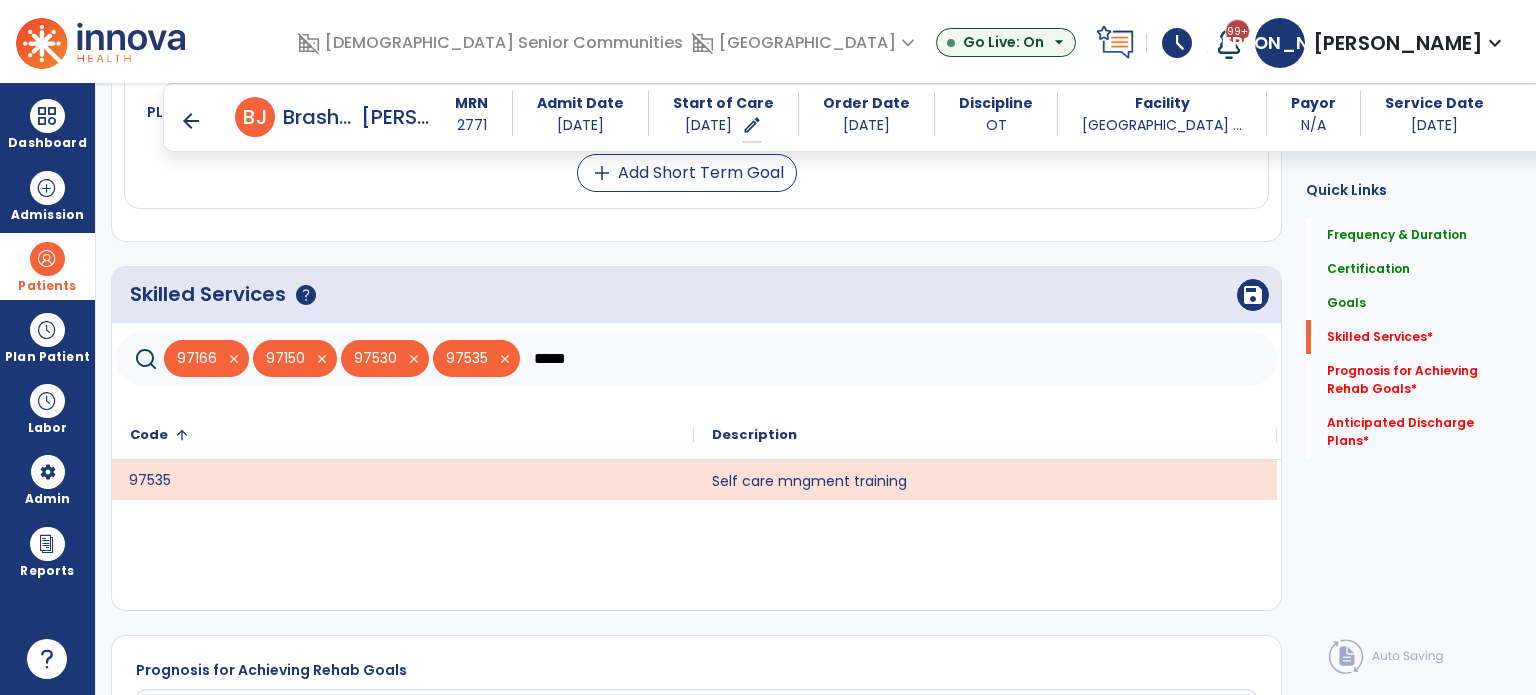click on "*****" 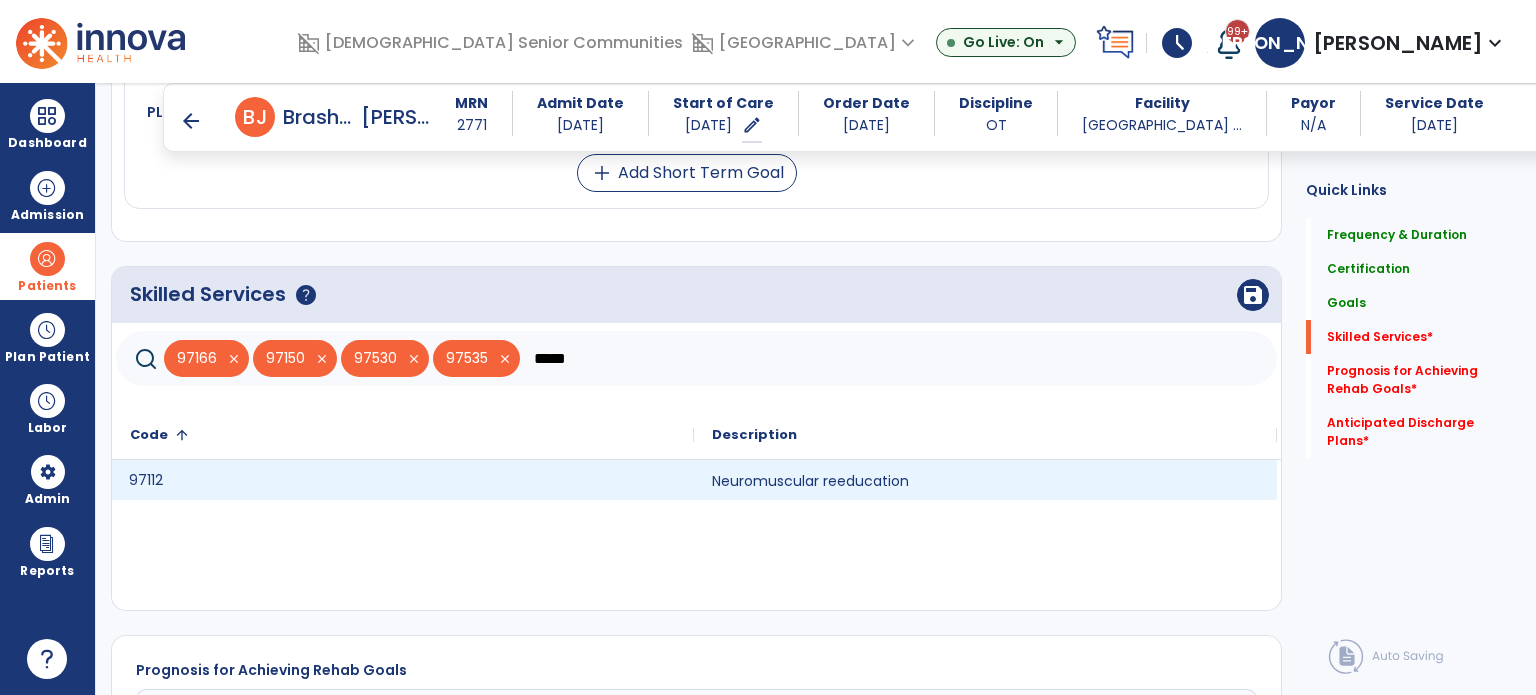 click on "97112" 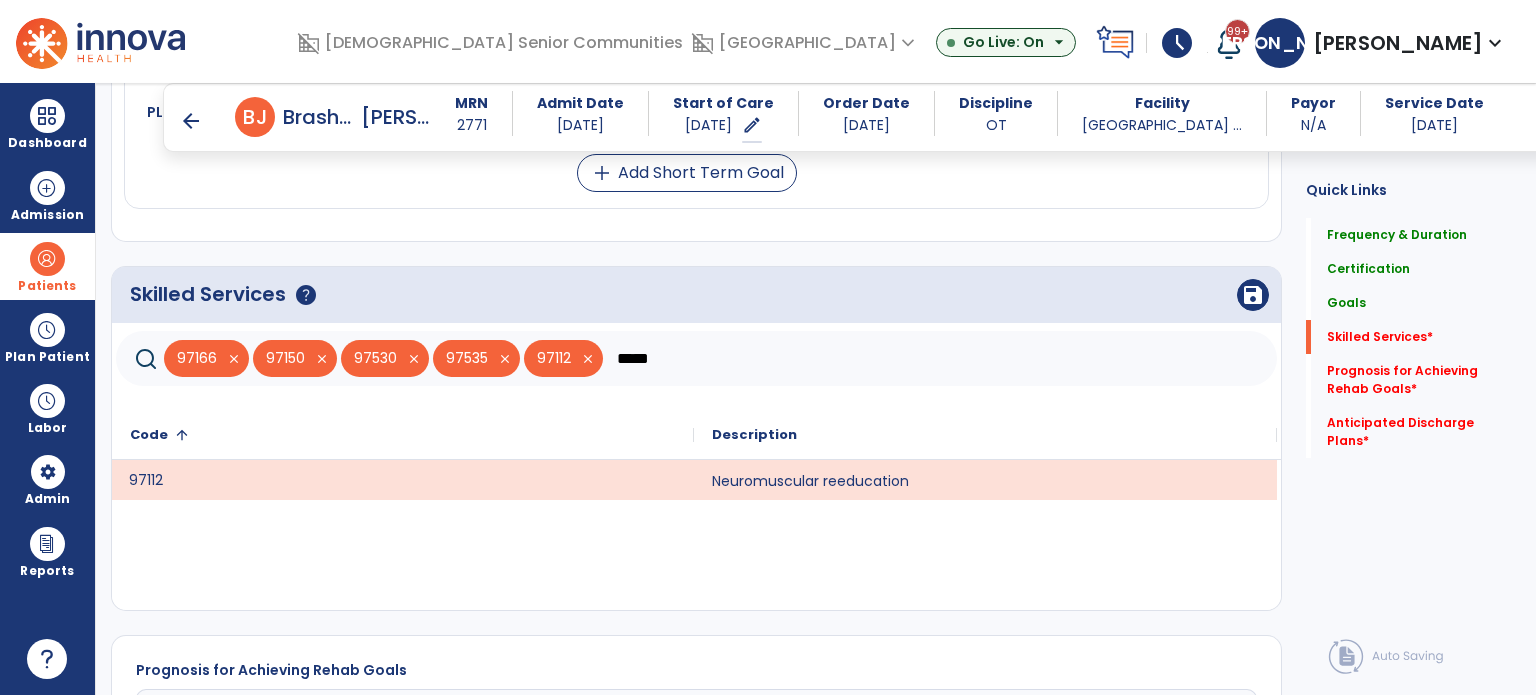 click on "*****" 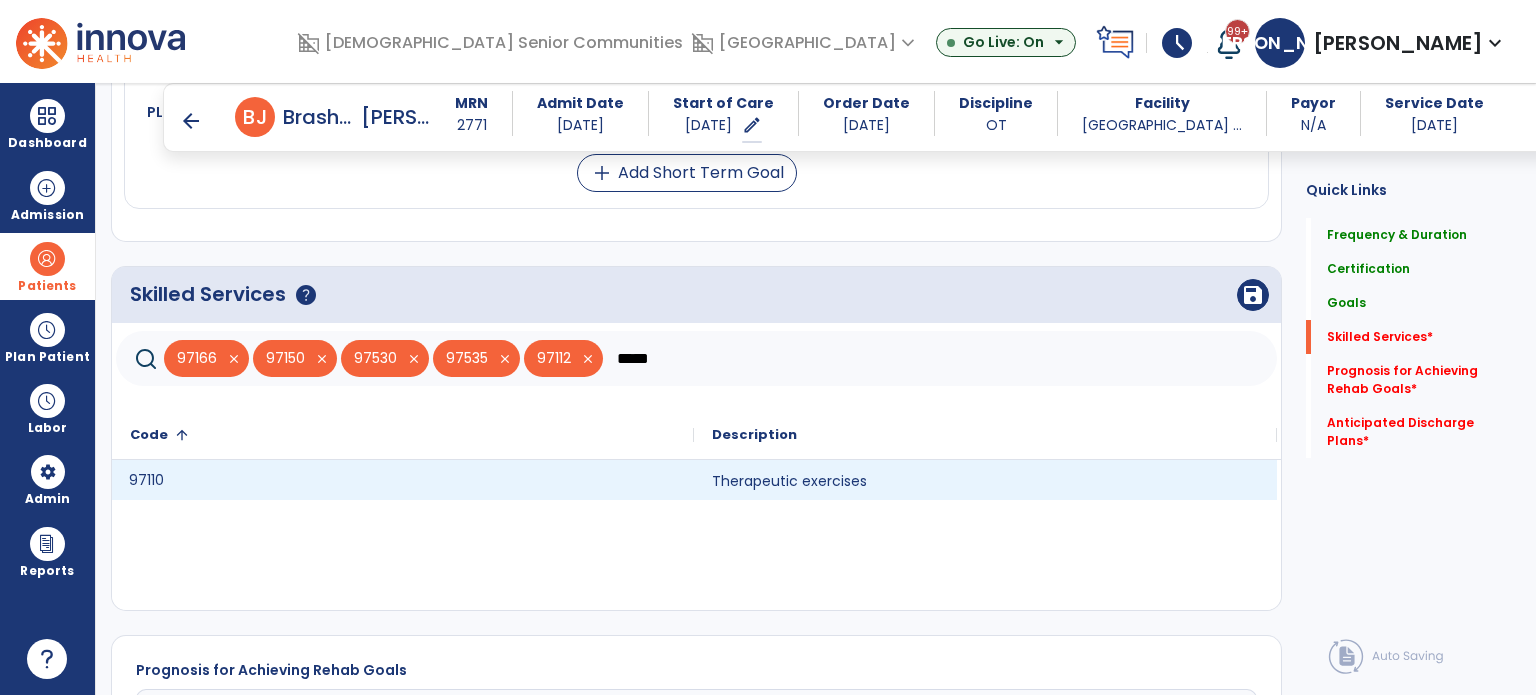 type on "*****" 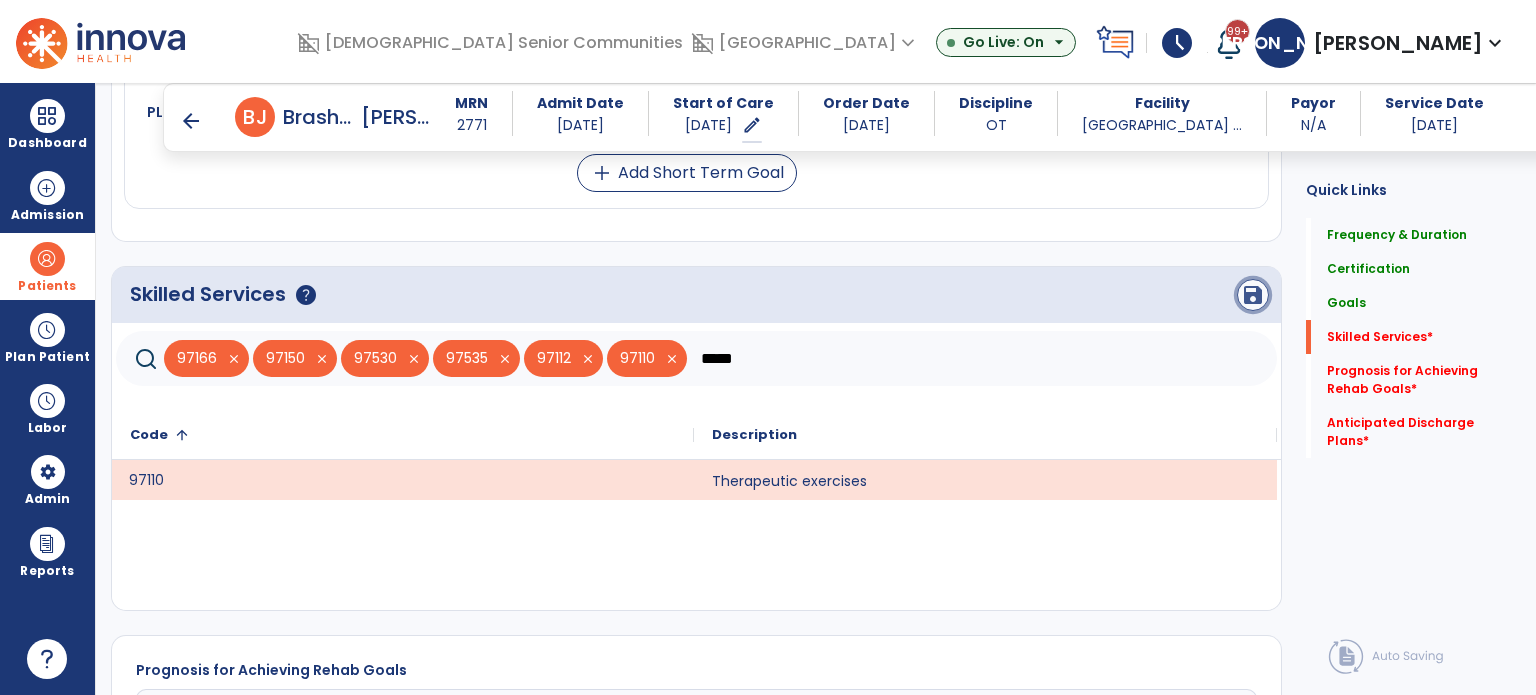 click on "save" 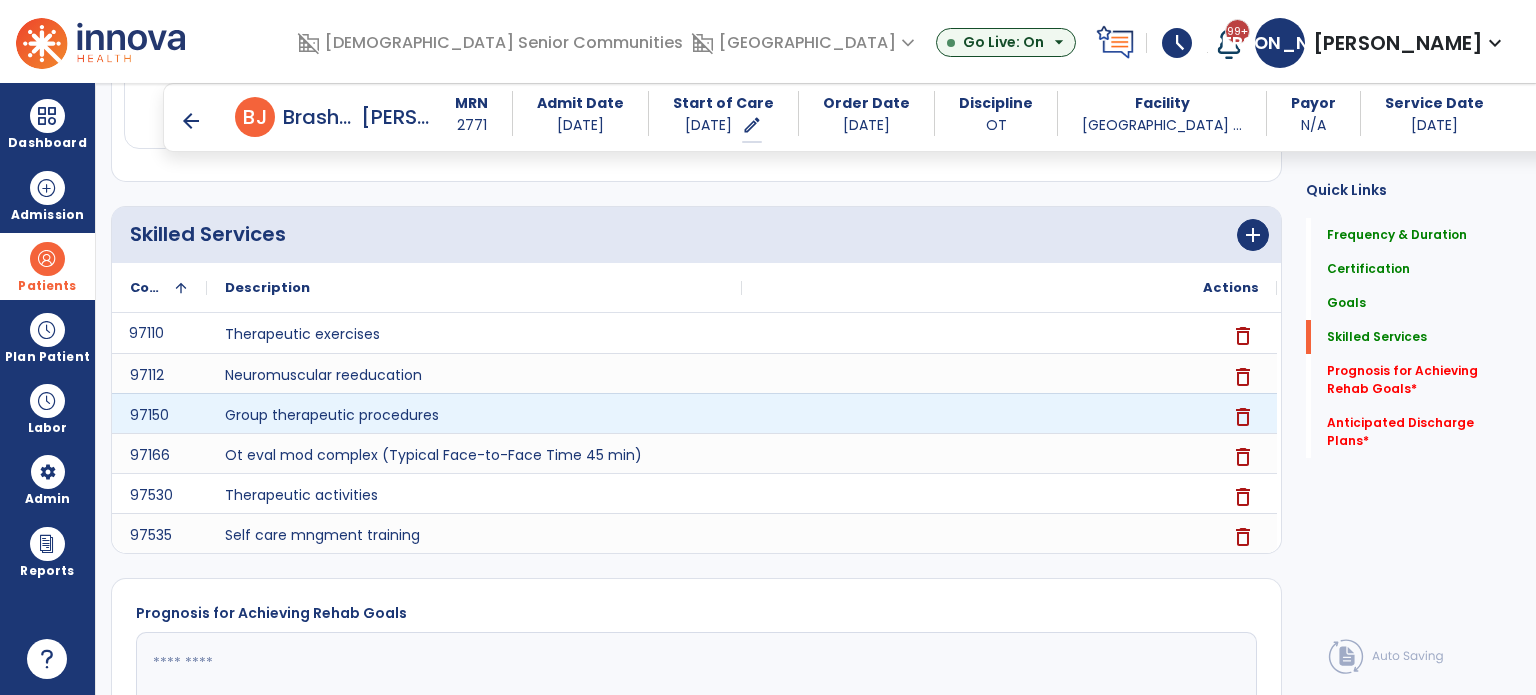 scroll, scrollTop: 1982, scrollLeft: 0, axis: vertical 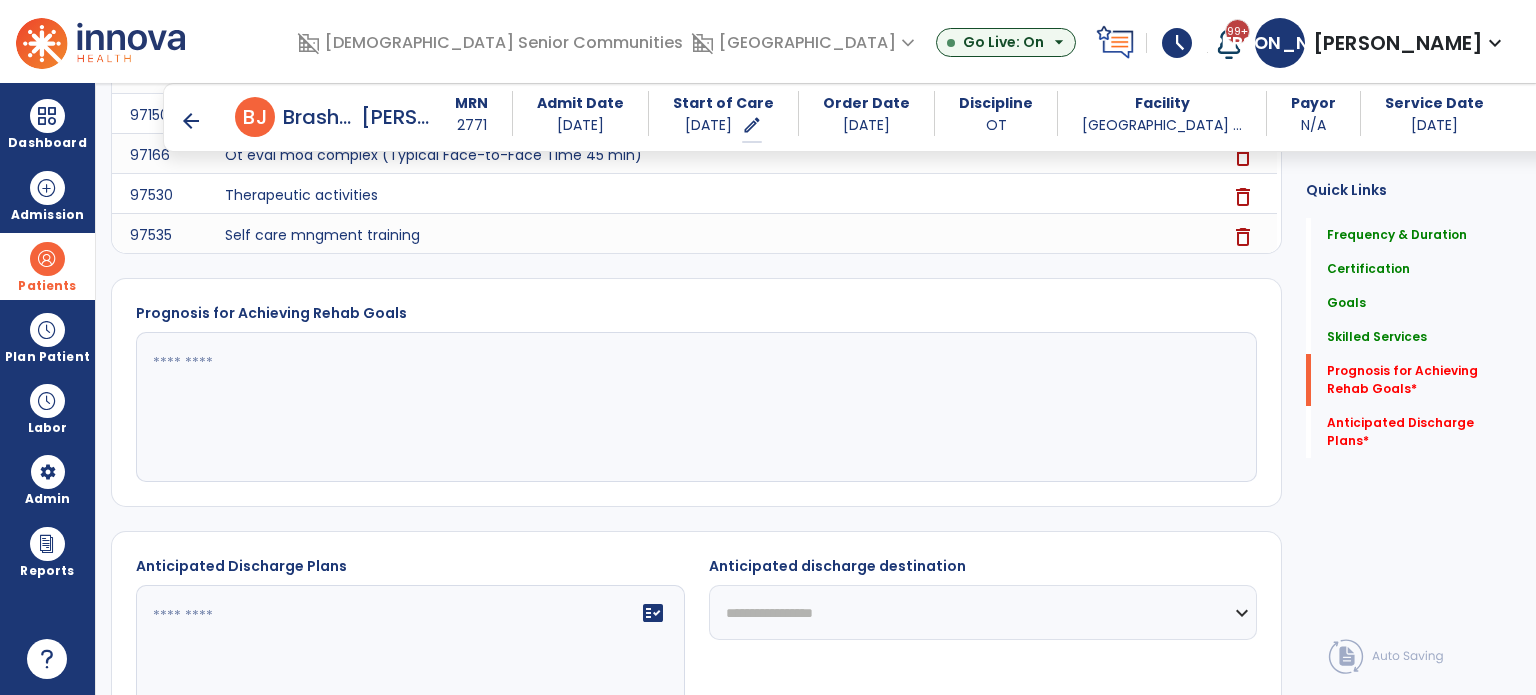 click 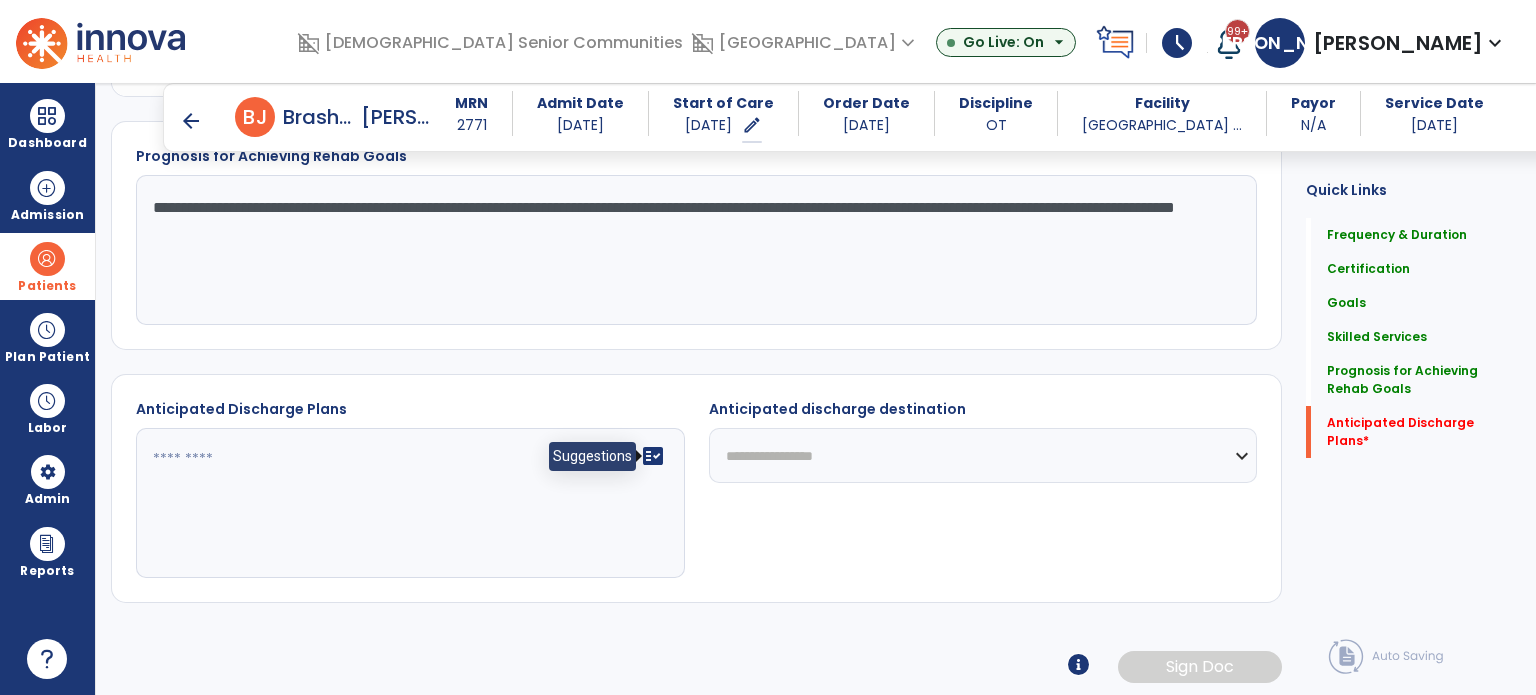 scroll, scrollTop: 2138, scrollLeft: 0, axis: vertical 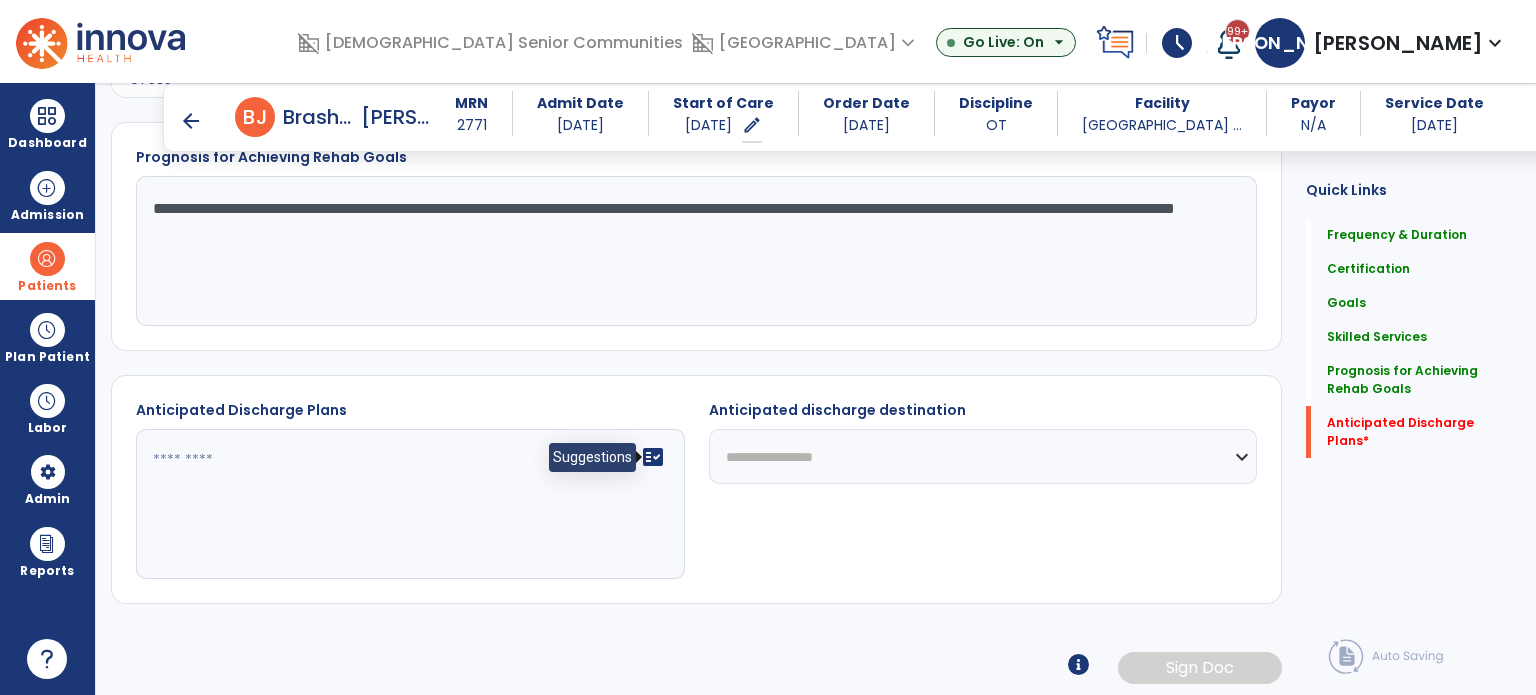 type on "**********" 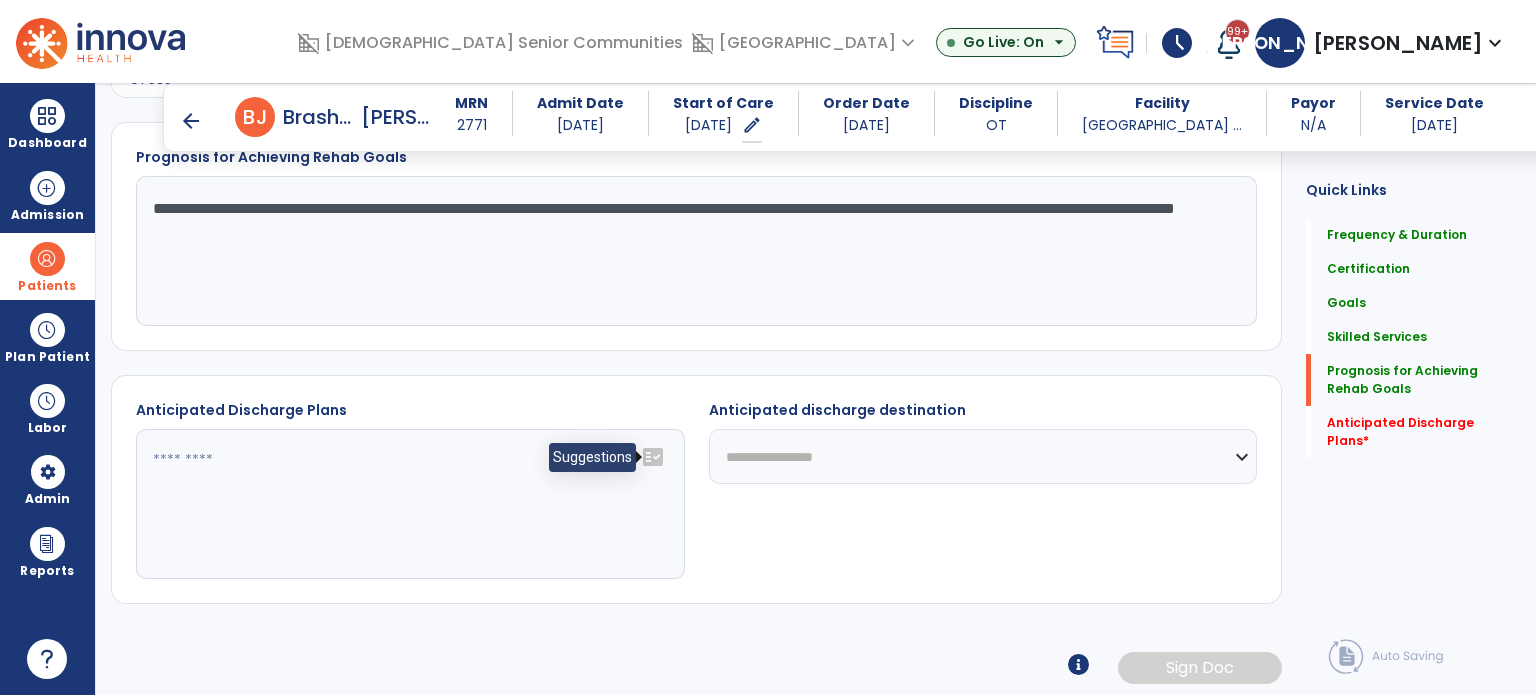 click on "fact_check" 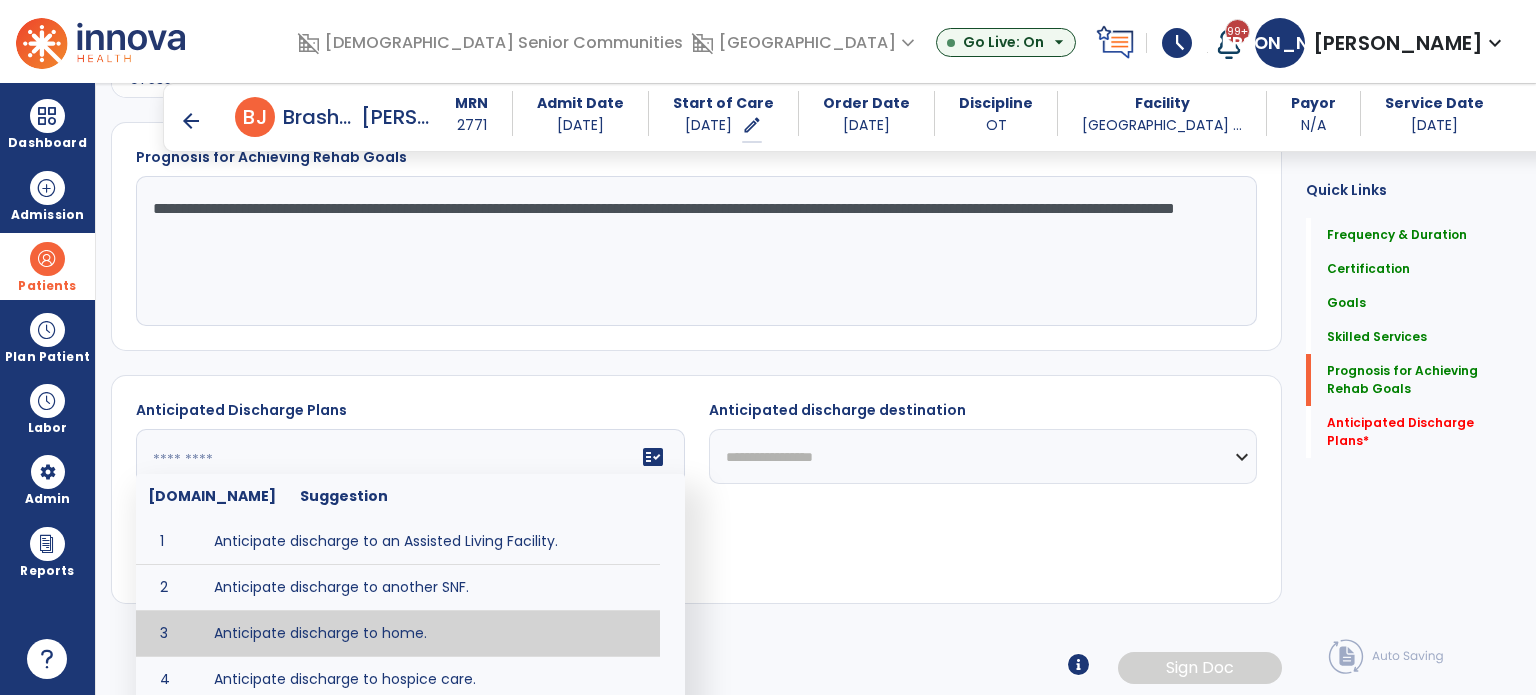 type on "**********" 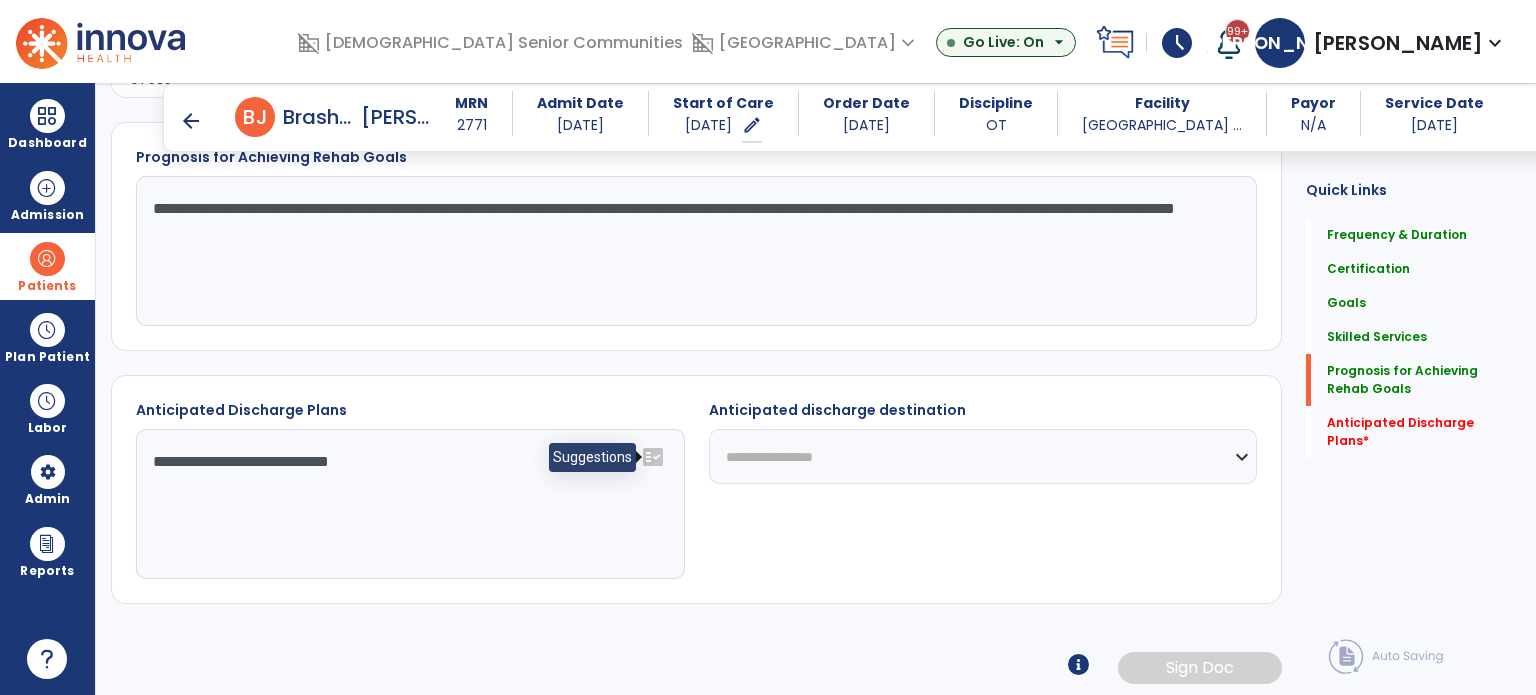click on "fact_check" 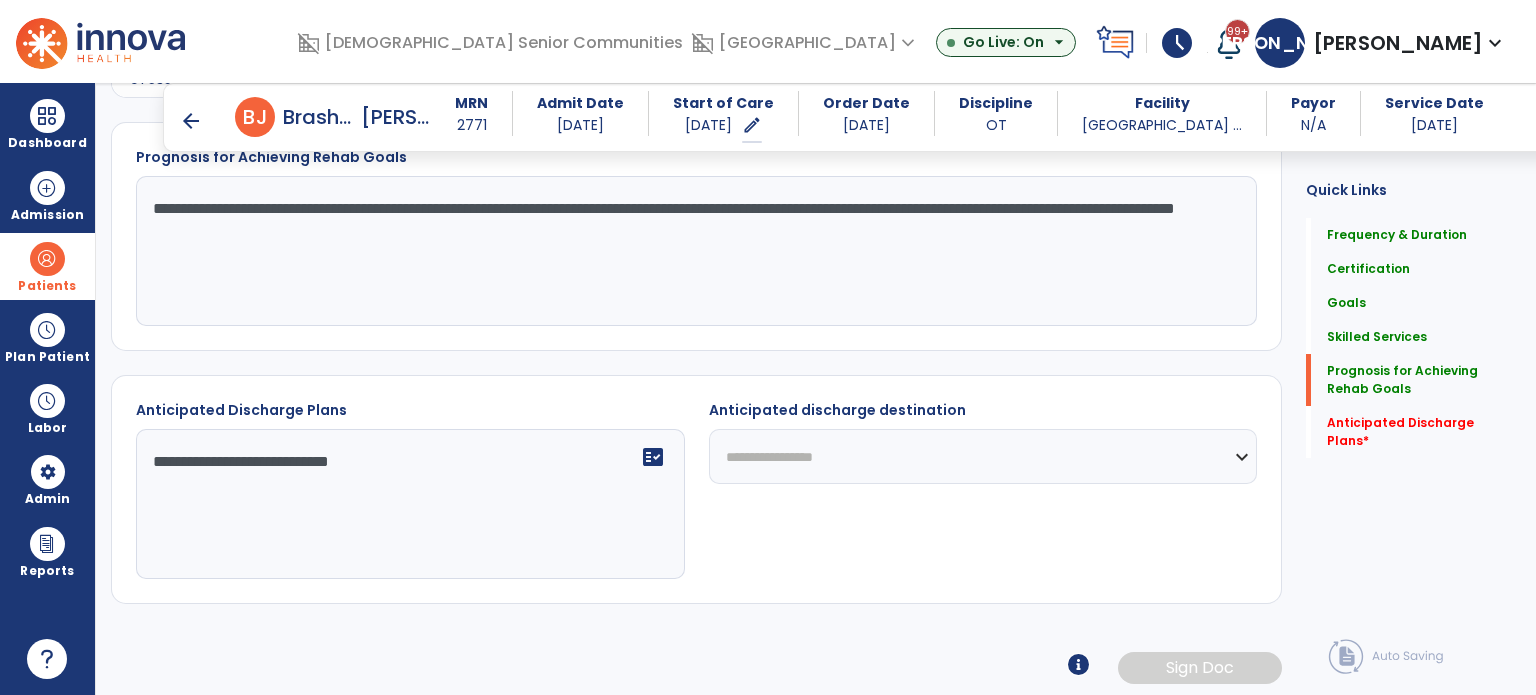 click on "**********" 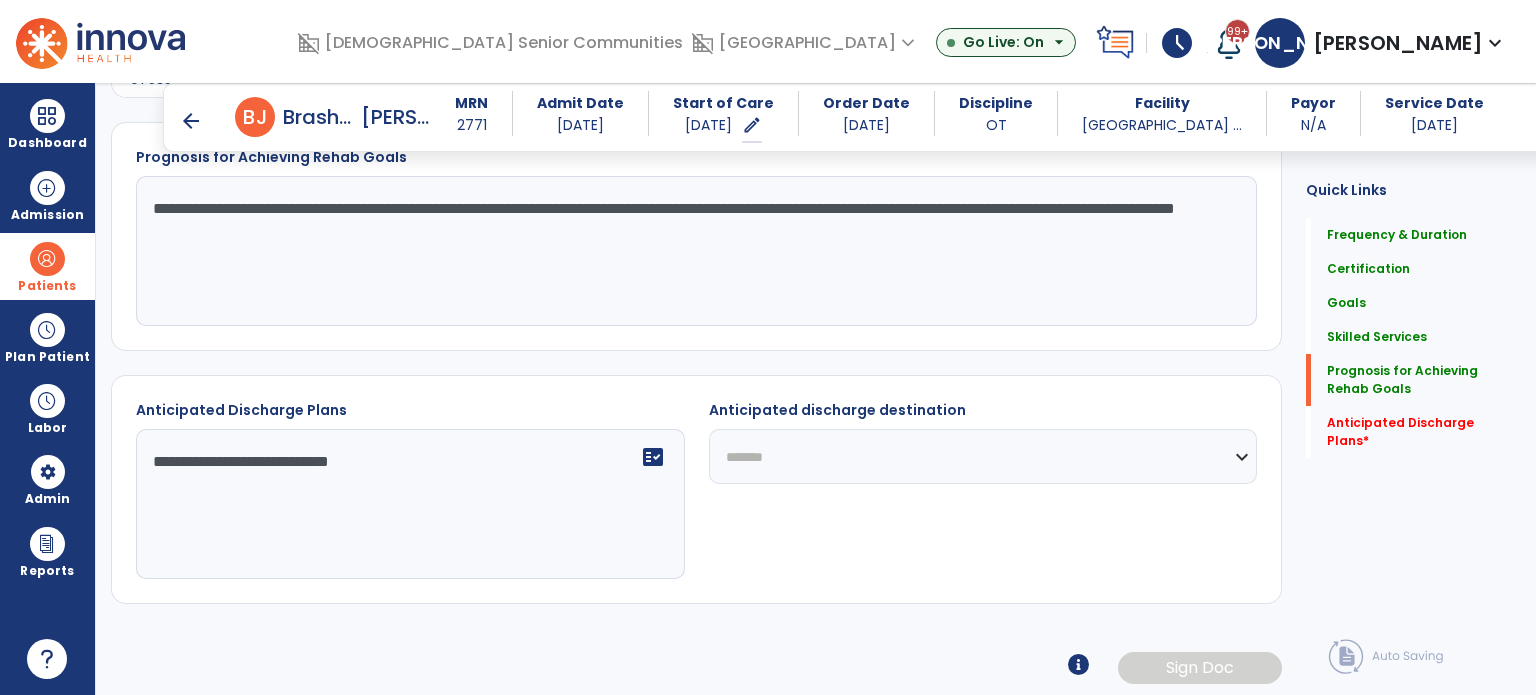 click on "**********" 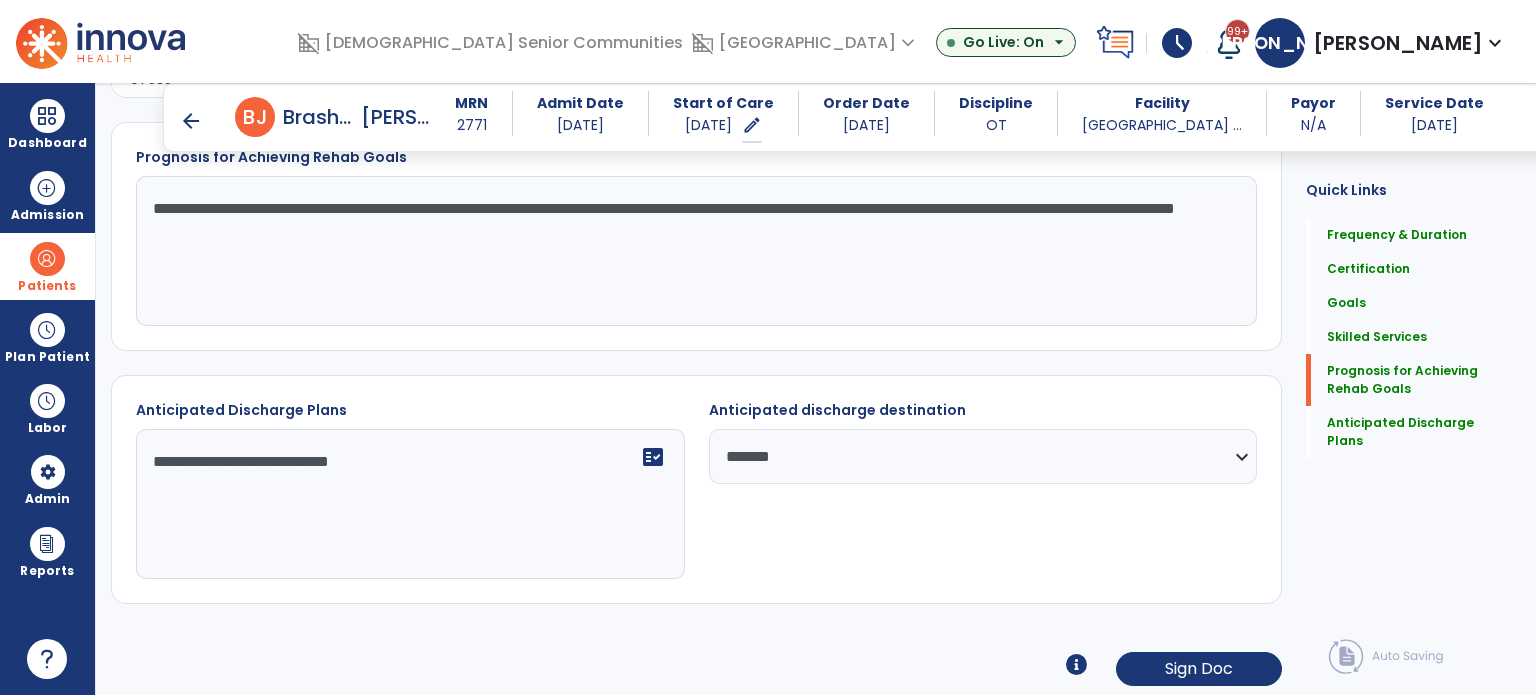 drag, startPoint x: 900, startPoint y: 462, endPoint x: 897, endPoint y: 448, distance: 14.3178215 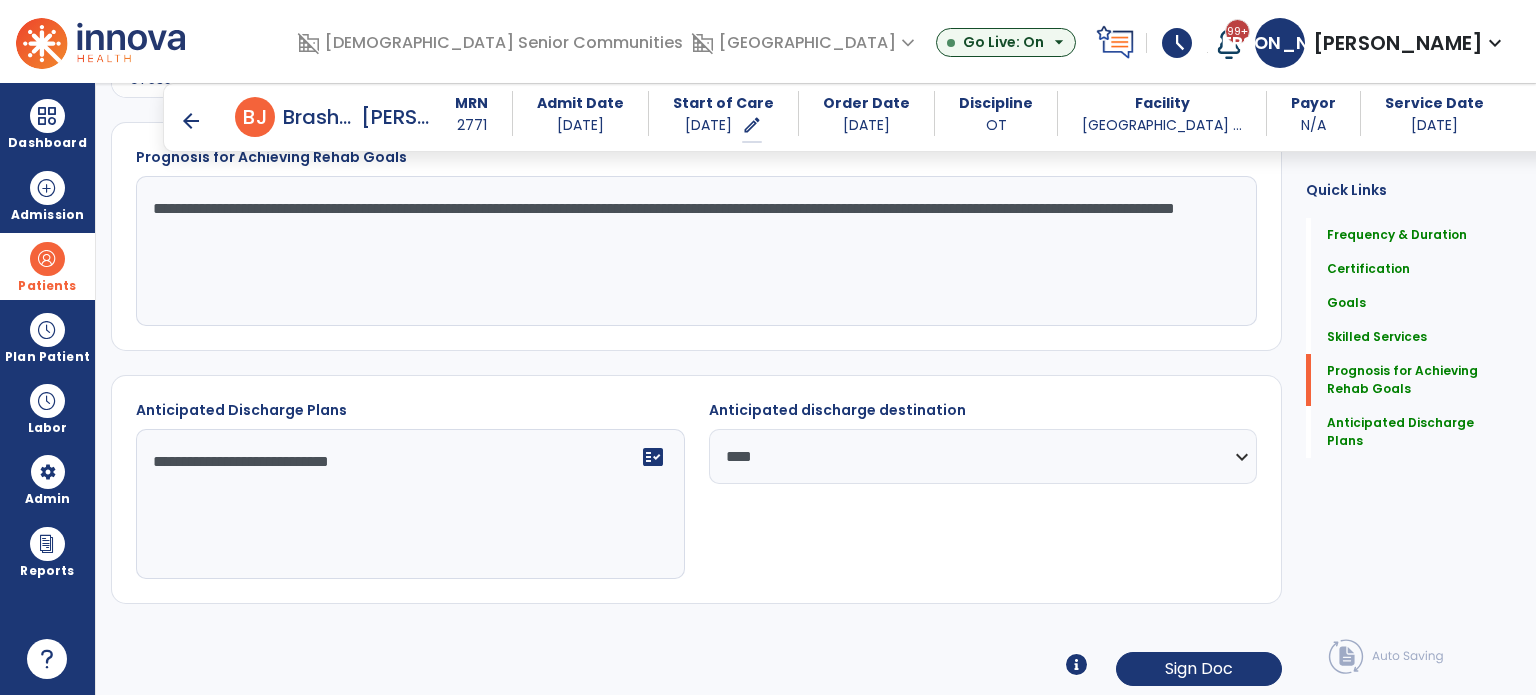 click on "**********" 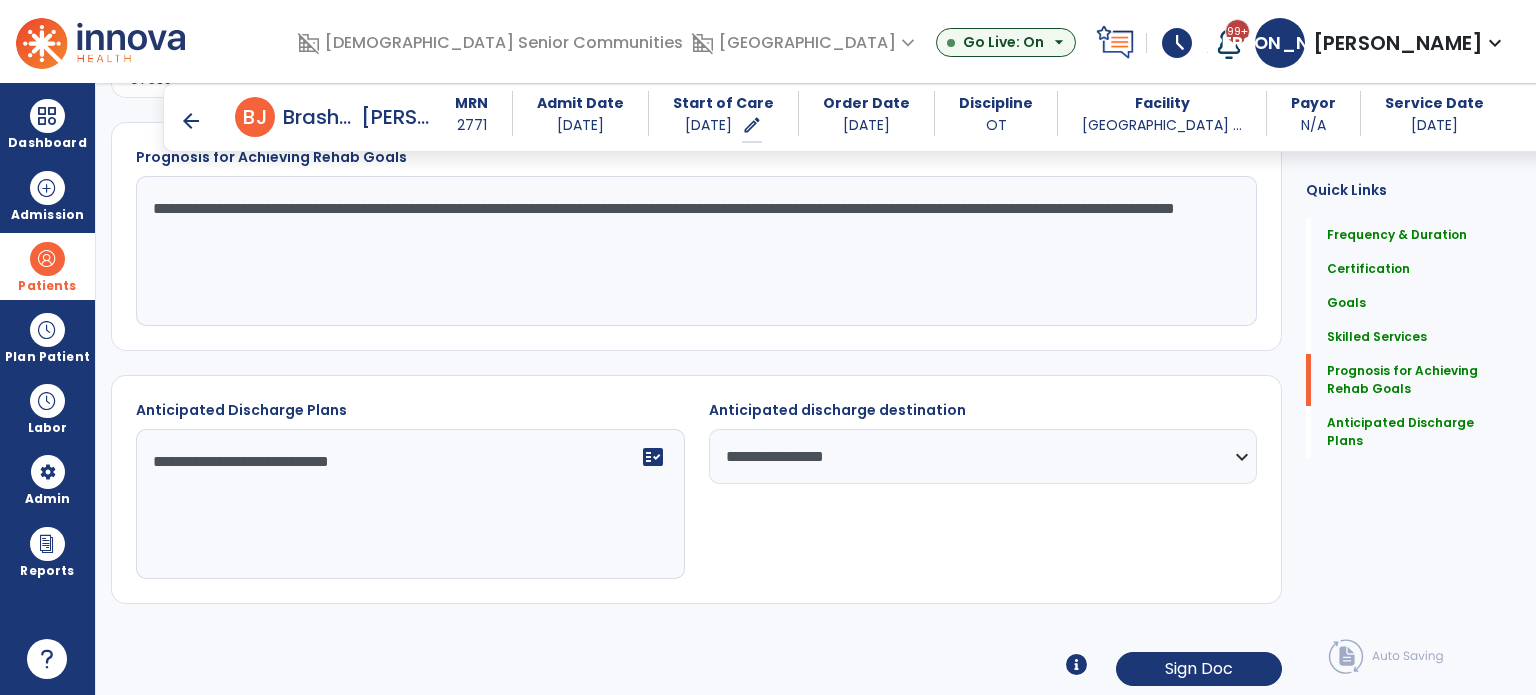 click on "**********" 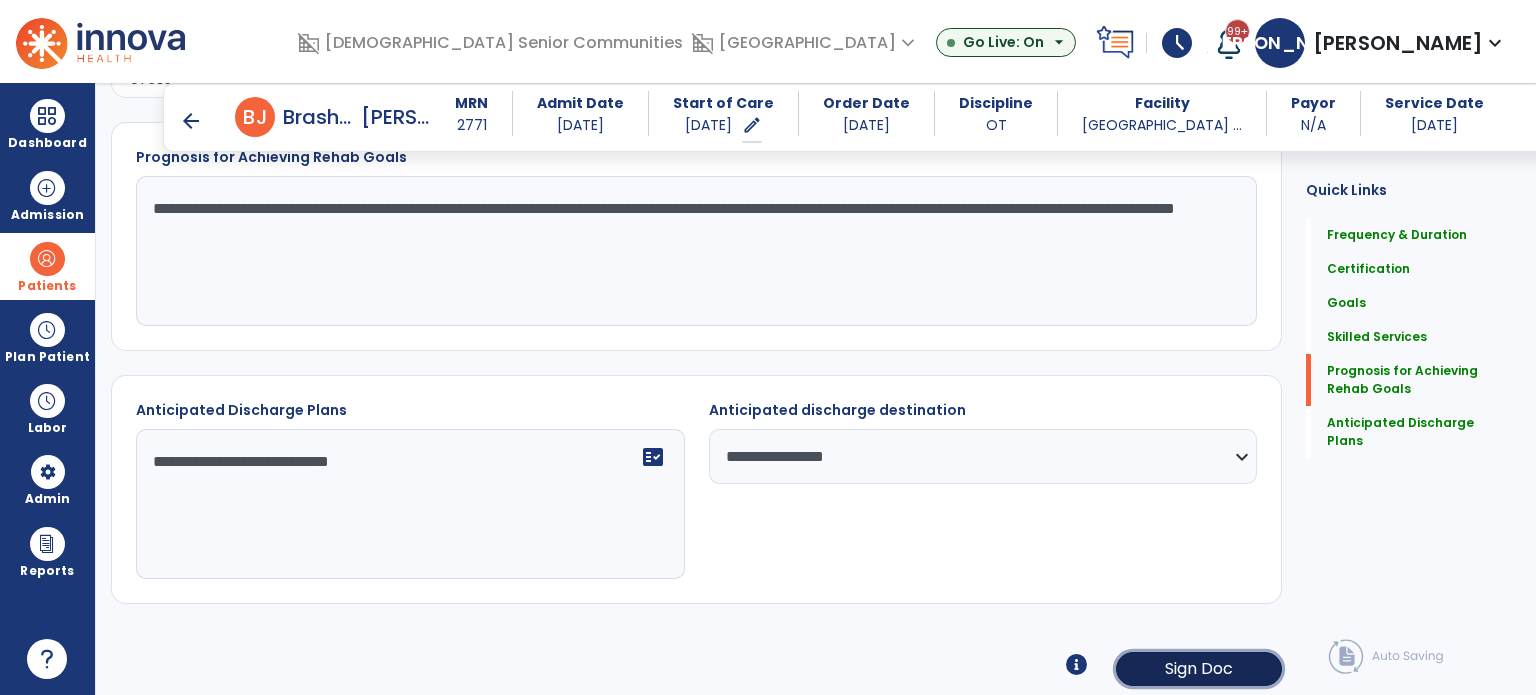 click on "Sign Doc" 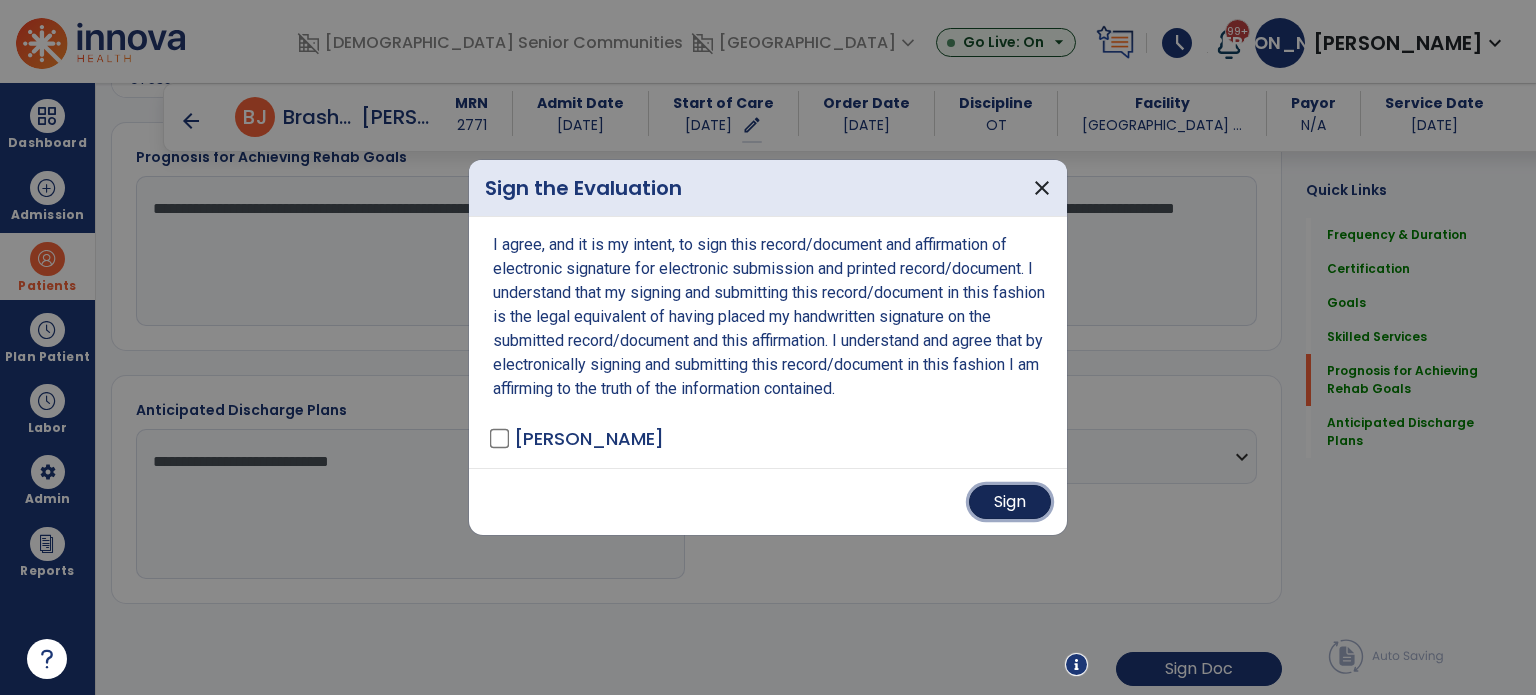 click on "Sign" at bounding box center [1010, 502] 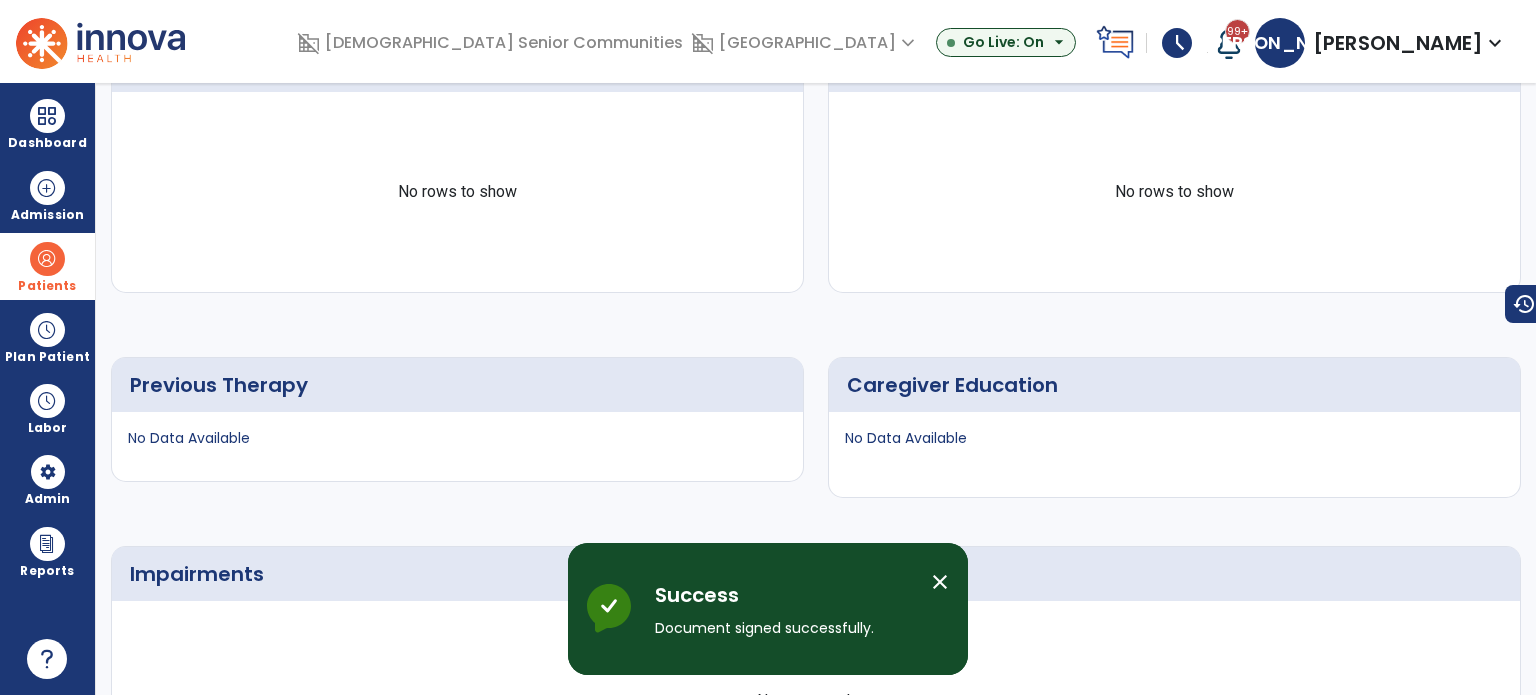 scroll, scrollTop: 0, scrollLeft: 0, axis: both 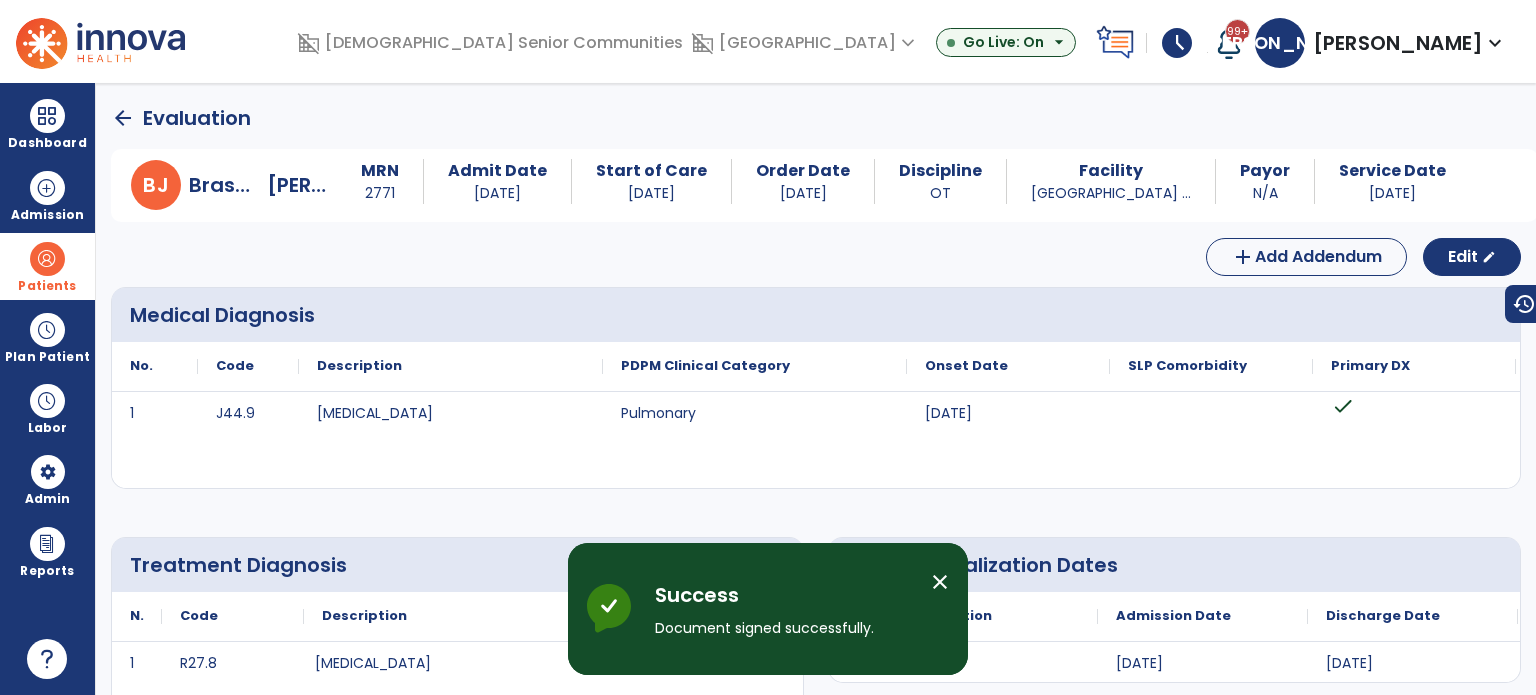 click on "close" at bounding box center (940, 582) 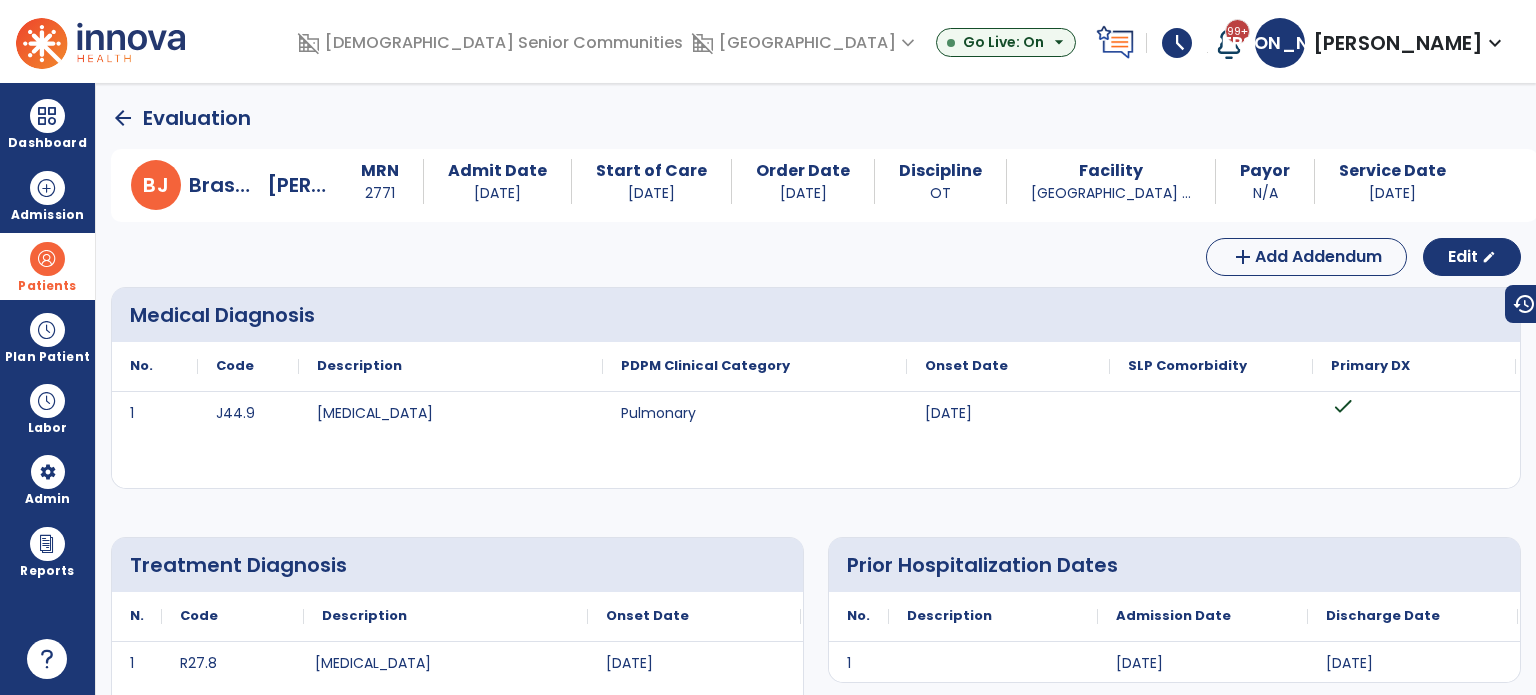 click on "arrow_back" 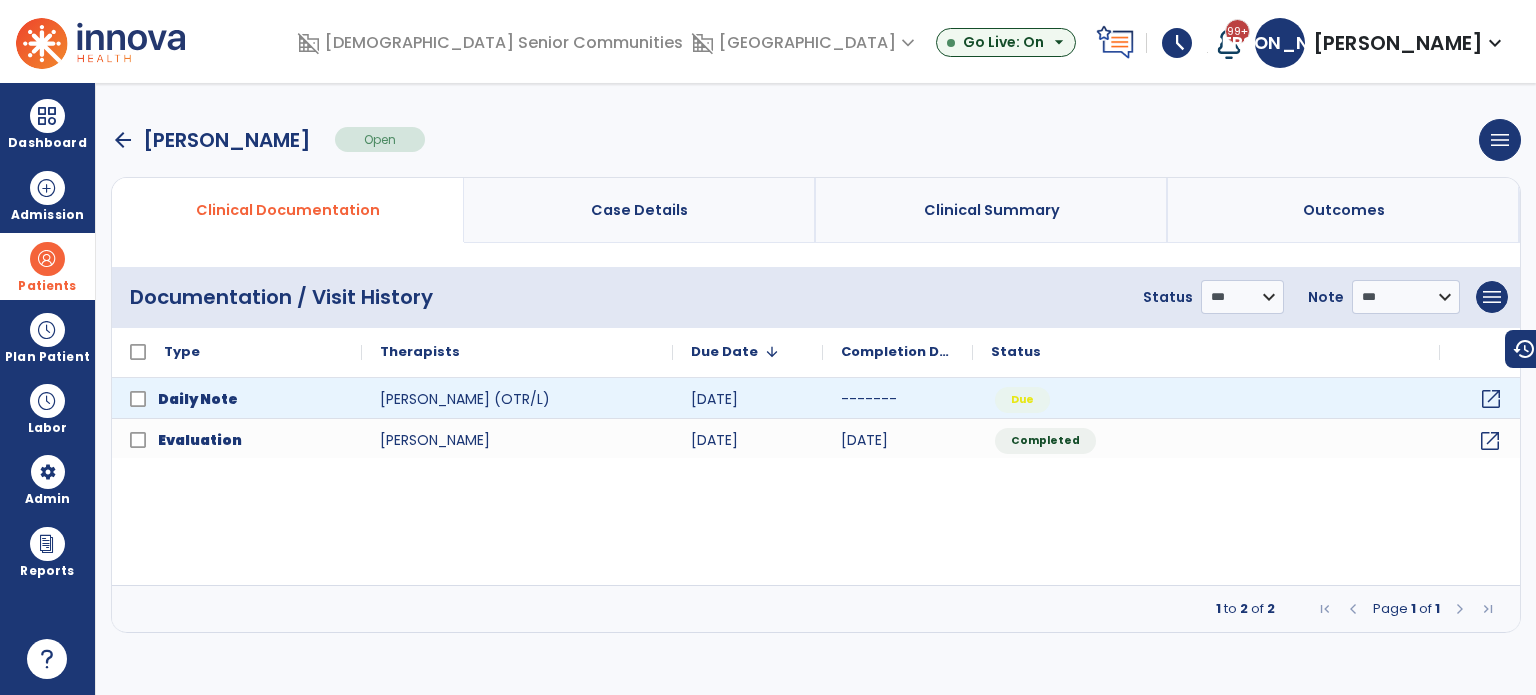 click on "open_in_new" 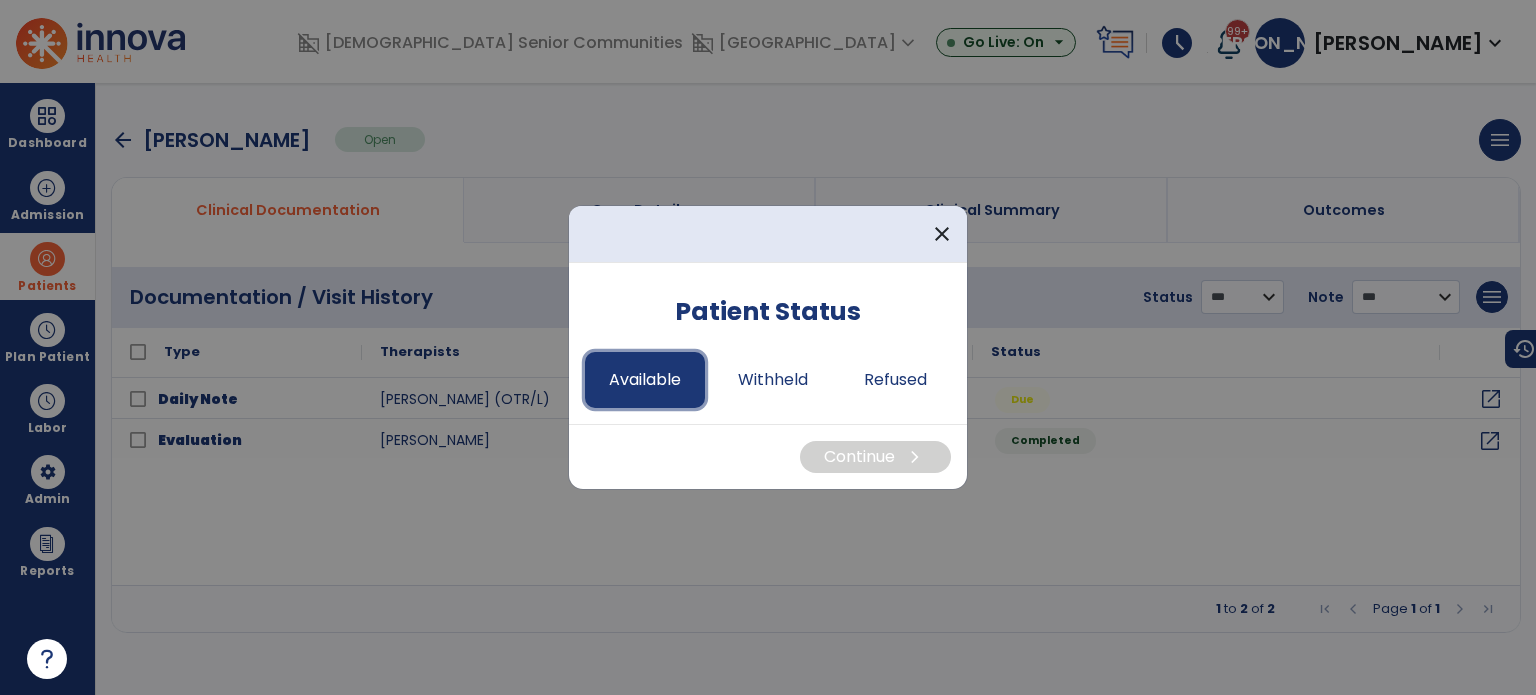 click on "Available" at bounding box center [645, 380] 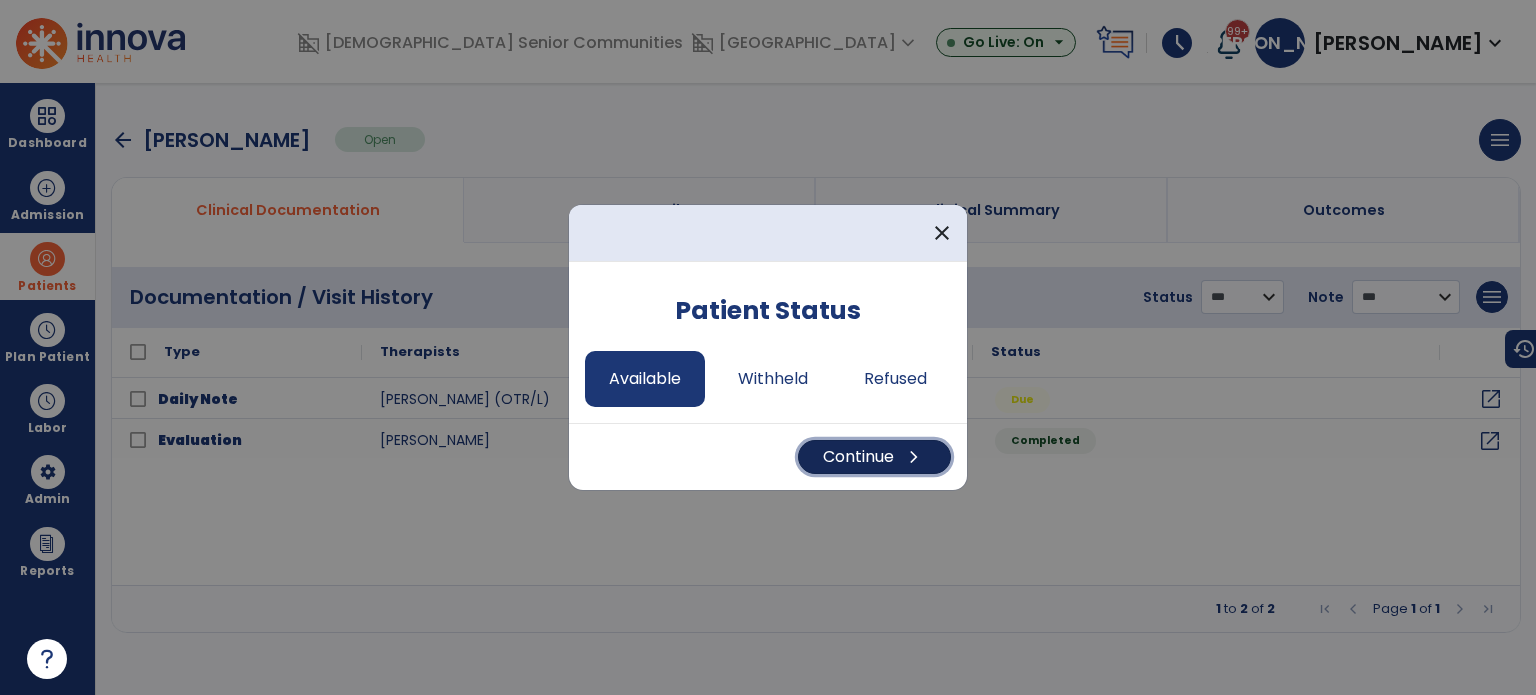 click on "Continue   chevron_right" at bounding box center [874, 457] 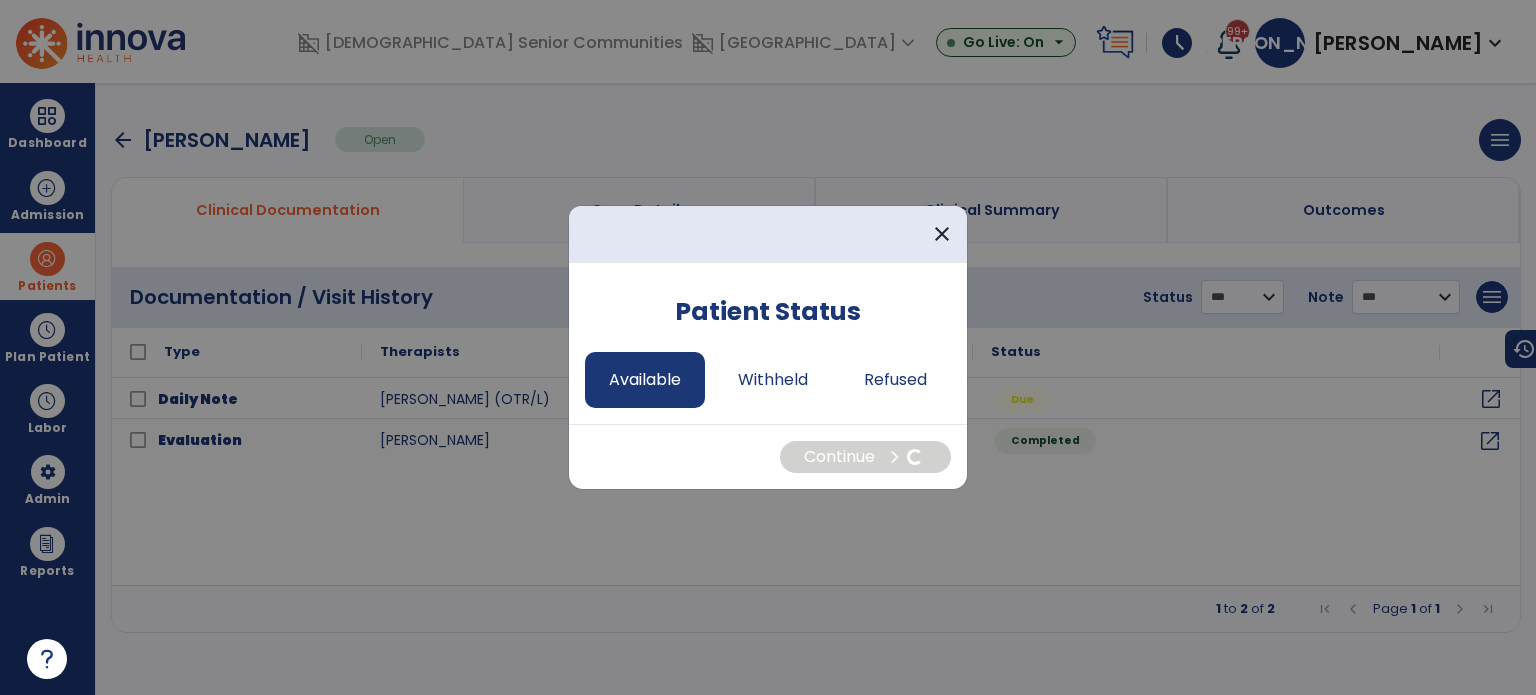 select on "*" 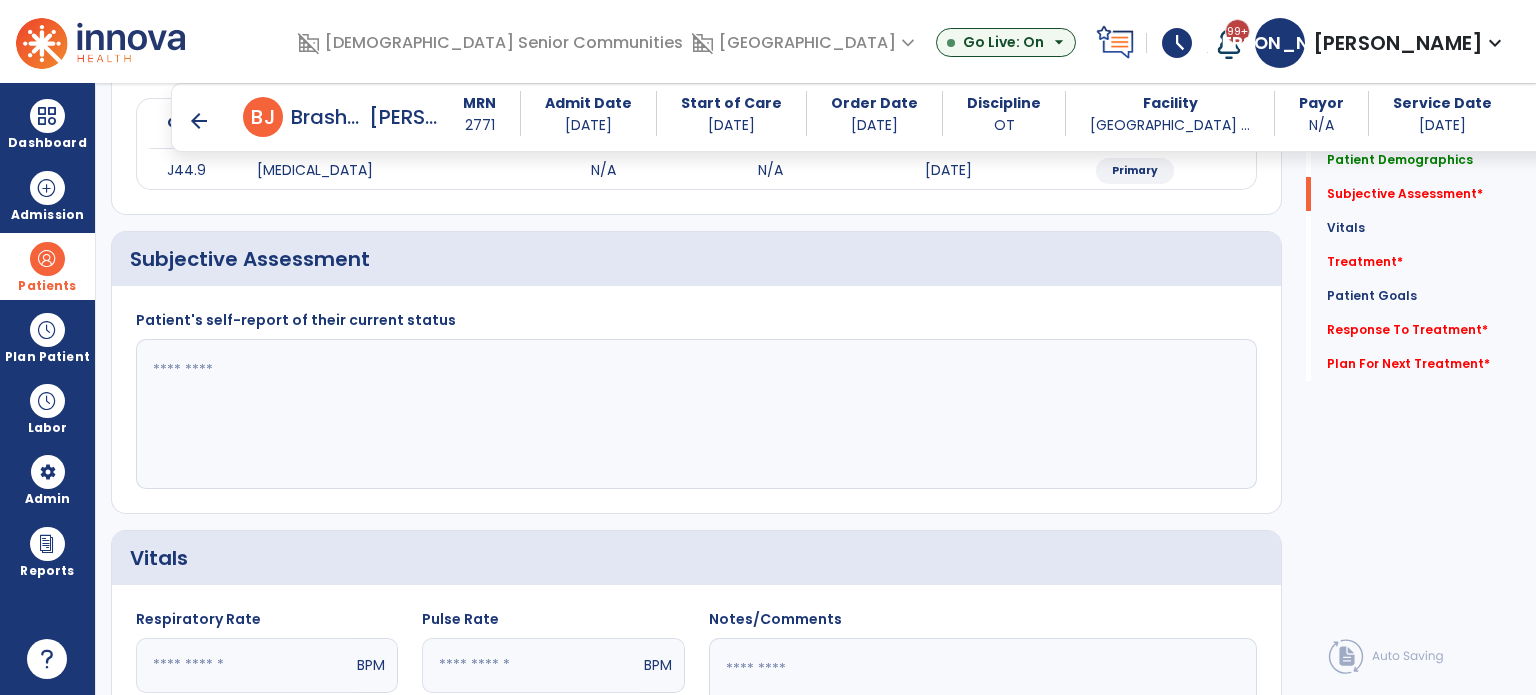 scroll, scrollTop: 300, scrollLeft: 0, axis: vertical 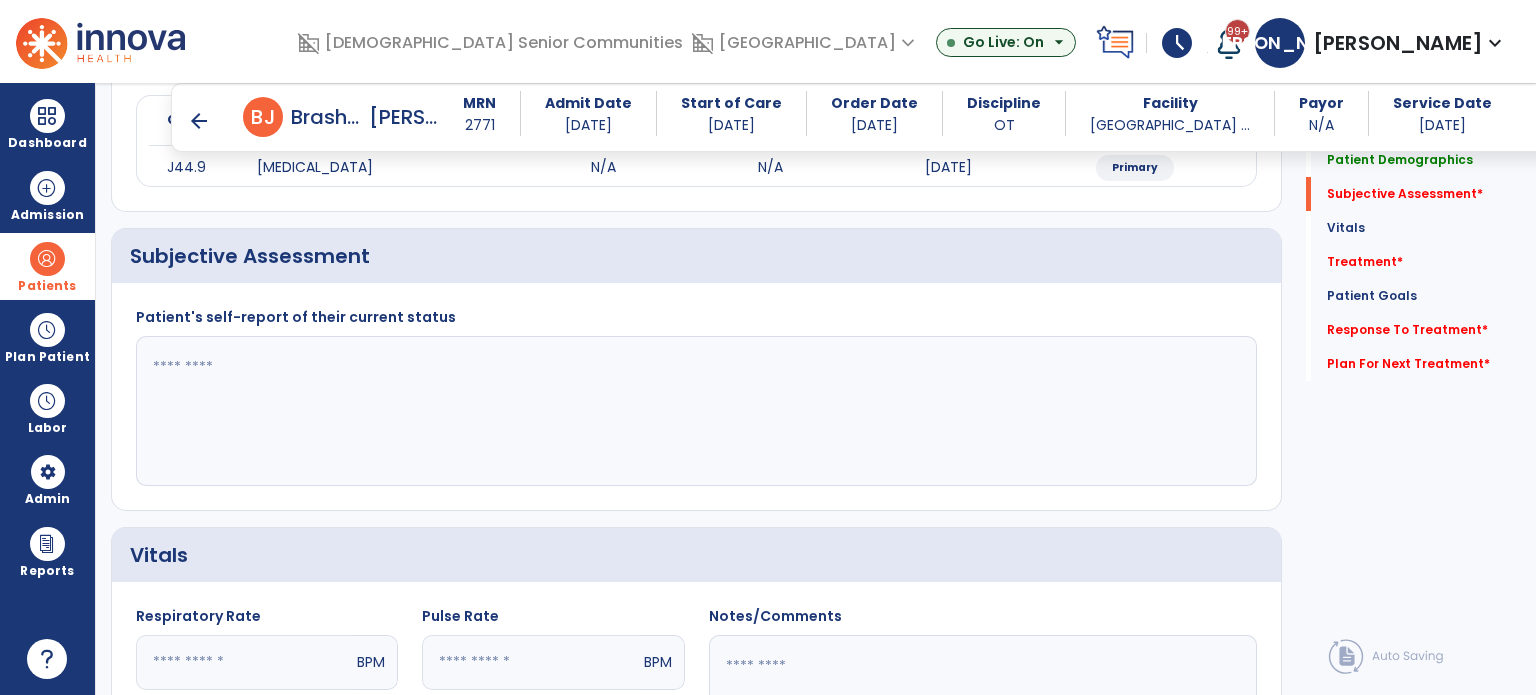 click 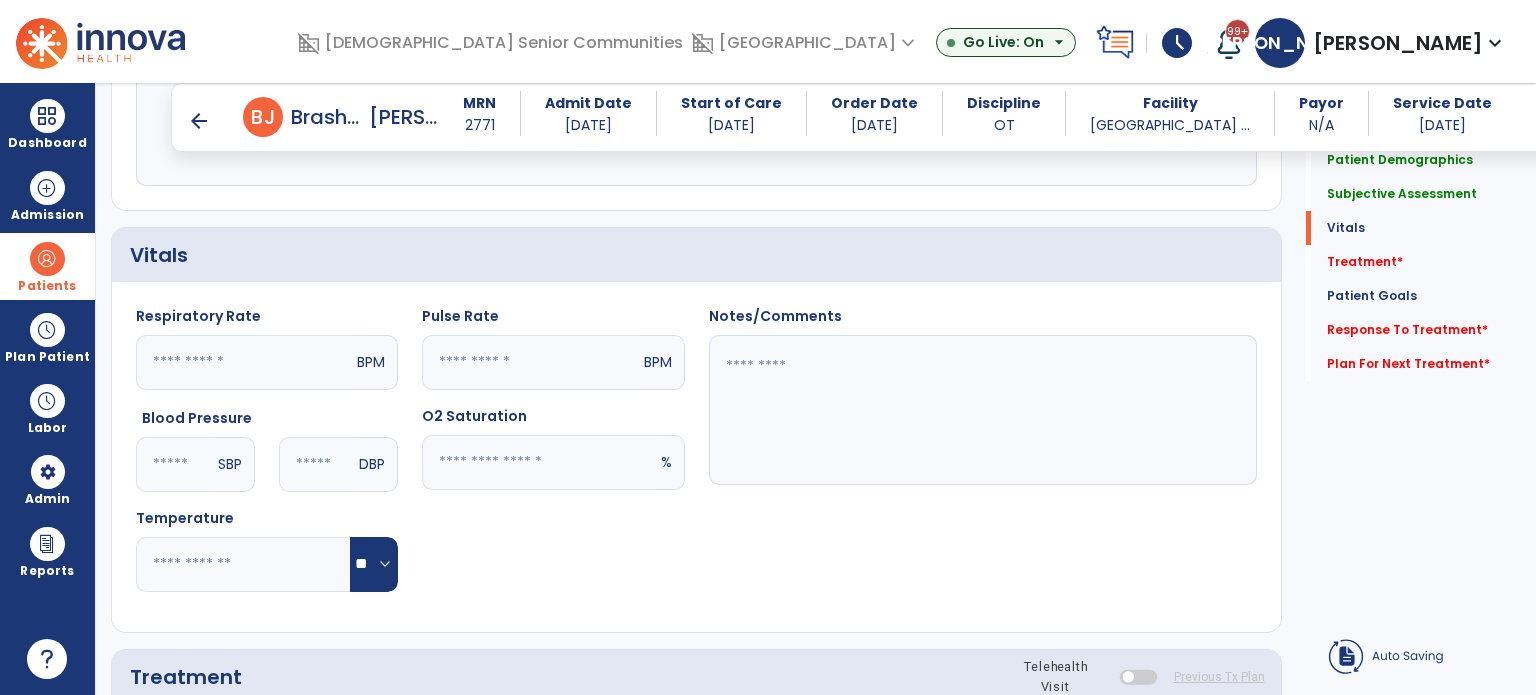 scroll, scrollTop: 800, scrollLeft: 0, axis: vertical 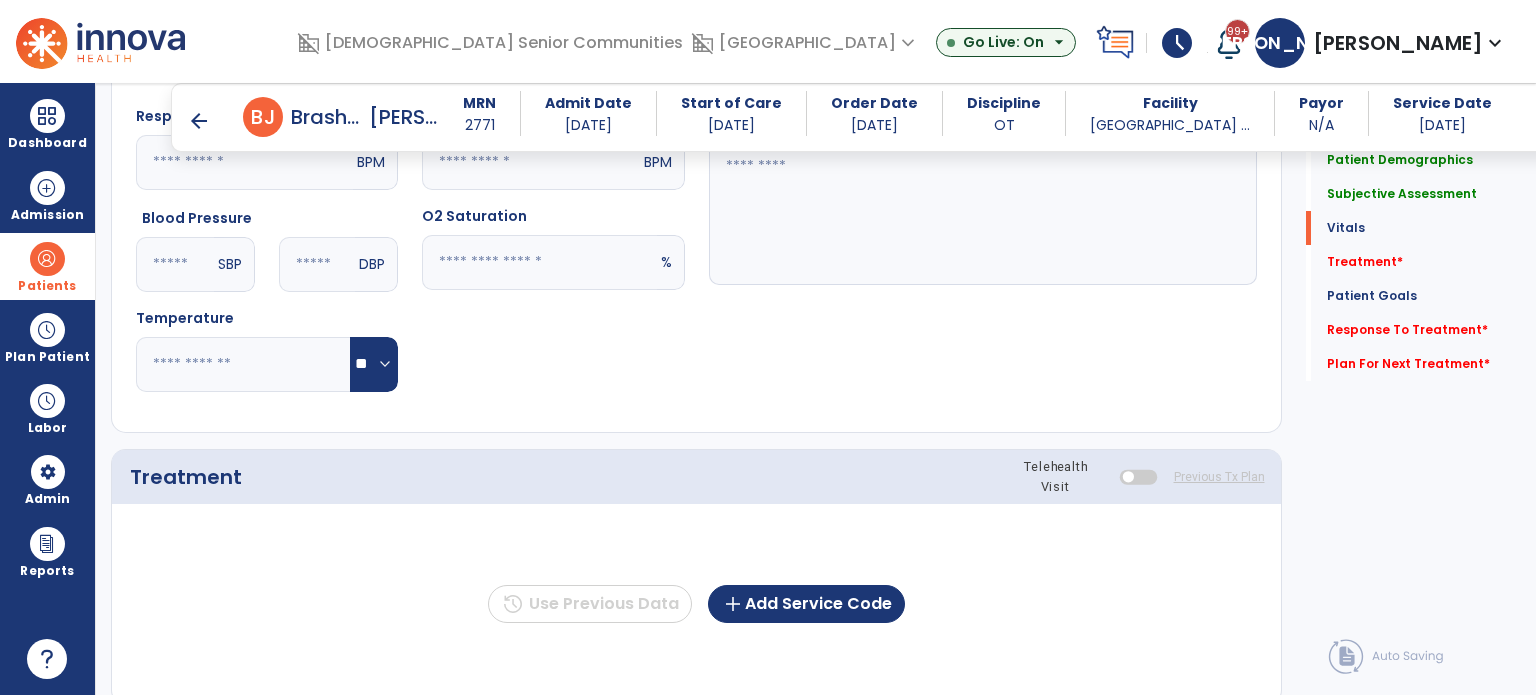 type on "**********" 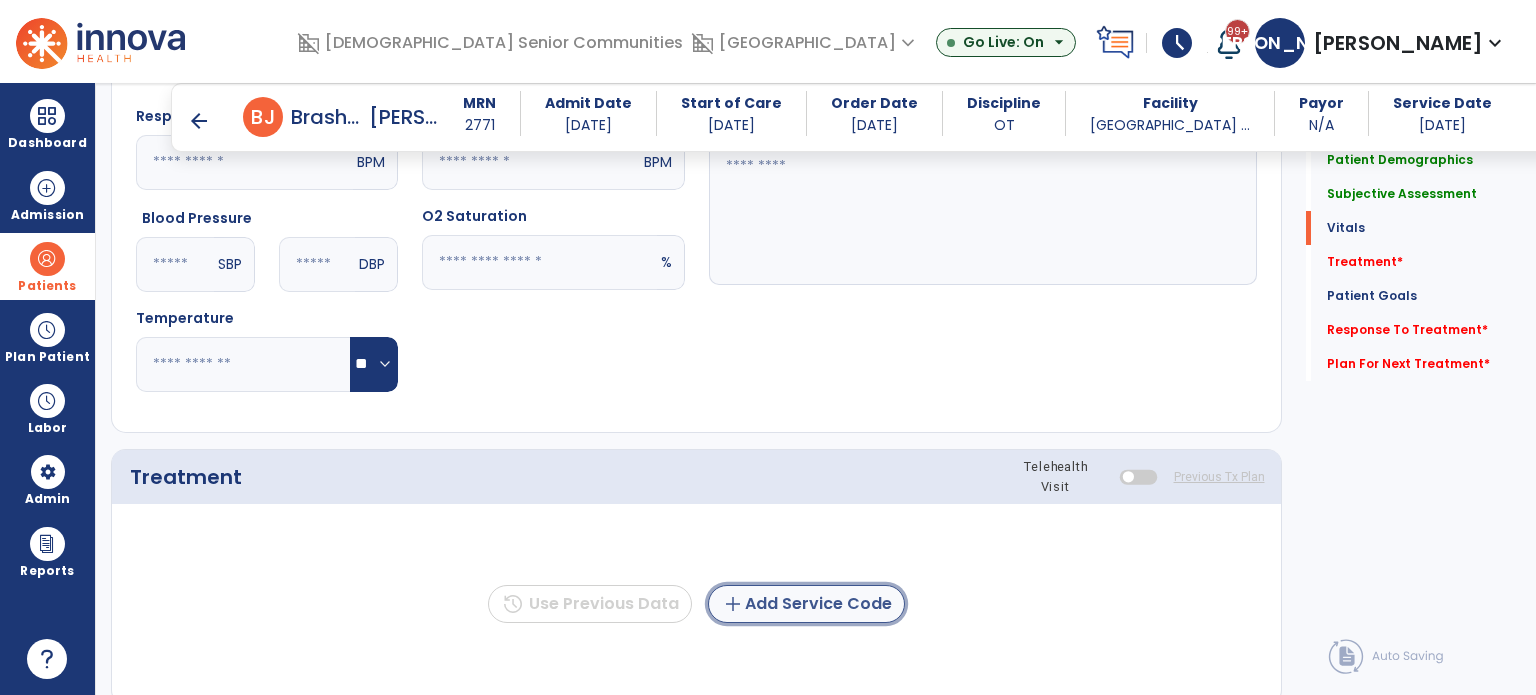 click on "add  Add Service Code" 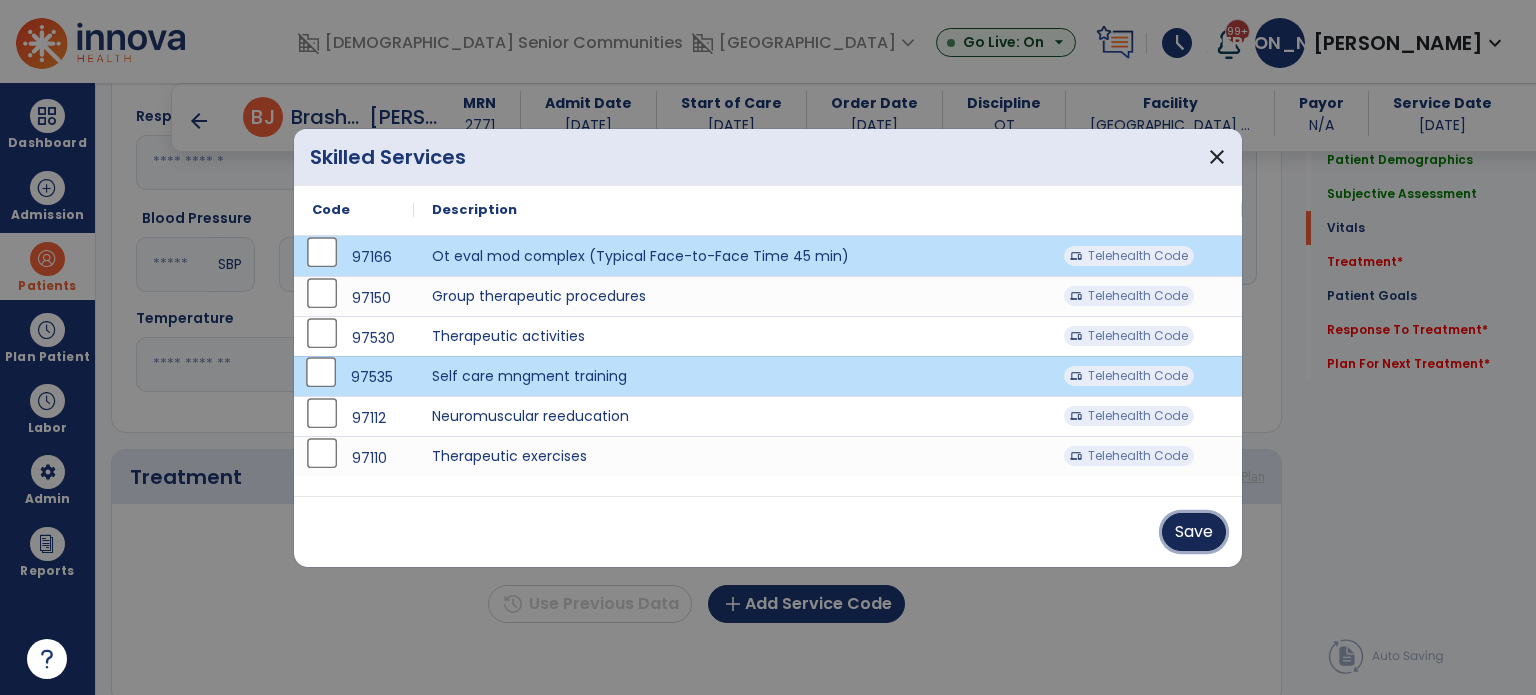 click on "Save" at bounding box center [1194, 532] 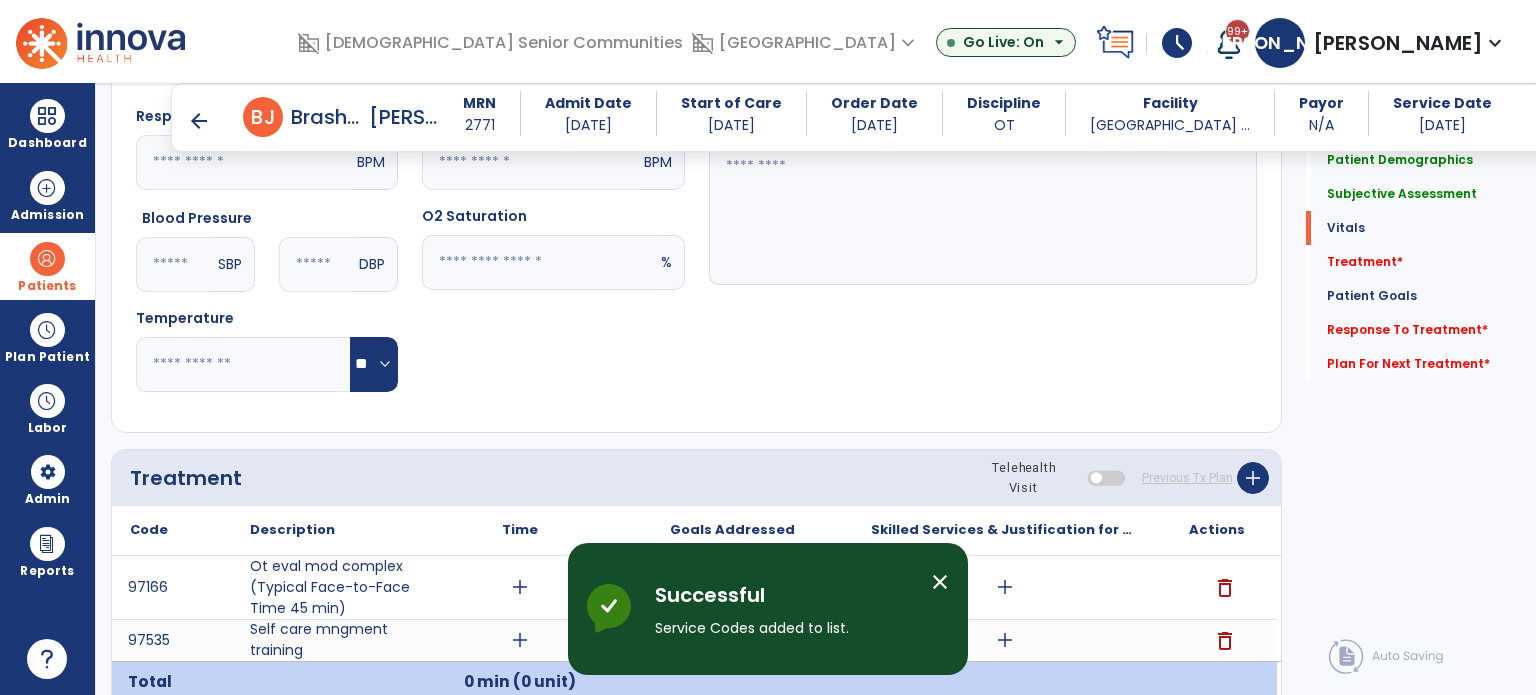 click on "close" at bounding box center [940, 582] 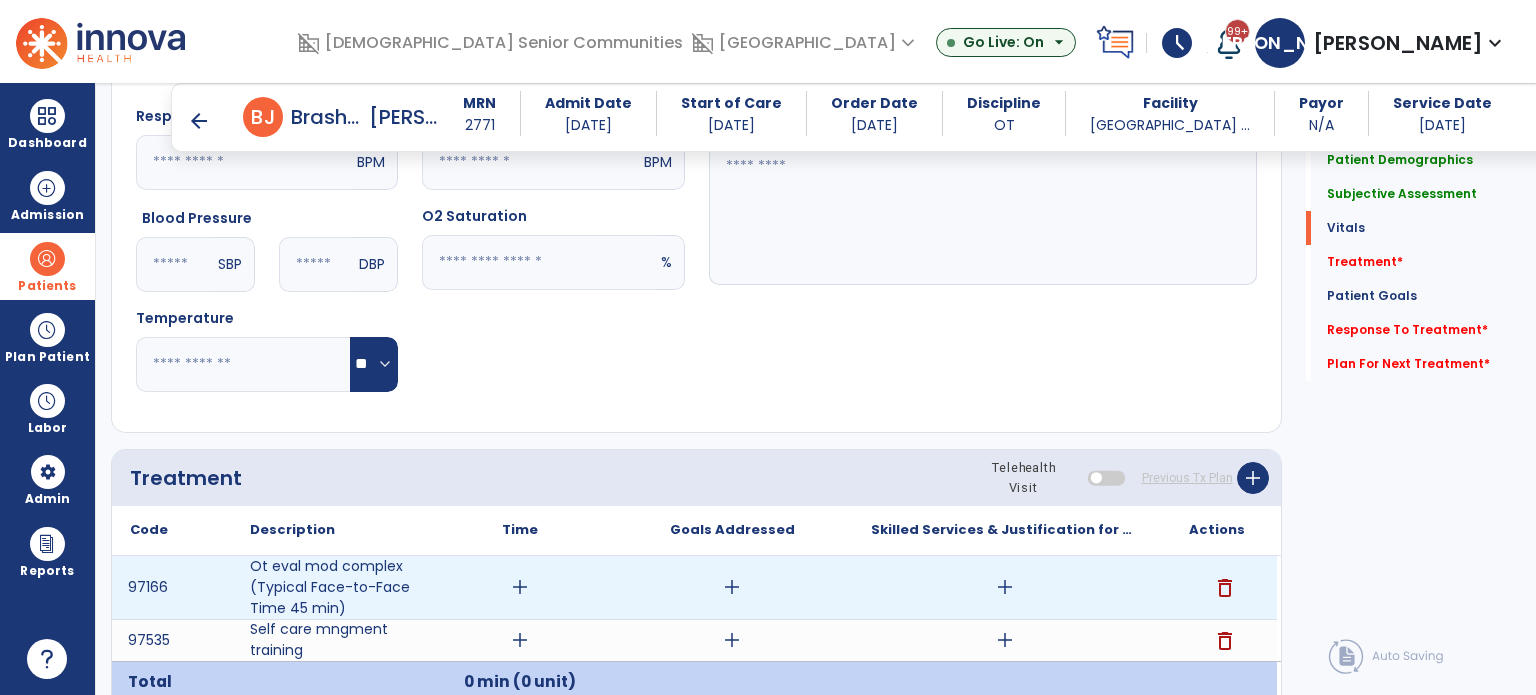 click on "add" at bounding box center (520, 587) 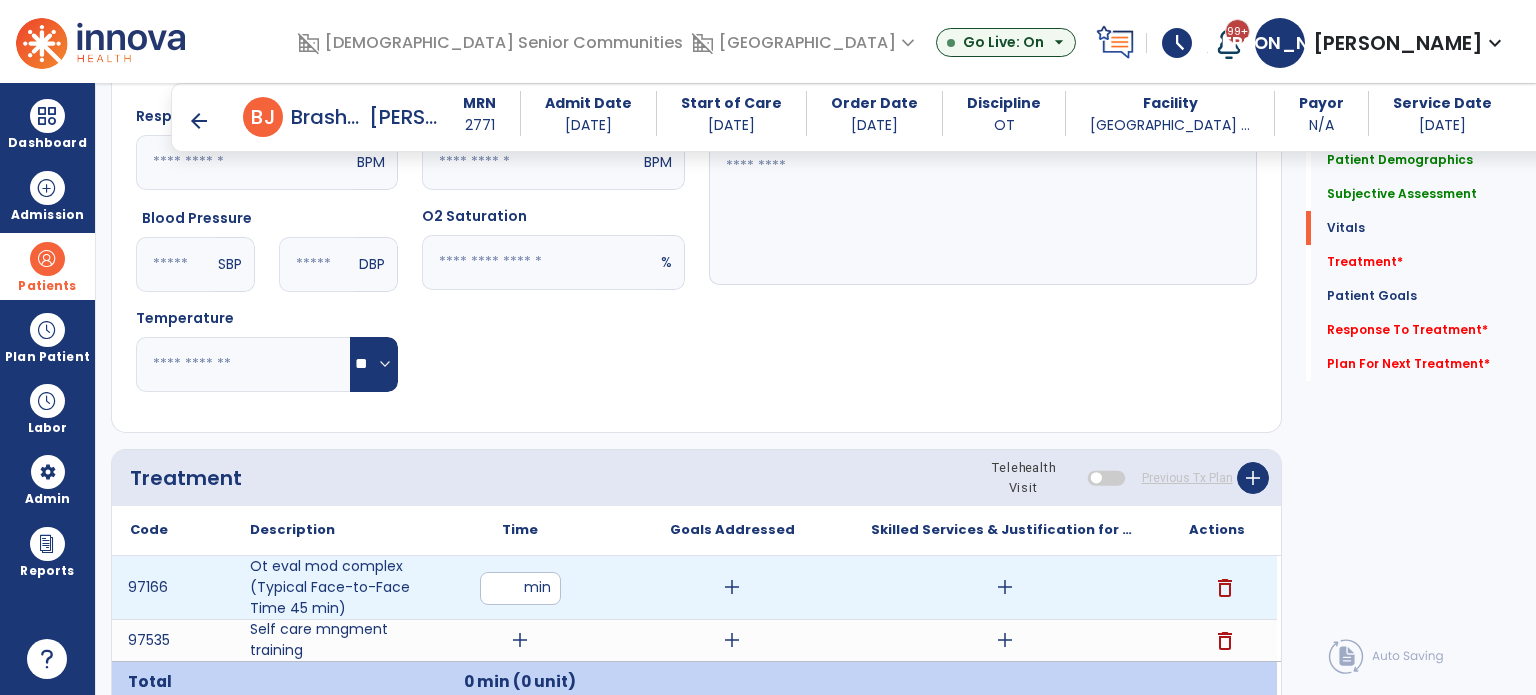 type on "**" 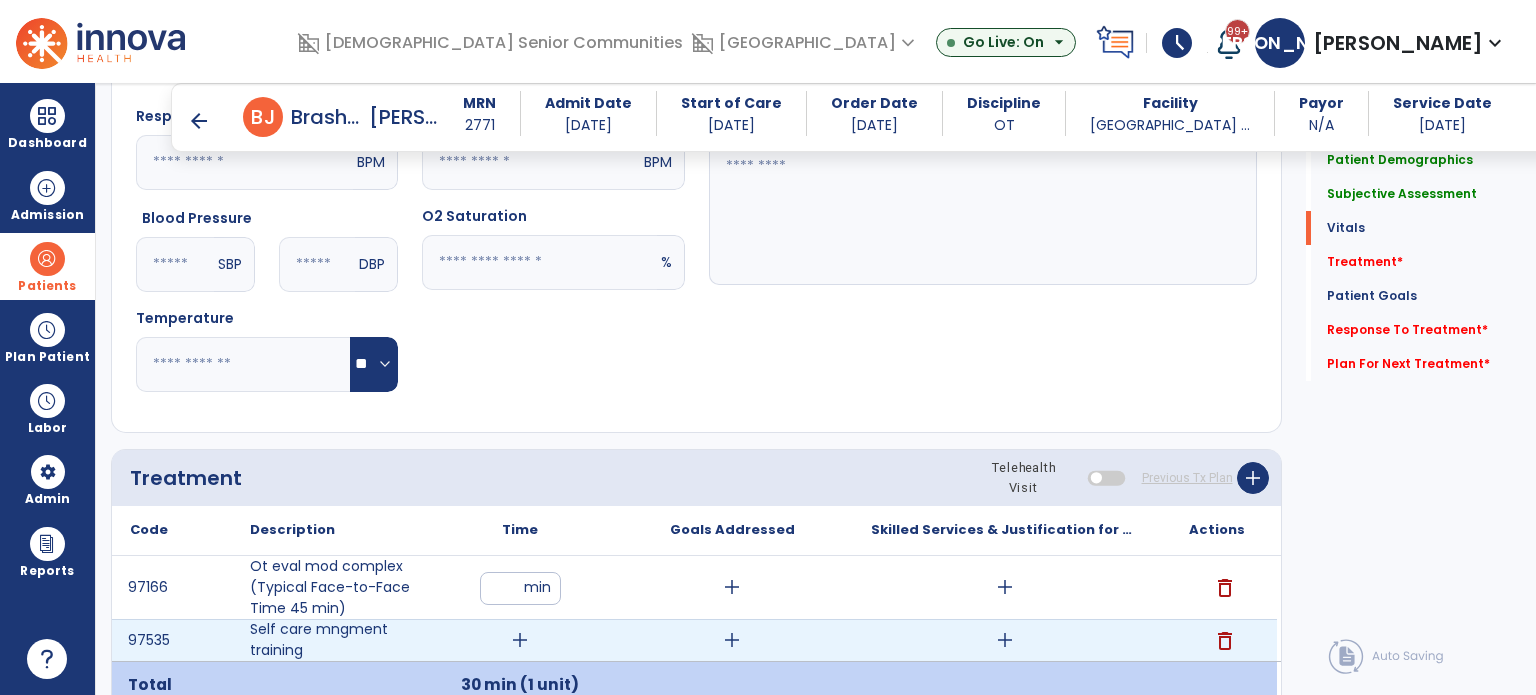 click on "add" at bounding box center (520, 640) 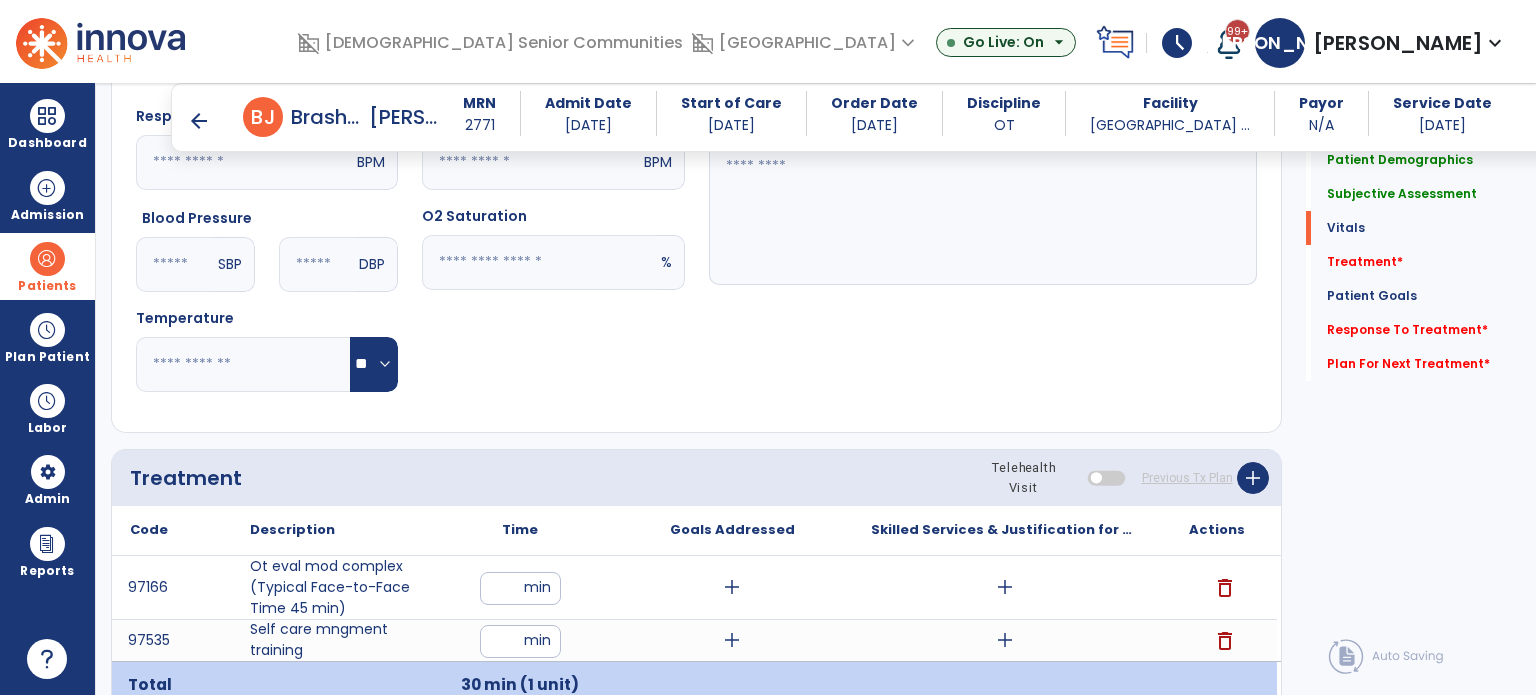 type on "**" 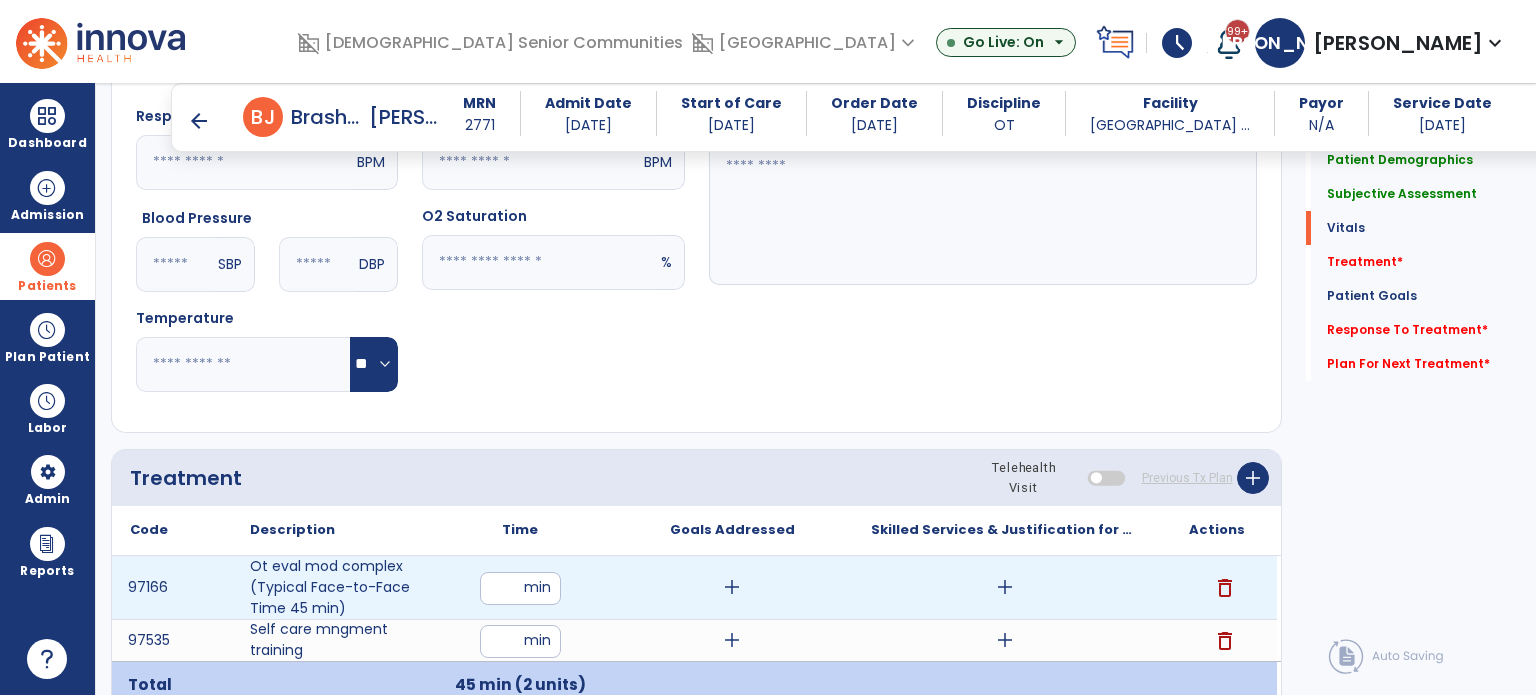 click on "add" at bounding box center [732, 587] 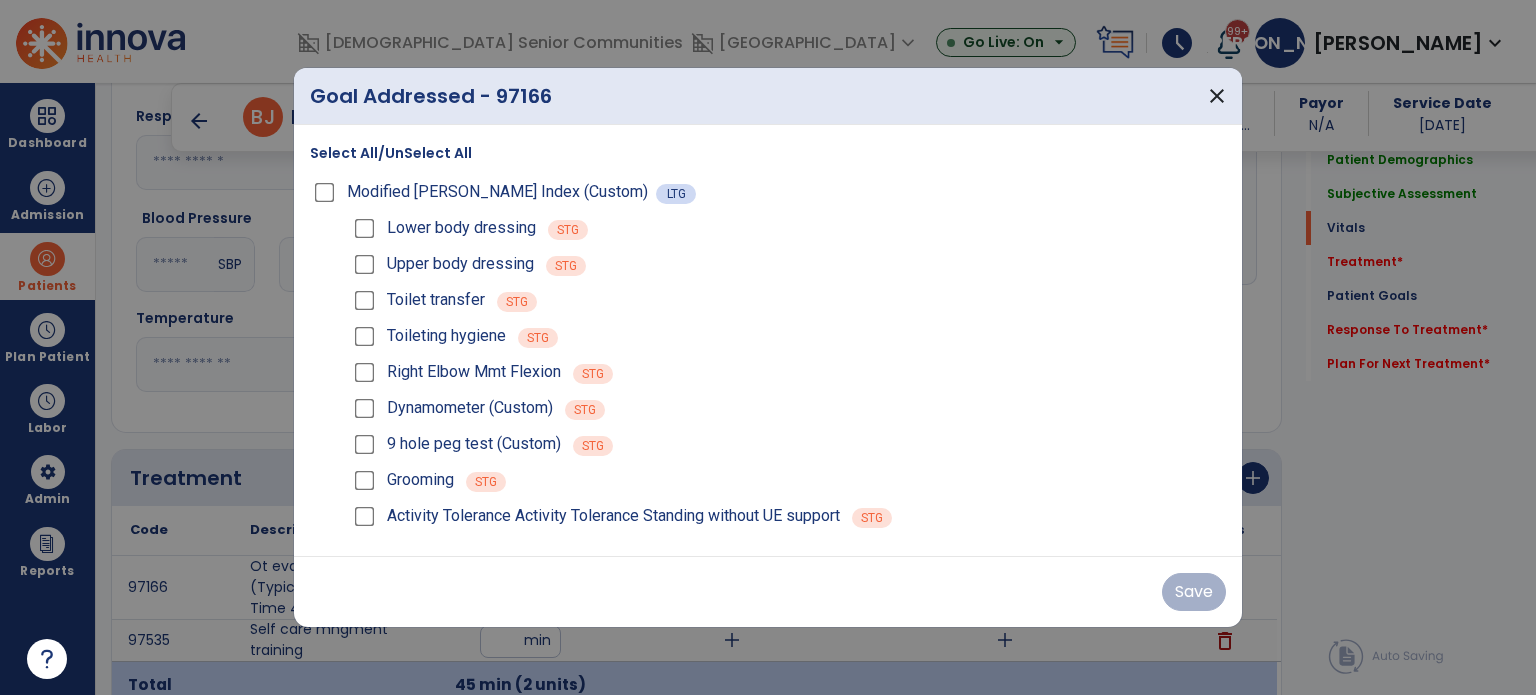 click on "Select All/UnSelect All" at bounding box center (391, 153) 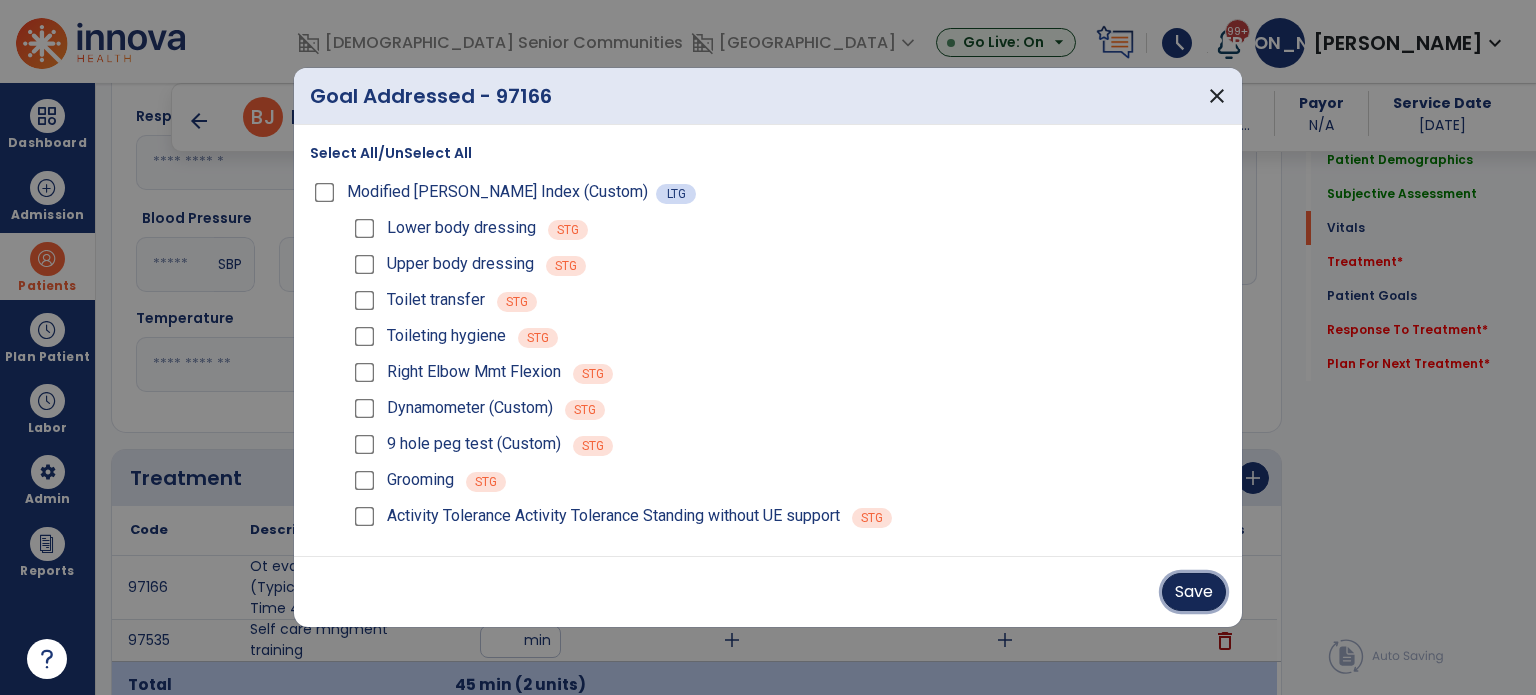 click on "Save" at bounding box center (1194, 592) 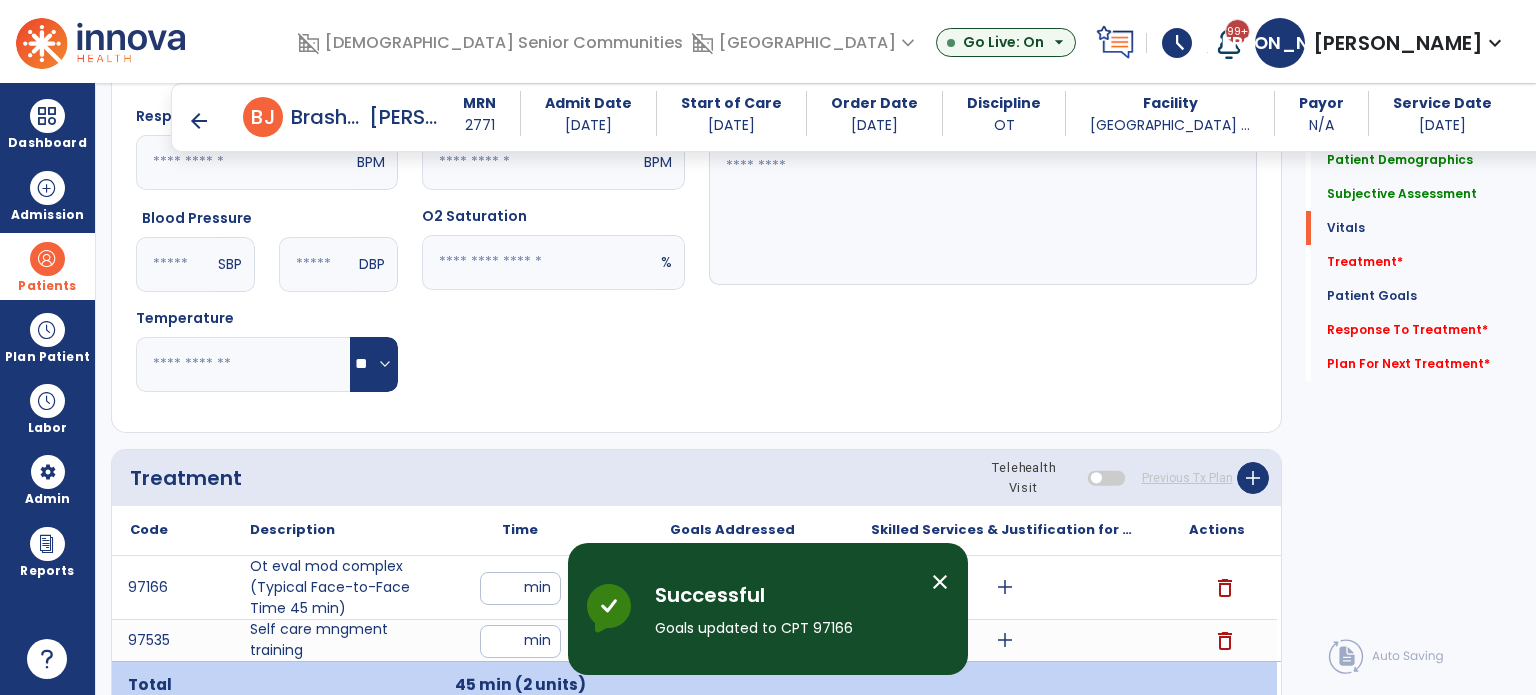 click on "close" at bounding box center [940, 582] 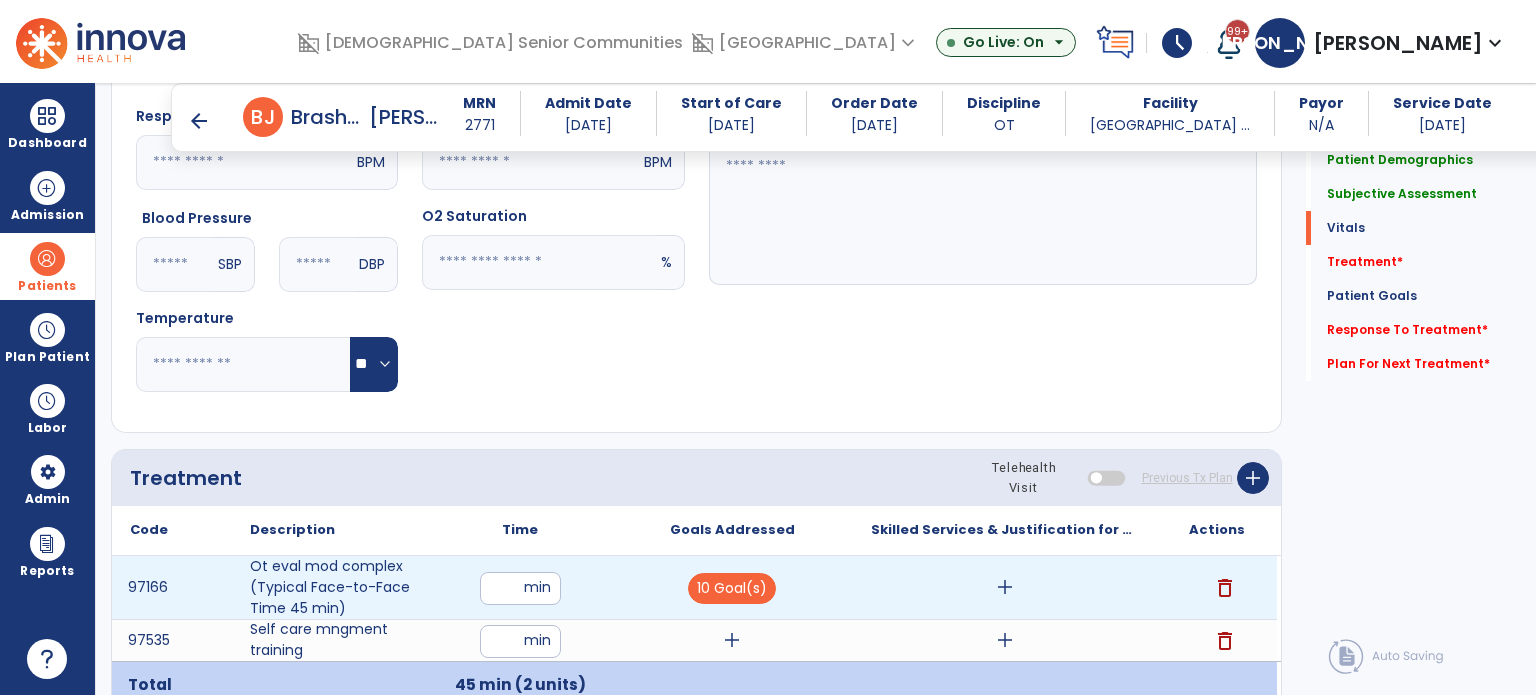 click on "add" at bounding box center (1005, 587) 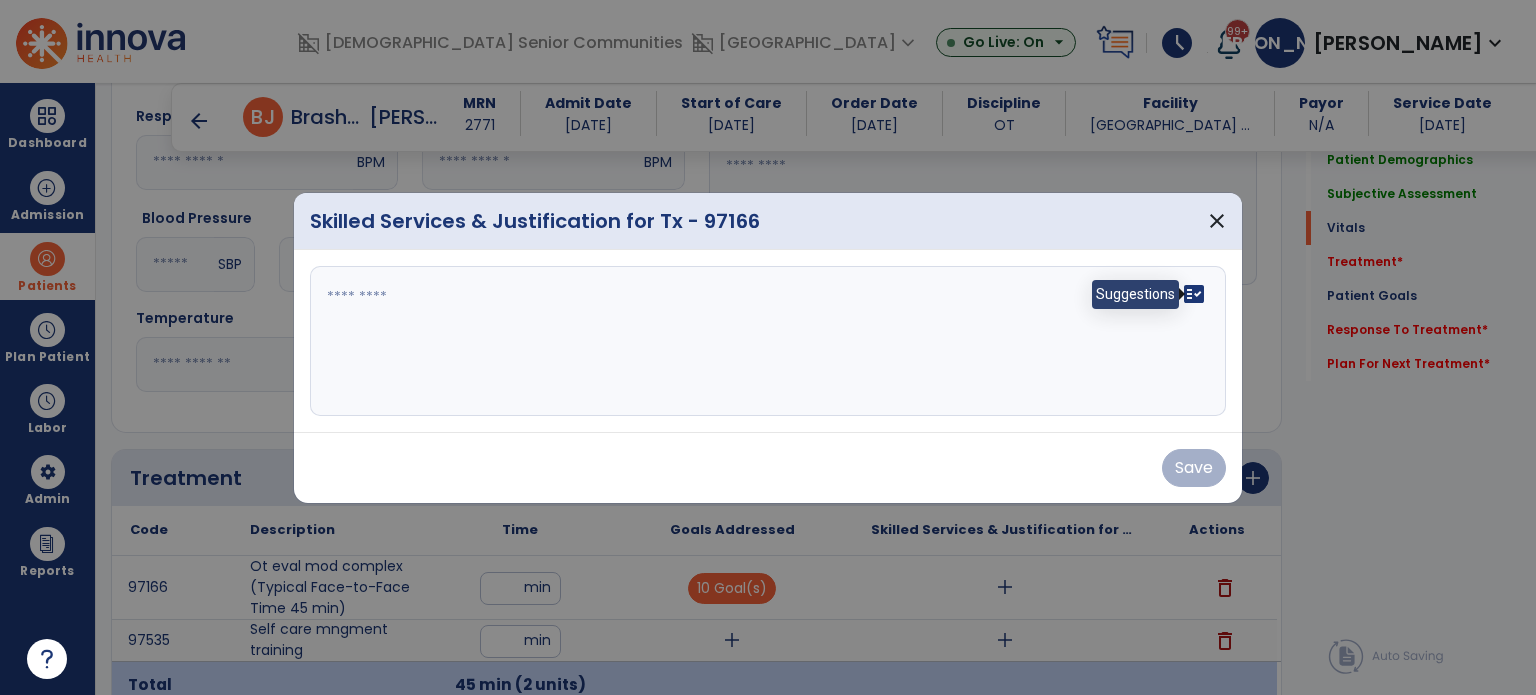 click on "fact_check" at bounding box center [1194, 294] 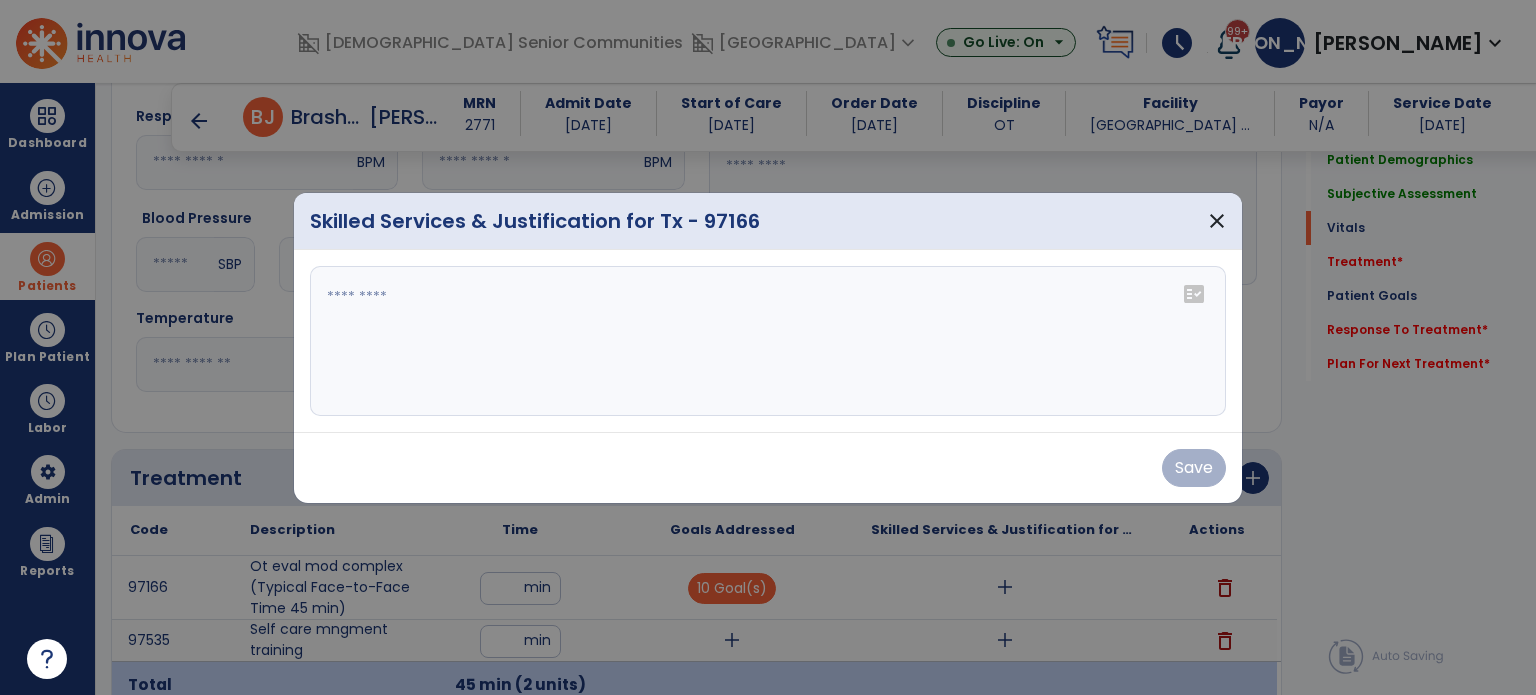 click on "fact_check" at bounding box center [1194, 294] 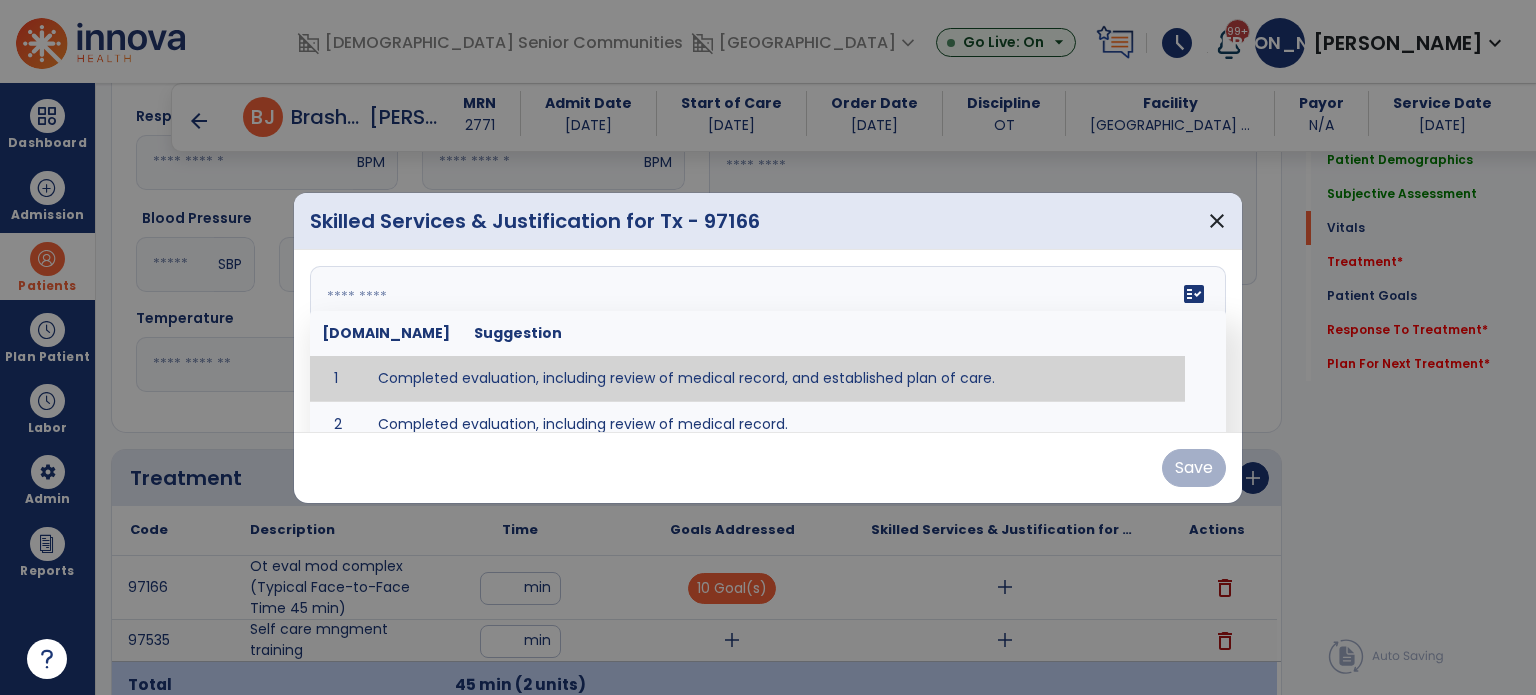 type on "**********" 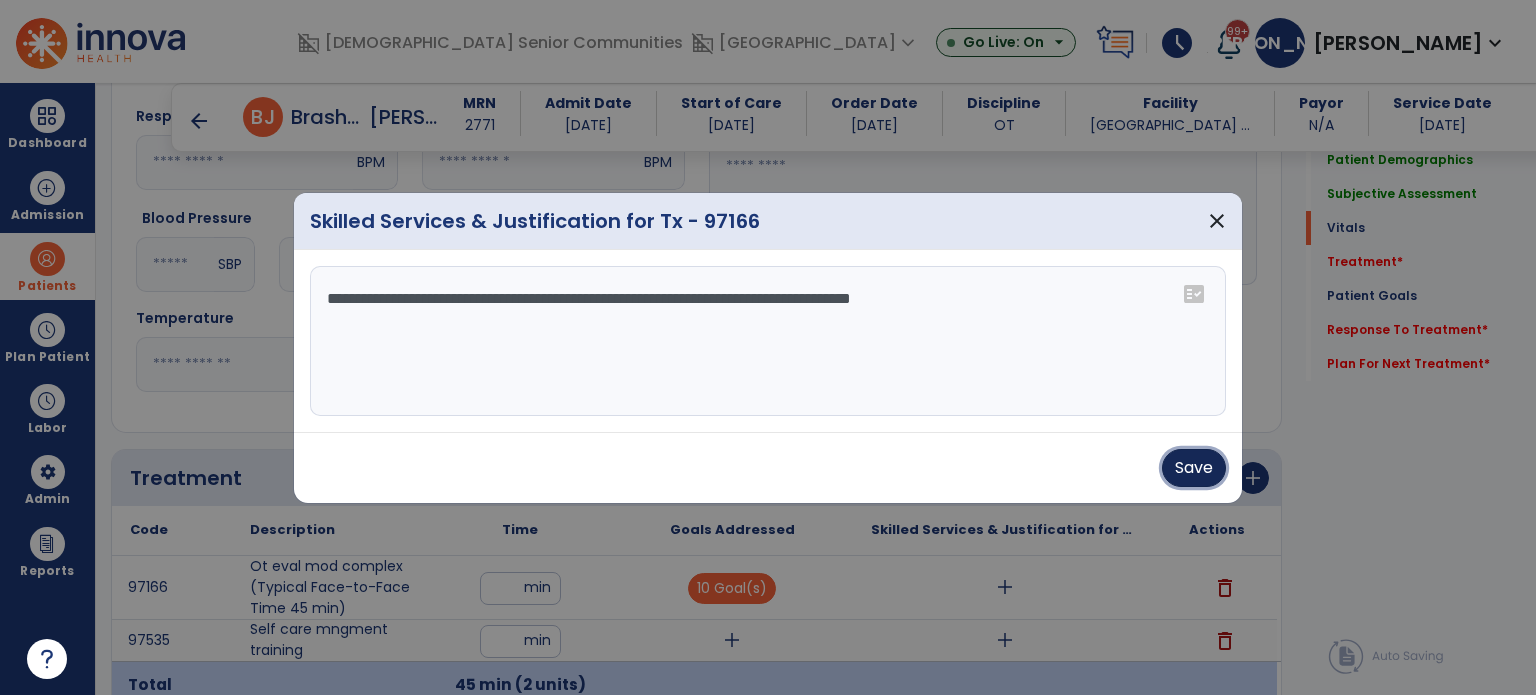 click on "Save" at bounding box center (1194, 468) 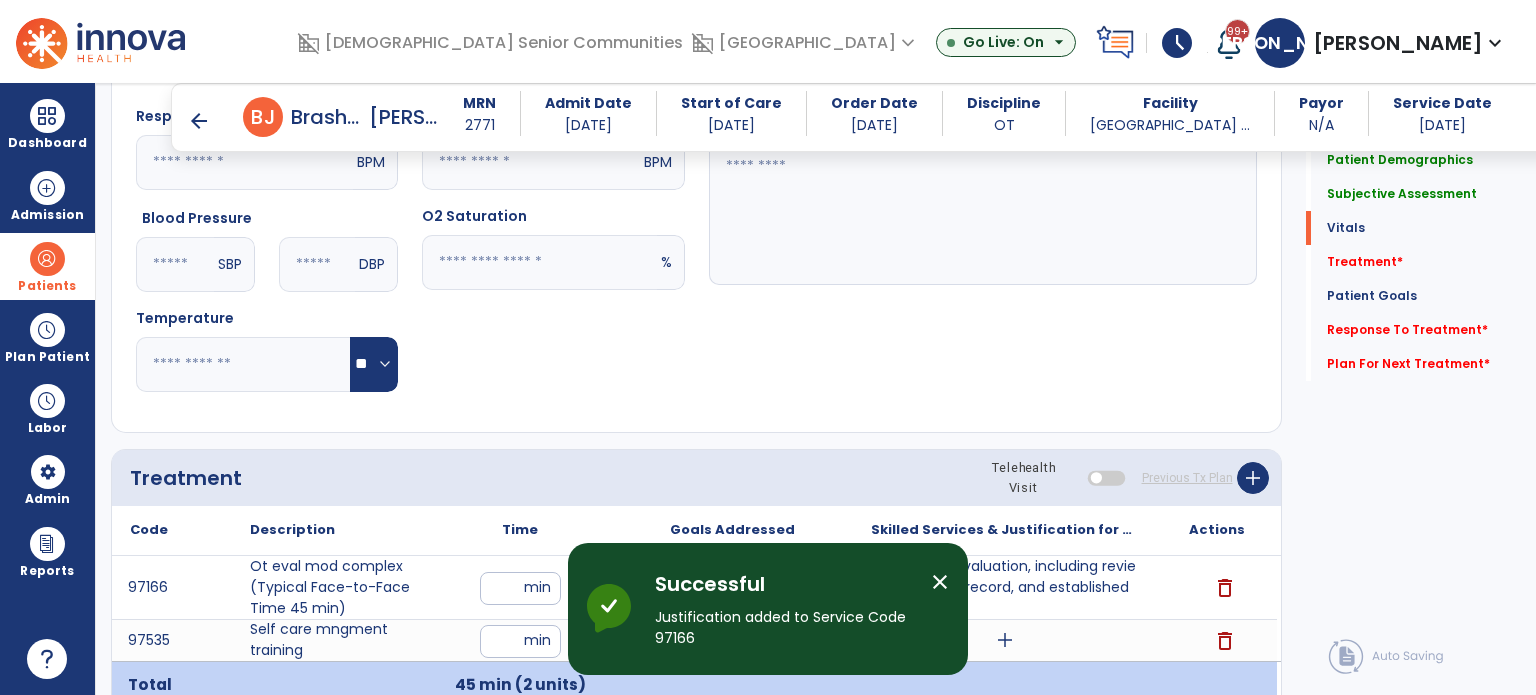 click on "close" at bounding box center (940, 582) 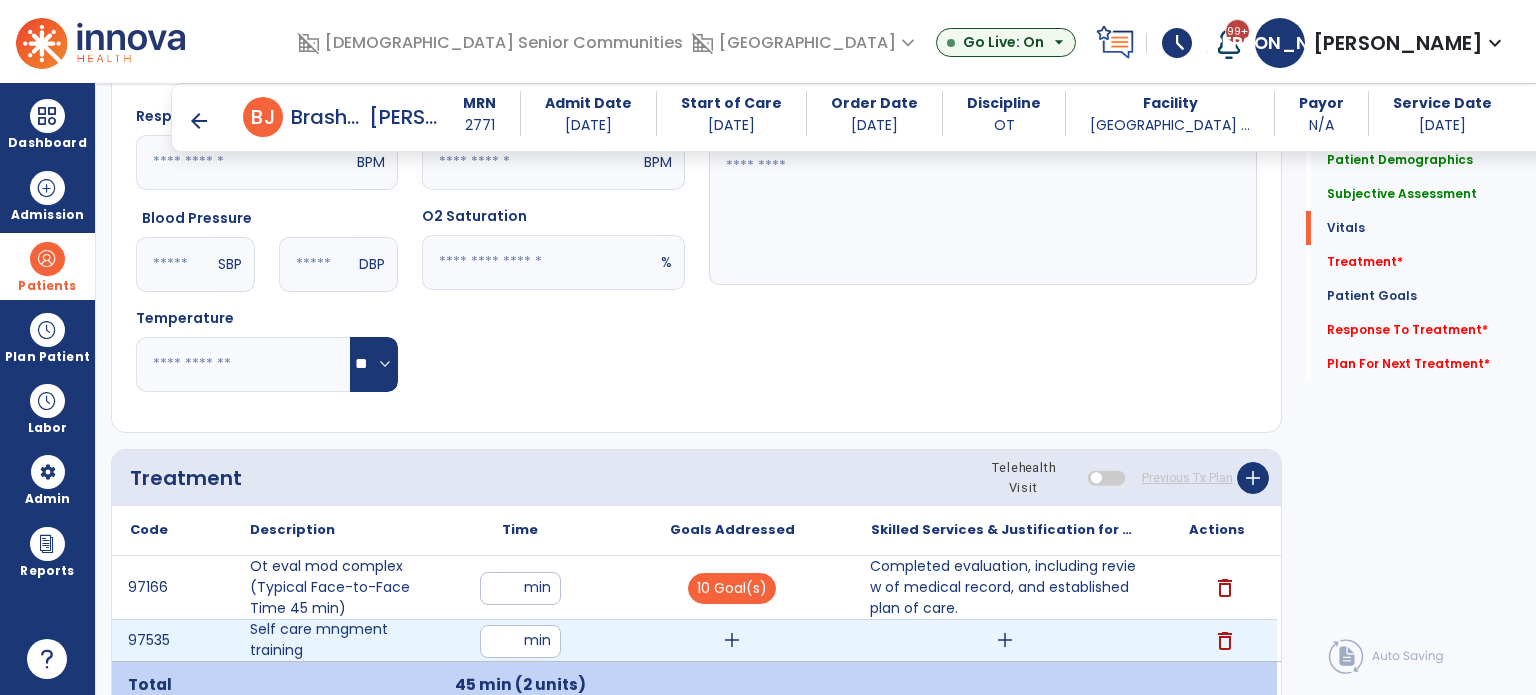 click on "add" at bounding box center (732, 640) 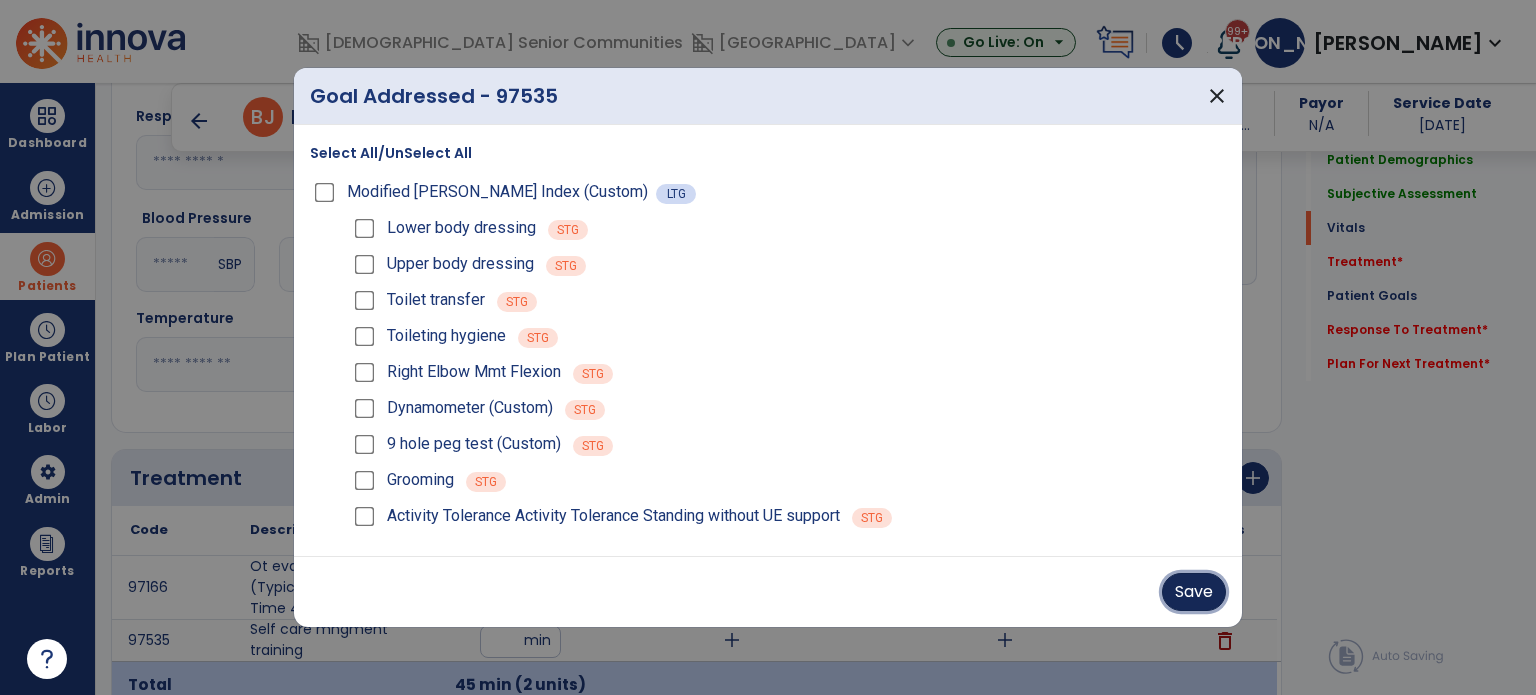 click on "Save" at bounding box center (1194, 592) 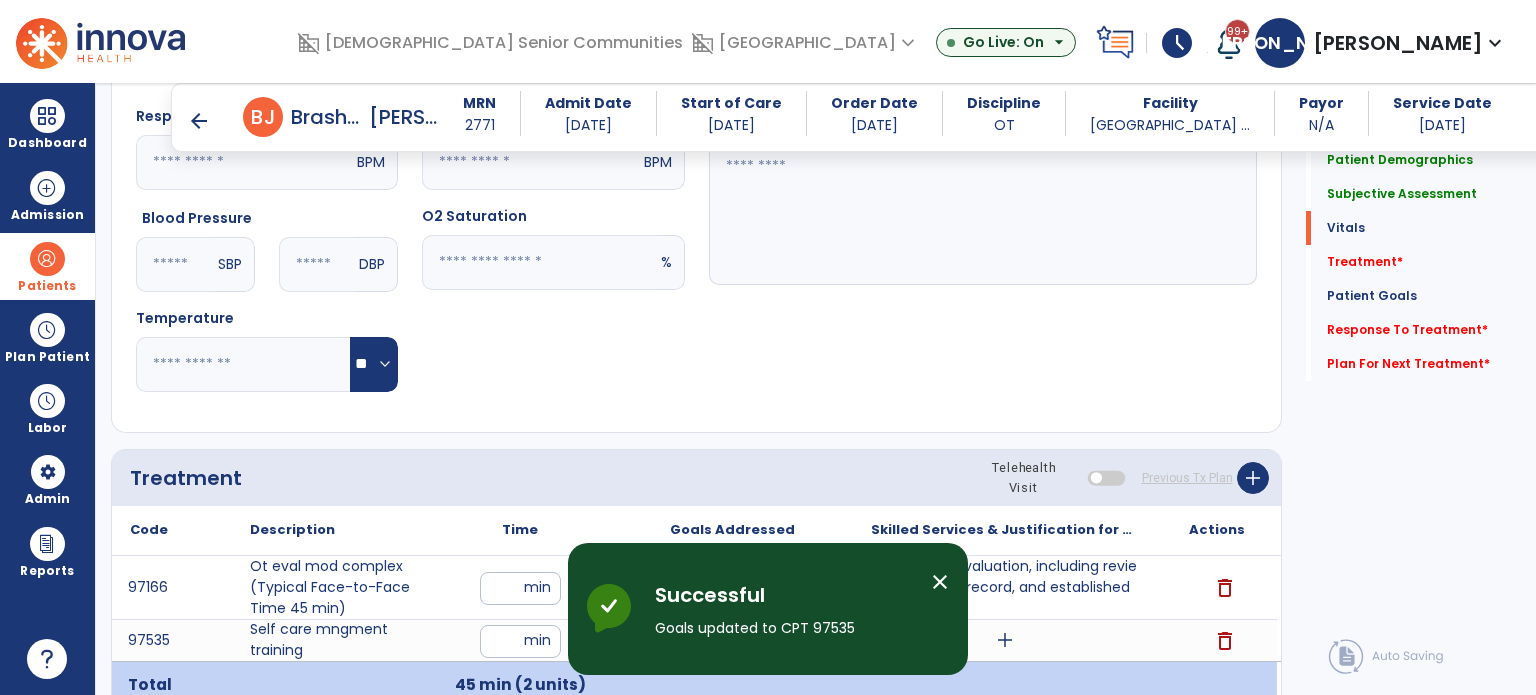click on "close" at bounding box center (940, 582) 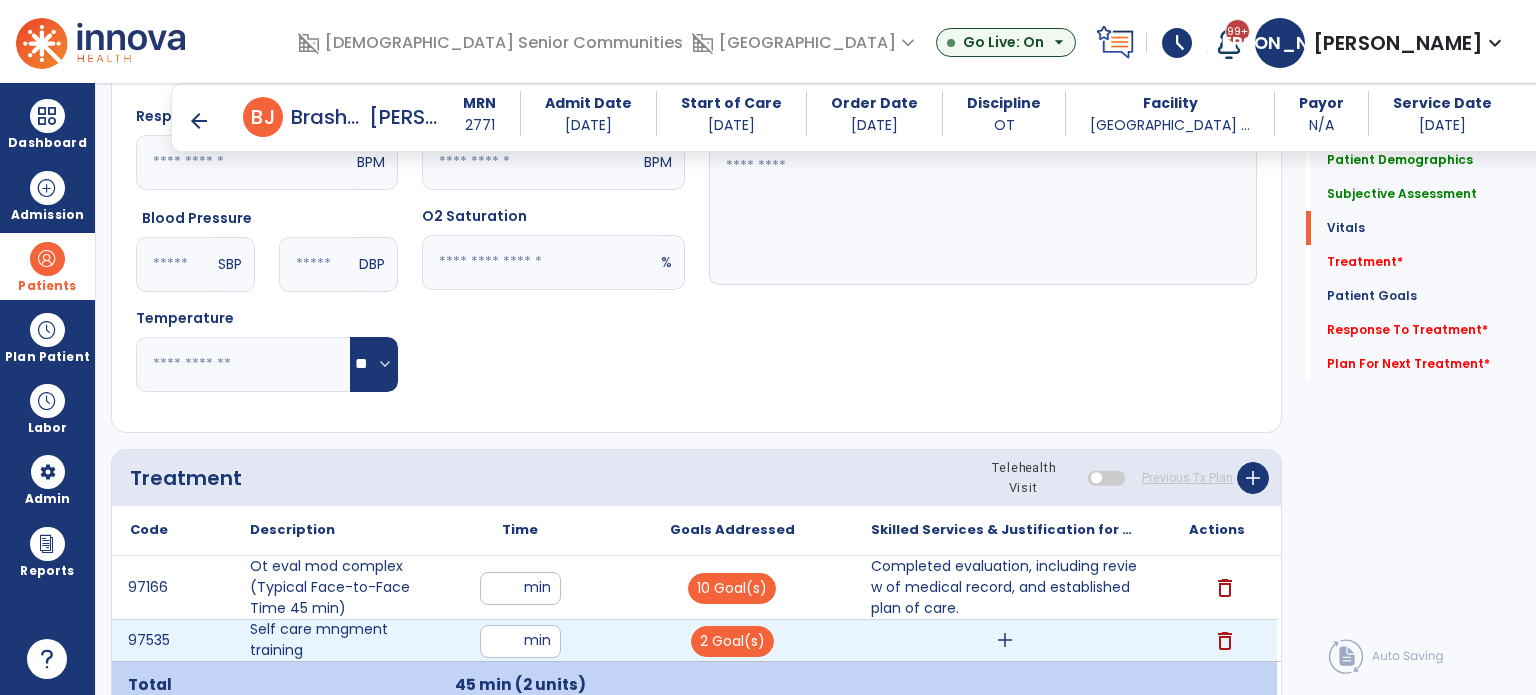 click on "add" at bounding box center (1005, 640) 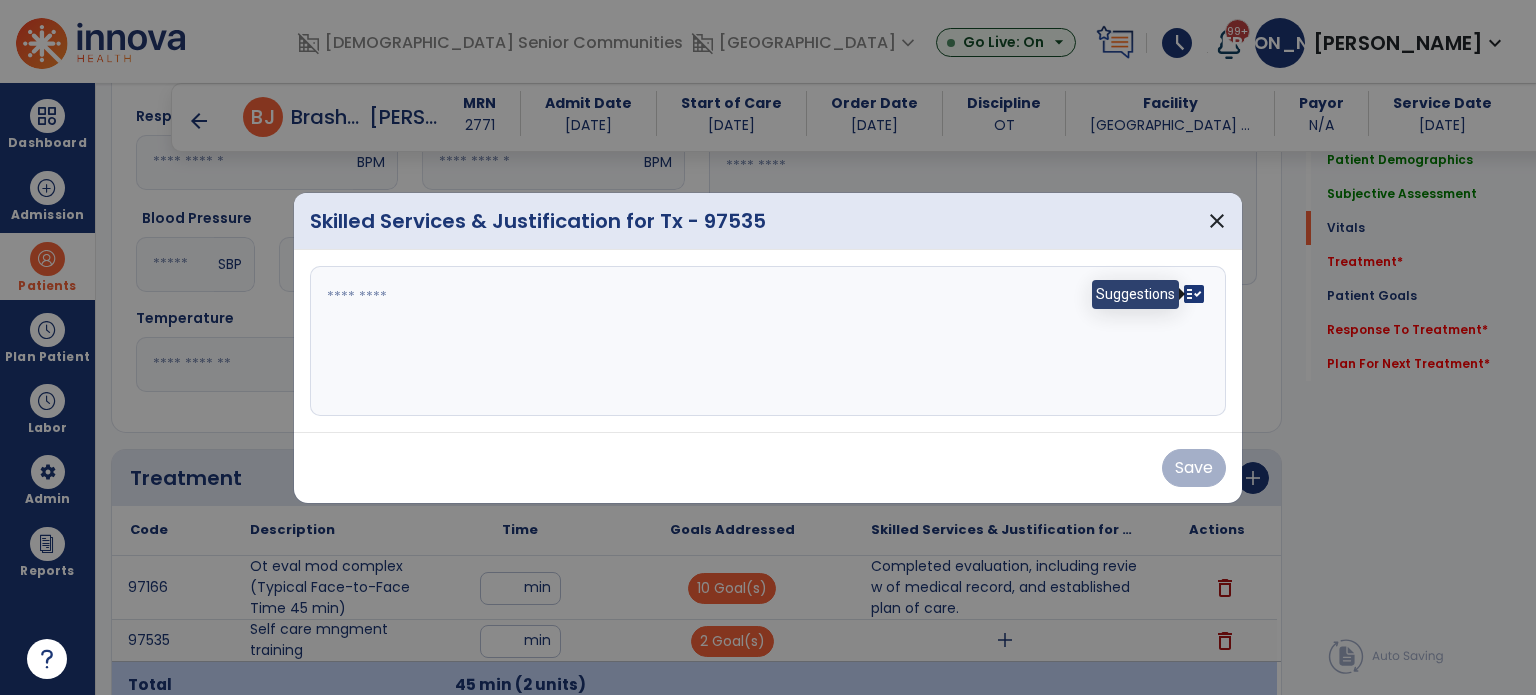 click on "fact_check" at bounding box center [1194, 294] 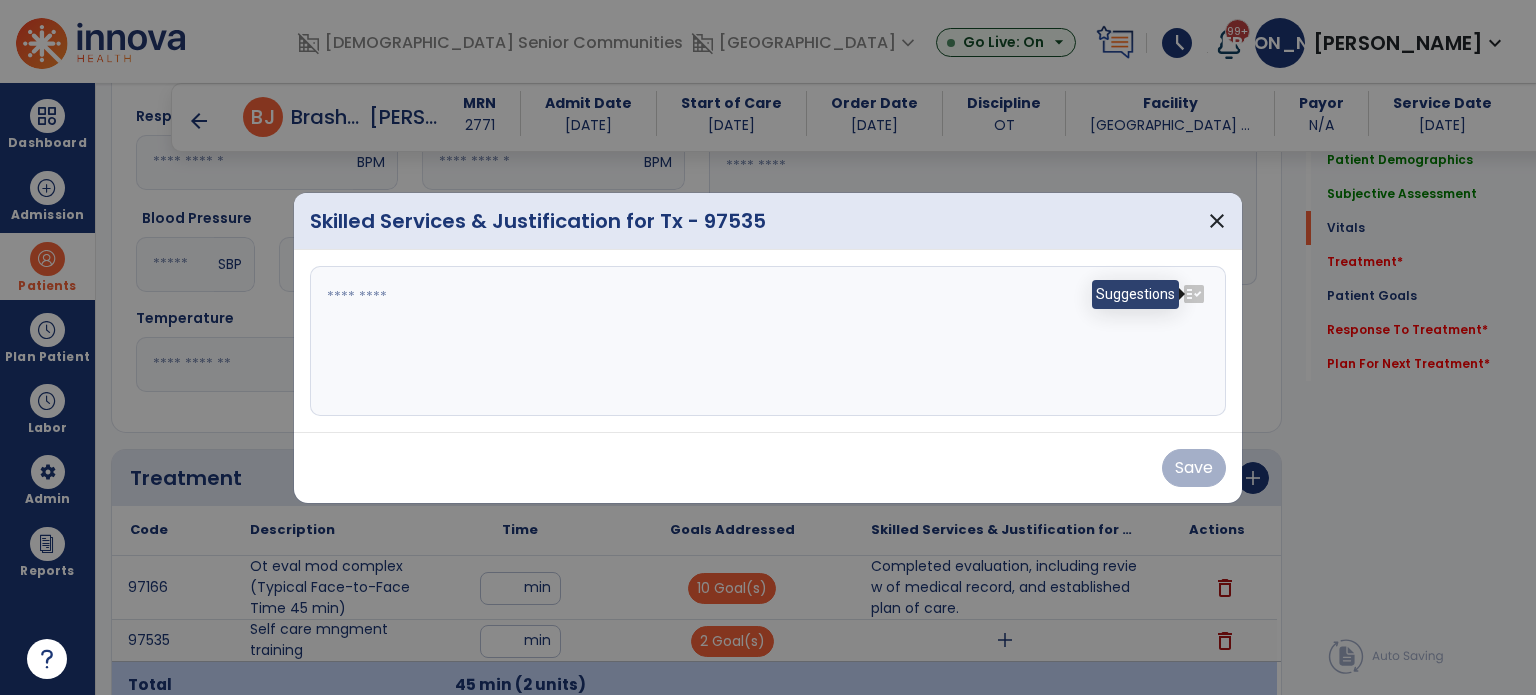 click on "fact_check" at bounding box center (1194, 294) 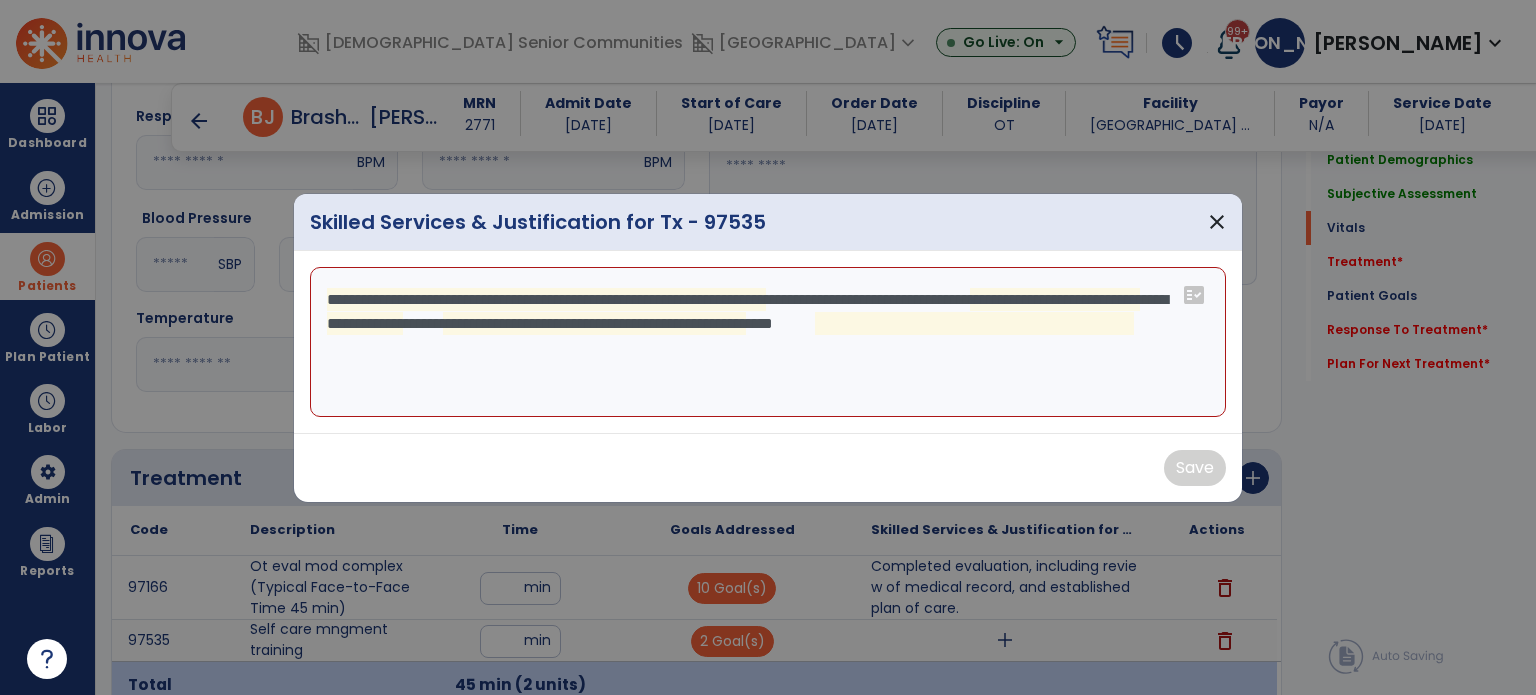 click on "**********" at bounding box center [768, 342] 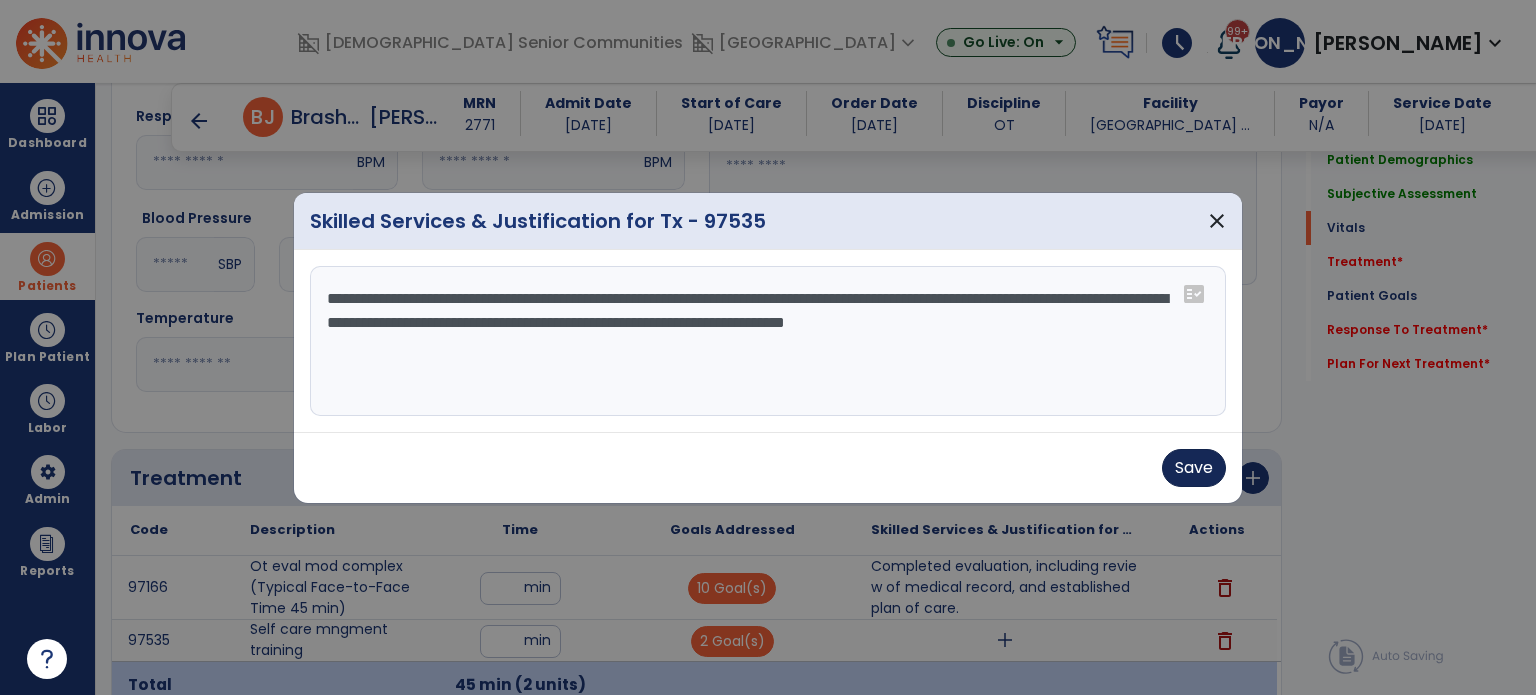 type on "**********" 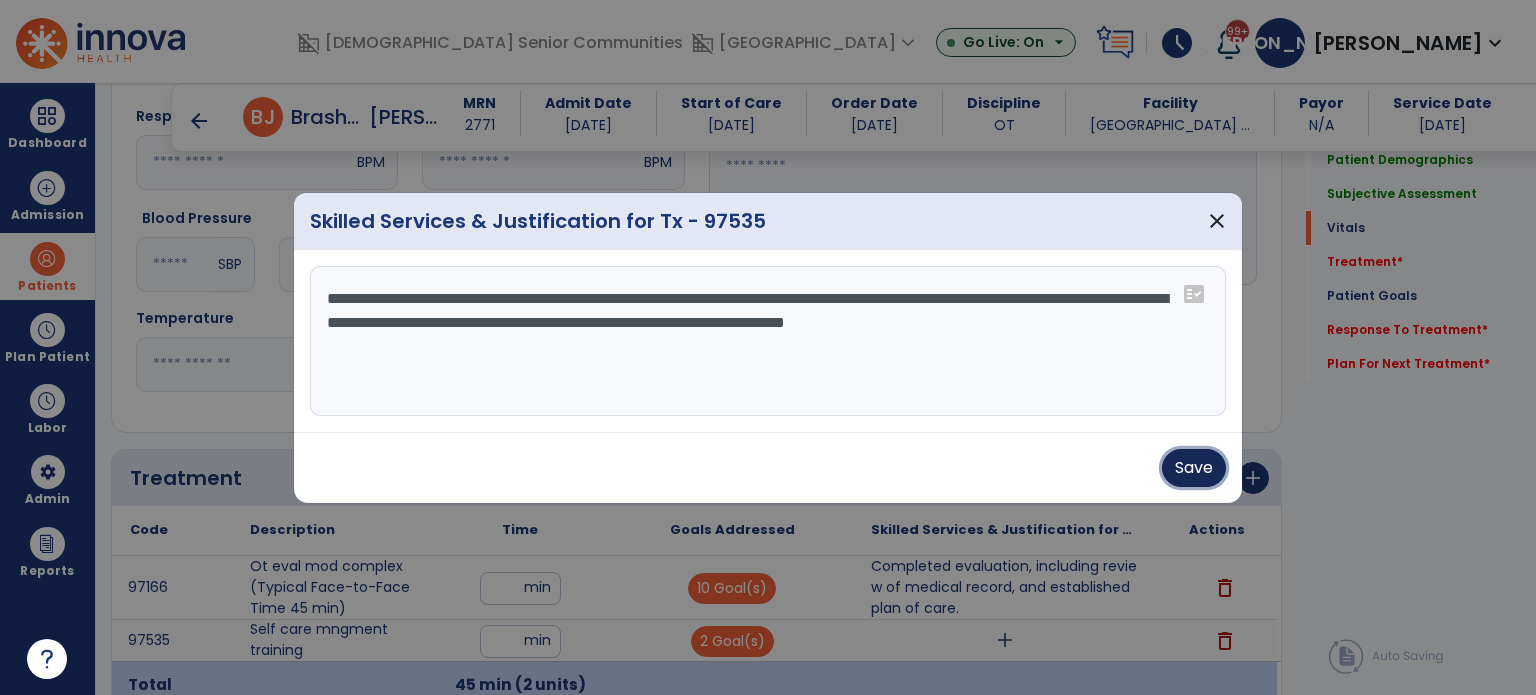 click on "Save" at bounding box center (1194, 468) 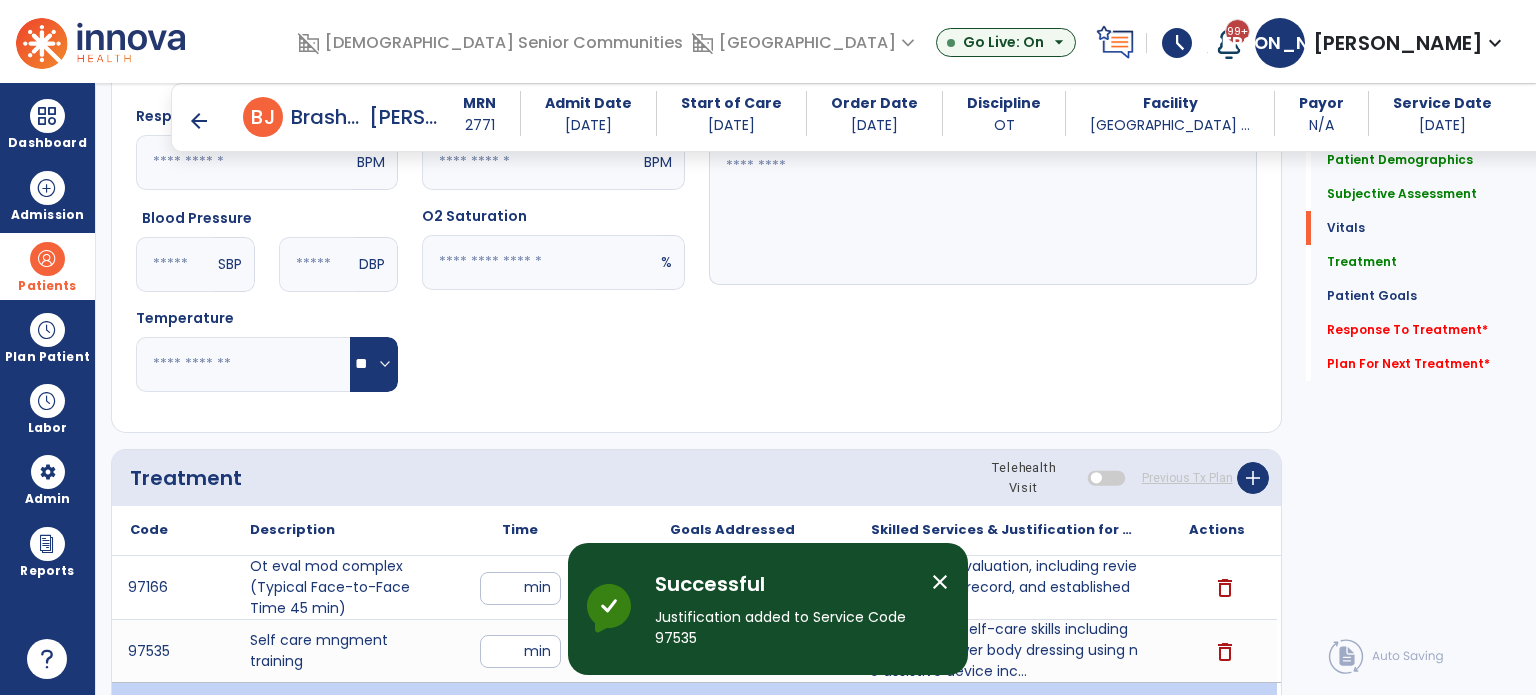 click on "close" at bounding box center [940, 582] 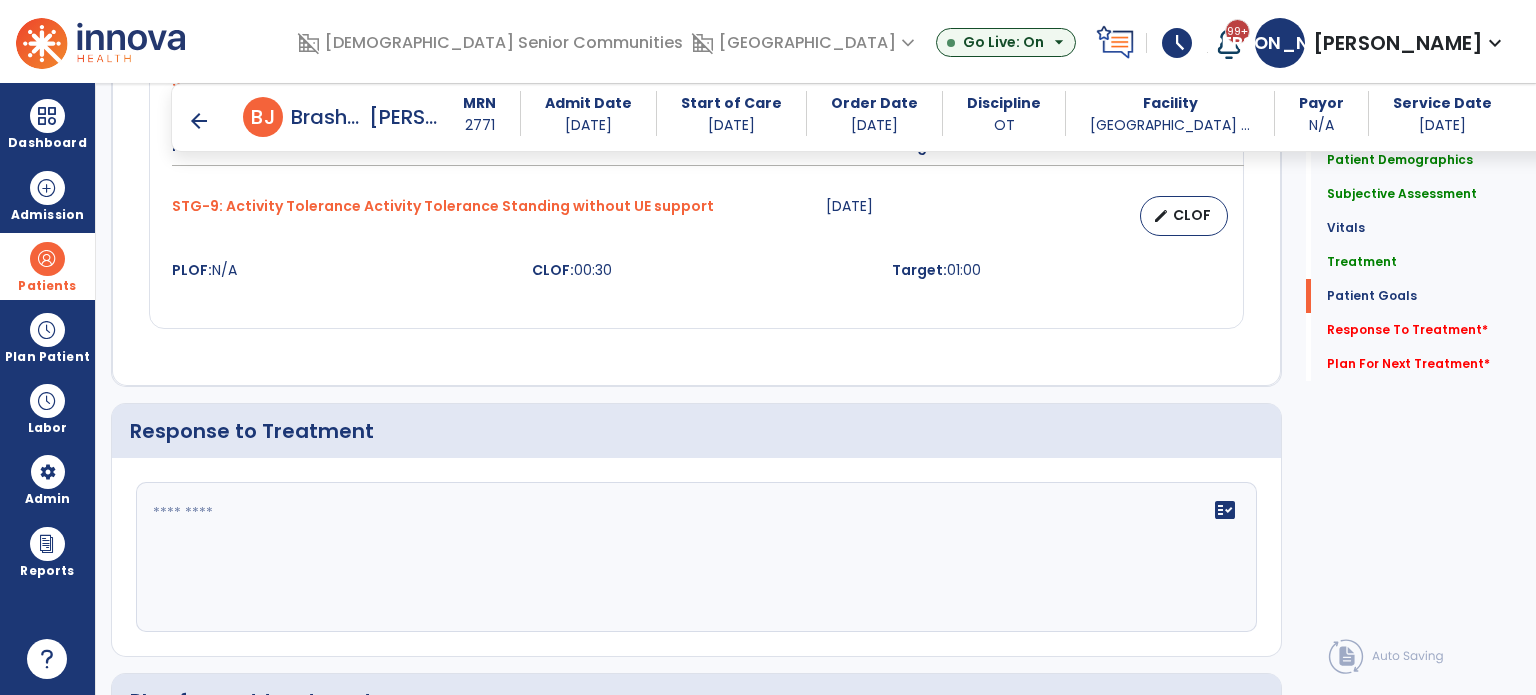 scroll, scrollTop: 2800, scrollLeft: 0, axis: vertical 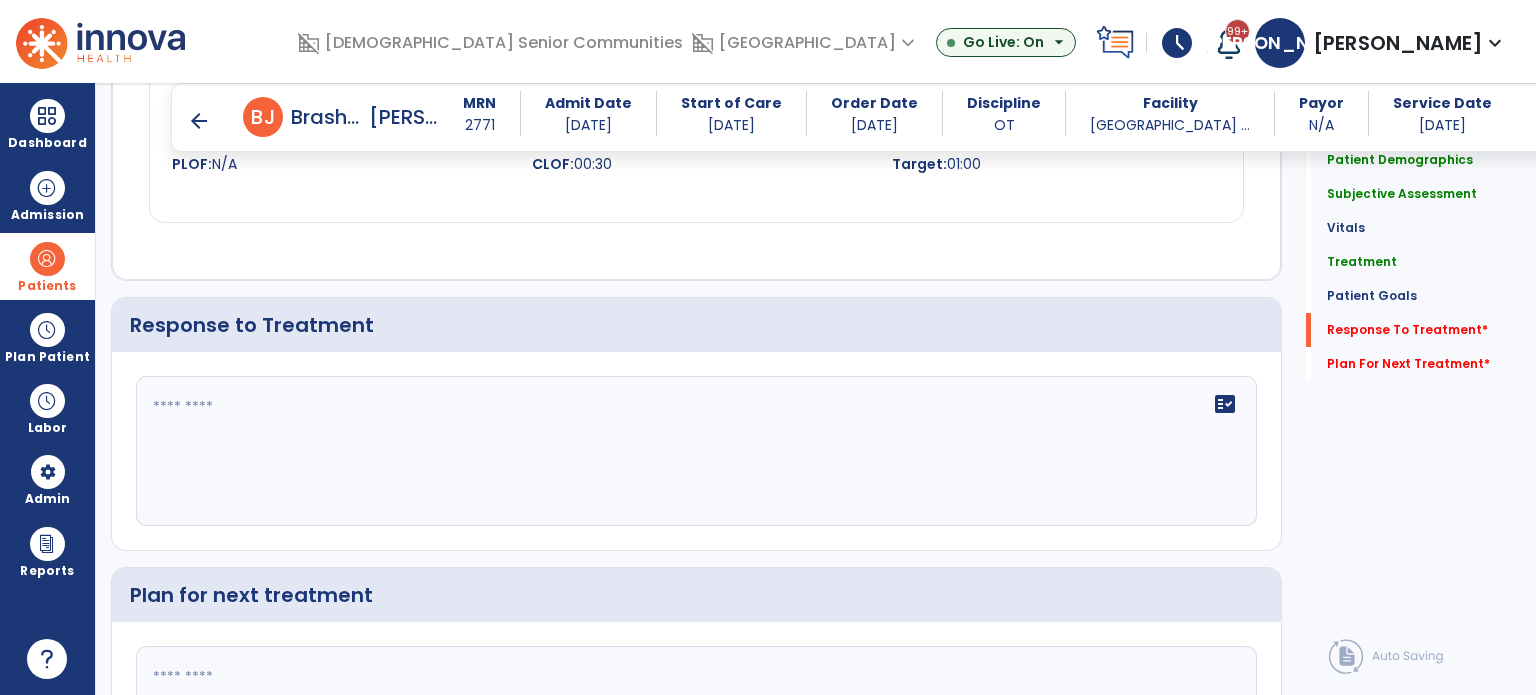 click 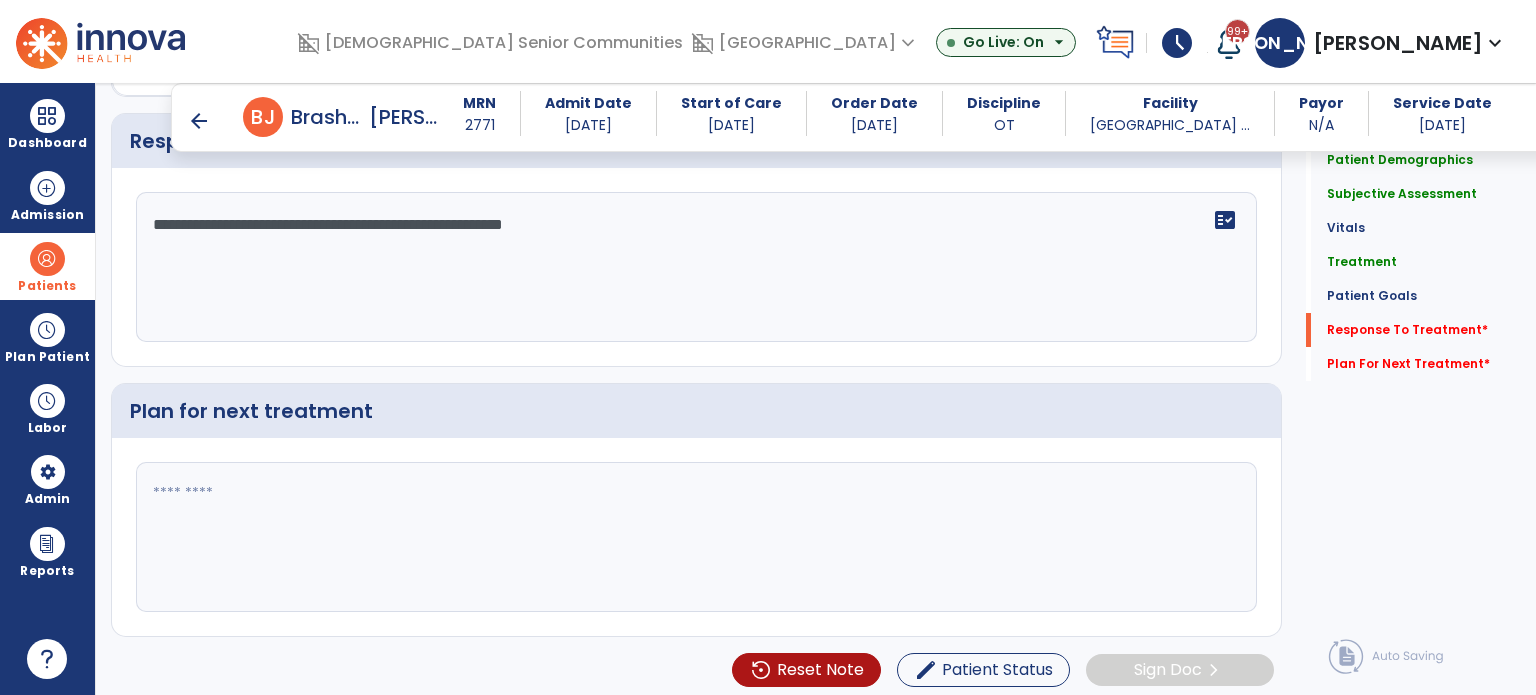 type on "**********" 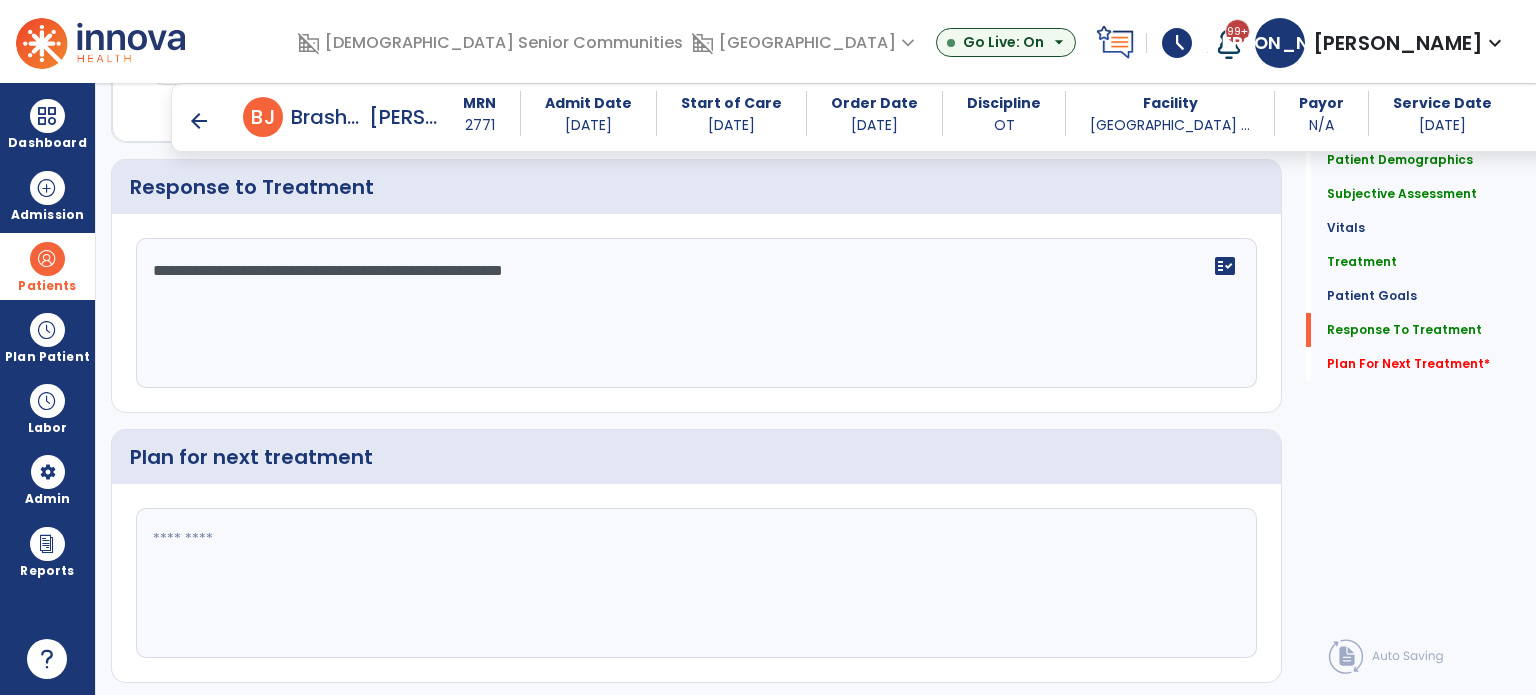 scroll, scrollTop: 2984, scrollLeft: 0, axis: vertical 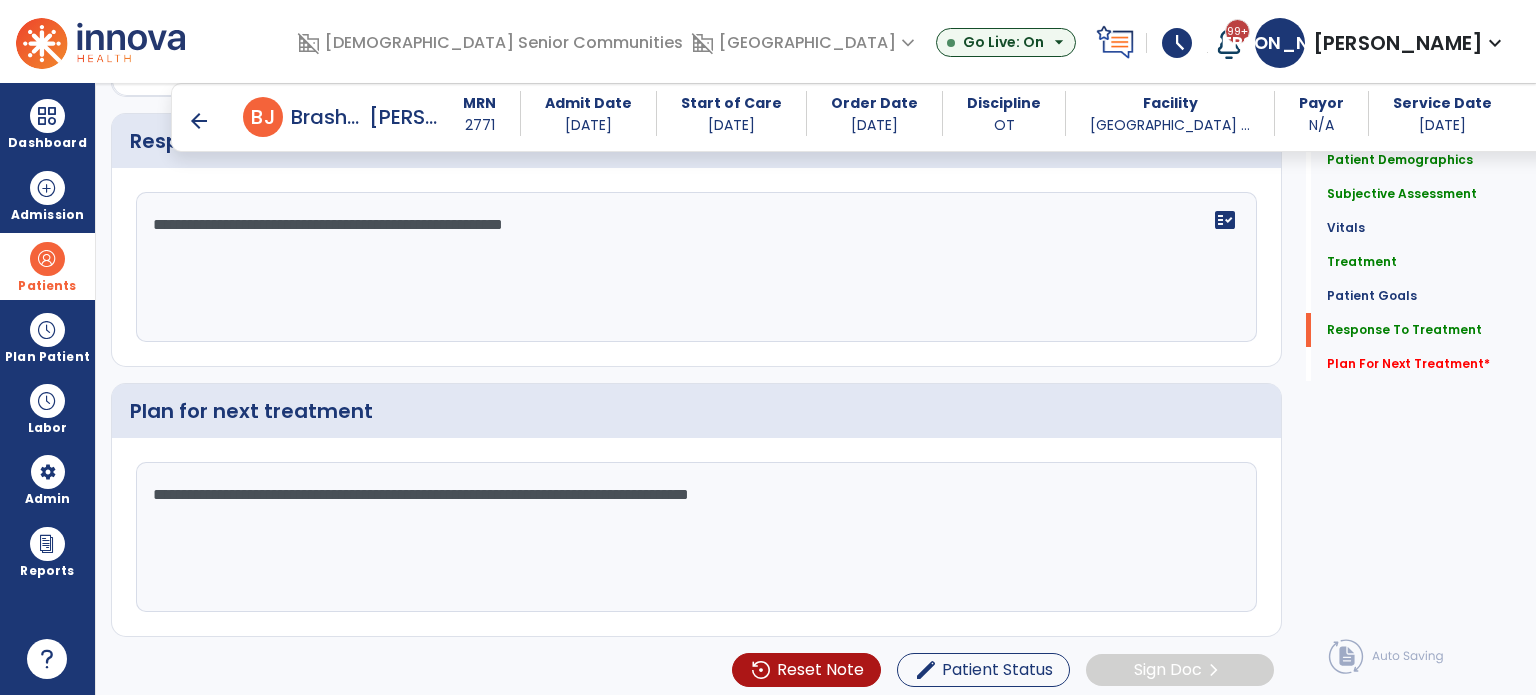 click on "**********" 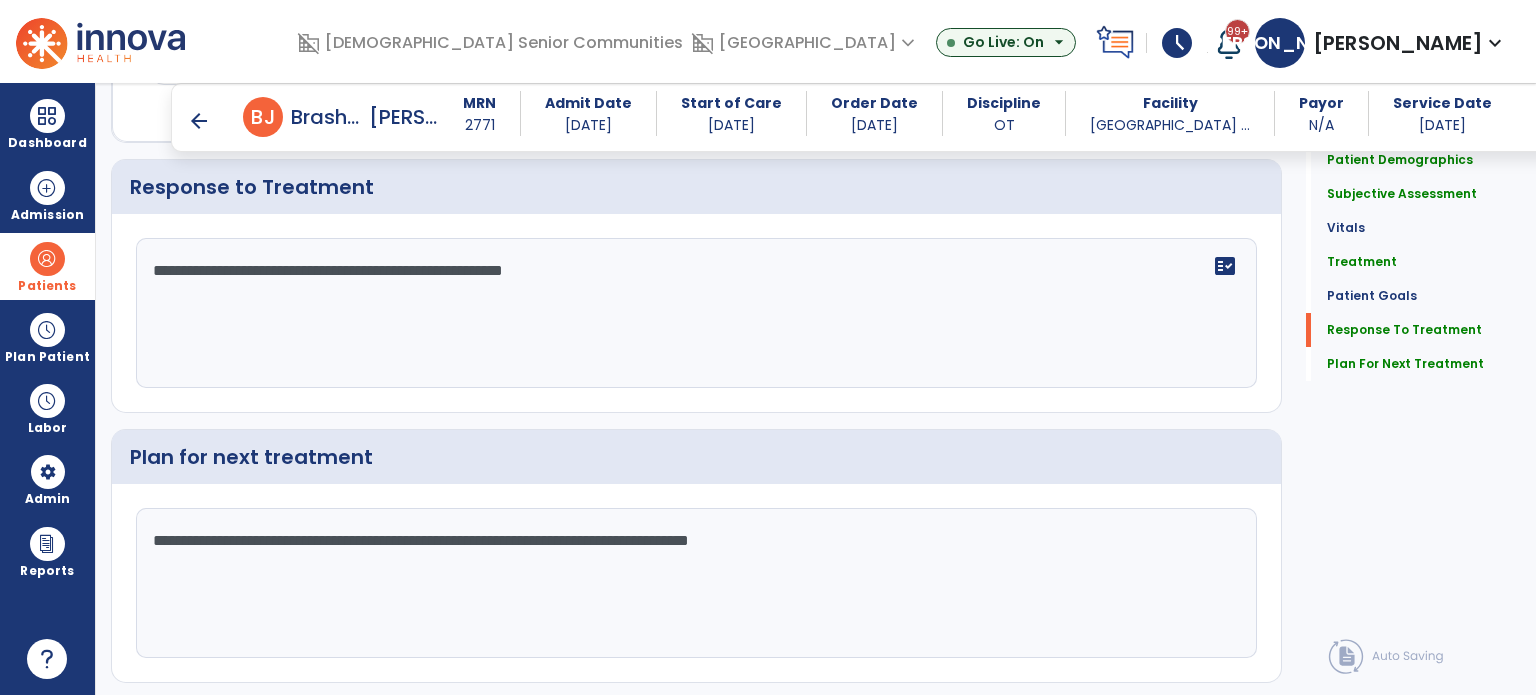 scroll, scrollTop: 2984, scrollLeft: 0, axis: vertical 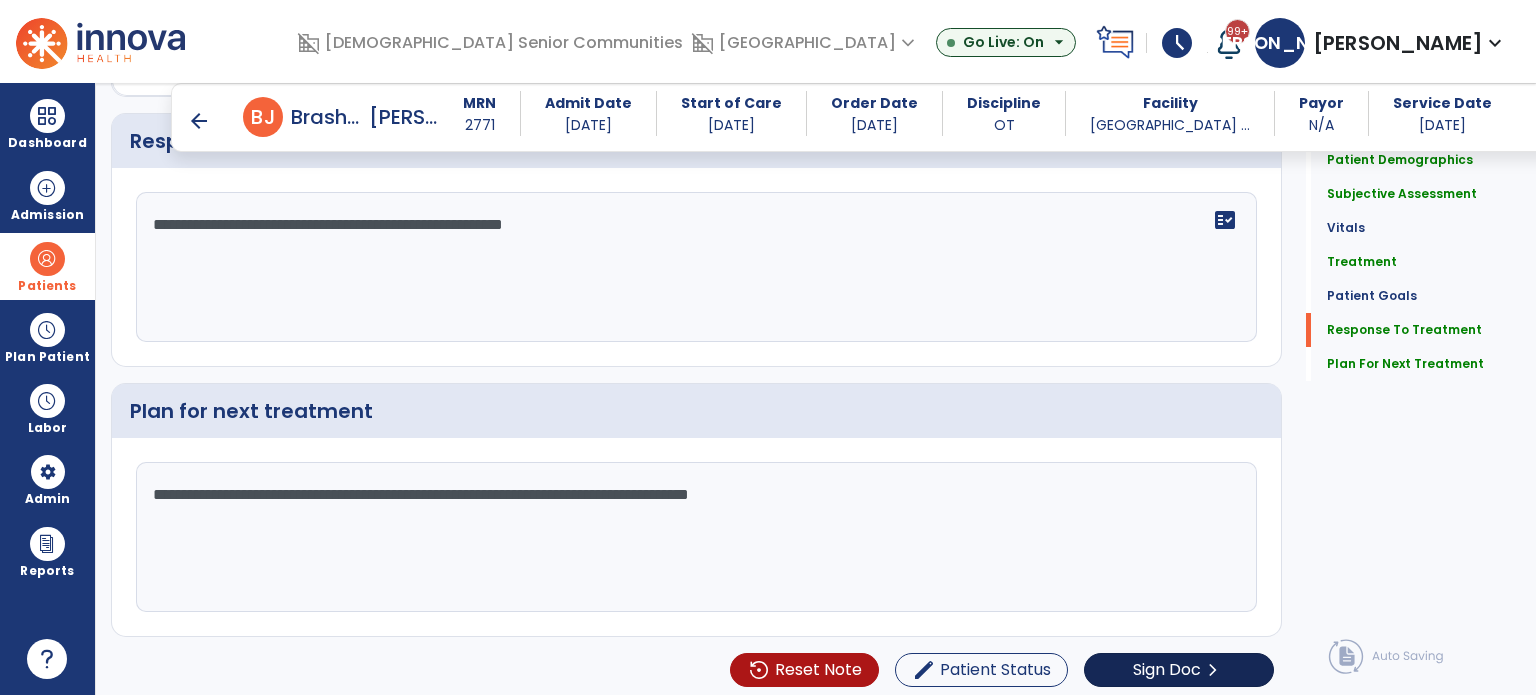 type on "**********" 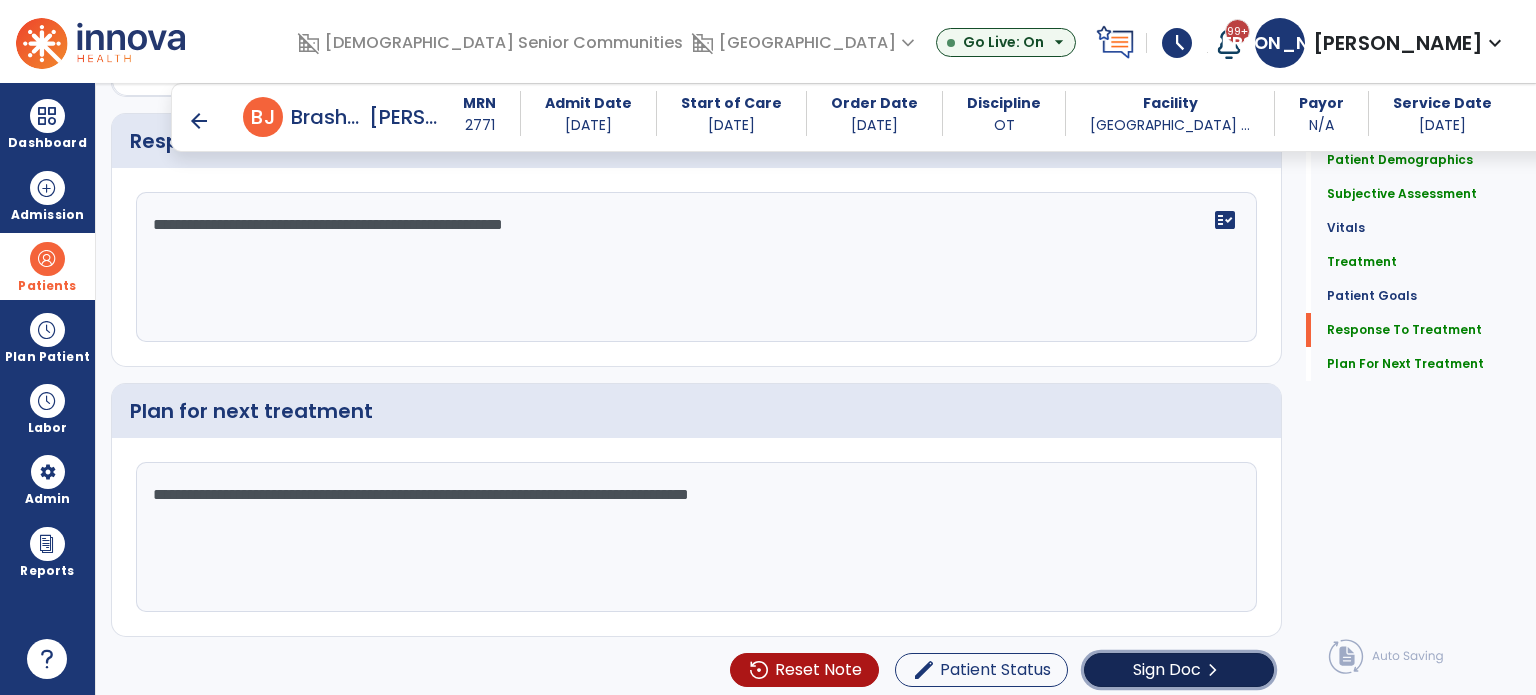 click on "Sign Doc  chevron_right" 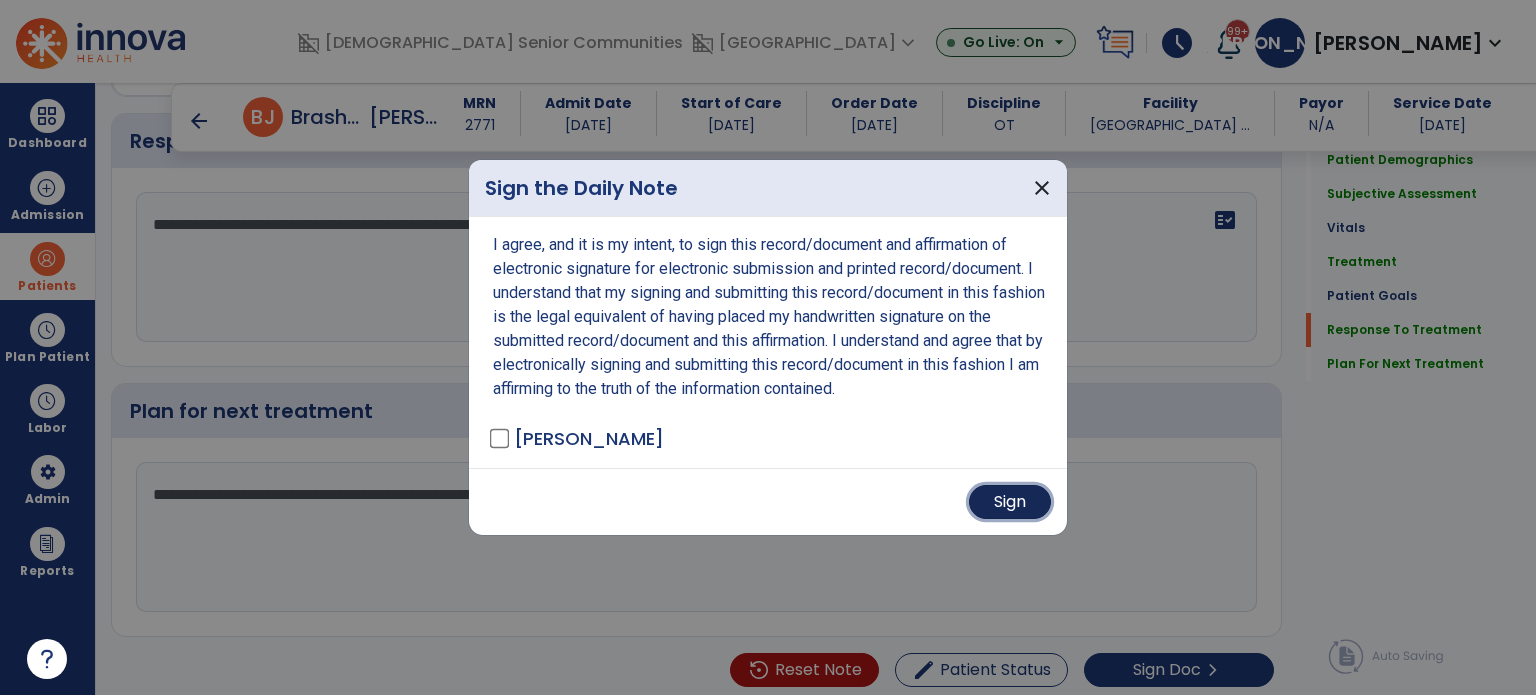 click on "Sign" at bounding box center [1010, 502] 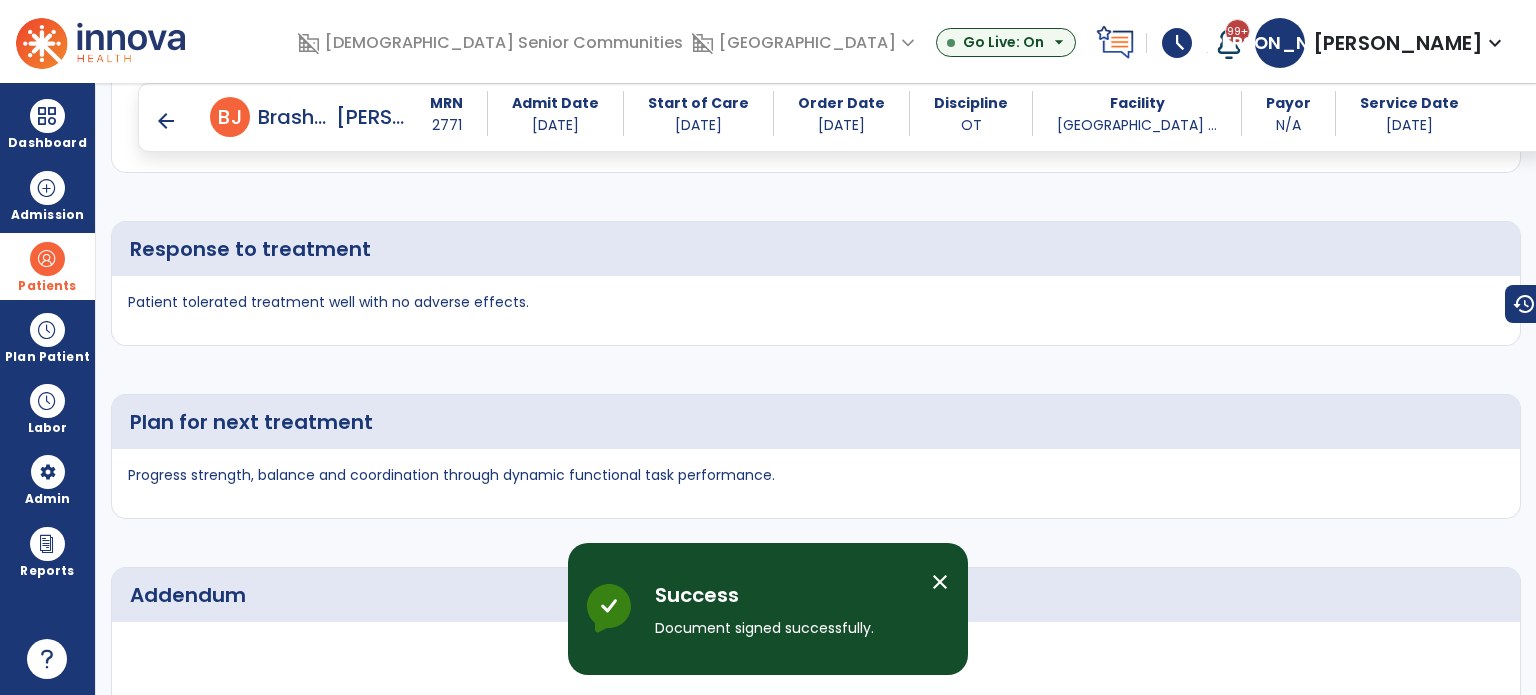 scroll, scrollTop: 4519, scrollLeft: 0, axis: vertical 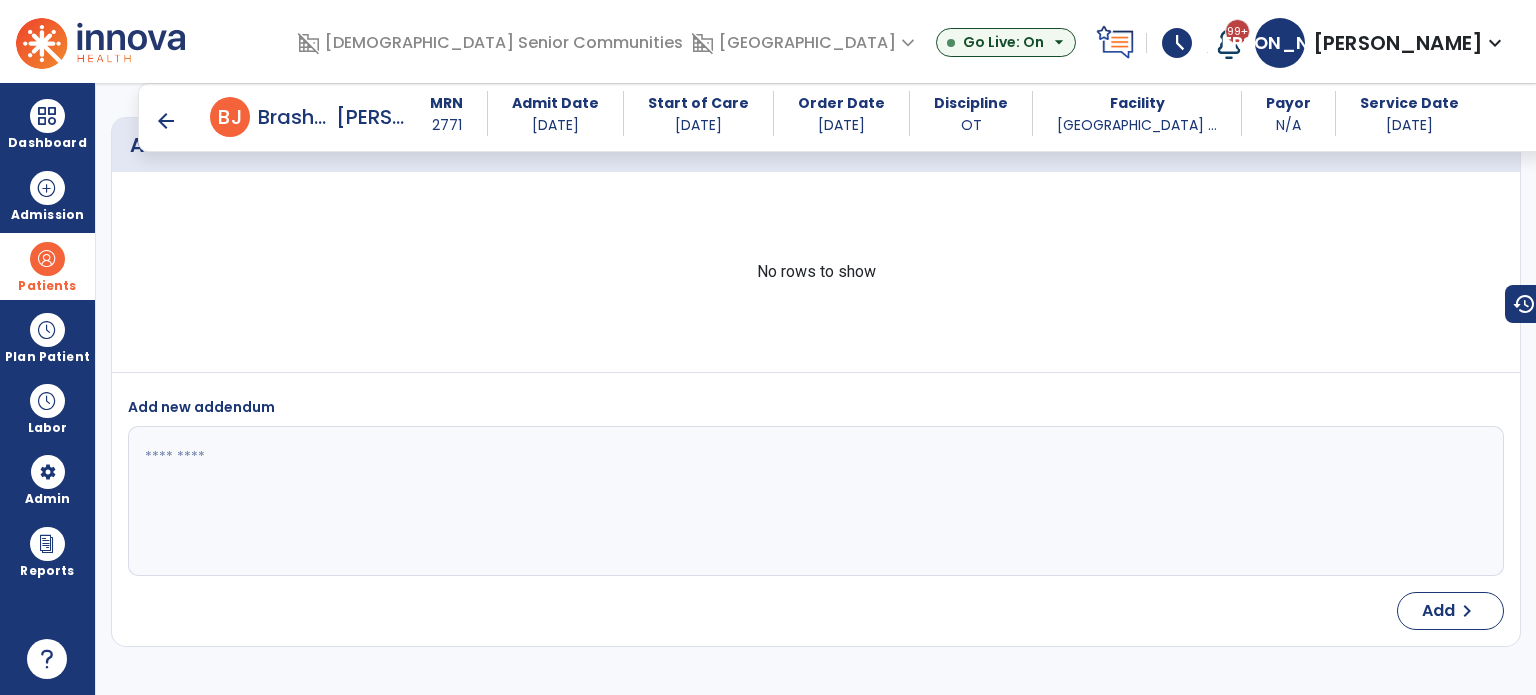 click on "arrow_back" at bounding box center (166, 121) 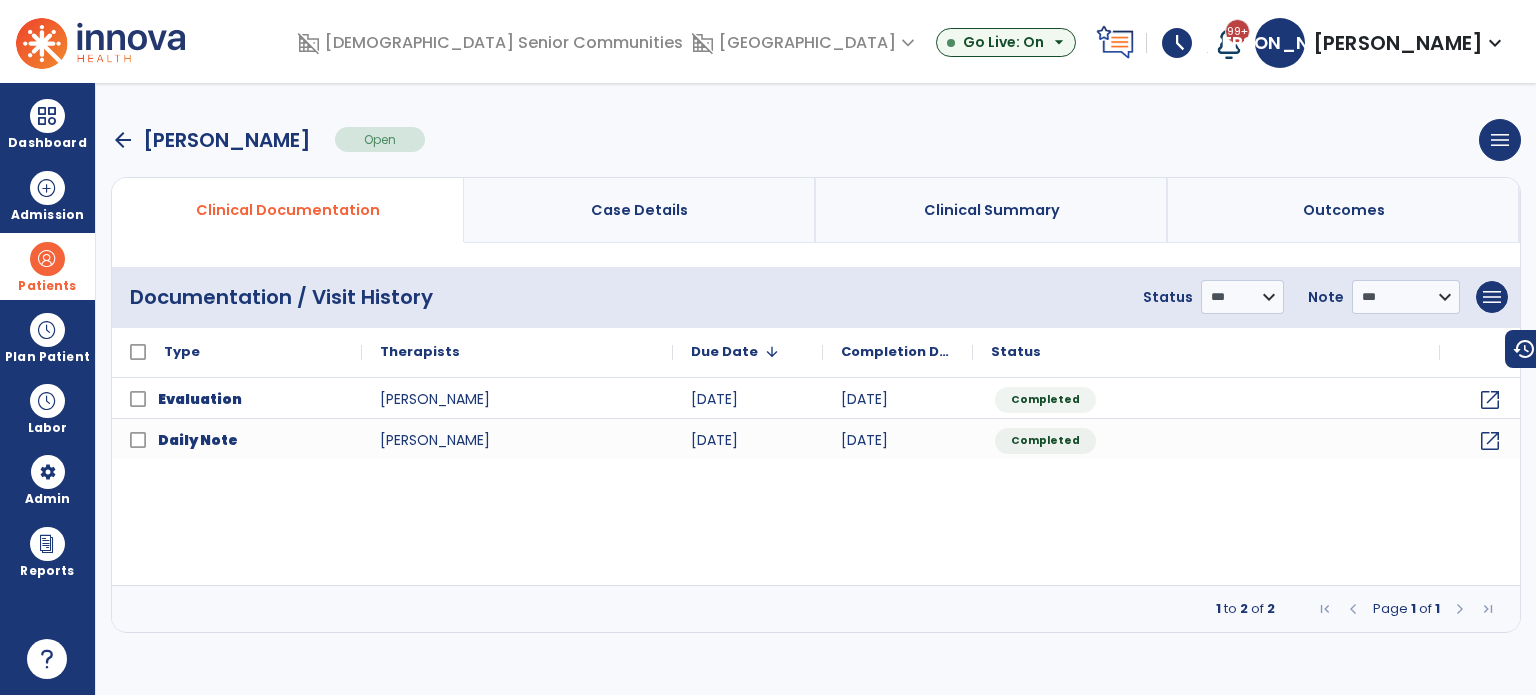 click on "arrow_back" at bounding box center [123, 140] 